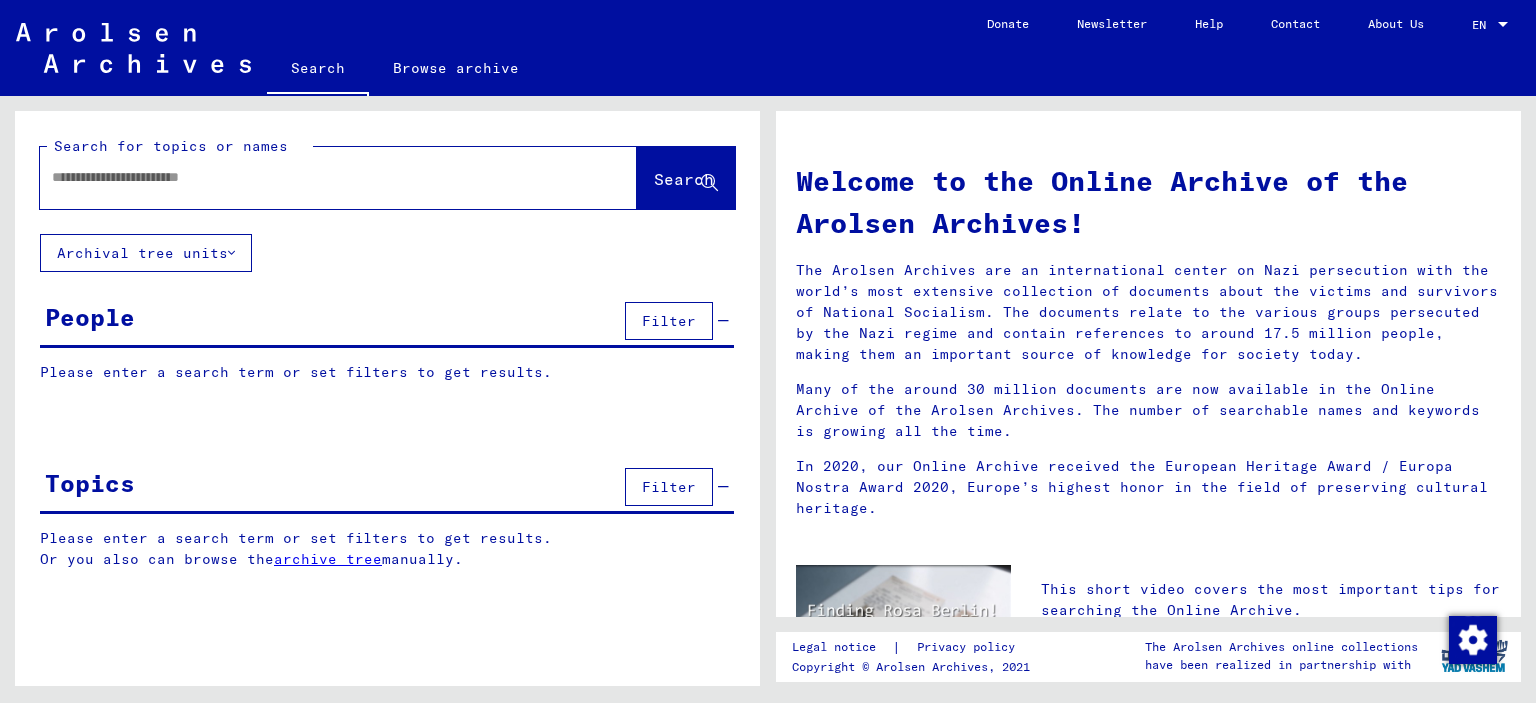 scroll, scrollTop: 0, scrollLeft: 0, axis: both 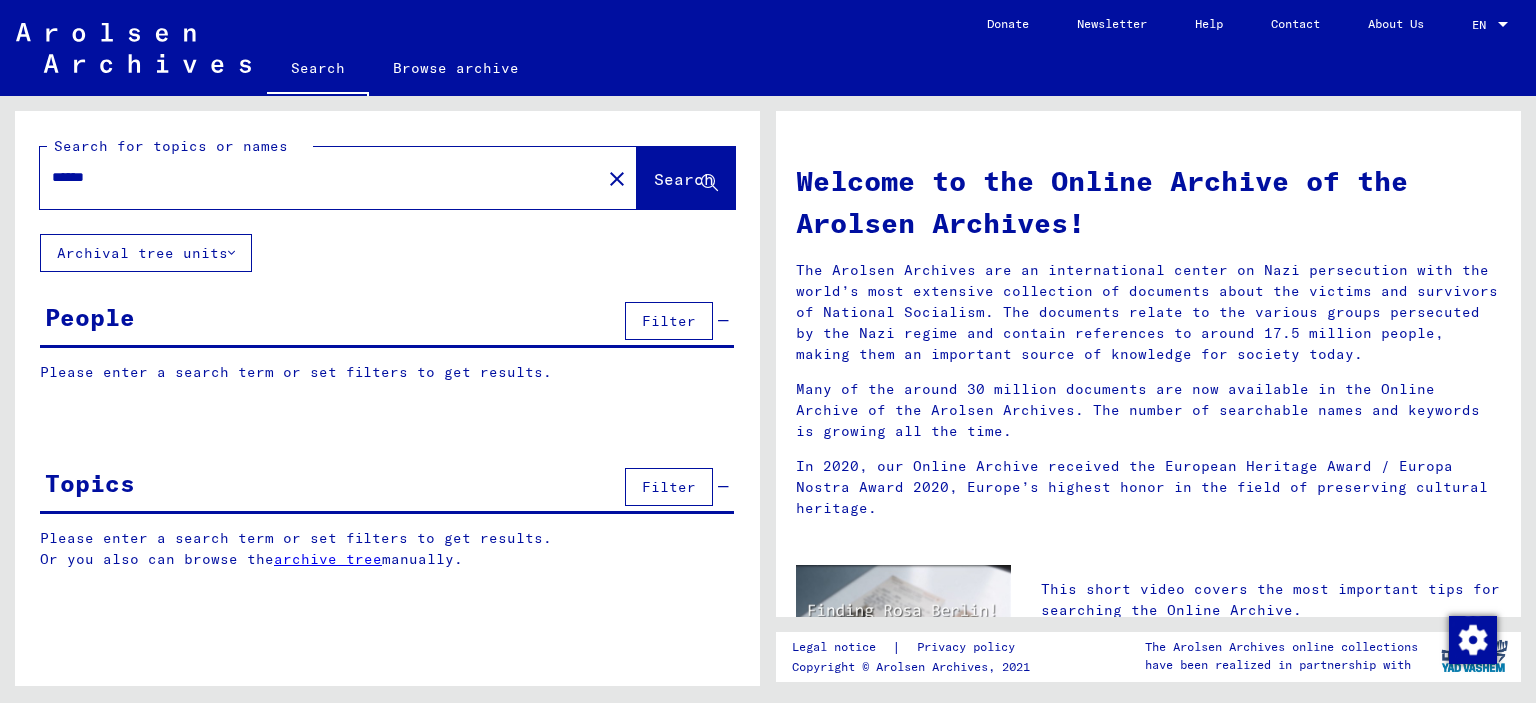 type on "******" 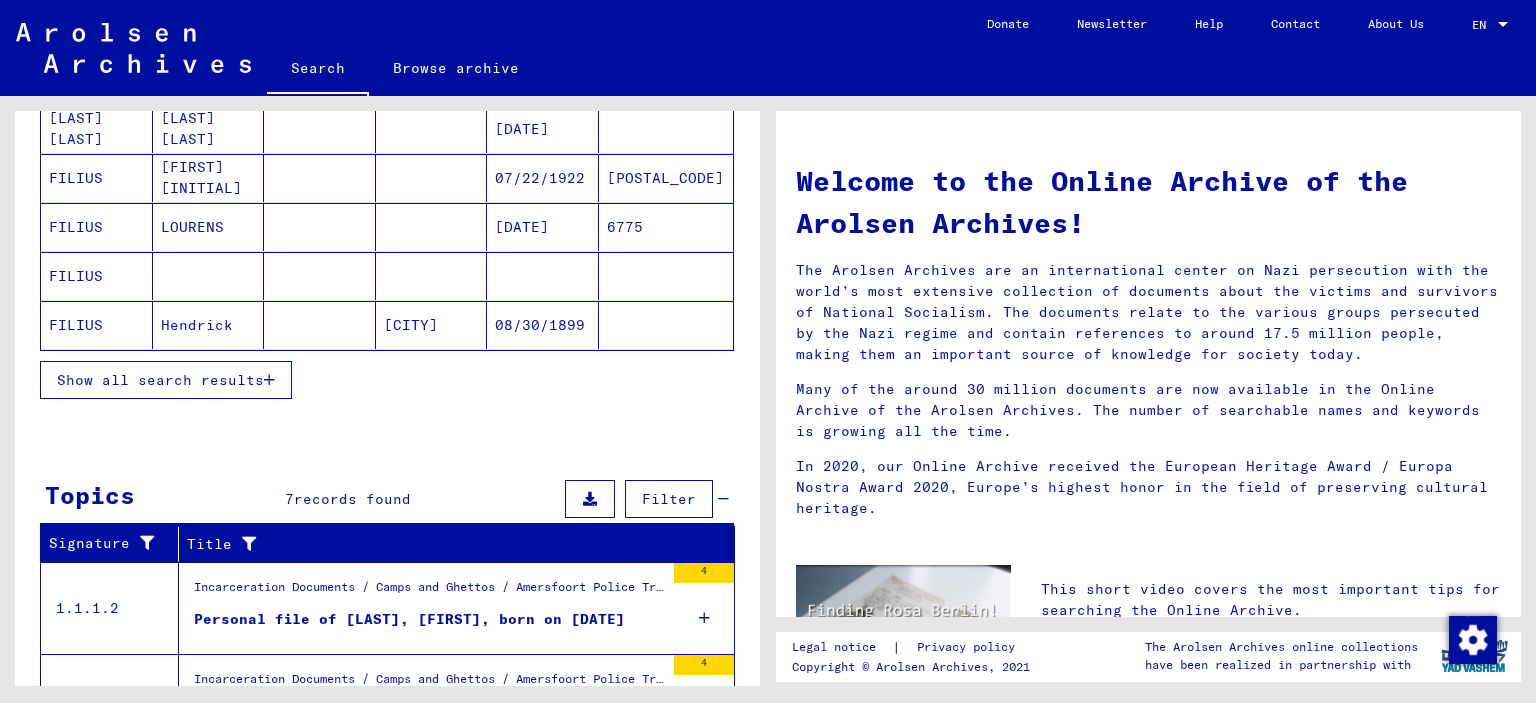 scroll, scrollTop: 200, scrollLeft: 0, axis: vertical 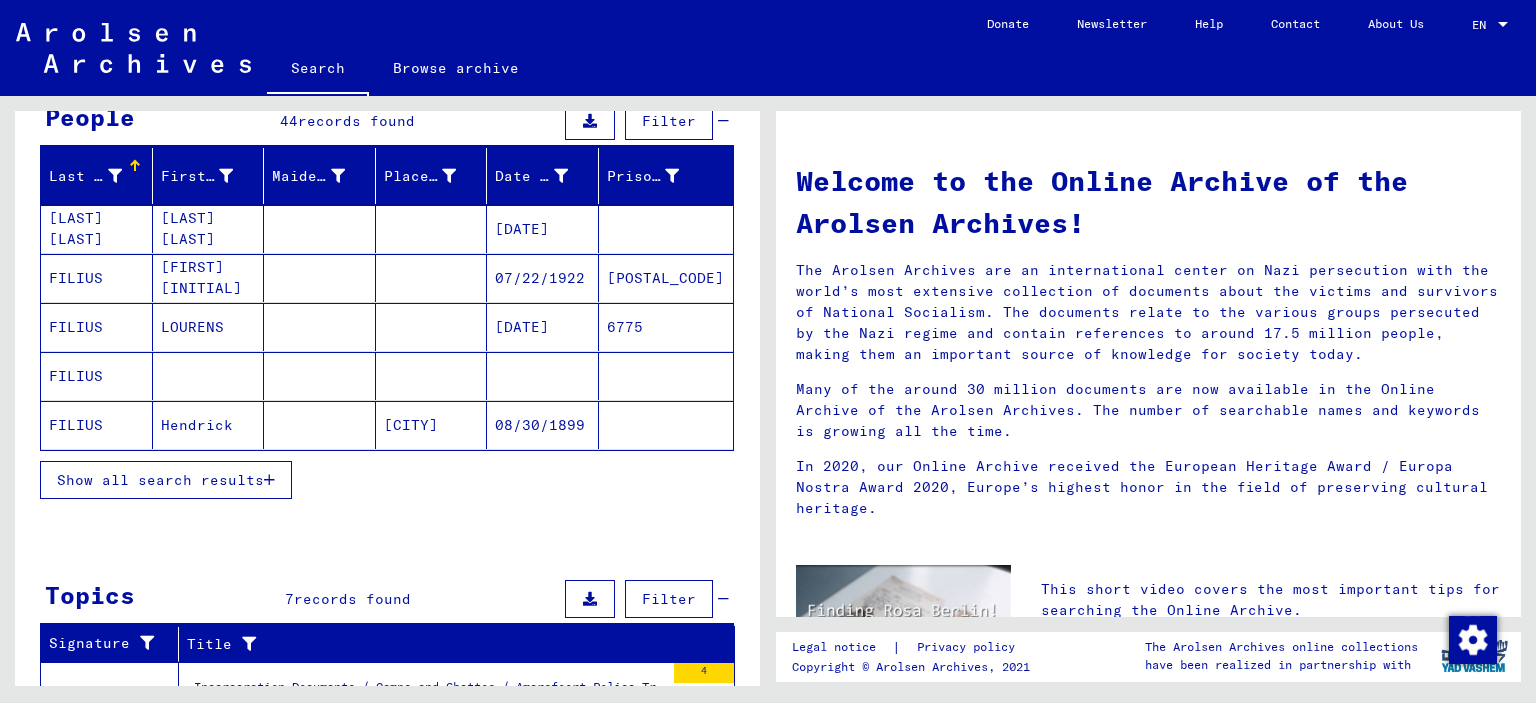 click on "Show all search results" at bounding box center (160, 480) 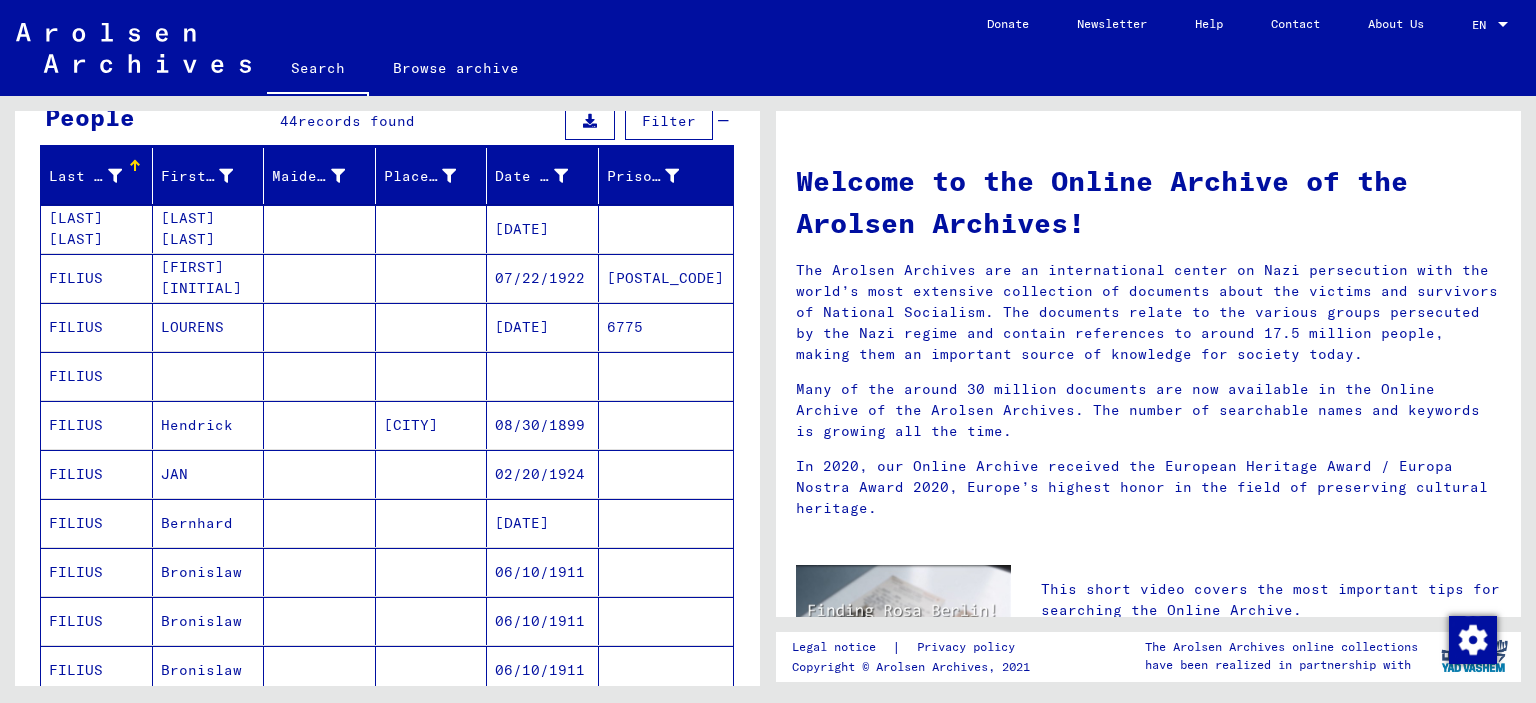 drag, startPoint x: 224, startPoint y: 425, endPoint x: 196, endPoint y: 427, distance: 28.071337 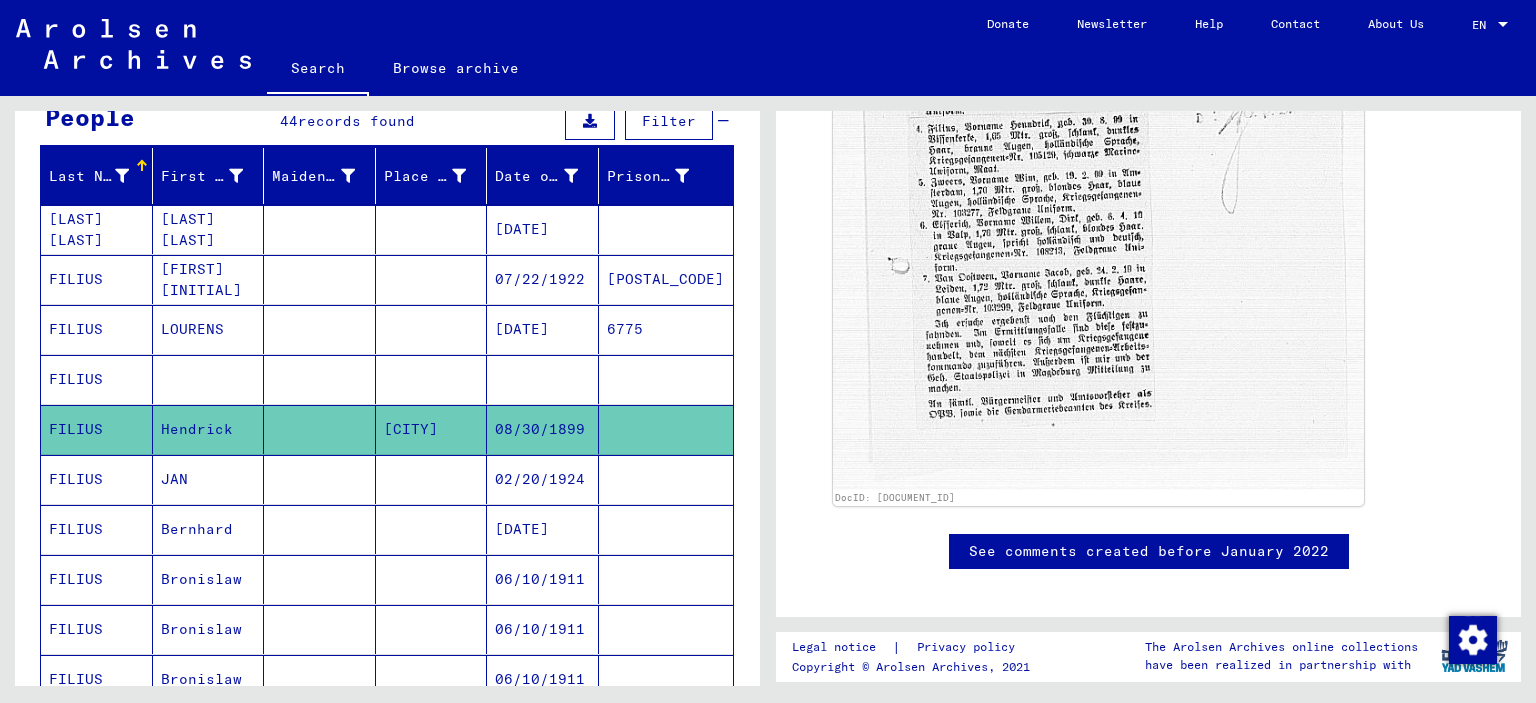 scroll, scrollTop: 700, scrollLeft: 0, axis: vertical 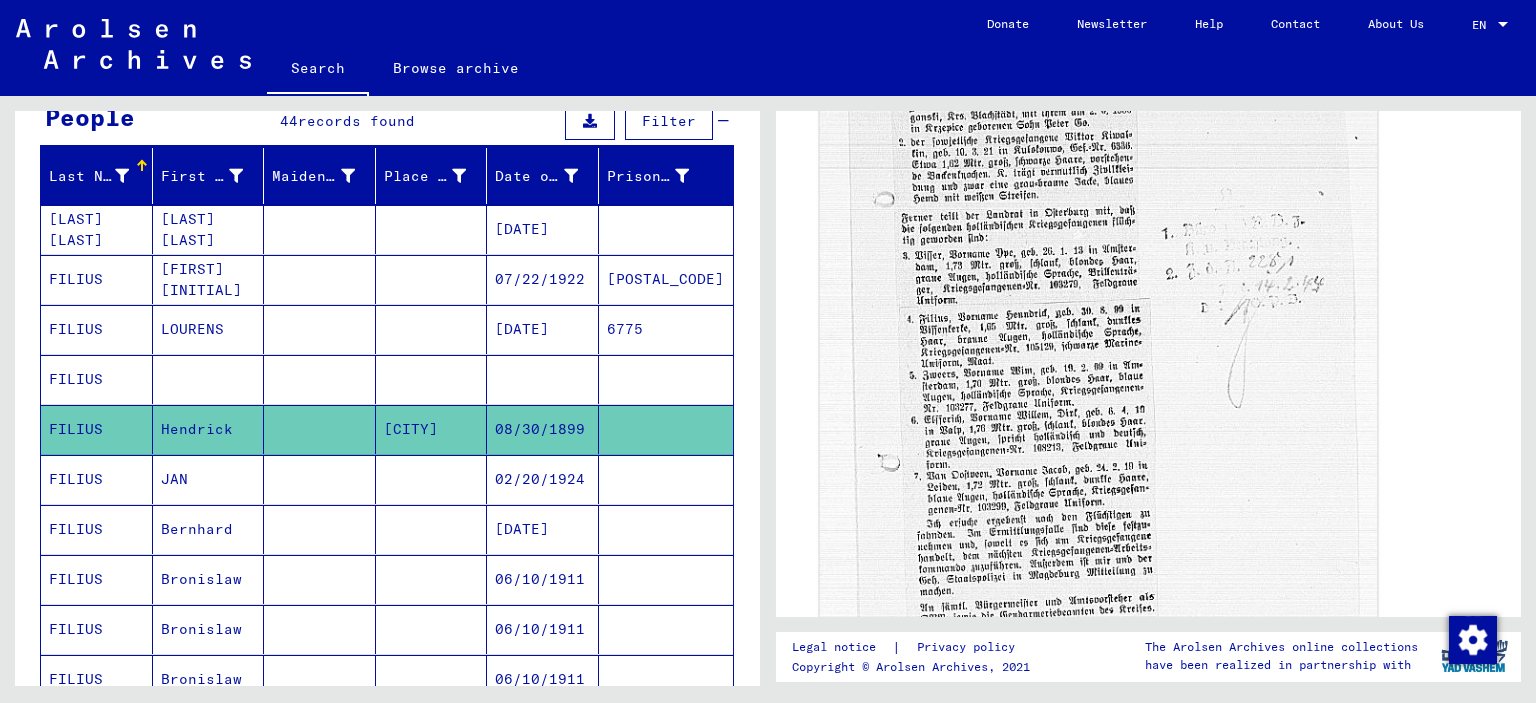 click 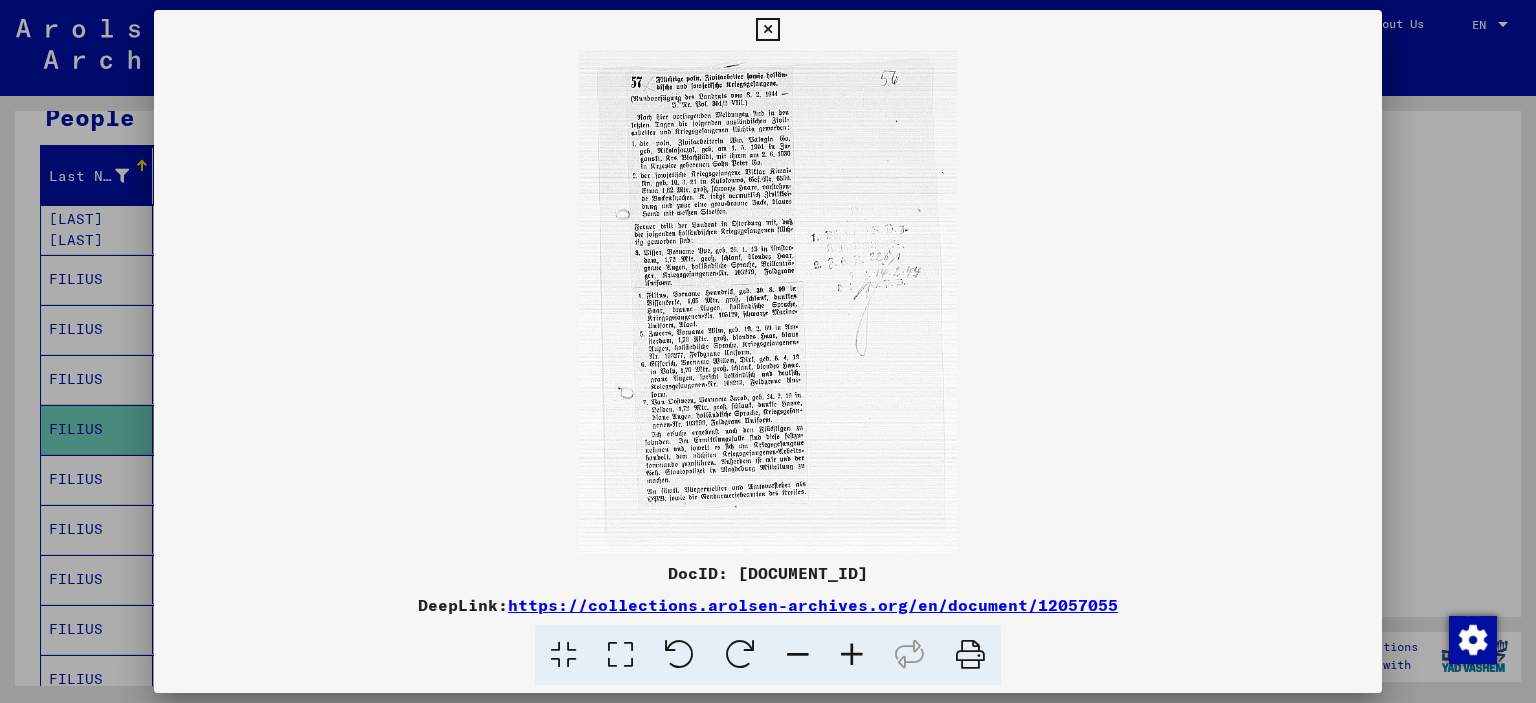 click at bounding box center [852, 655] 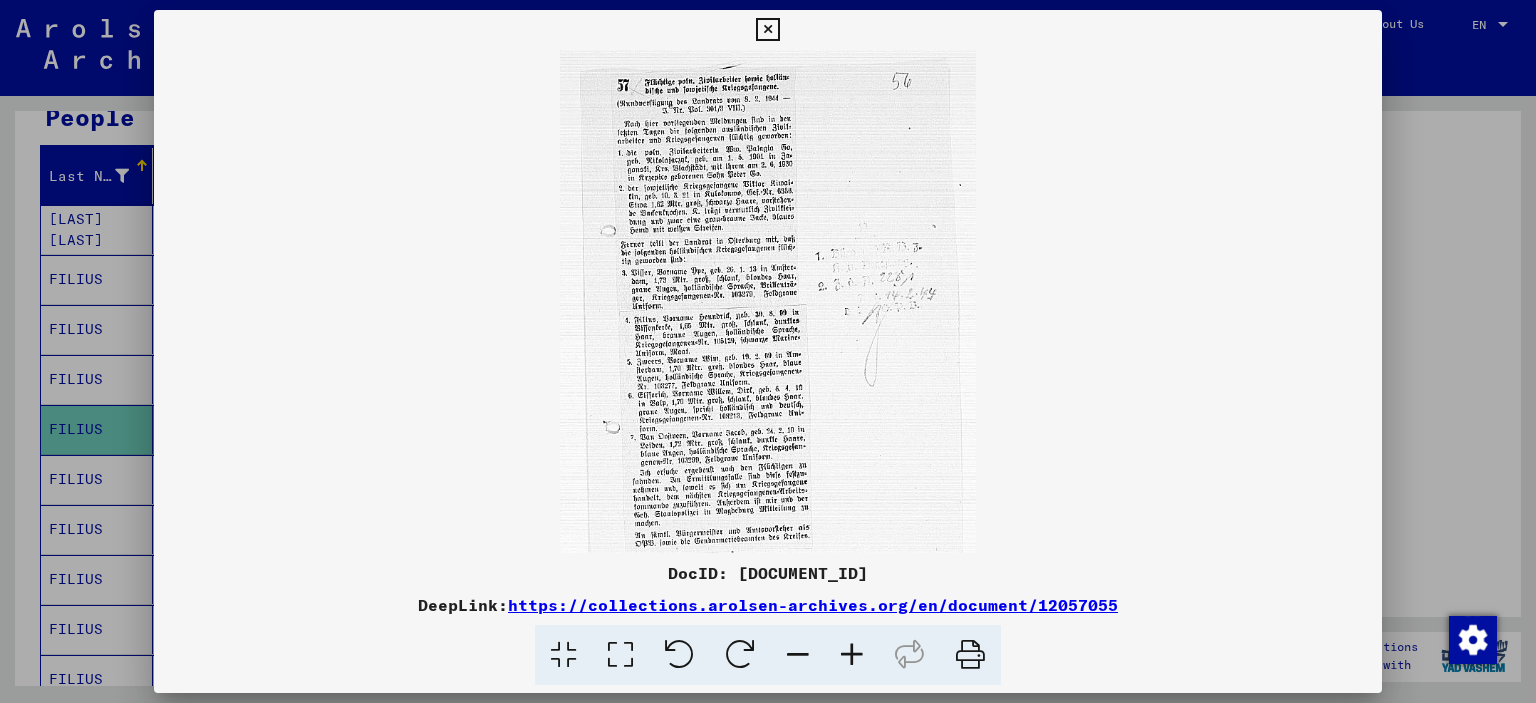 click at bounding box center (852, 655) 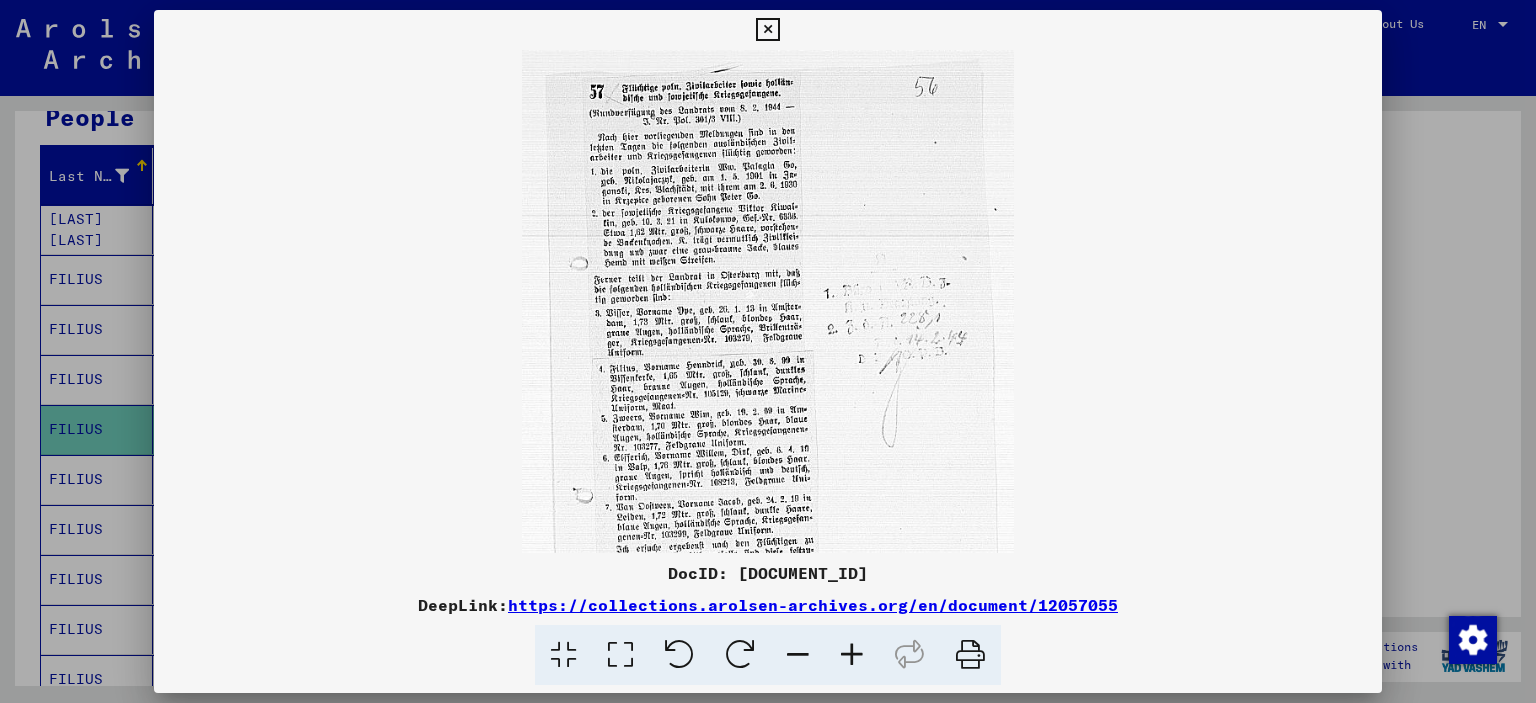 click at bounding box center (852, 655) 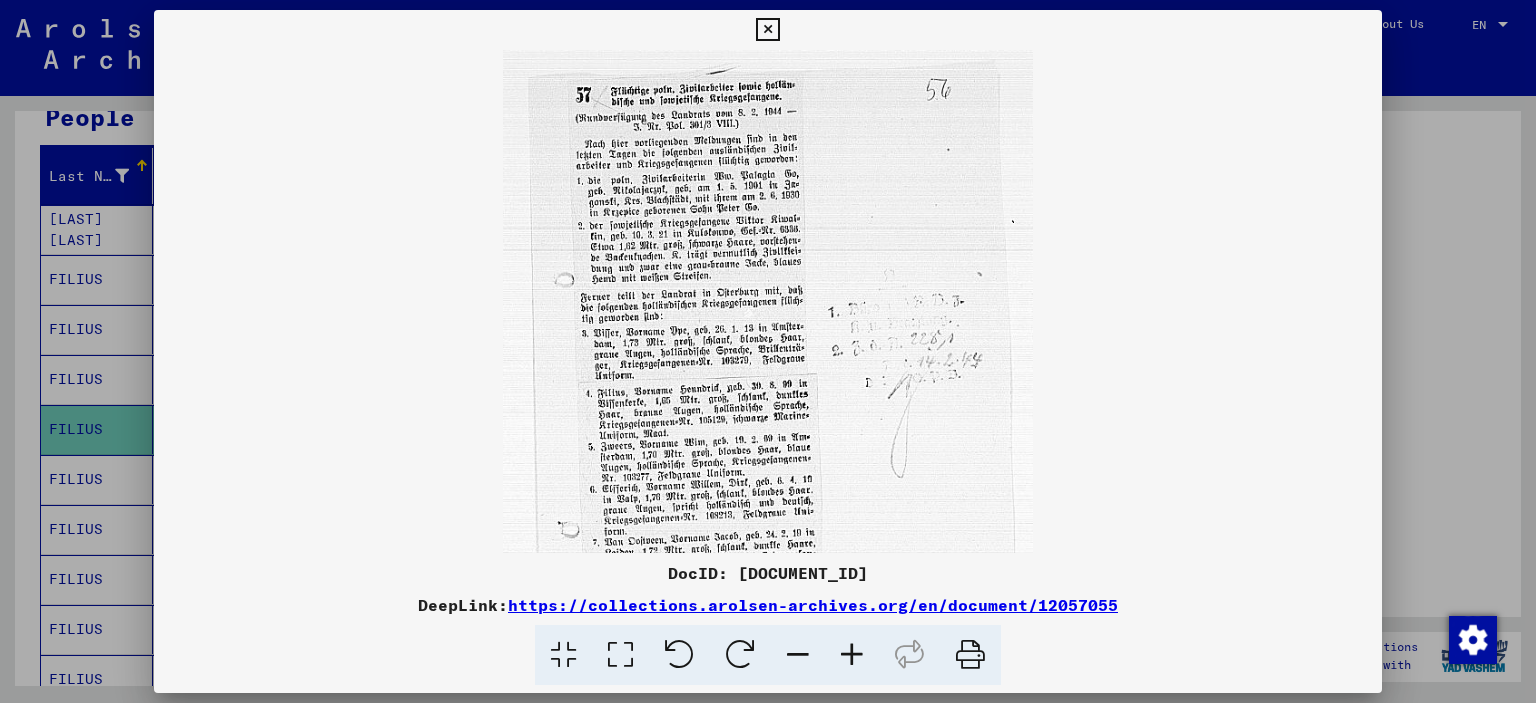 click at bounding box center [852, 655] 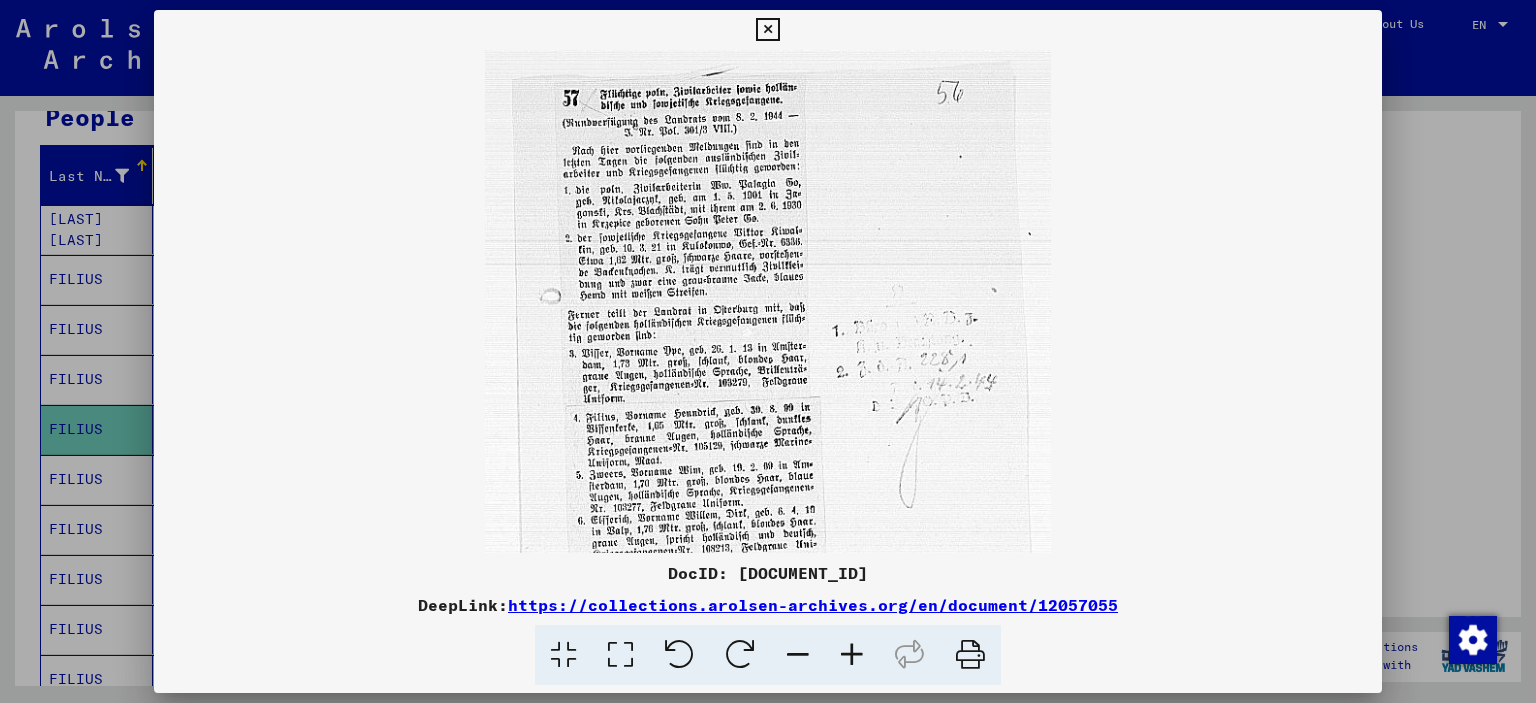 click at bounding box center (852, 655) 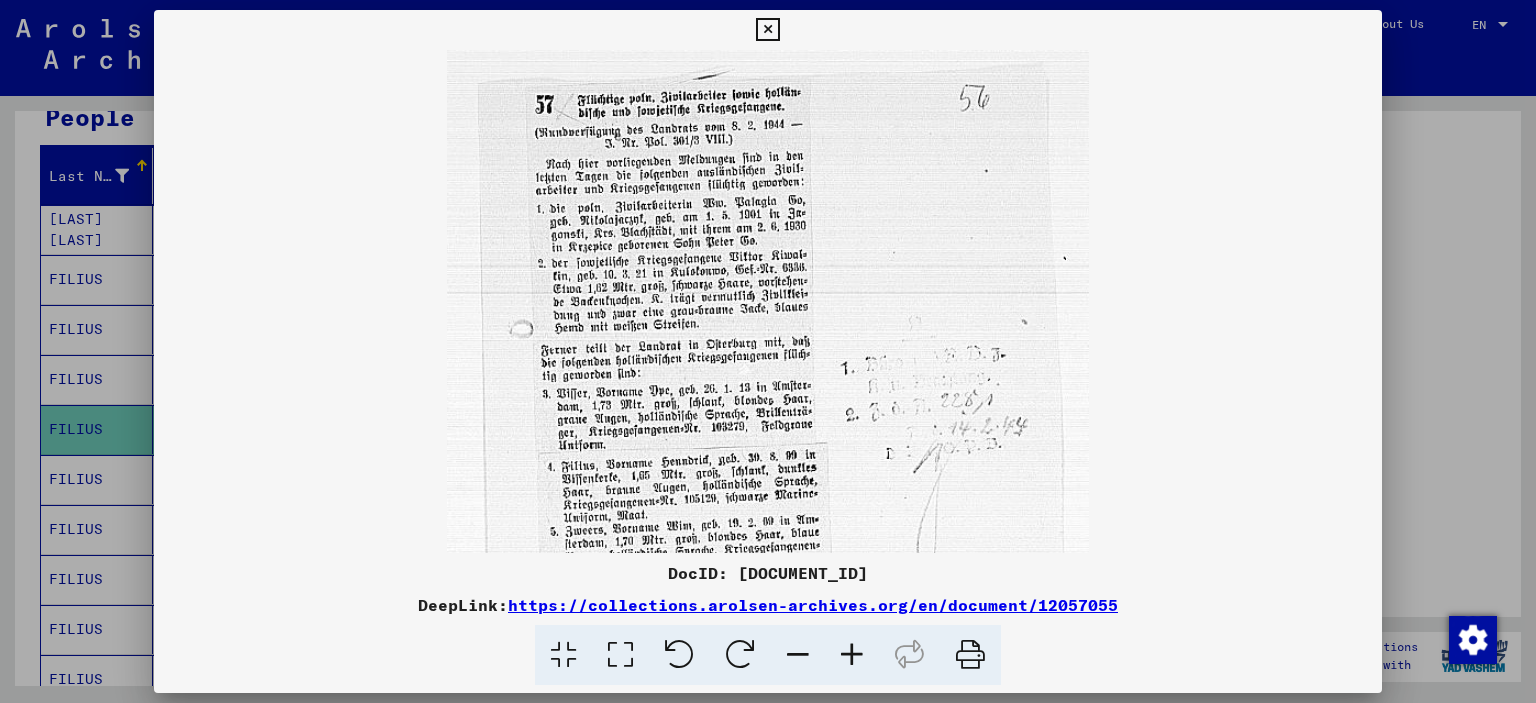 click at bounding box center (852, 655) 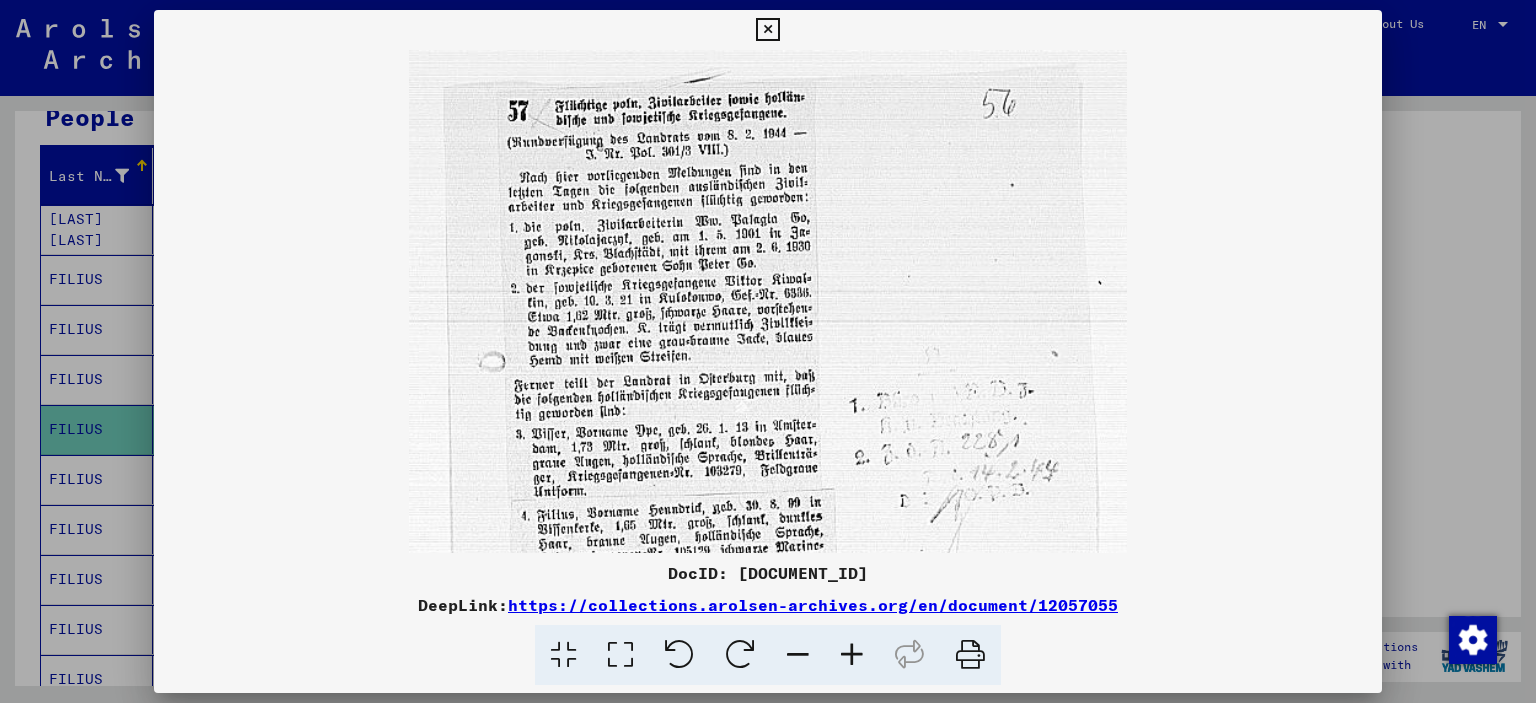 click at bounding box center [852, 655] 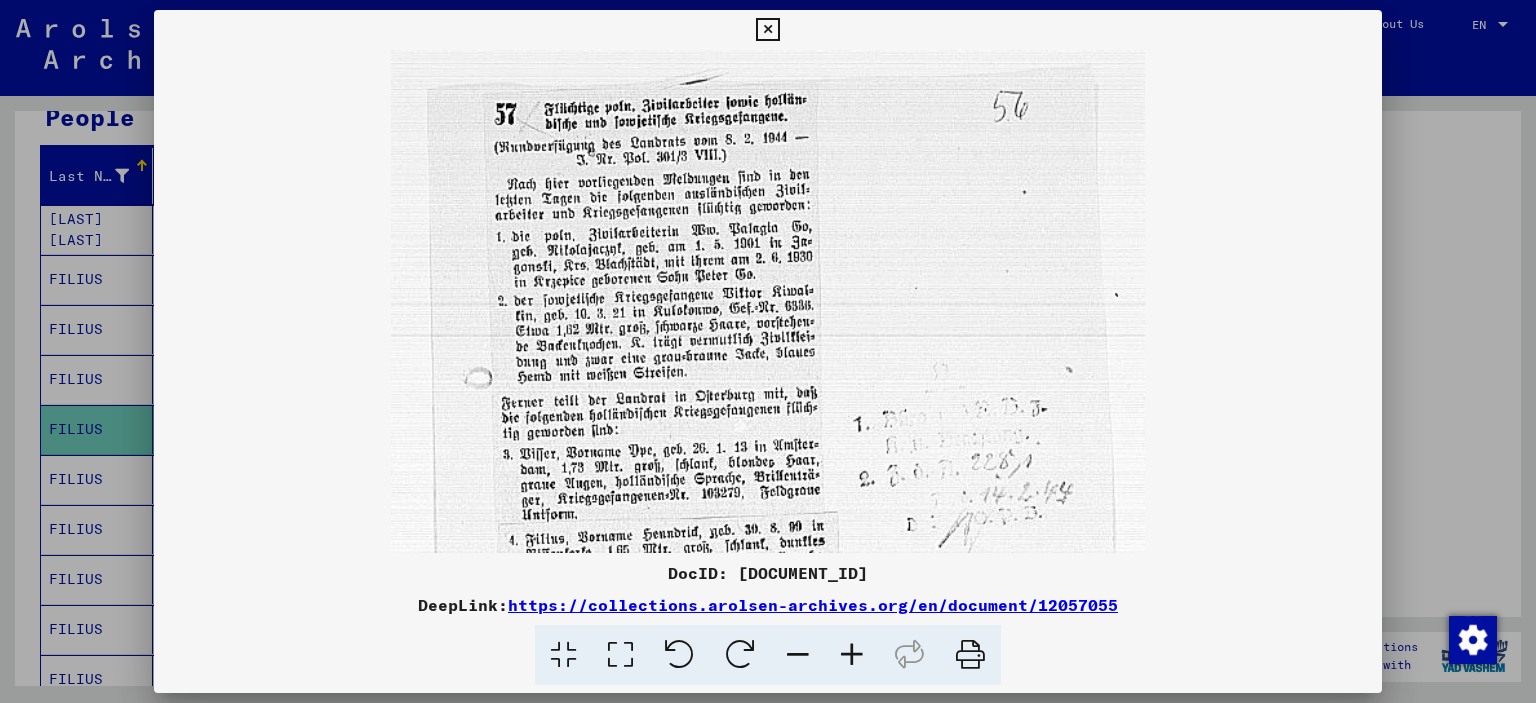 click at bounding box center [852, 655] 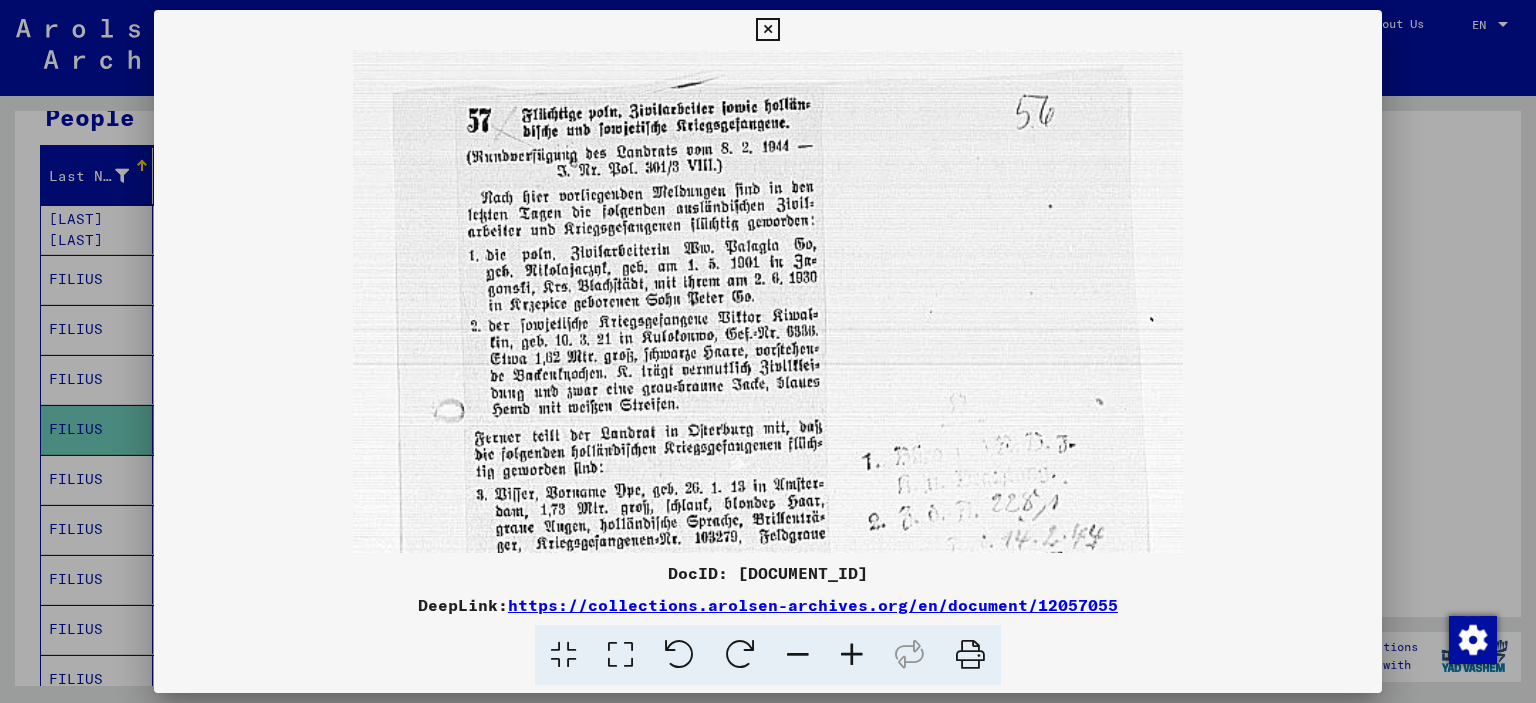 click at bounding box center [852, 655] 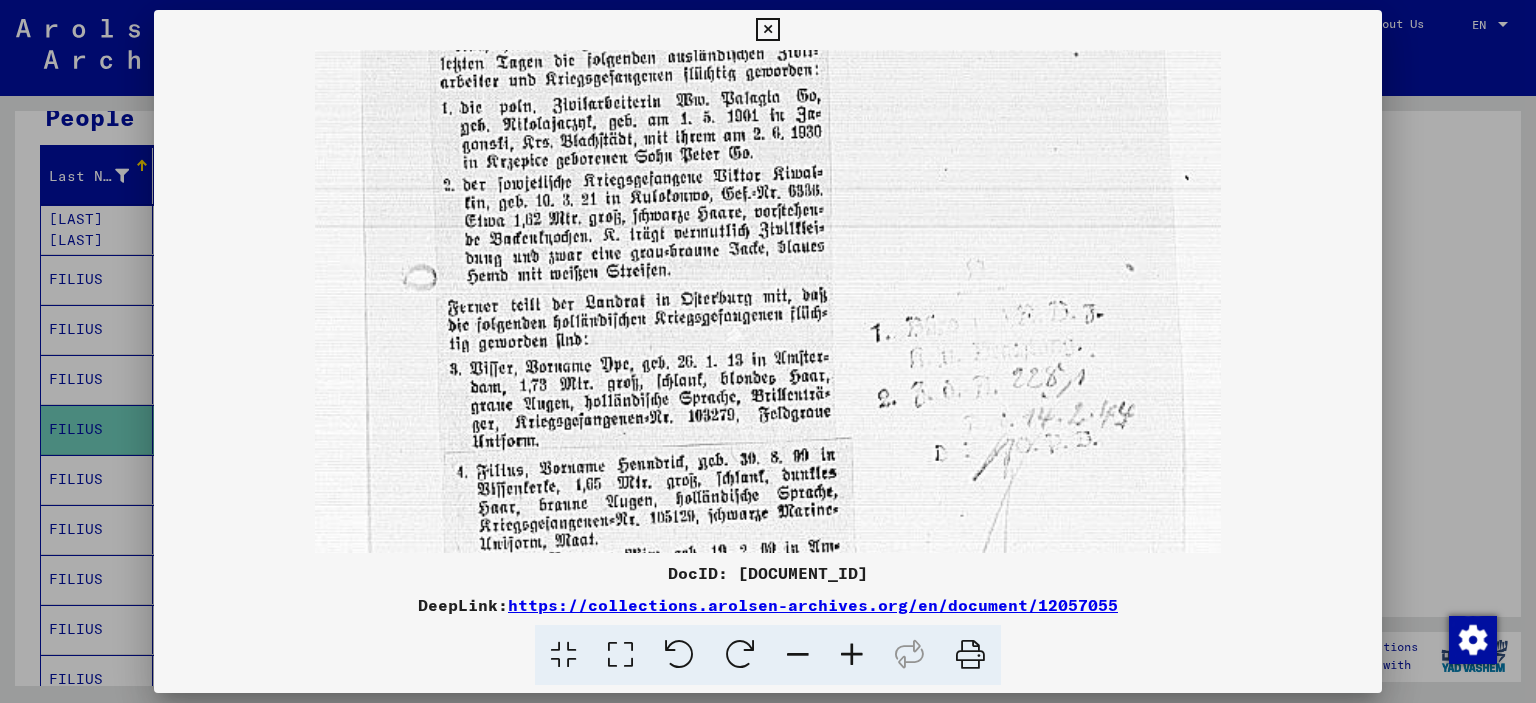 scroll, scrollTop: 168, scrollLeft: 0, axis: vertical 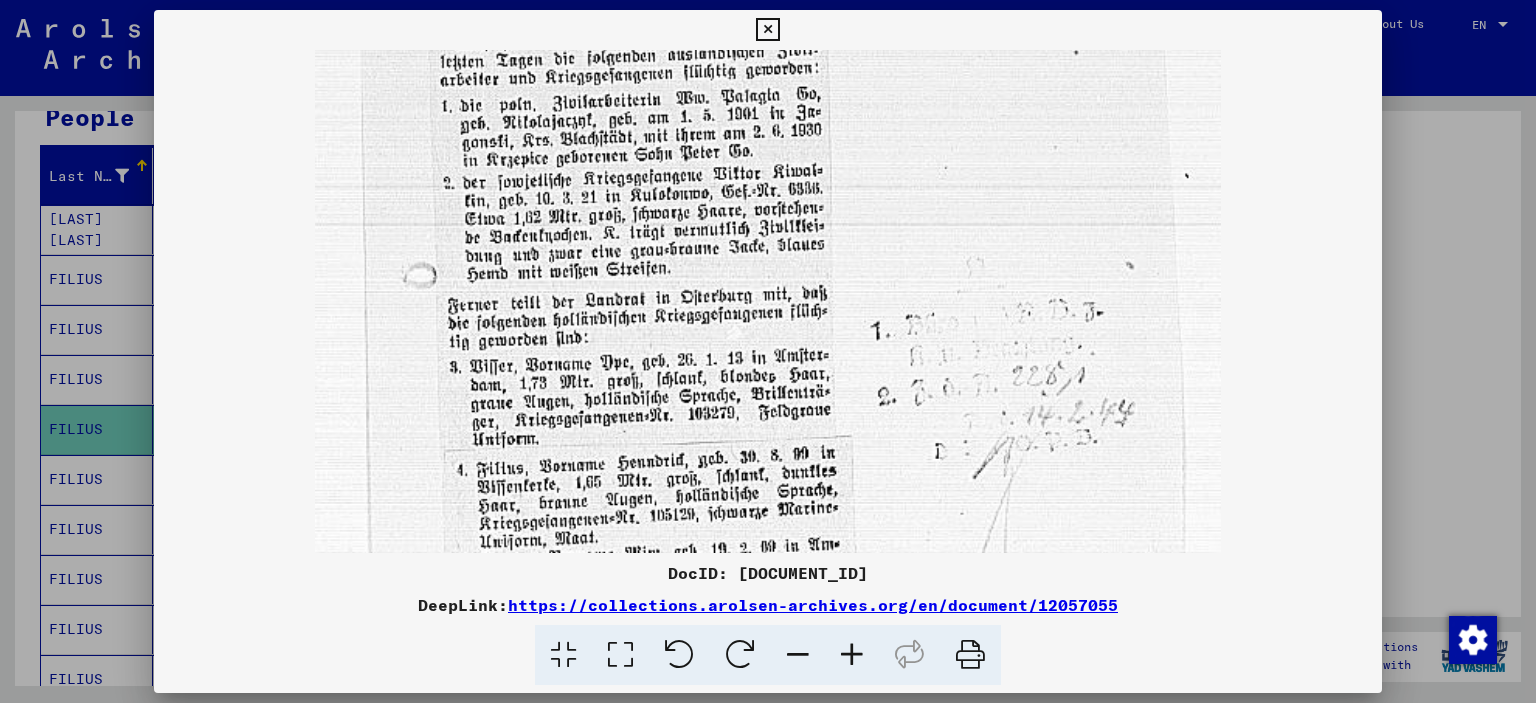 drag, startPoint x: 908, startPoint y: 340, endPoint x: 908, endPoint y: 177, distance: 163 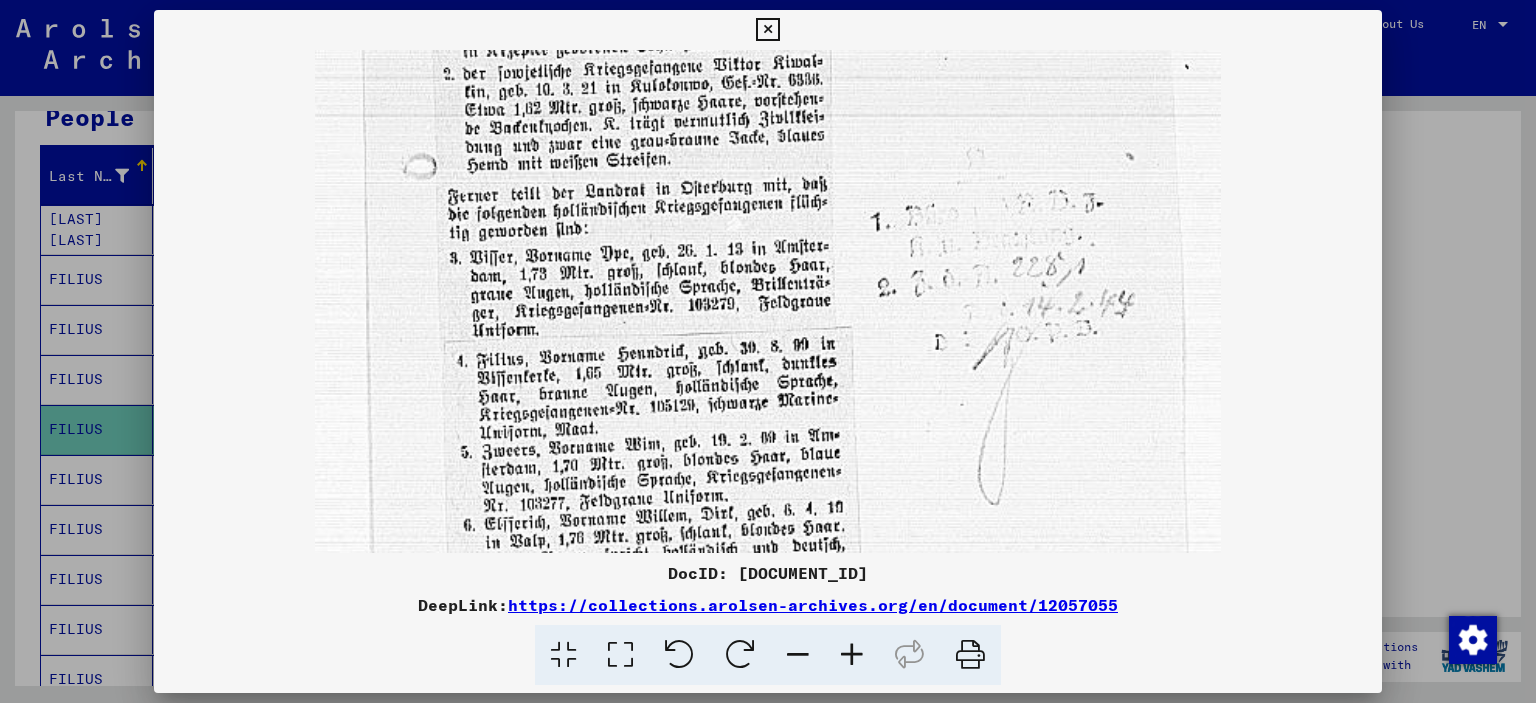scroll, scrollTop: 278, scrollLeft: 0, axis: vertical 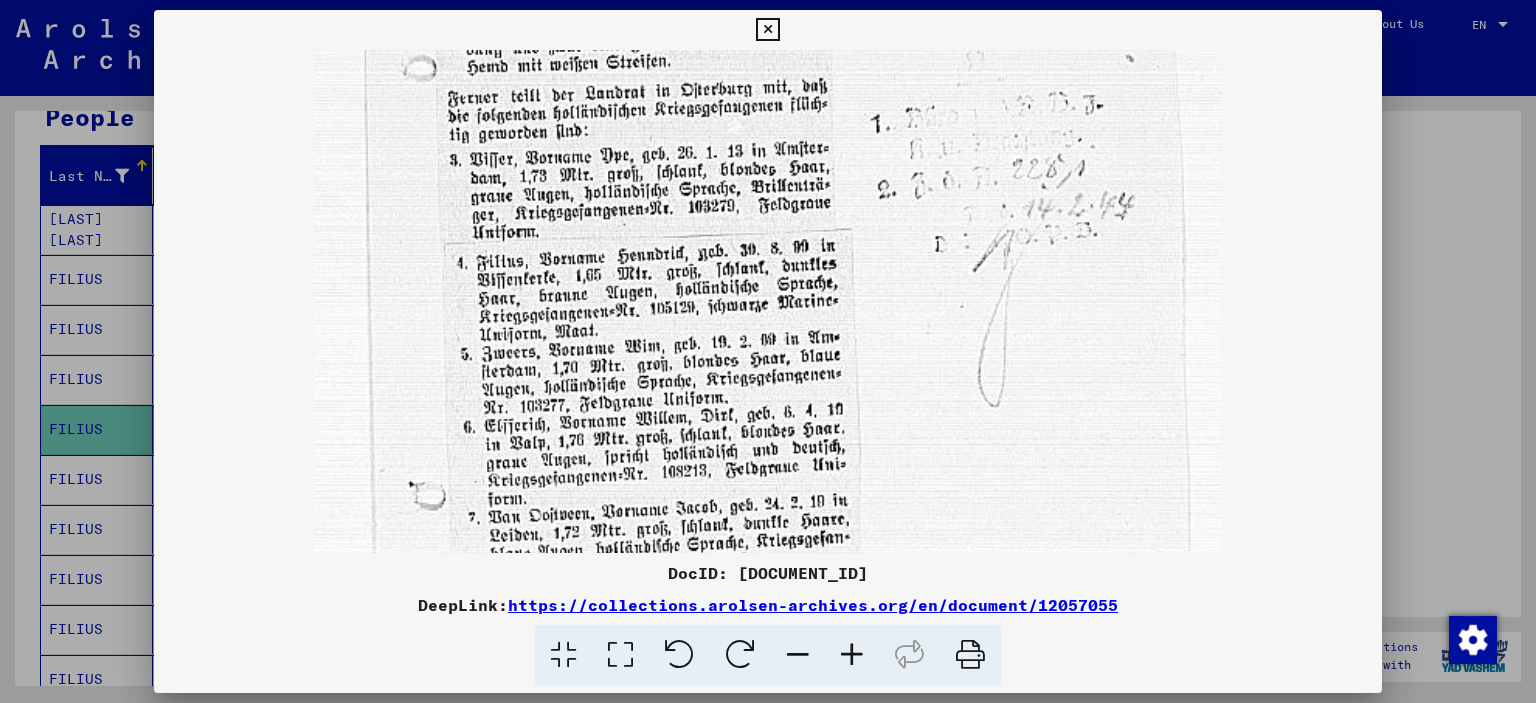 drag, startPoint x: 968, startPoint y: 409, endPoint x: 1007, endPoint y: 228, distance: 185.15399 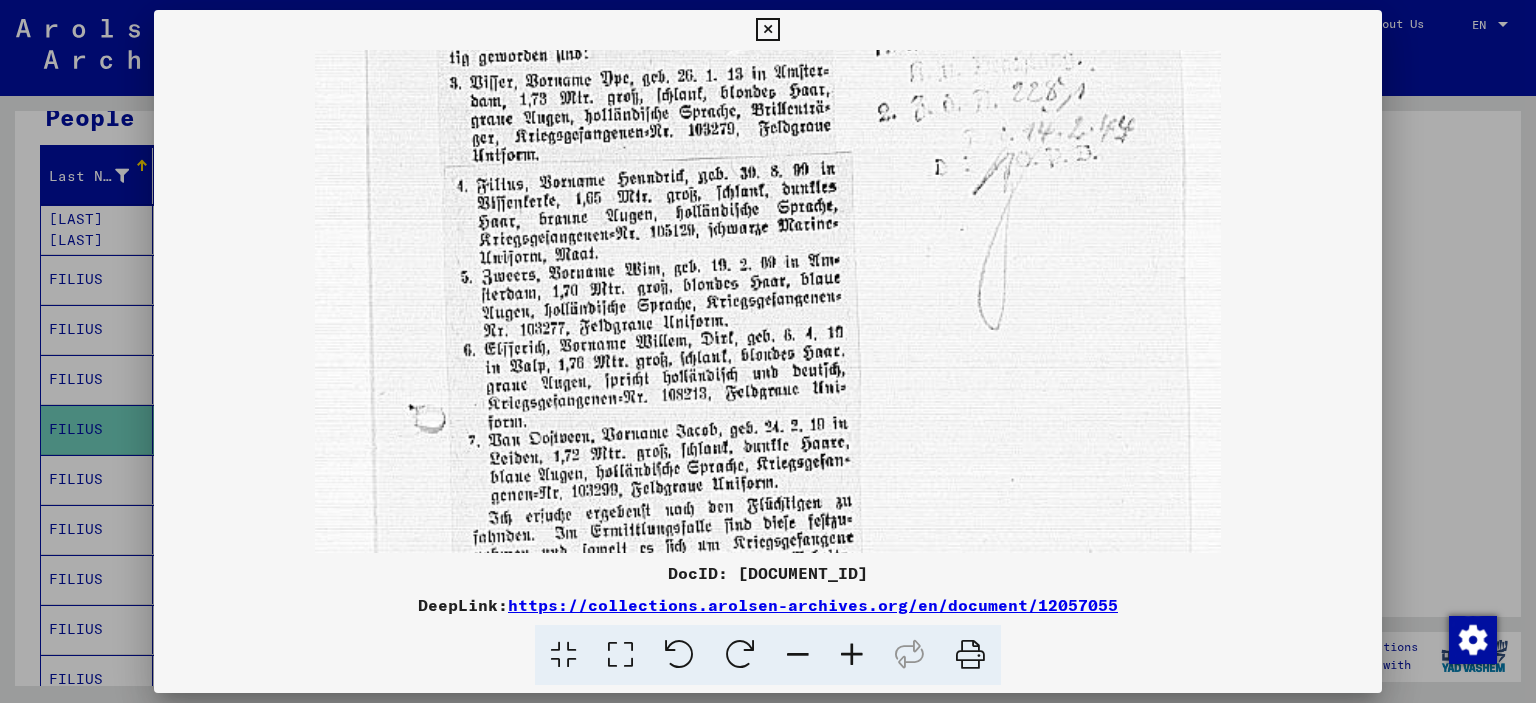 scroll, scrollTop: 455, scrollLeft: 0, axis: vertical 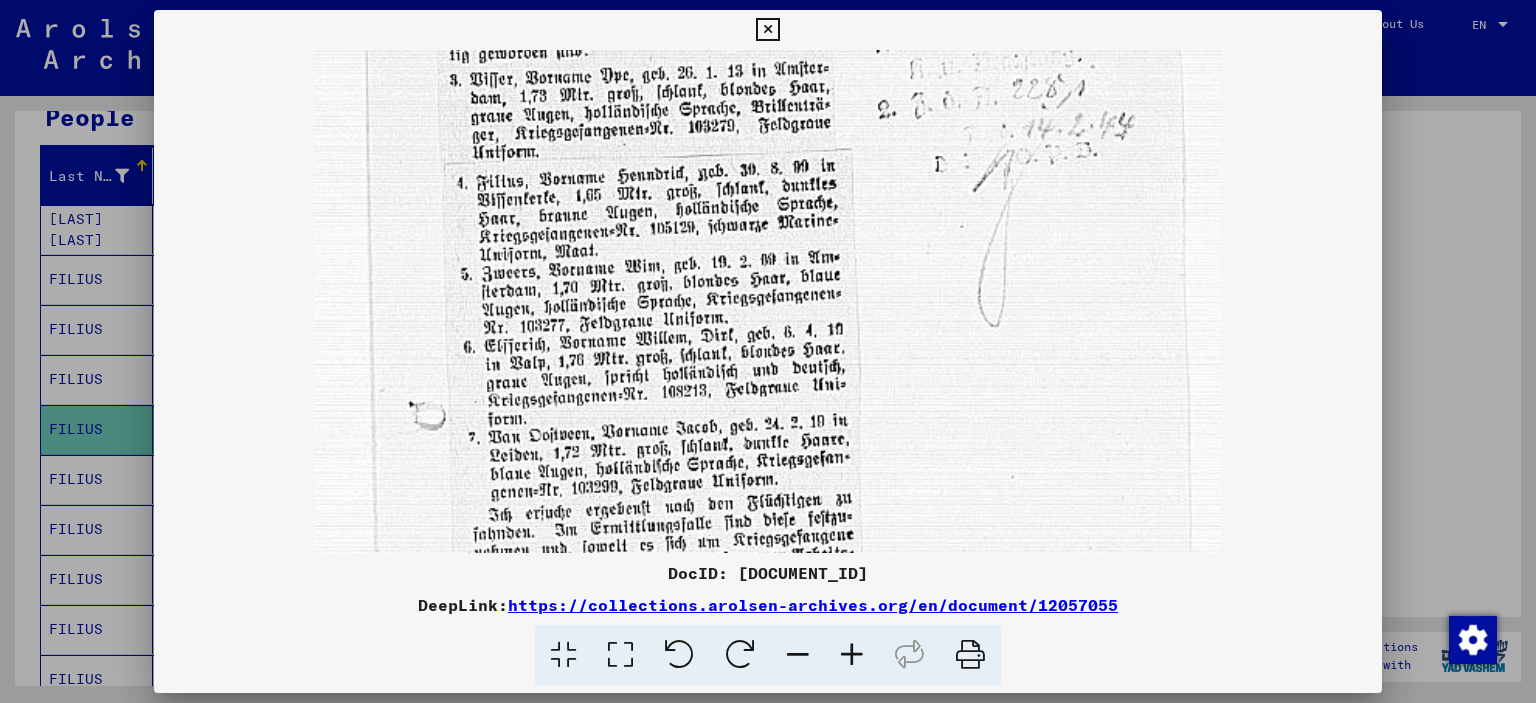drag, startPoint x: 1029, startPoint y: 324, endPoint x: 1029, endPoint y: 307, distance: 17 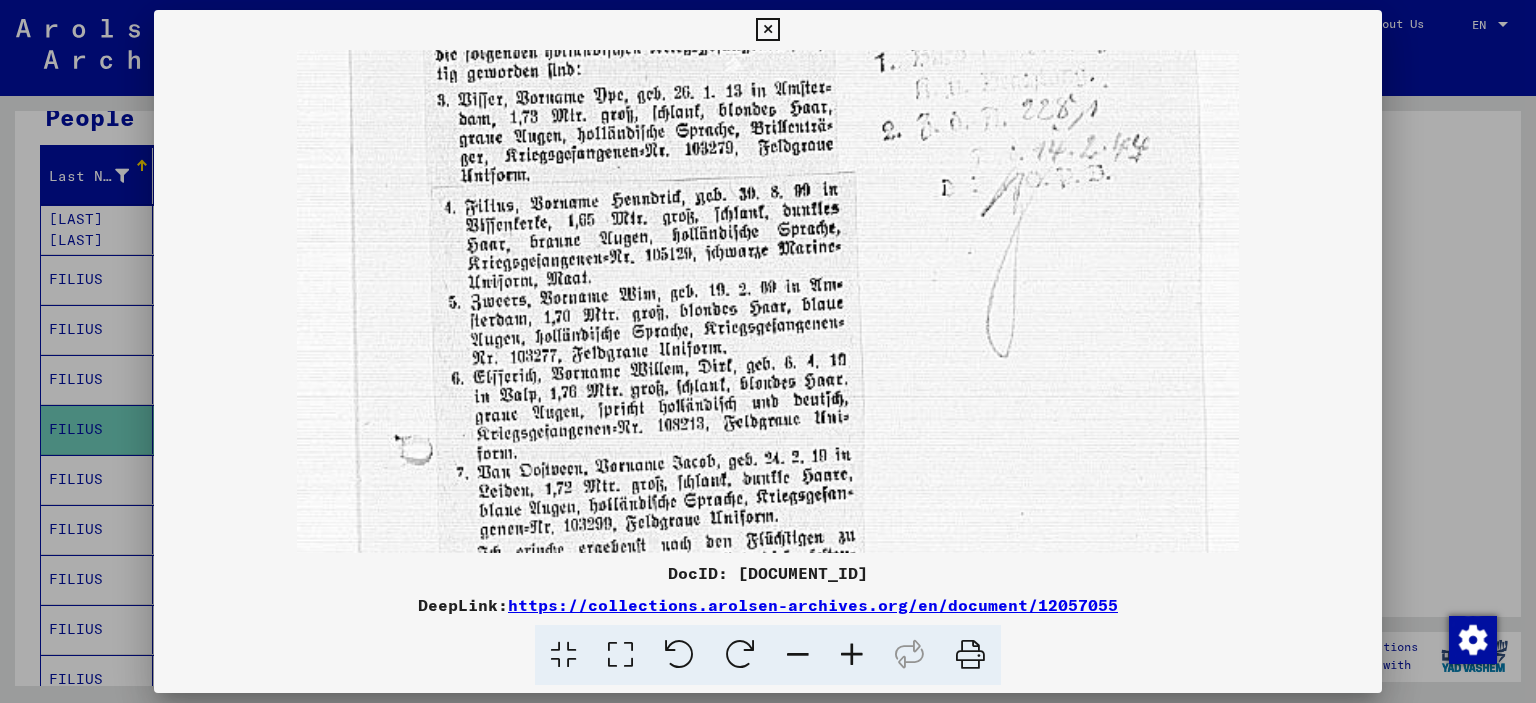 click at bounding box center (852, 655) 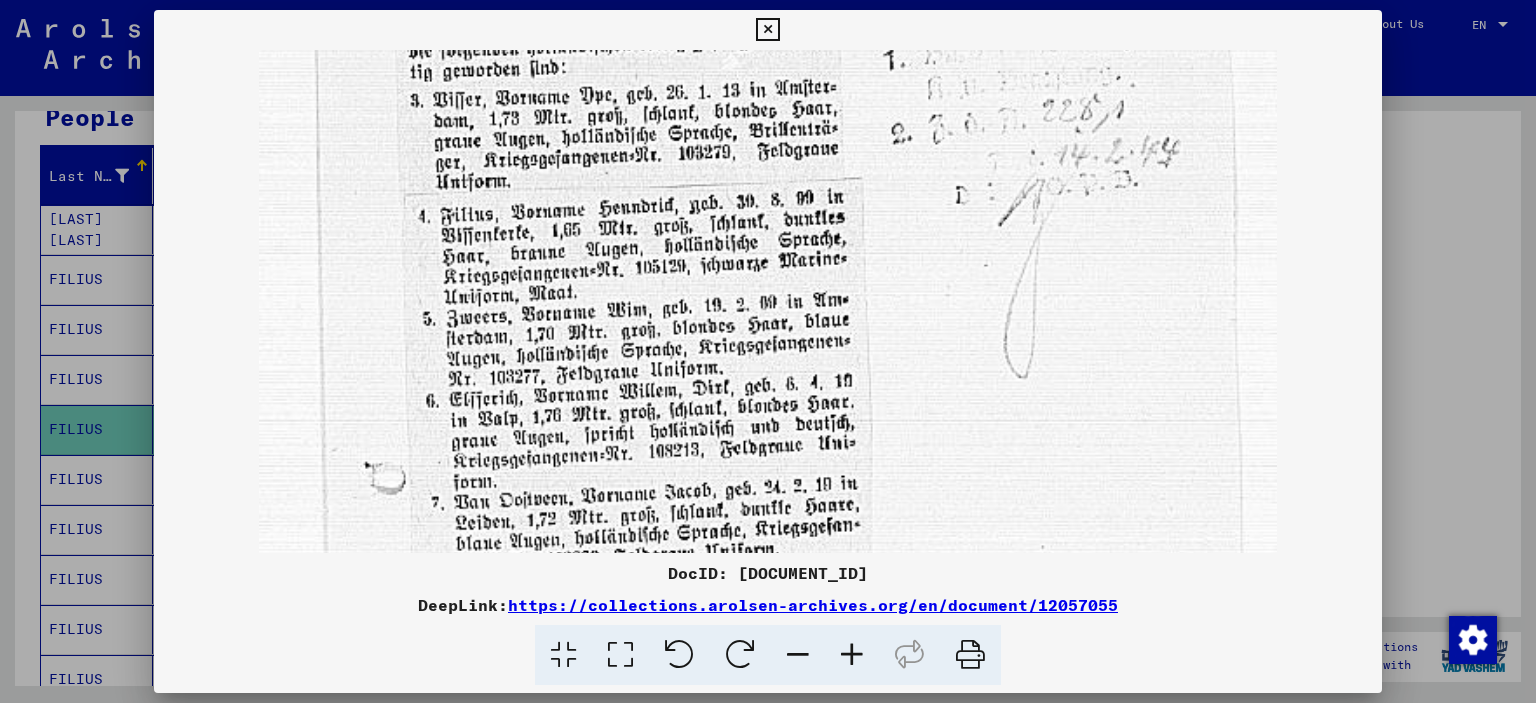 scroll, scrollTop: 519, scrollLeft: 0, axis: vertical 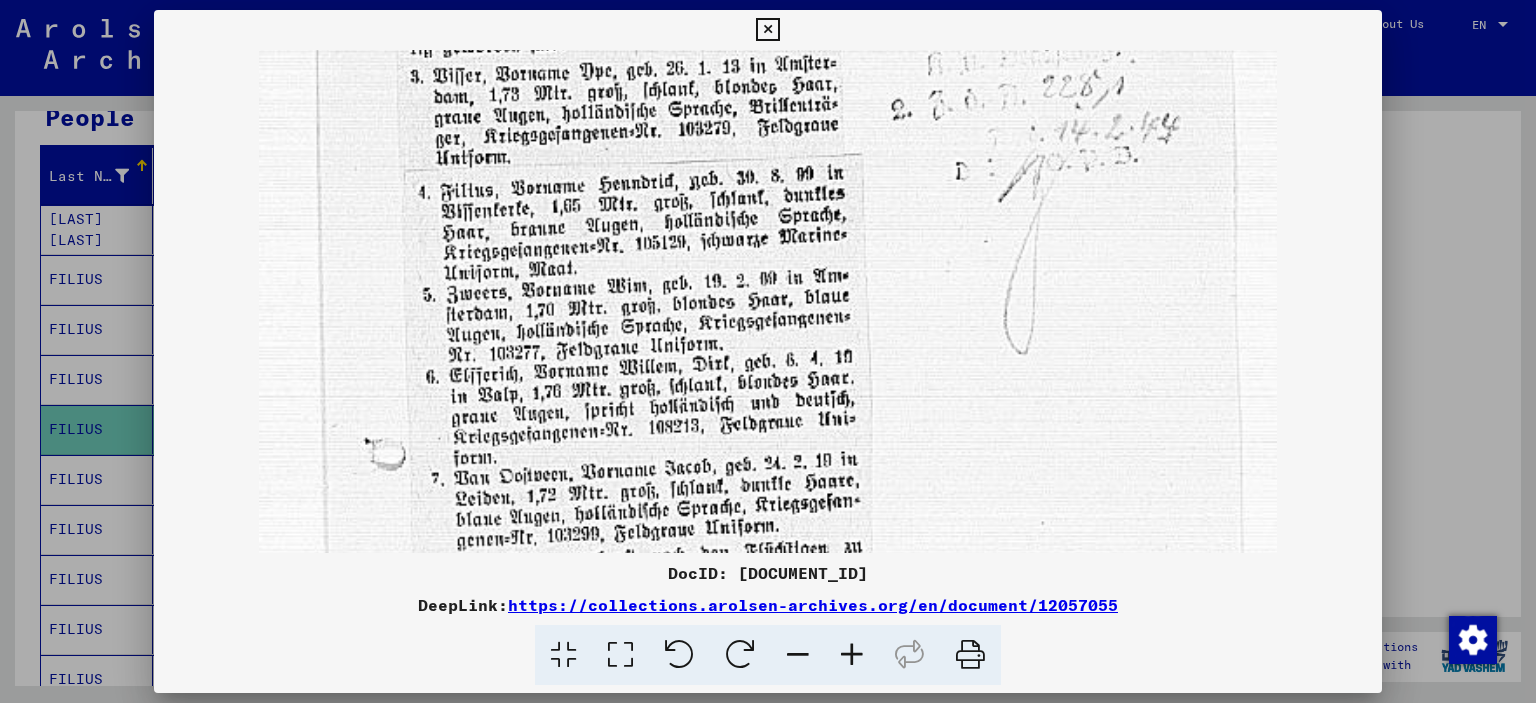 drag, startPoint x: 788, startPoint y: 374, endPoint x: 797, endPoint y: 311, distance: 63.63961 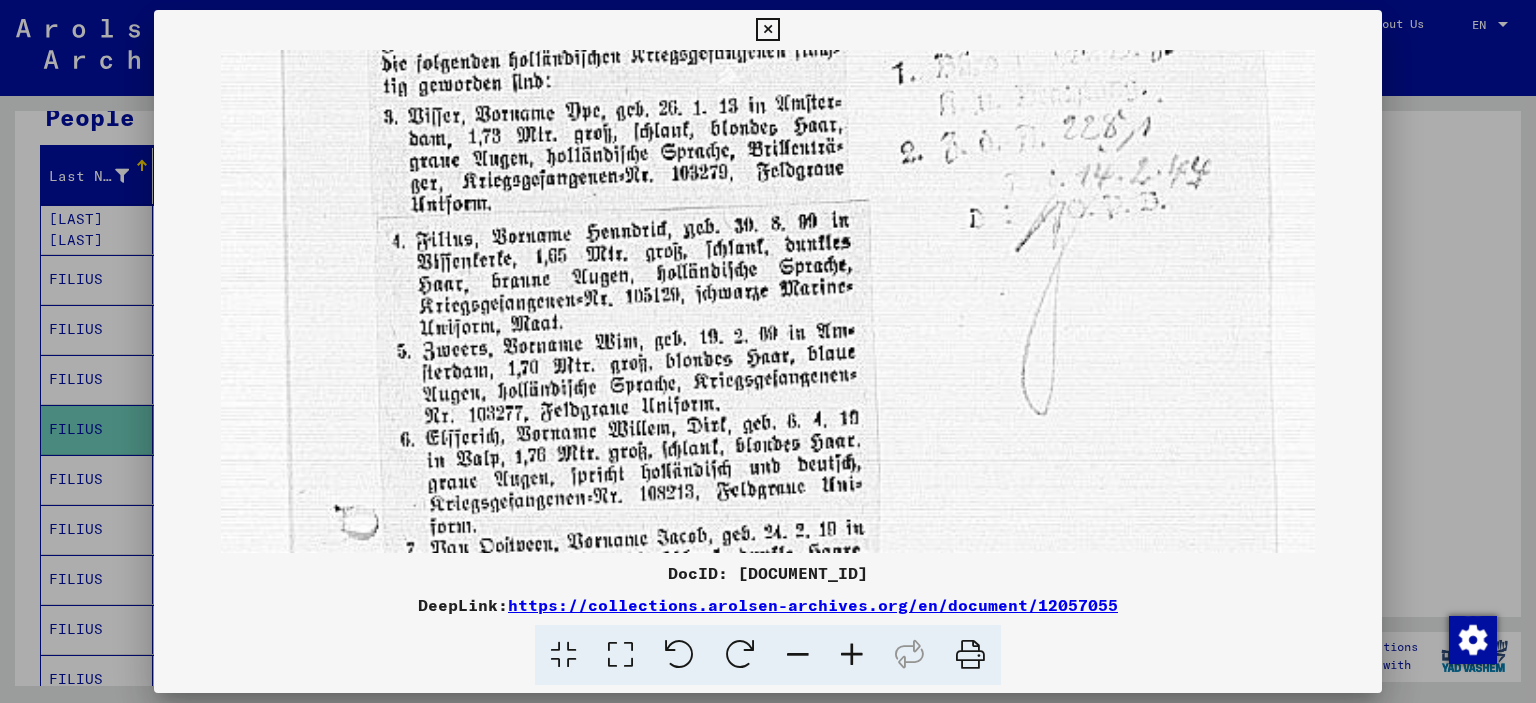 click at bounding box center (852, 655) 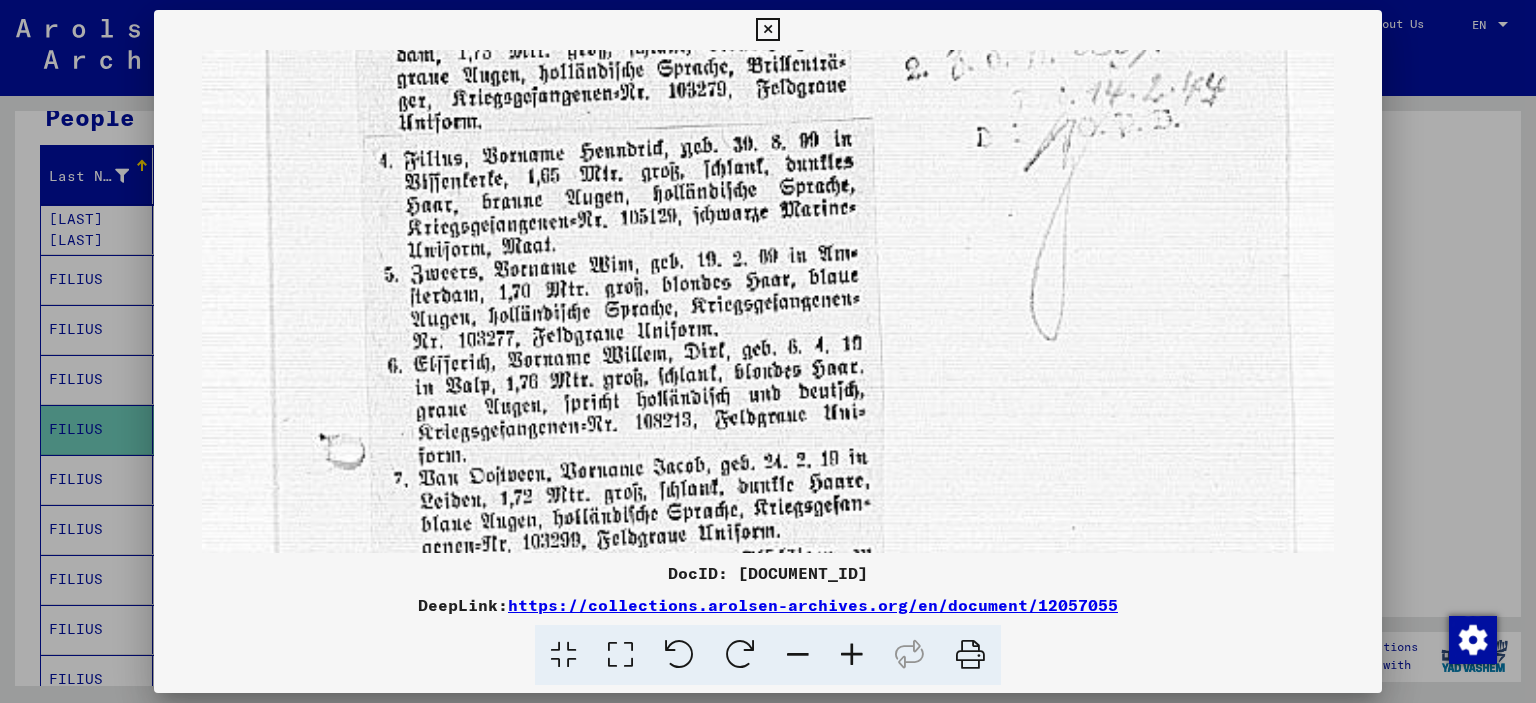 drag, startPoint x: 740, startPoint y: 359, endPoint x: 772, endPoint y: 243, distance: 120.33287 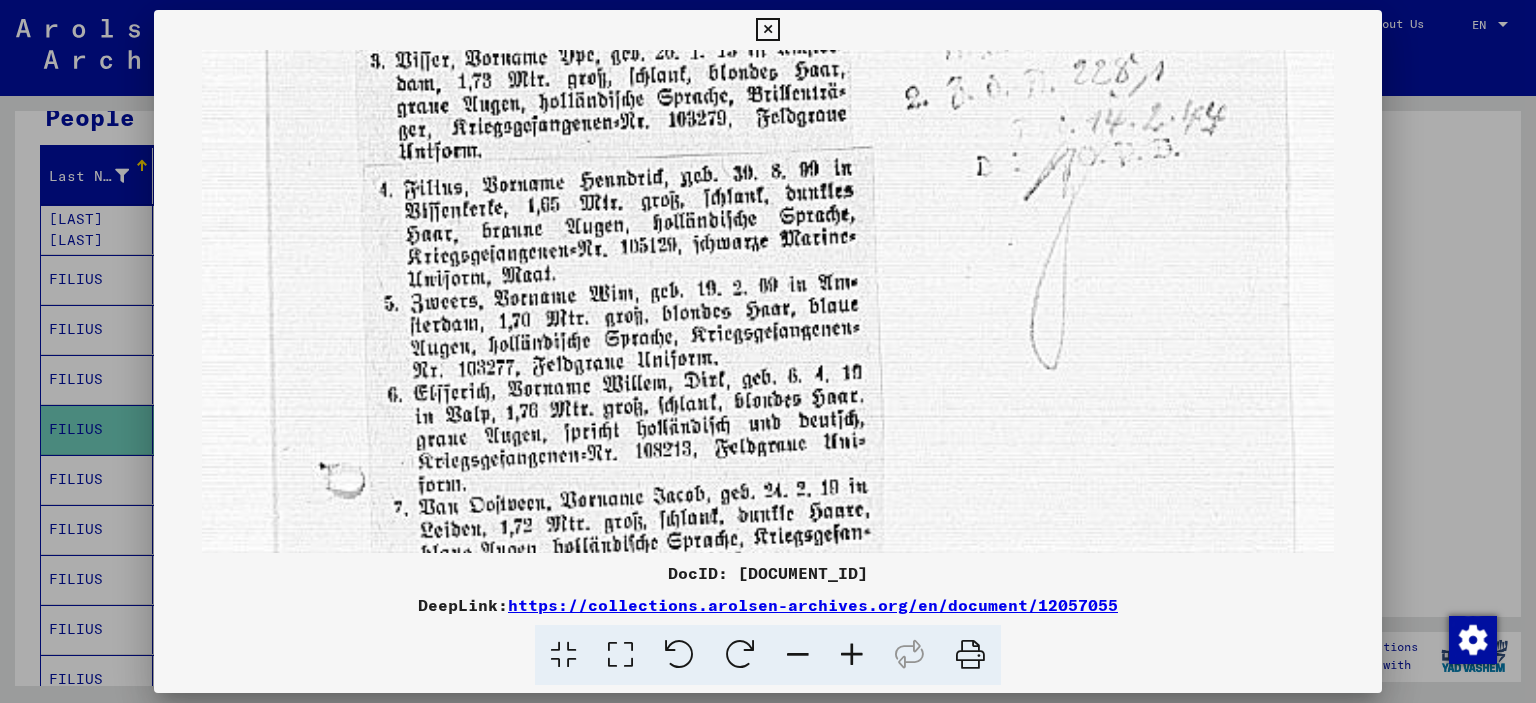 scroll, scrollTop: 580, scrollLeft: 0, axis: vertical 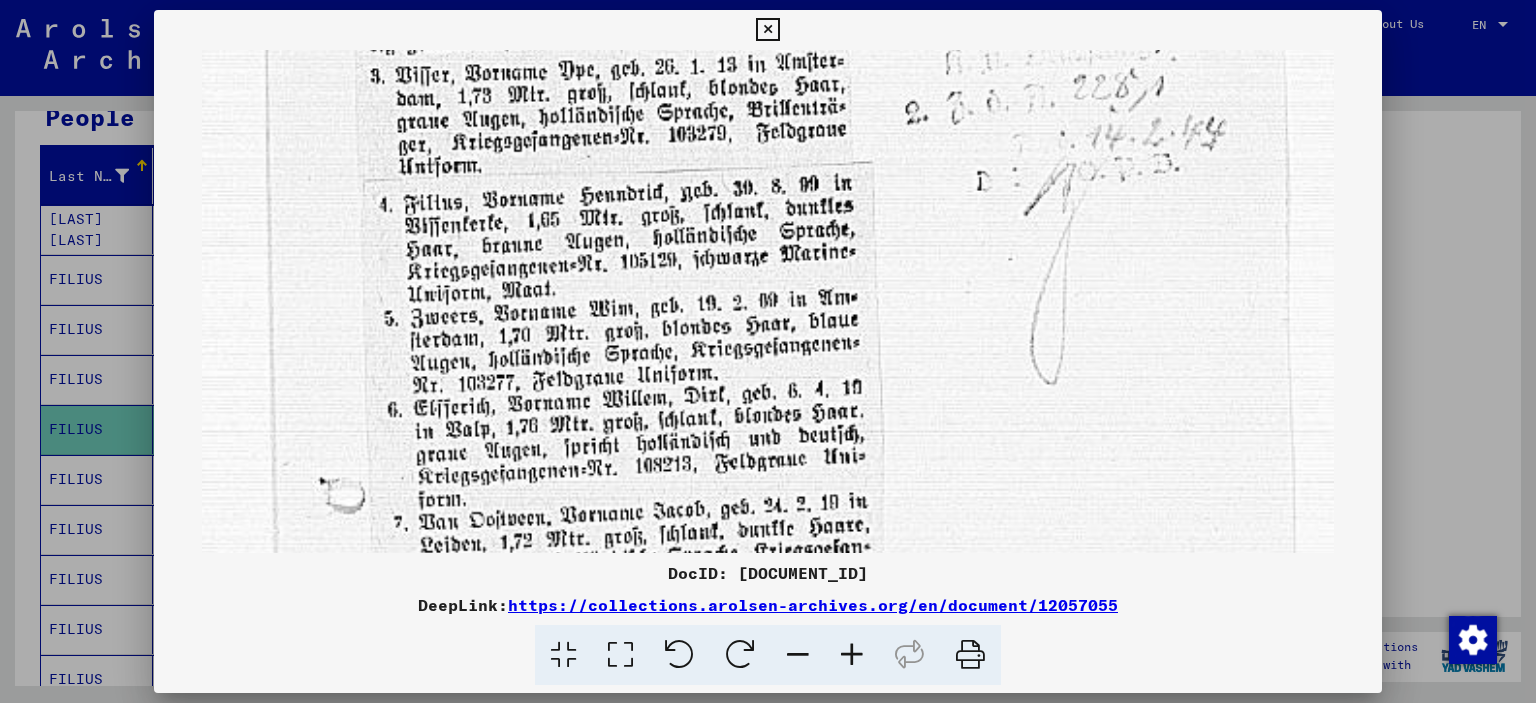 drag, startPoint x: 656, startPoint y: 305, endPoint x: 659, endPoint y: 321, distance: 16.27882 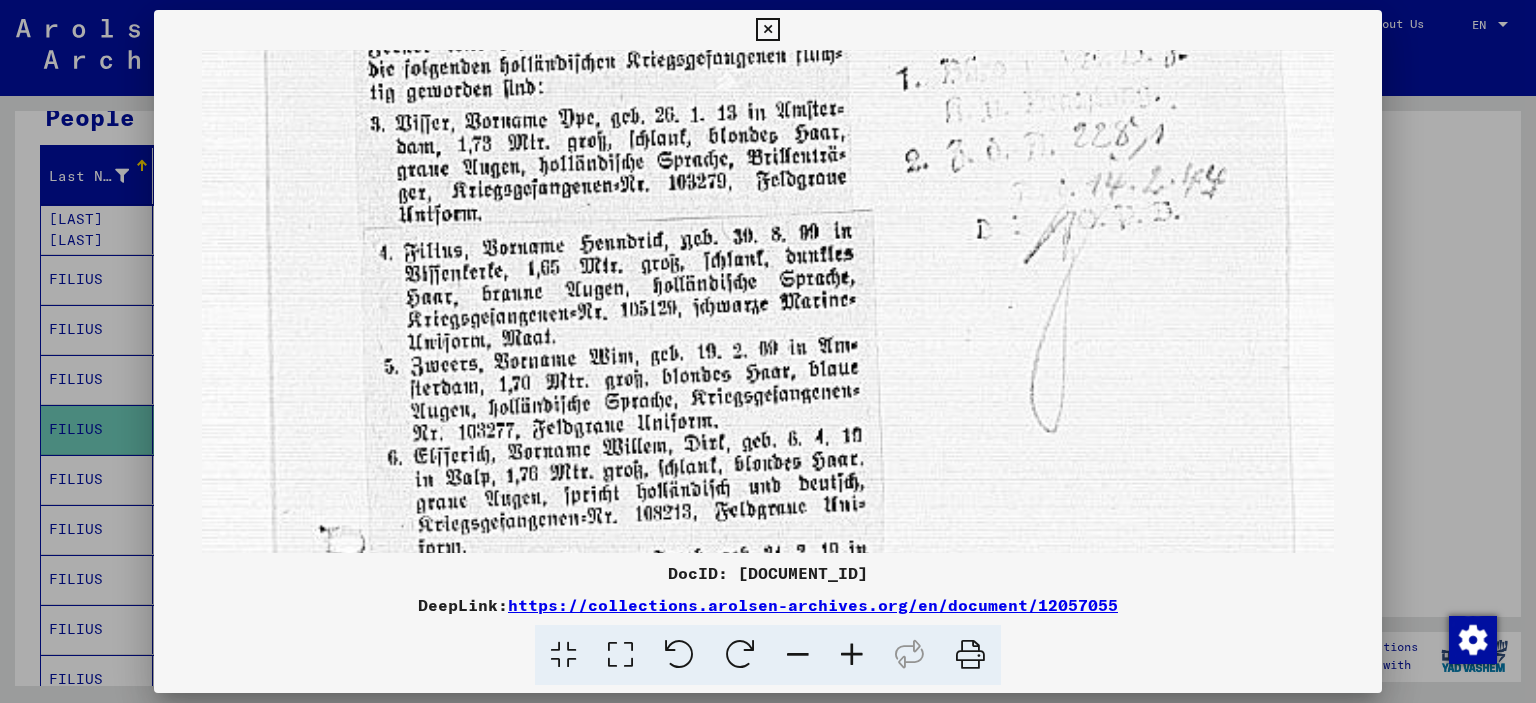scroll, scrollTop: 515, scrollLeft: 0, axis: vertical 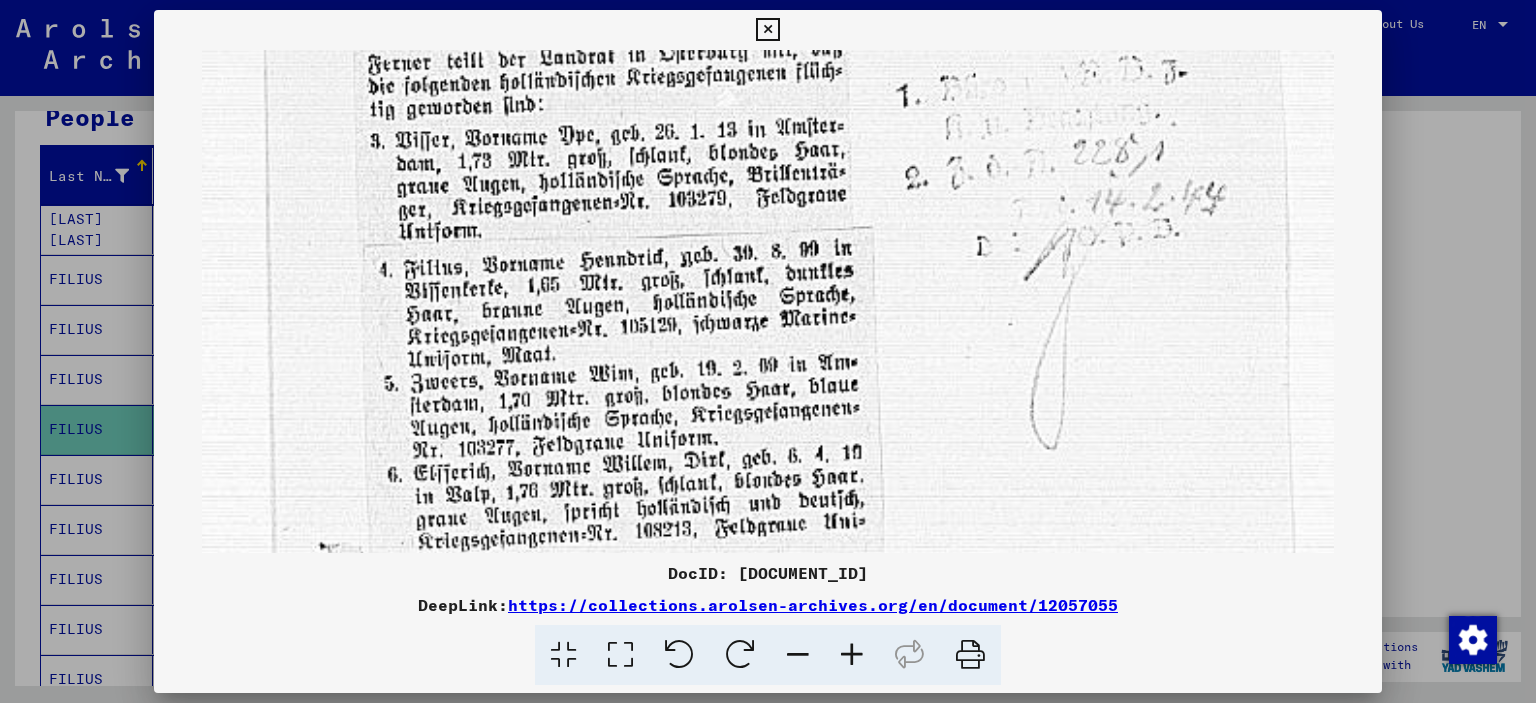 drag, startPoint x: 703, startPoint y: 267, endPoint x: 720, endPoint y: 333, distance: 68.154236 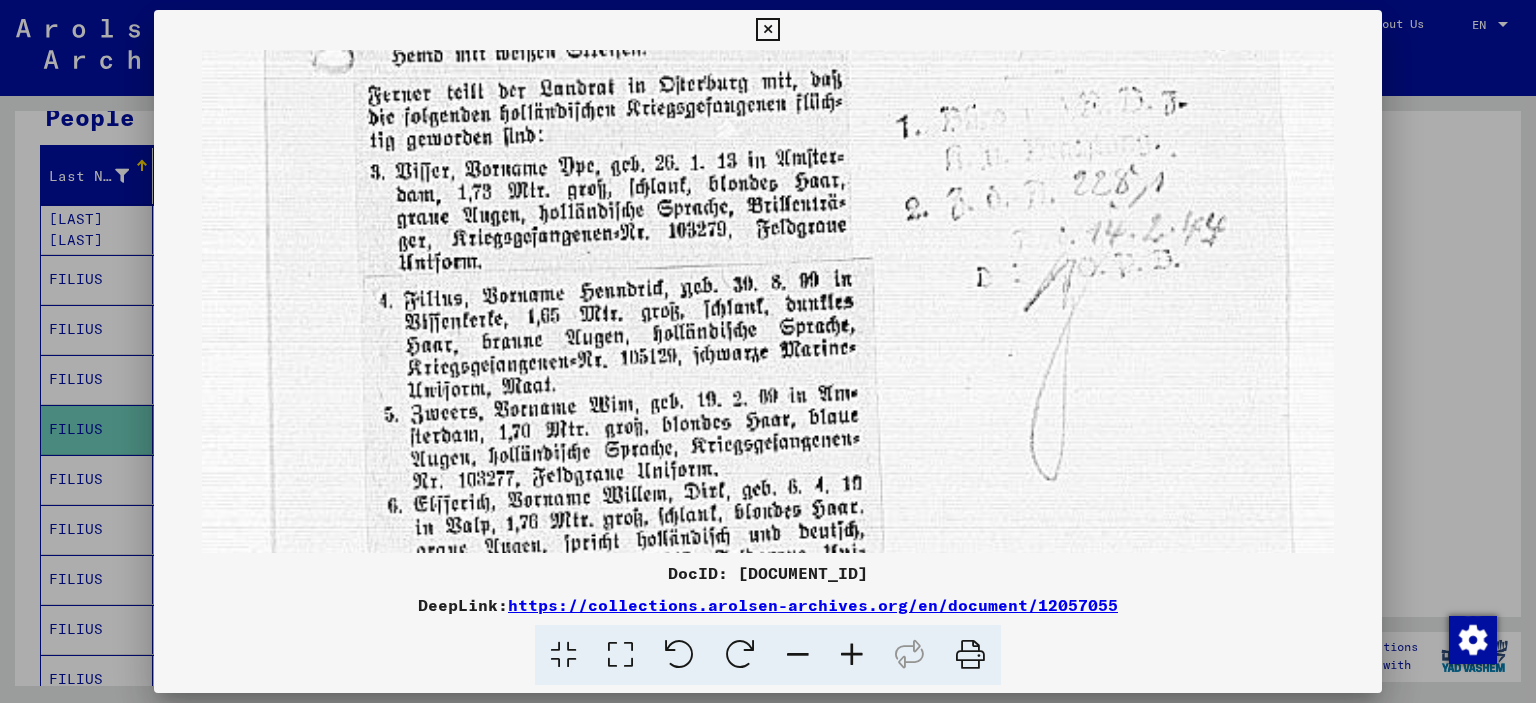 drag, startPoint x: 619, startPoint y: 331, endPoint x: 616, endPoint y: 363, distance: 32.140316 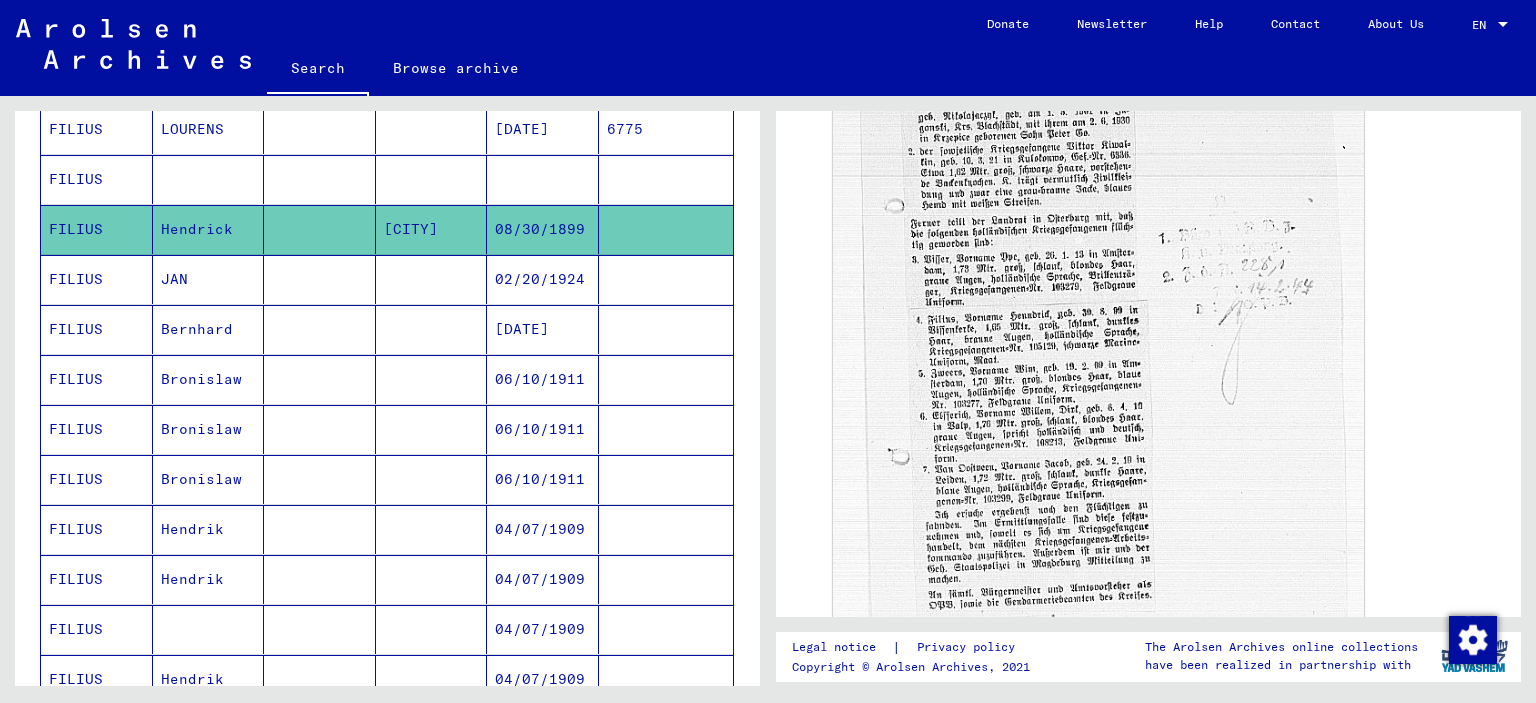 scroll, scrollTop: 500, scrollLeft: 0, axis: vertical 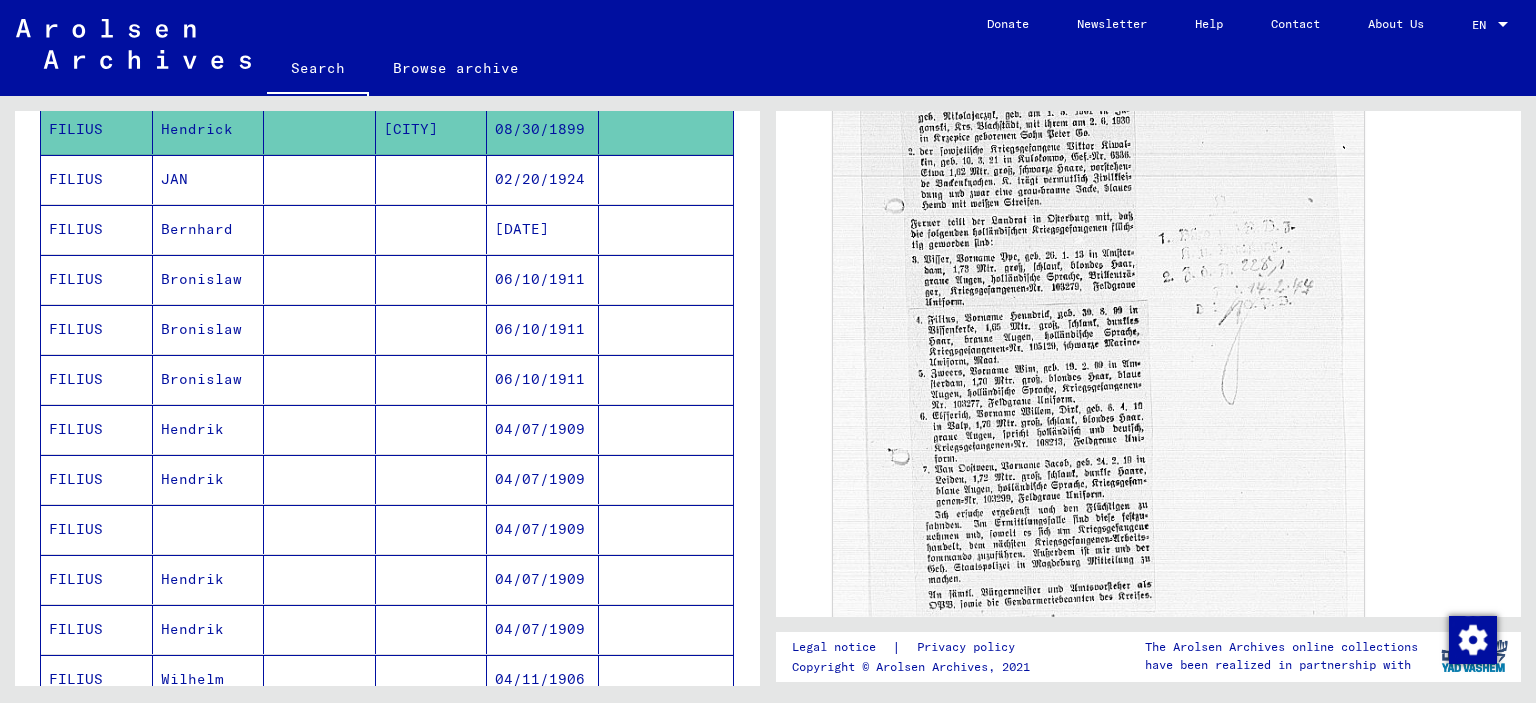 click on "04/07/1909" at bounding box center (543, 479) 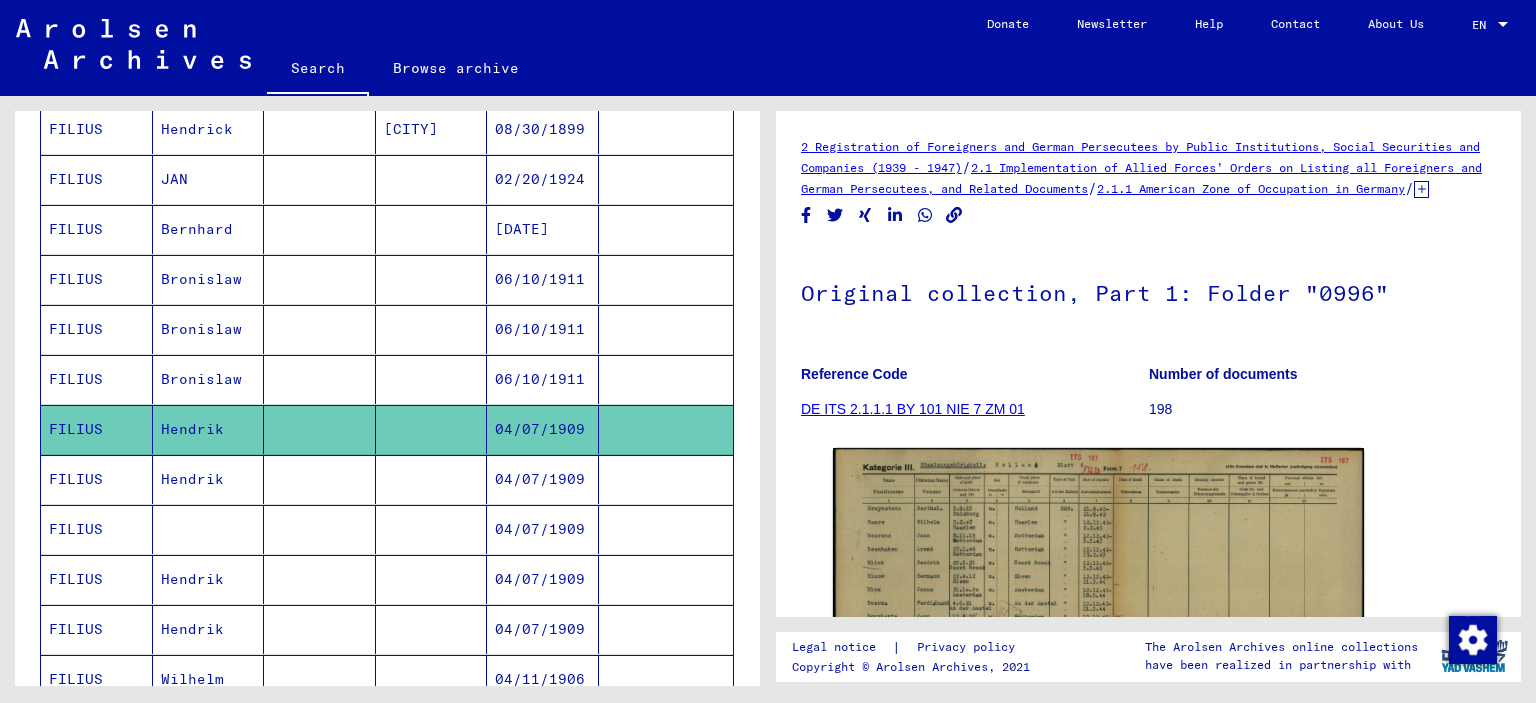 scroll, scrollTop: 400, scrollLeft: 0, axis: vertical 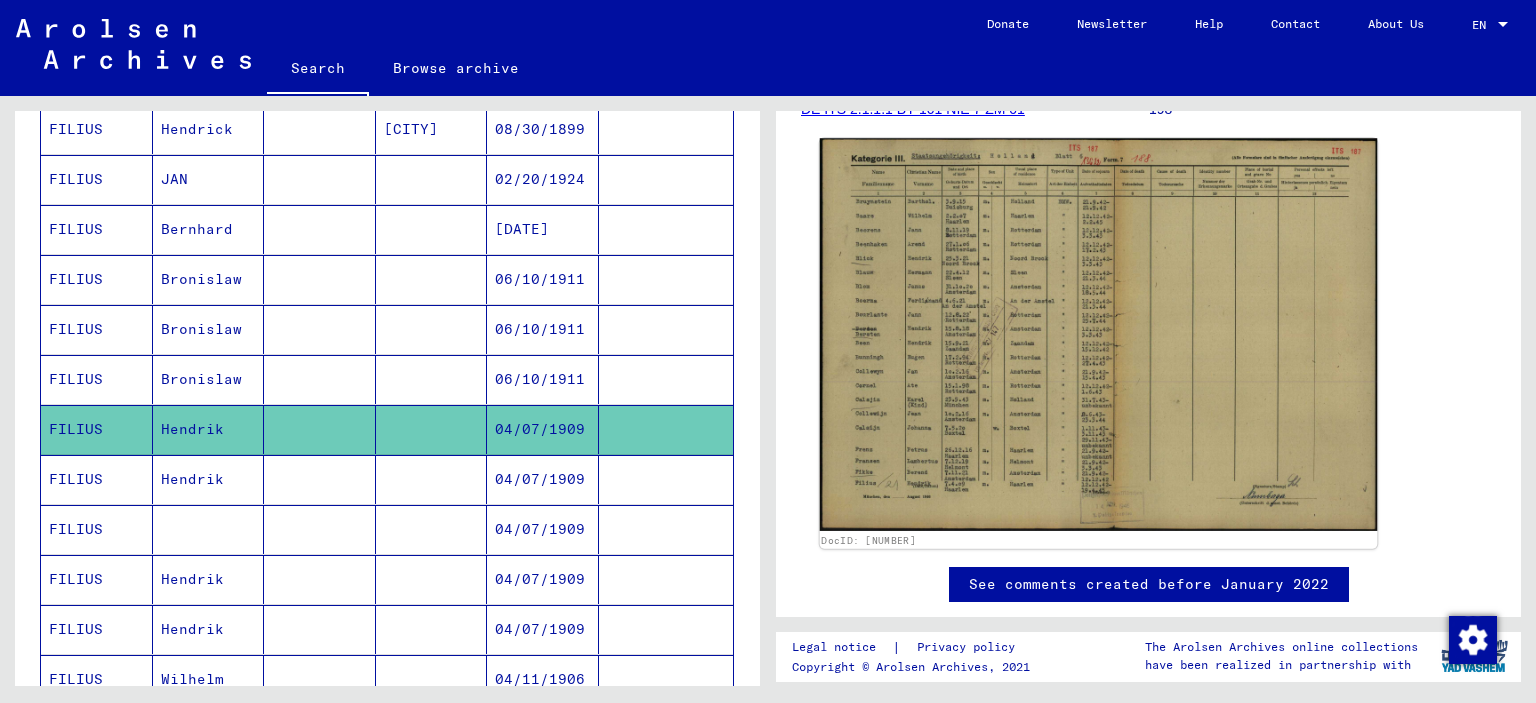 click 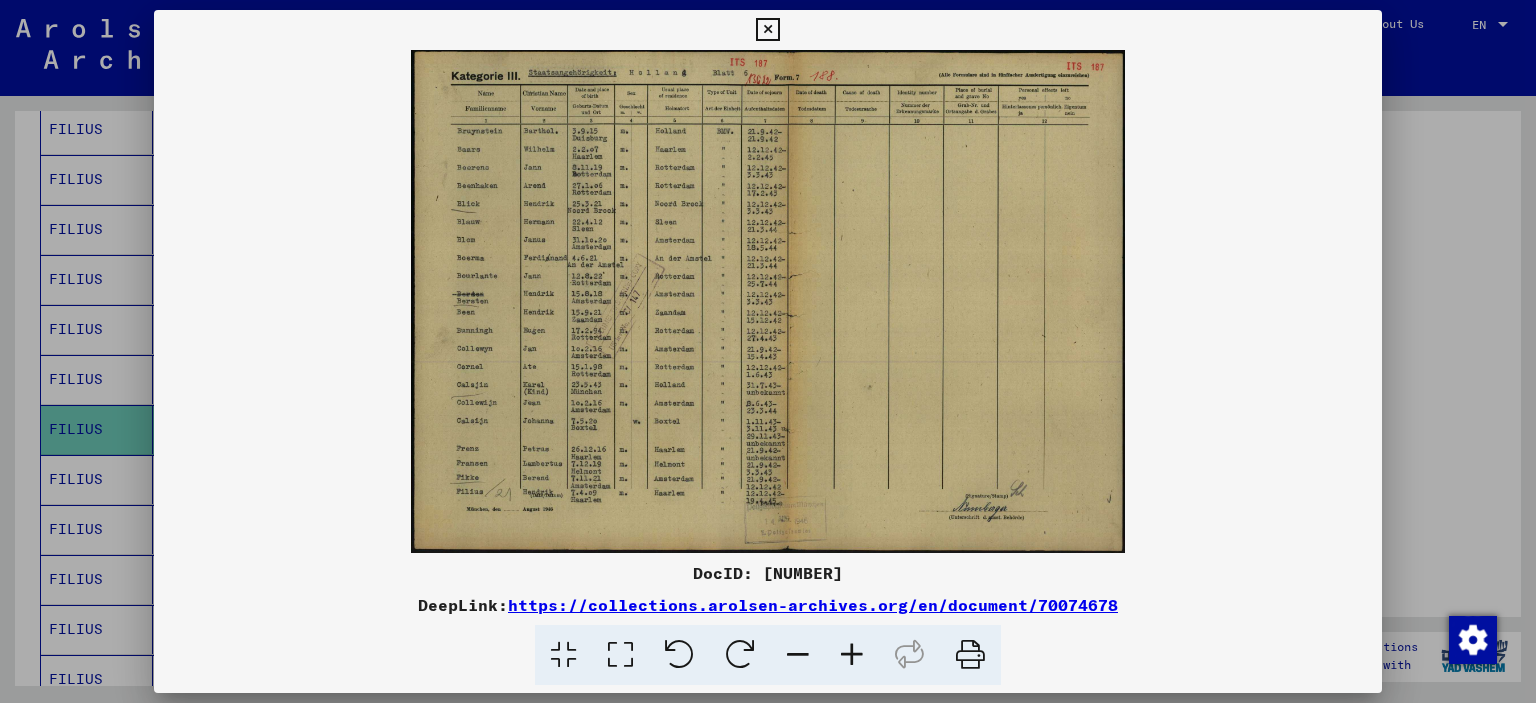 click at bounding box center (852, 655) 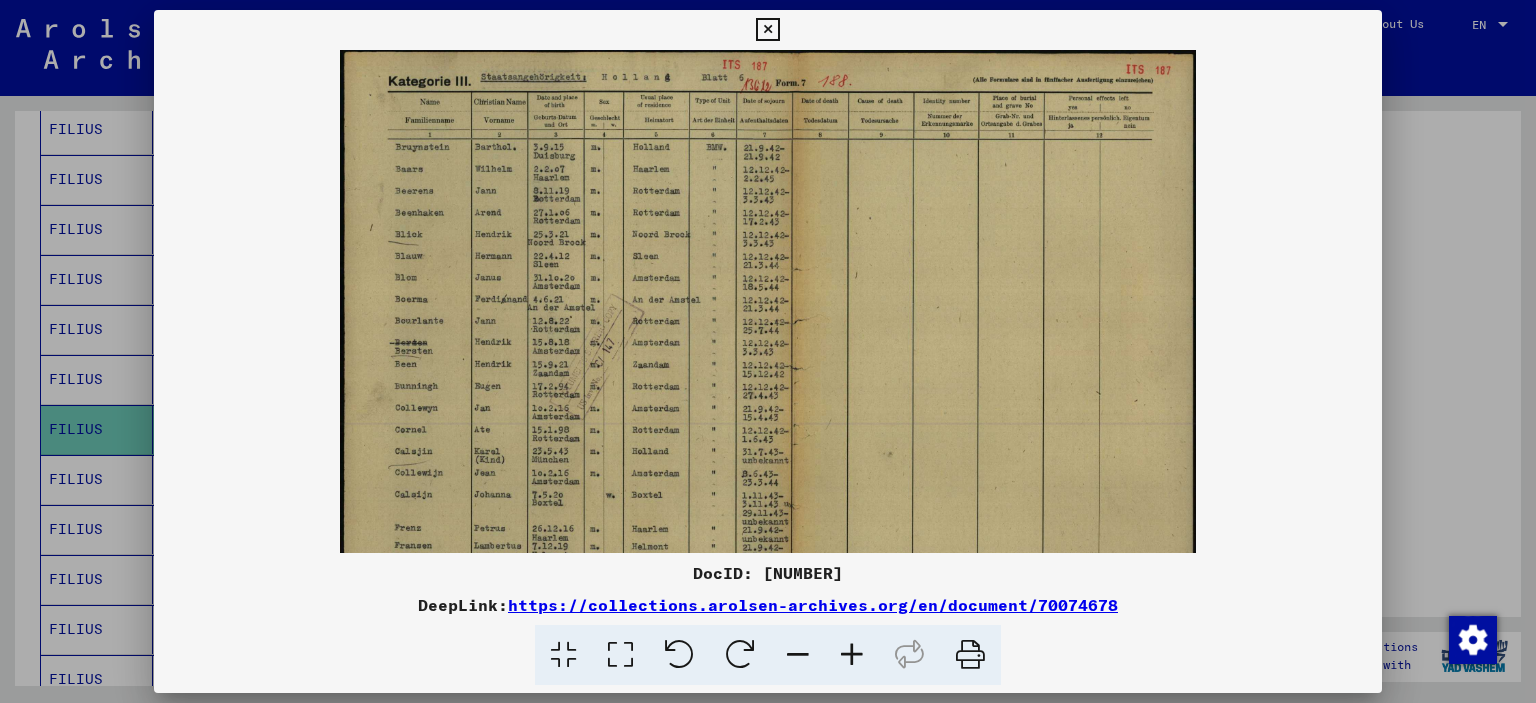 click at bounding box center [852, 655] 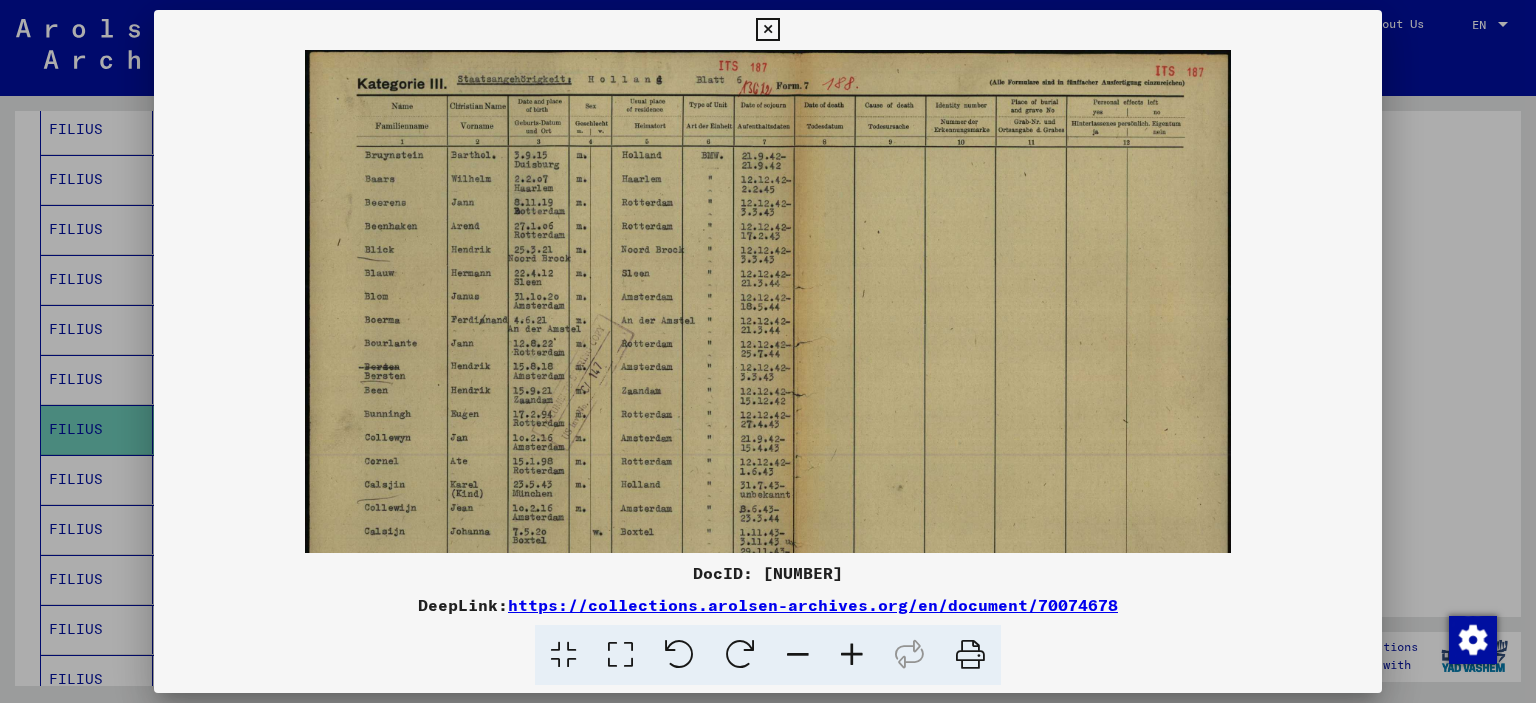 click at bounding box center [852, 655] 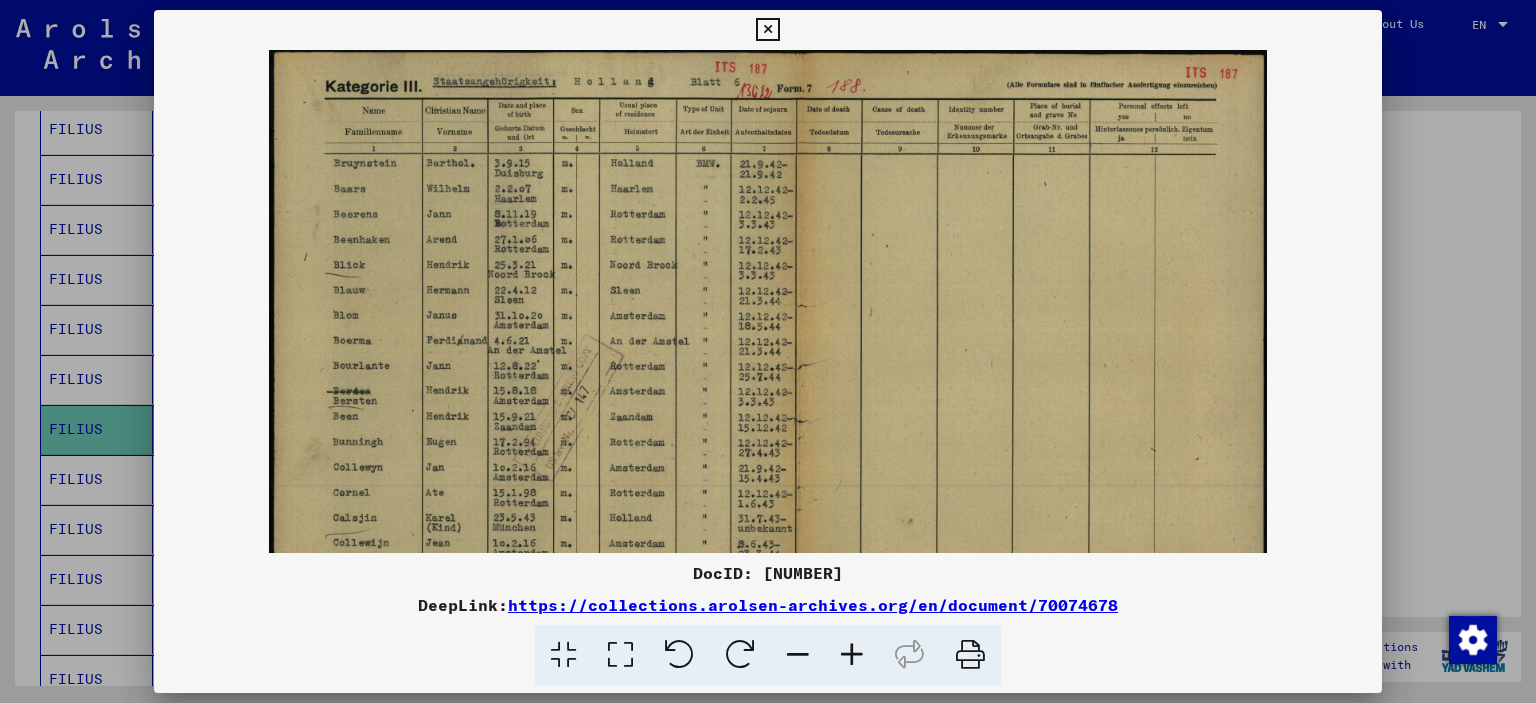 click at bounding box center [852, 655] 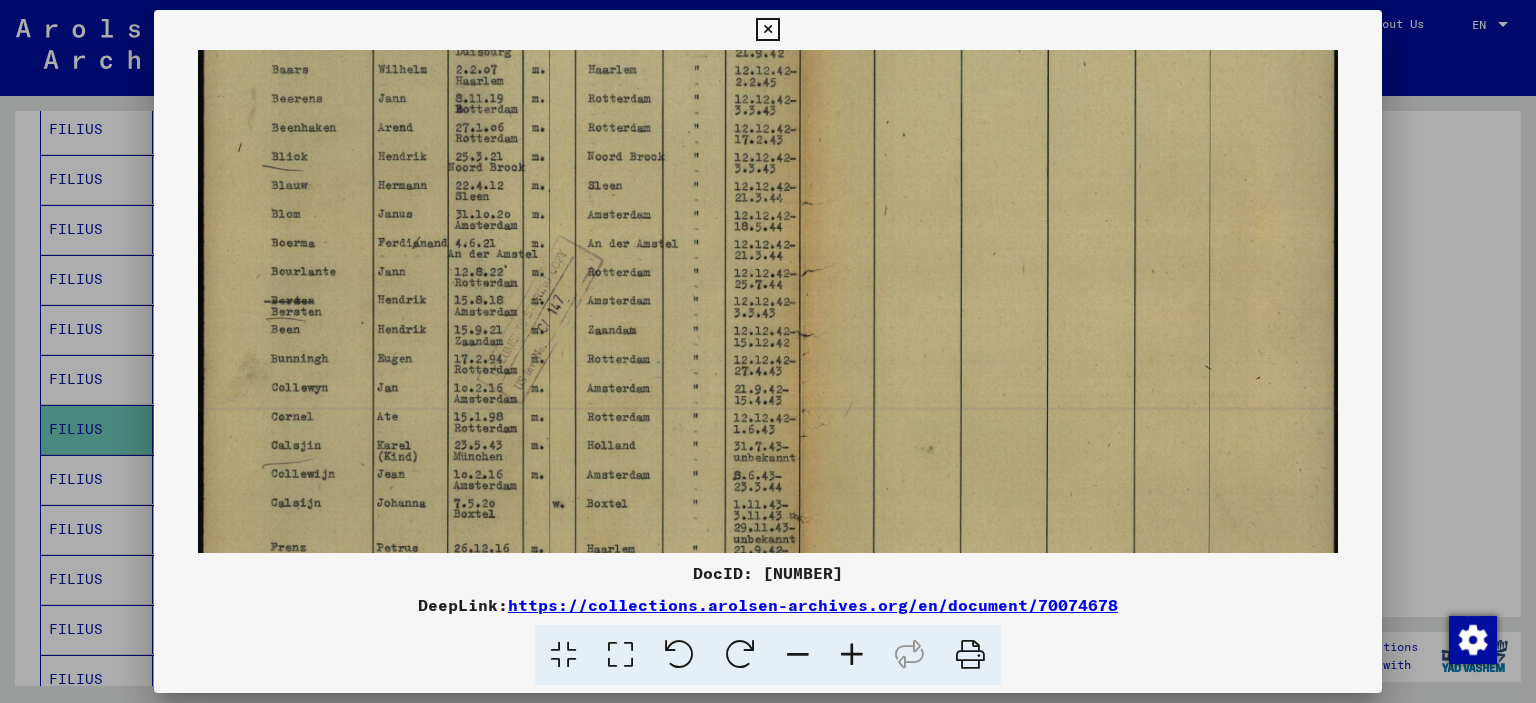 drag, startPoint x: 760, startPoint y: 286, endPoint x: 792, endPoint y: 112, distance: 176.91806 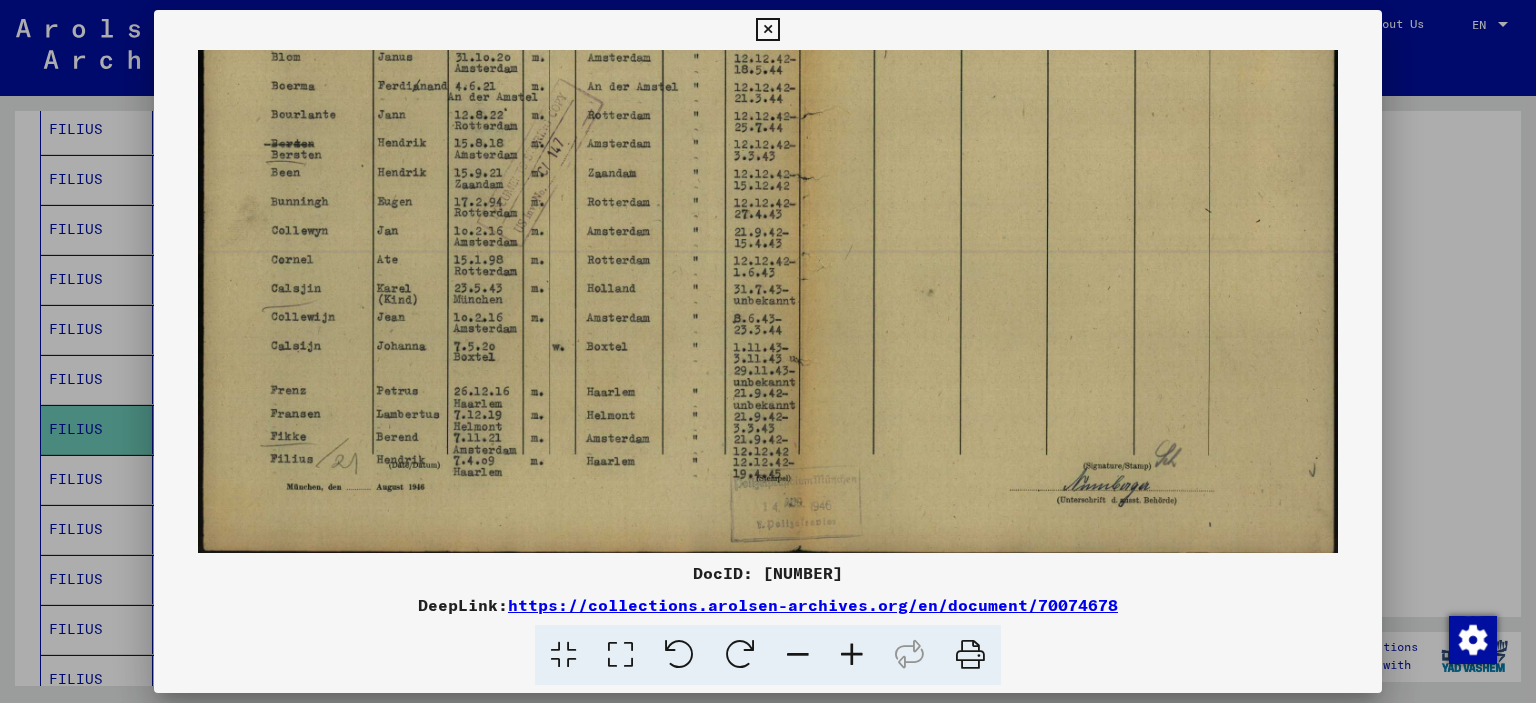 scroll, scrollTop: 300, scrollLeft: 0, axis: vertical 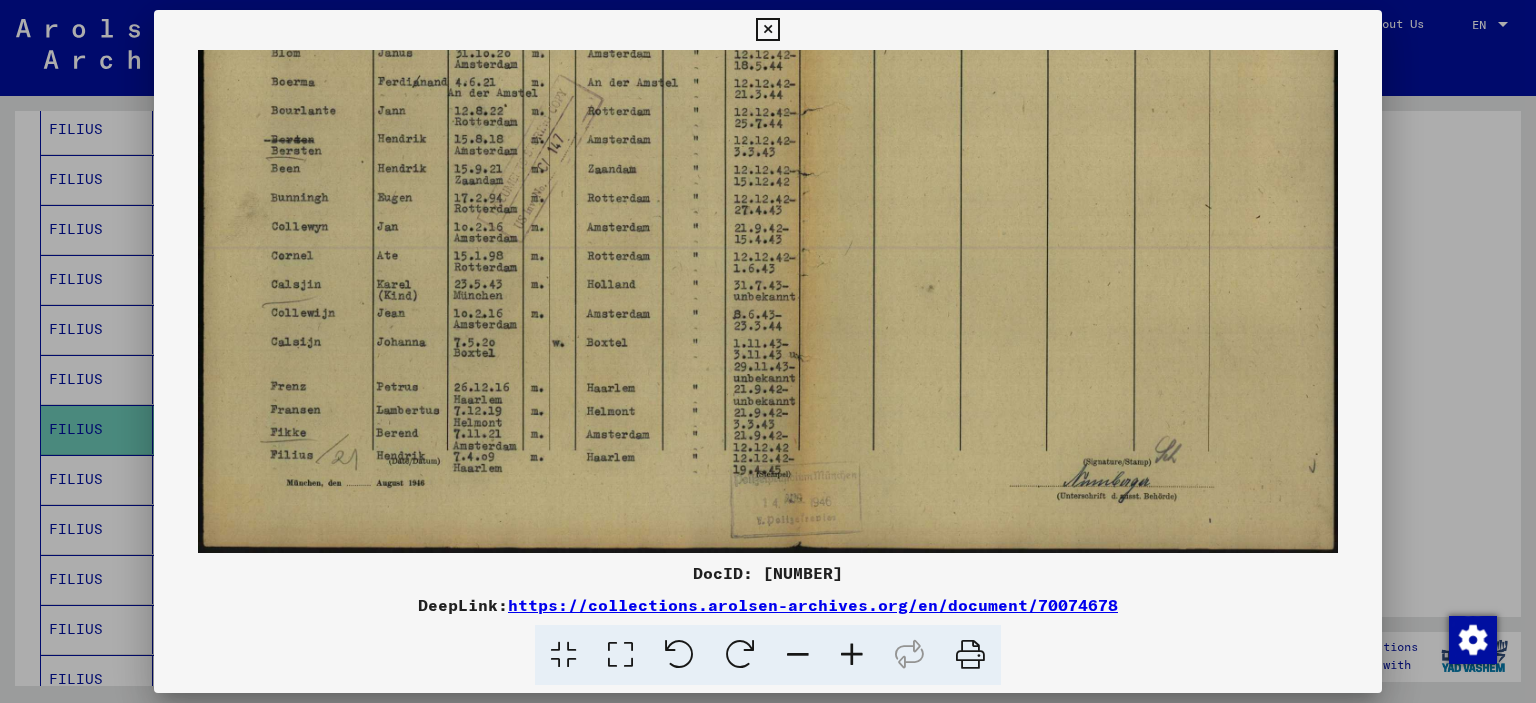 drag, startPoint x: 788, startPoint y: 321, endPoint x: 789, endPoint y: 187, distance: 134.00374 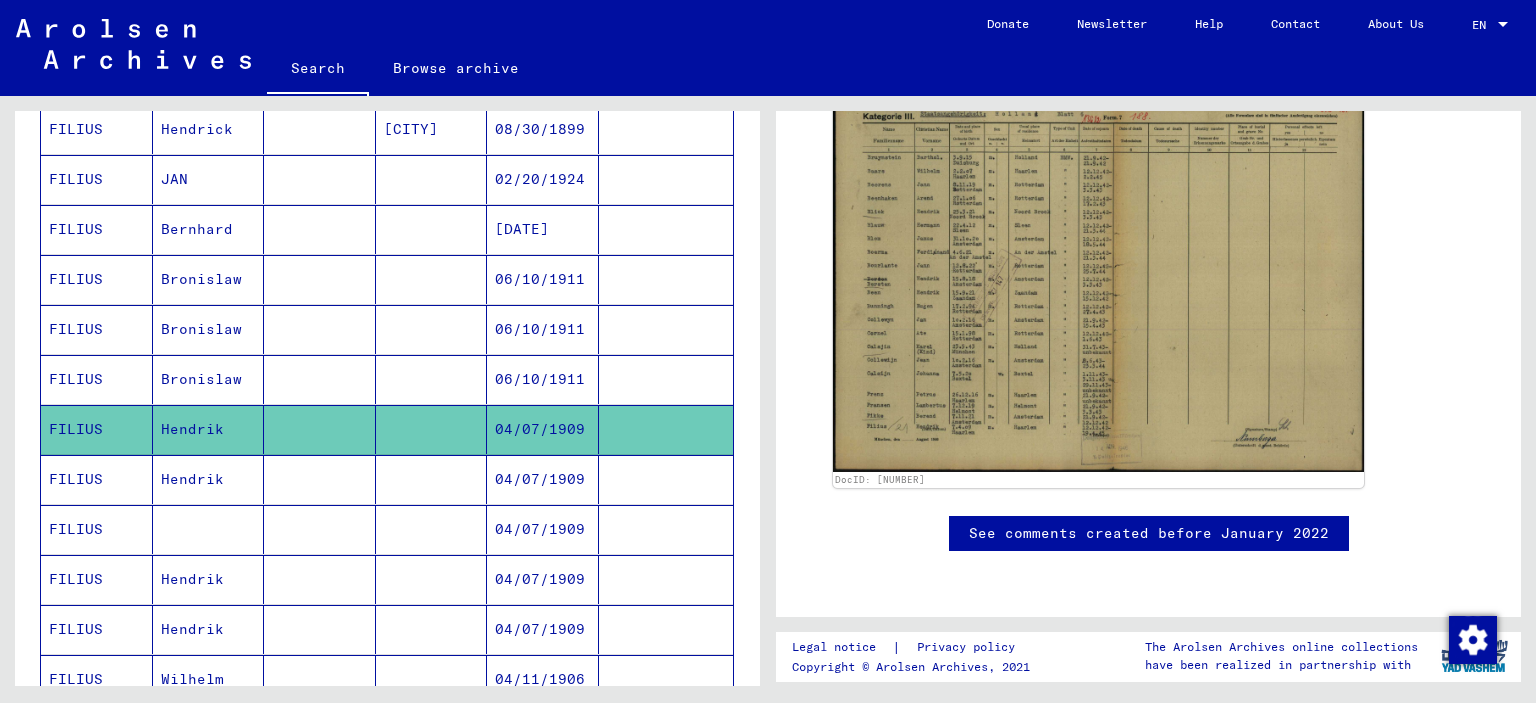 scroll, scrollTop: 994, scrollLeft: 0, axis: vertical 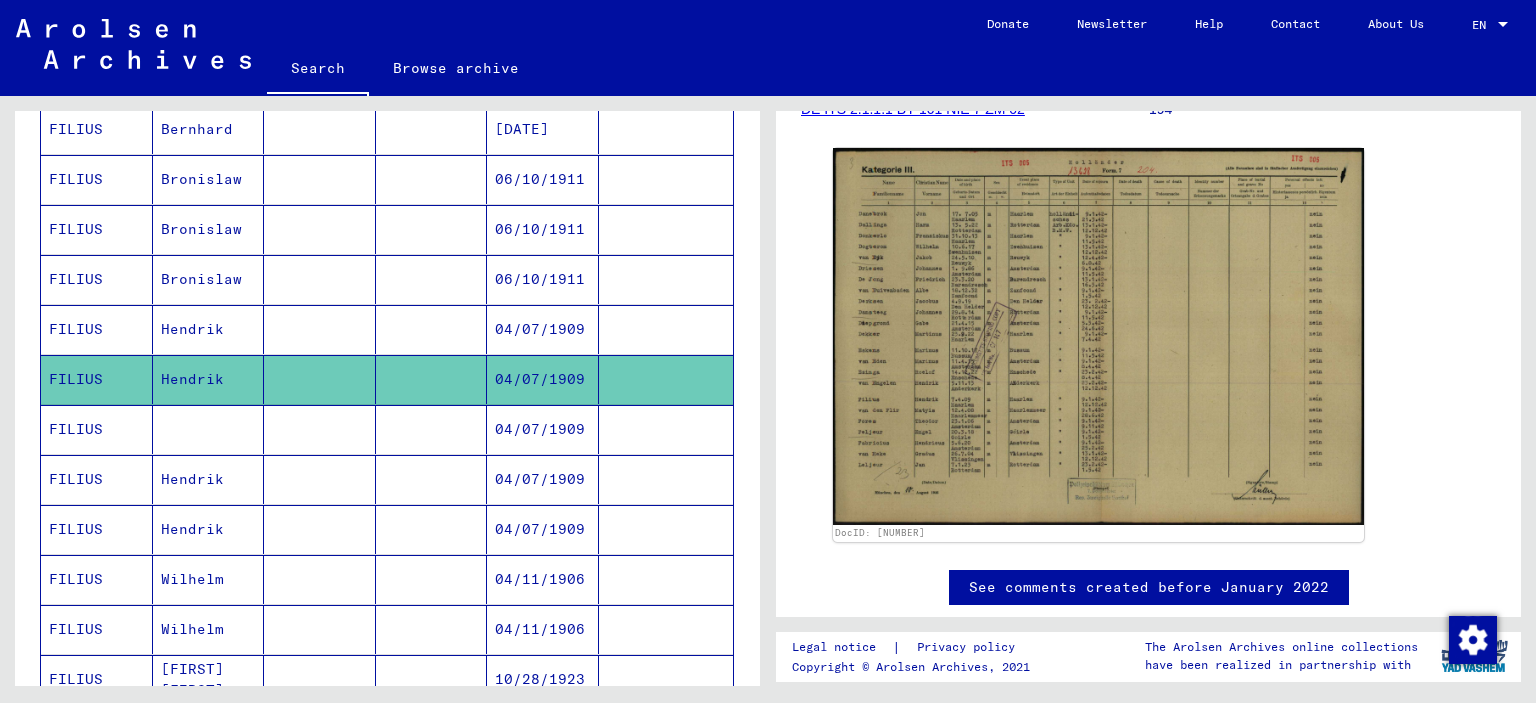click on "04/07/1909" at bounding box center [543, 479] 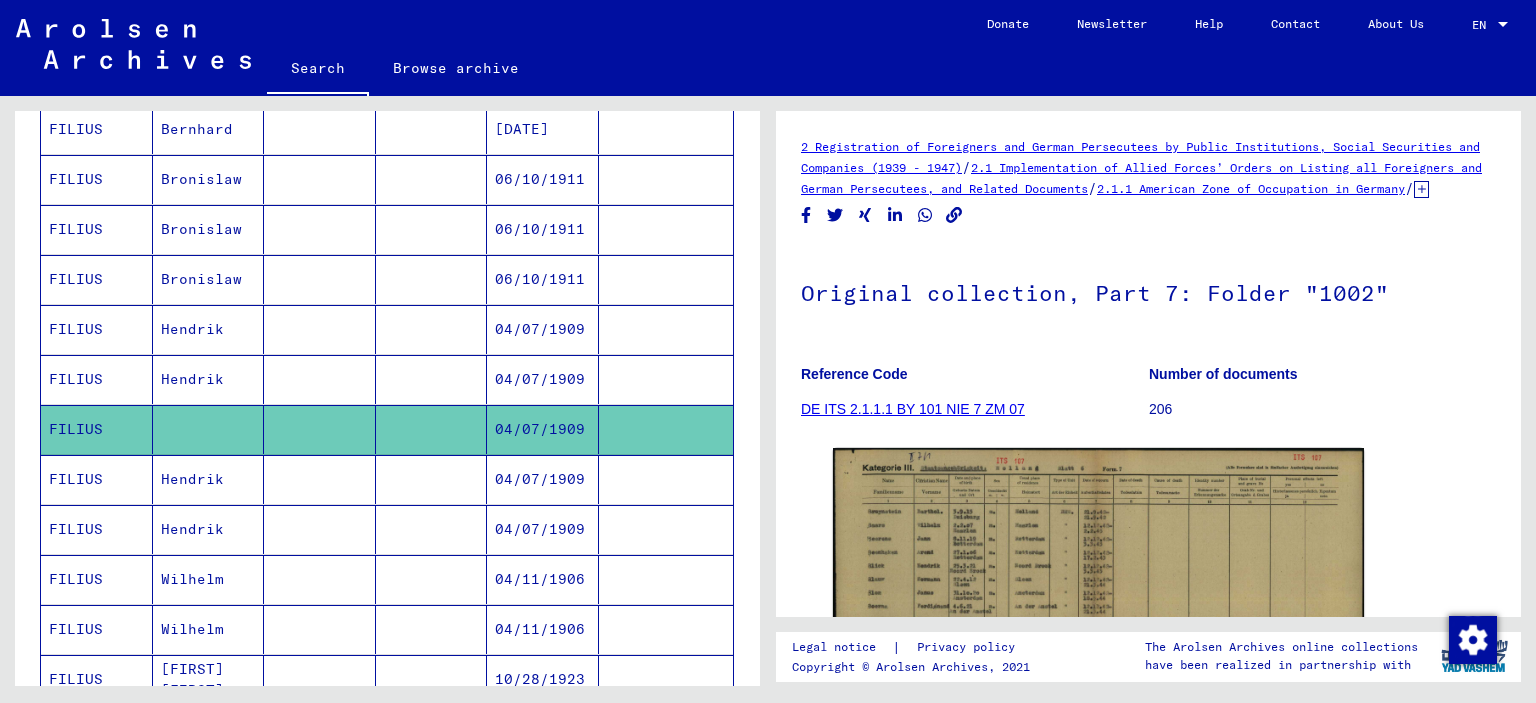 scroll, scrollTop: 0, scrollLeft: 0, axis: both 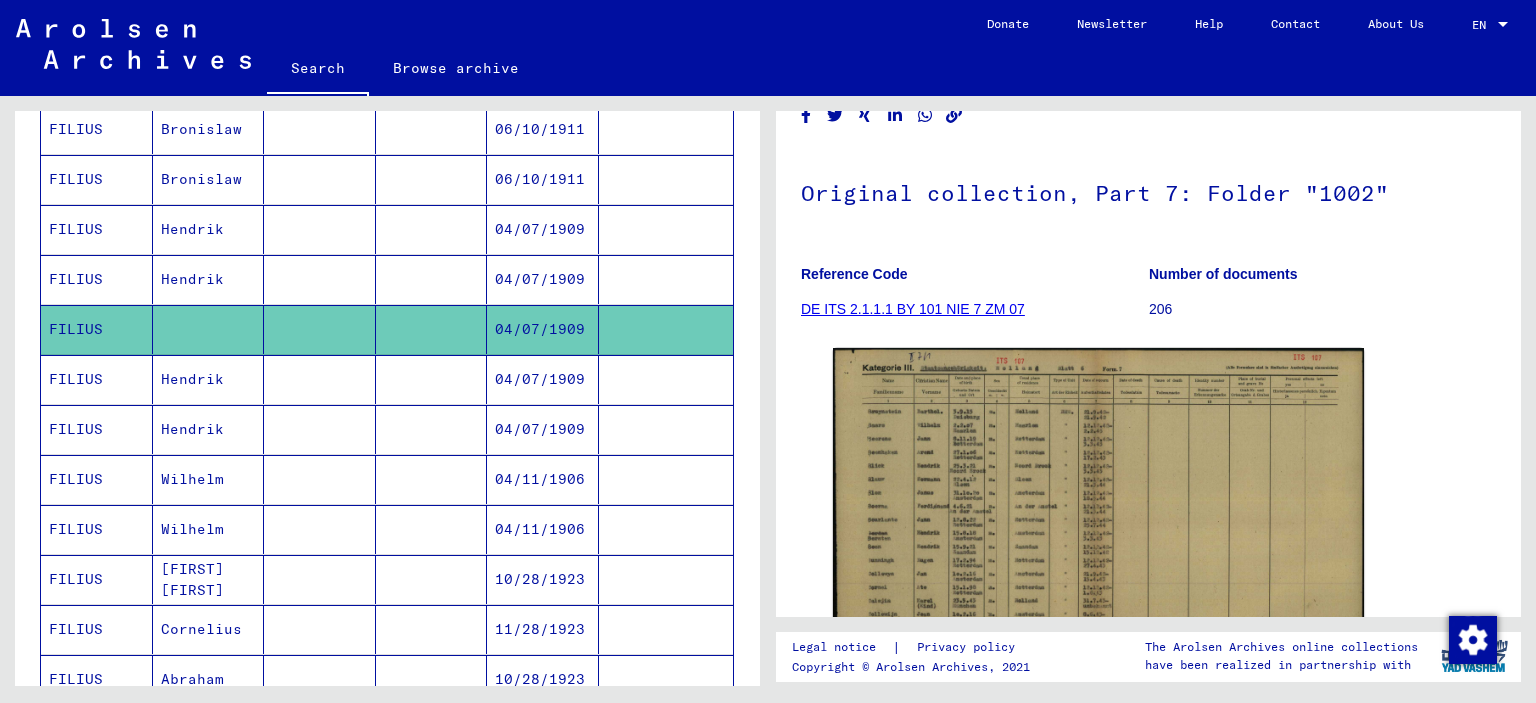 click on "04/07/1909" at bounding box center (543, 429) 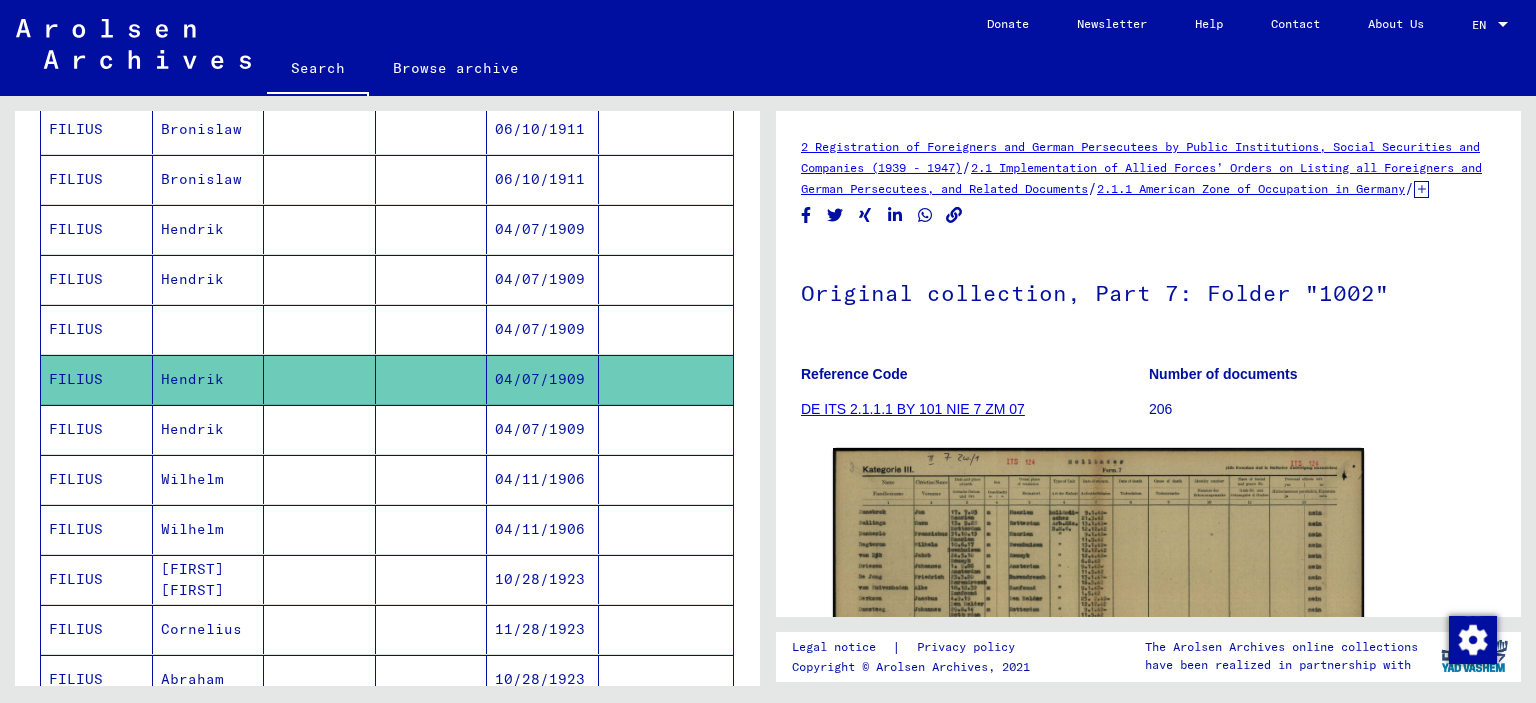 scroll, scrollTop: 0, scrollLeft: 0, axis: both 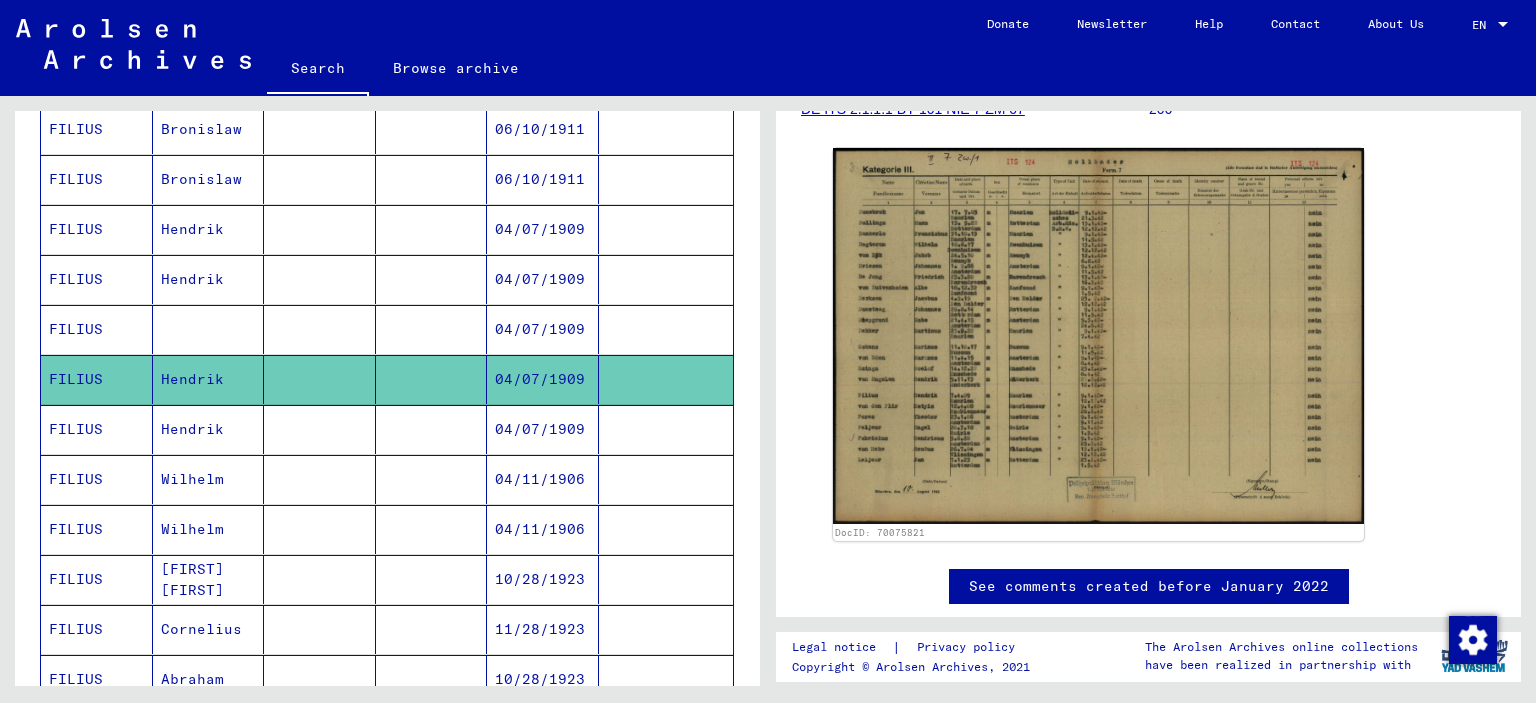 click on "04/07/1909" at bounding box center (543, 479) 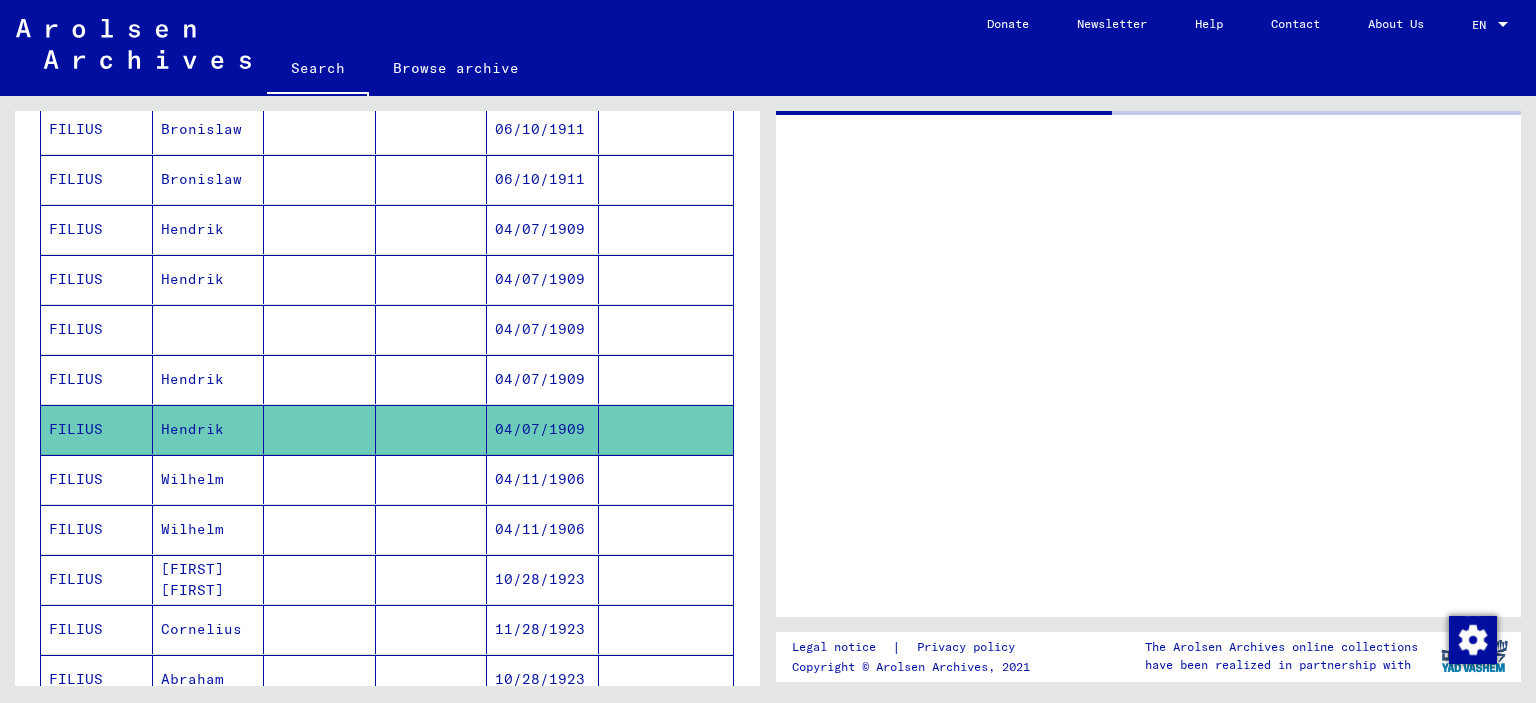 scroll, scrollTop: 0, scrollLeft: 0, axis: both 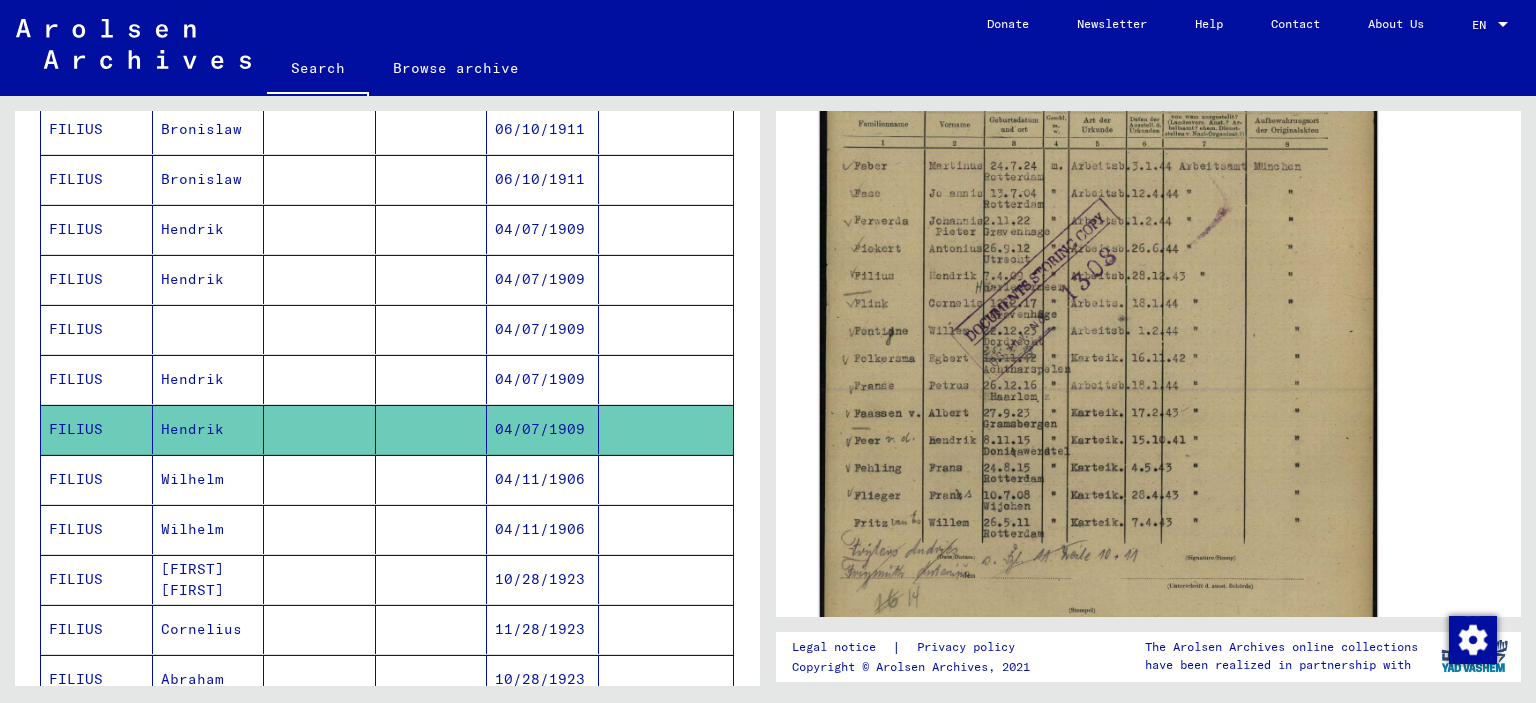 click 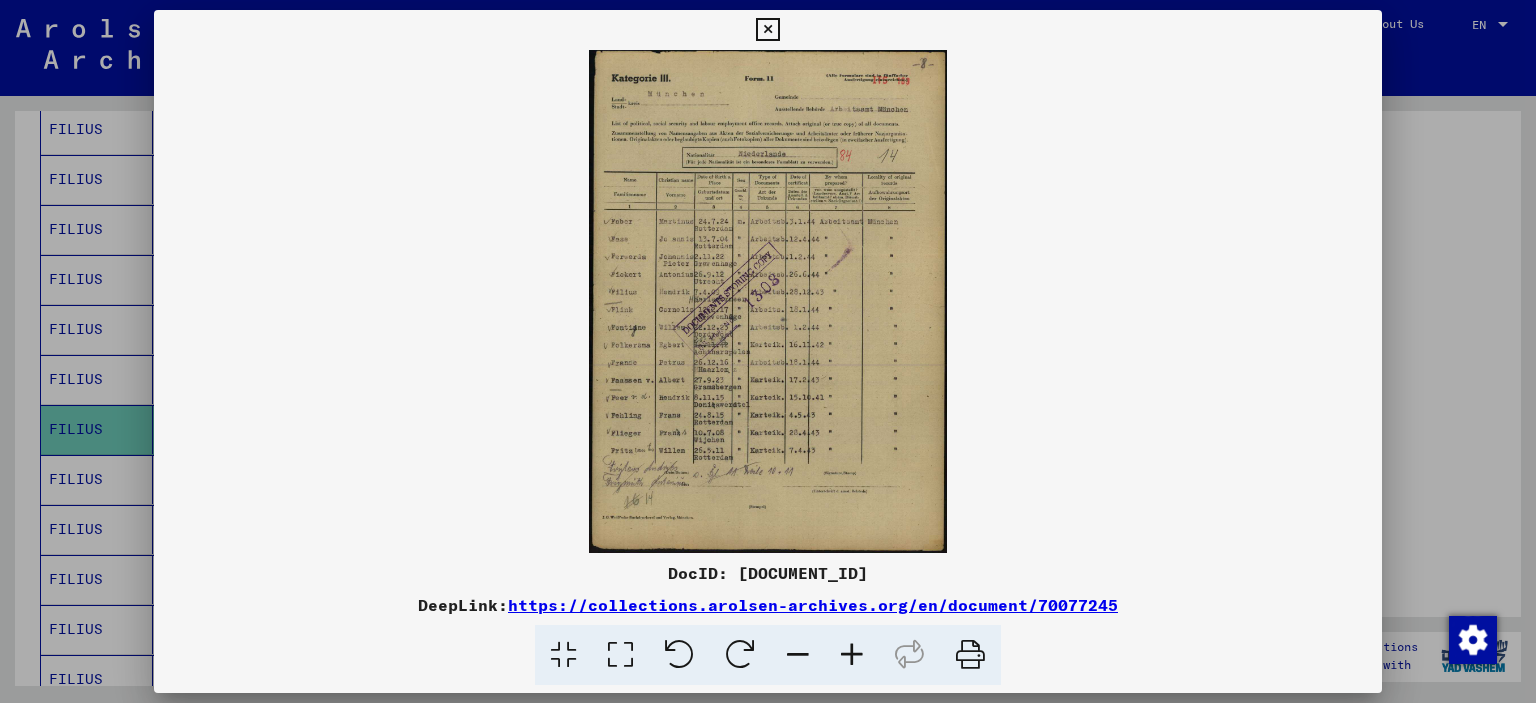 click at bounding box center (852, 655) 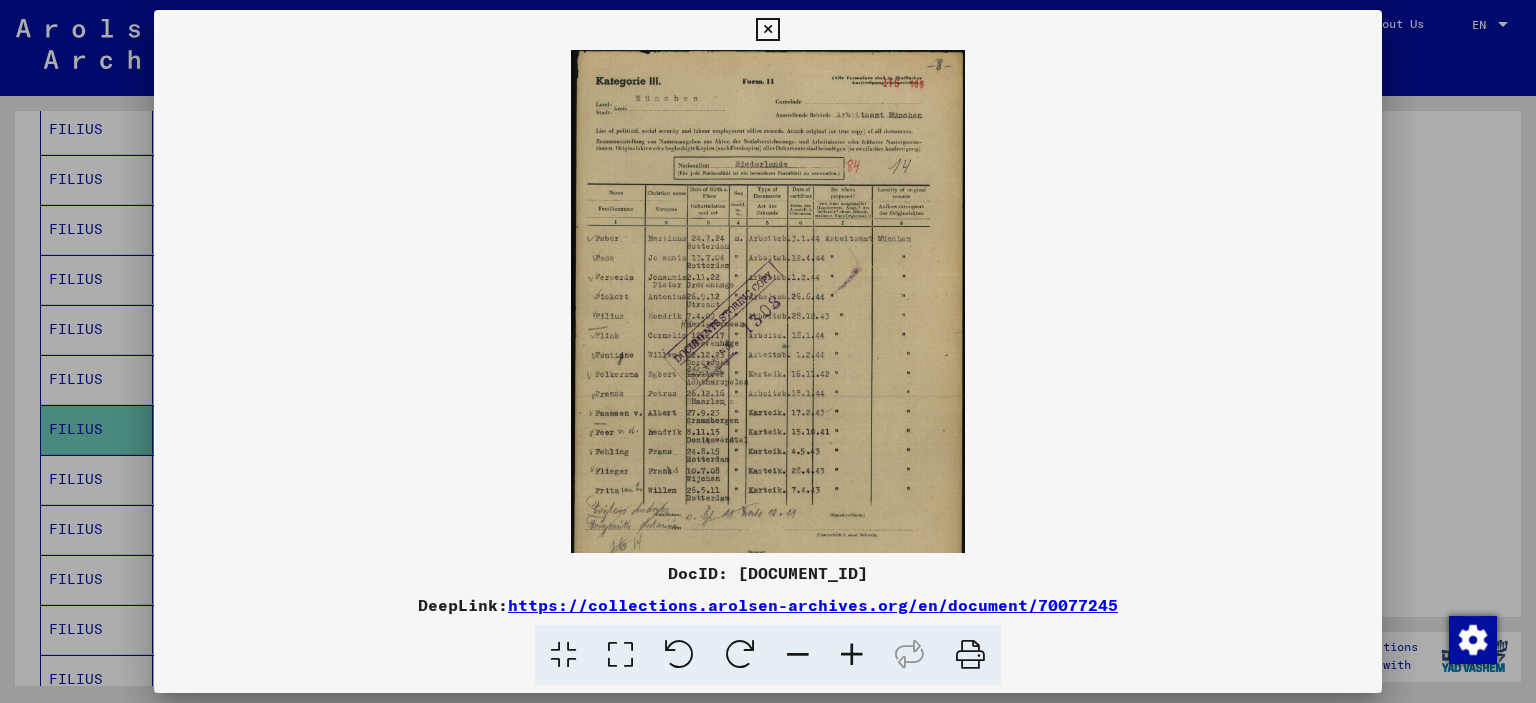 click at bounding box center (852, 655) 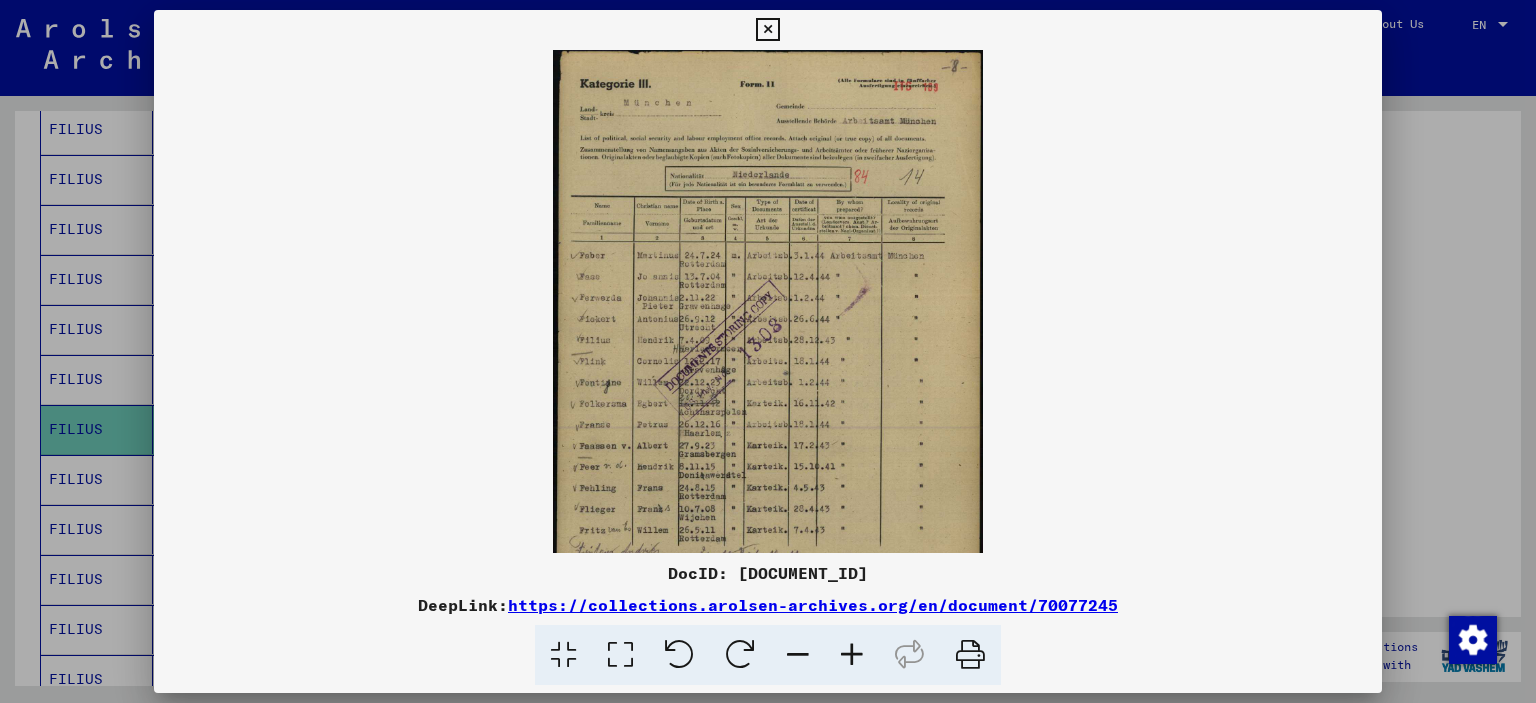 click at bounding box center (852, 655) 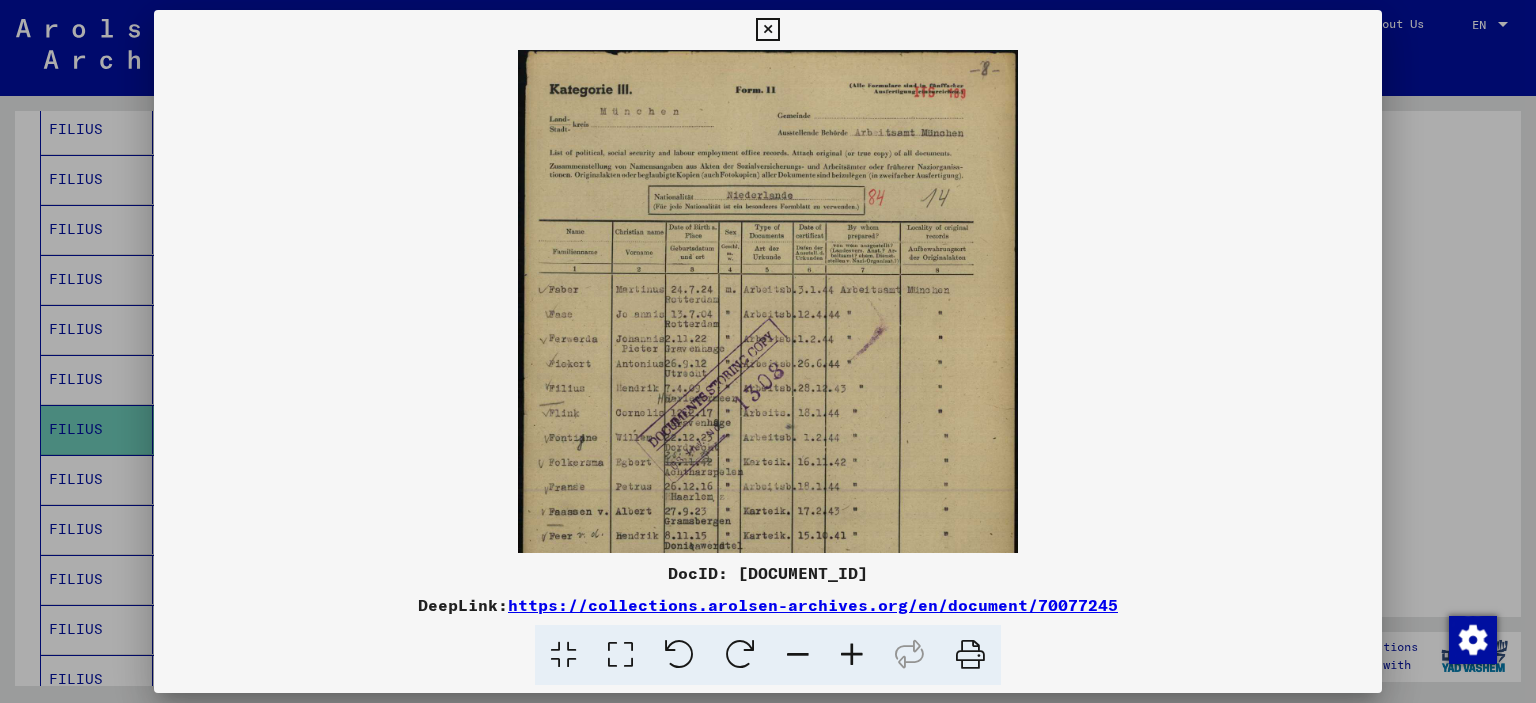 click at bounding box center (852, 655) 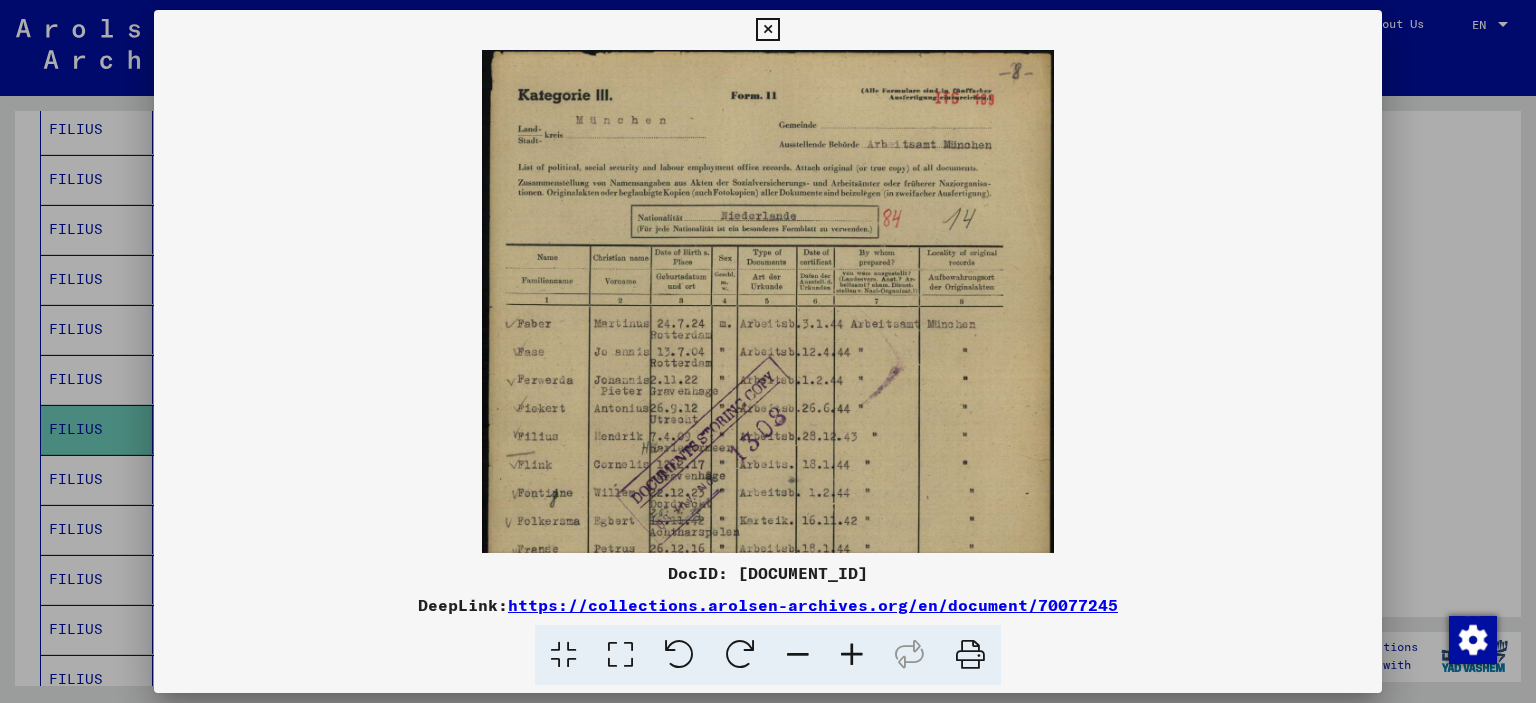 click at bounding box center (852, 655) 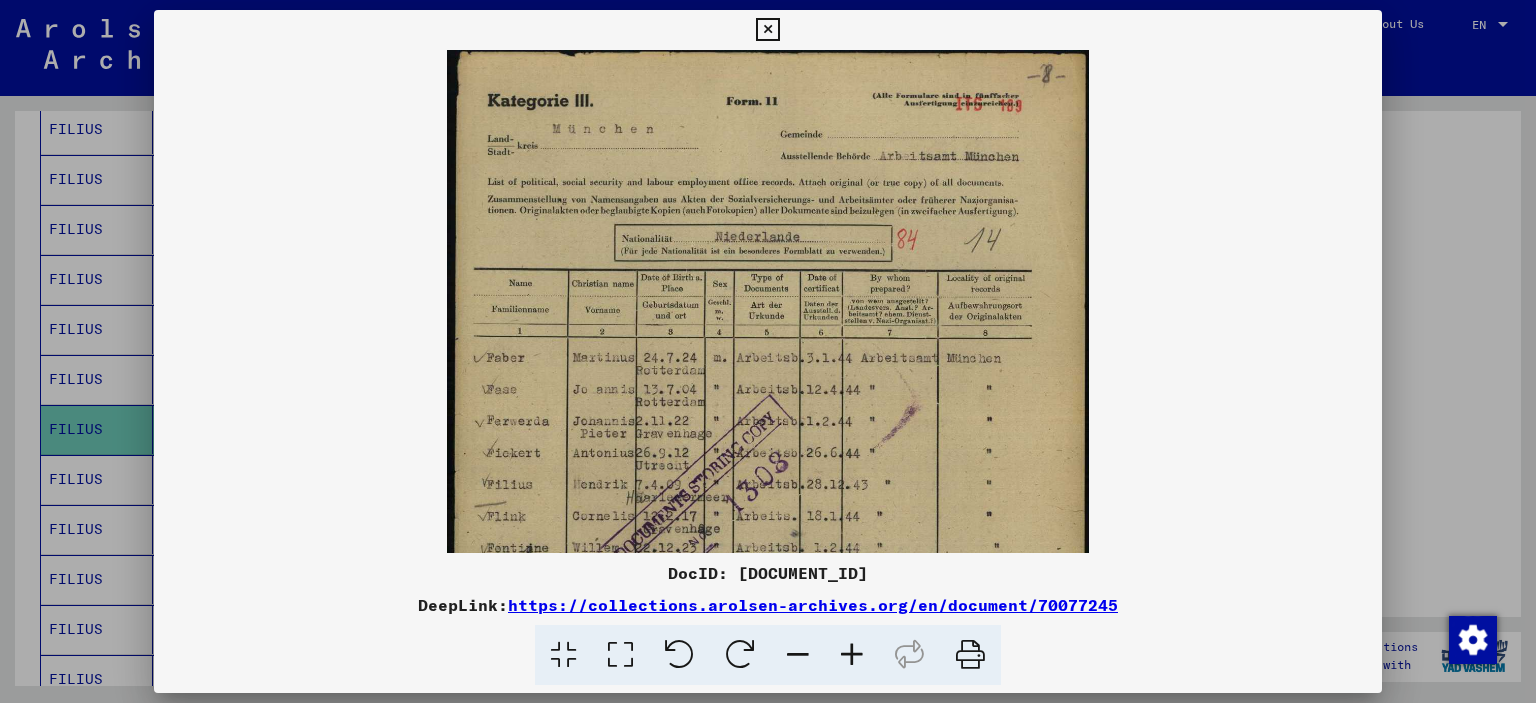 click at bounding box center (852, 655) 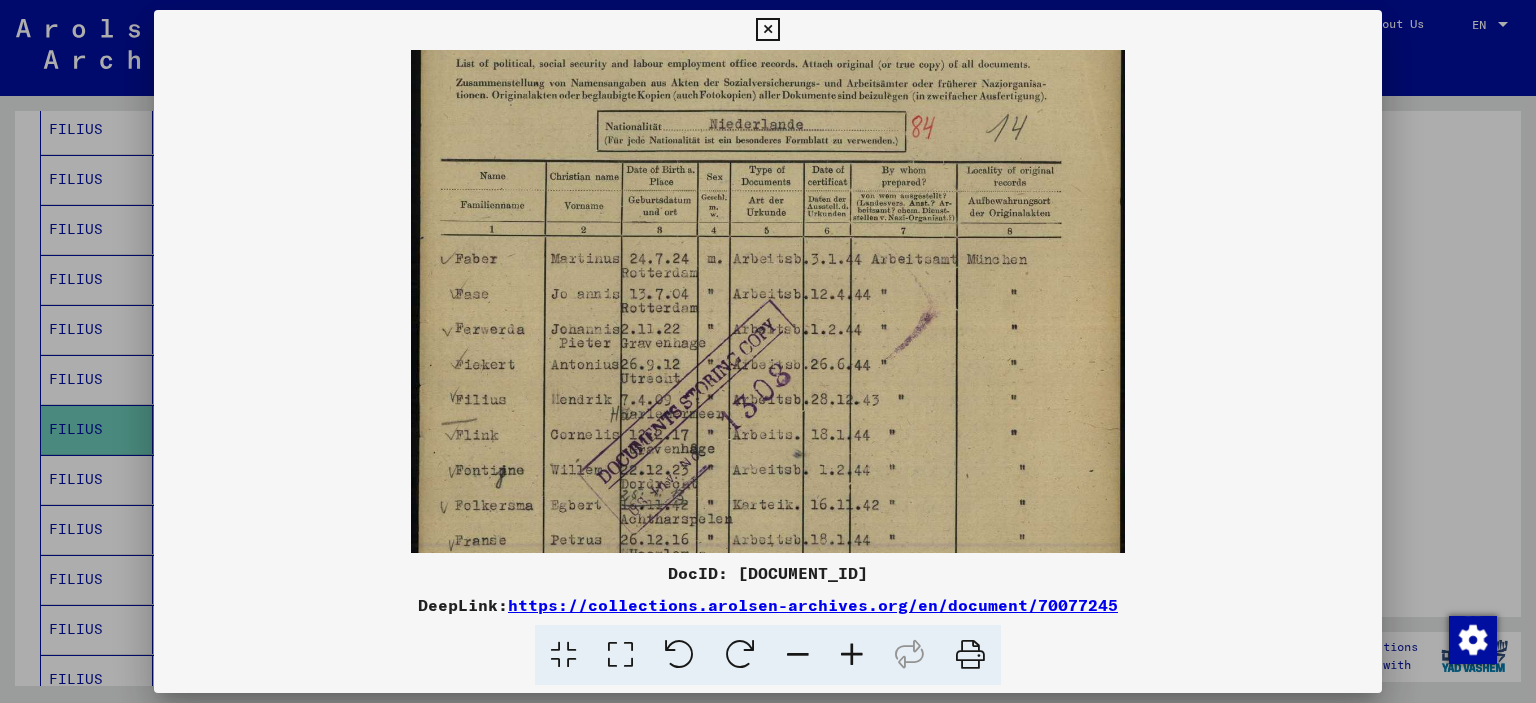 drag, startPoint x: 867, startPoint y: 279, endPoint x: 879, endPoint y: 197, distance: 82.8734 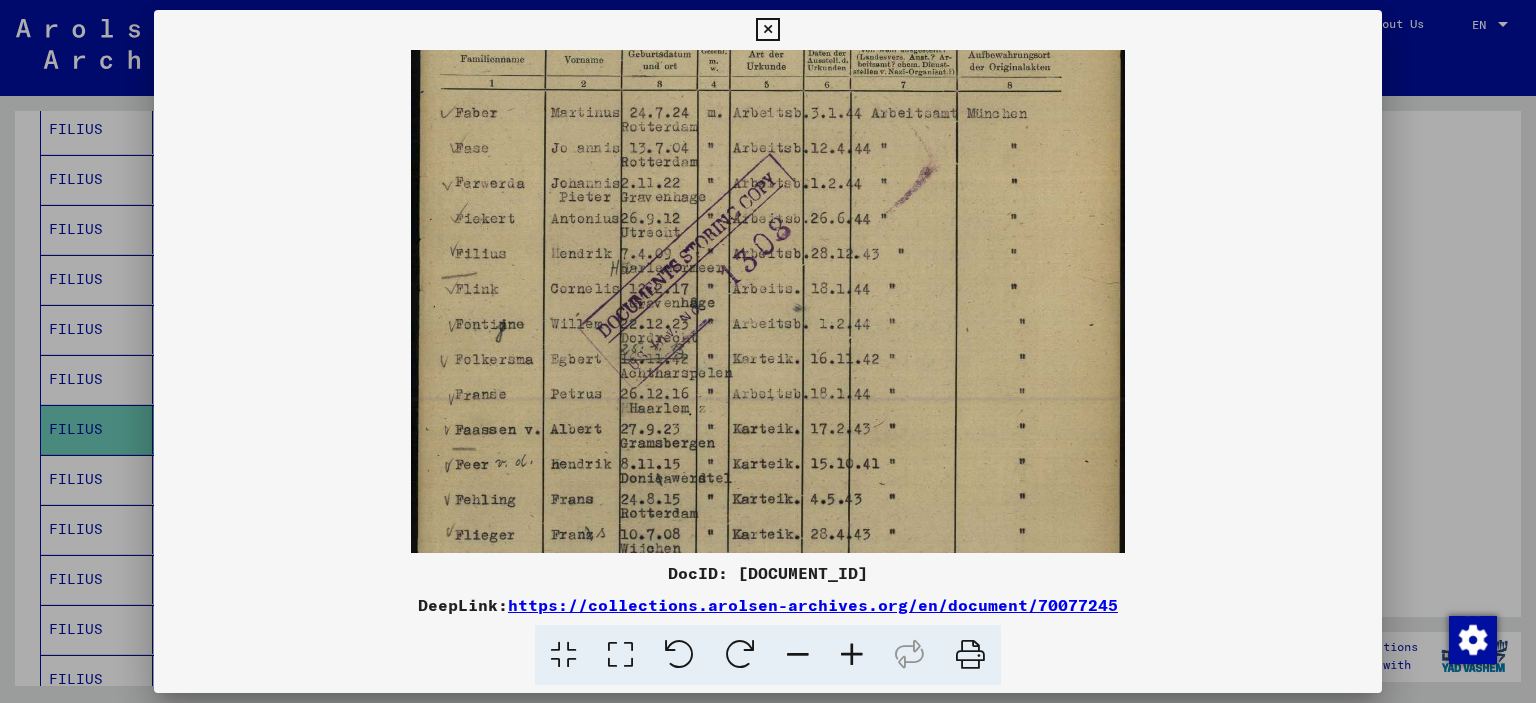 drag, startPoint x: 918, startPoint y: 375, endPoint x: 927, endPoint y: 242, distance: 133.30417 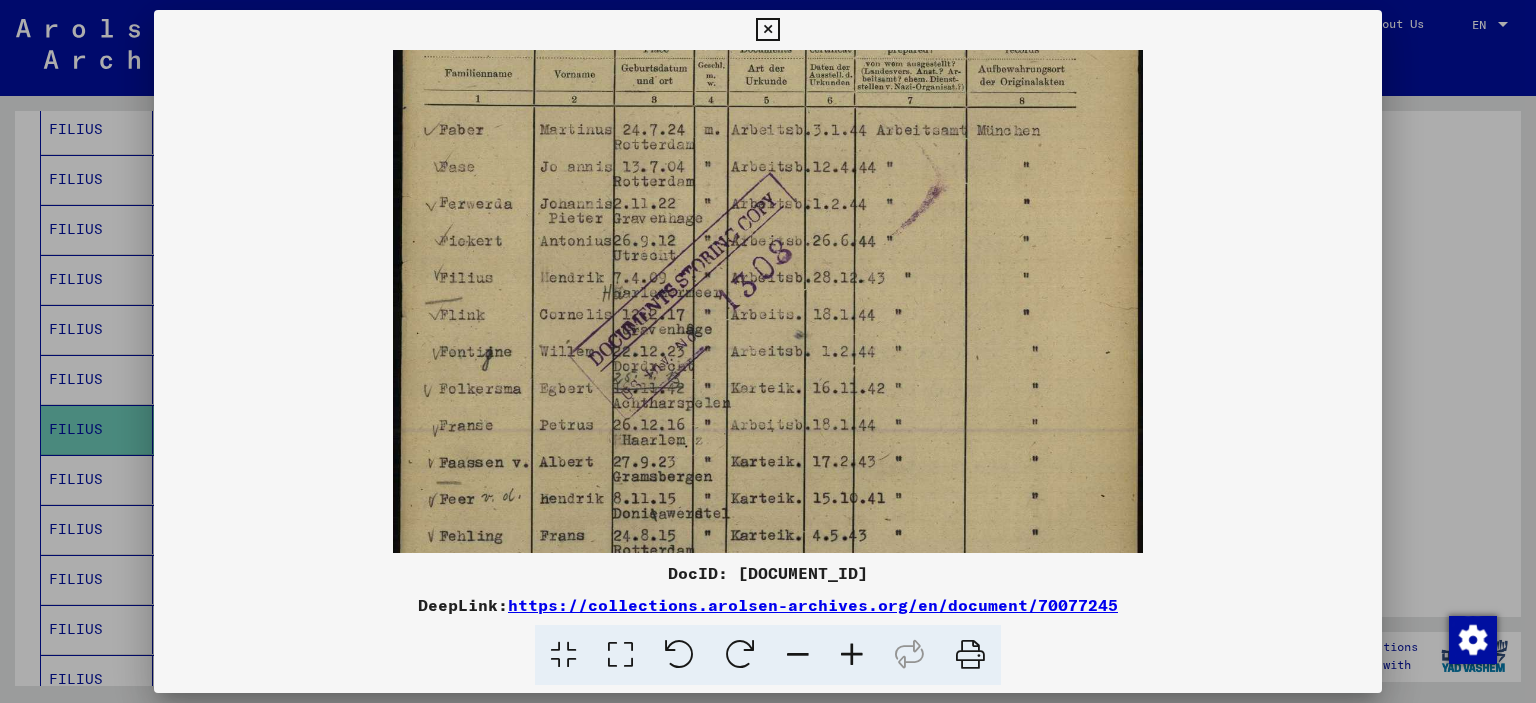 click at bounding box center [852, 655] 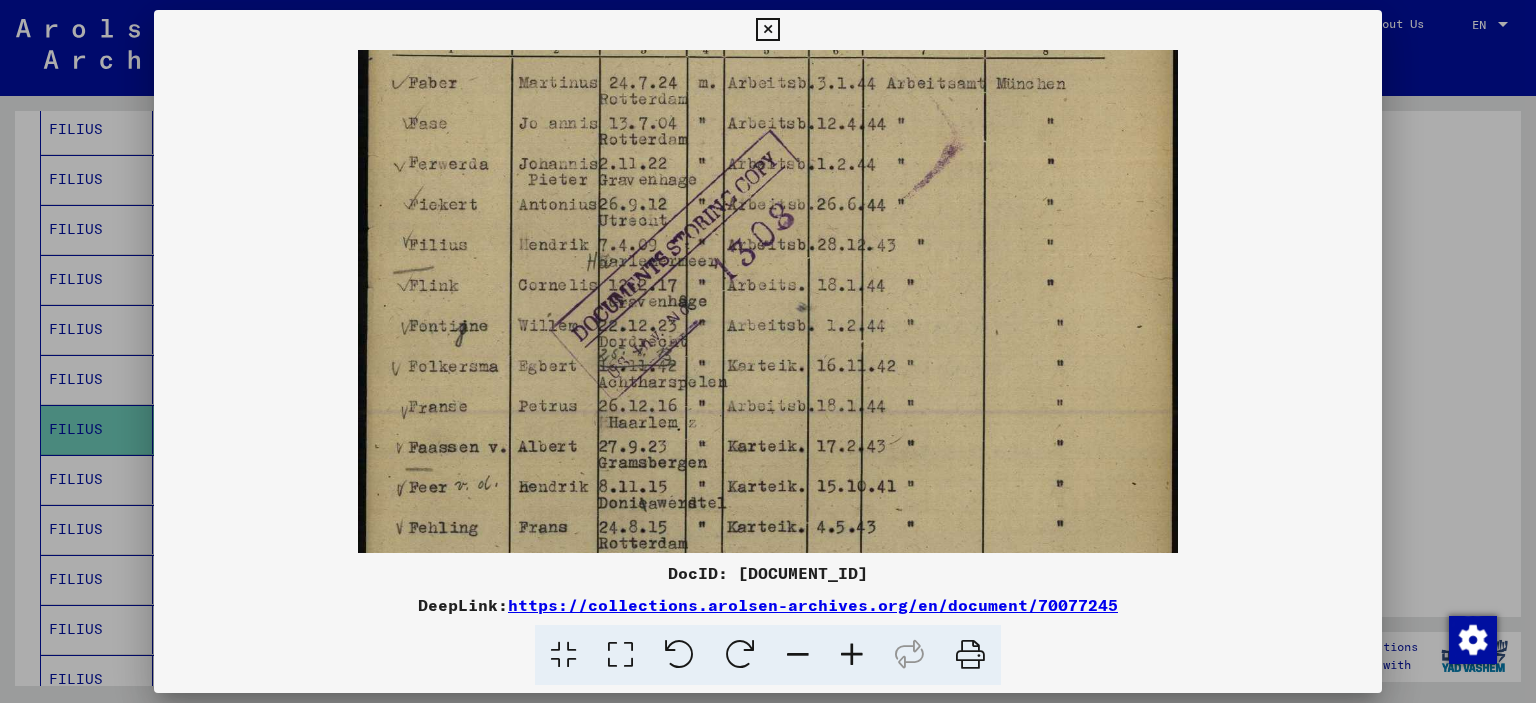 drag, startPoint x: 805, startPoint y: 335, endPoint x: 836, endPoint y: 255, distance: 85.79627 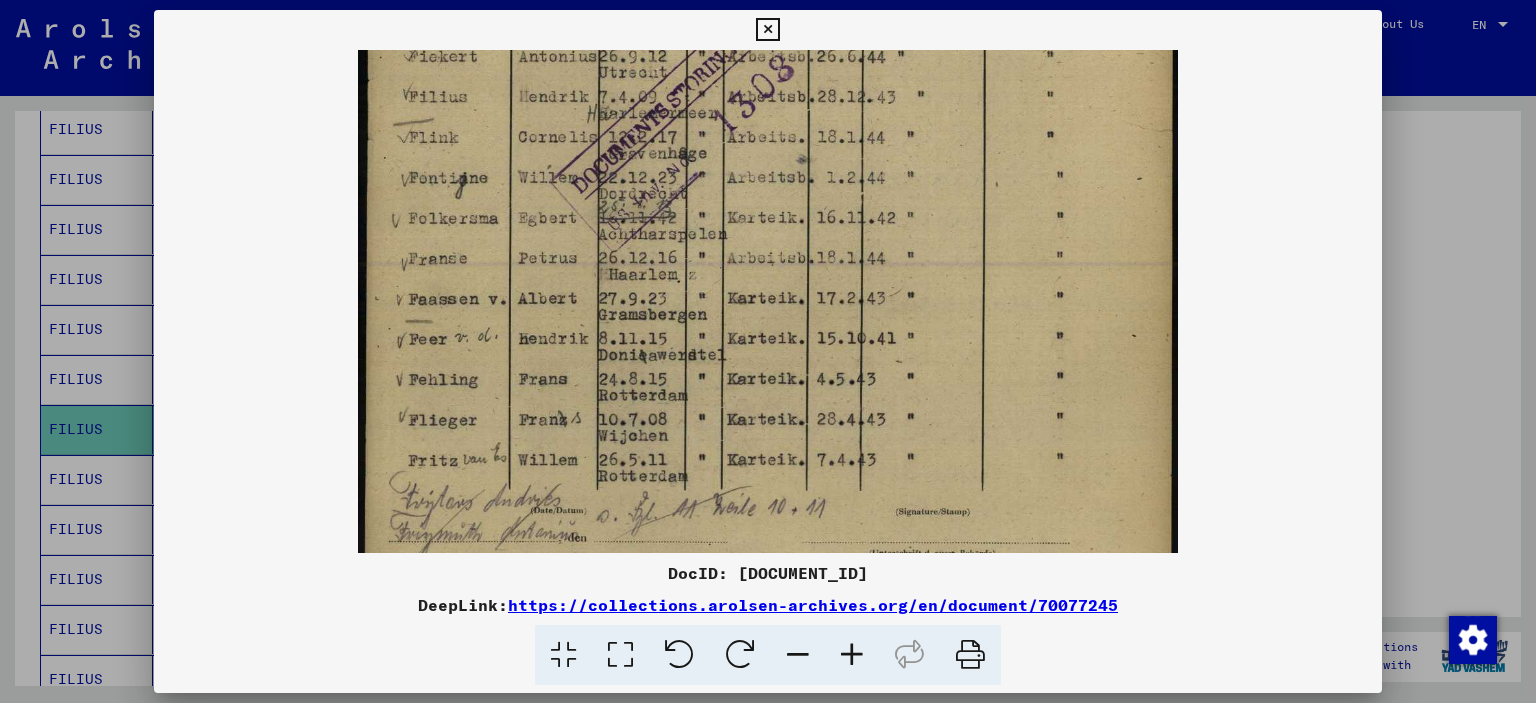 drag, startPoint x: 772, startPoint y: 386, endPoint x: 796, endPoint y: 220, distance: 167.72597 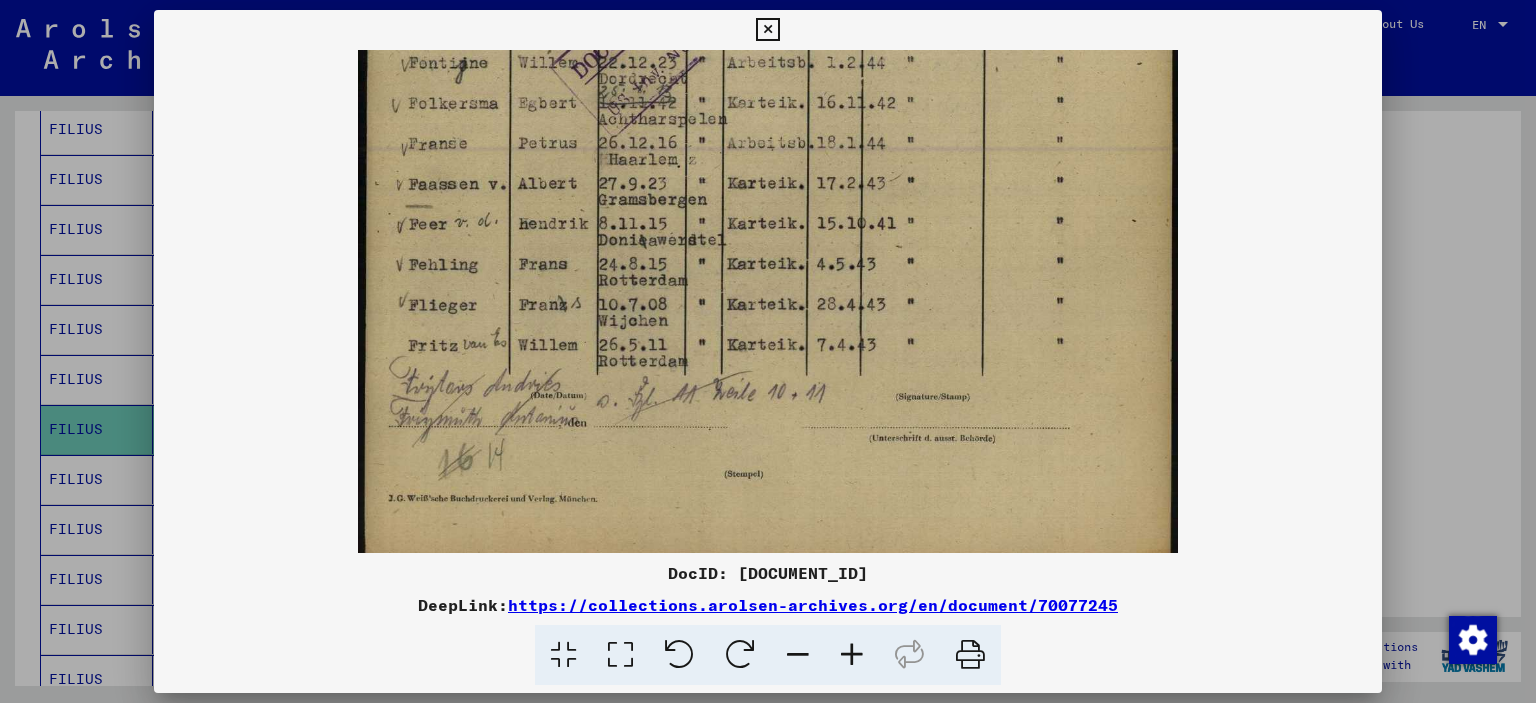 drag, startPoint x: 816, startPoint y: 340, endPoint x: 827, endPoint y: 258, distance: 82.73451 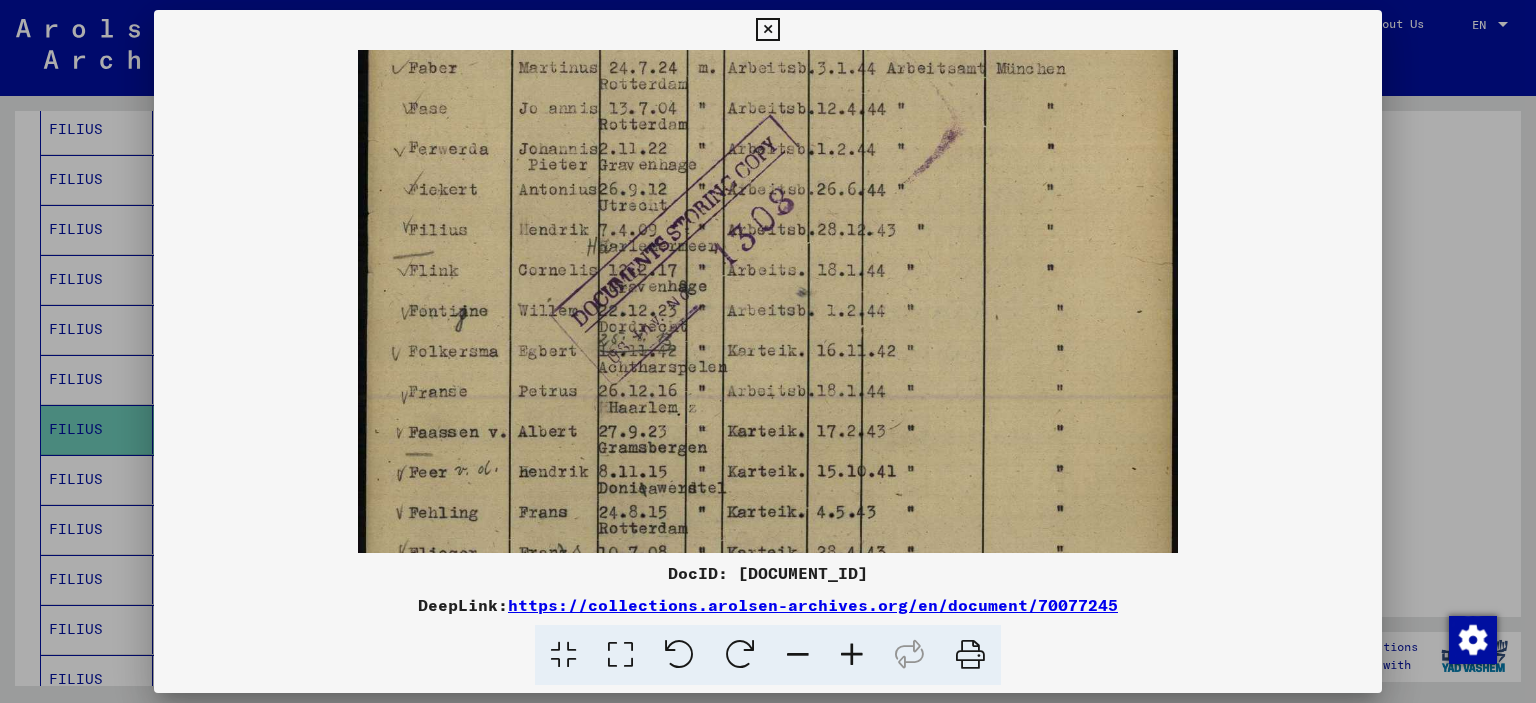 drag, startPoint x: 744, startPoint y: 213, endPoint x: 750, endPoint y: 452, distance: 239.0753 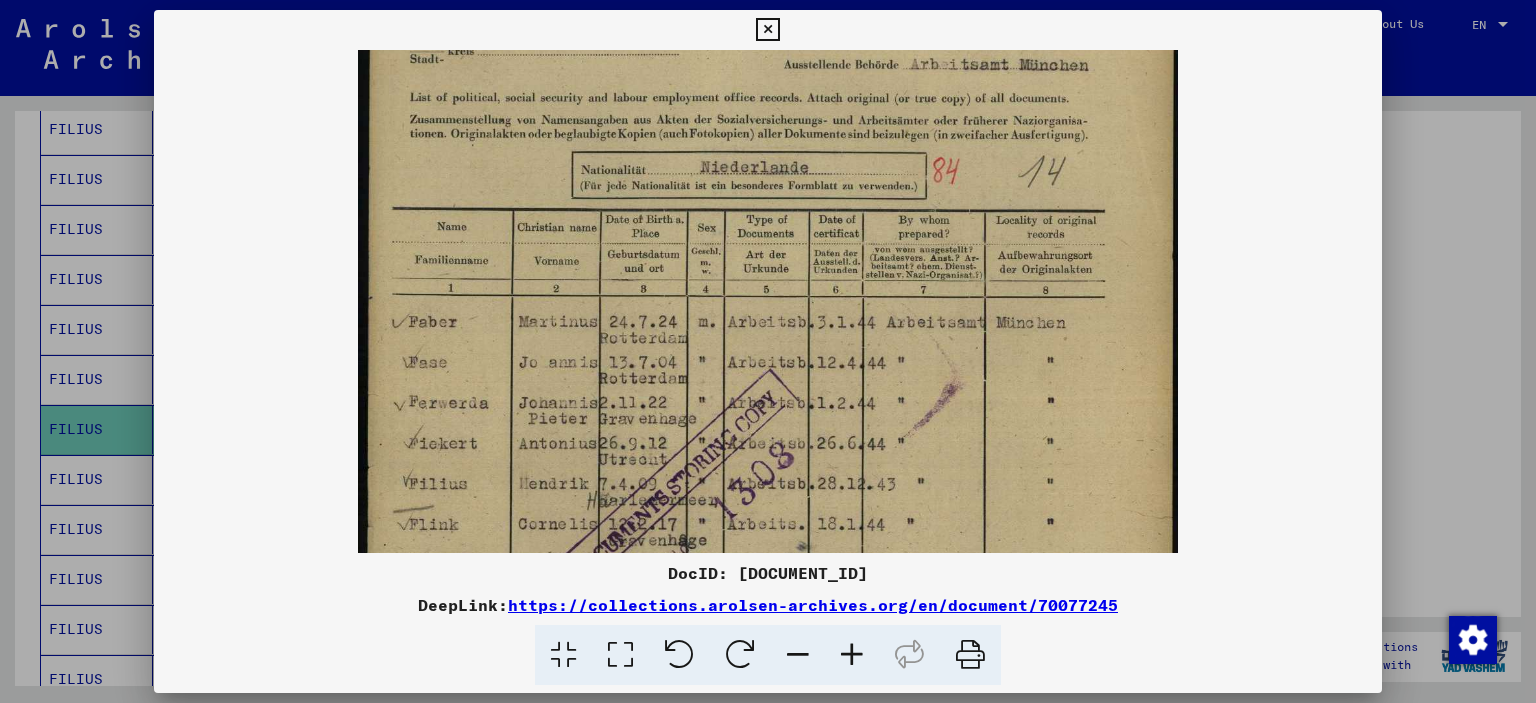 drag, startPoint x: 892, startPoint y: 245, endPoint x: 867, endPoint y: 506, distance: 262.19458 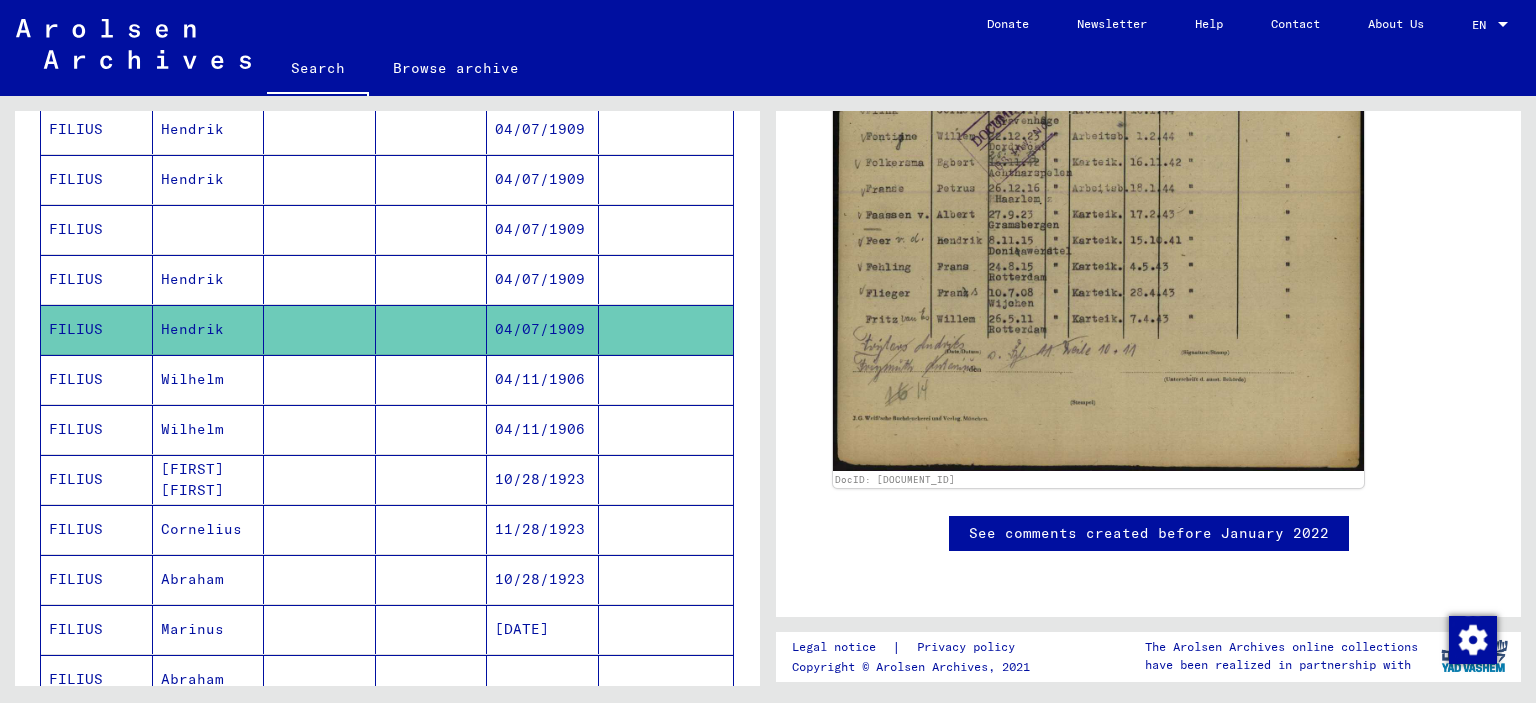 scroll, scrollTop: 1063, scrollLeft: 0, axis: vertical 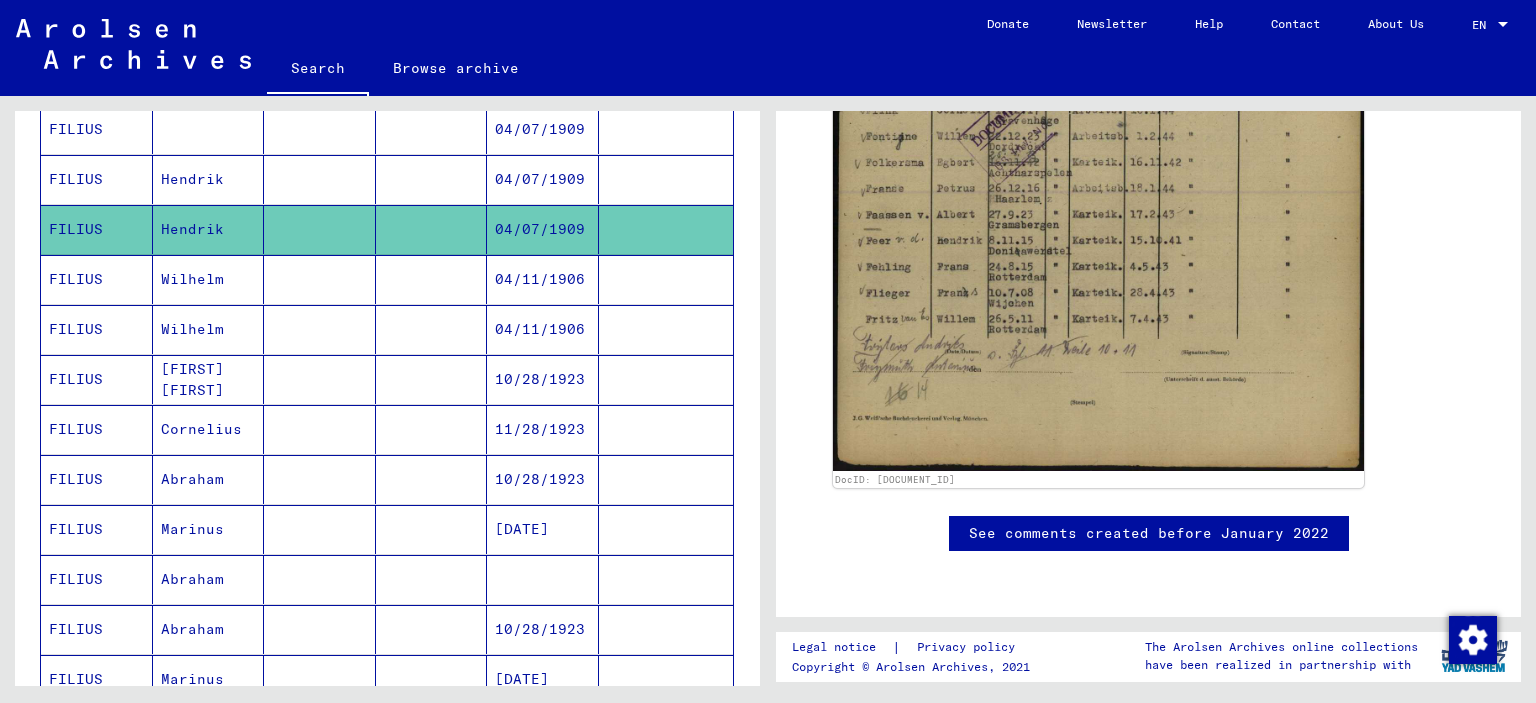 click at bounding box center (432, 479) 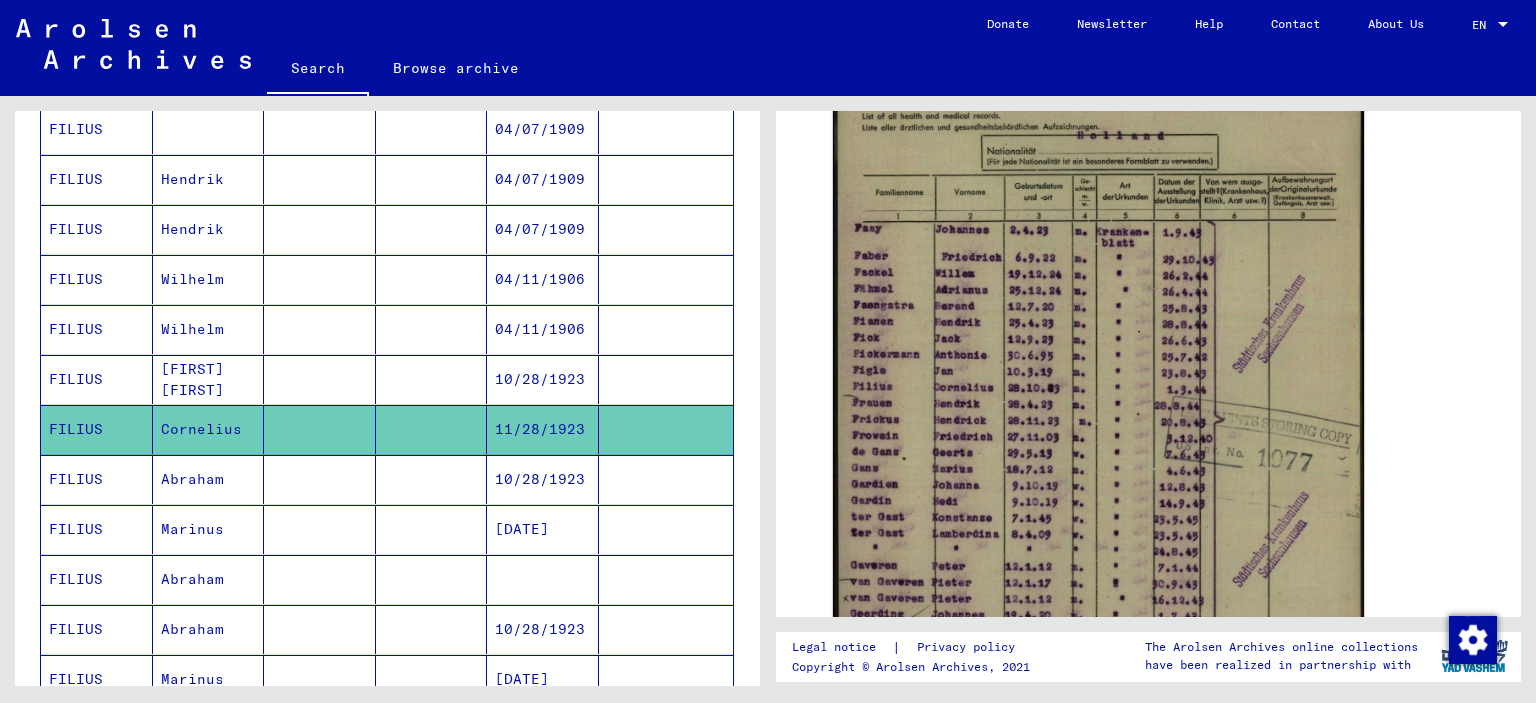 scroll, scrollTop: 600, scrollLeft: 0, axis: vertical 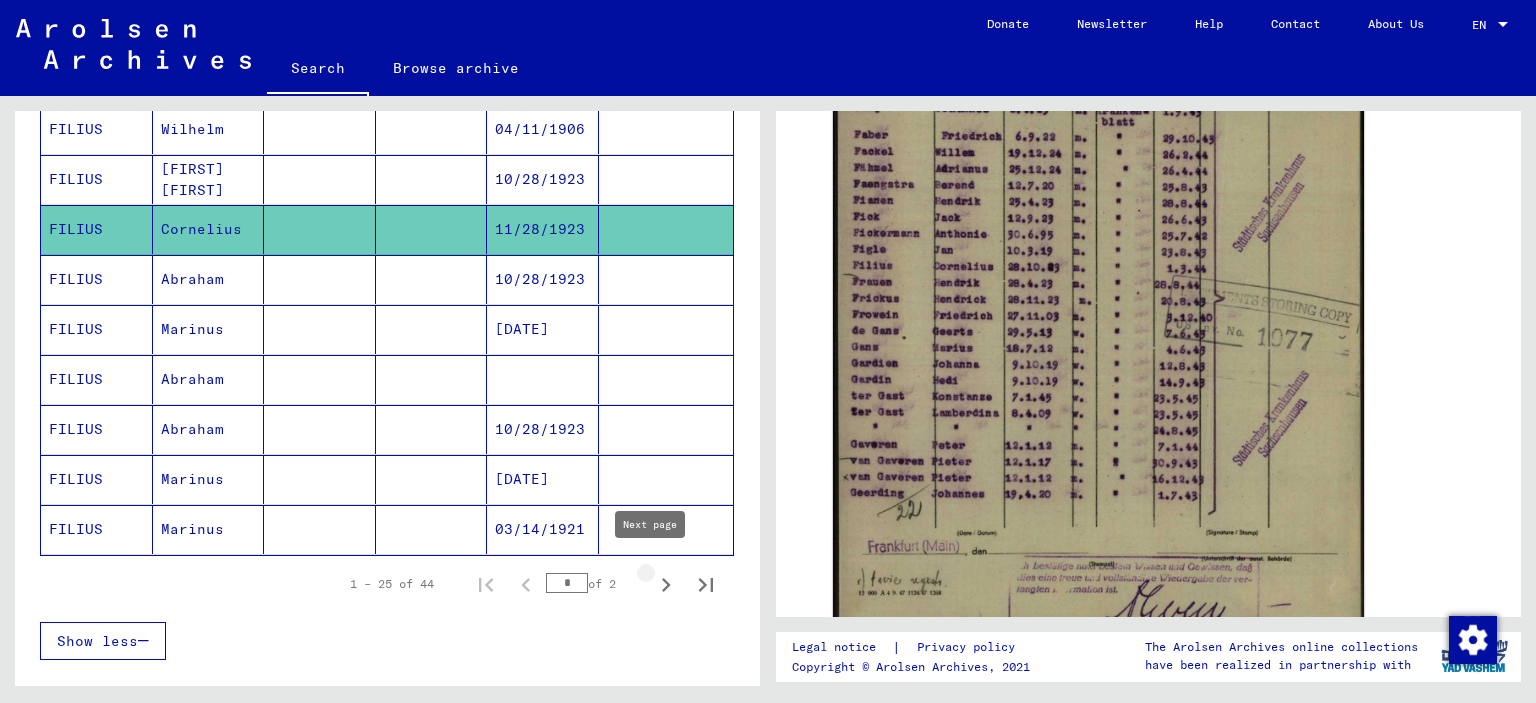 click 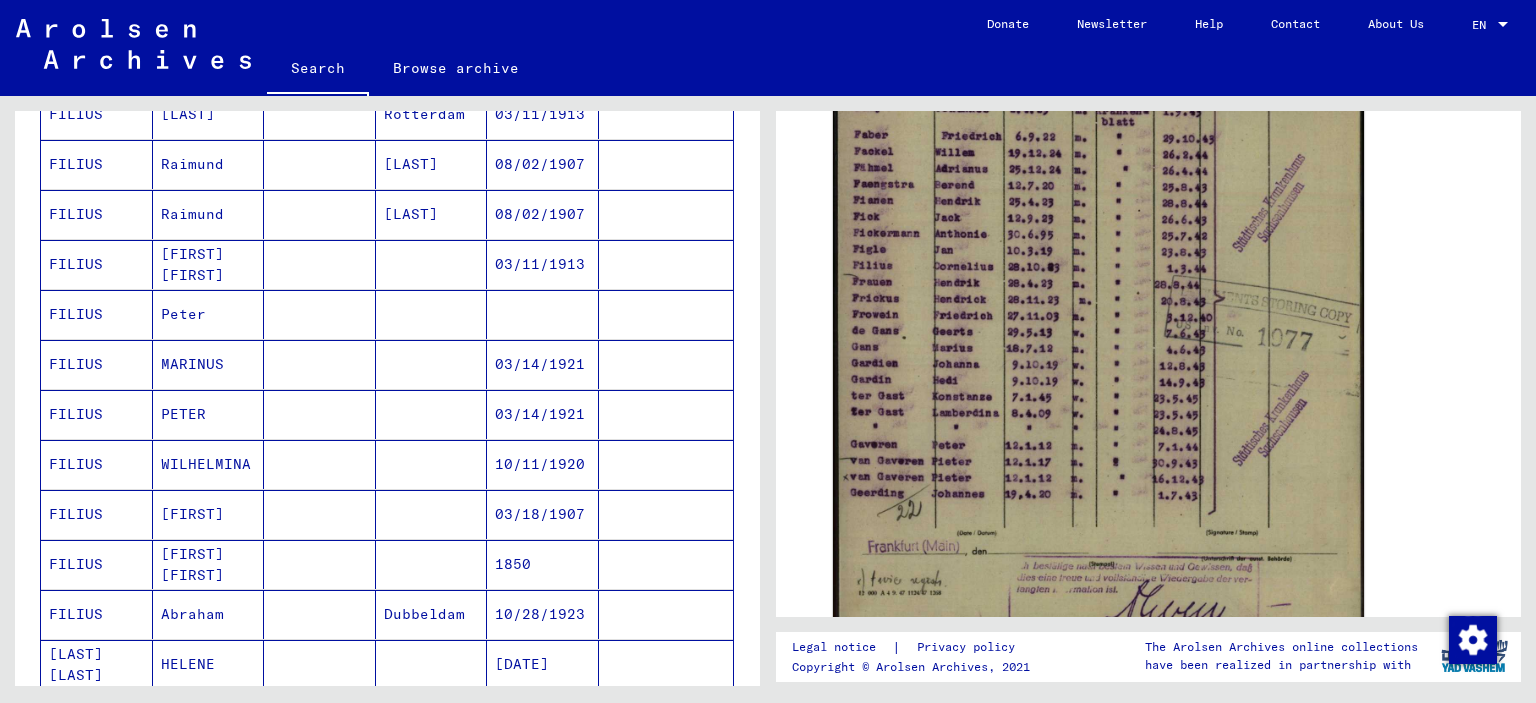 scroll, scrollTop: 400, scrollLeft: 0, axis: vertical 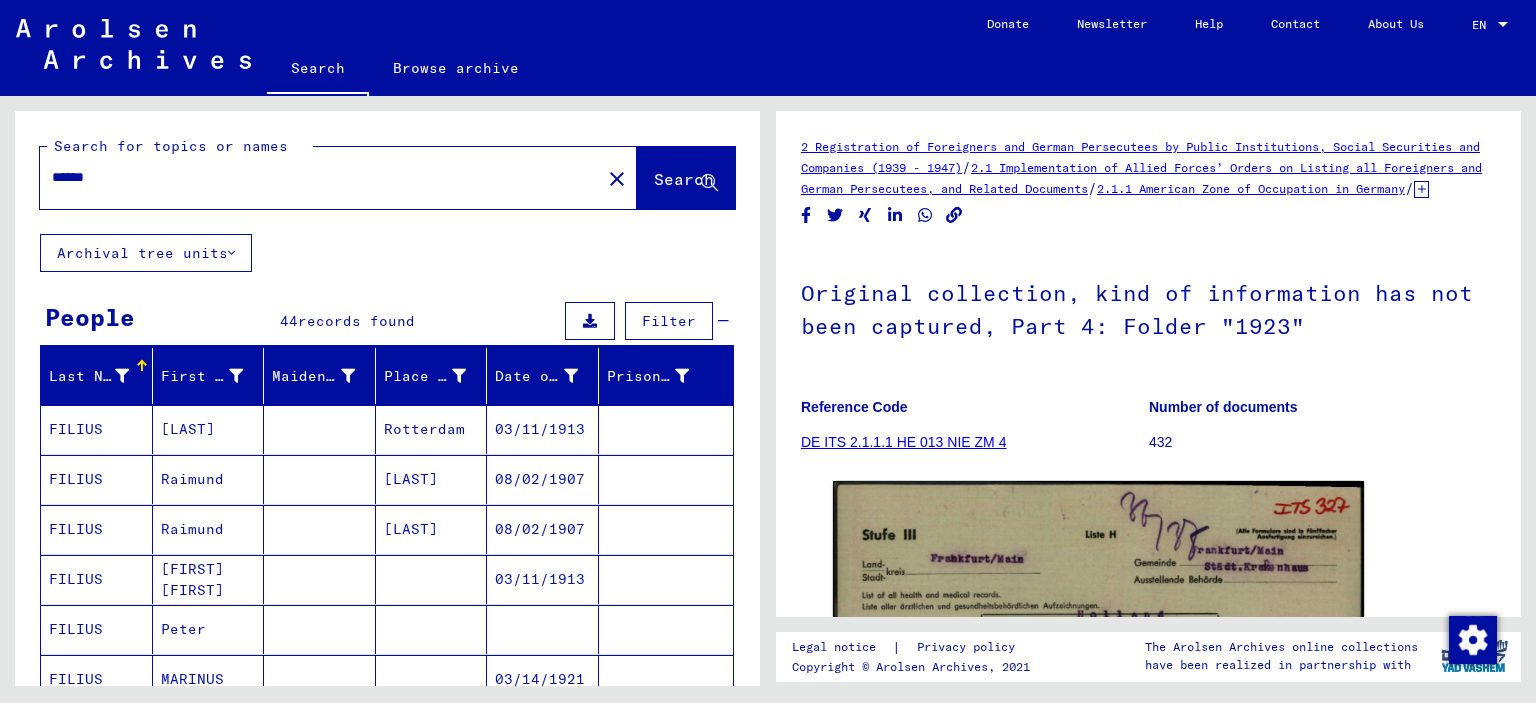 click on "Raimund" at bounding box center (209, 579) 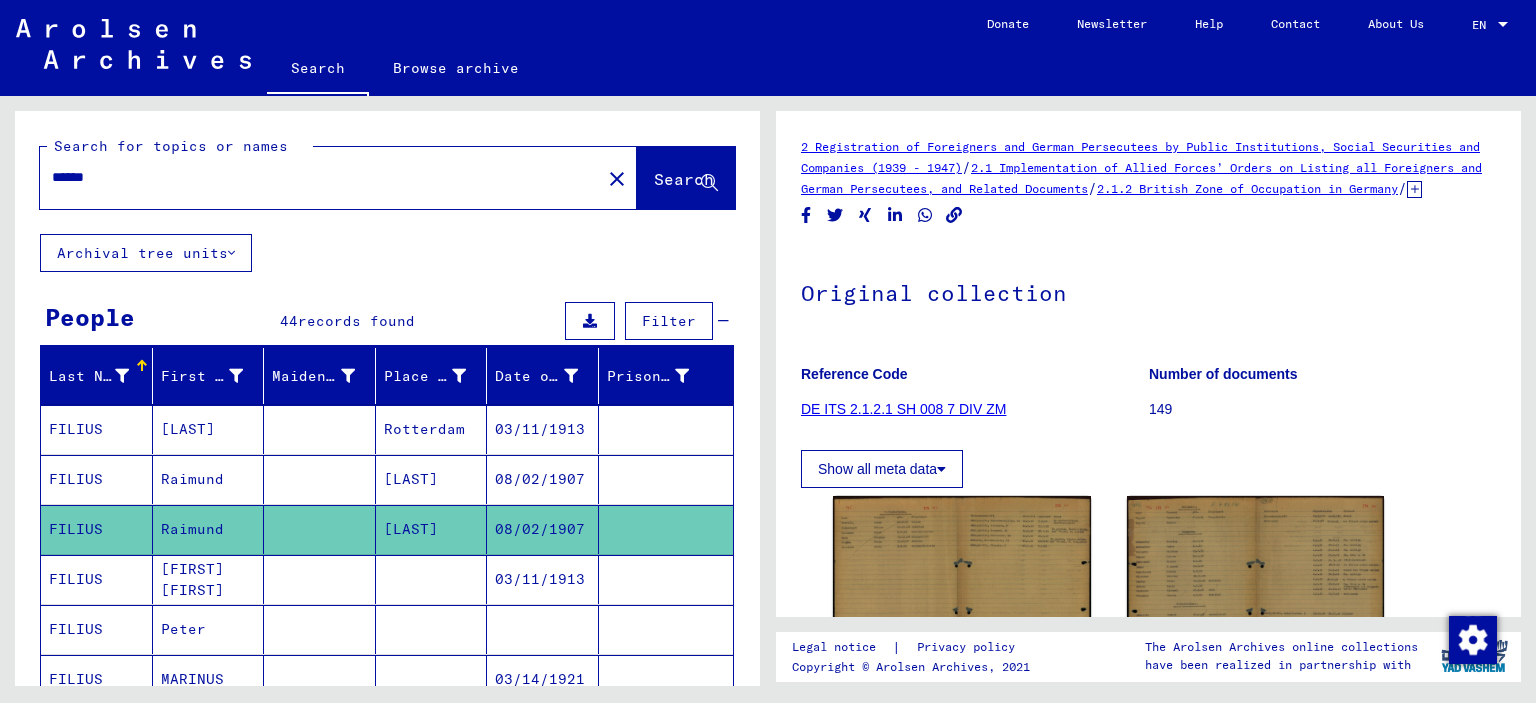 scroll, scrollTop: 0, scrollLeft: 0, axis: both 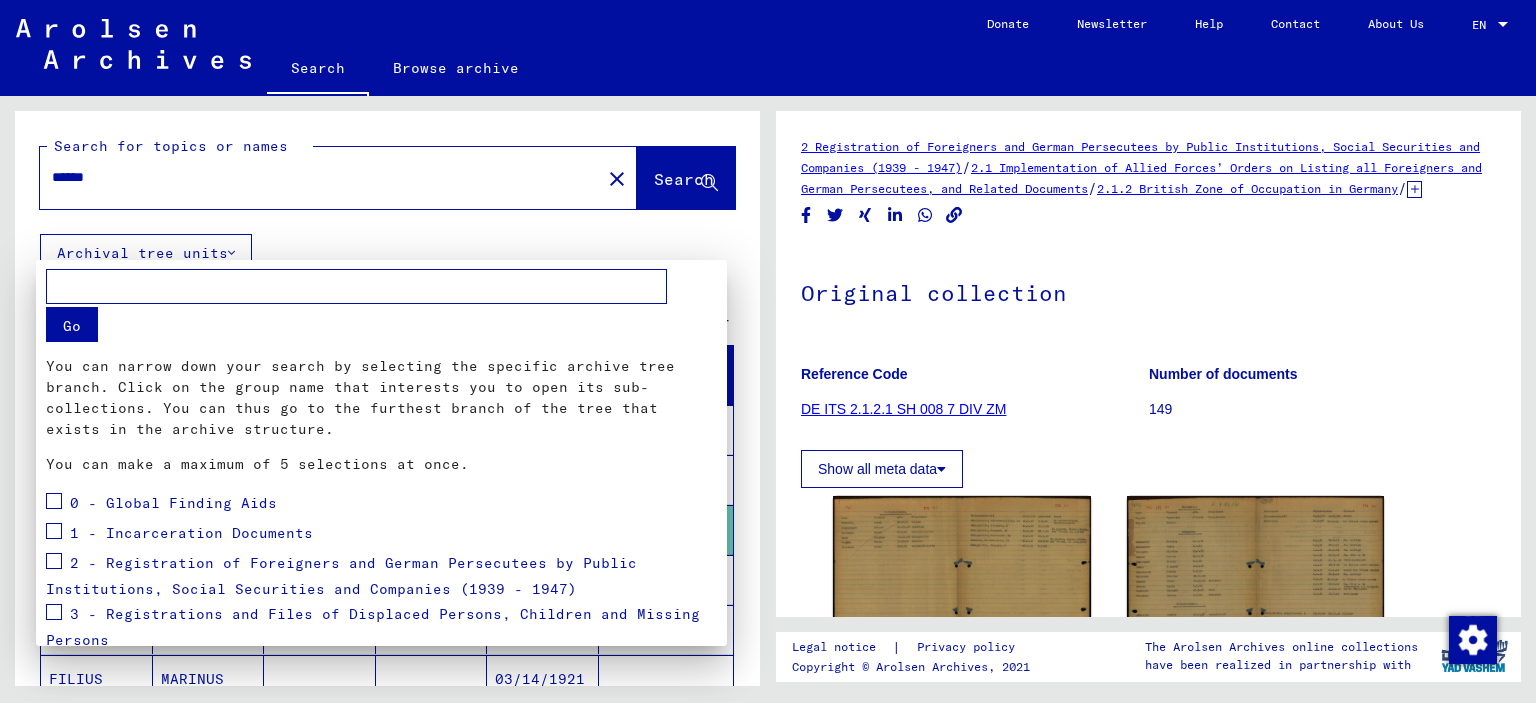 click at bounding box center (768, 351) 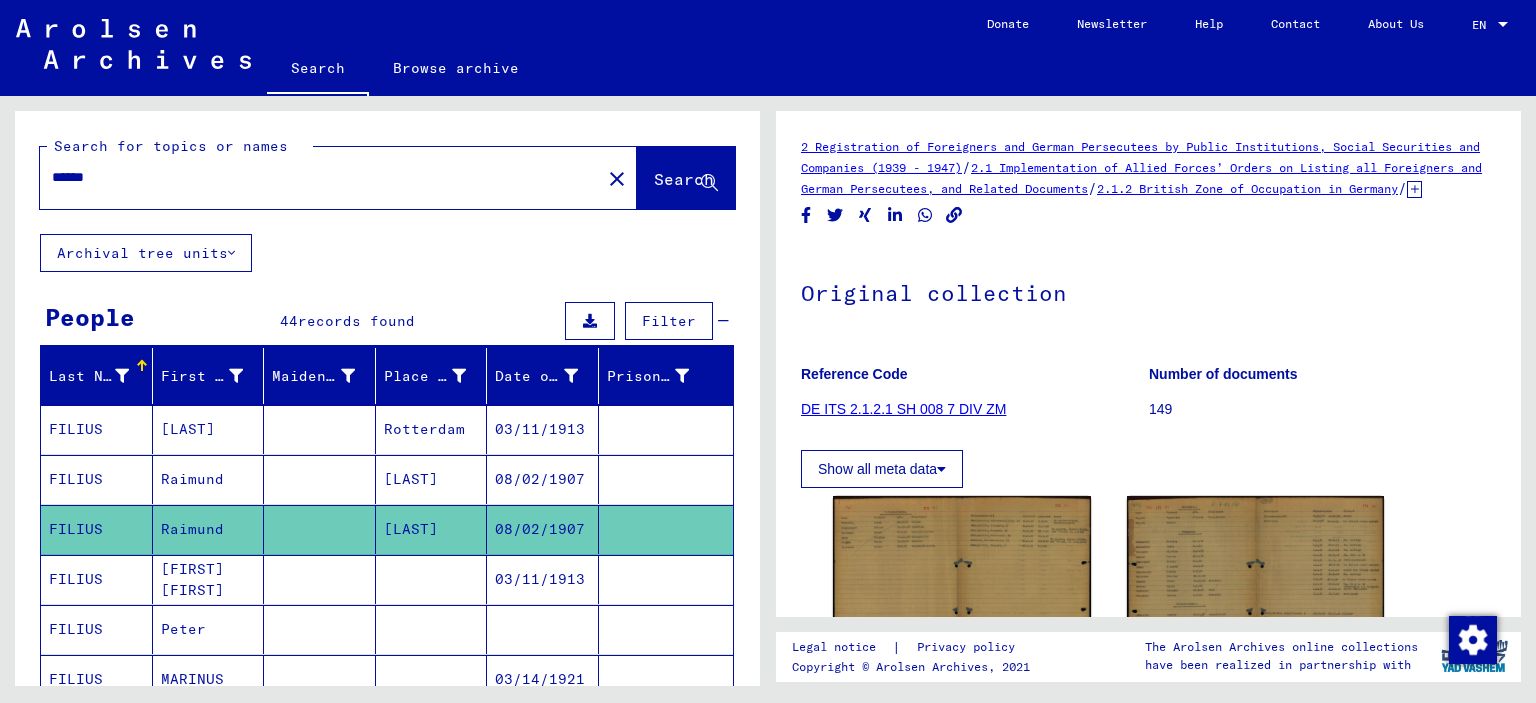 drag, startPoint x: 167, startPoint y: 163, endPoint x: 0, endPoint y: 180, distance: 167.86304 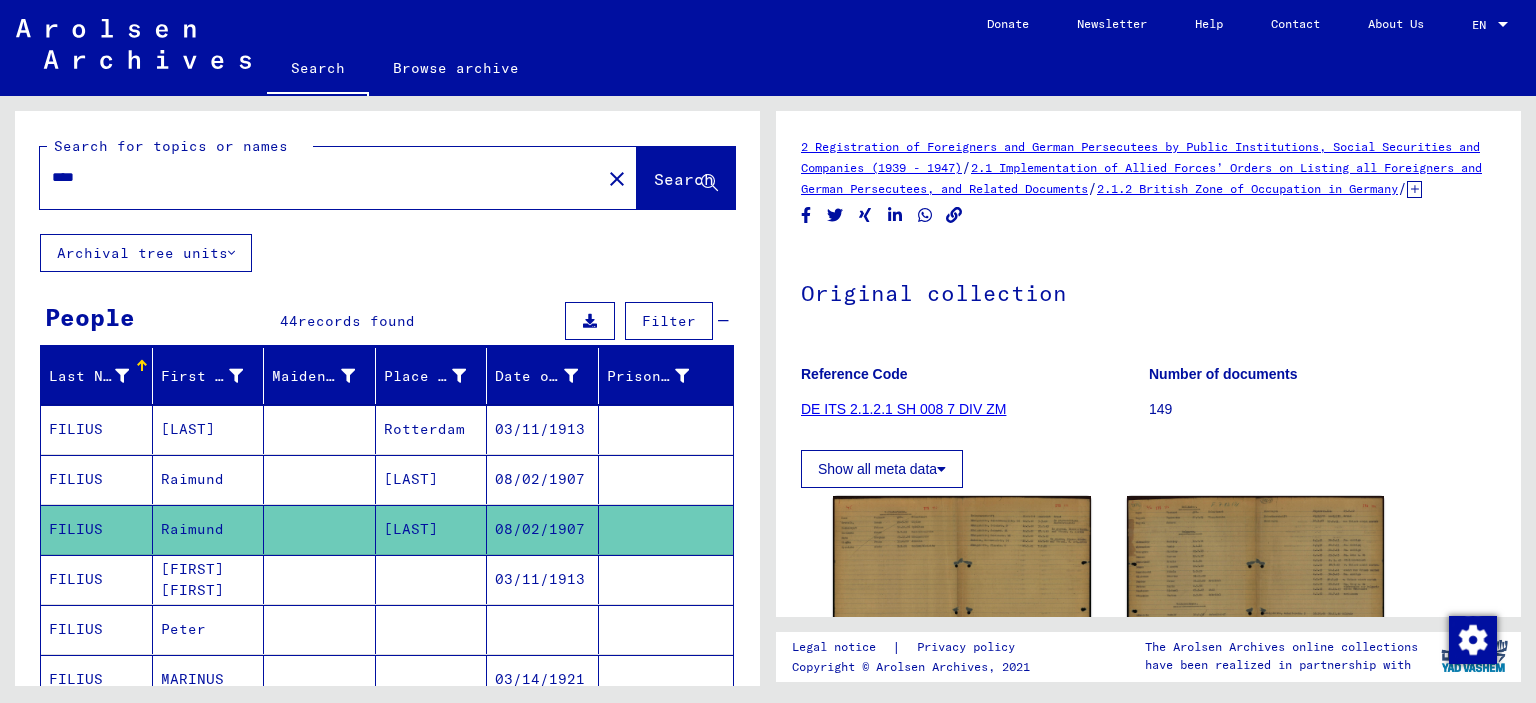 type on "****" 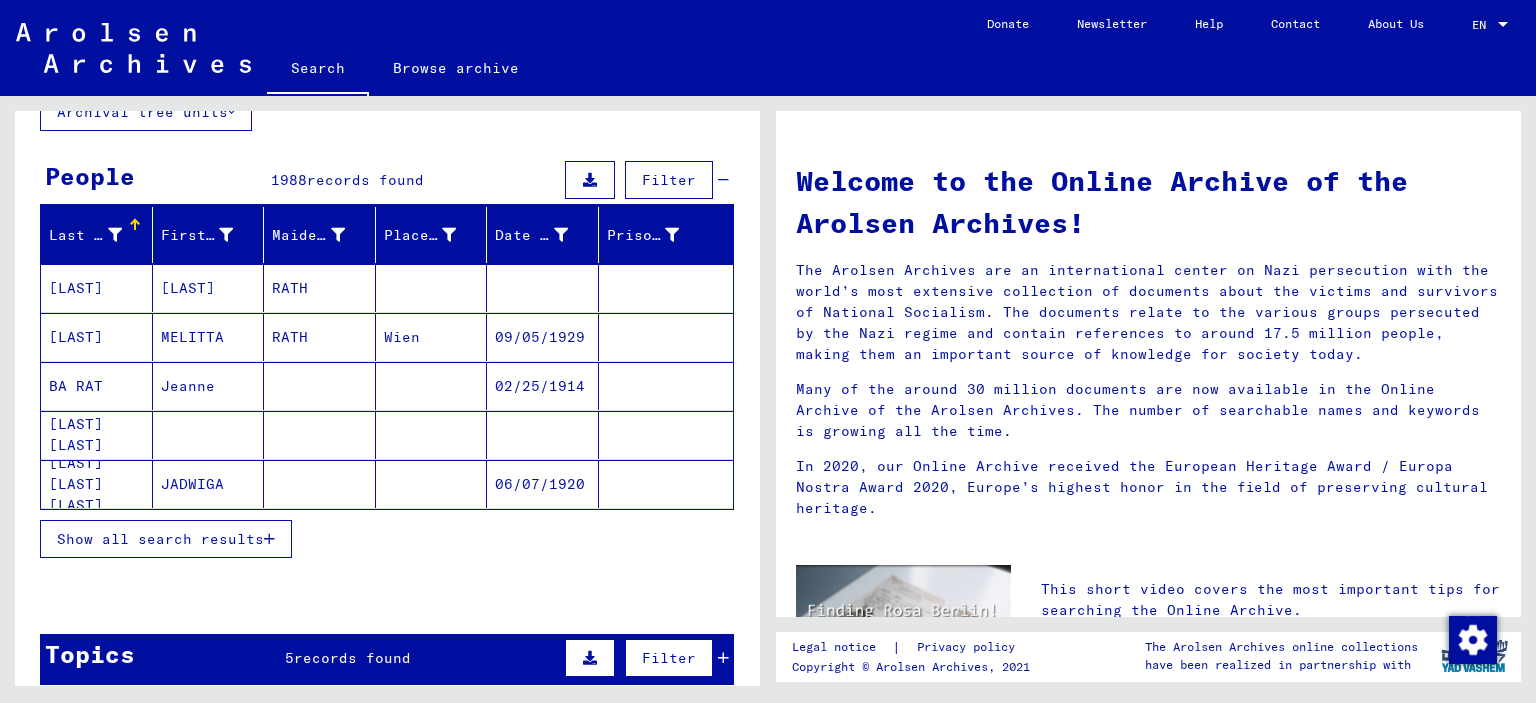 scroll, scrollTop: 200, scrollLeft: 0, axis: vertical 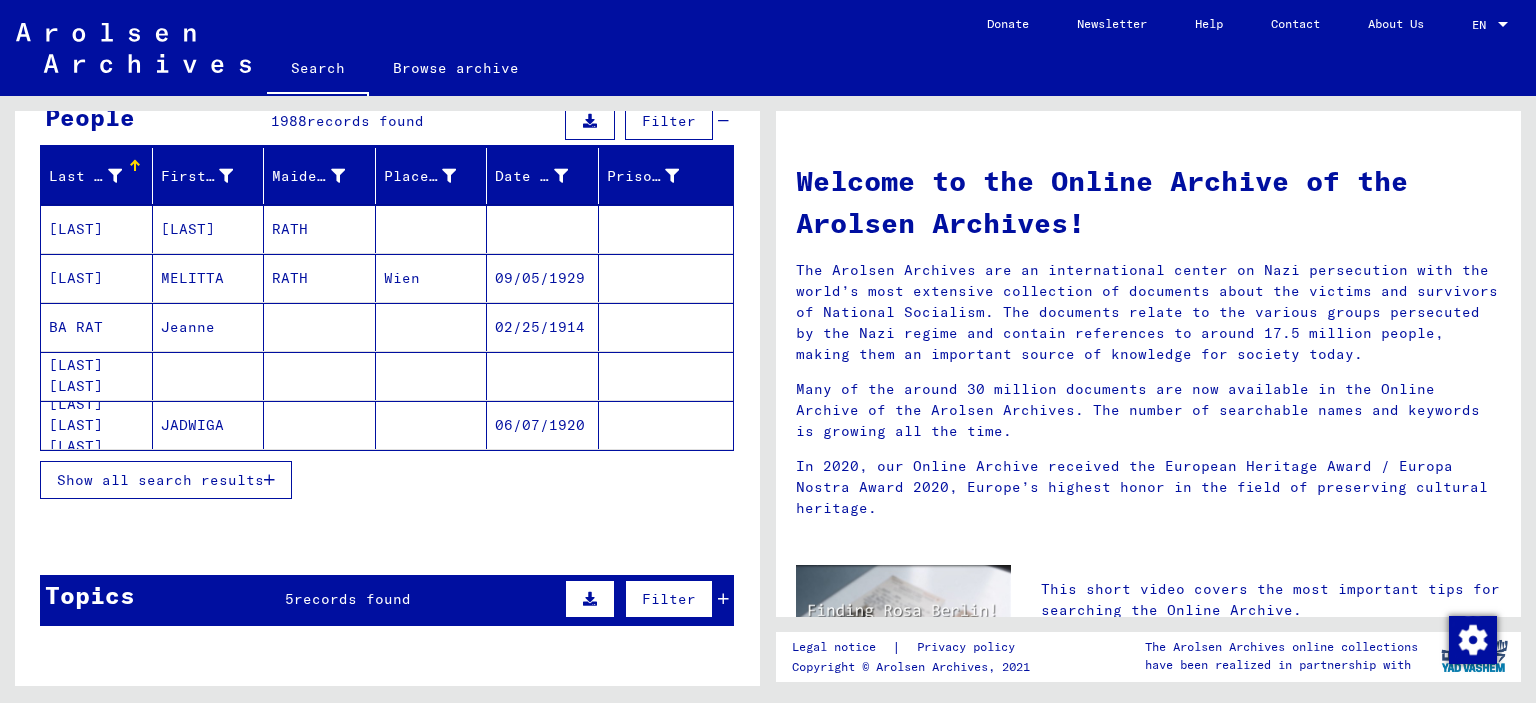 click on "Show all search results" at bounding box center (166, 480) 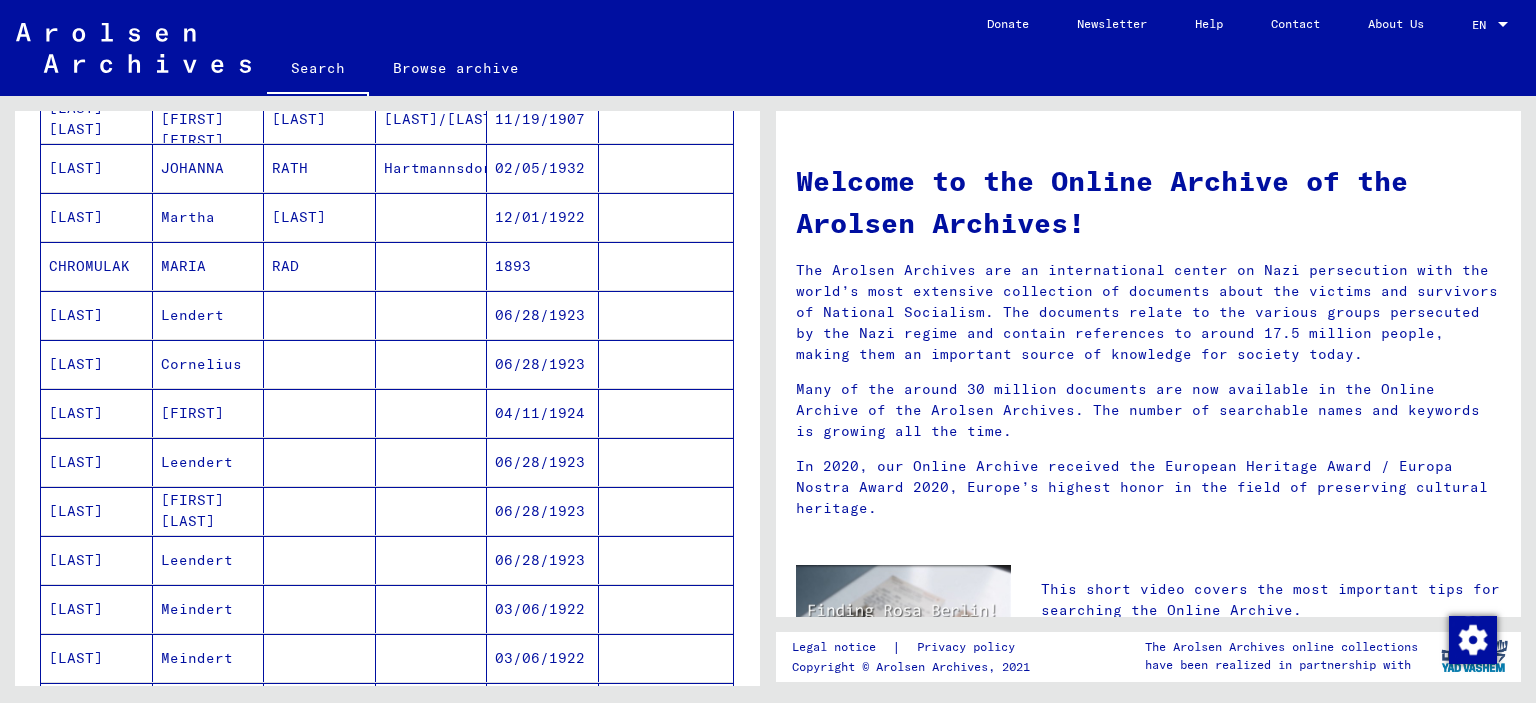 scroll, scrollTop: 900, scrollLeft: 0, axis: vertical 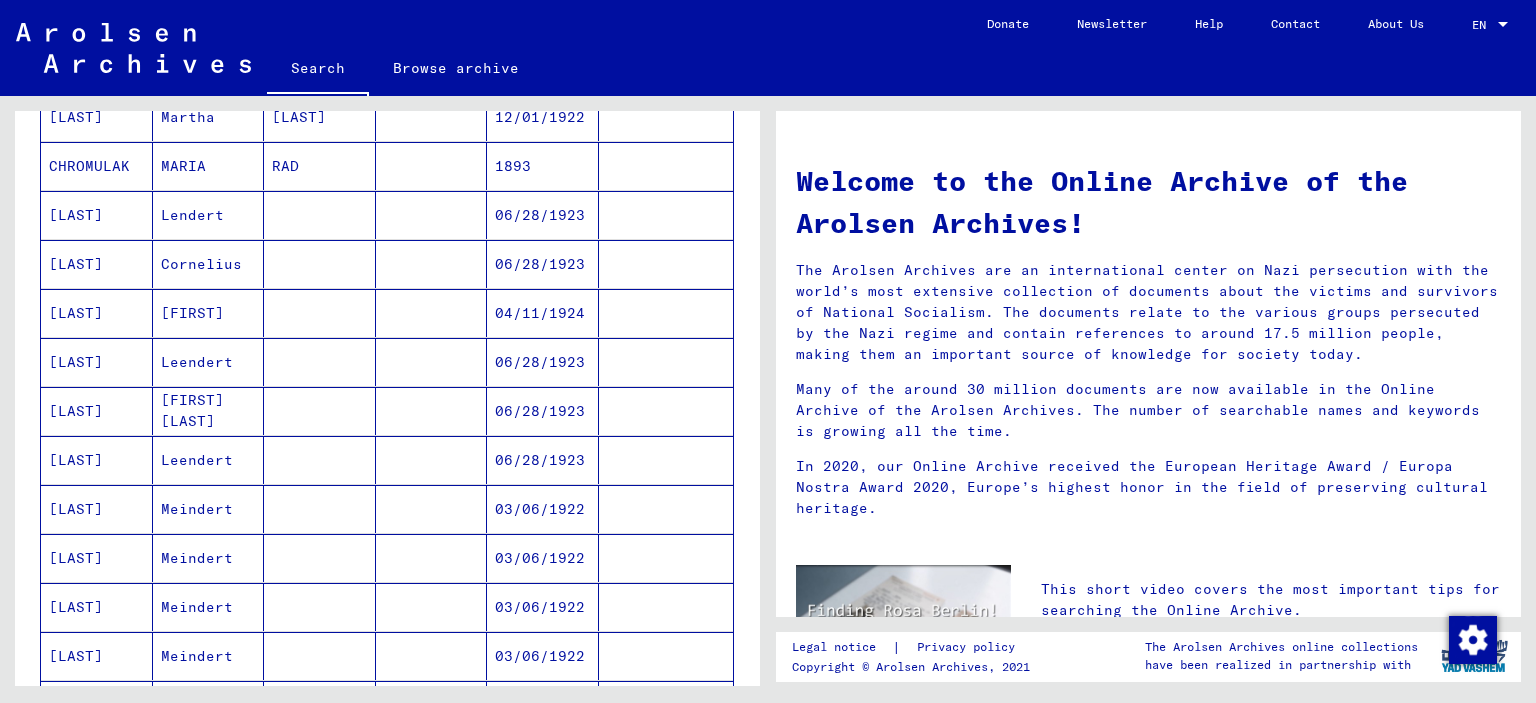 click on "Lendert" at bounding box center (209, 264) 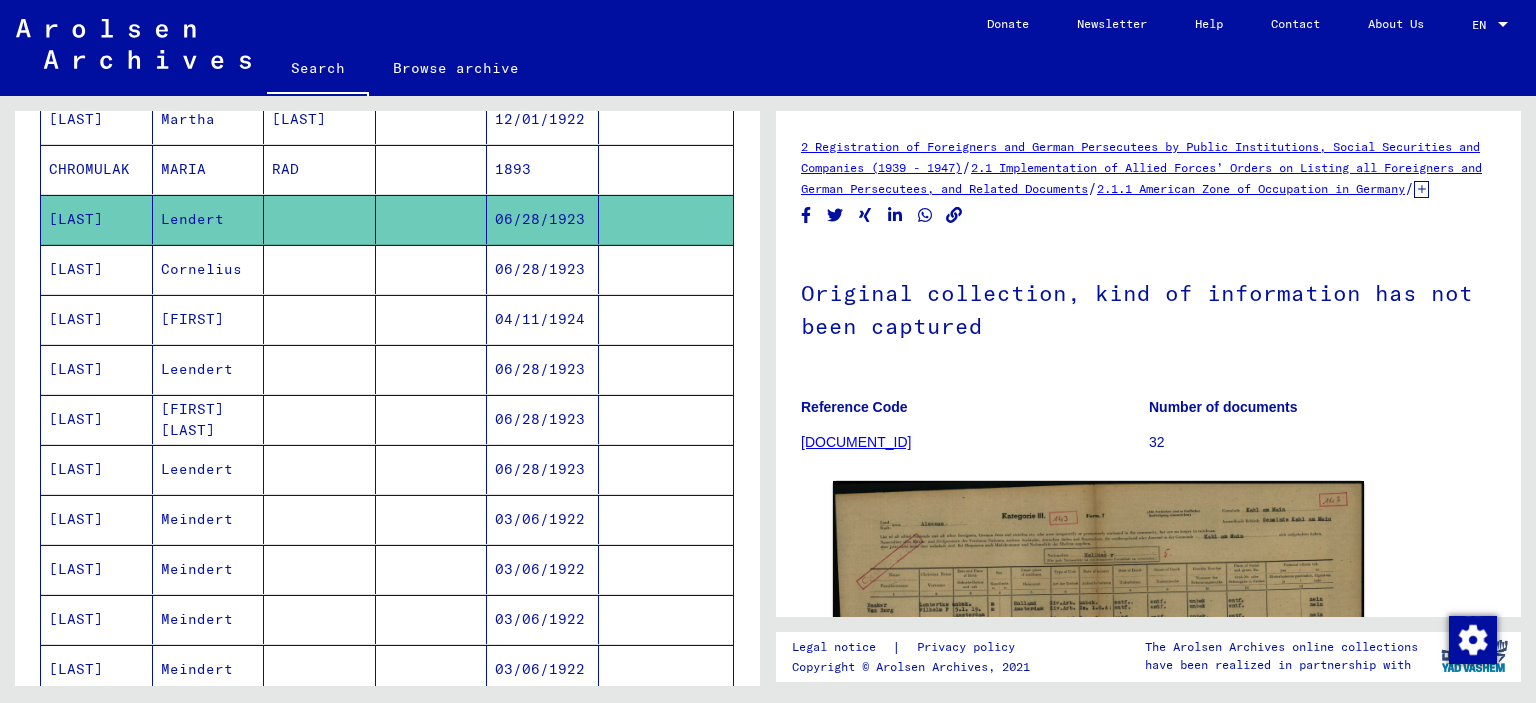 scroll, scrollTop: 0, scrollLeft: 0, axis: both 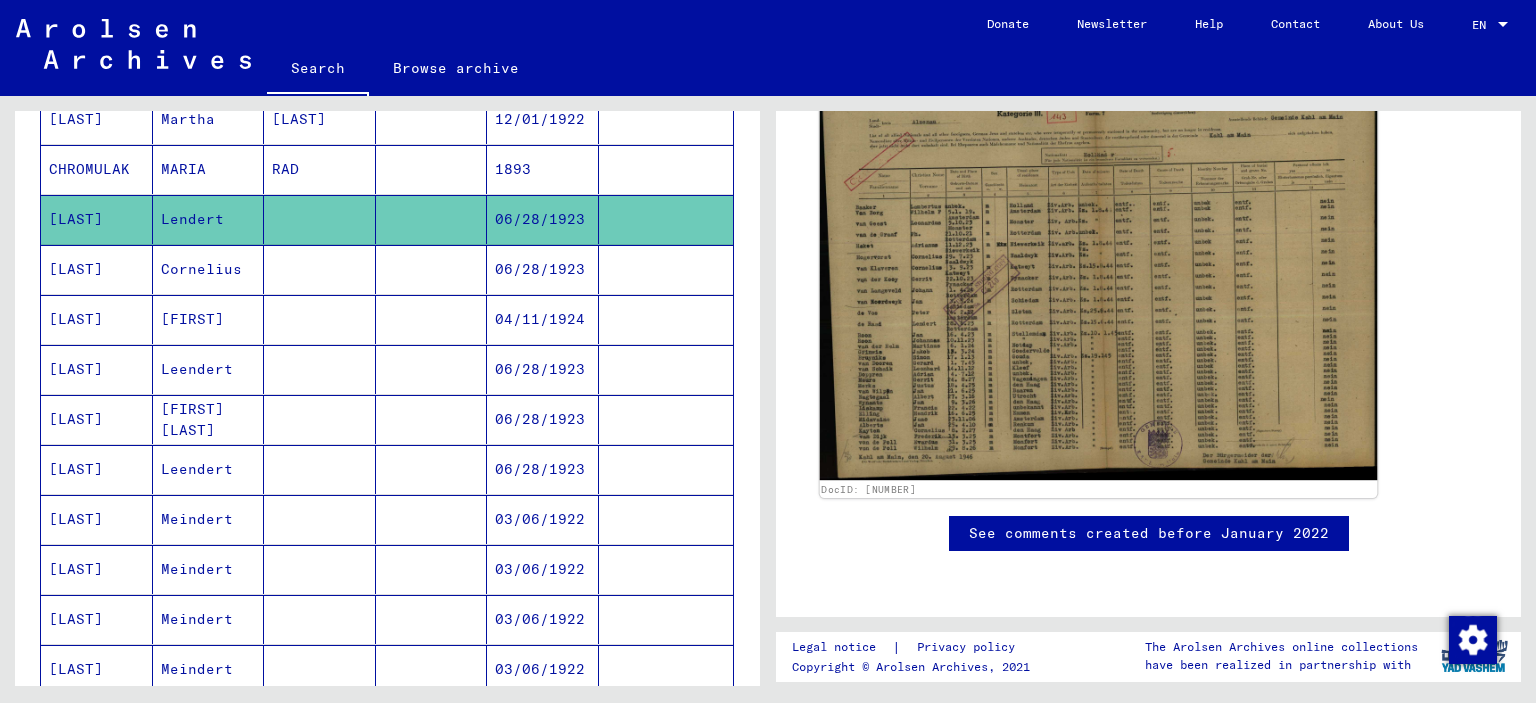 click 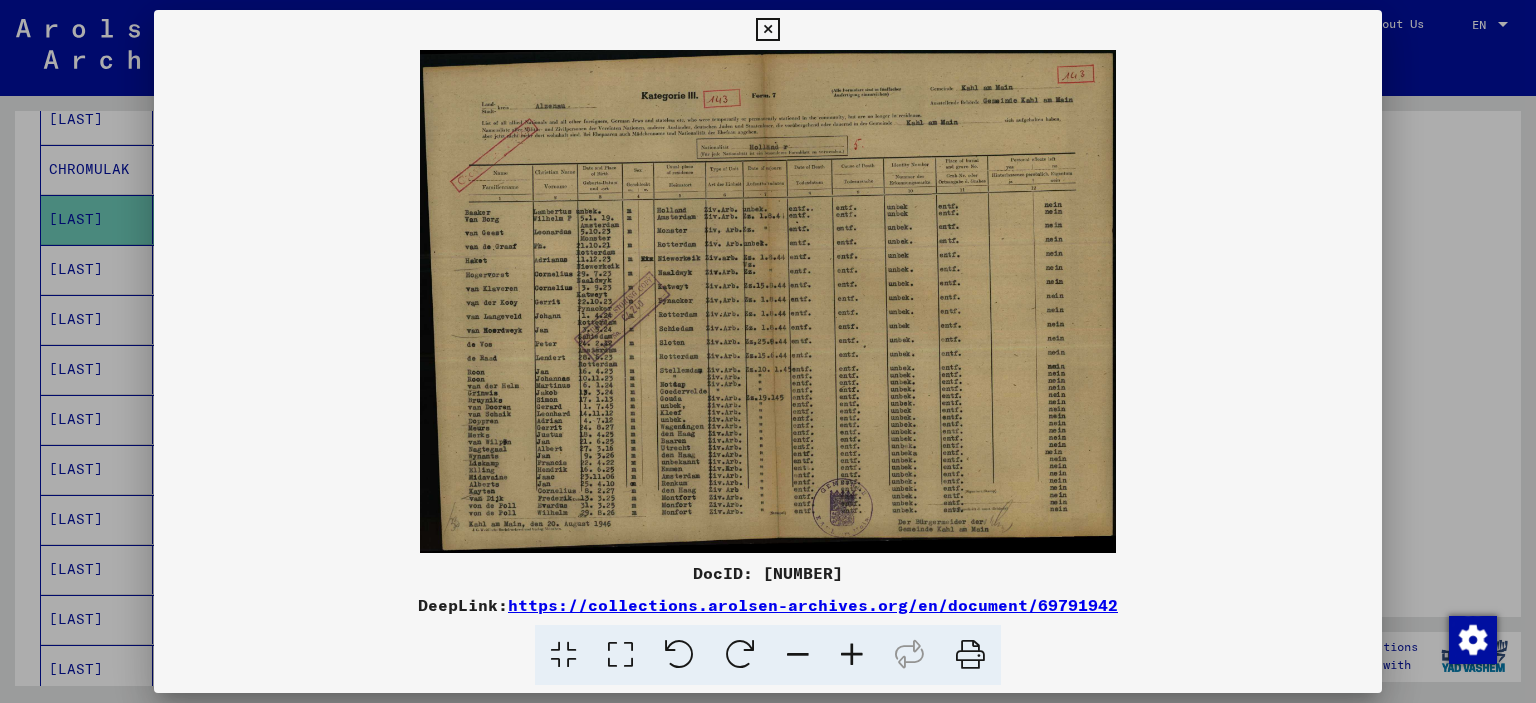 click at bounding box center [852, 655] 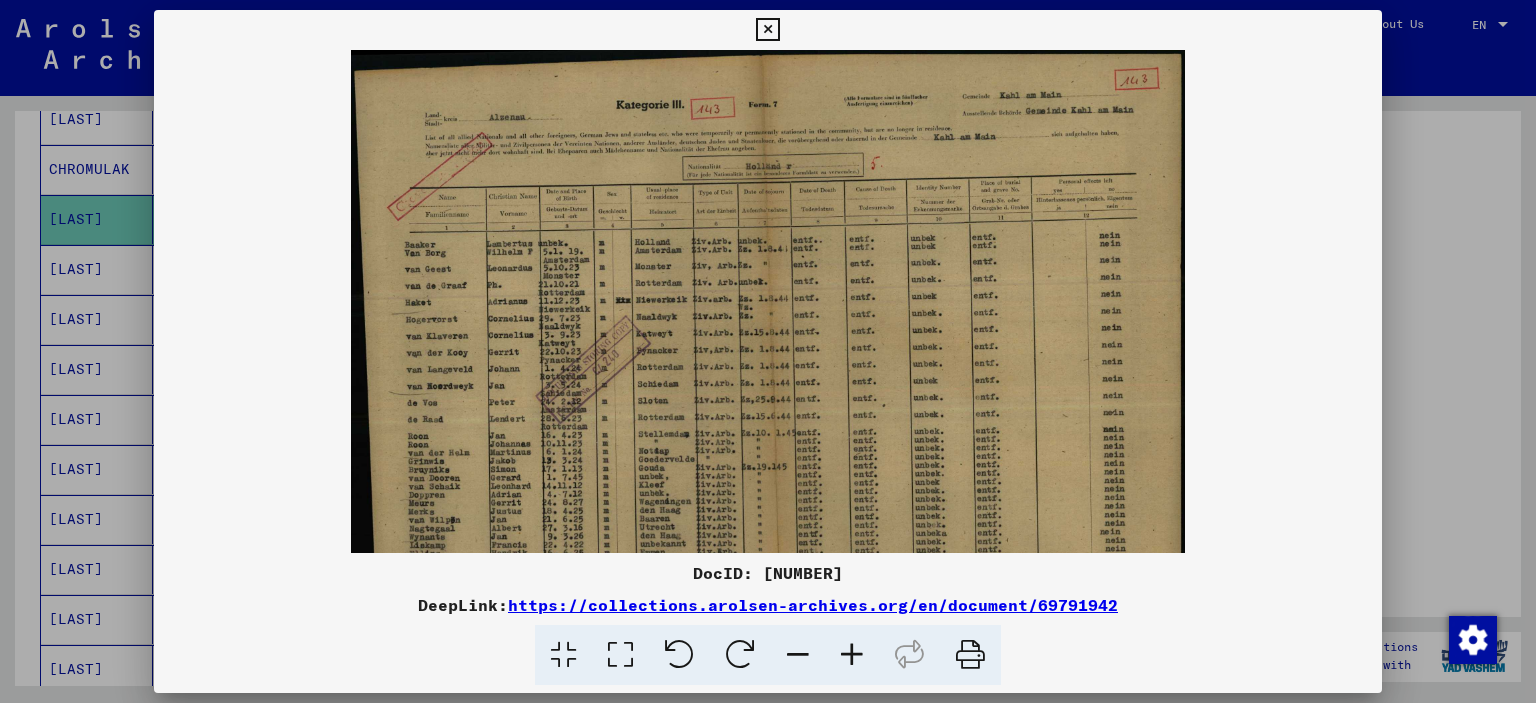 click at bounding box center [852, 655] 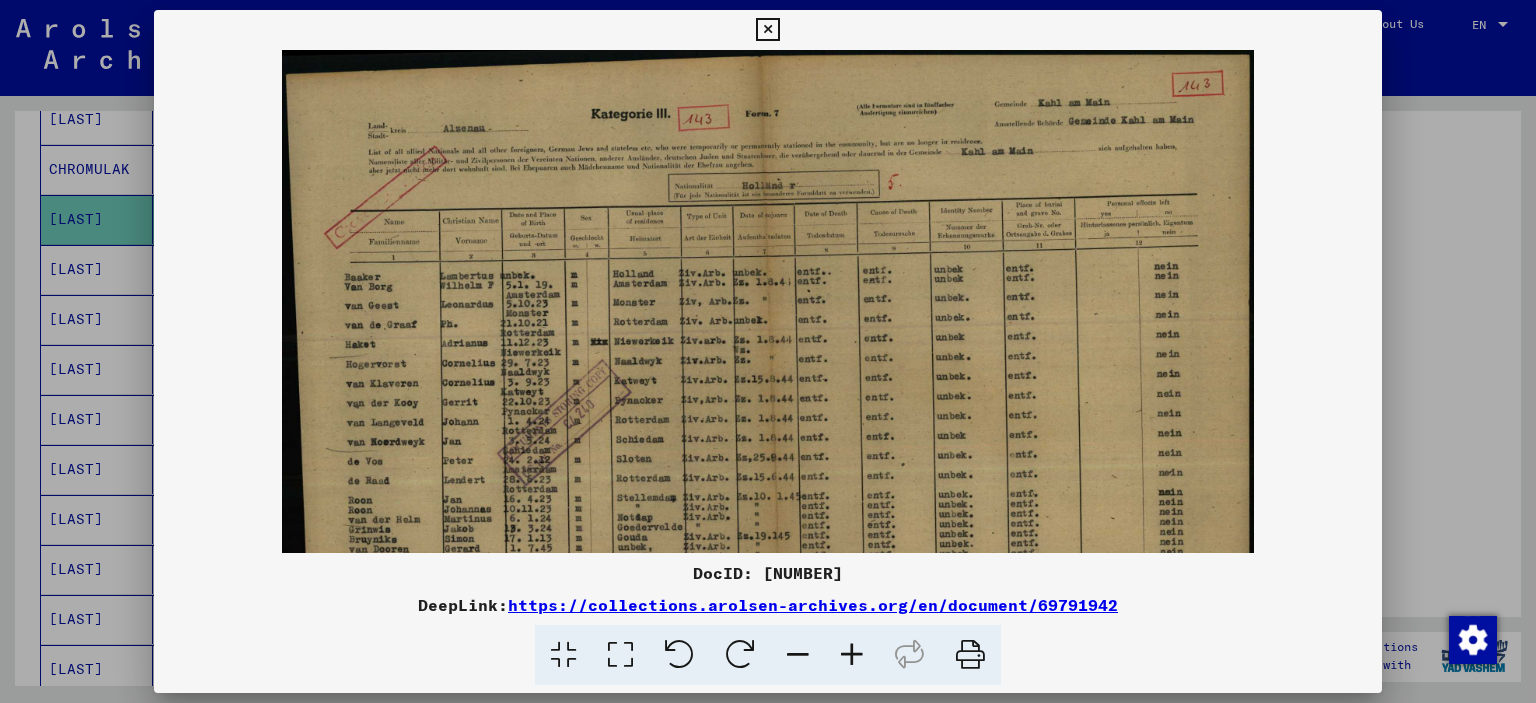 click at bounding box center [852, 655] 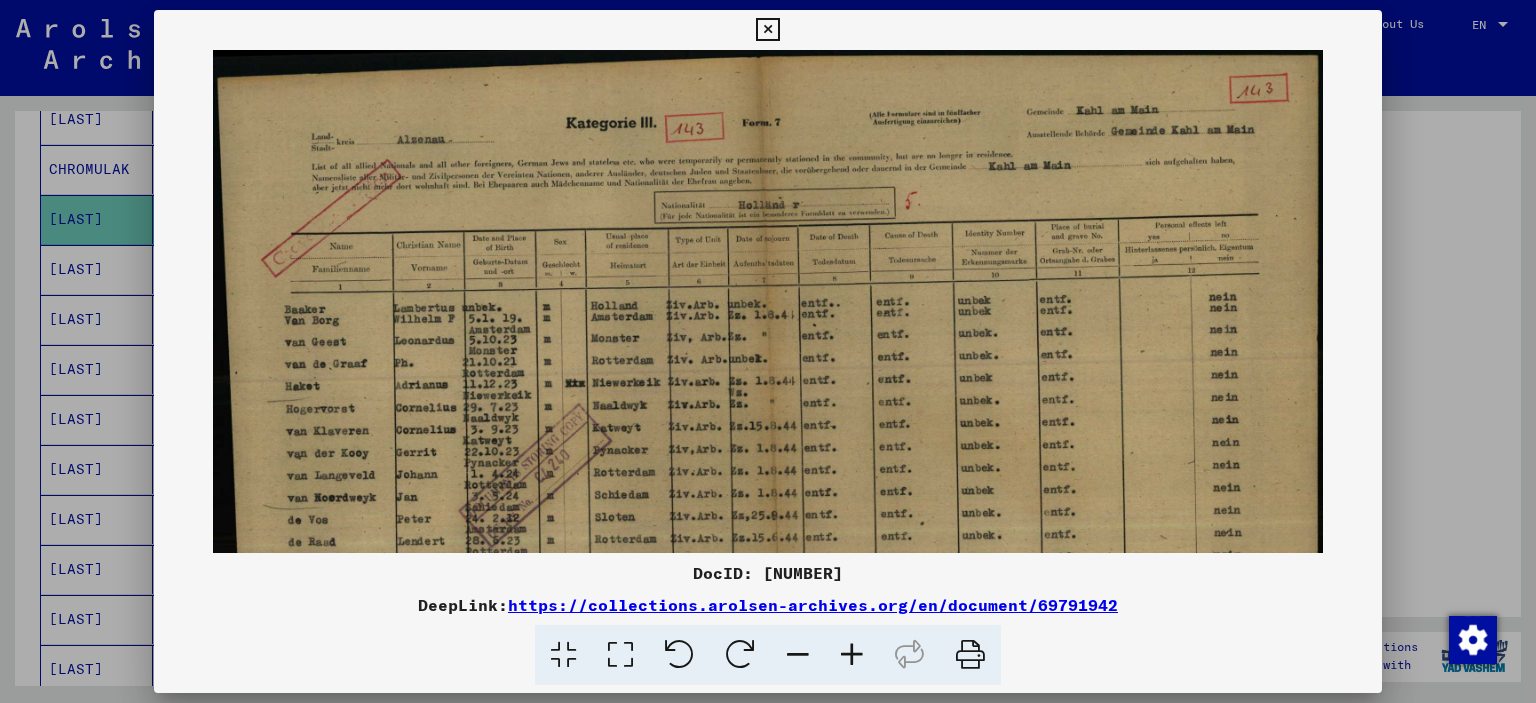 click at bounding box center (852, 655) 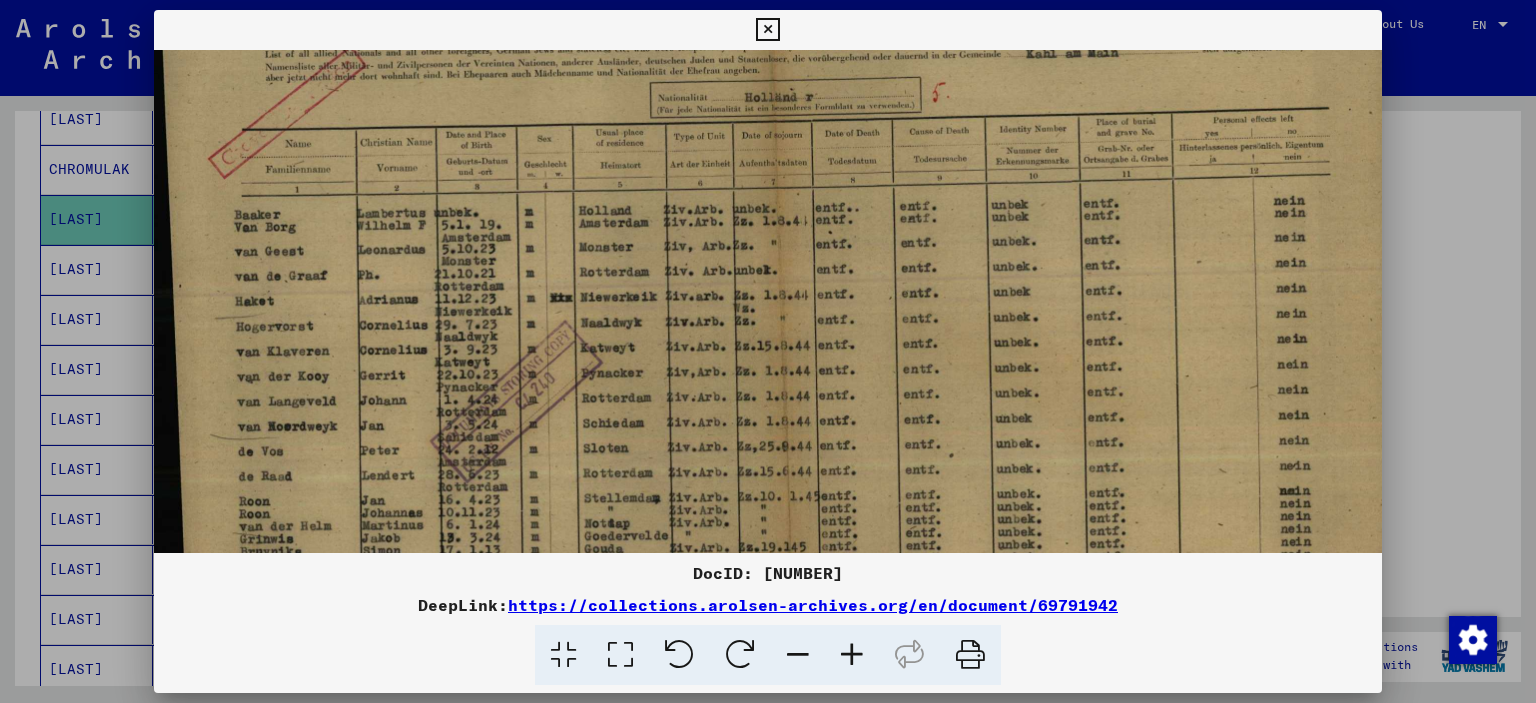 drag, startPoint x: 644, startPoint y: 246, endPoint x: 760, endPoint y: 159, distance: 145 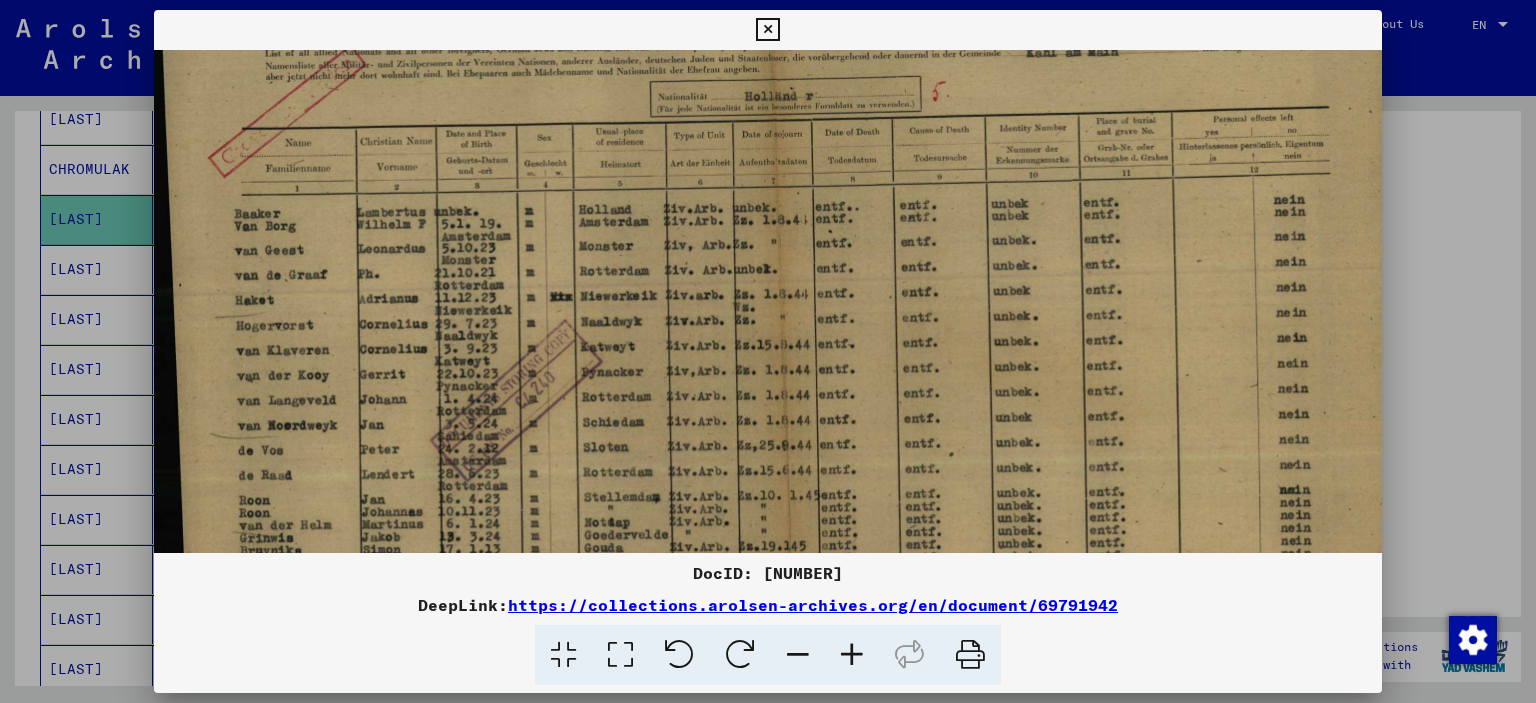 click at bounding box center (778, 373) 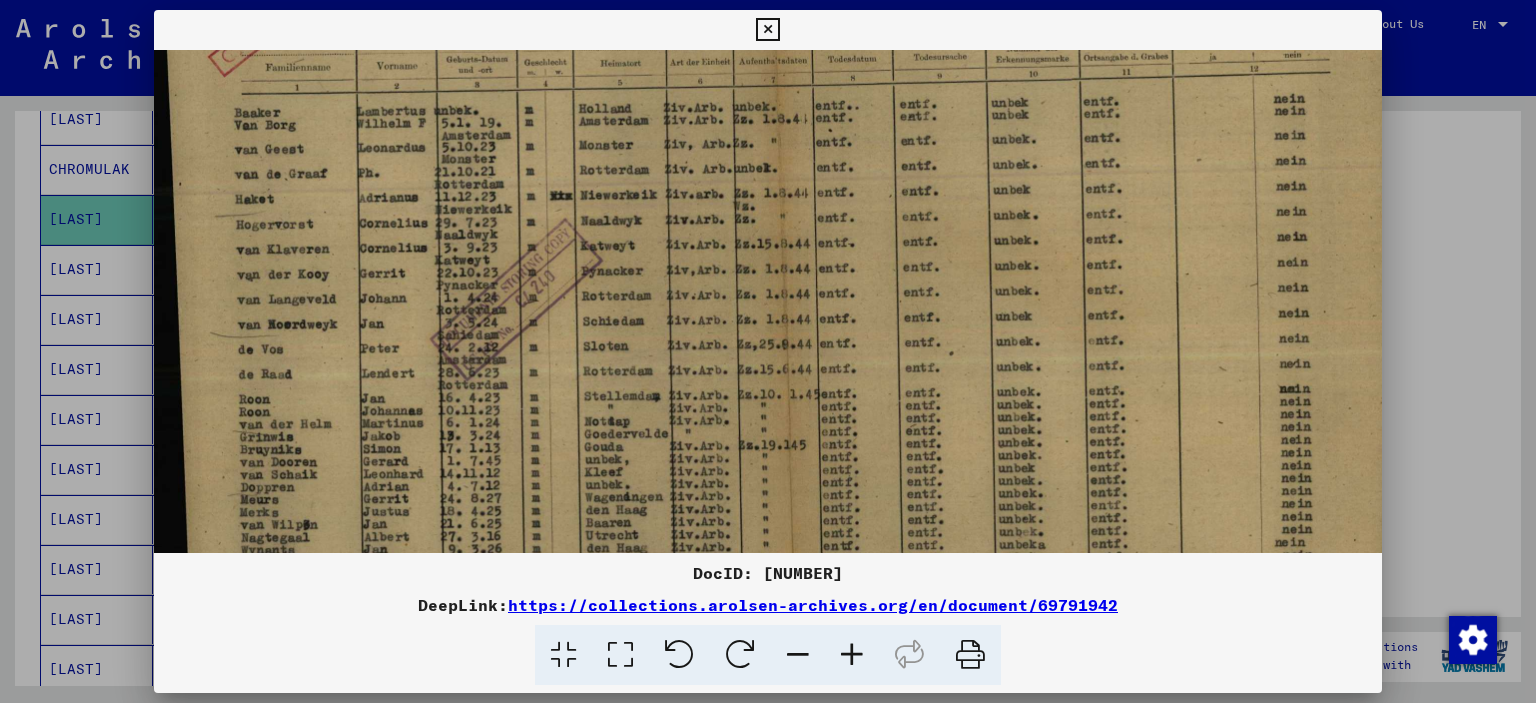 drag, startPoint x: 599, startPoint y: 314, endPoint x: 622, endPoint y: 193, distance: 123.16656 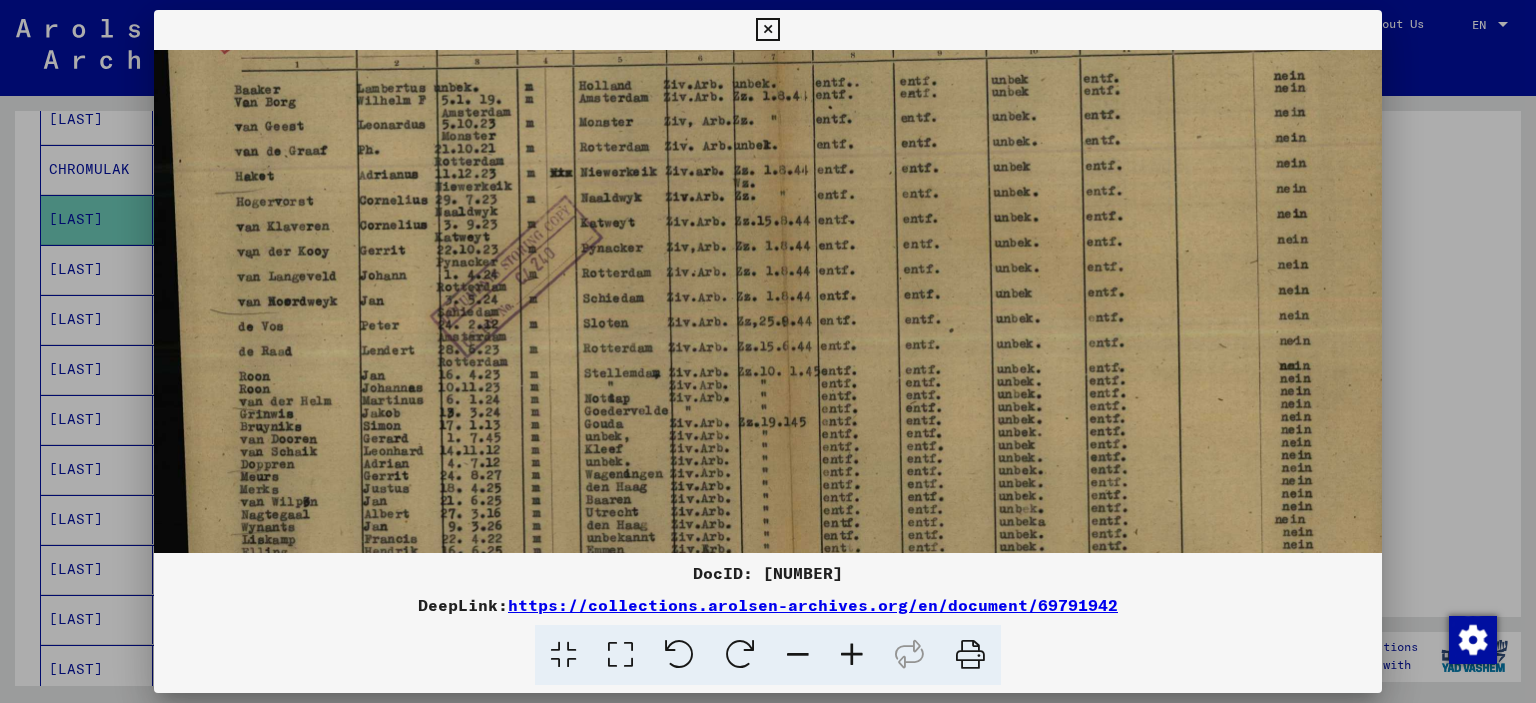 scroll, scrollTop: 352, scrollLeft: 12, axis: both 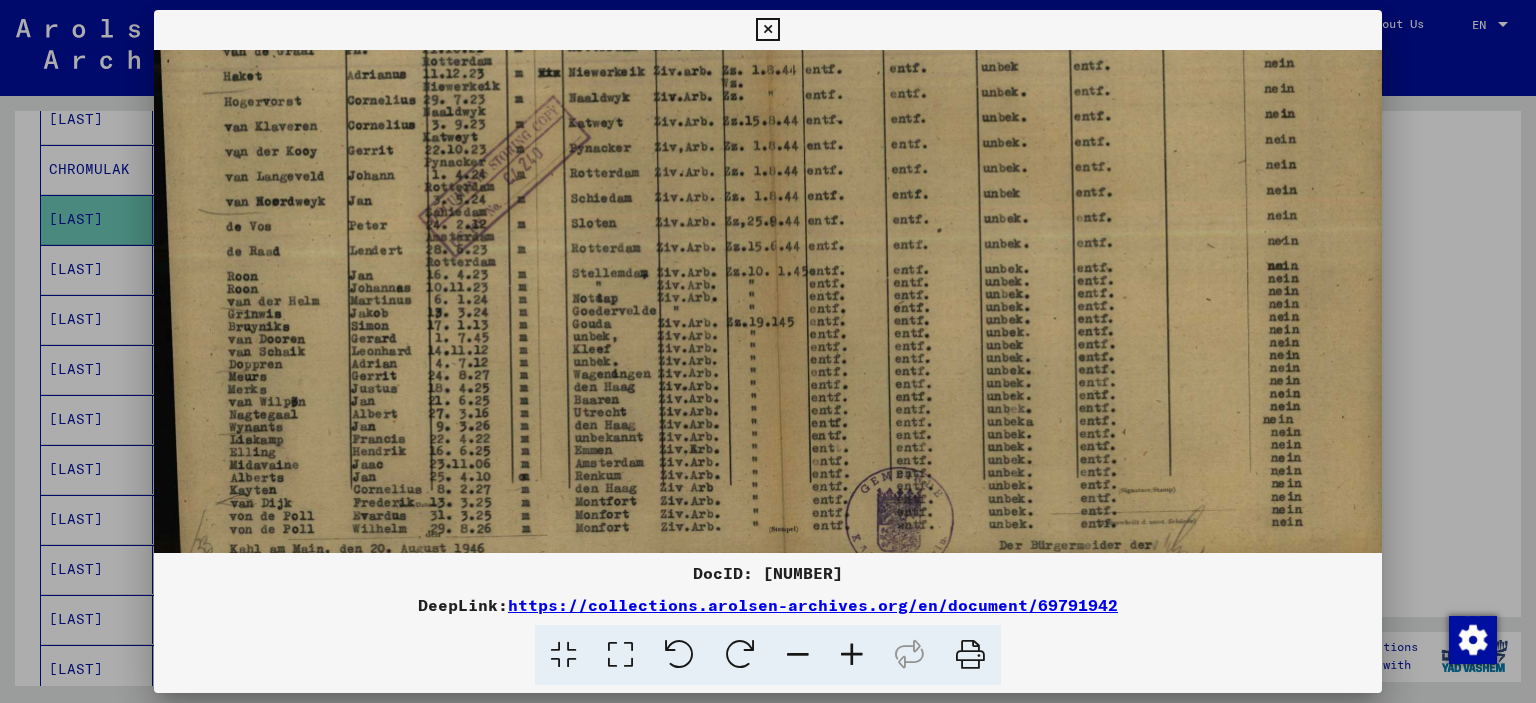 drag, startPoint x: 588, startPoint y: 255, endPoint x: 575, endPoint y: 153, distance: 102.825096 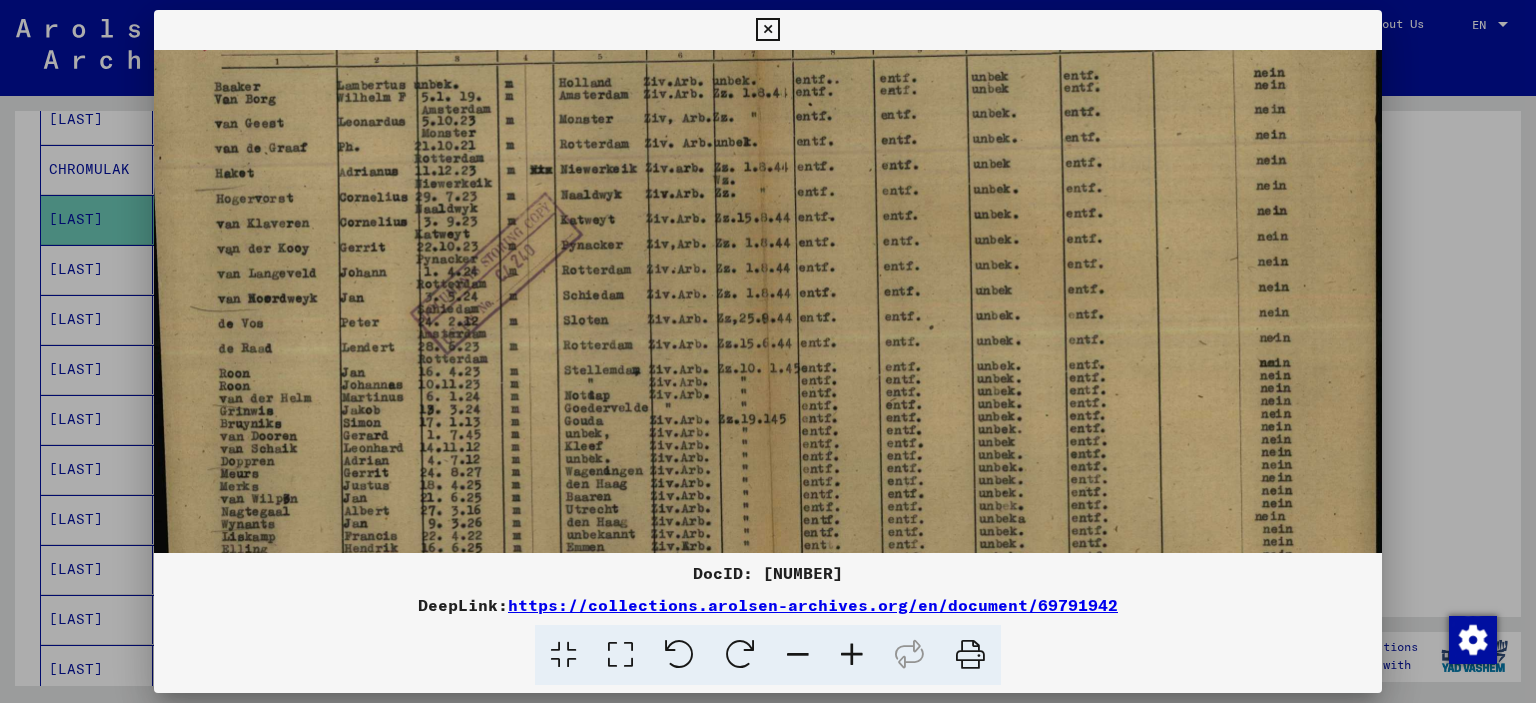 drag, startPoint x: 680, startPoint y: 271, endPoint x: 664, endPoint y: 368, distance: 98.31073 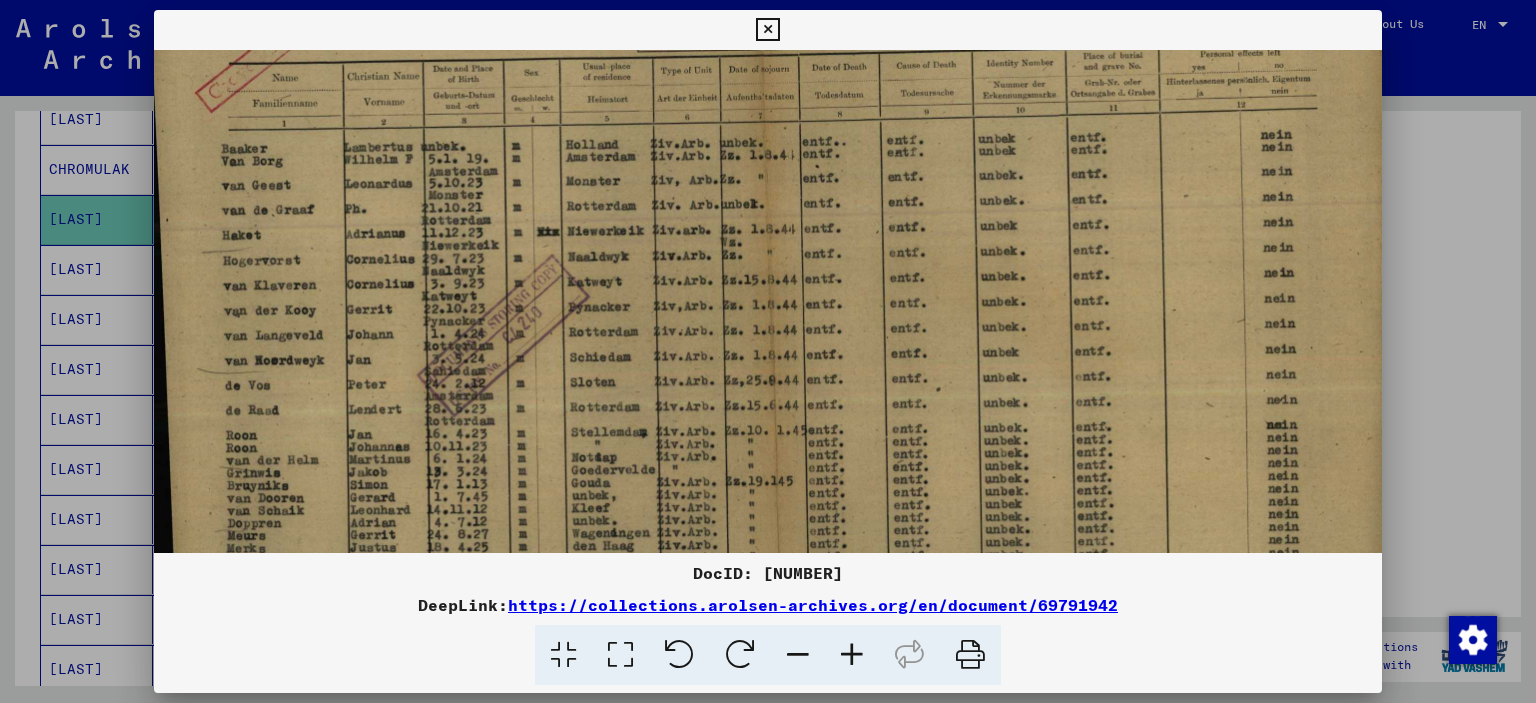 scroll, scrollTop: 188, scrollLeft: 13, axis: both 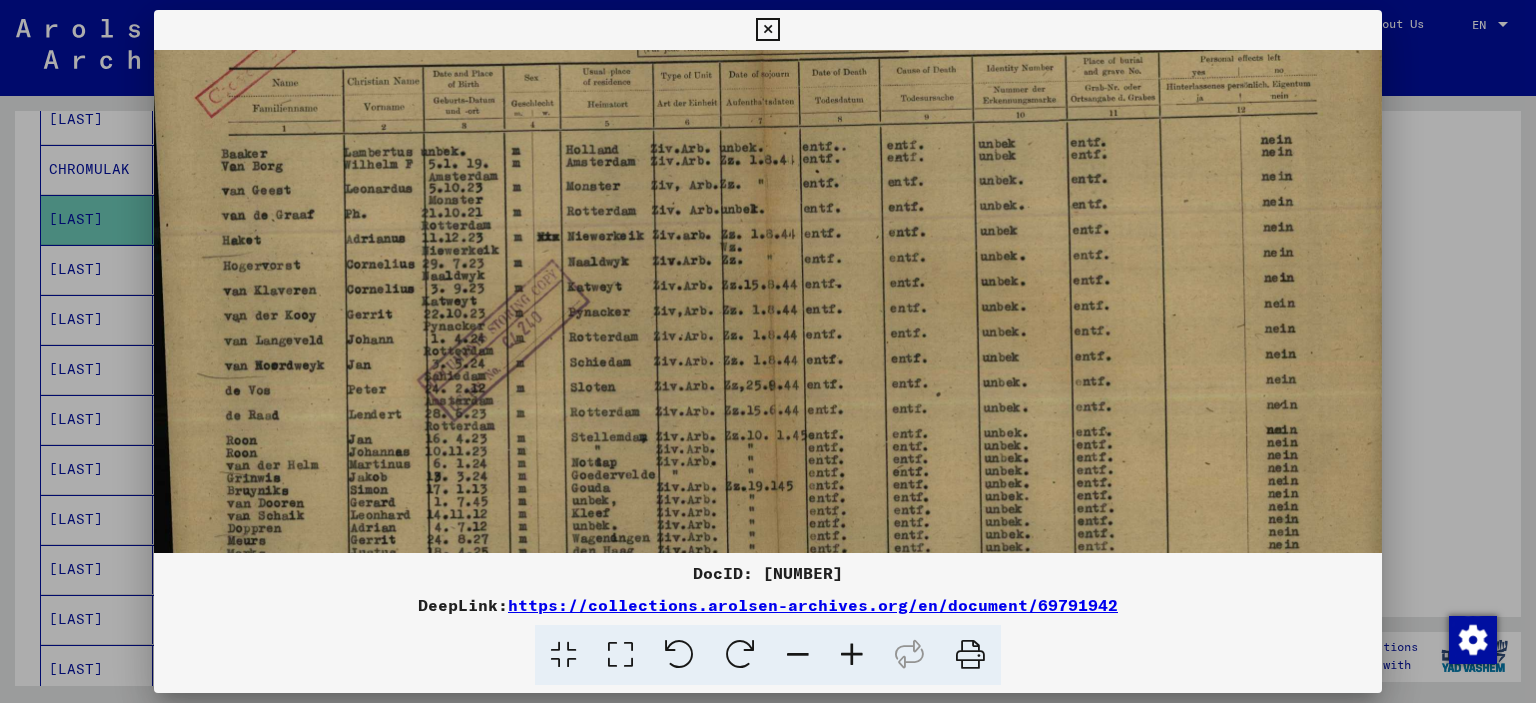 click at bounding box center (765, 313) 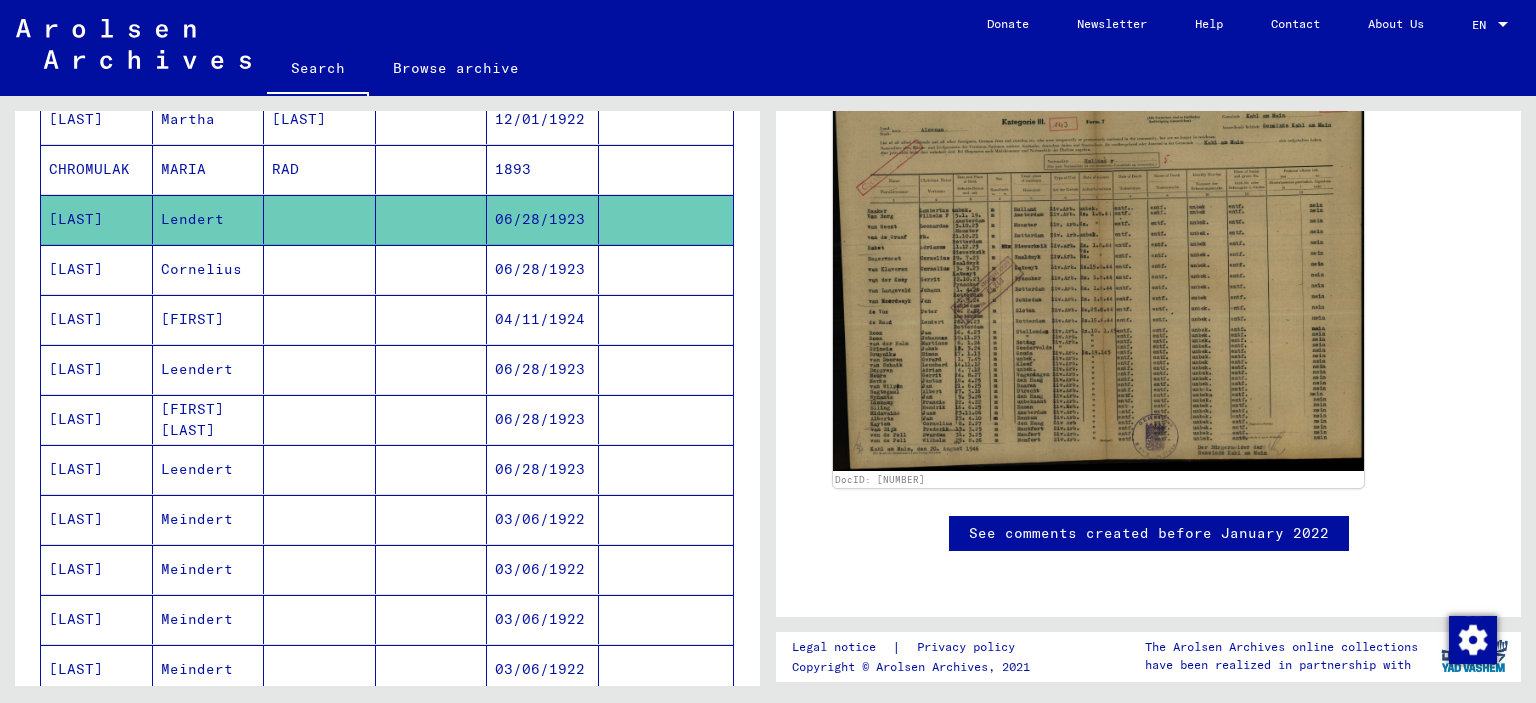 click on "06/28/1923" at bounding box center (543, 319) 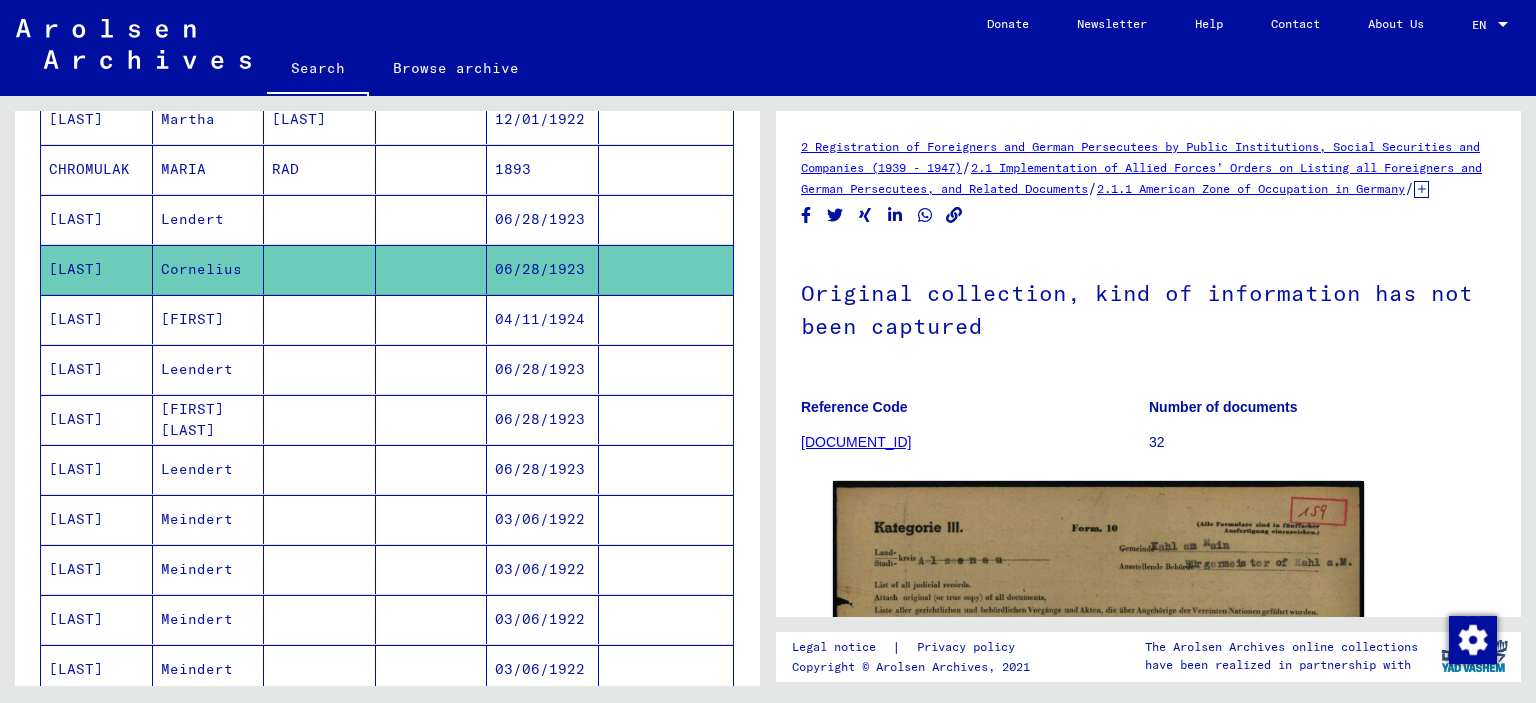 scroll, scrollTop: 0, scrollLeft: 0, axis: both 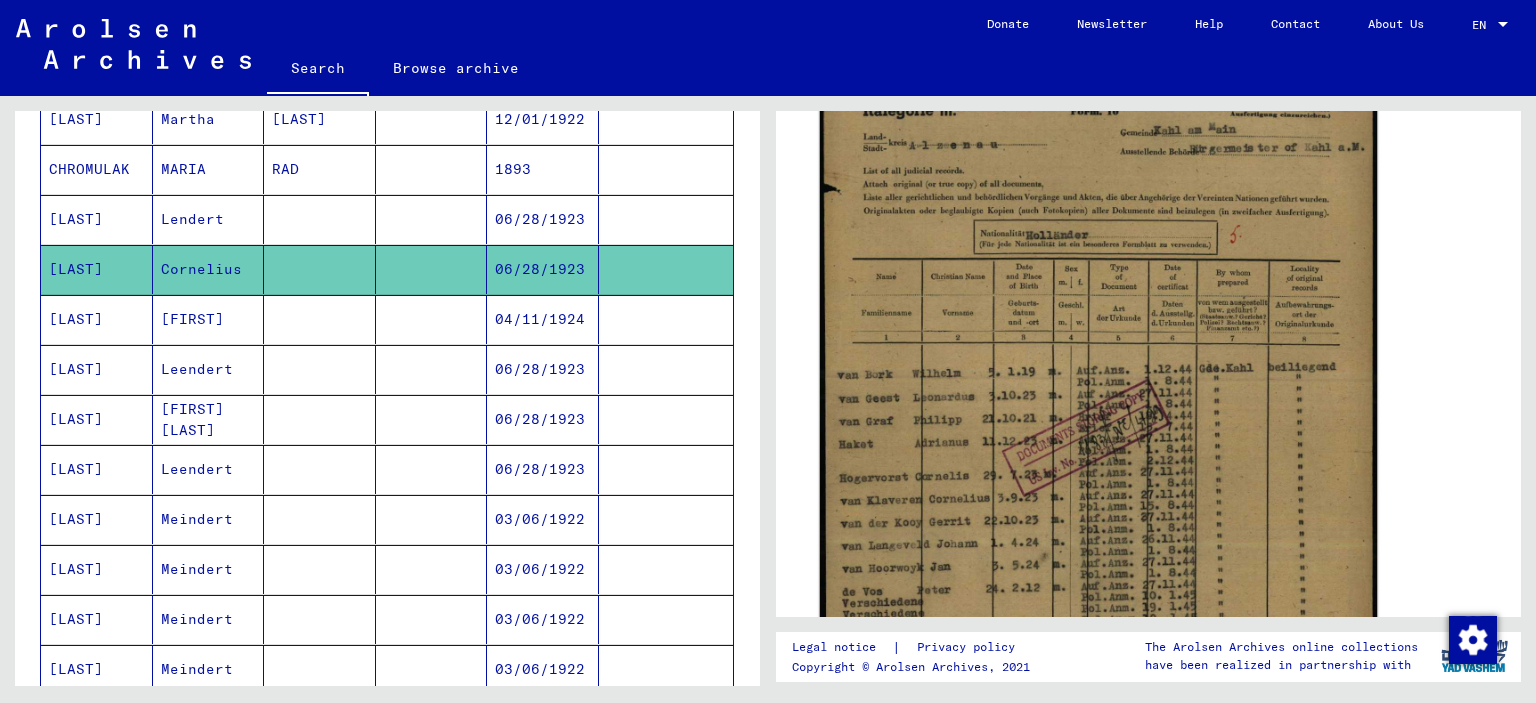 click 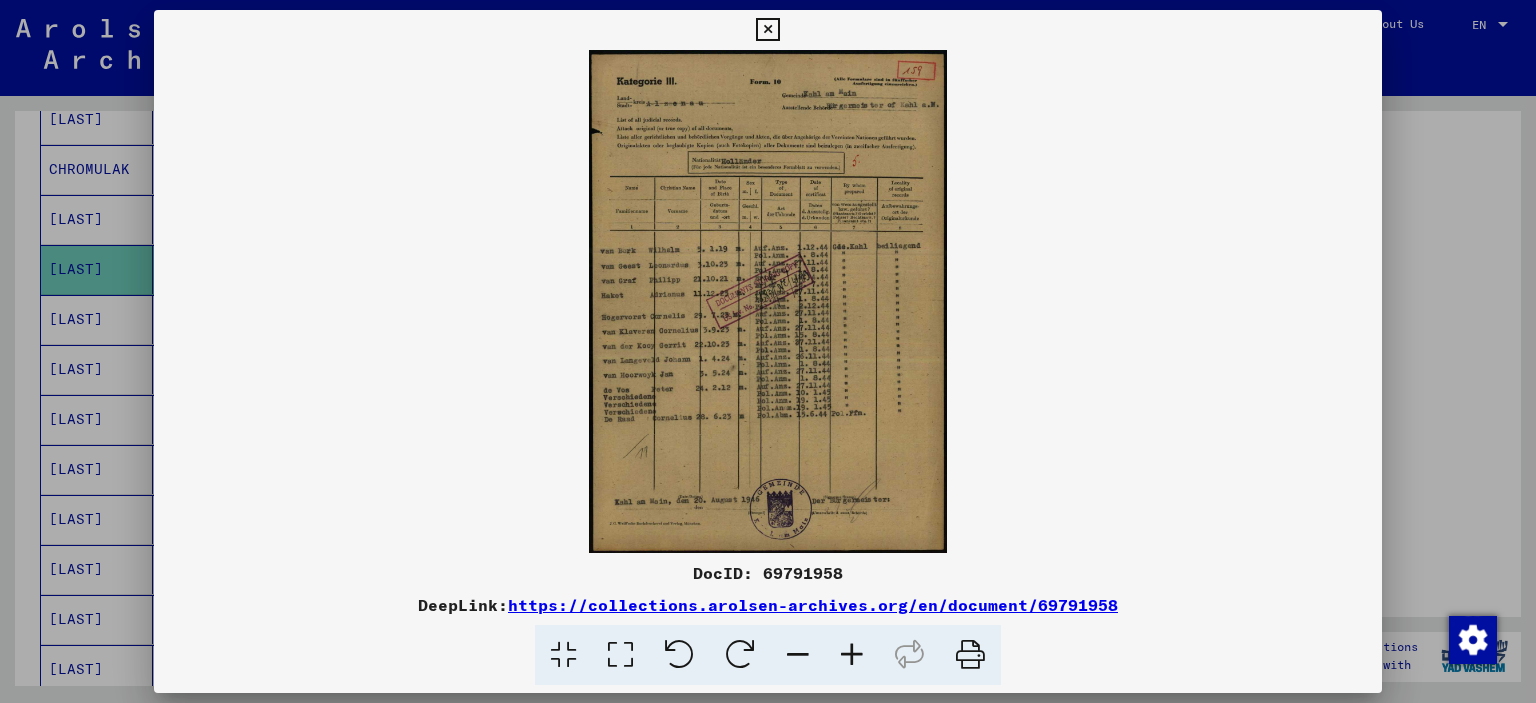 click at bounding box center (852, 655) 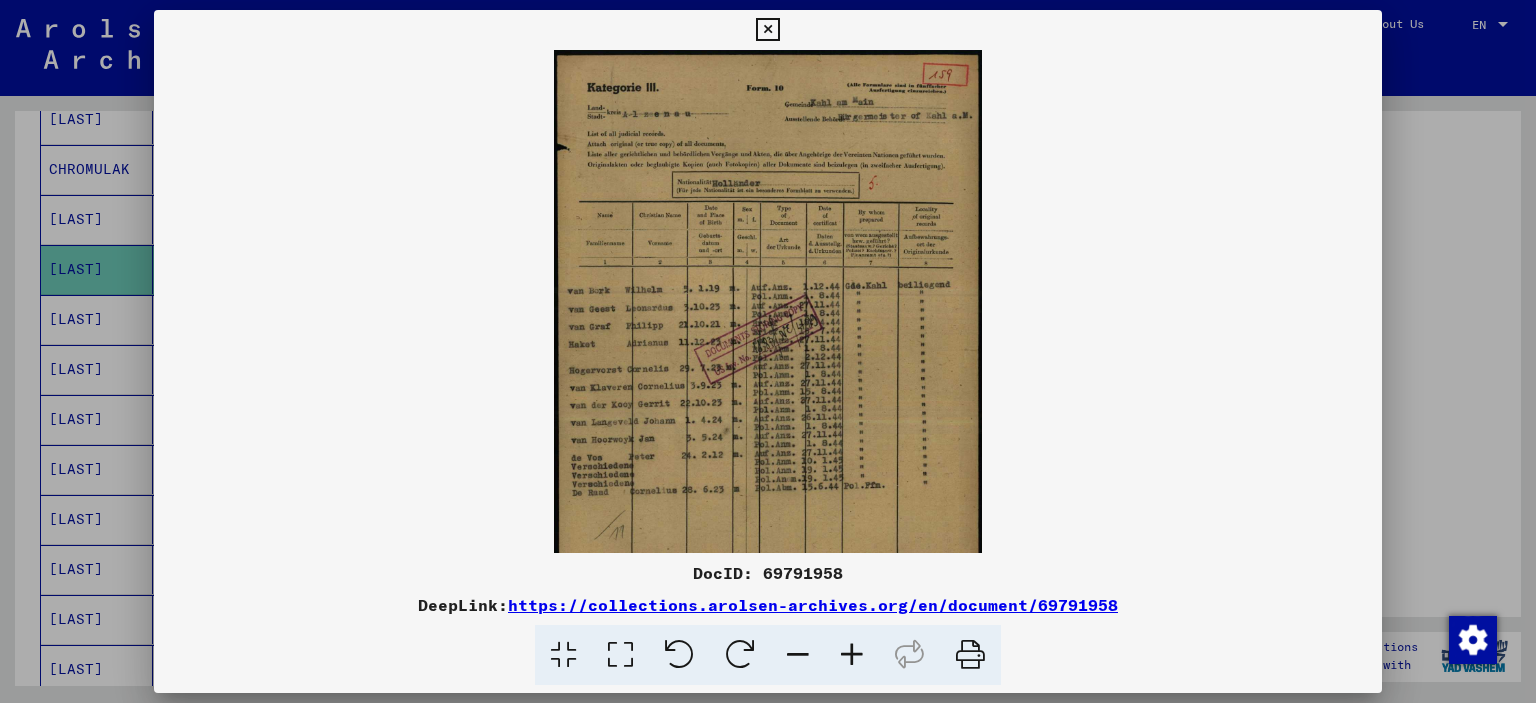 click at bounding box center [852, 655] 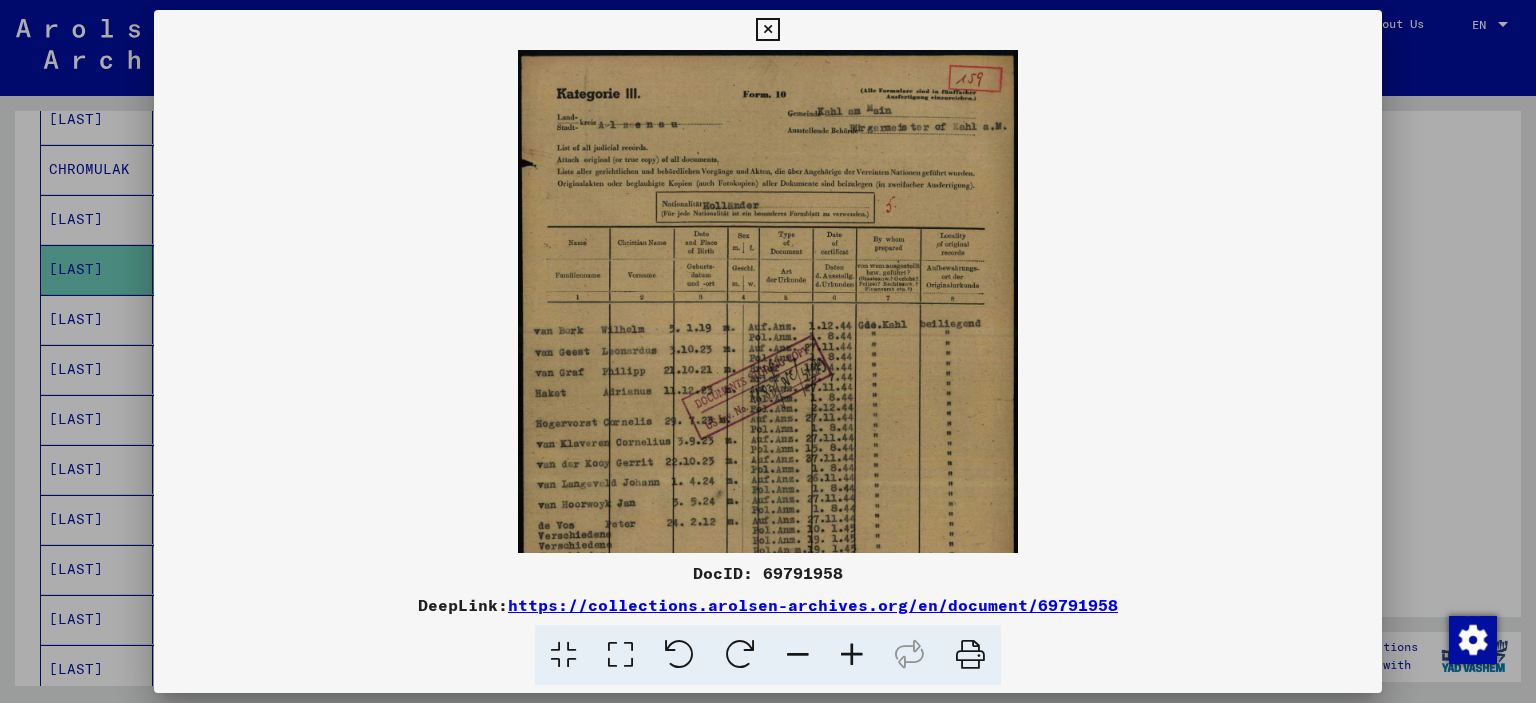 click at bounding box center [852, 655] 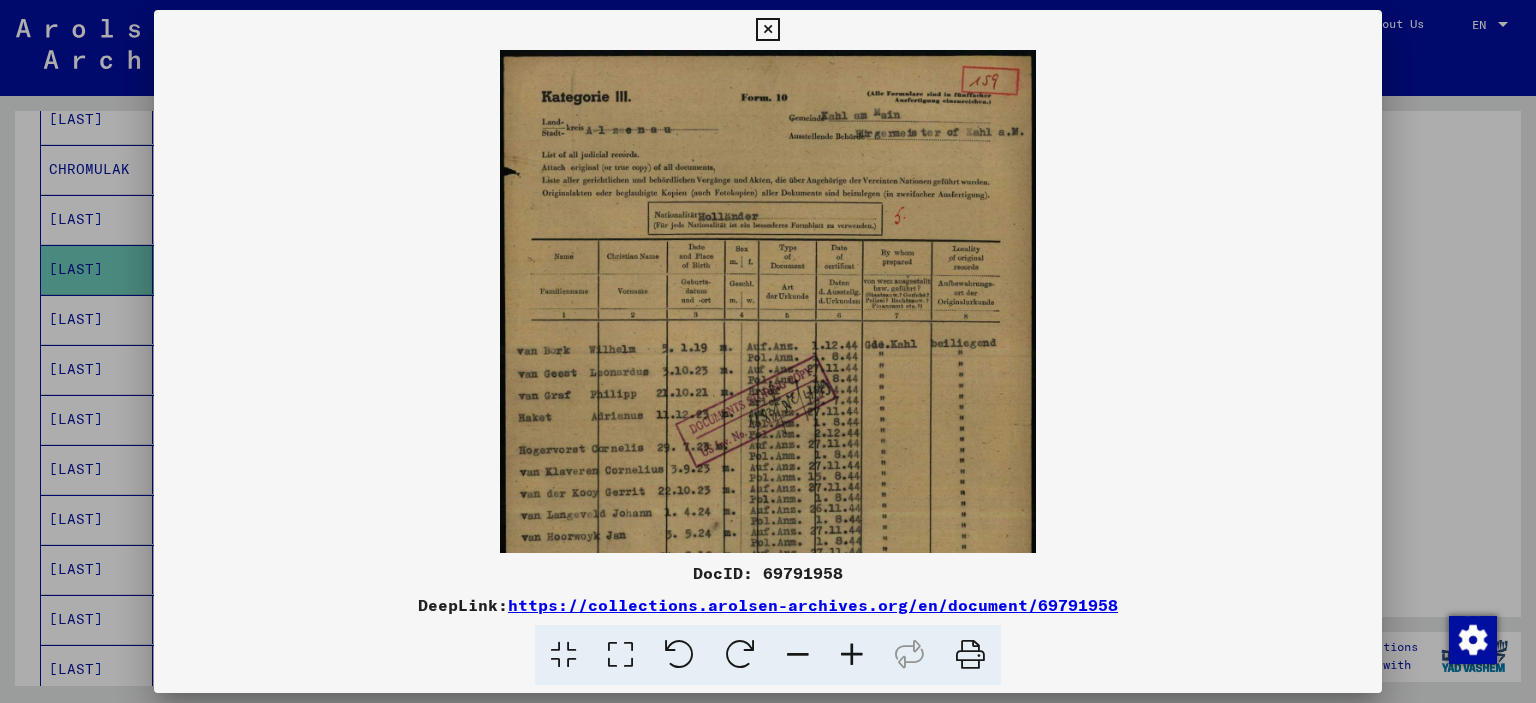 click at bounding box center (852, 655) 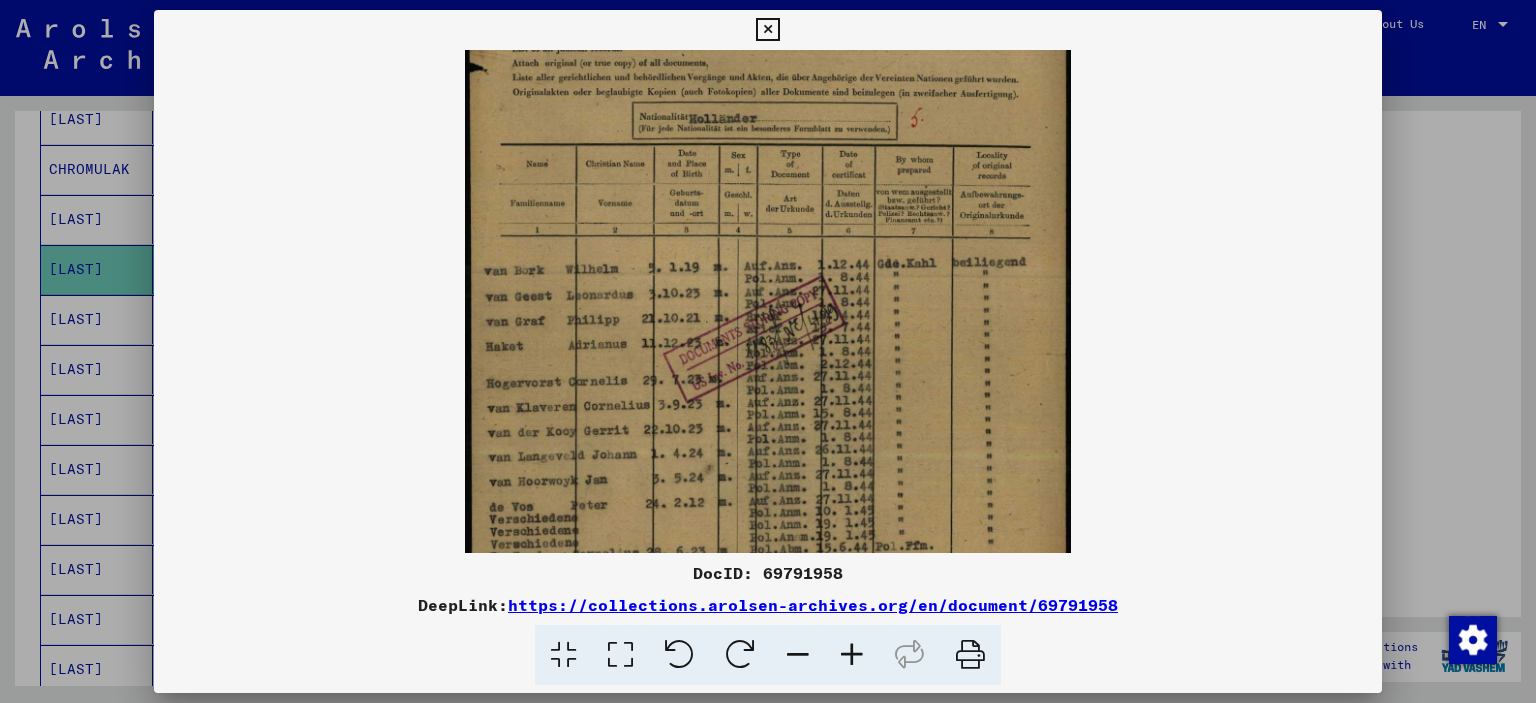 drag, startPoint x: 768, startPoint y: 291, endPoint x: 773, endPoint y: 181, distance: 110.11358 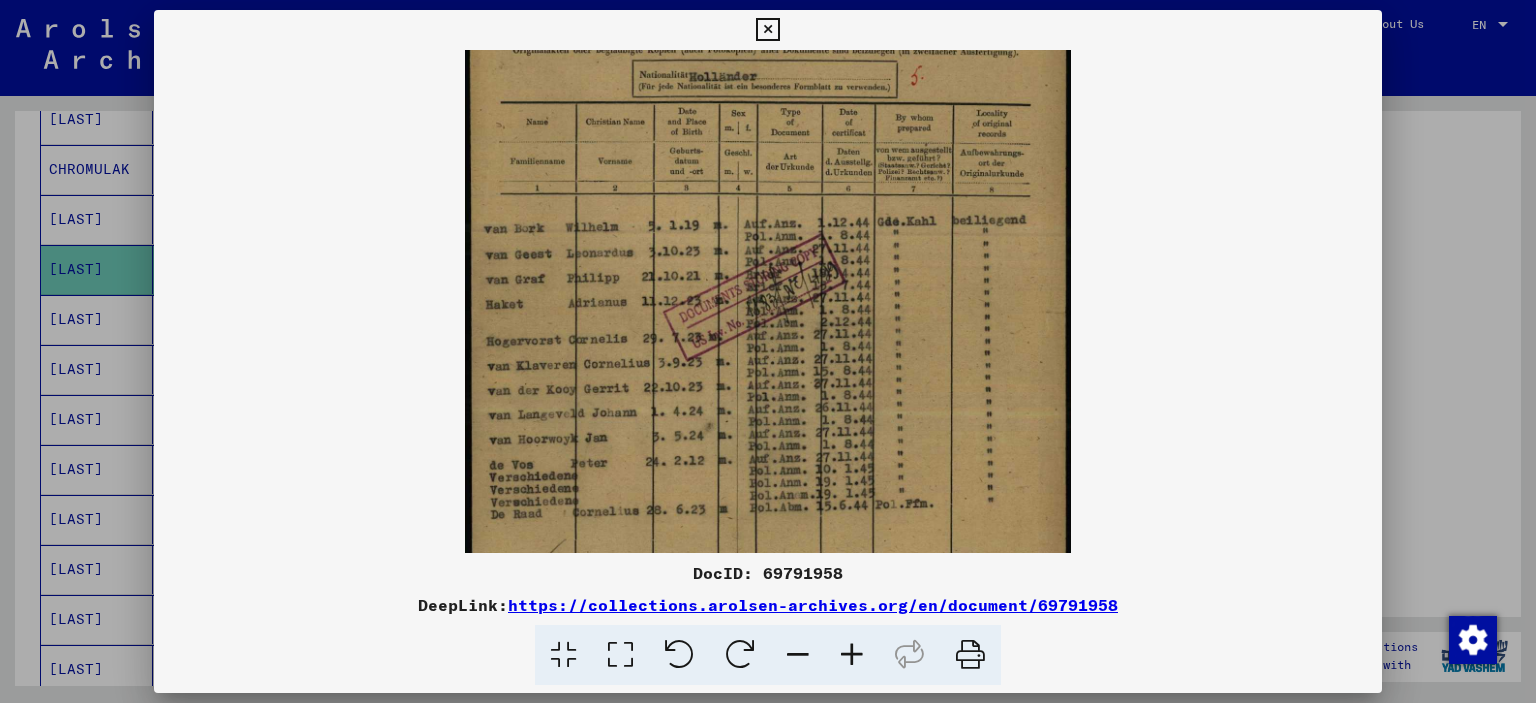scroll, scrollTop: 181, scrollLeft: 0, axis: vertical 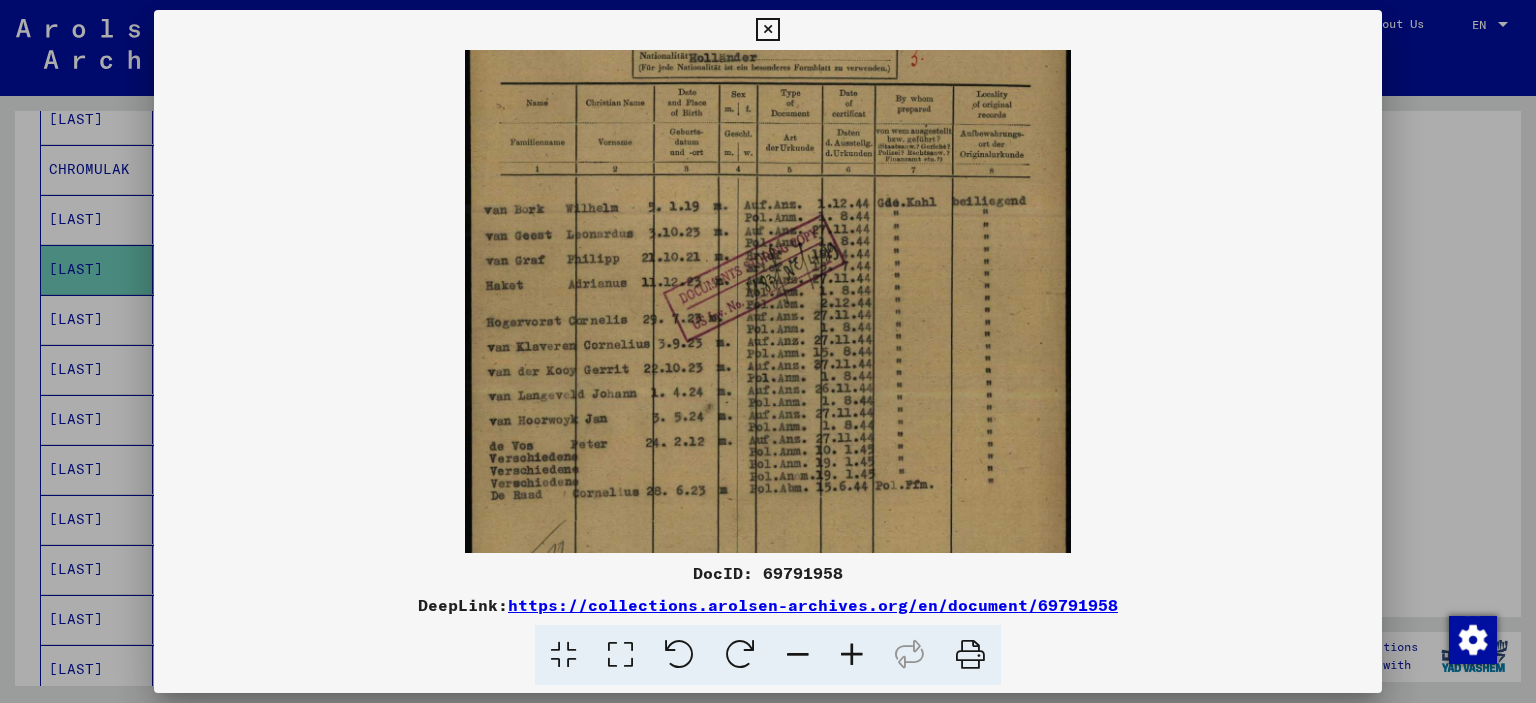 drag, startPoint x: 772, startPoint y: 331, endPoint x: 772, endPoint y: 312, distance: 19 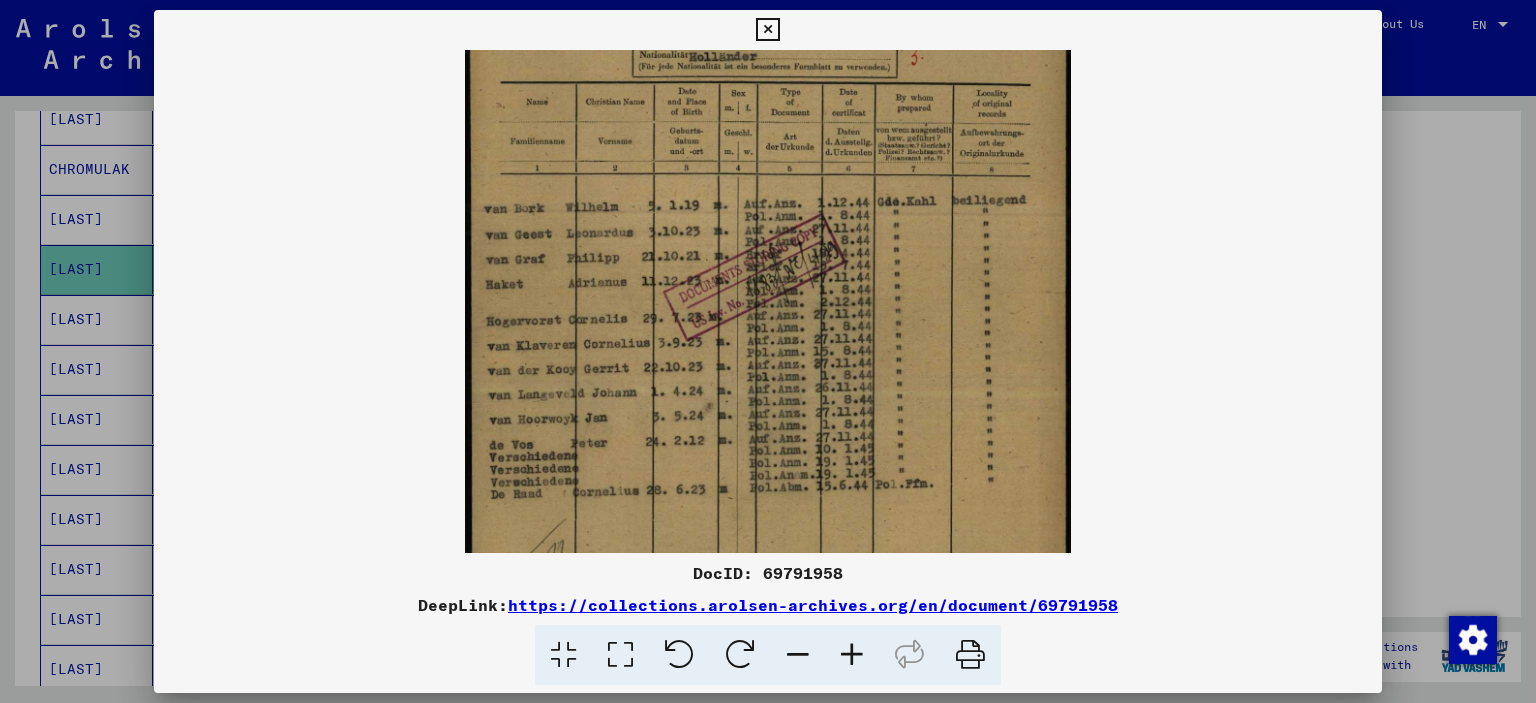 scroll, scrollTop: 910, scrollLeft: 0, axis: vertical 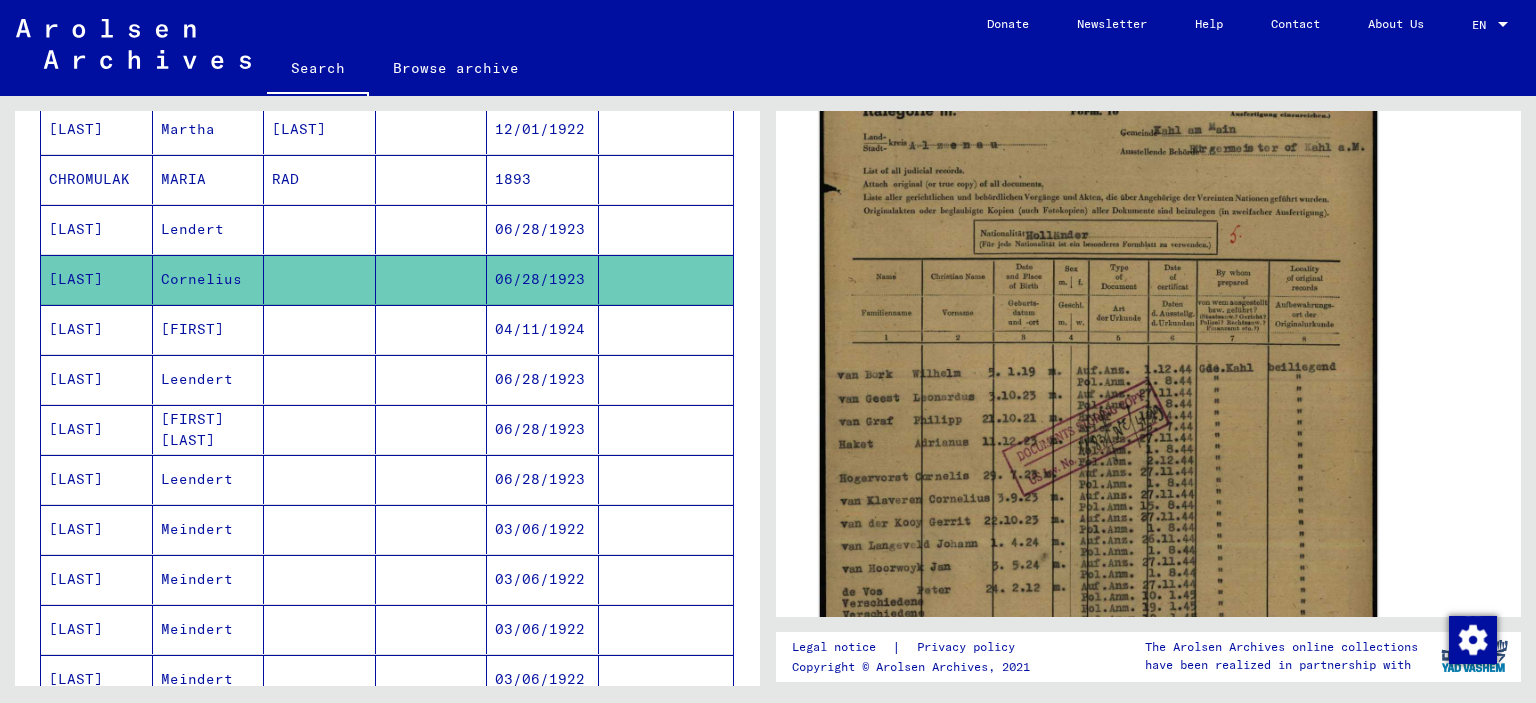 click 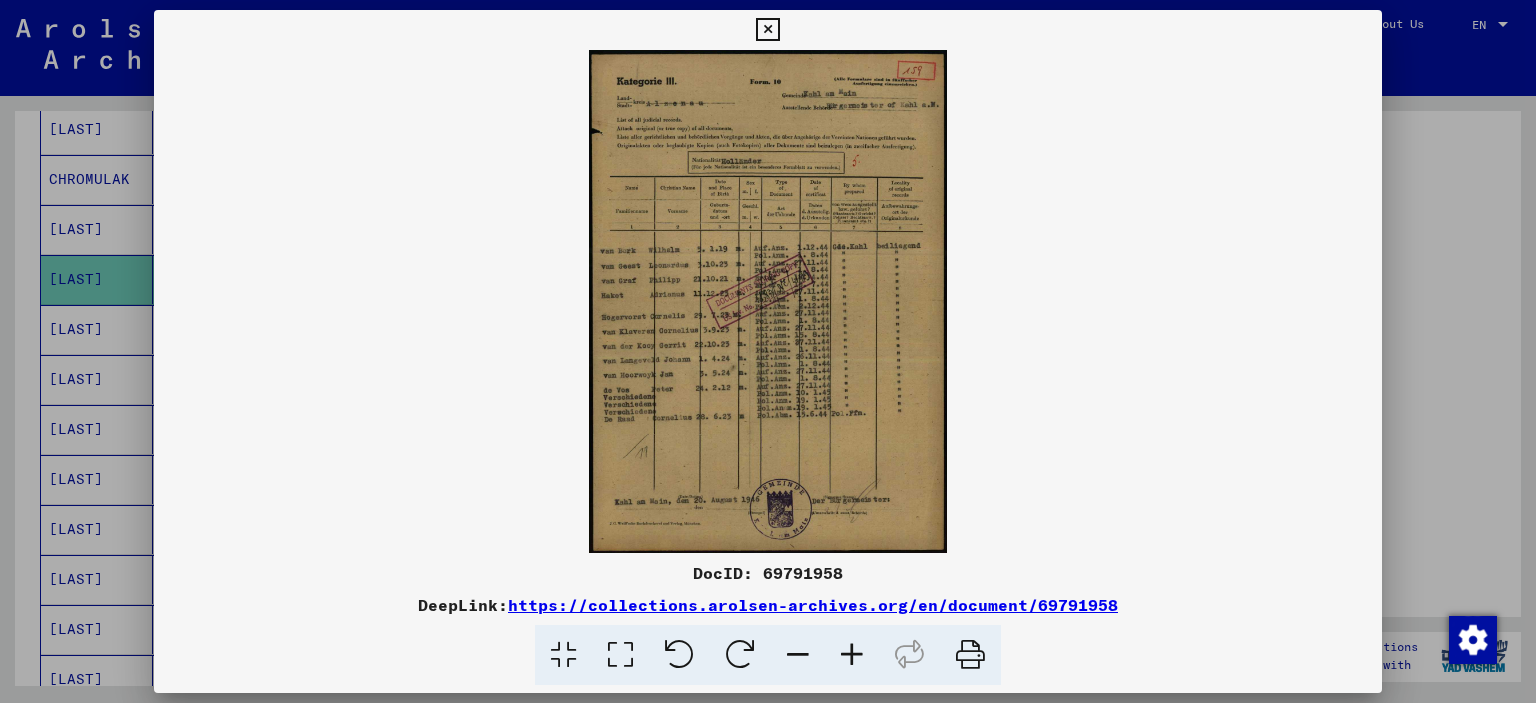 click at bounding box center (852, 655) 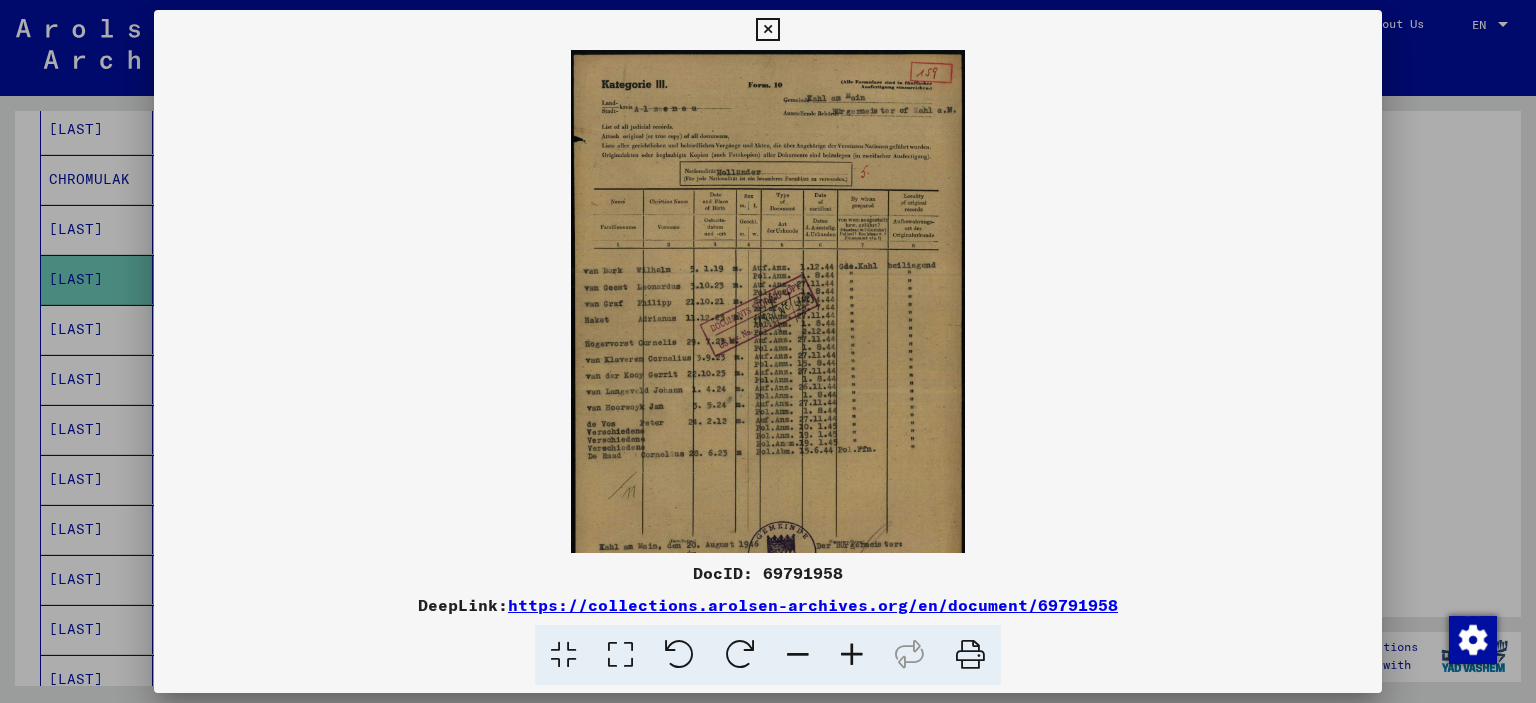 click at bounding box center [852, 655] 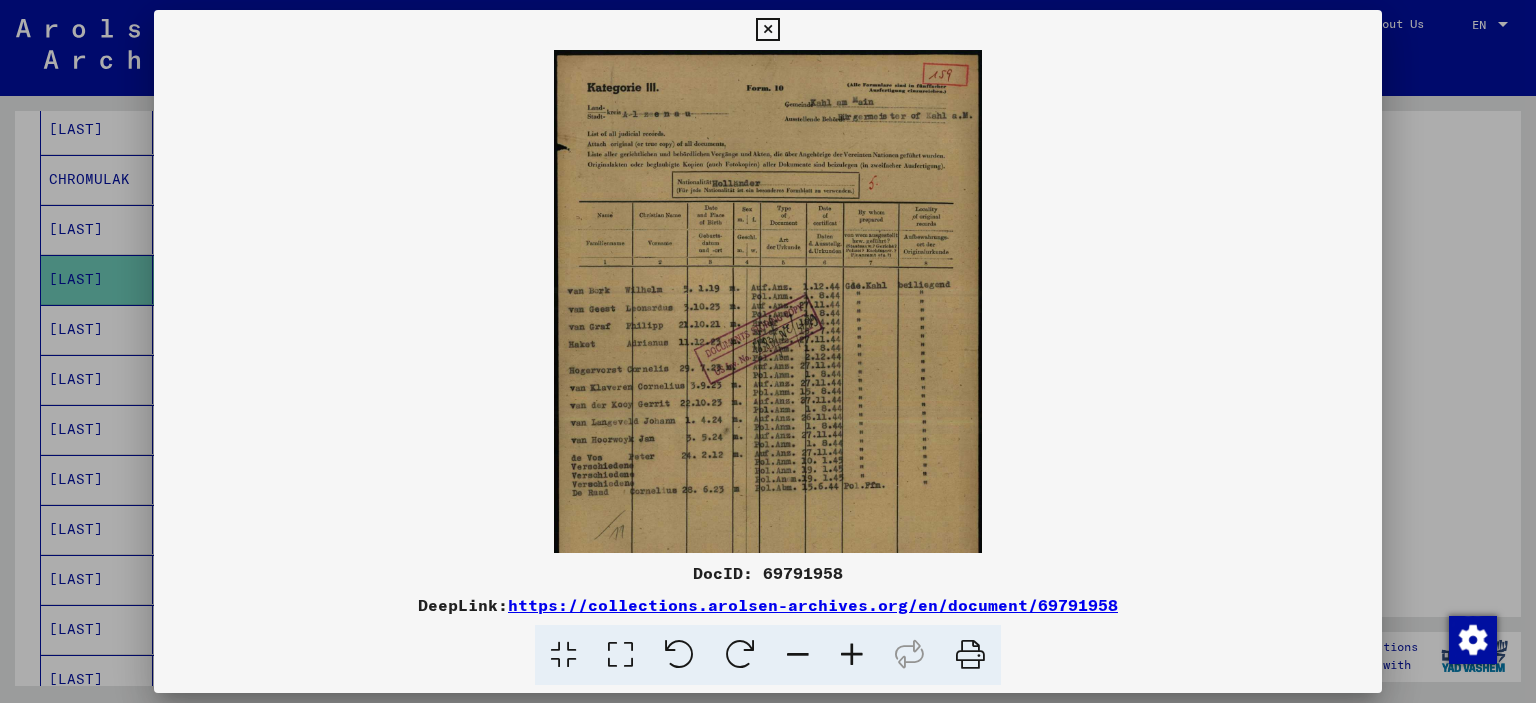click at bounding box center [852, 655] 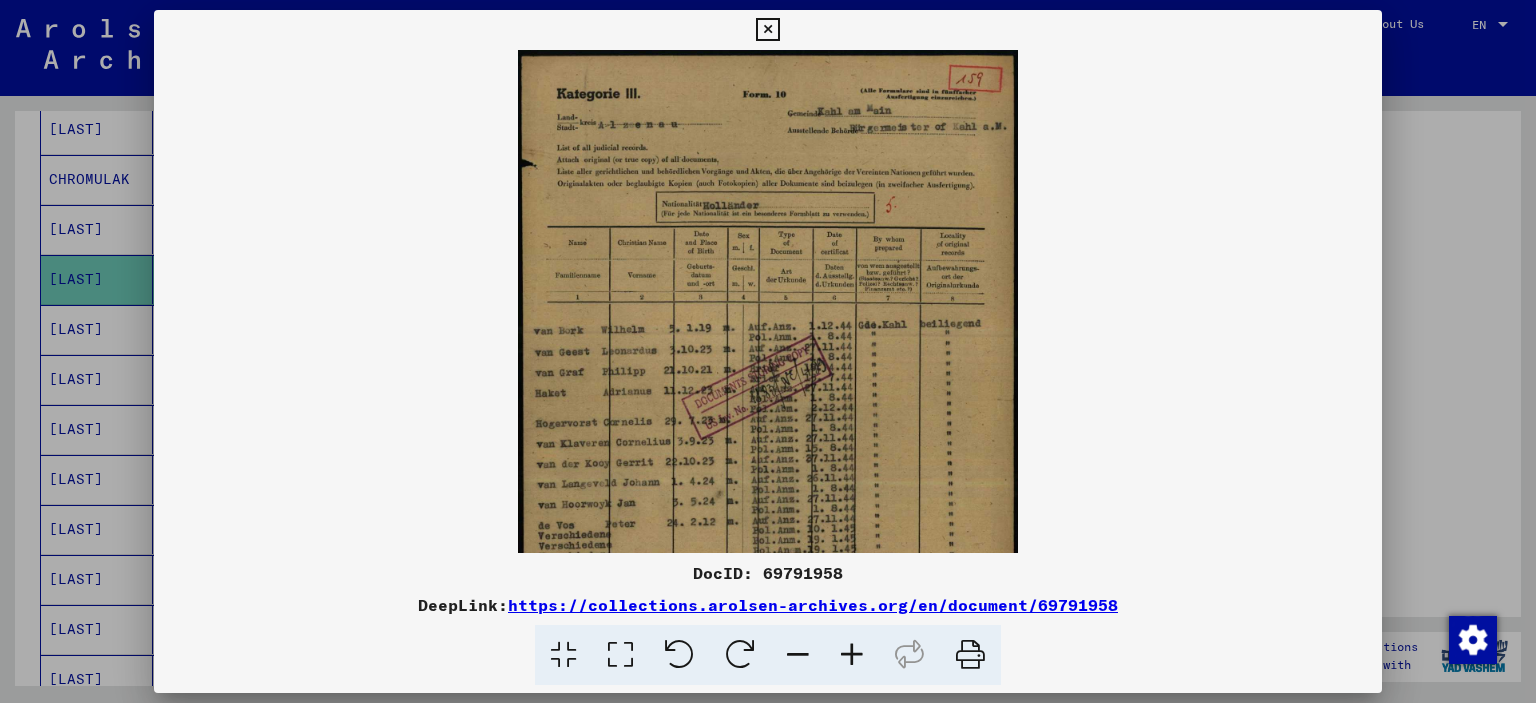 click at bounding box center (852, 655) 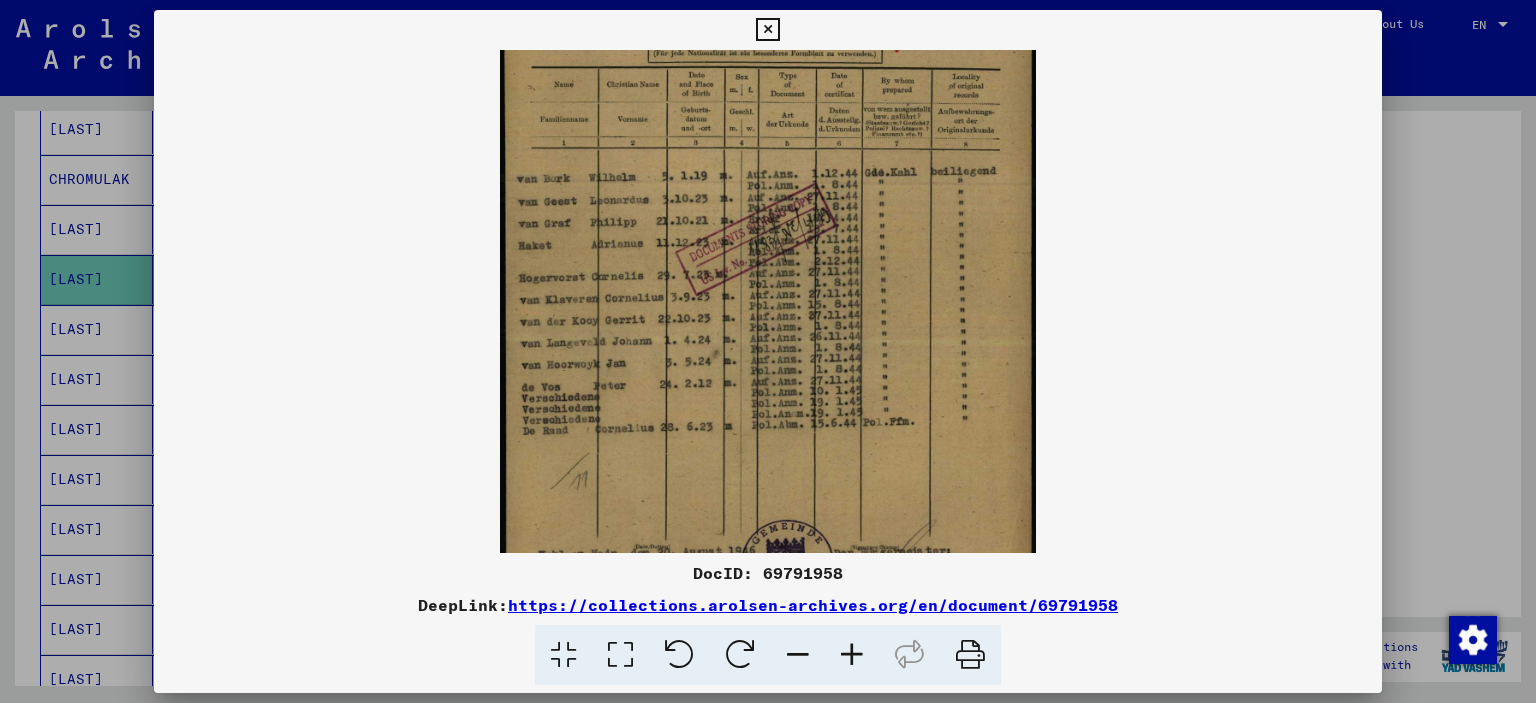 scroll, scrollTop: 228, scrollLeft: 0, axis: vertical 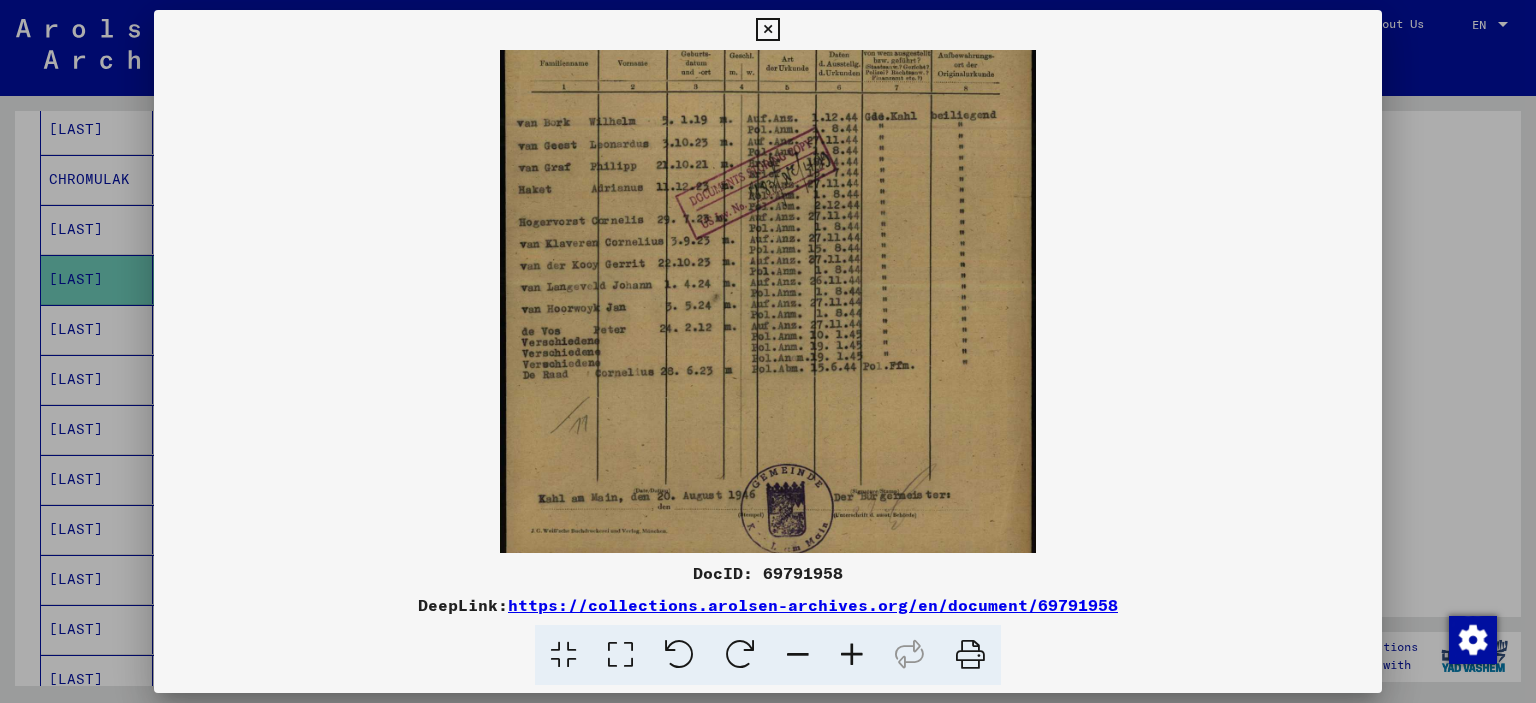 drag, startPoint x: 815, startPoint y: 399, endPoint x: 852, endPoint y: 184, distance: 218.16049 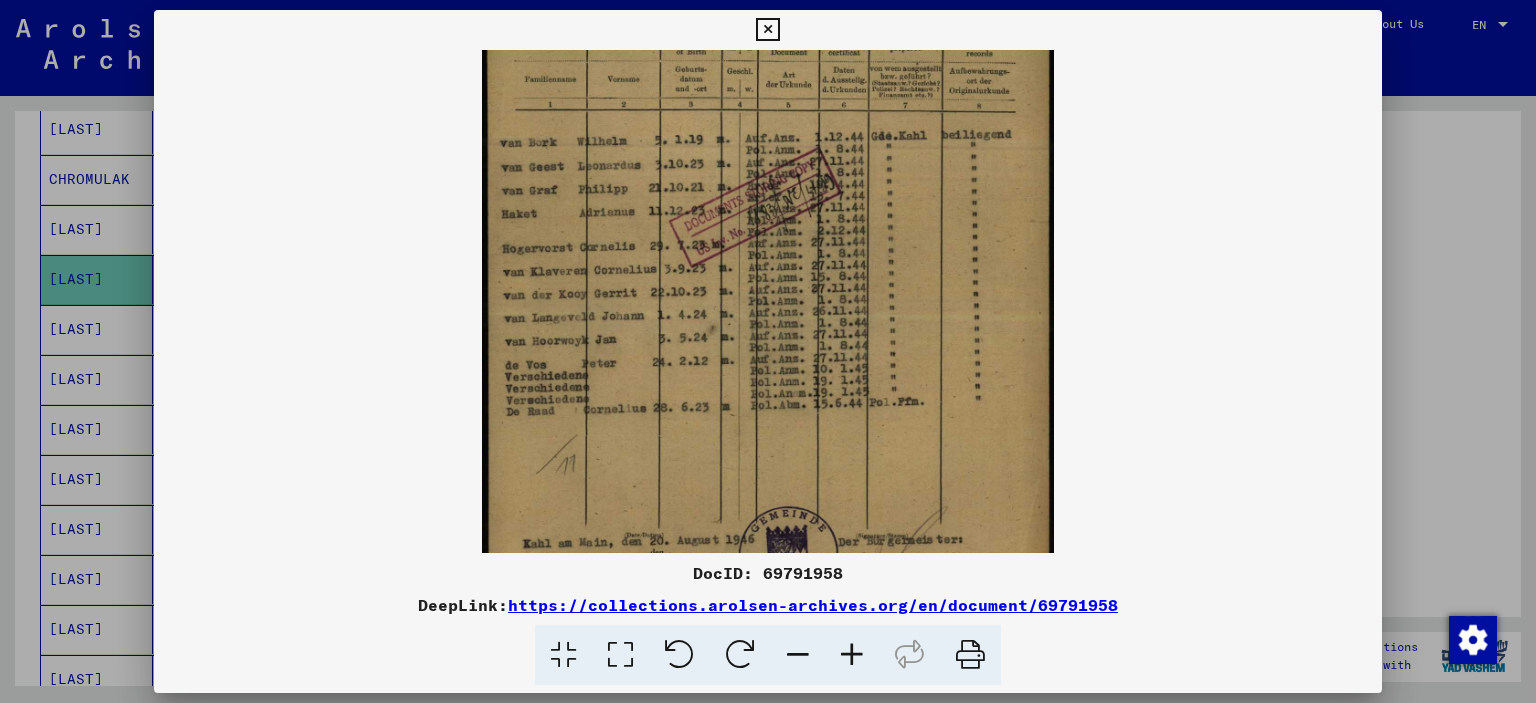 click at bounding box center [852, 655] 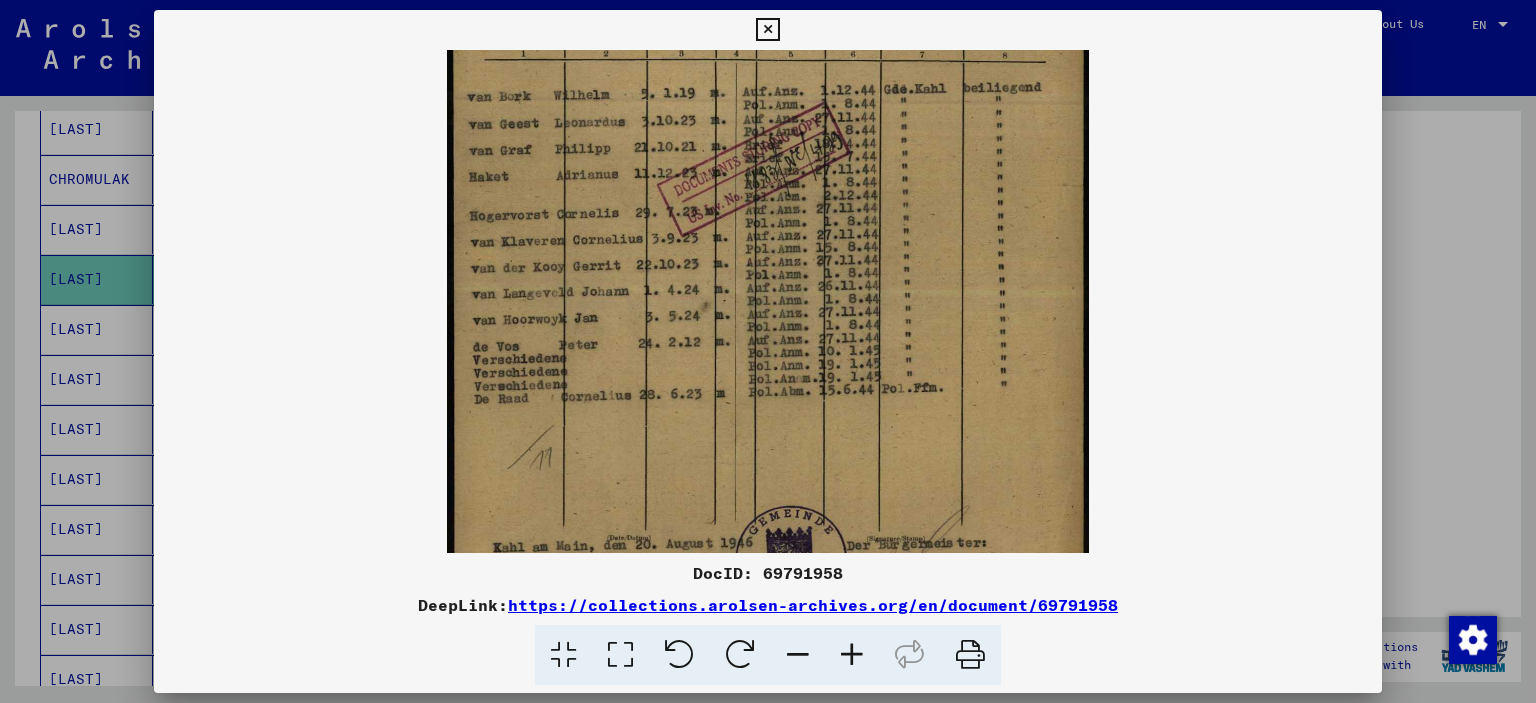 scroll, scrollTop: 324, scrollLeft: 0, axis: vertical 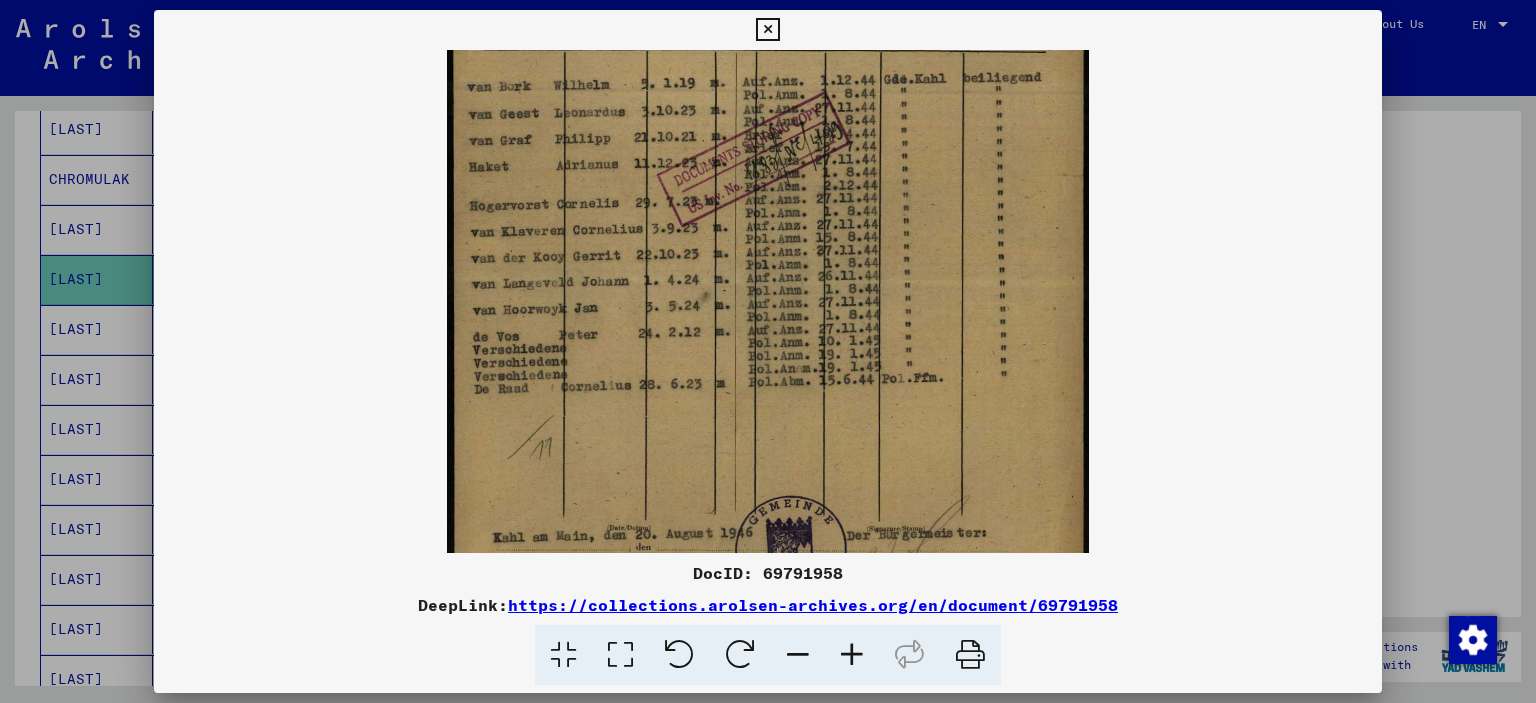 drag, startPoint x: 741, startPoint y: 454, endPoint x: 800, endPoint y: 357, distance: 113.534134 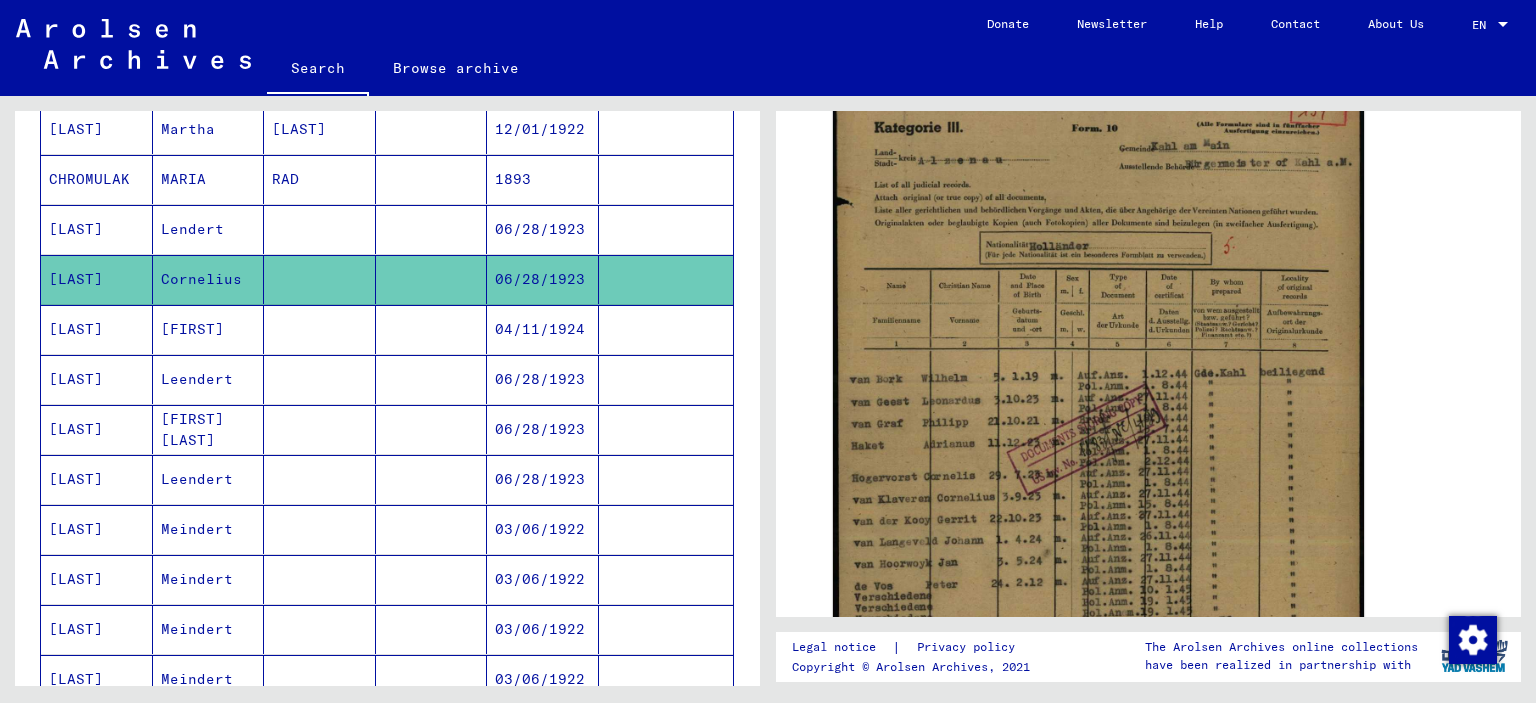 click on "04/11/1924" at bounding box center (543, 379) 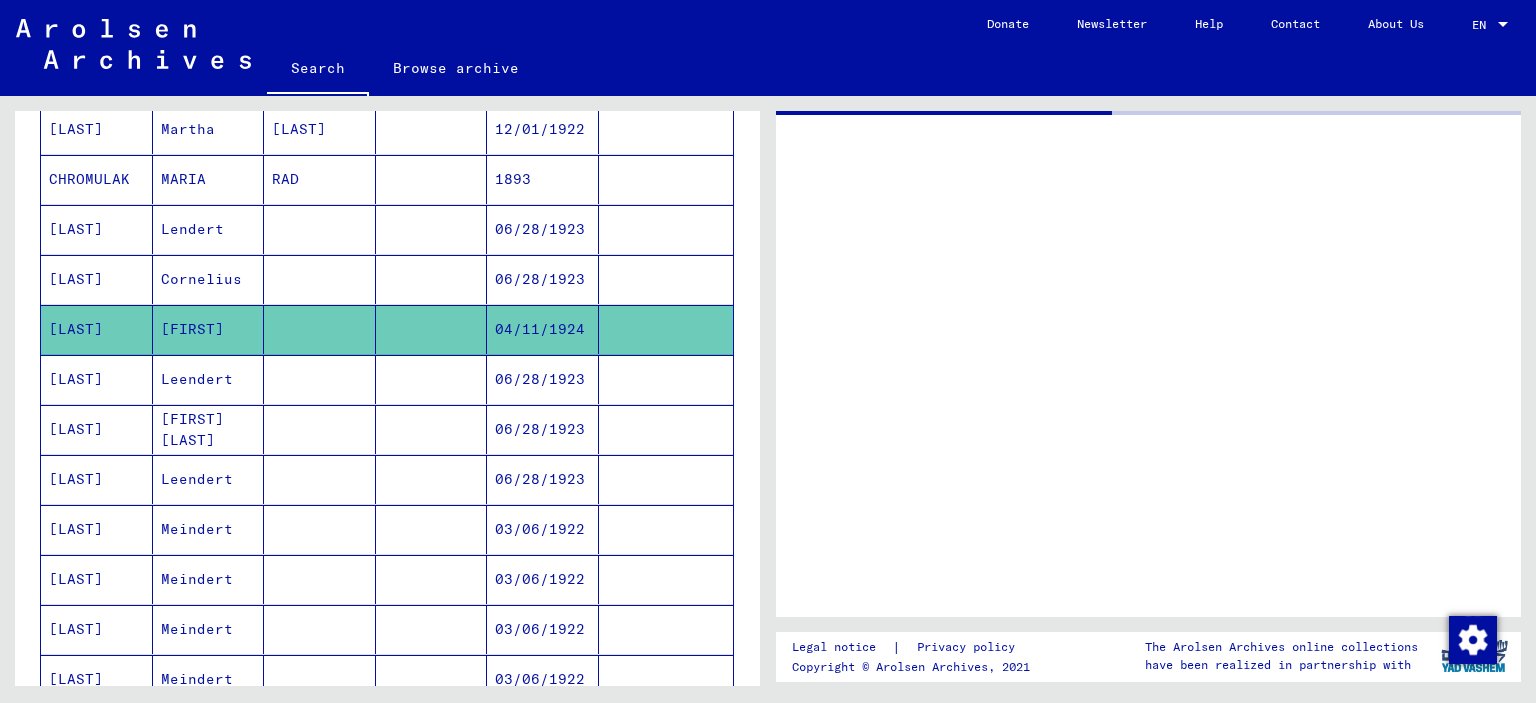 scroll, scrollTop: 0, scrollLeft: 0, axis: both 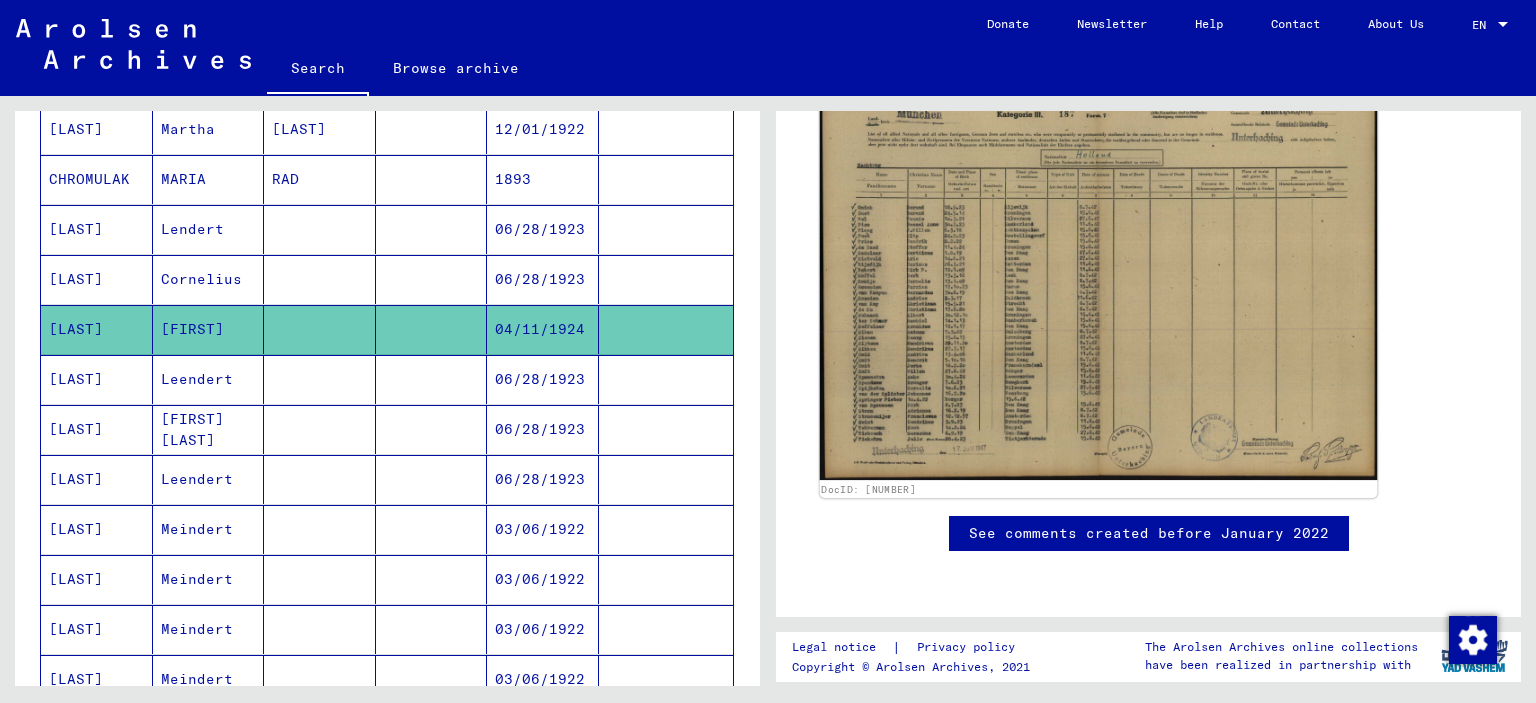 click 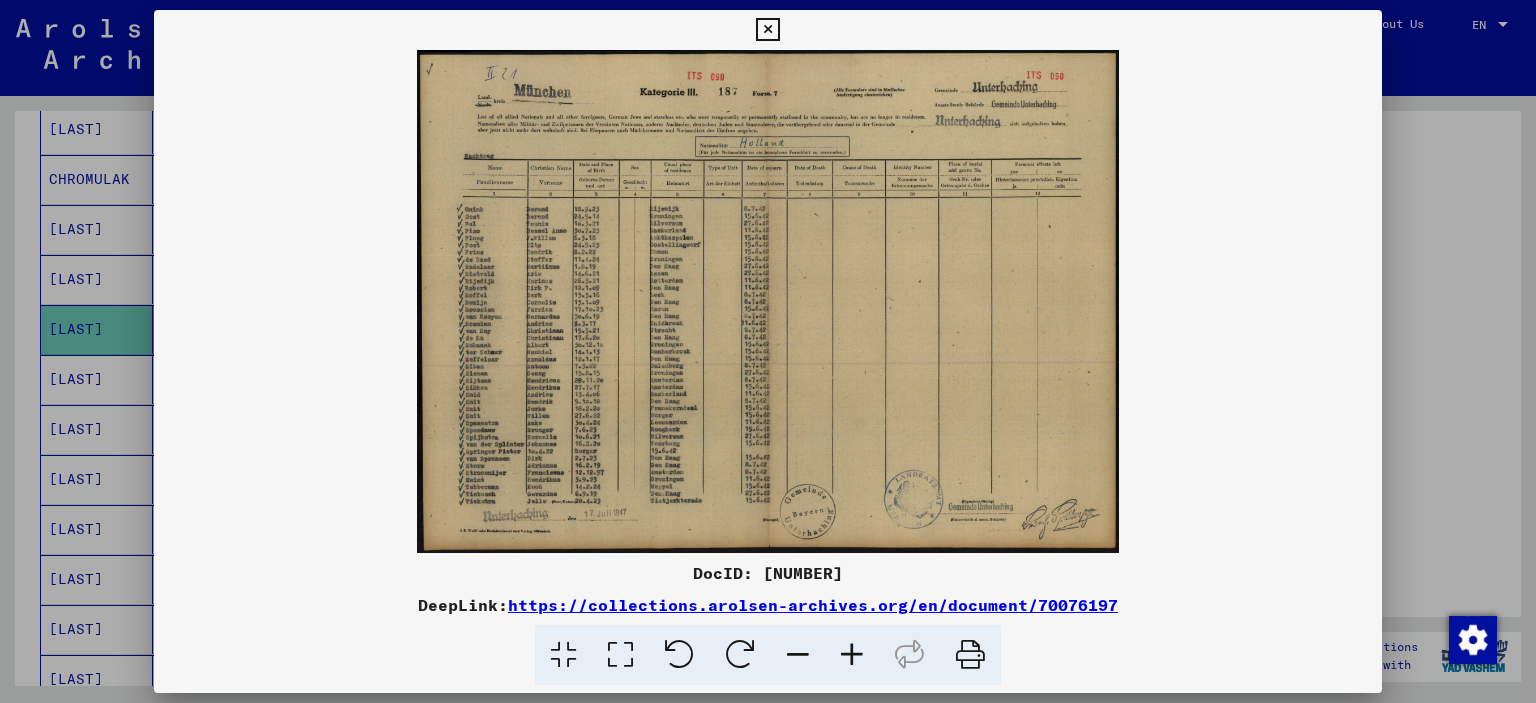 click at bounding box center [852, 655] 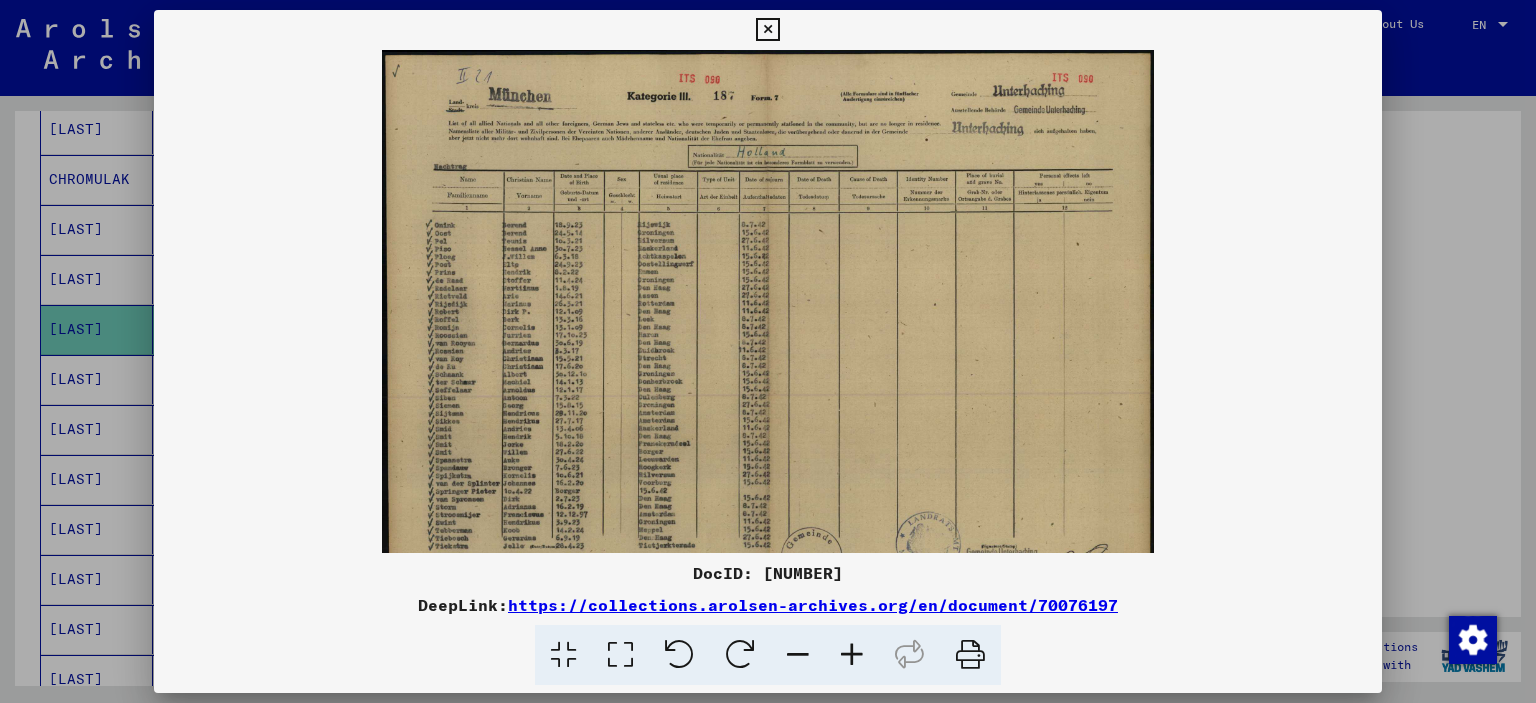 click at bounding box center [852, 655] 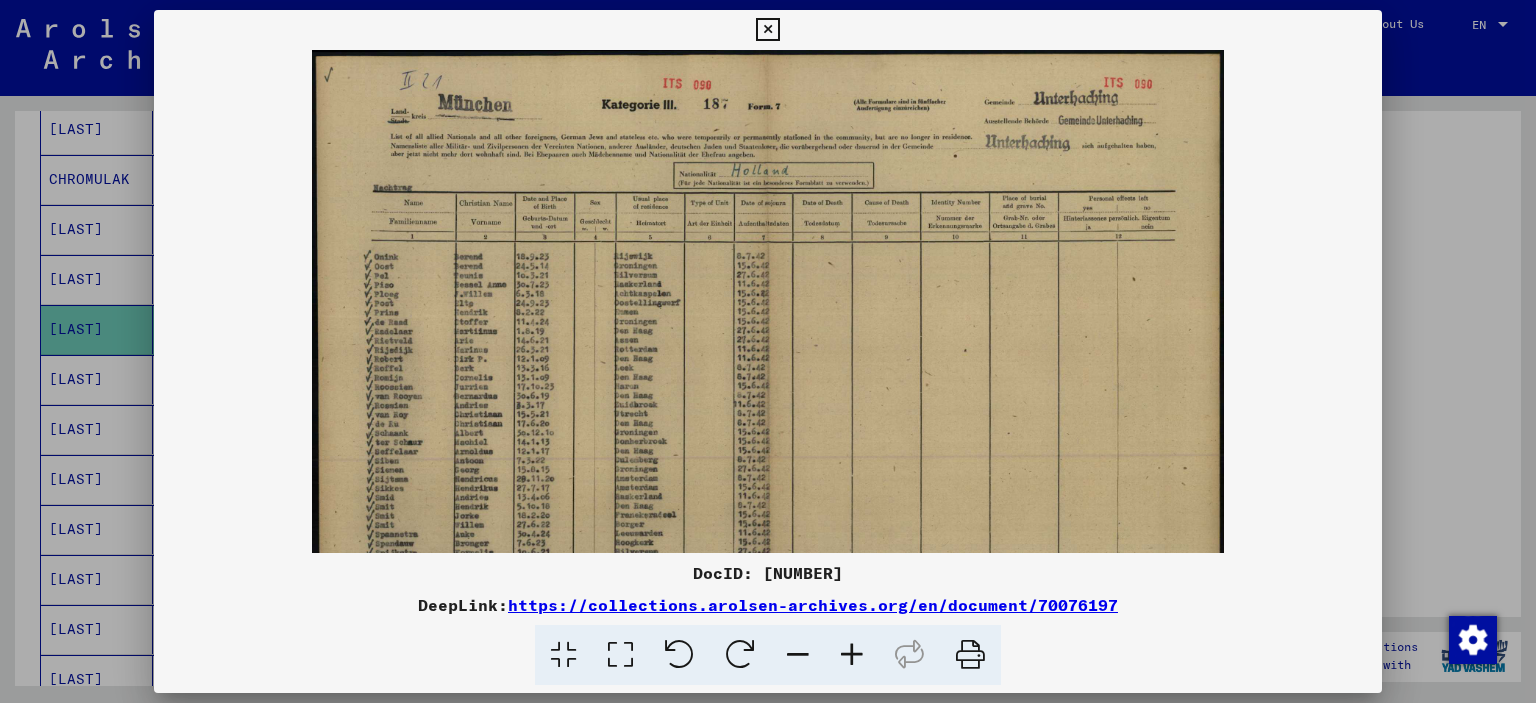 click at bounding box center (852, 655) 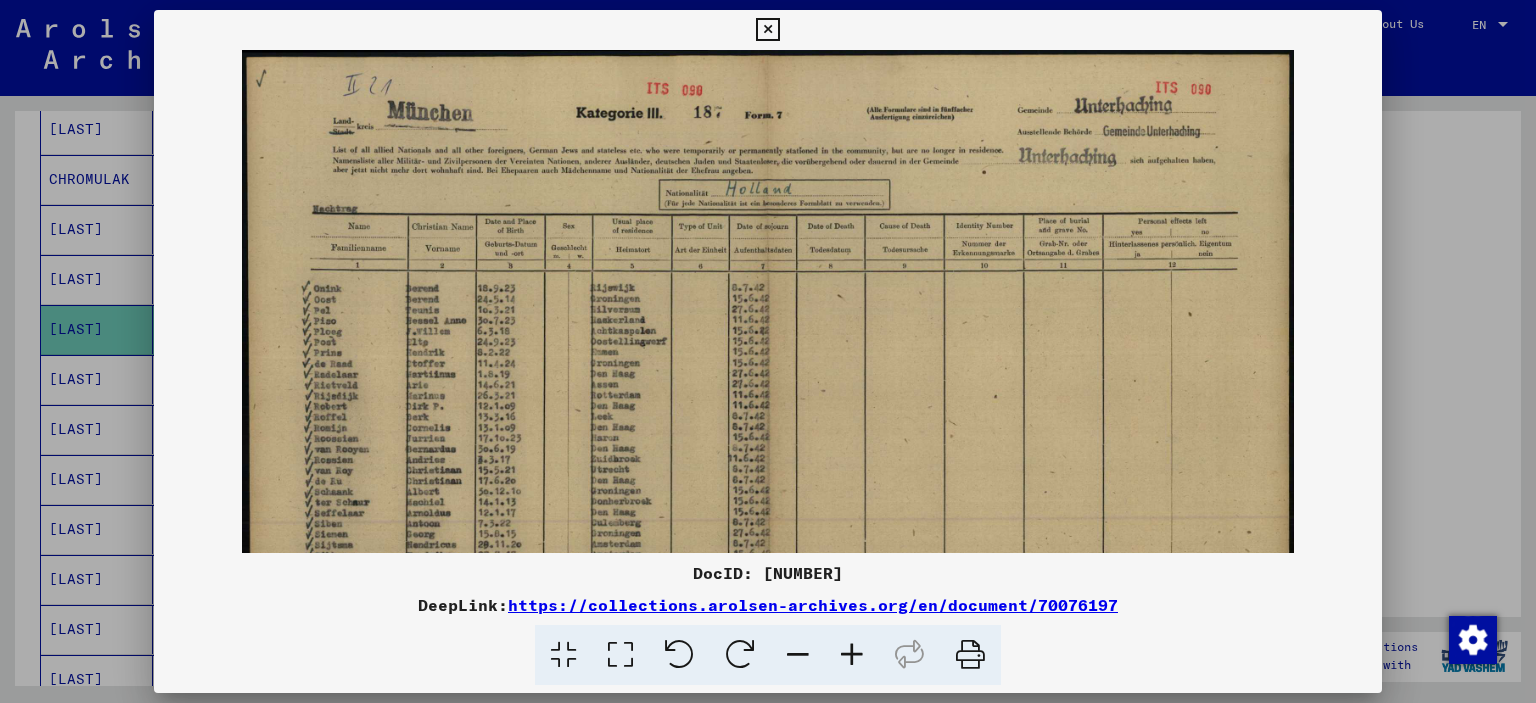 click at bounding box center [852, 655] 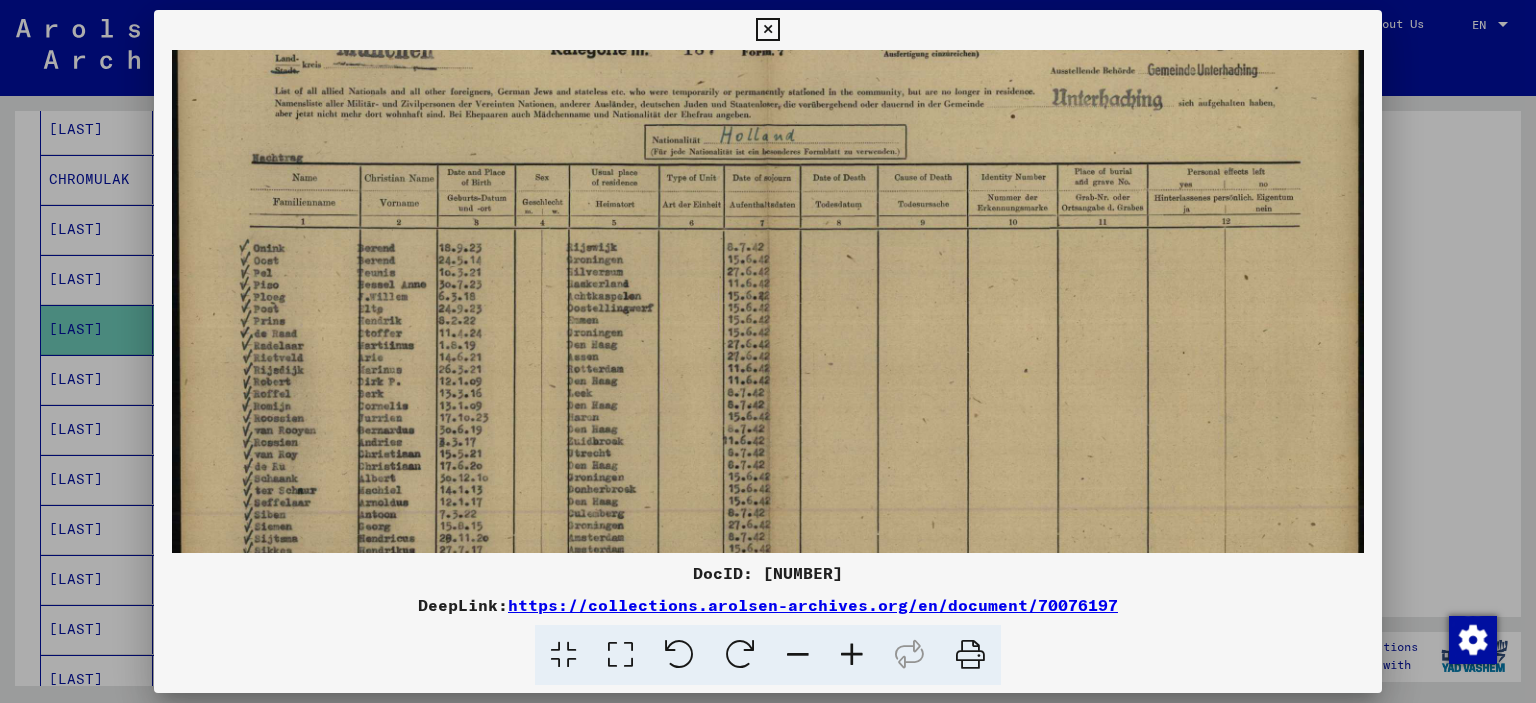drag, startPoint x: 737, startPoint y: 280, endPoint x: 837, endPoint y: 207, distance: 123.81034 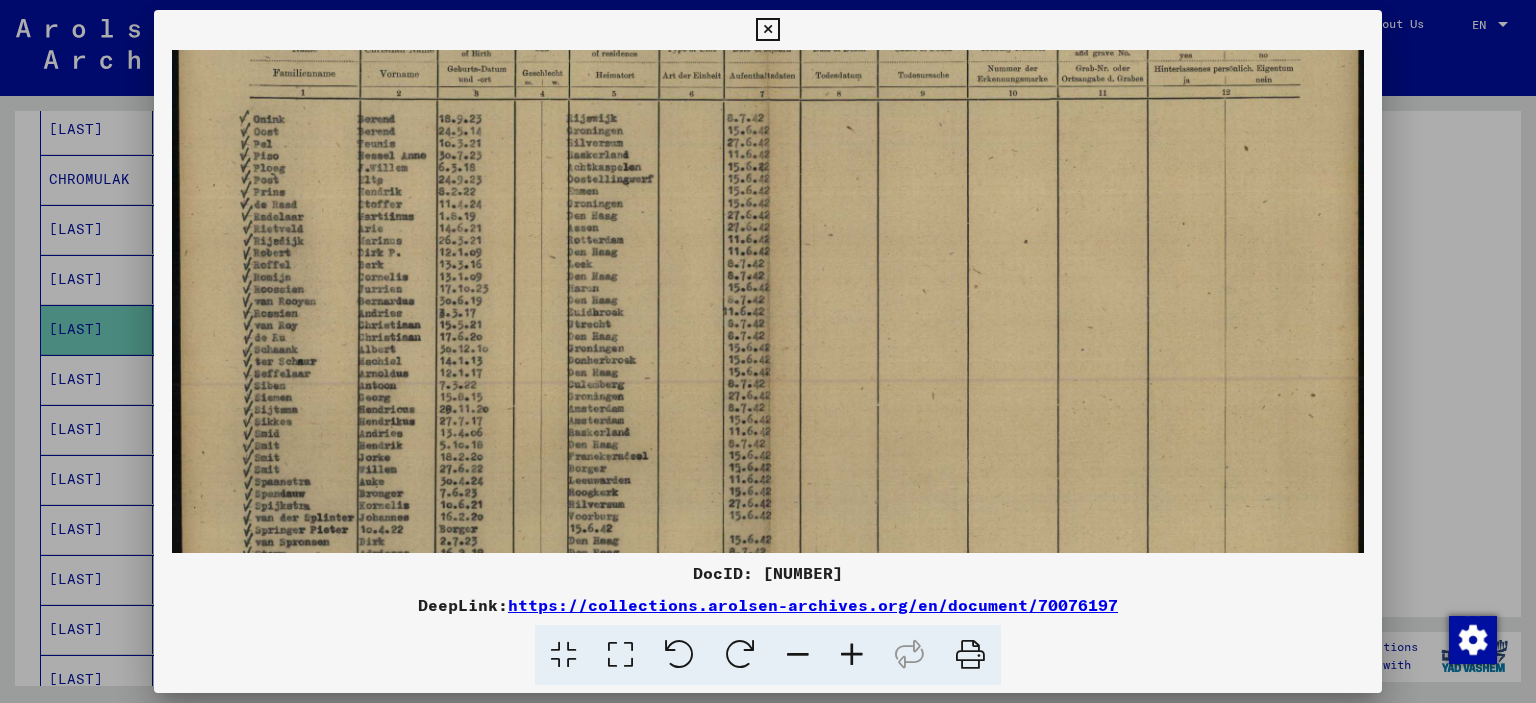 drag, startPoint x: 796, startPoint y: 287, endPoint x: 828, endPoint y: 148, distance: 142.6359 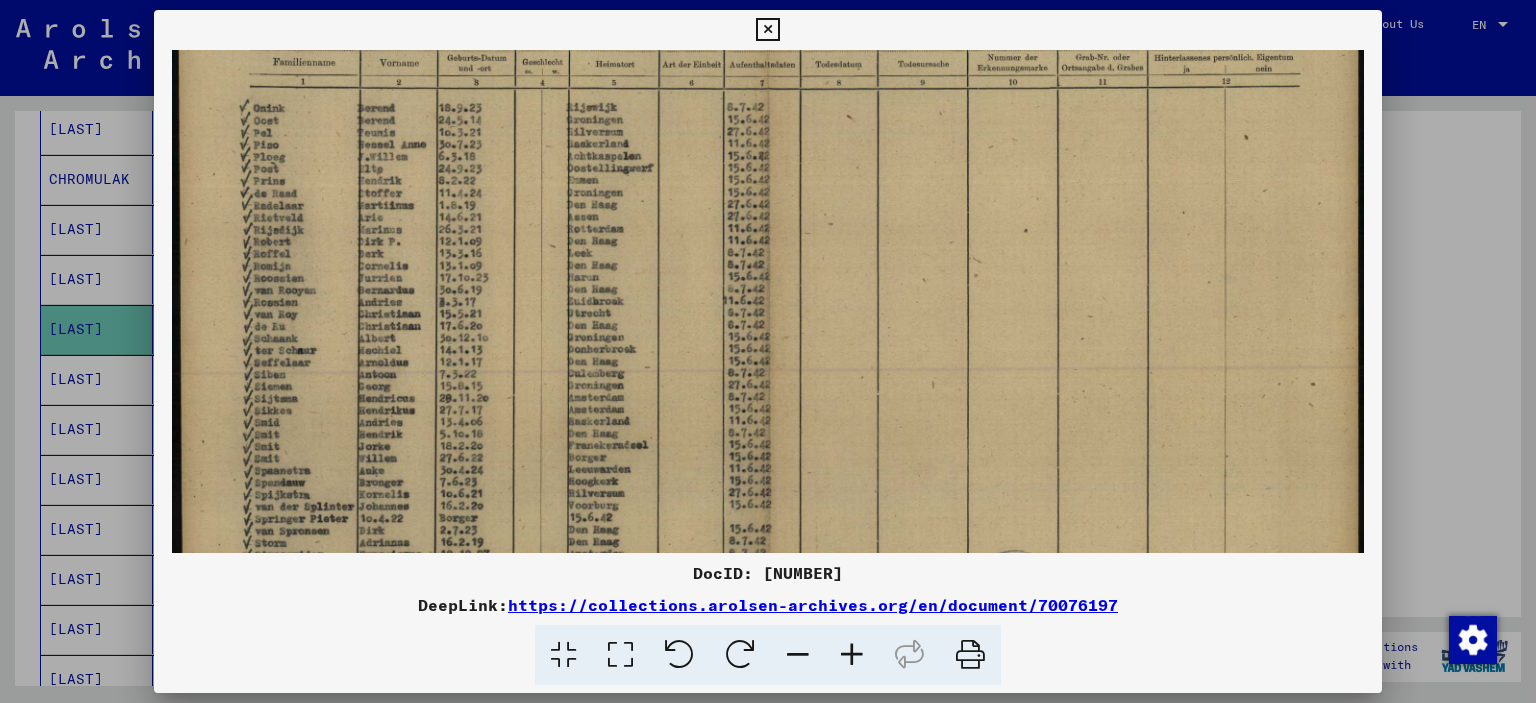 scroll, scrollTop: 278, scrollLeft: 0, axis: vertical 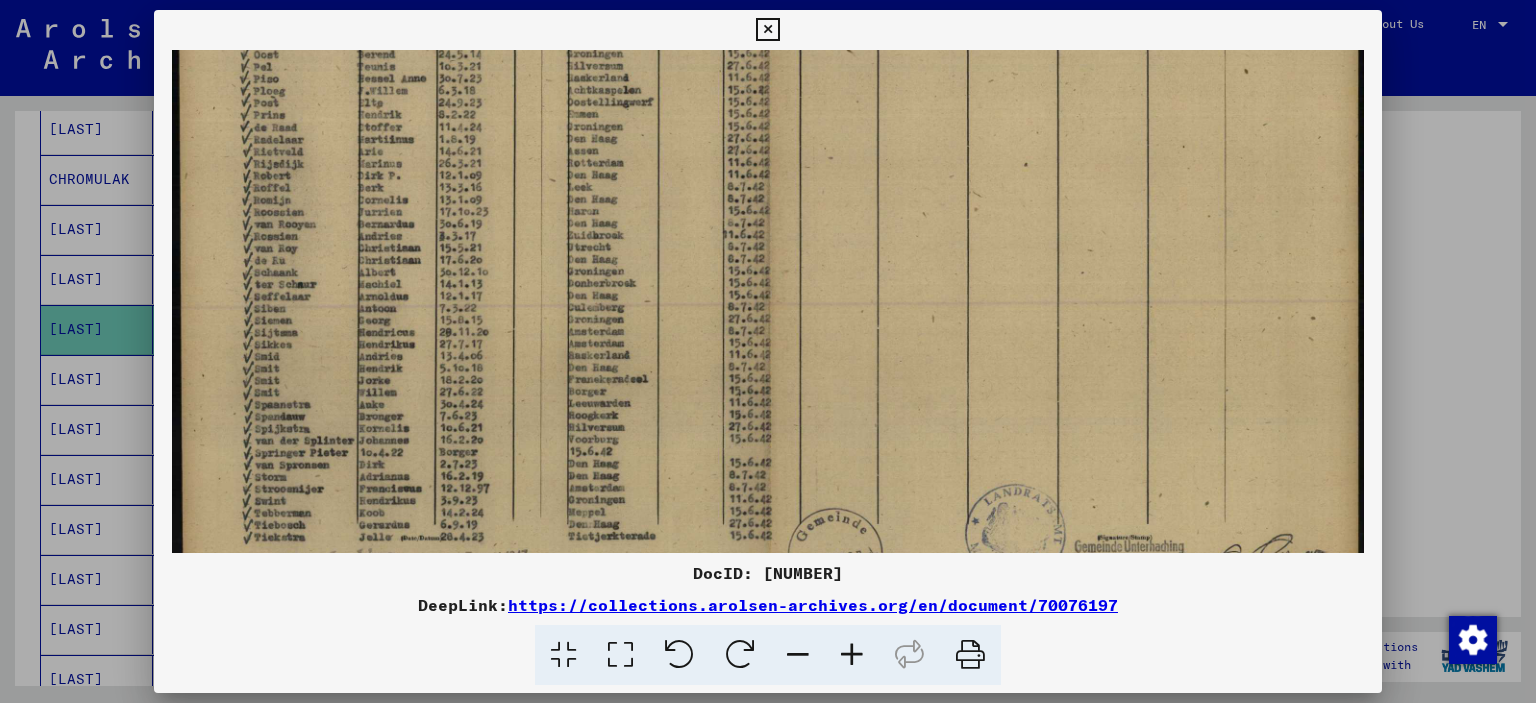 click at bounding box center [767, 198] 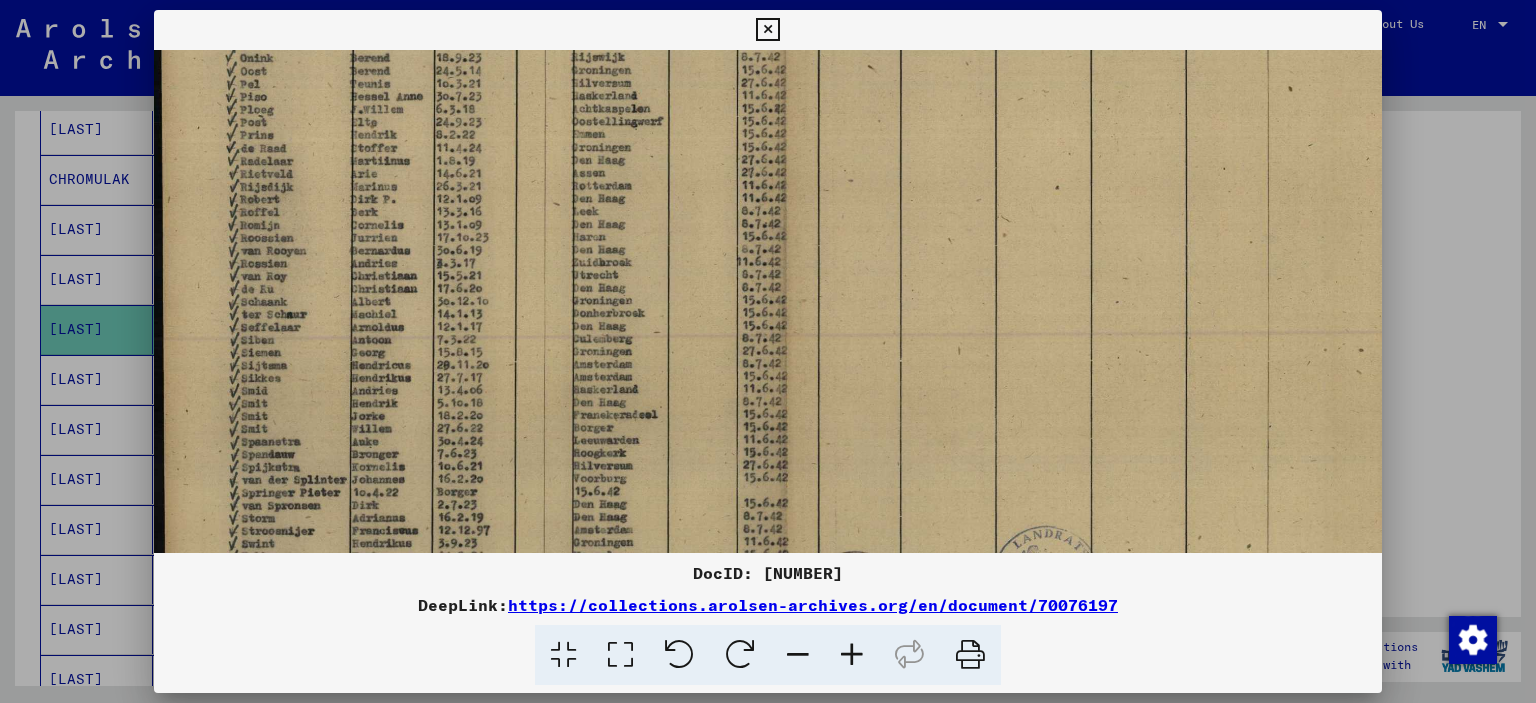 click at bounding box center (852, 655) 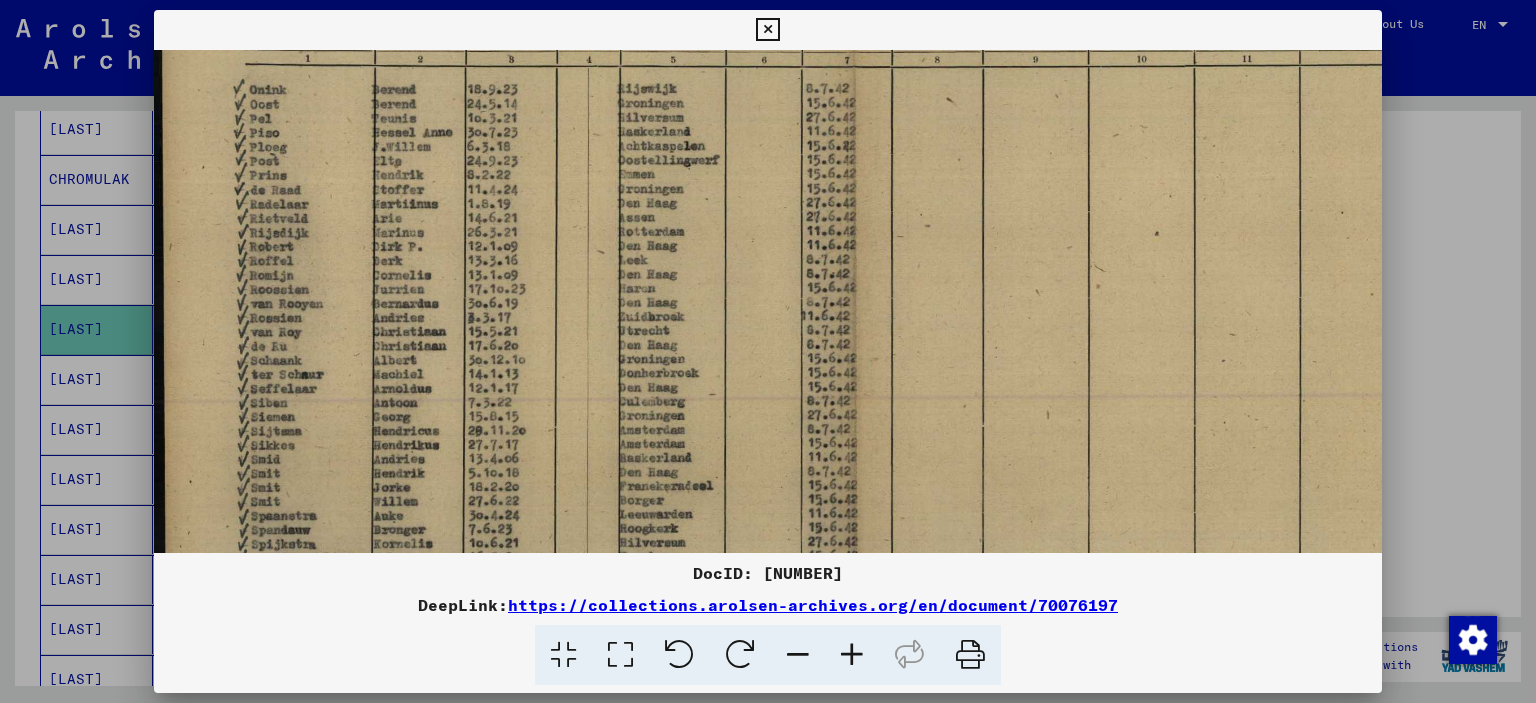 drag, startPoint x: 863, startPoint y: 654, endPoint x: 529, endPoint y: 279, distance: 502.17627 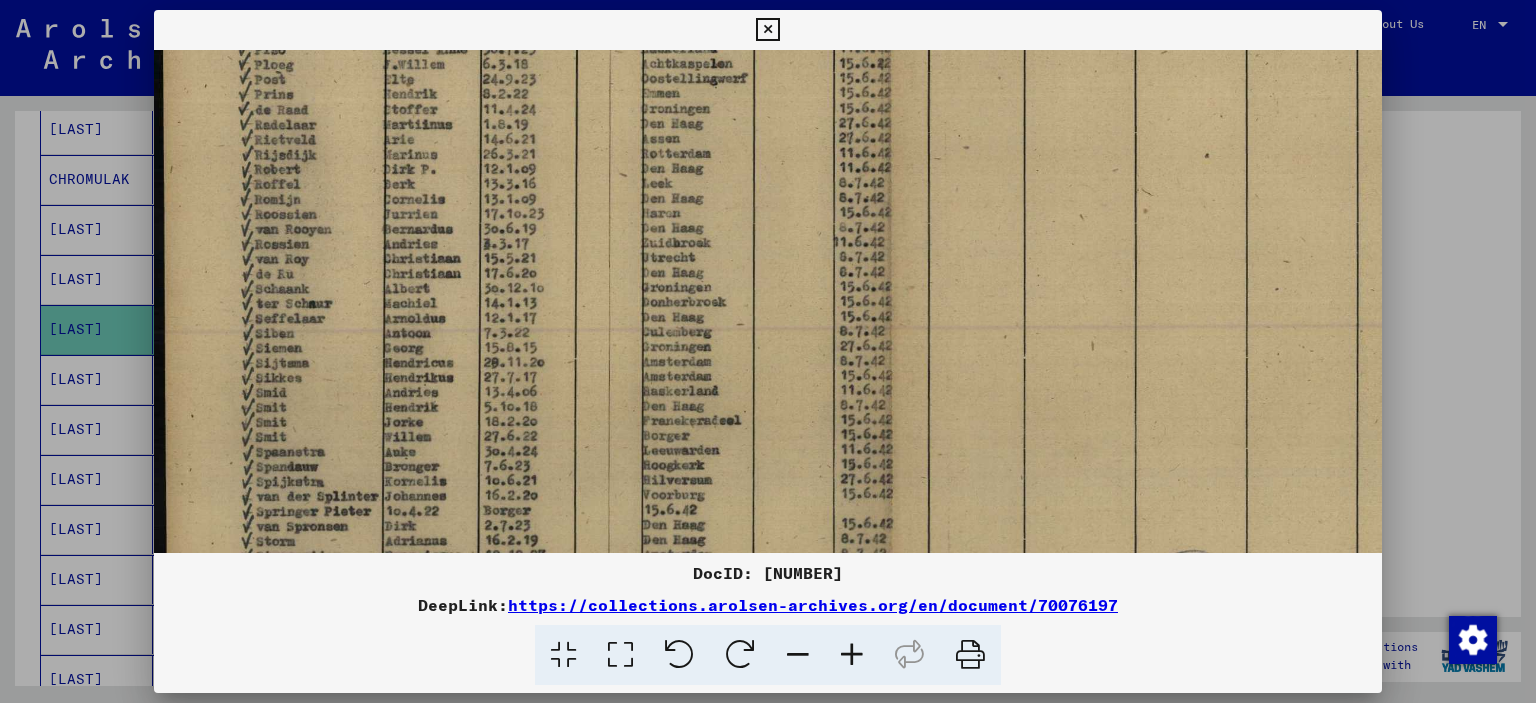 drag, startPoint x: 495, startPoint y: 248, endPoint x: 585, endPoint y: 147, distance: 135.28119 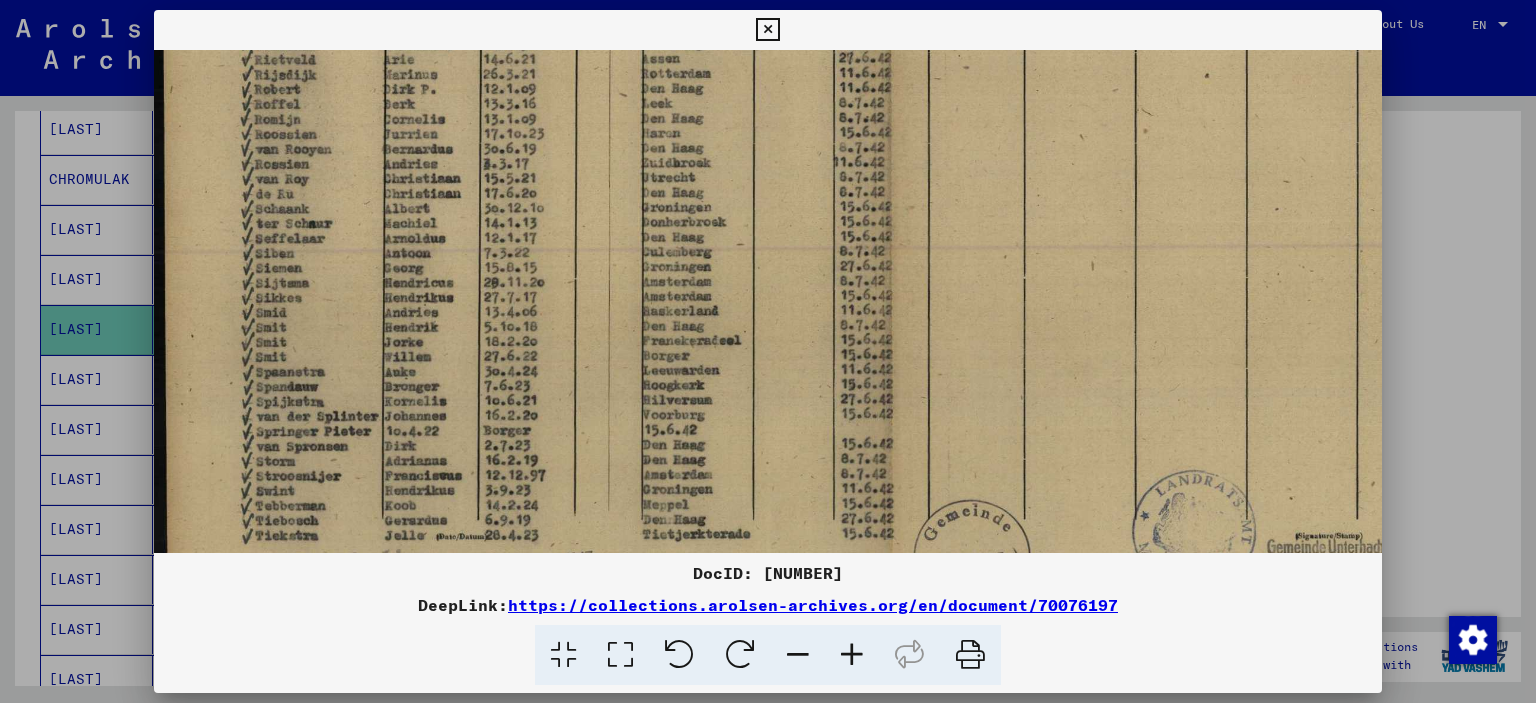 scroll, scrollTop: 476, scrollLeft: 0, axis: vertical 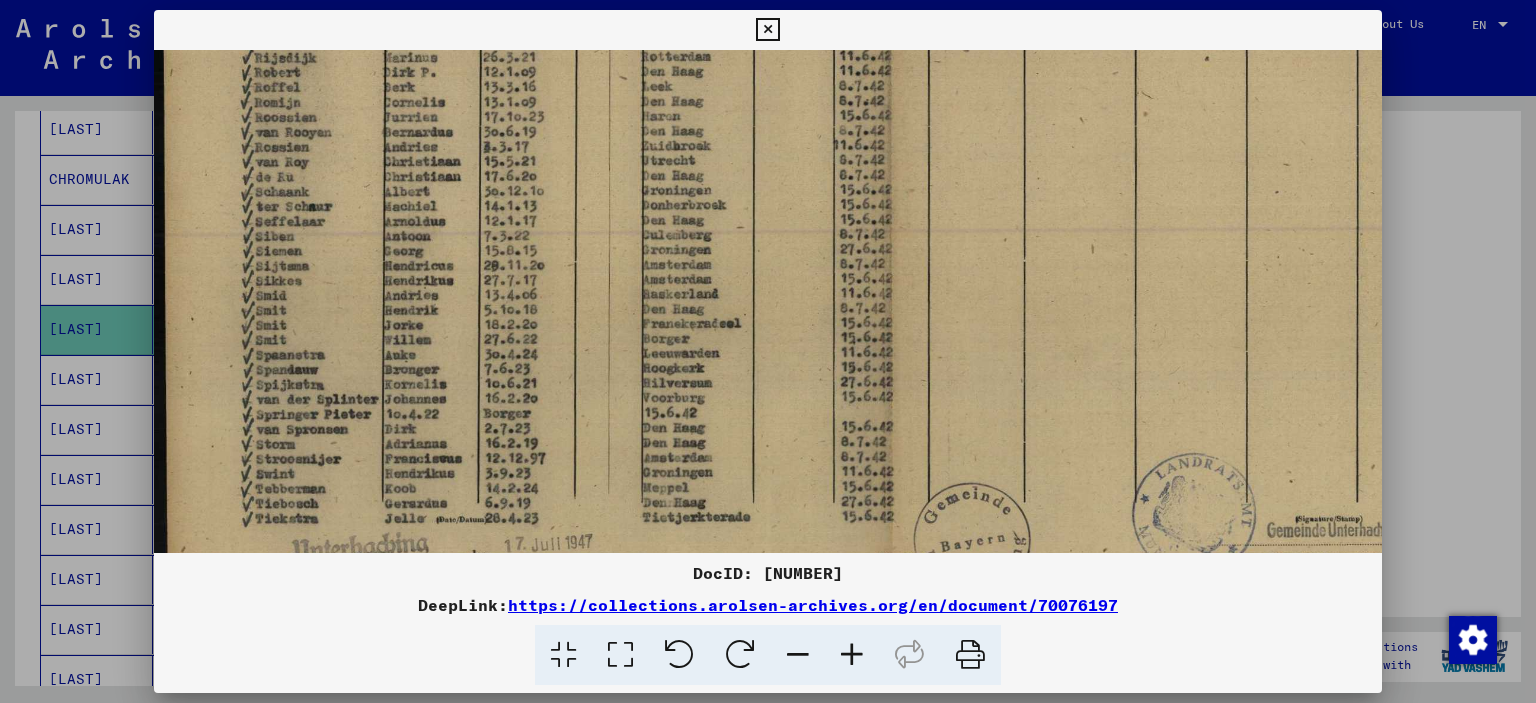 drag, startPoint x: 473, startPoint y: 330, endPoint x: 496, endPoint y: 243, distance: 89.98889 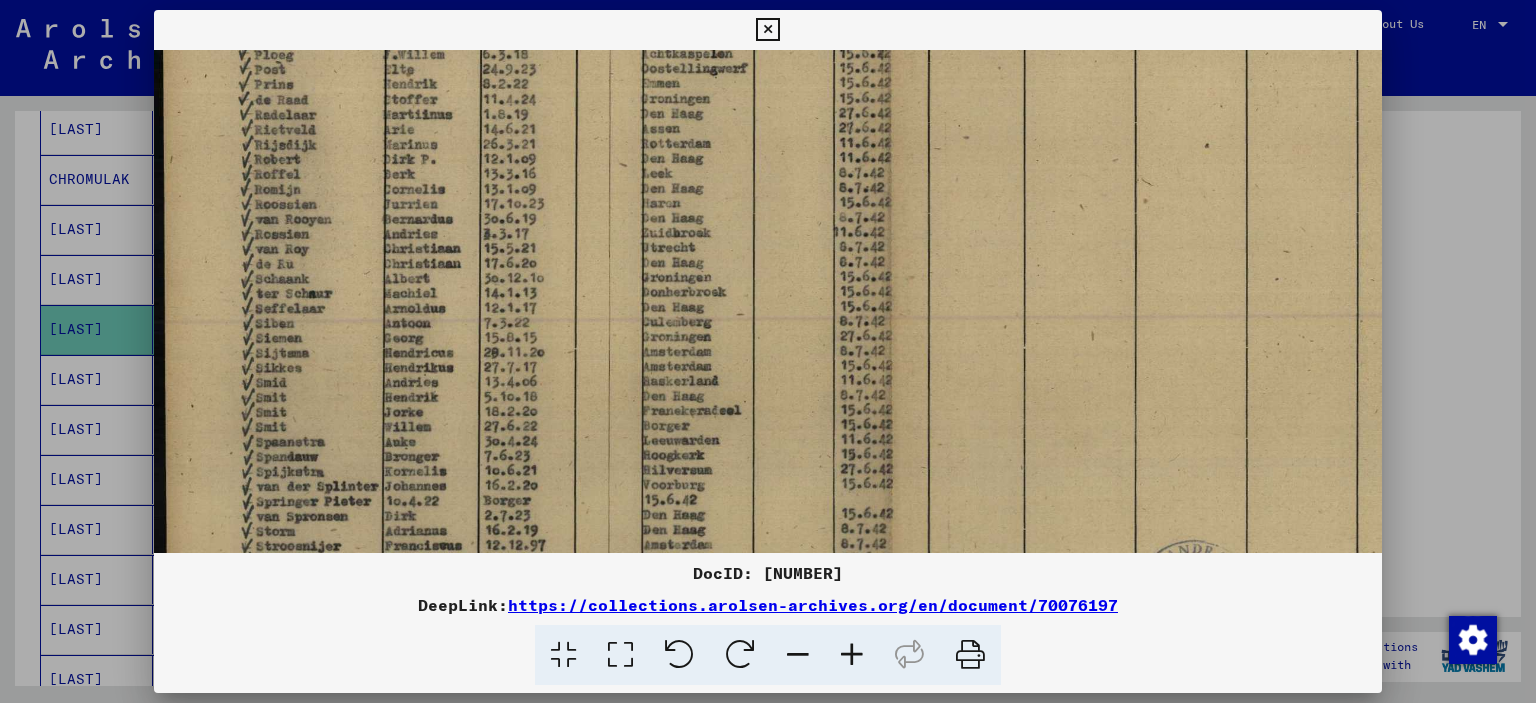 drag, startPoint x: 497, startPoint y: 228, endPoint x: 499, endPoint y: 316, distance: 88.02273 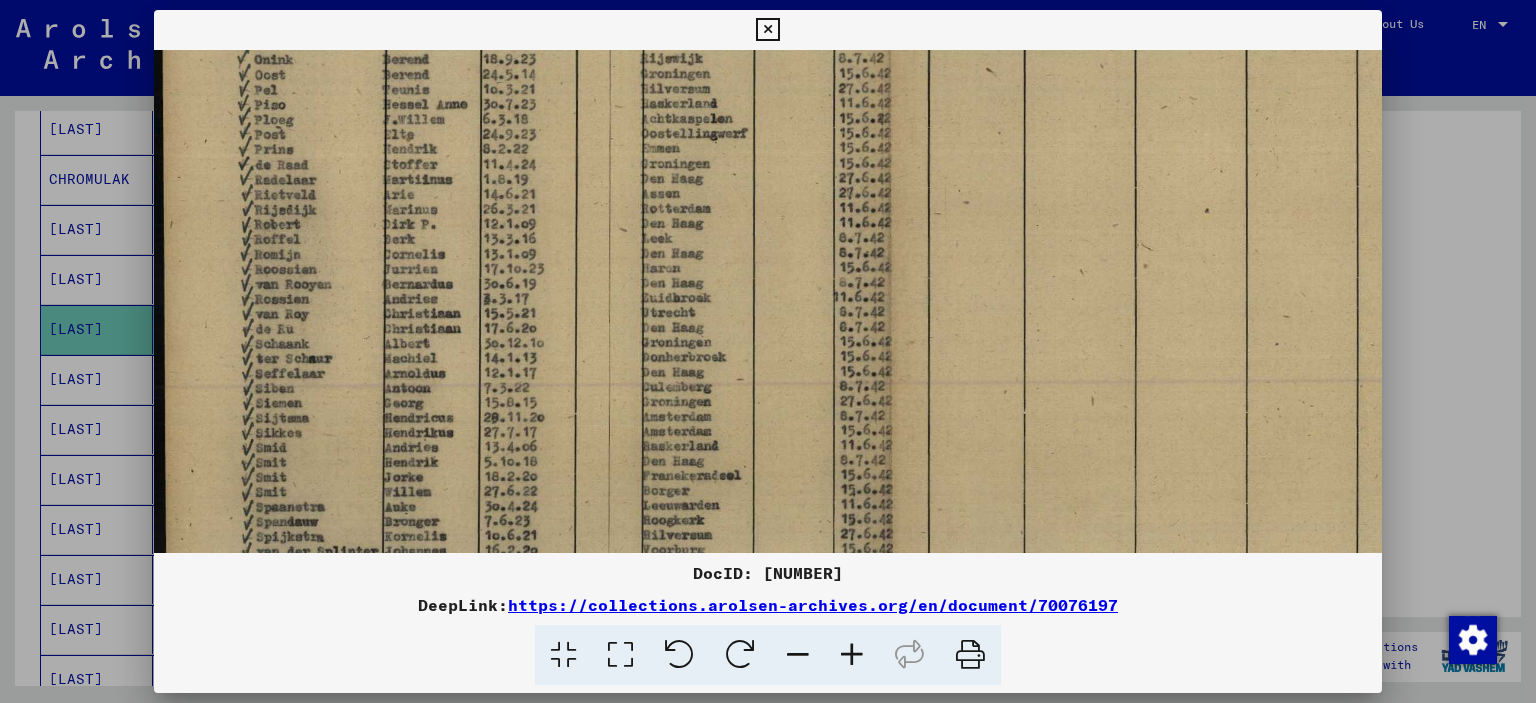 drag, startPoint x: 408, startPoint y: 181, endPoint x: 412, endPoint y: 256, distance: 75.10659 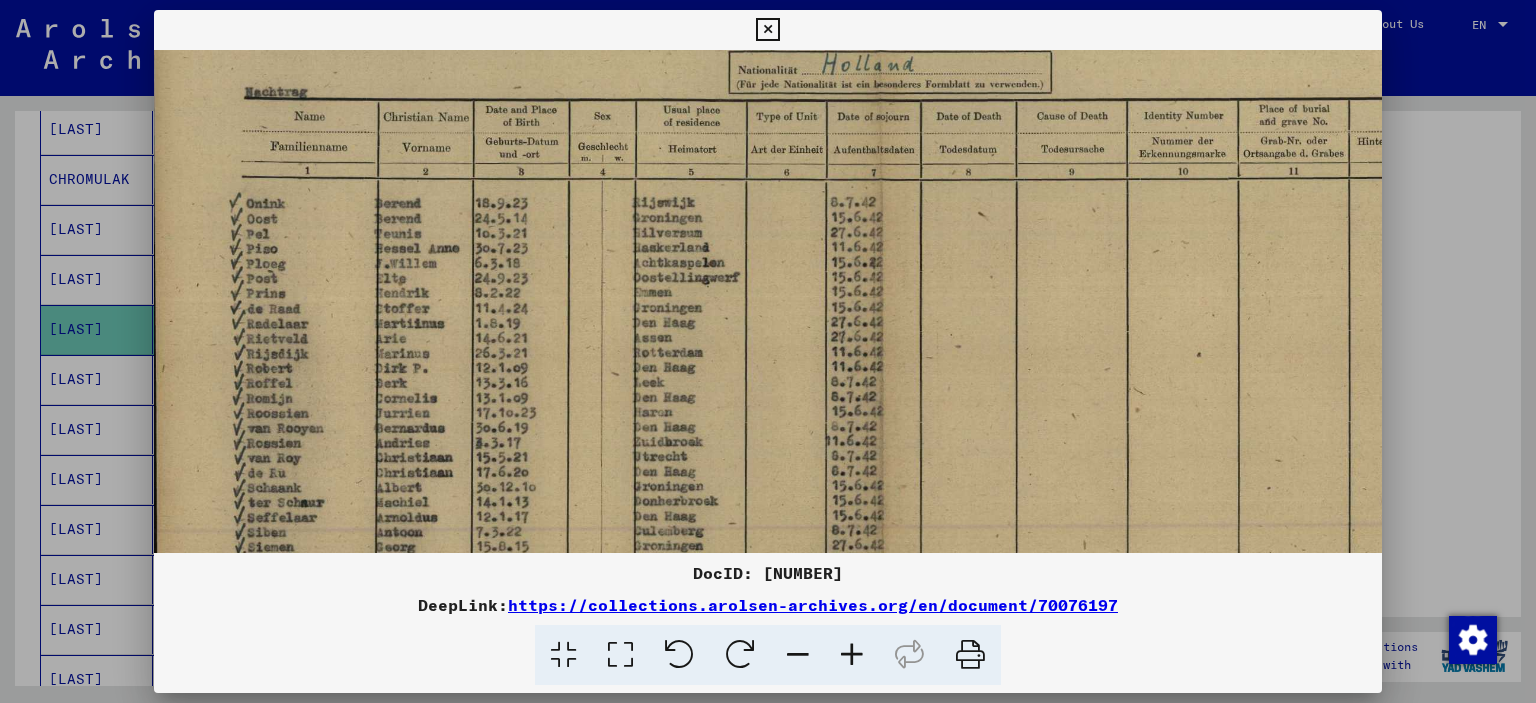 scroll, scrollTop: 106, scrollLeft: 10, axis: both 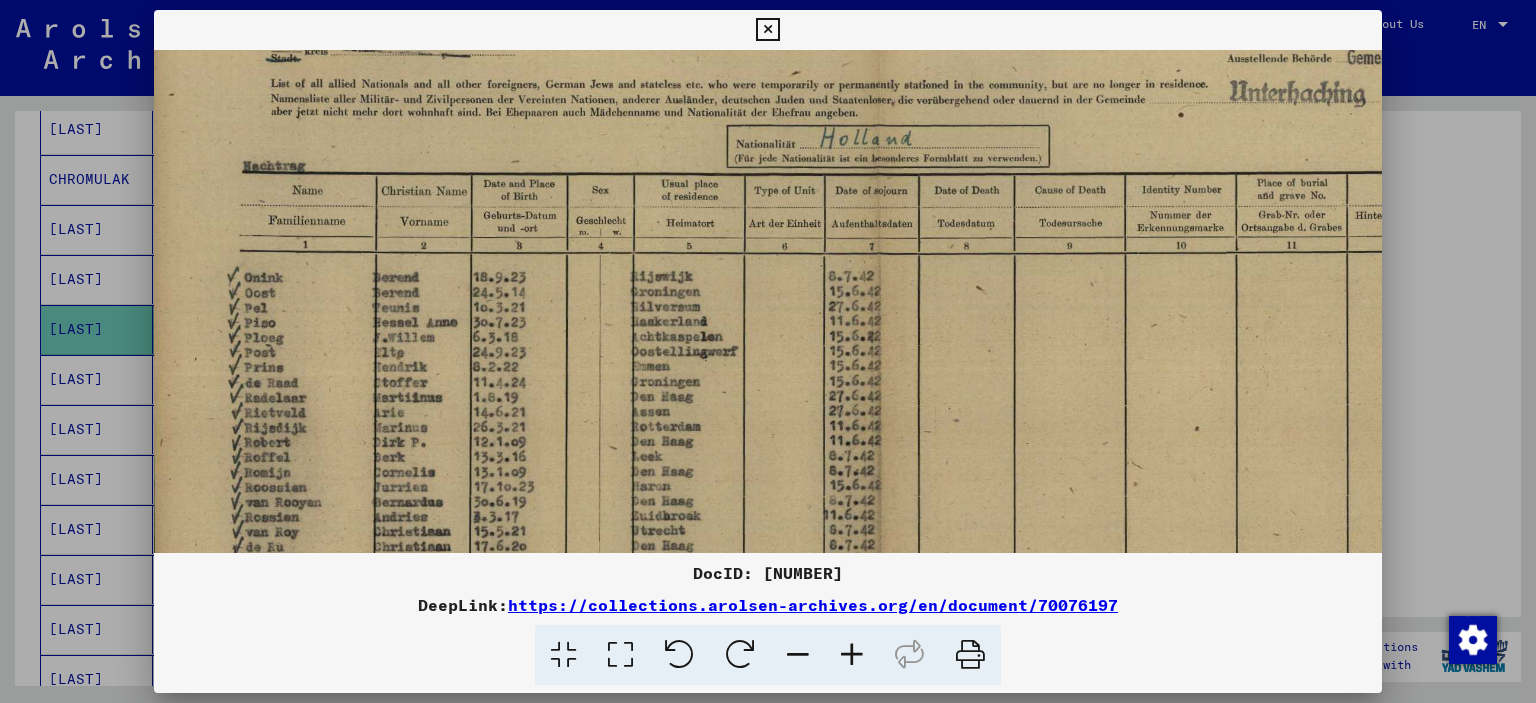 drag, startPoint x: 521, startPoint y: 199, endPoint x: 510, endPoint y: 395, distance: 196.30843 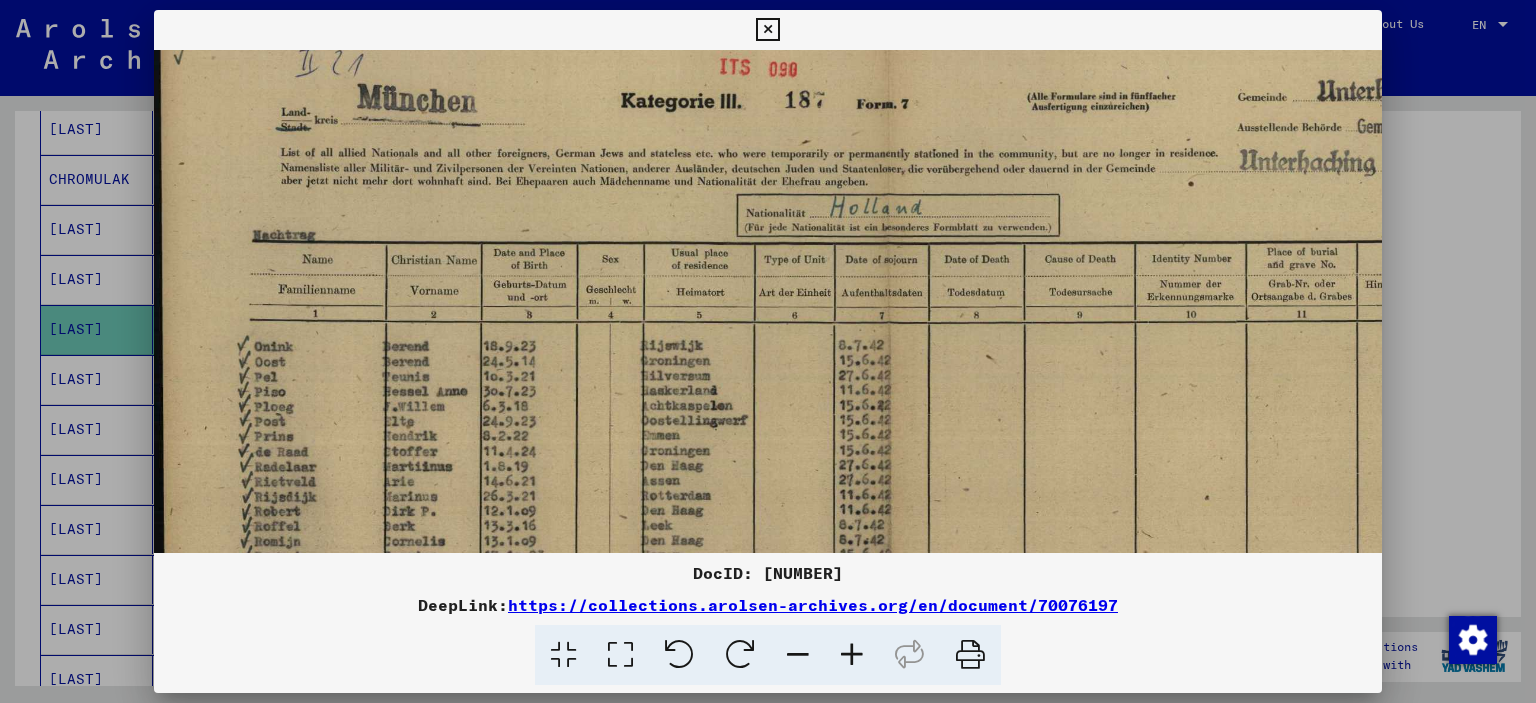 scroll, scrollTop: 34, scrollLeft: 0, axis: vertical 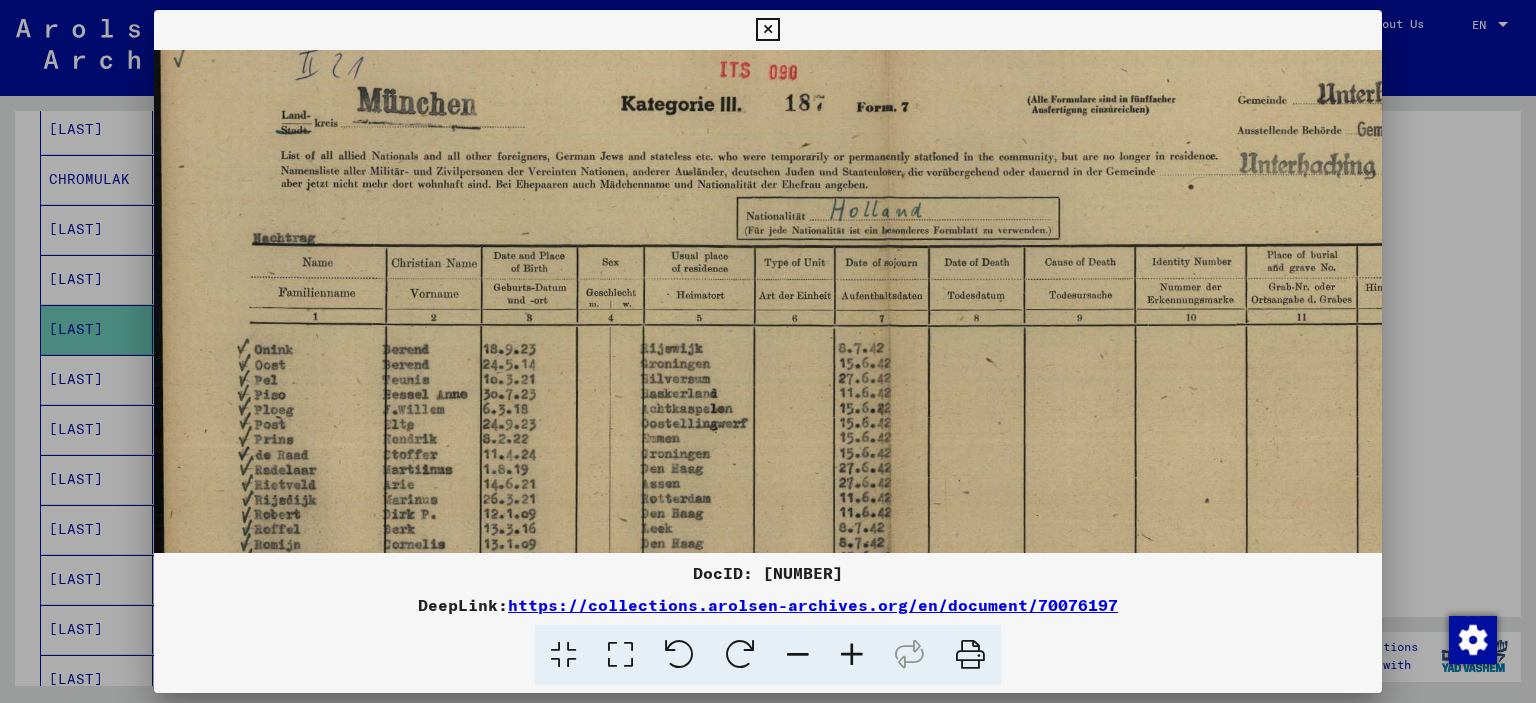 click at bounding box center [889, 542] 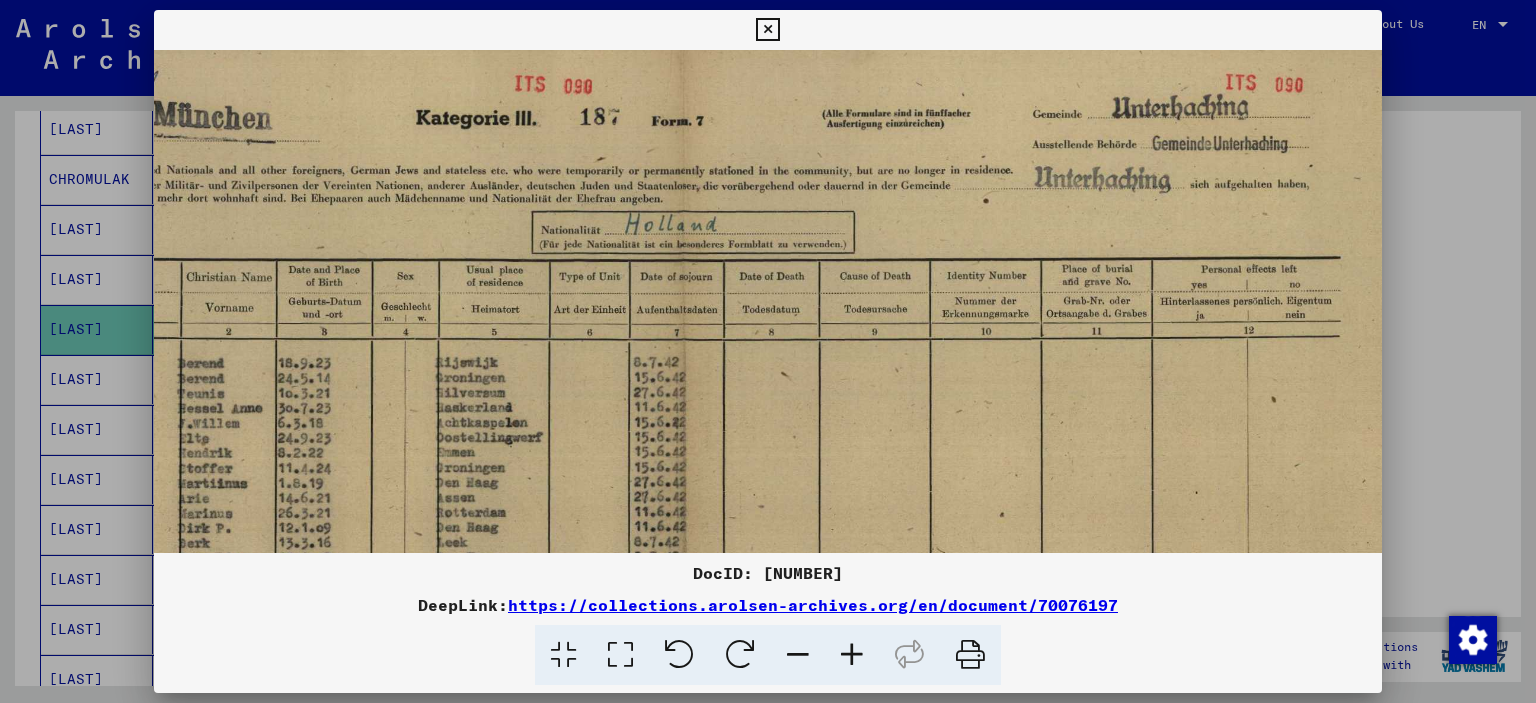scroll, scrollTop: 0, scrollLeft: 220, axis: horizontal 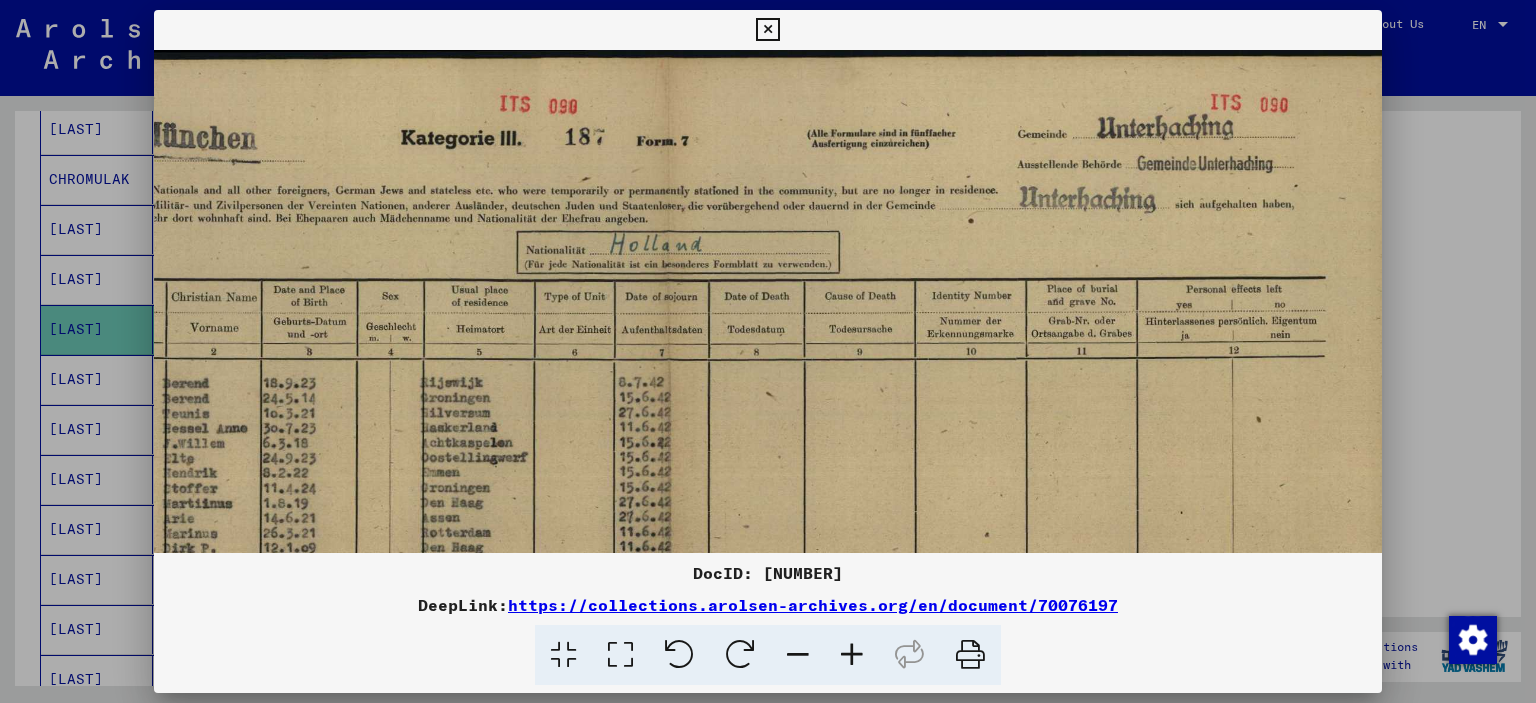 drag, startPoint x: 932, startPoint y: 291, endPoint x: 714, endPoint y: 363, distance: 229.58223 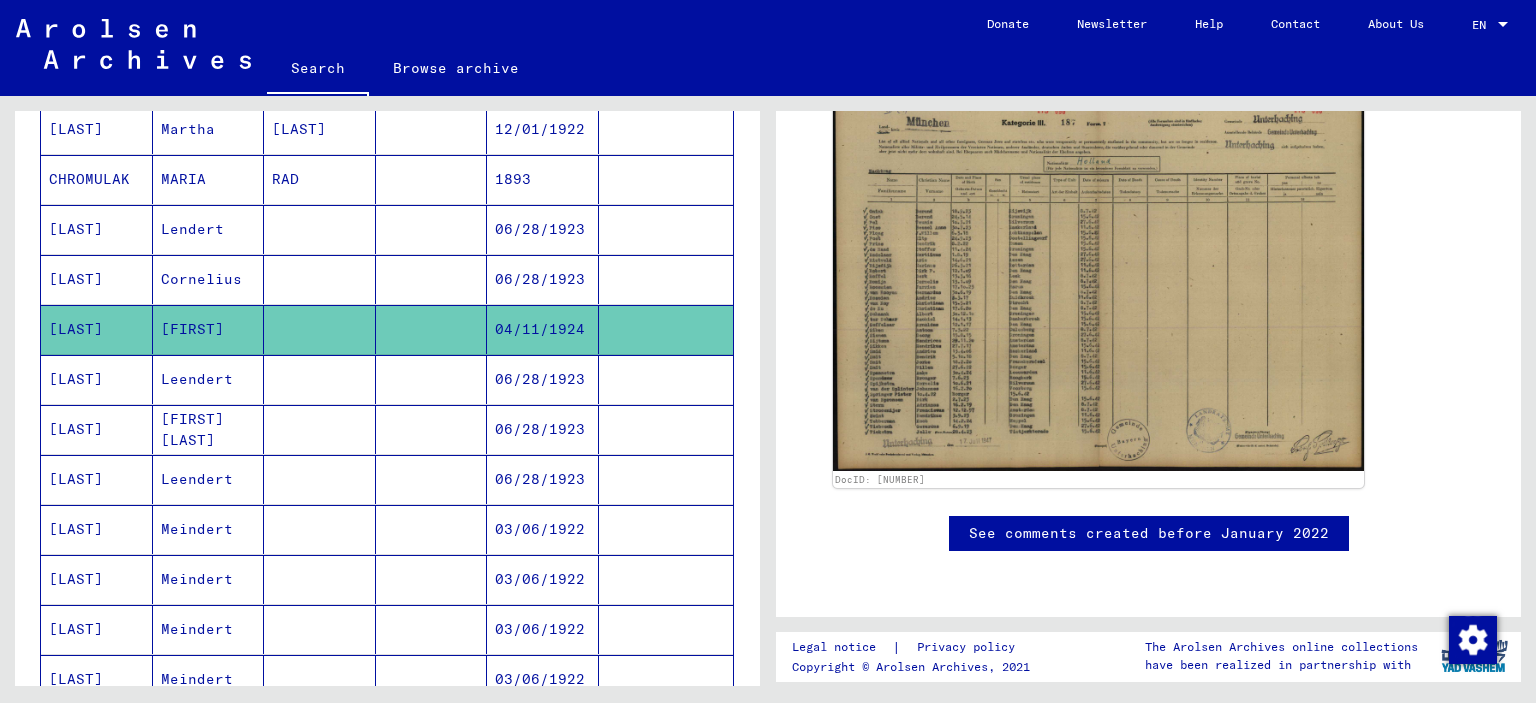 scroll, scrollTop: 1000, scrollLeft: 0, axis: vertical 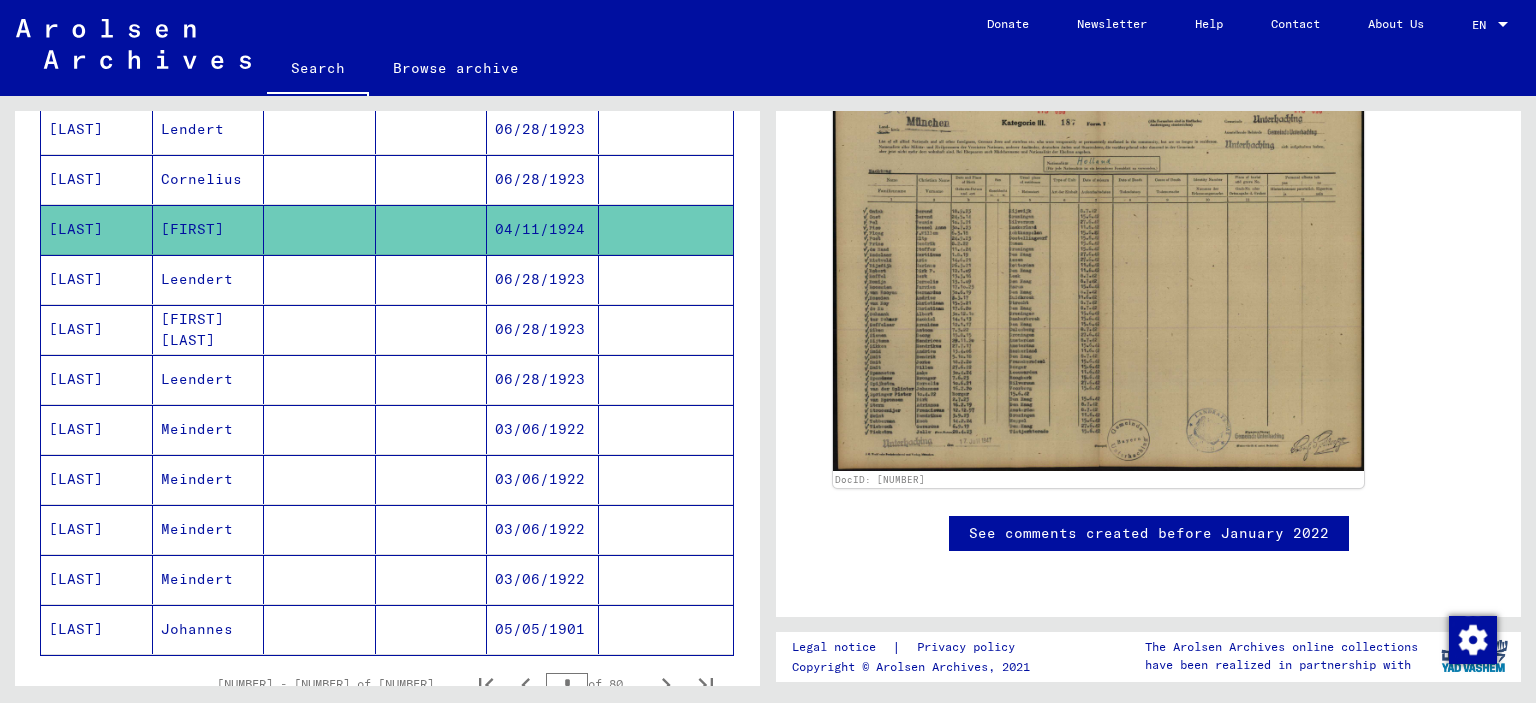 click on "06/28/1923" at bounding box center (543, 429) 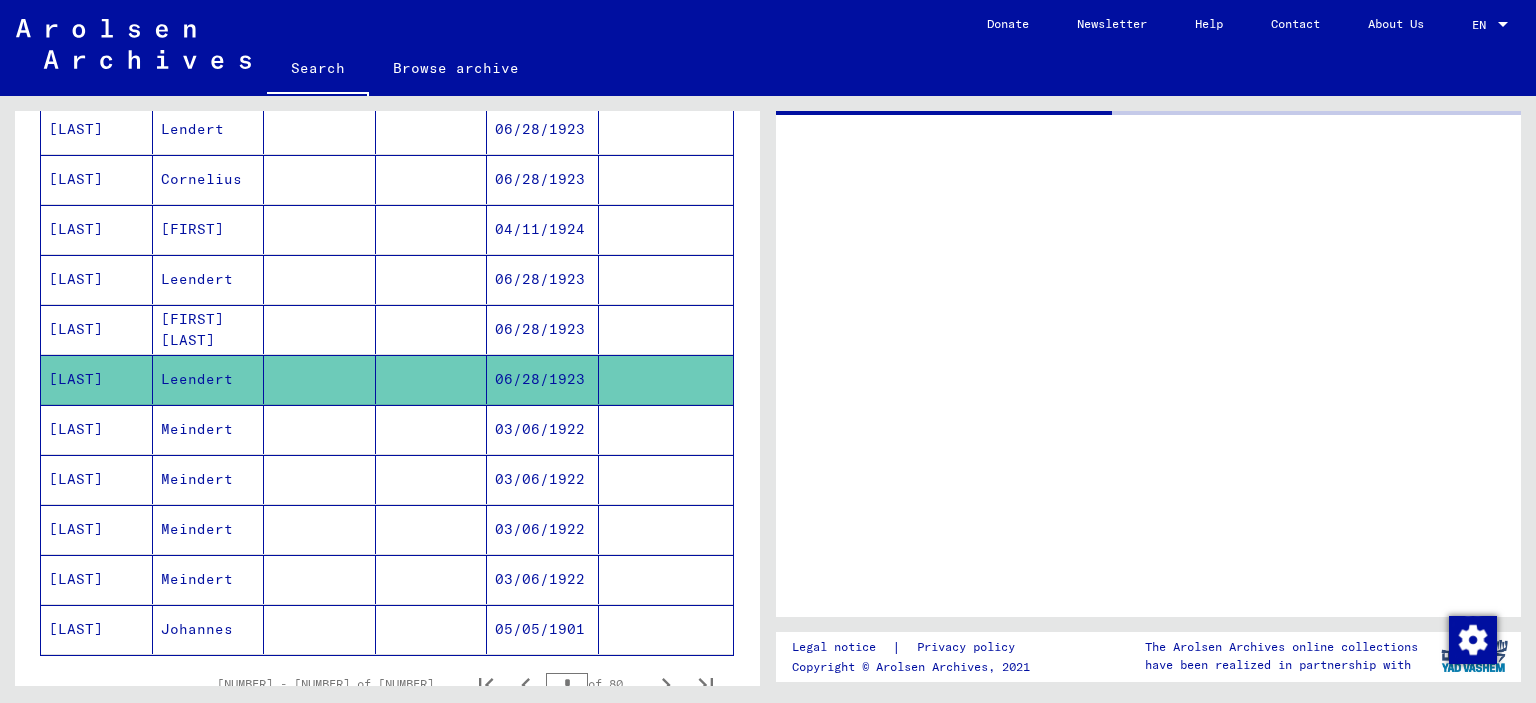 scroll, scrollTop: 0, scrollLeft: 0, axis: both 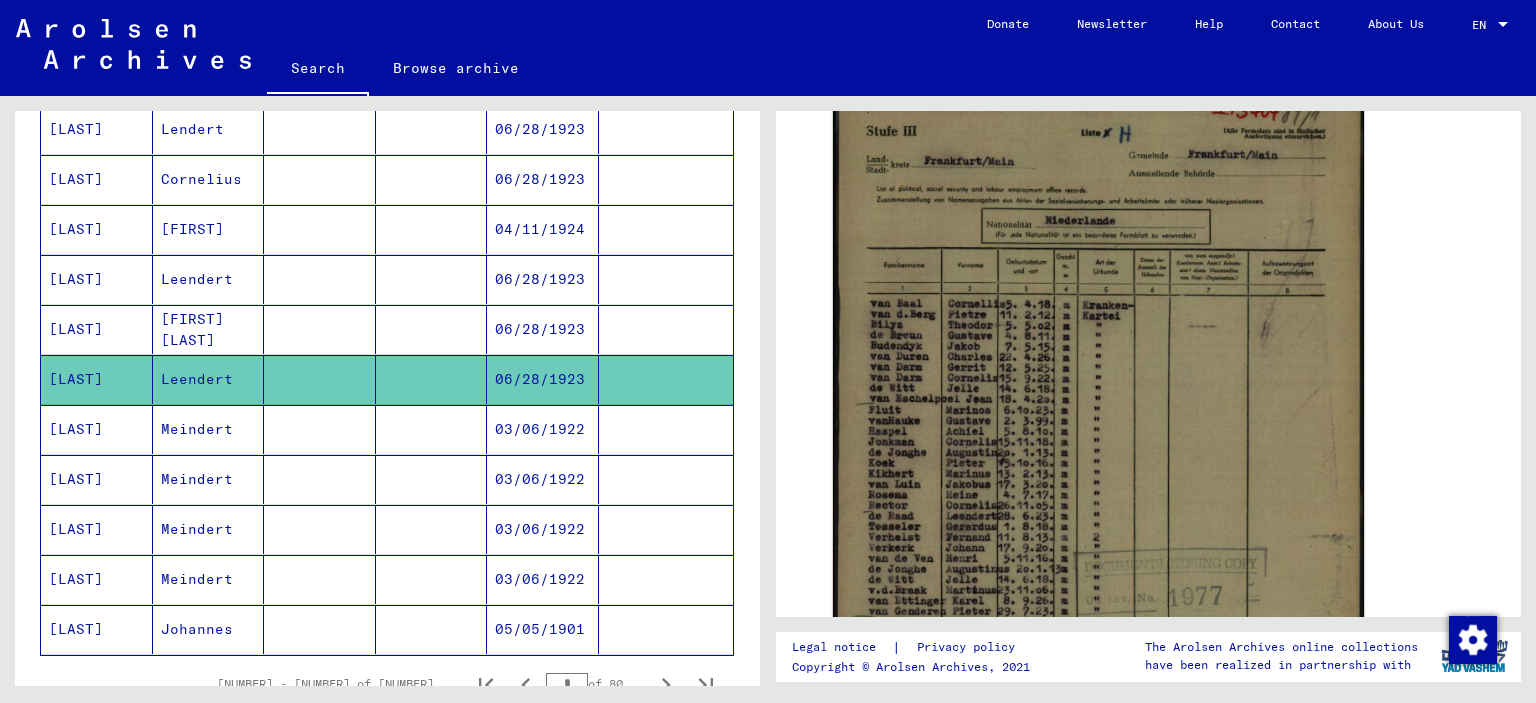 click on "06/28/1923" at bounding box center [543, 379] 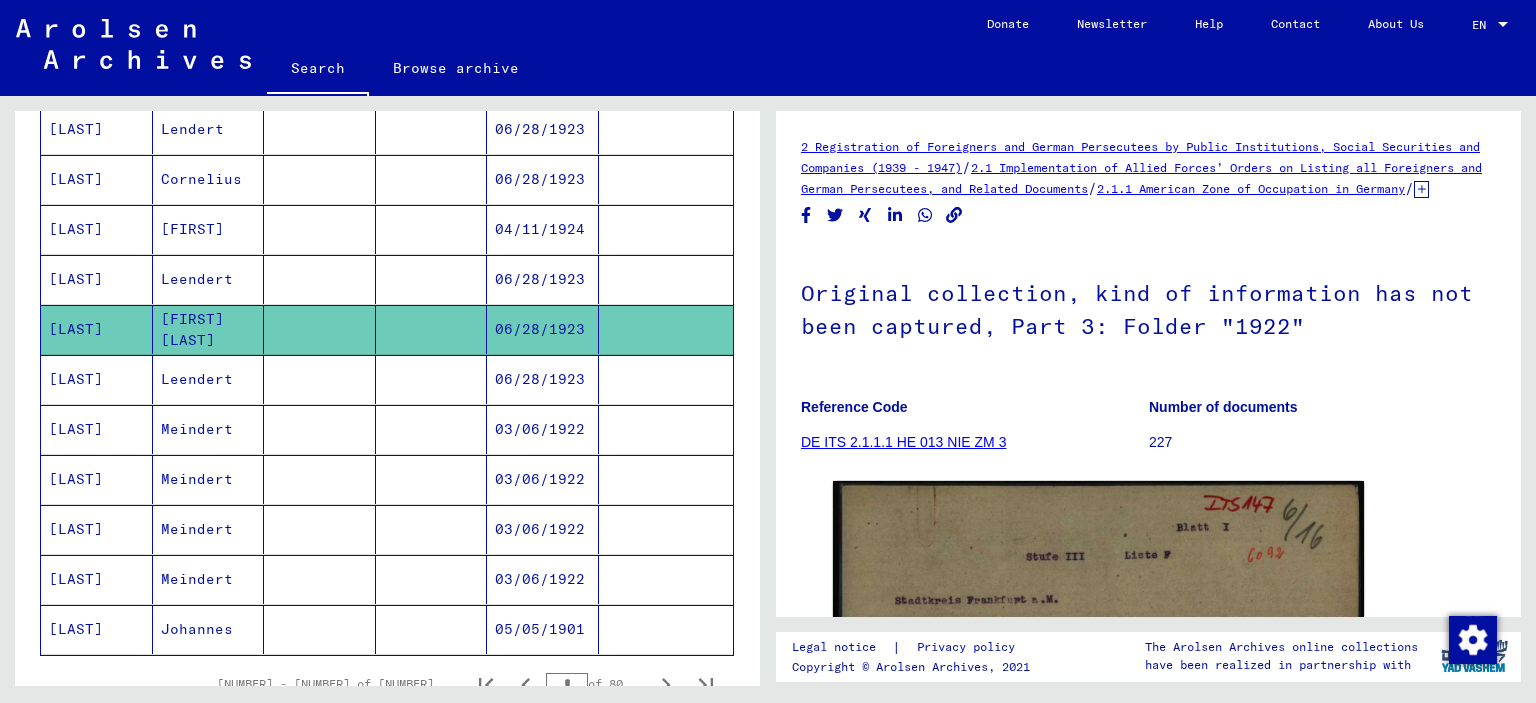 scroll, scrollTop: 0, scrollLeft: 0, axis: both 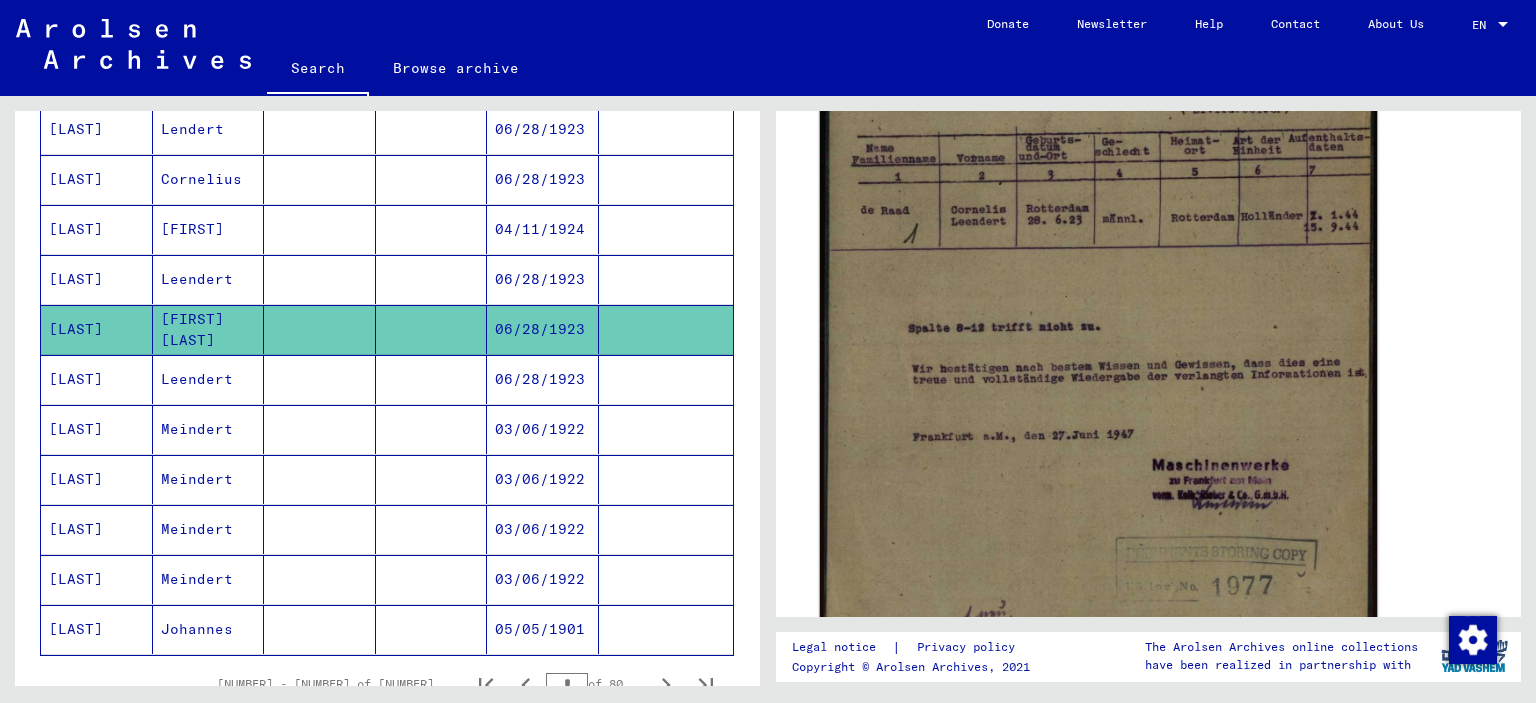 click 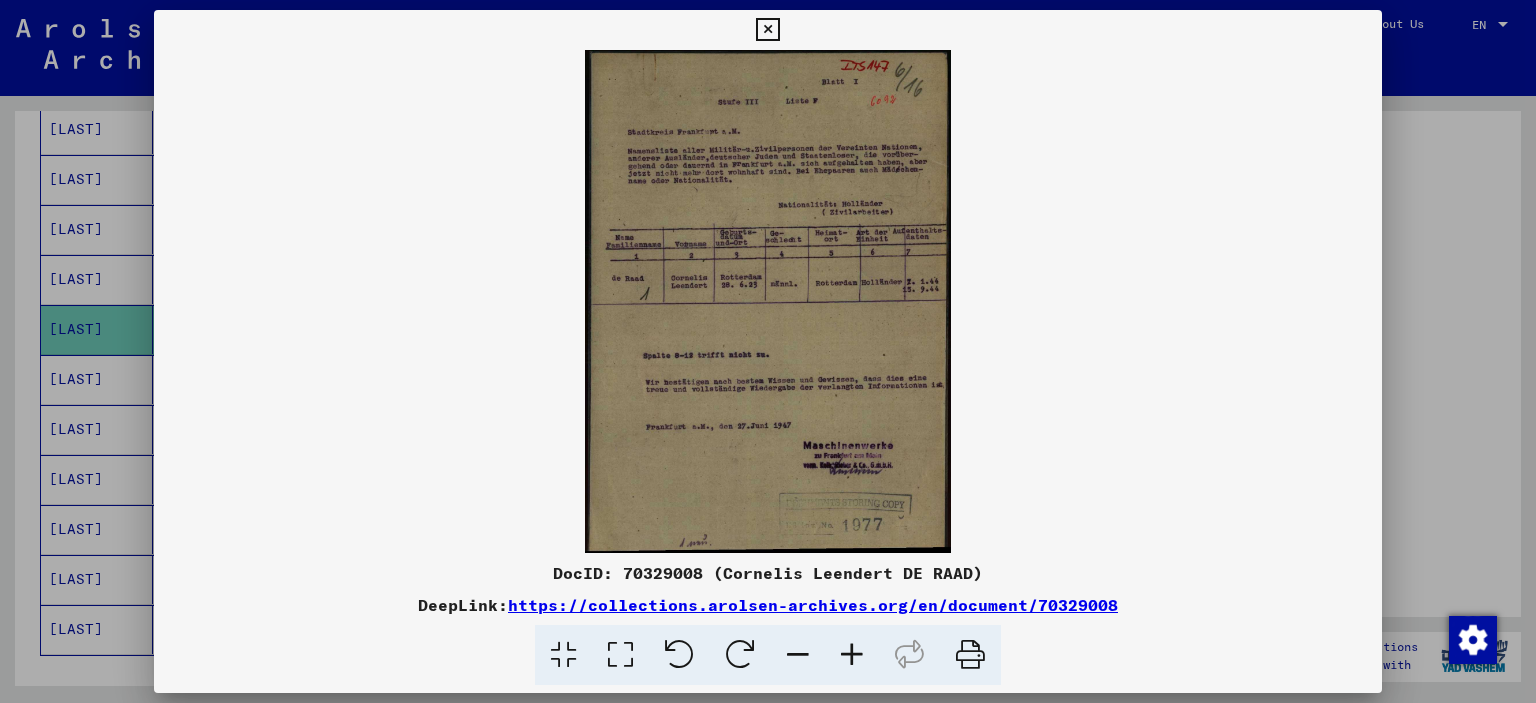 scroll, scrollTop: 599, scrollLeft: 0, axis: vertical 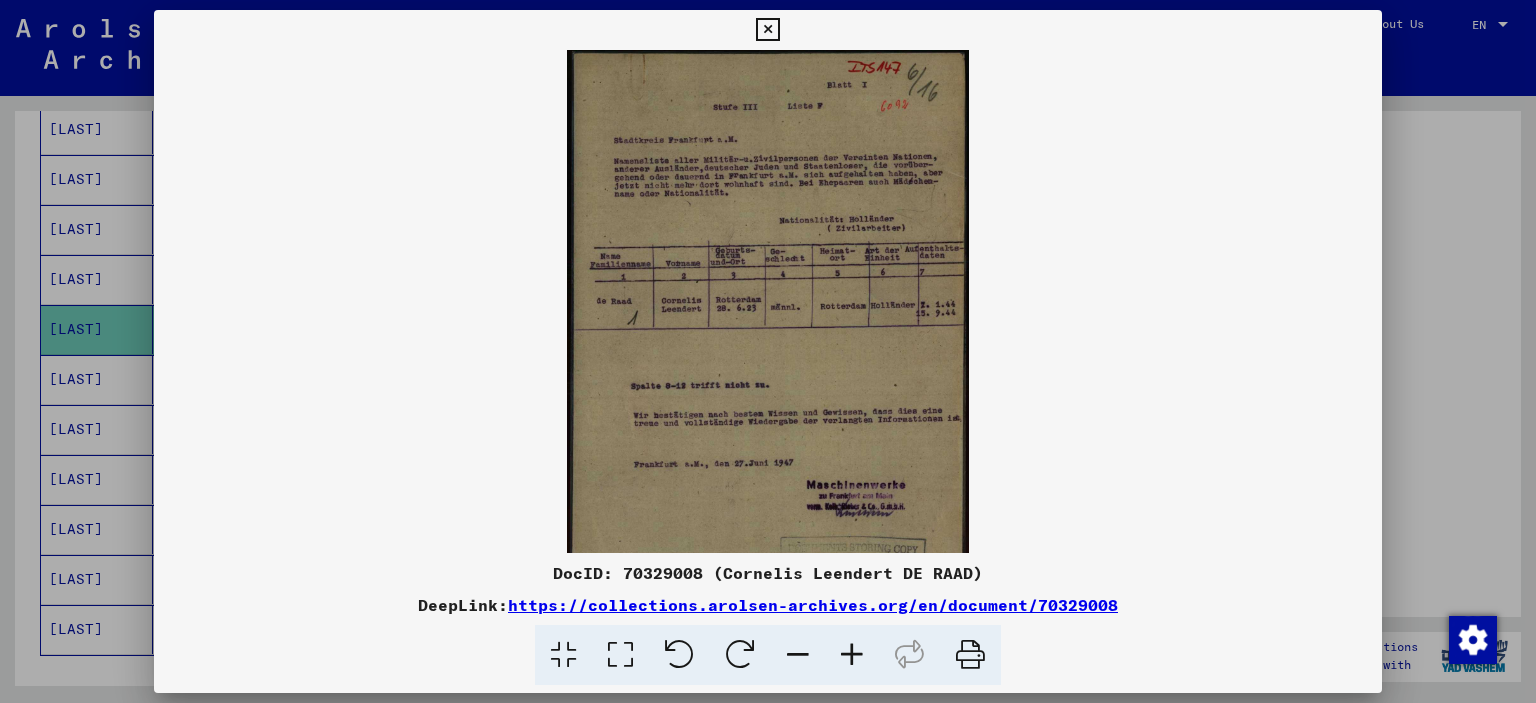 click at bounding box center [852, 655] 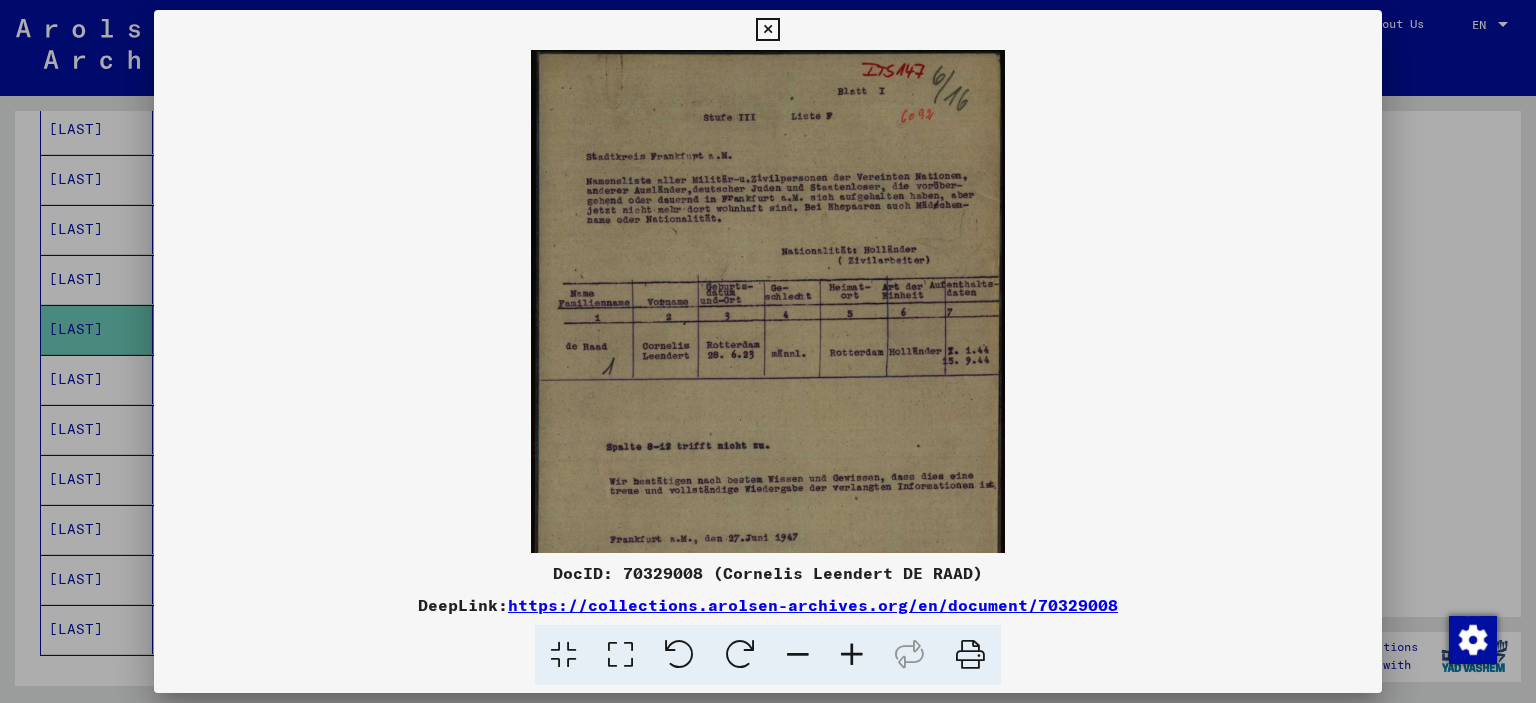 click at bounding box center (852, 655) 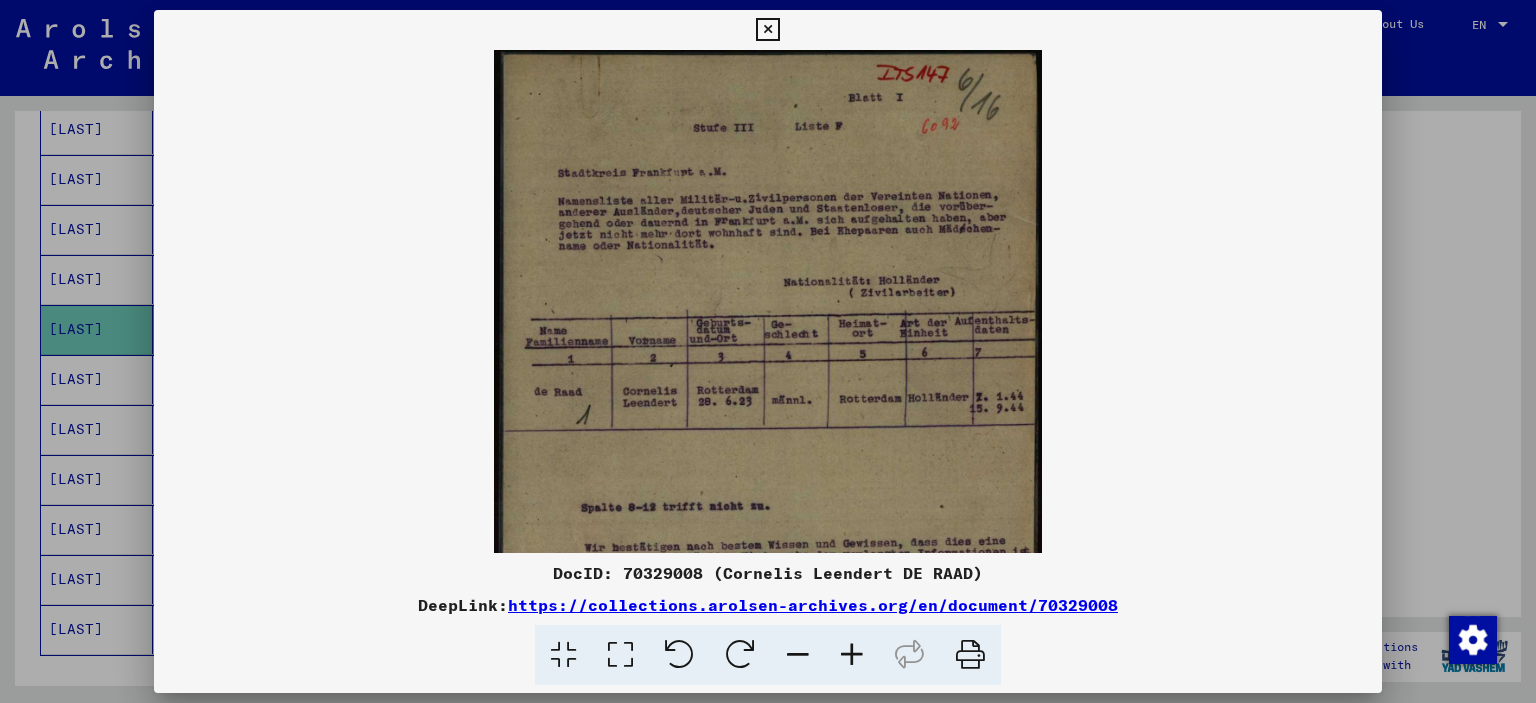 click at bounding box center (852, 655) 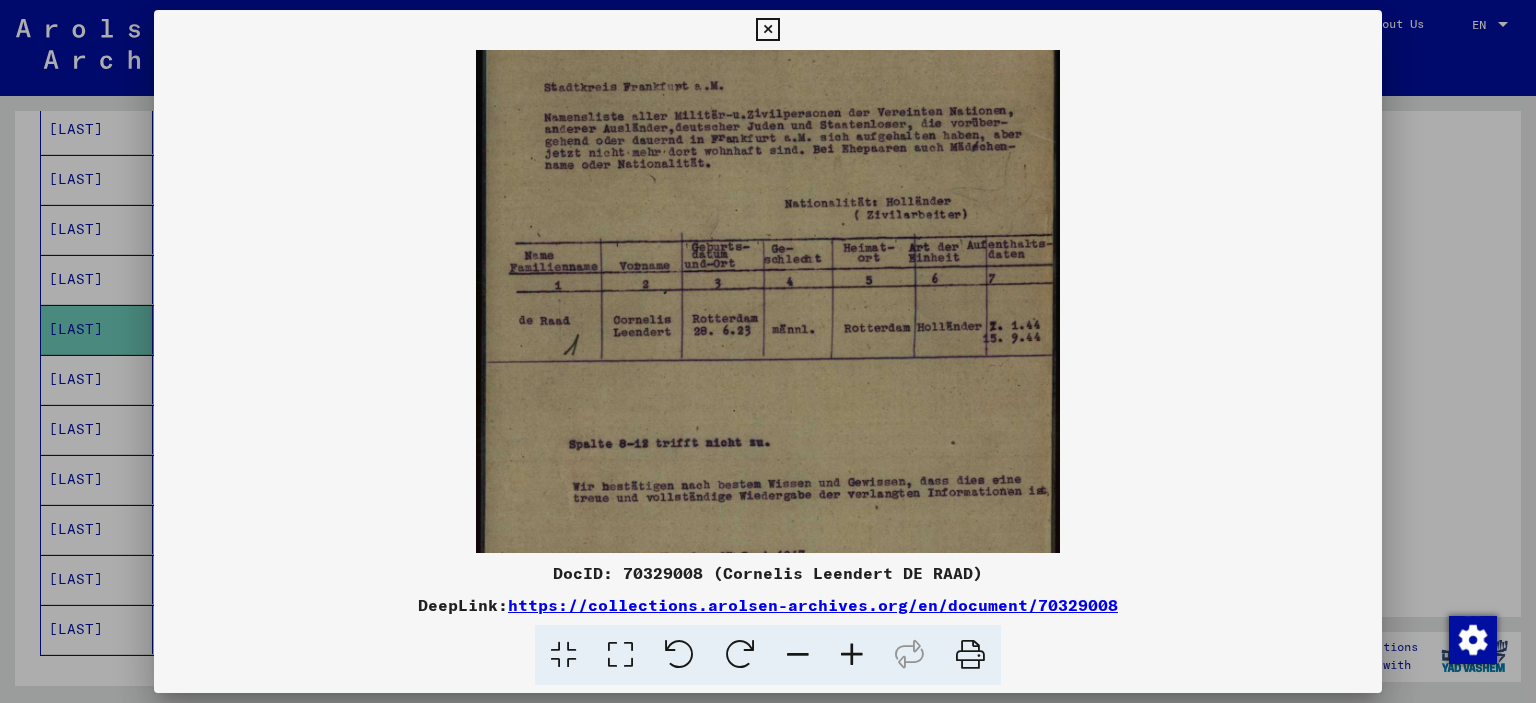 scroll, scrollTop: 172, scrollLeft: 0, axis: vertical 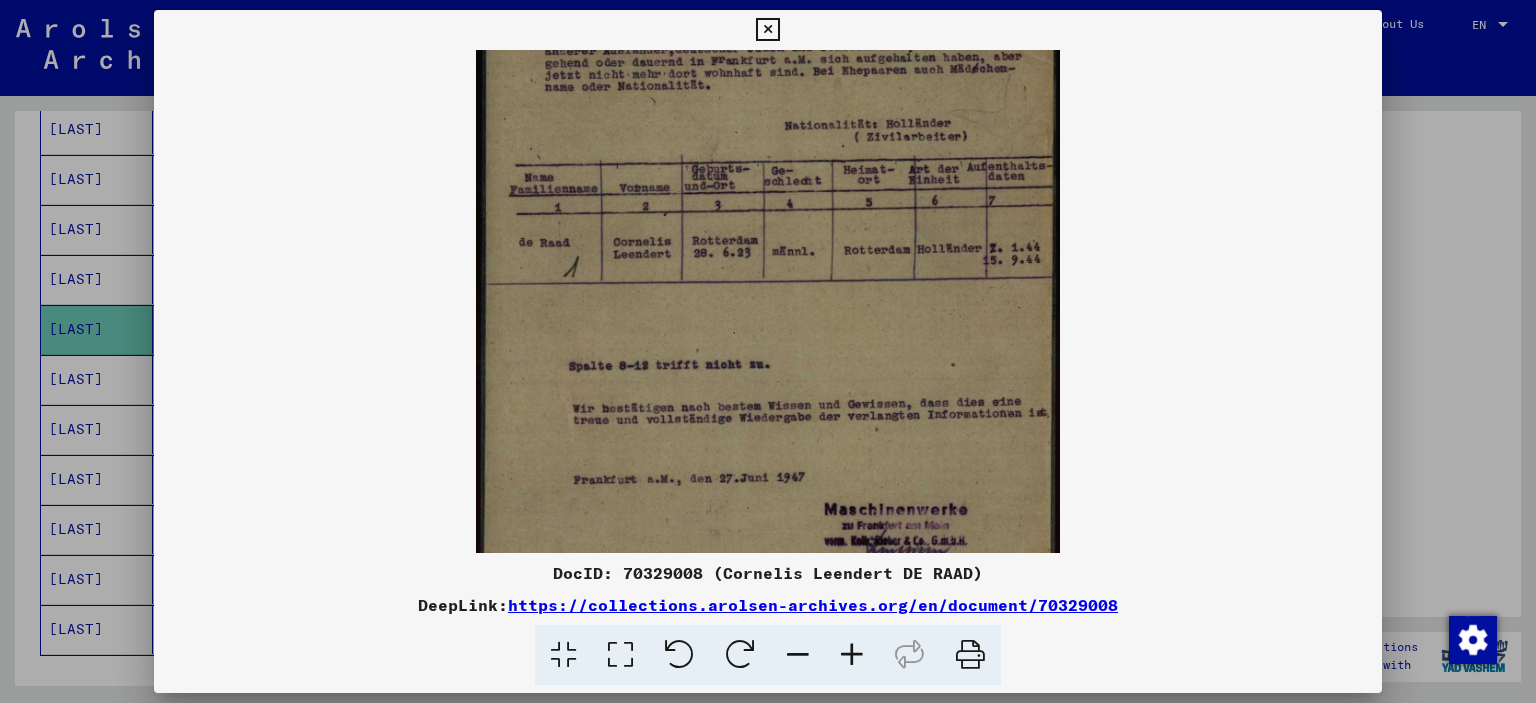 drag, startPoint x: 897, startPoint y: 444, endPoint x: 865, endPoint y: 273, distance: 173.96838 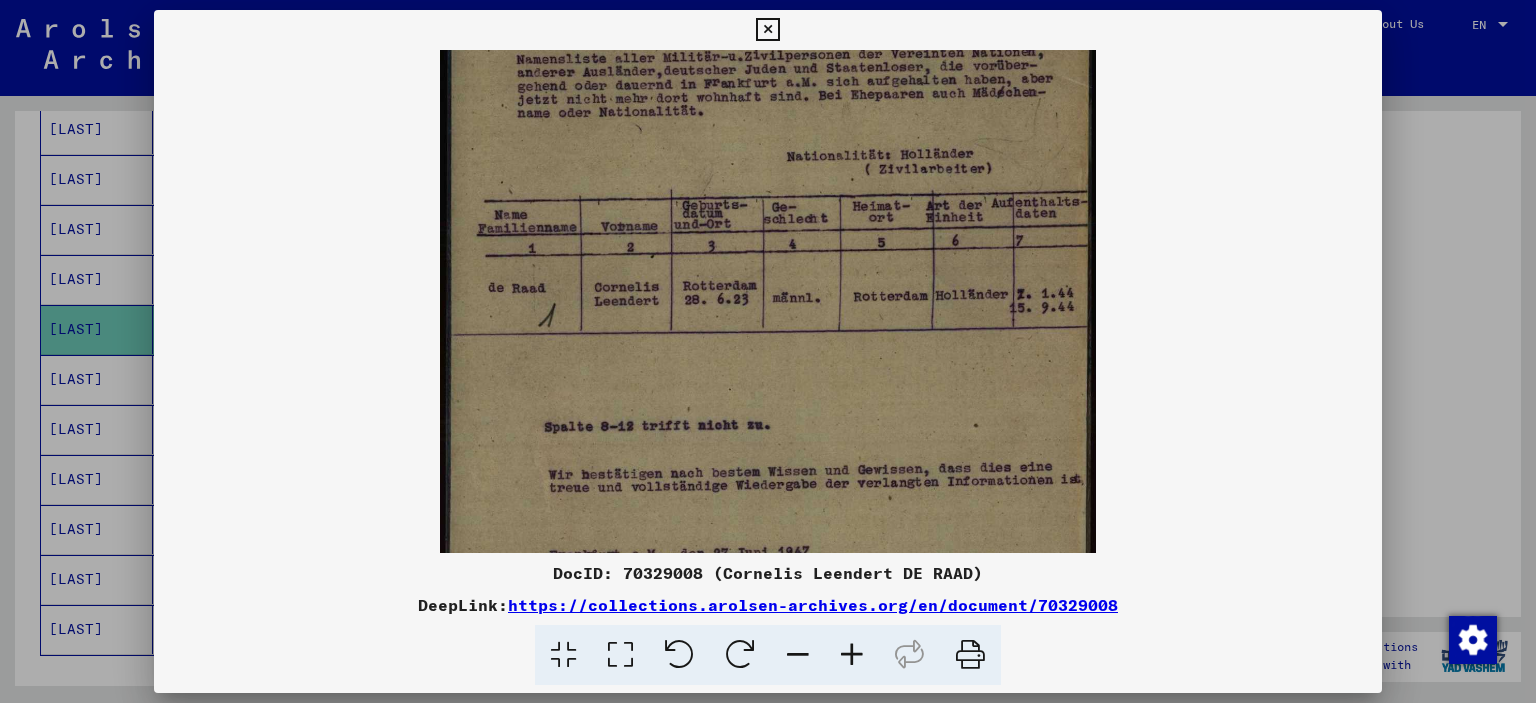 scroll, scrollTop: 180, scrollLeft: 0, axis: vertical 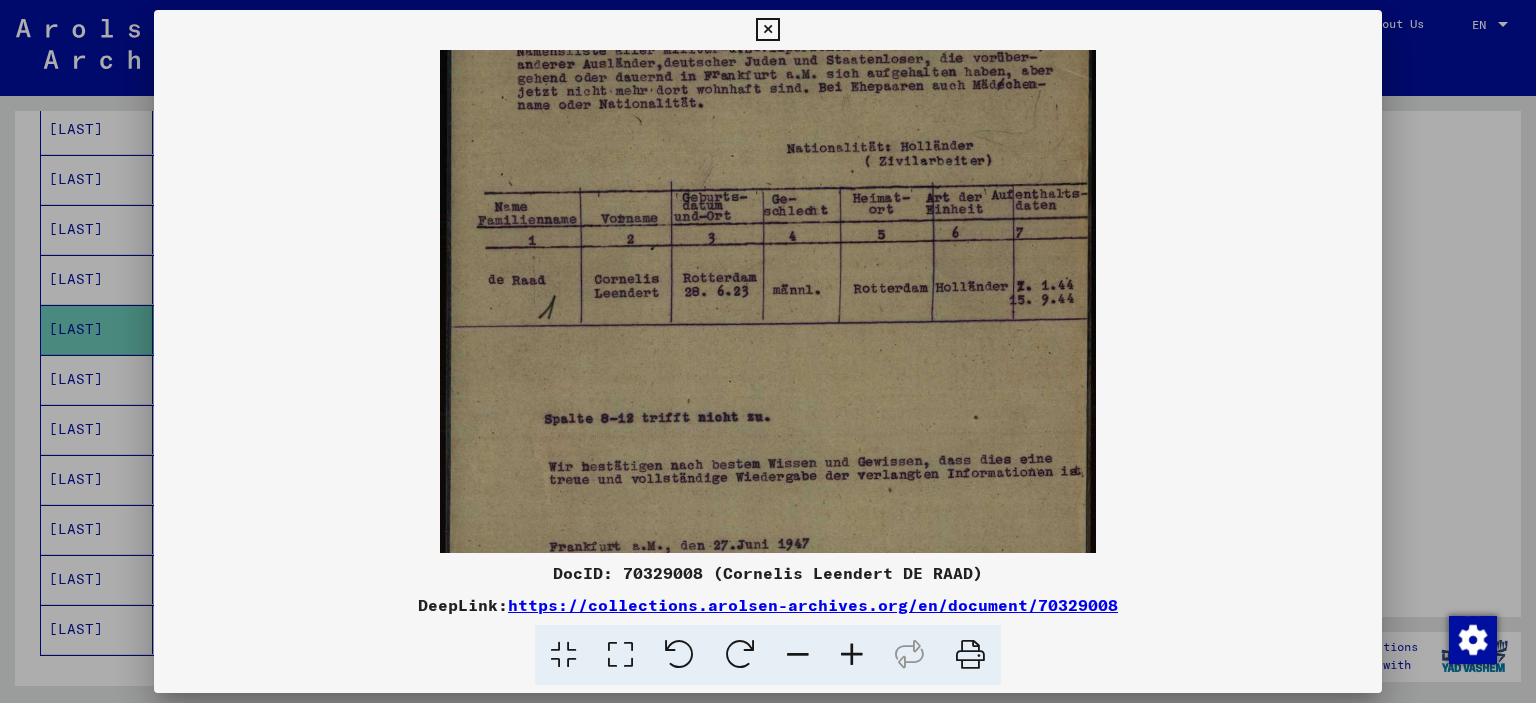 drag, startPoint x: 828, startPoint y: 372, endPoint x: 811, endPoint y: 364, distance: 18.788294 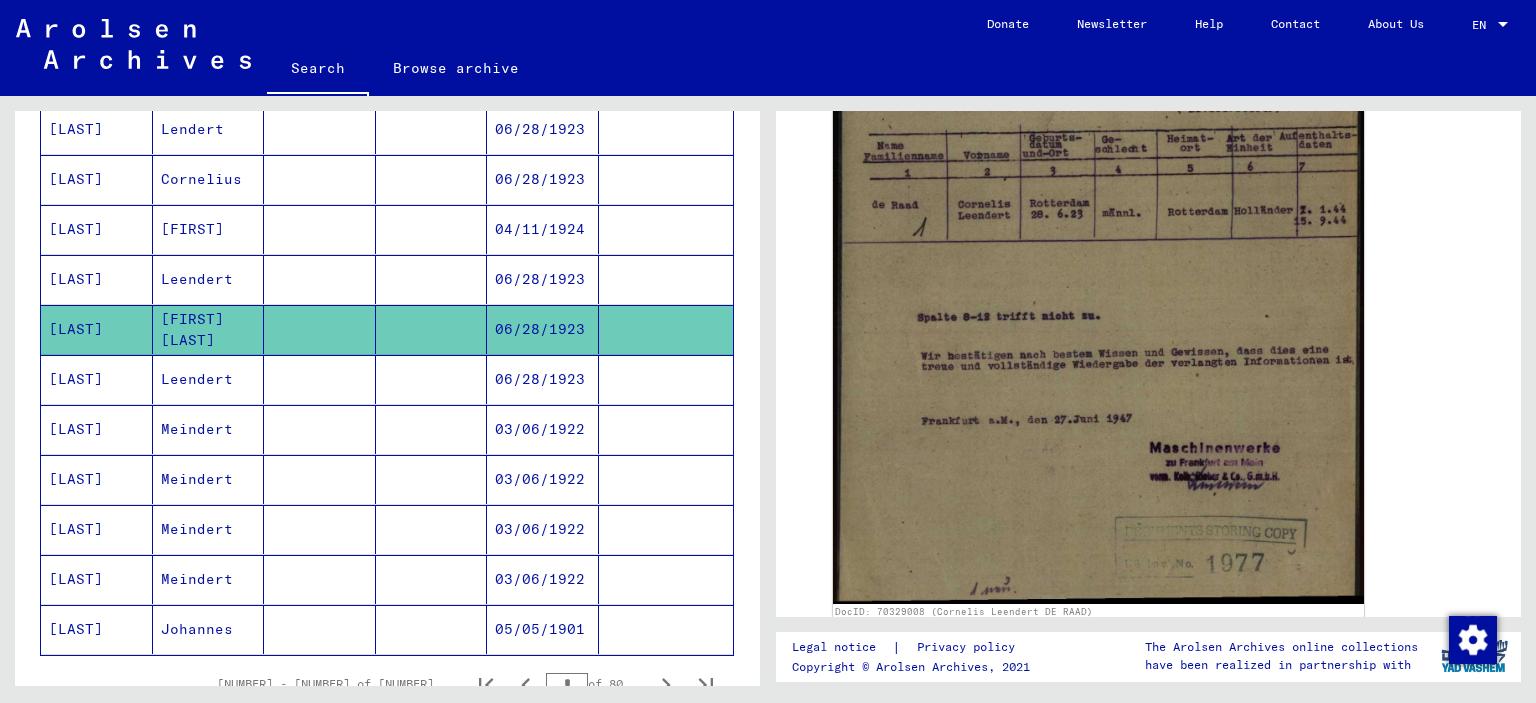 scroll, scrollTop: 600, scrollLeft: 0, axis: vertical 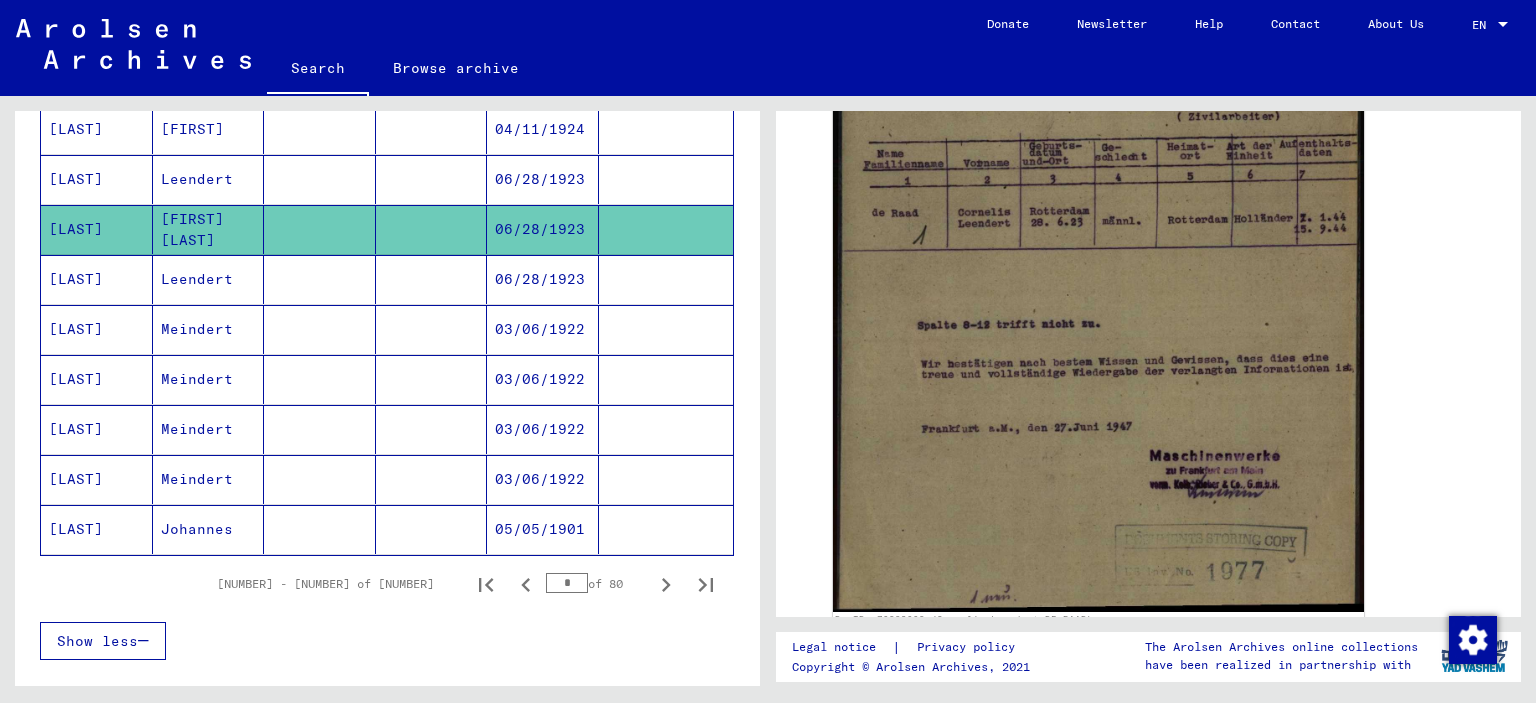 click on "05/05/1901" 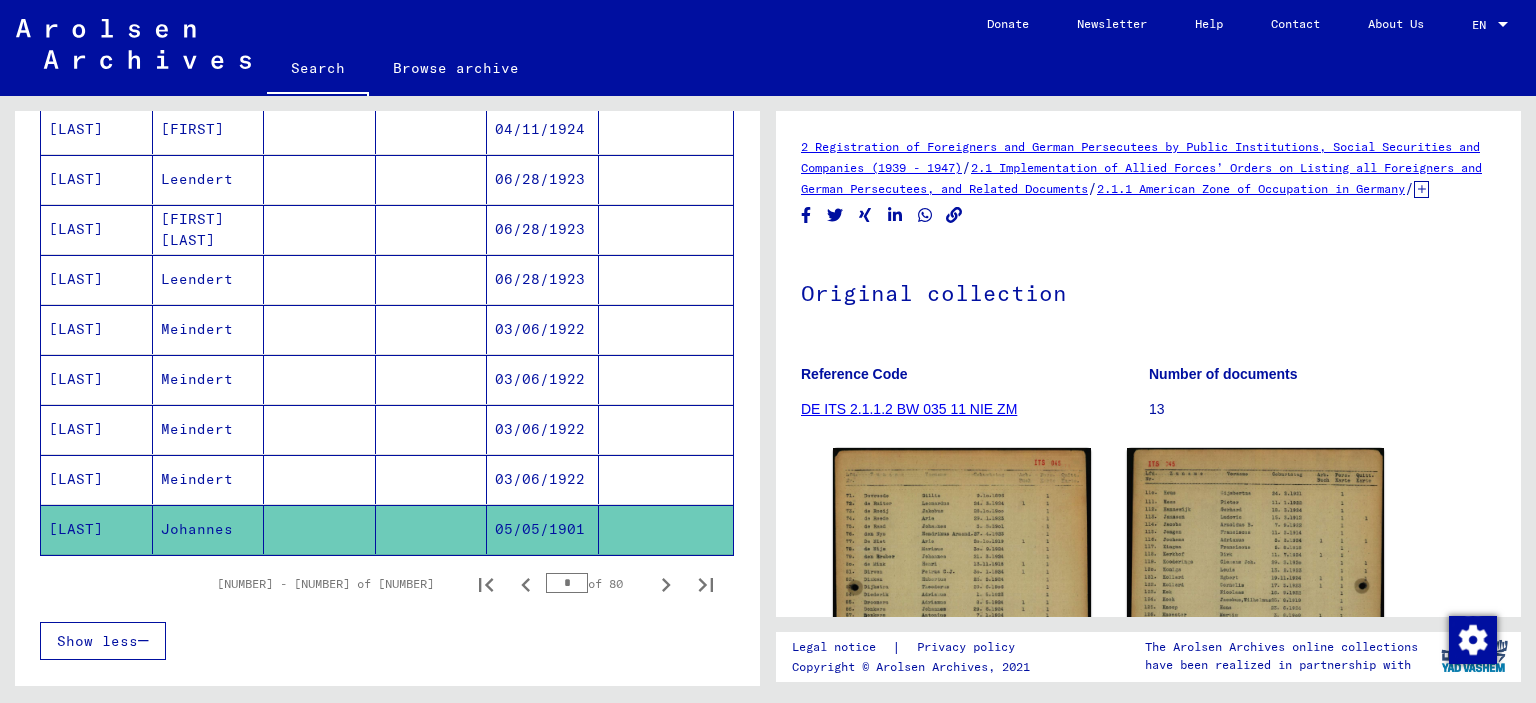 scroll, scrollTop: 0, scrollLeft: 0, axis: both 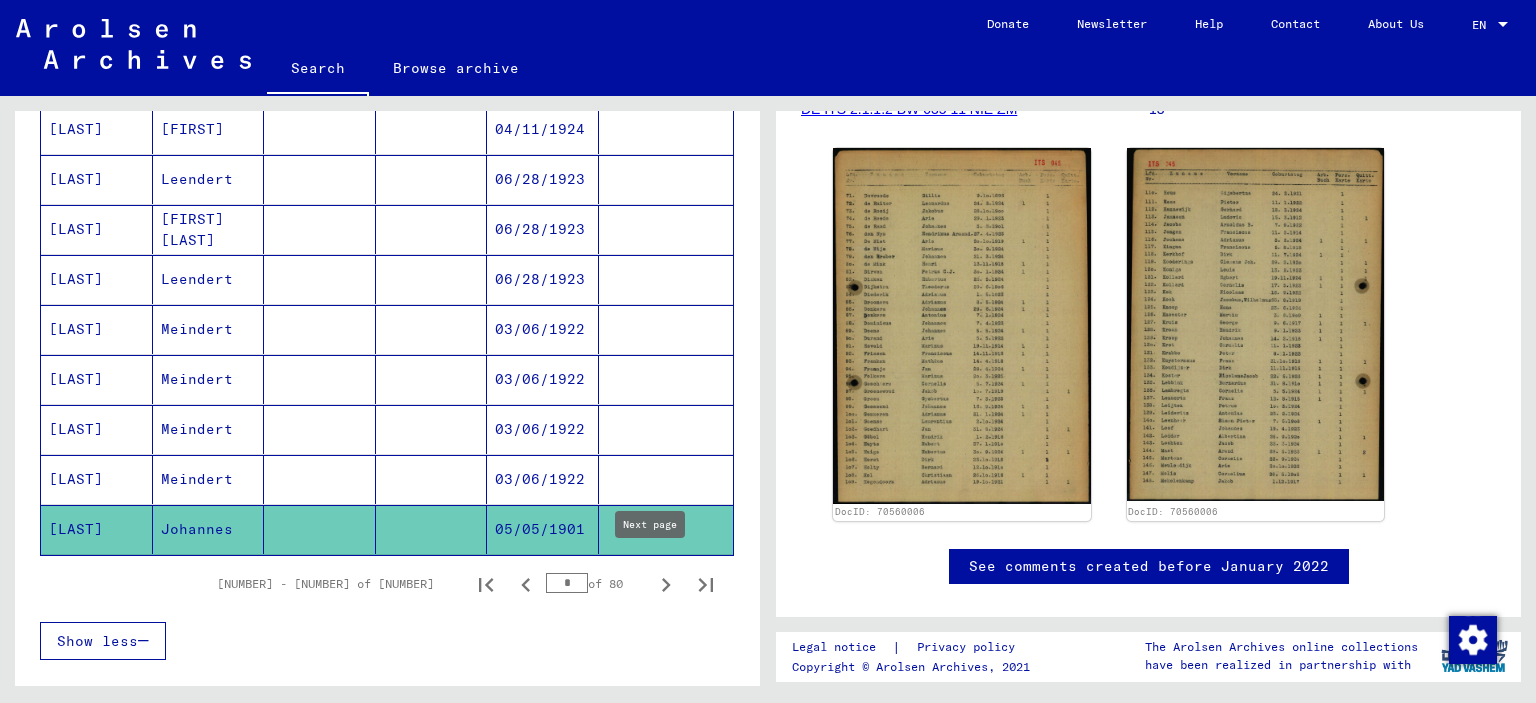 click 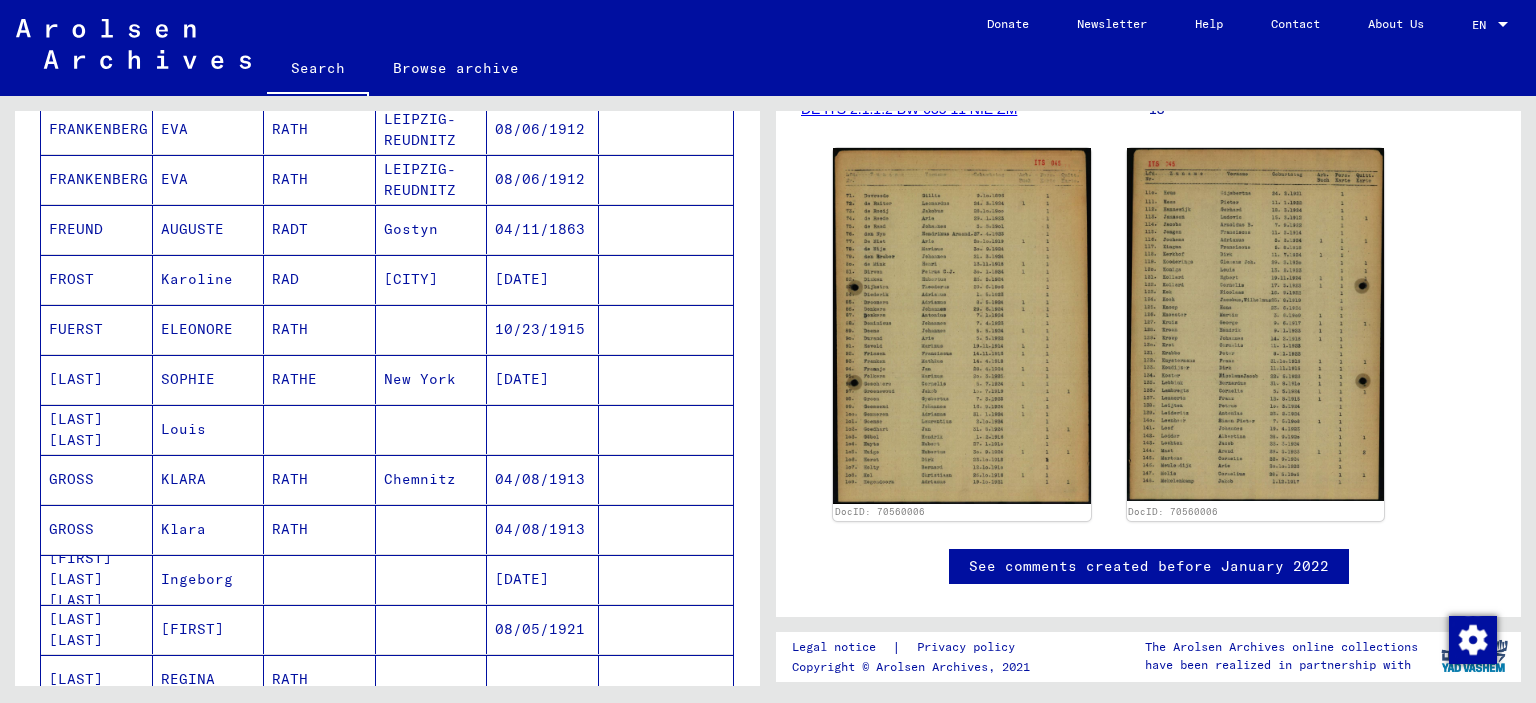 scroll, scrollTop: 1100, scrollLeft: 0, axis: vertical 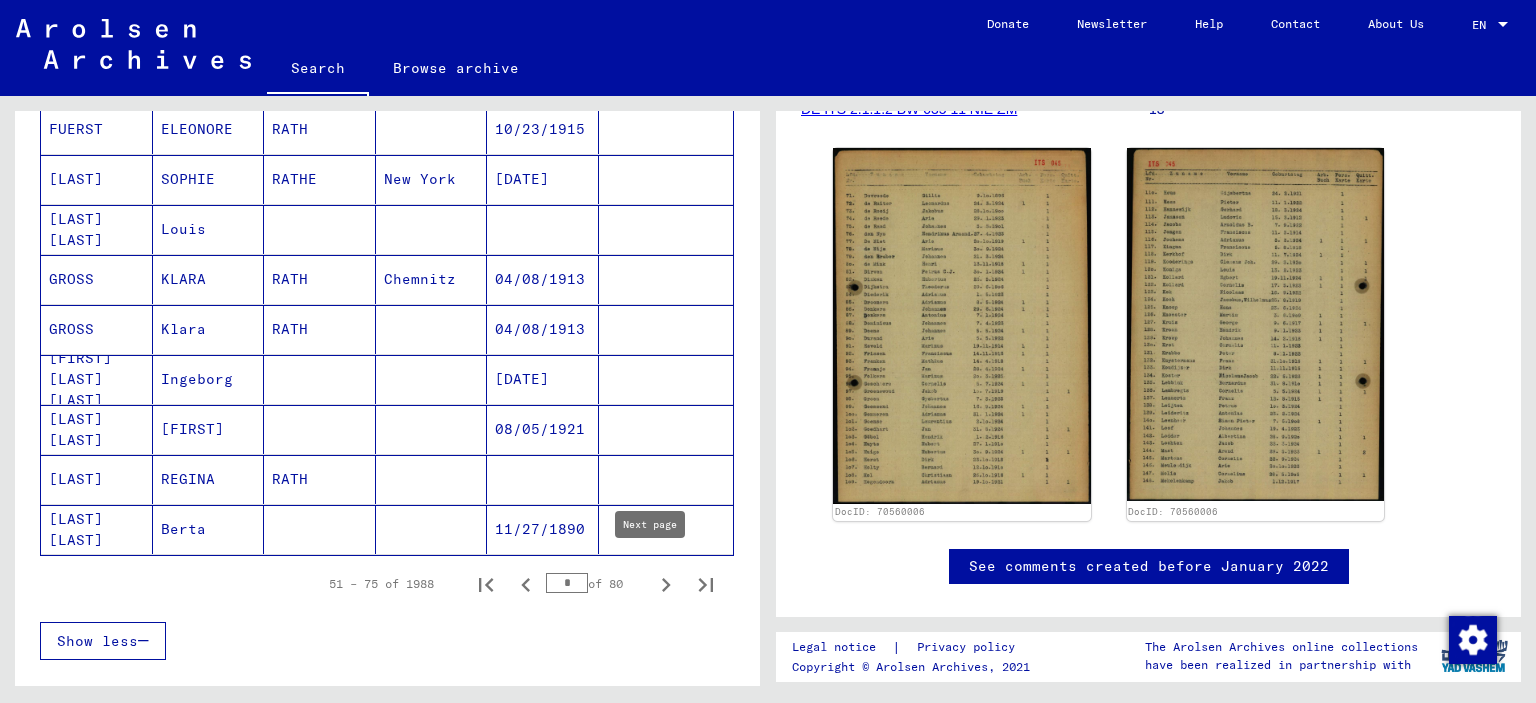 click 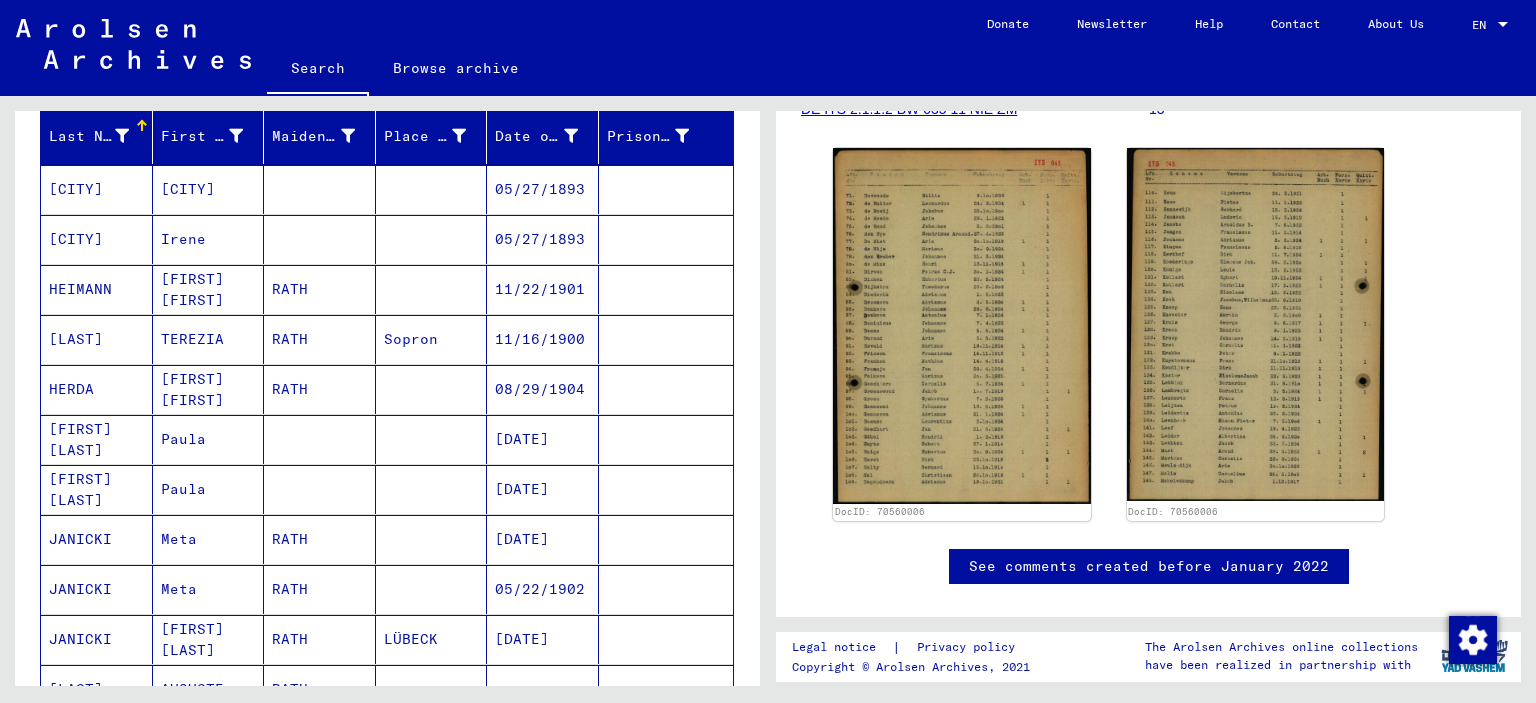 scroll, scrollTop: 0, scrollLeft: 0, axis: both 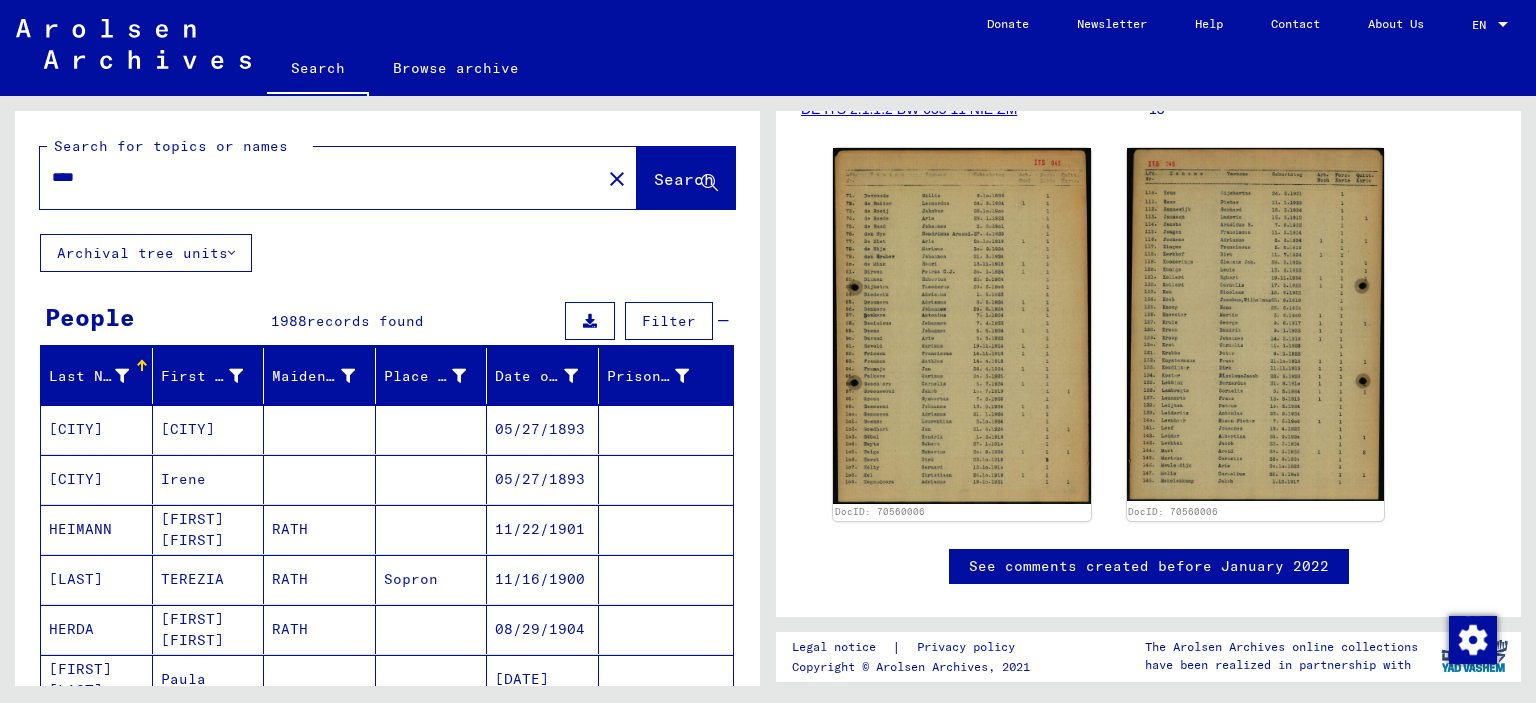 click on "Filter" at bounding box center [669, 321] 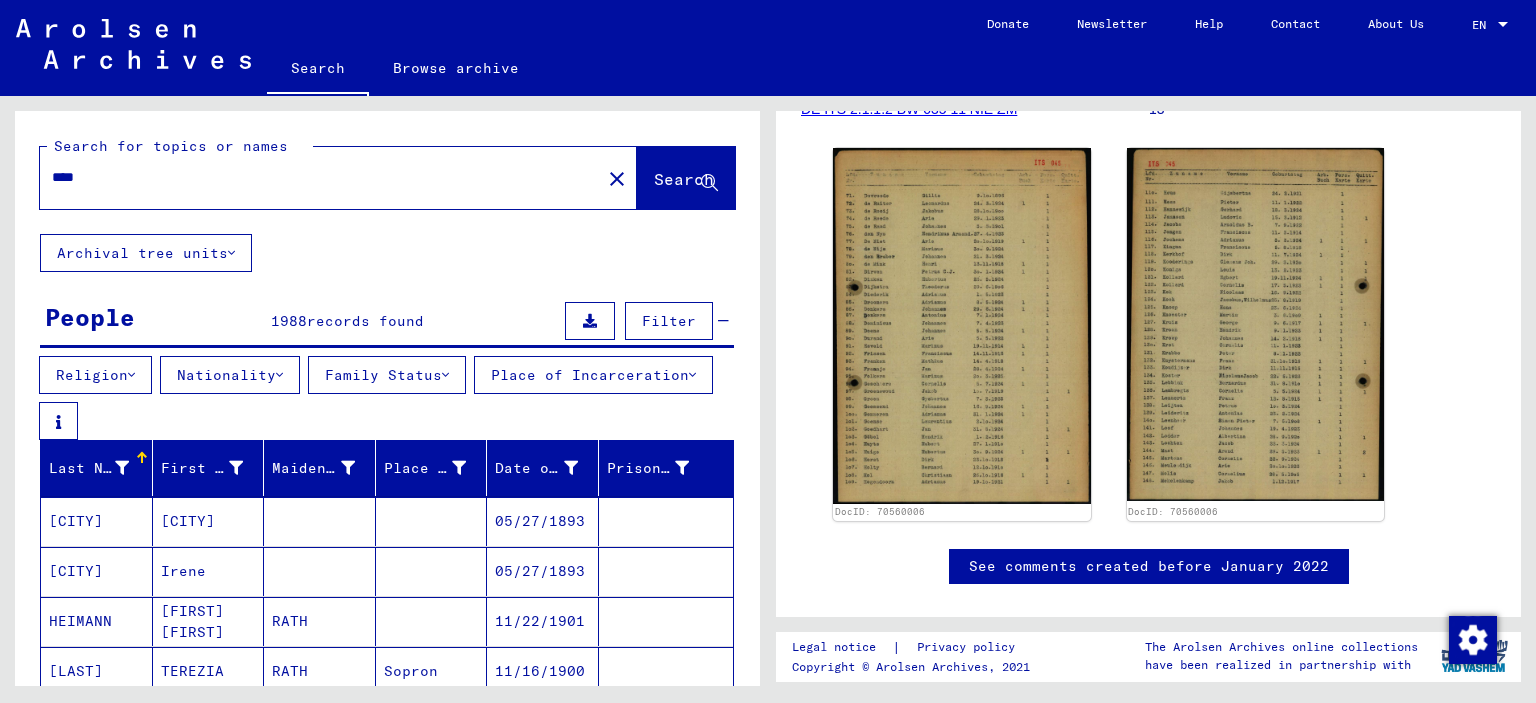 click on "Filter" at bounding box center [669, 321] 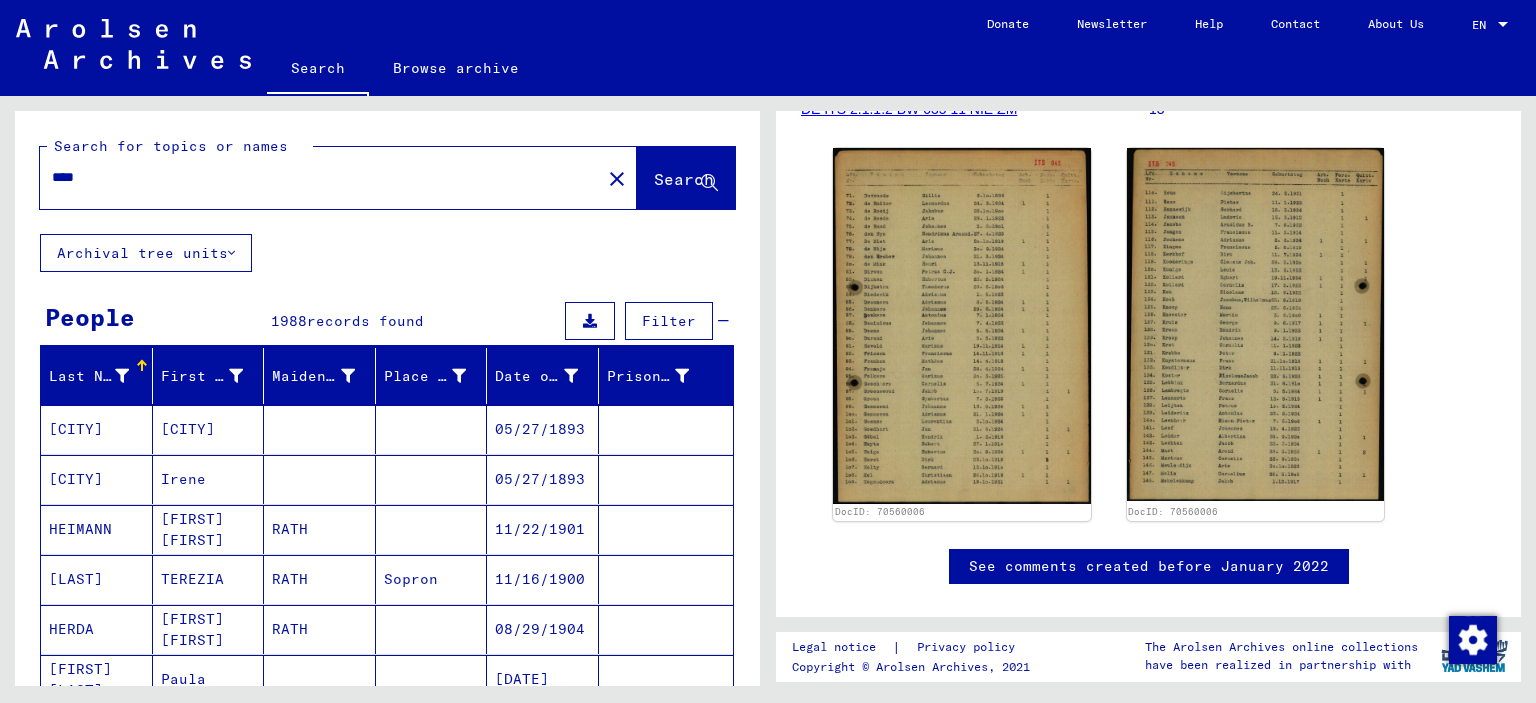 click on "****" at bounding box center (320, 177) 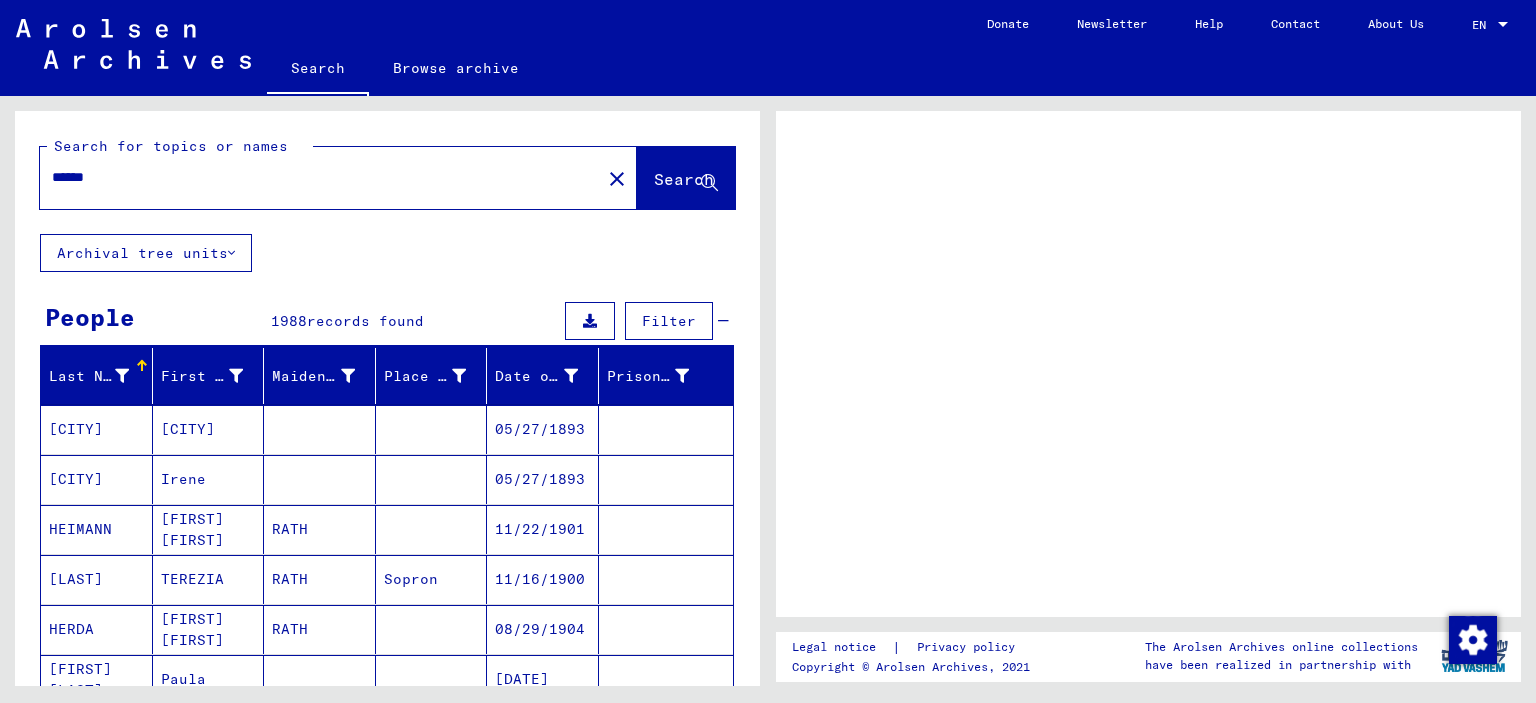 scroll, scrollTop: 0, scrollLeft: 0, axis: both 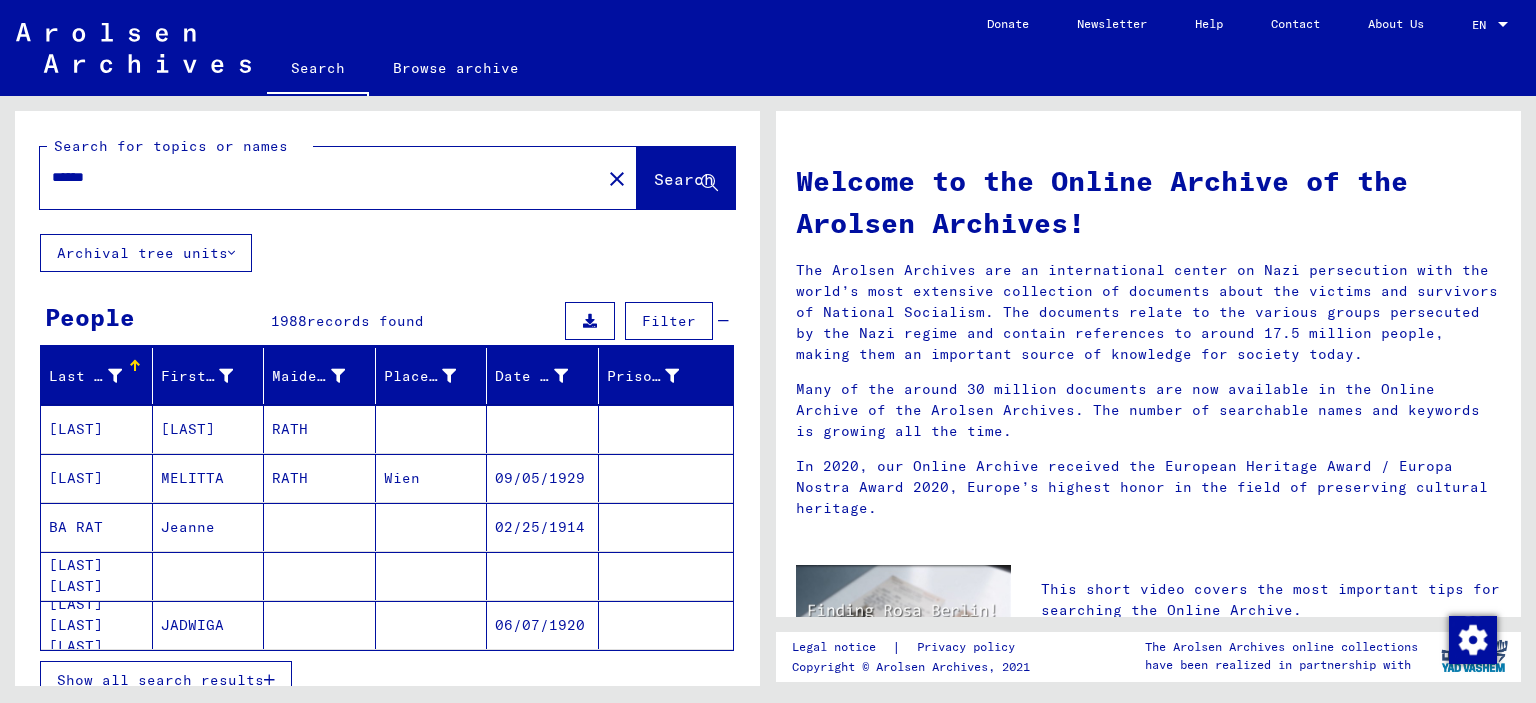 drag, startPoint x: 261, startPoint y: 186, endPoint x: 0, endPoint y: 192, distance: 261.06897 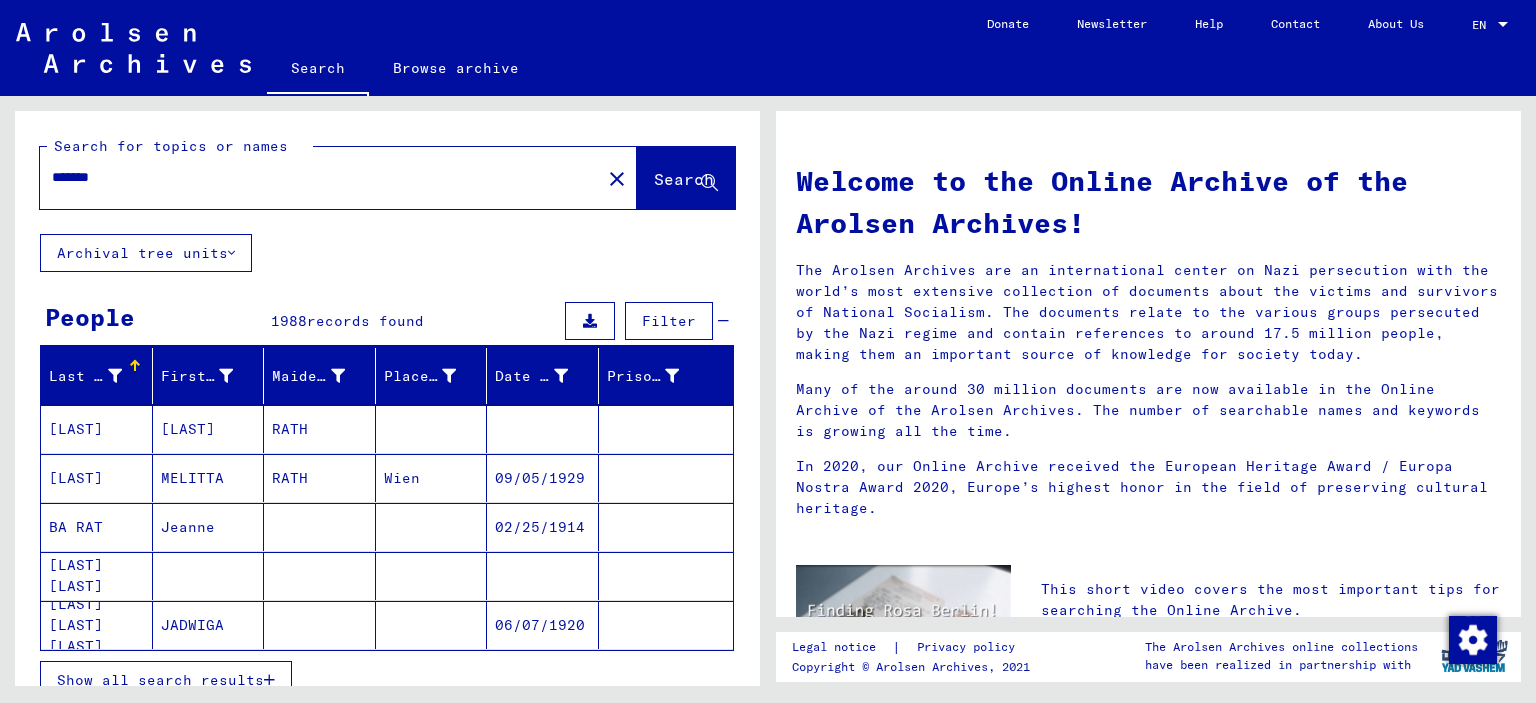 type on "*******" 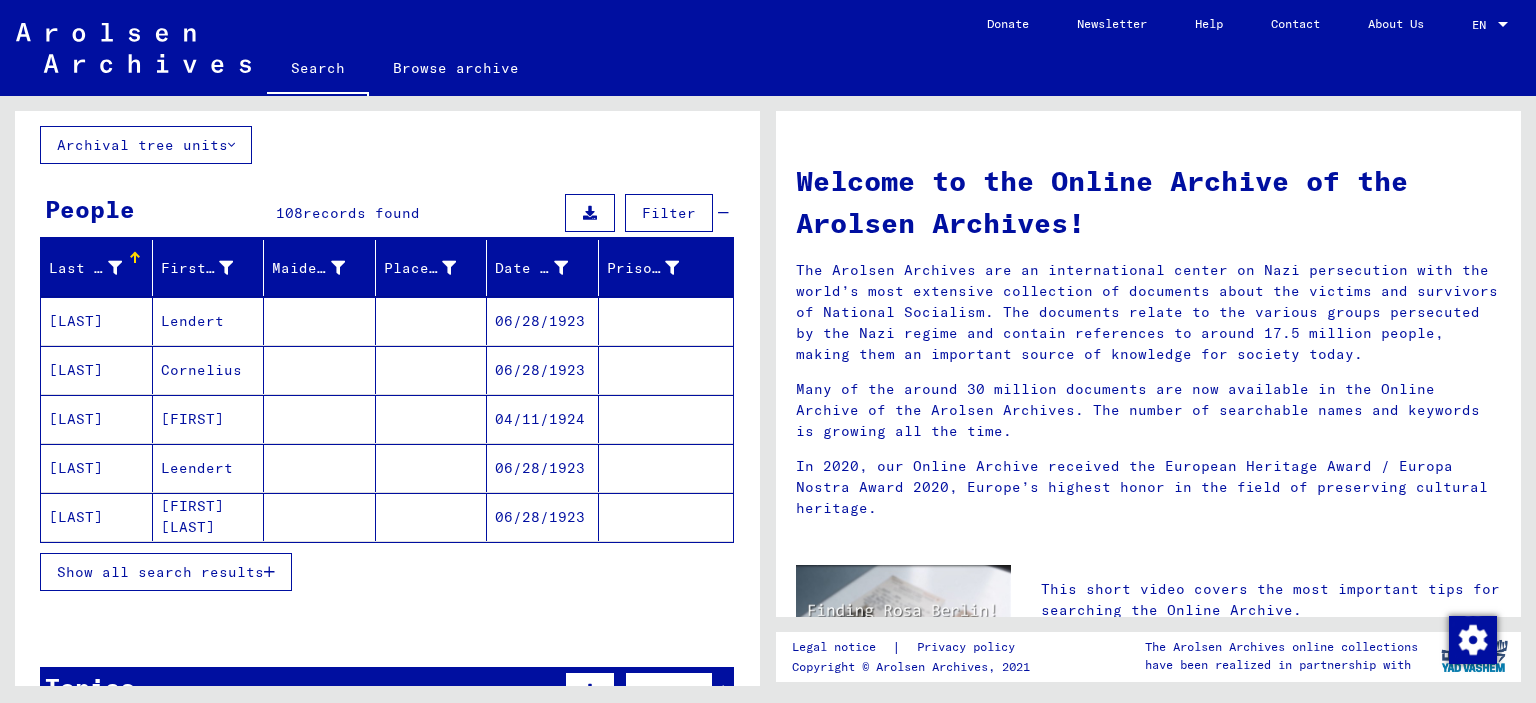 scroll, scrollTop: 208, scrollLeft: 0, axis: vertical 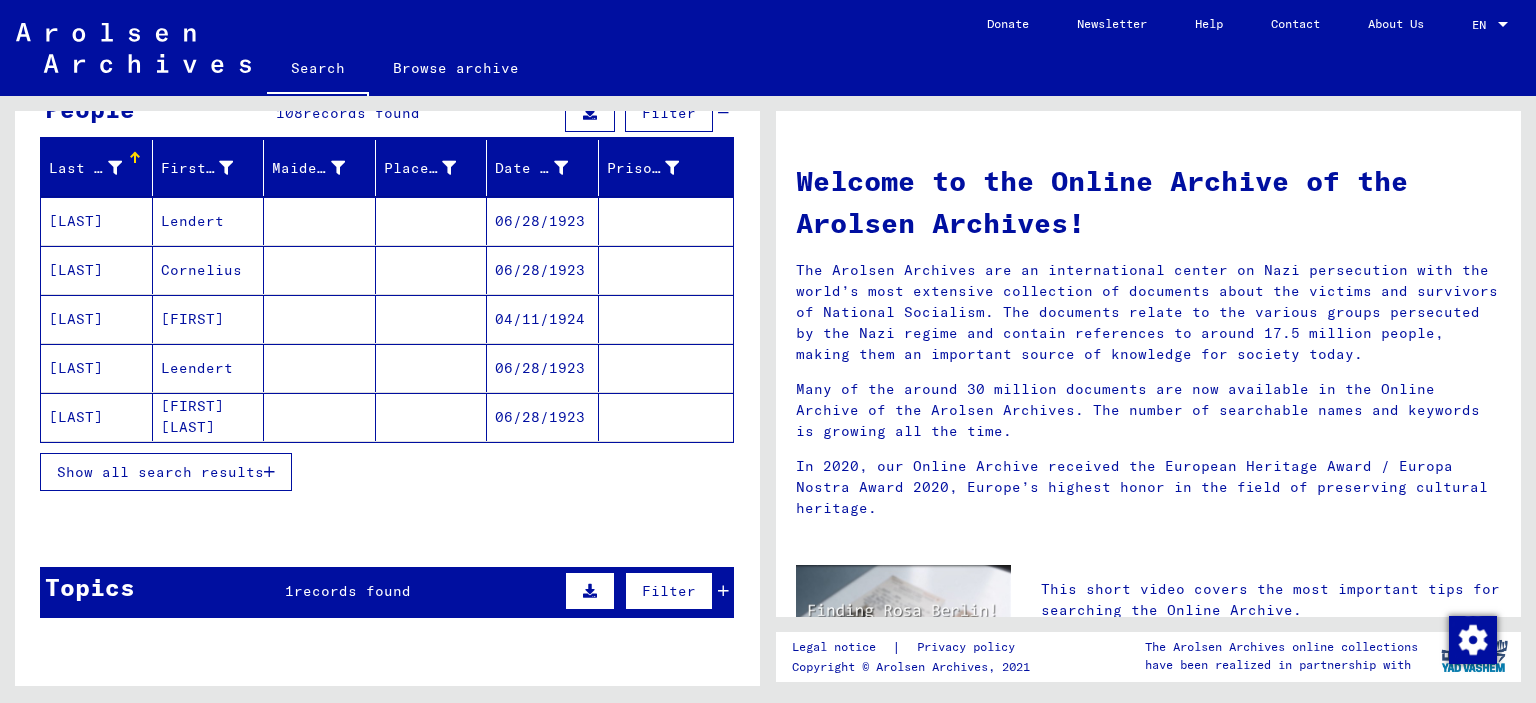 click on "Show all search results" at bounding box center [160, 472] 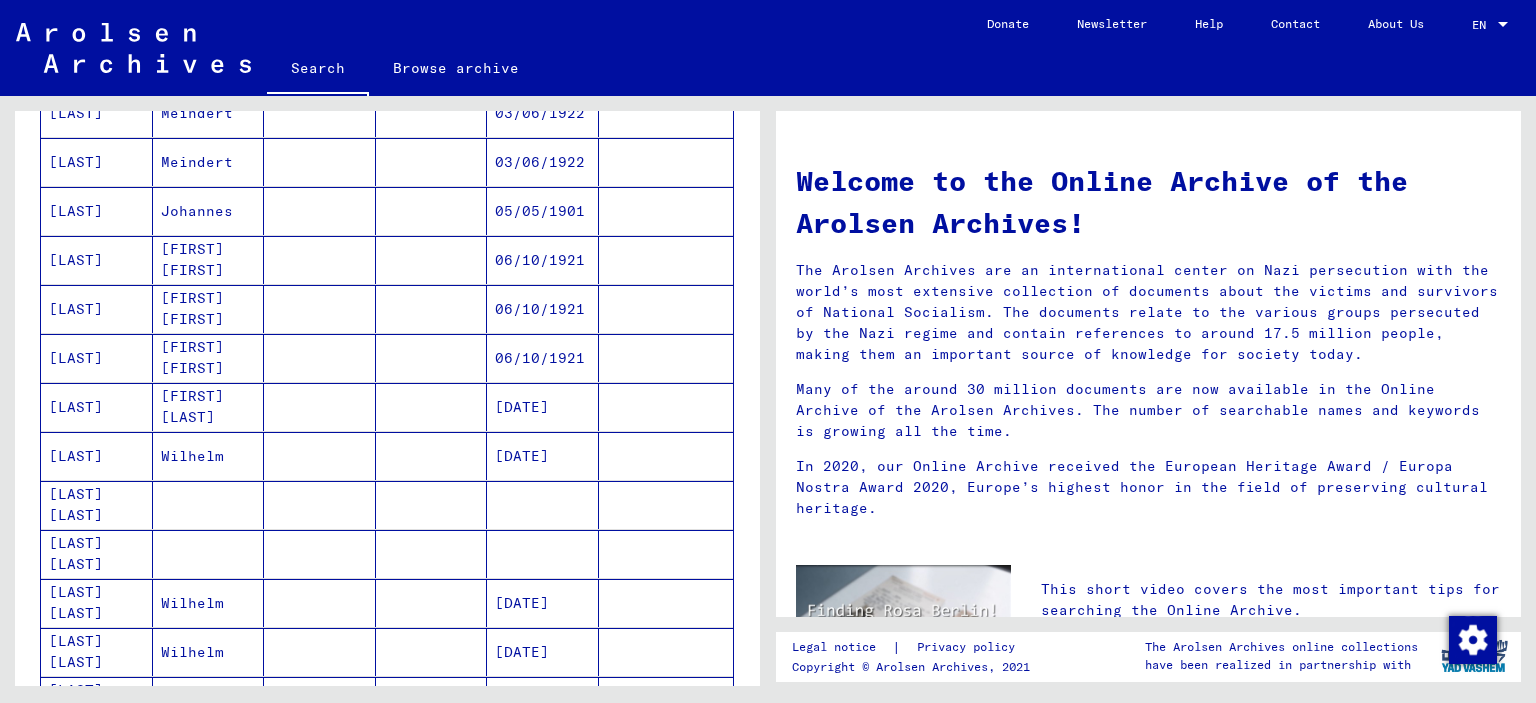 scroll, scrollTop: 808, scrollLeft: 0, axis: vertical 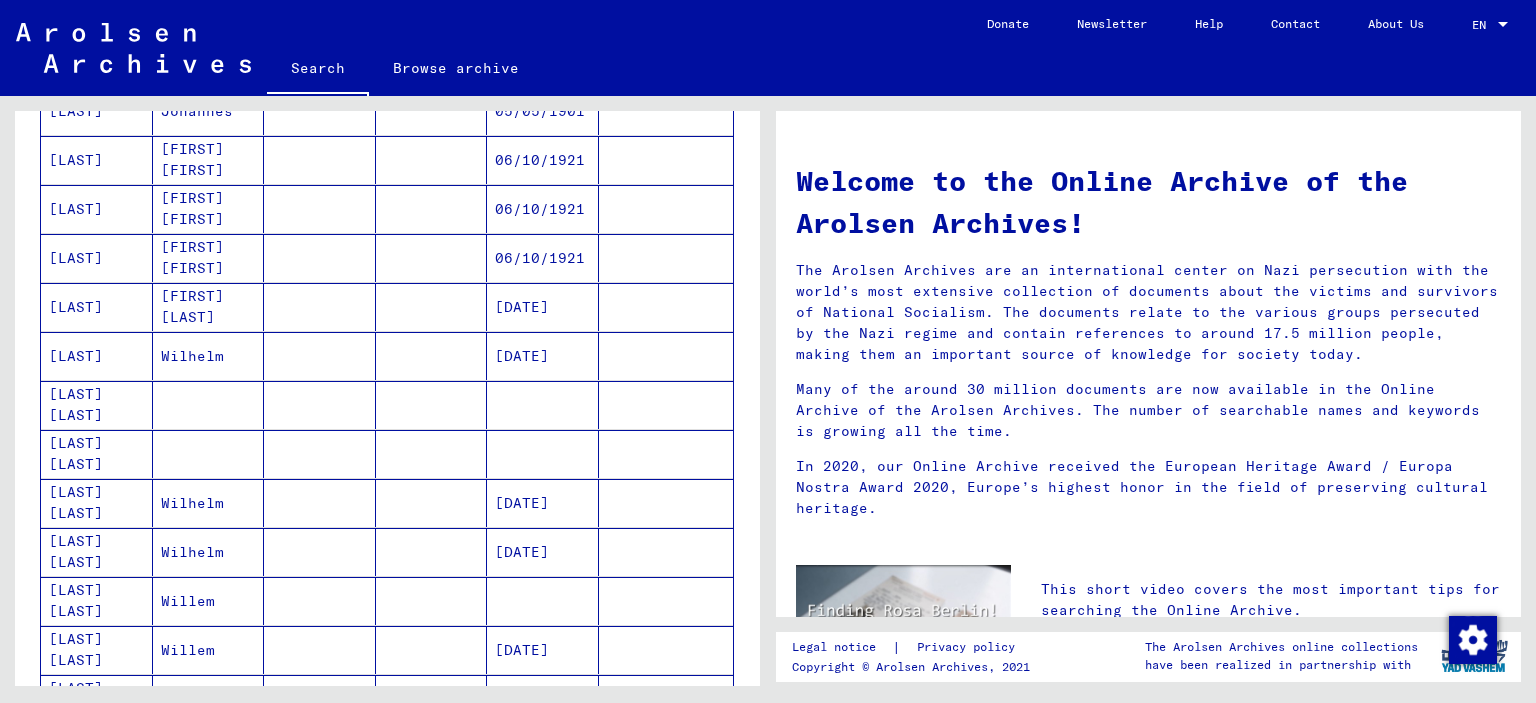 click at bounding box center [320, 454] 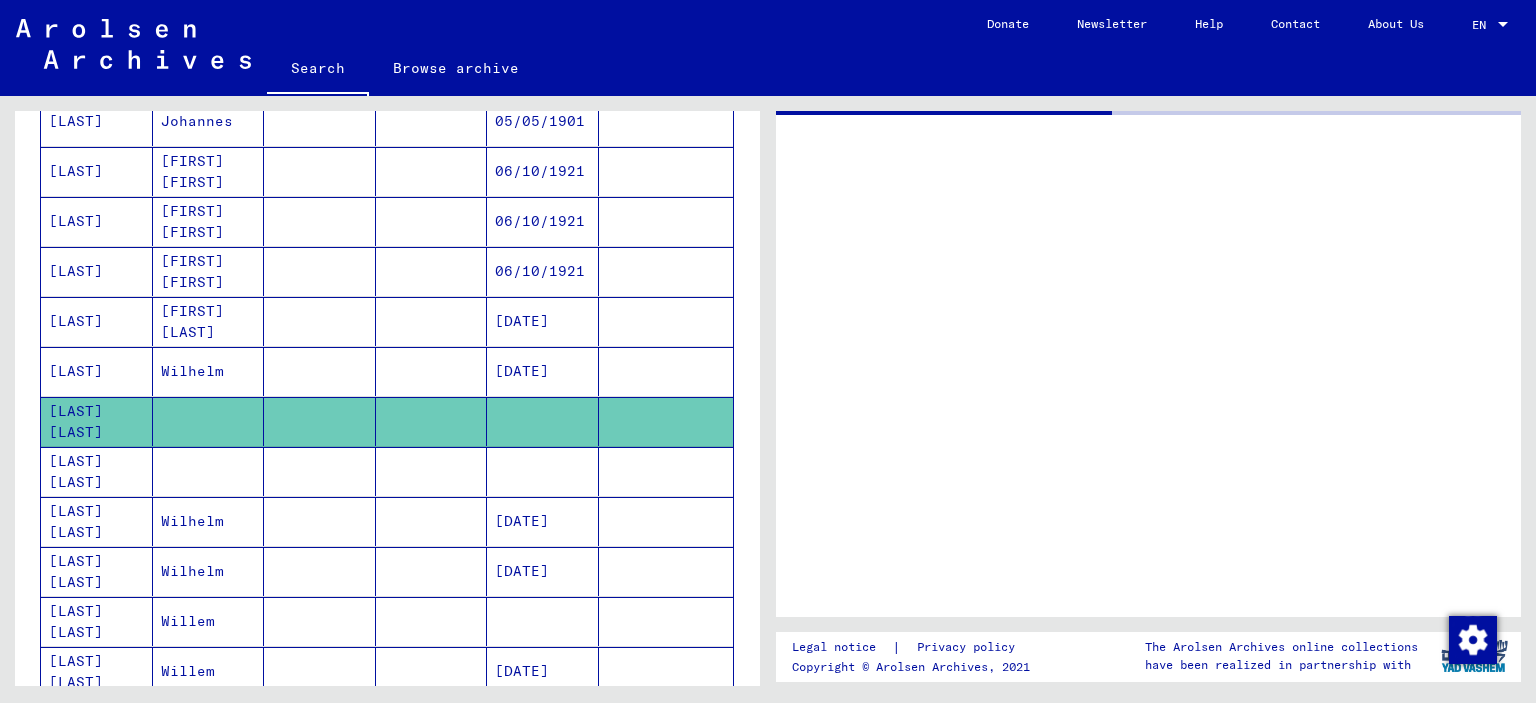 scroll, scrollTop: 816, scrollLeft: 0, axis: vertical 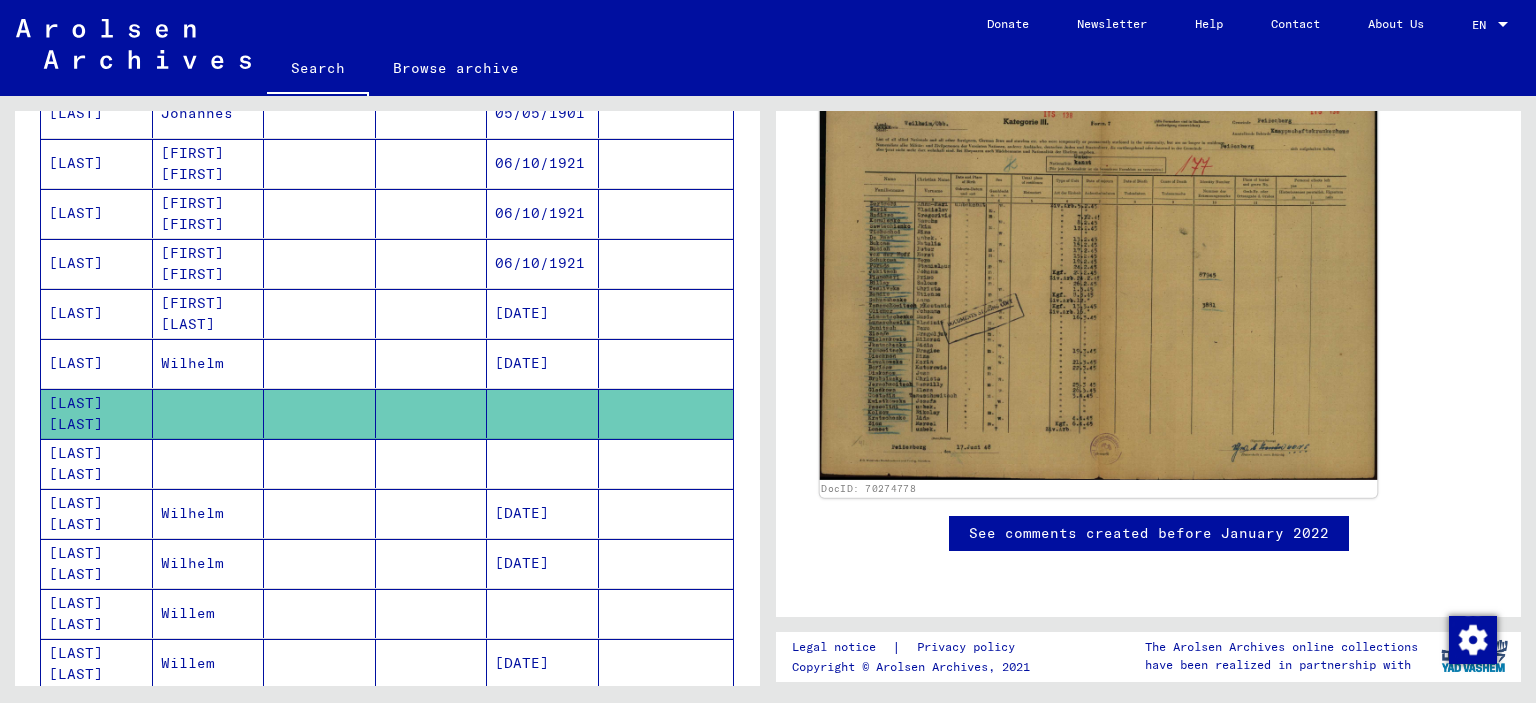 click 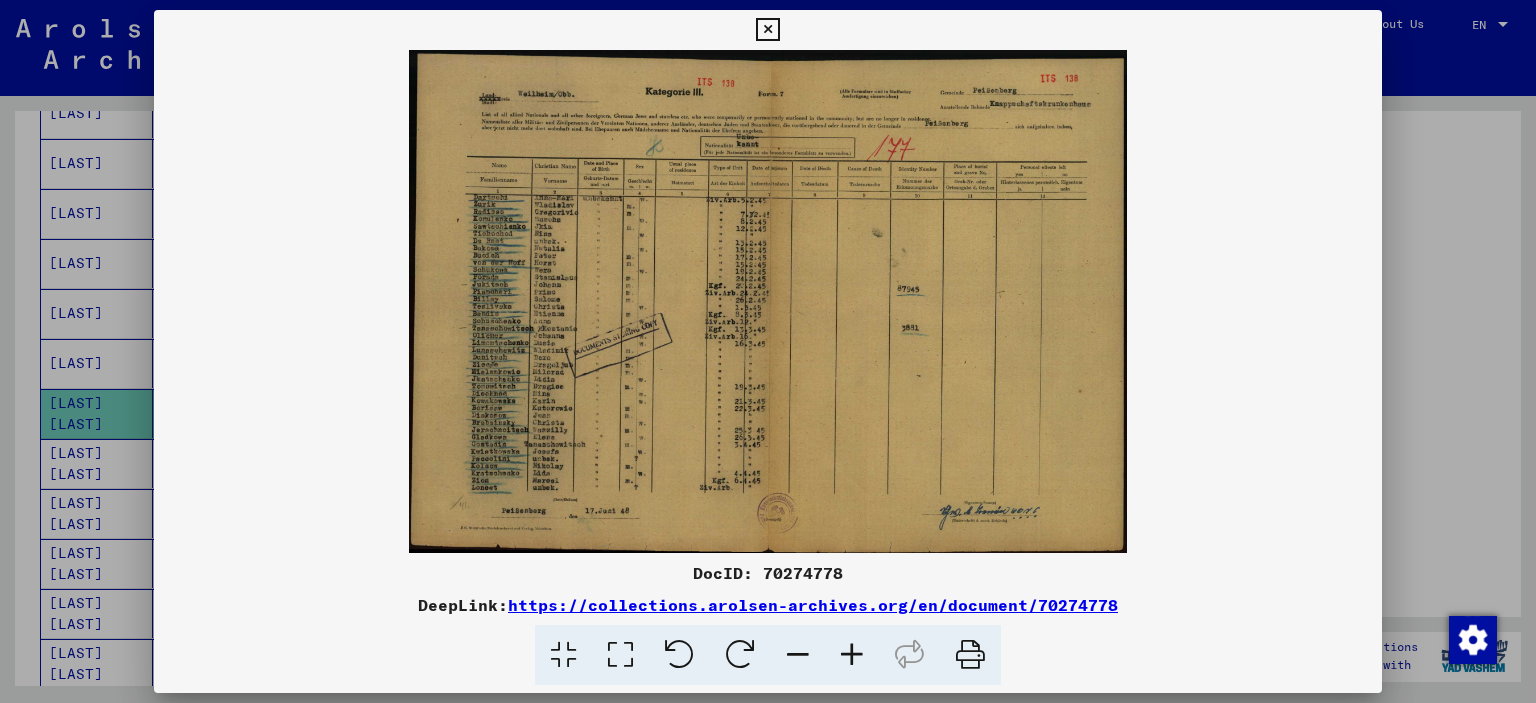 click at bounding box center (852, 655) 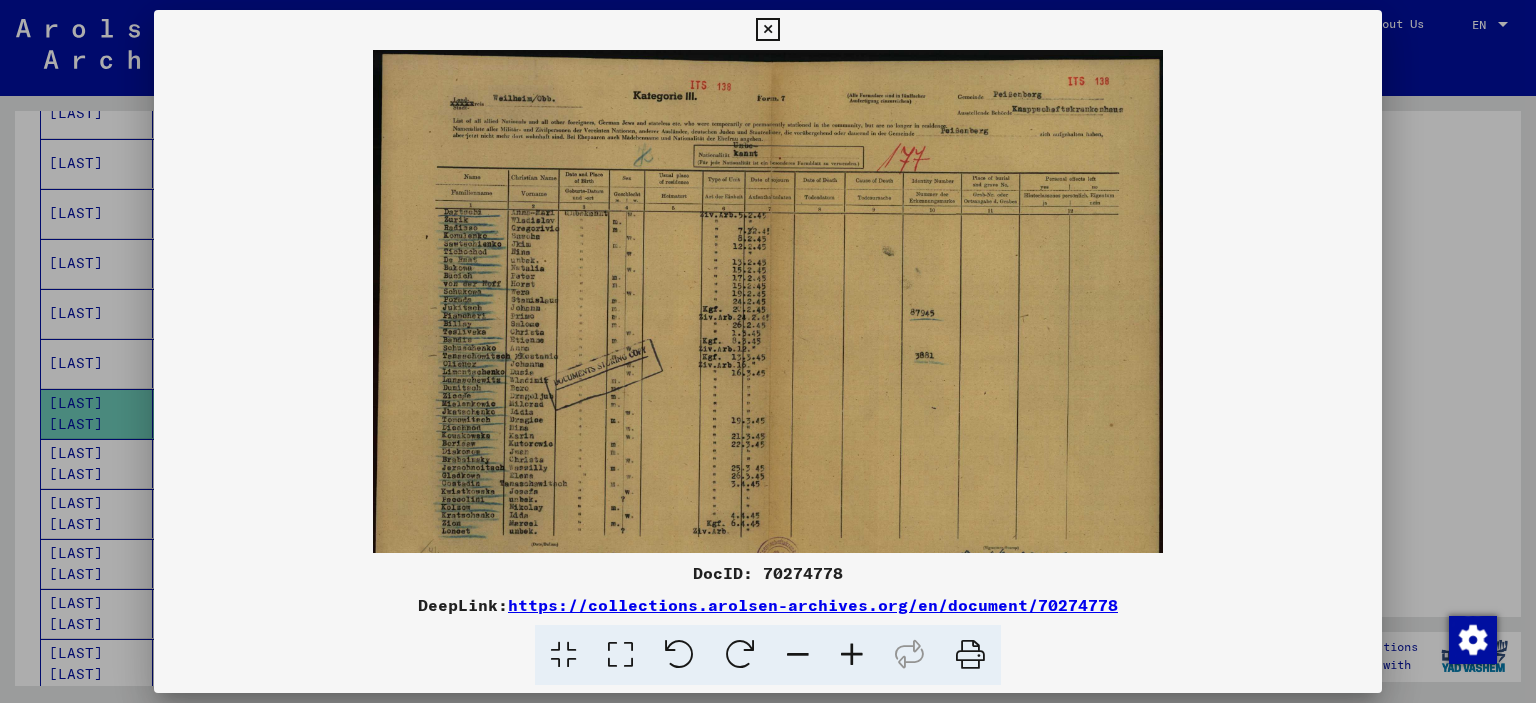 click at bounding box center [852, 655] 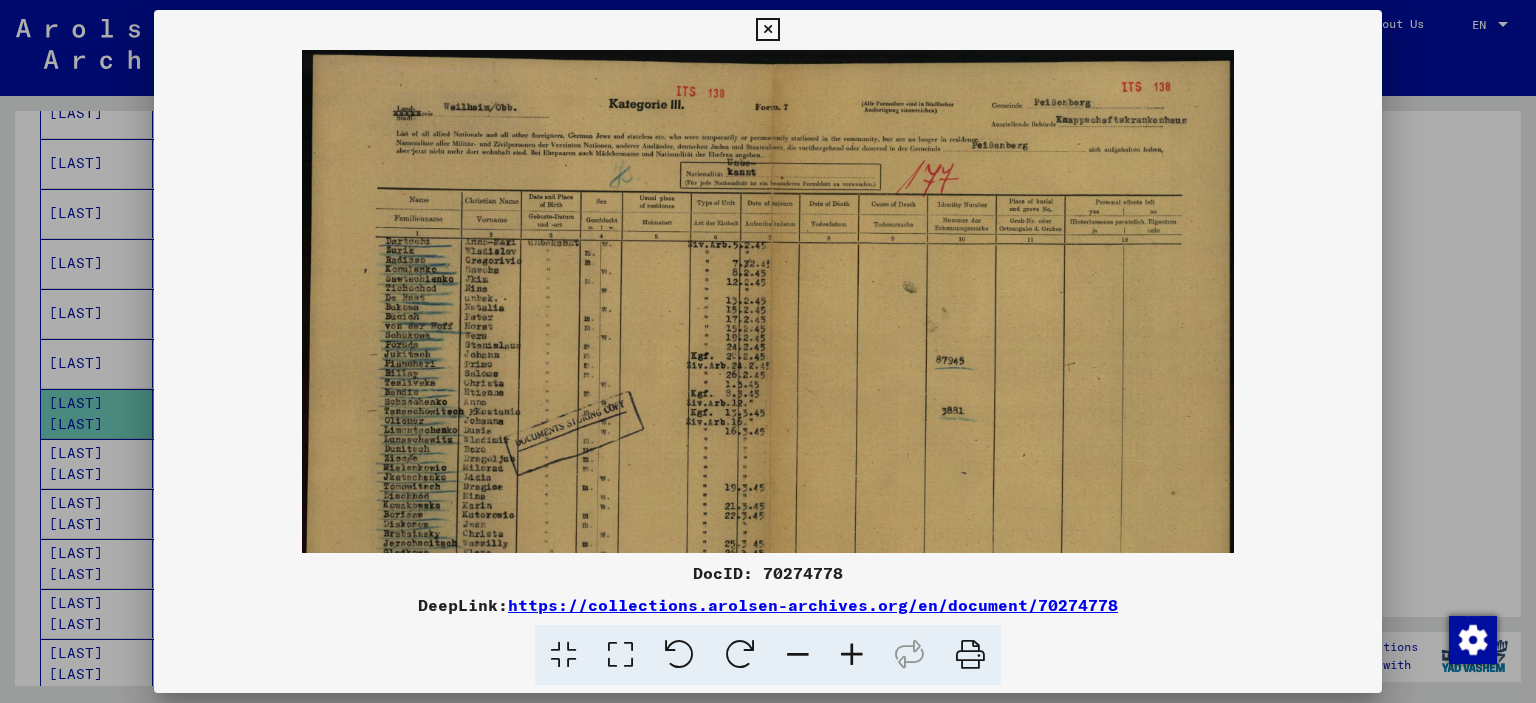 click at bounding box center [852, 655] 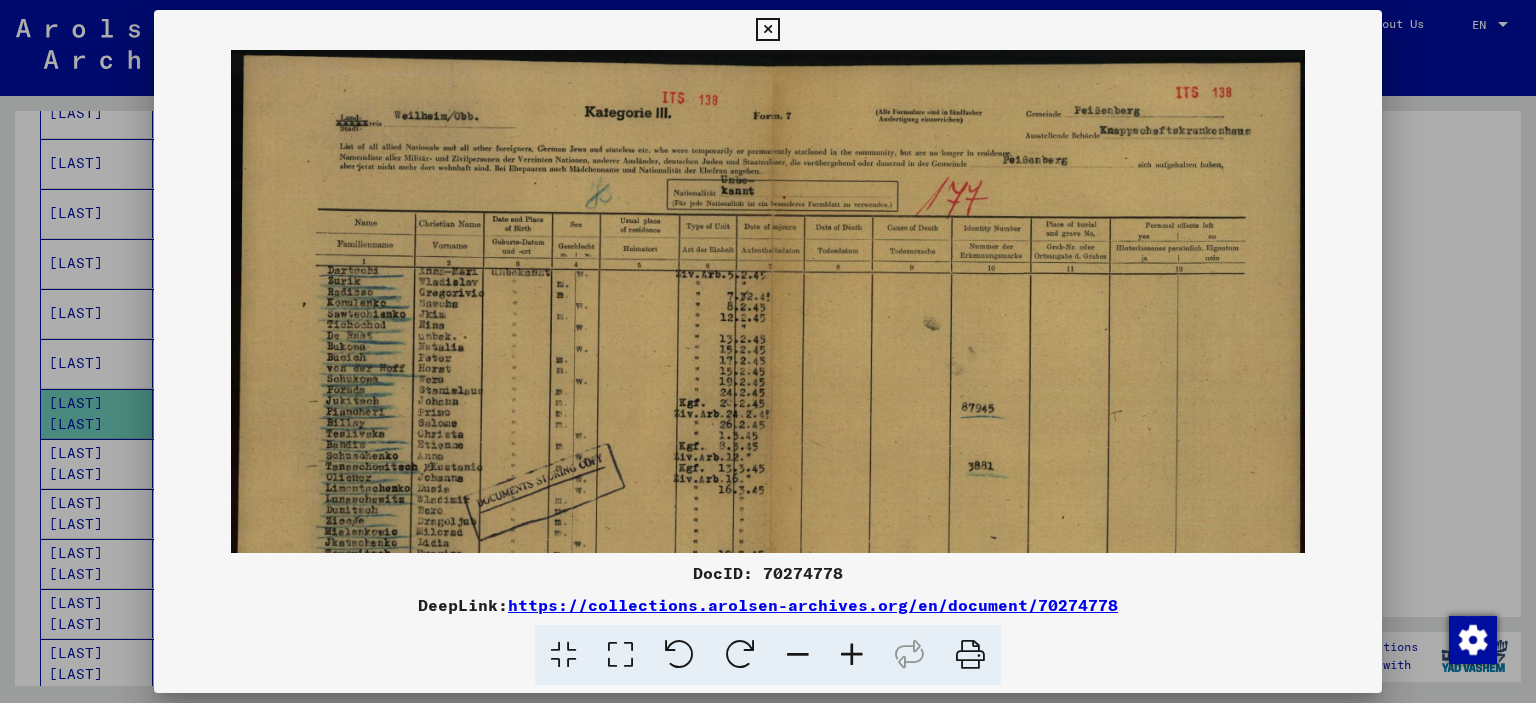click at bounding box center (852, 655) 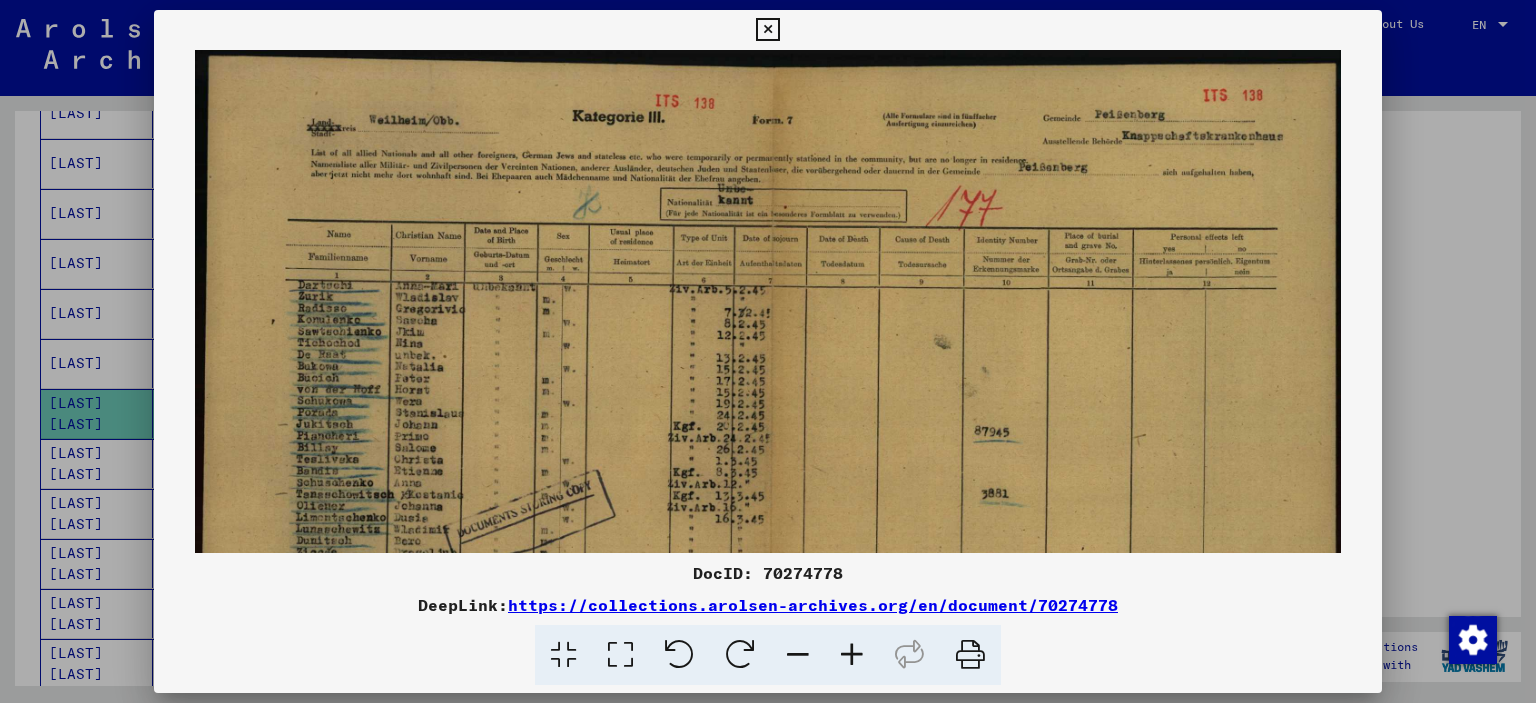 click at bounding box center (852, 655) 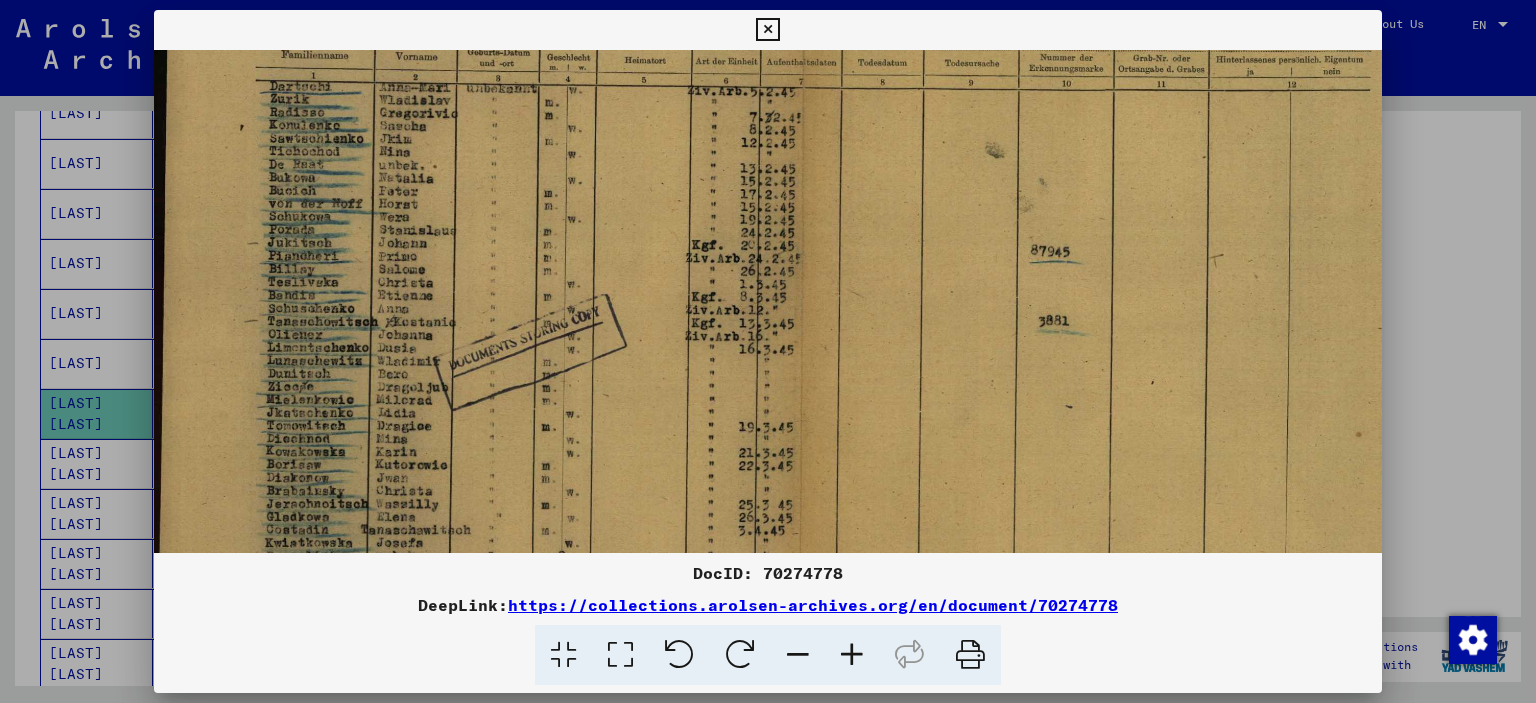 drag, startPoint x: 720, startPoint y: 343, endPoint x: 919, endPoint y: 142, distance: 282.84625 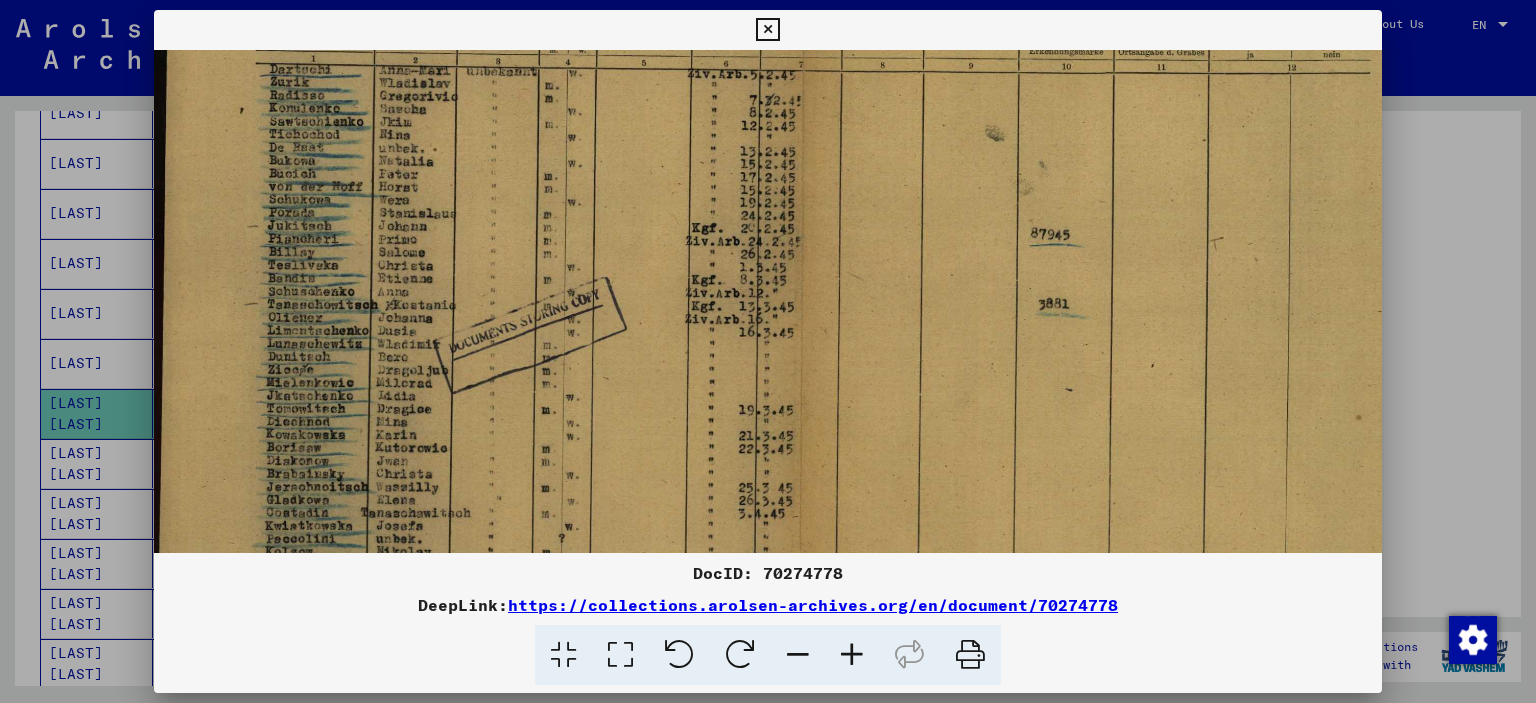 scroll, scrollTop: 339, scrollLeft: 0, axis: vertical 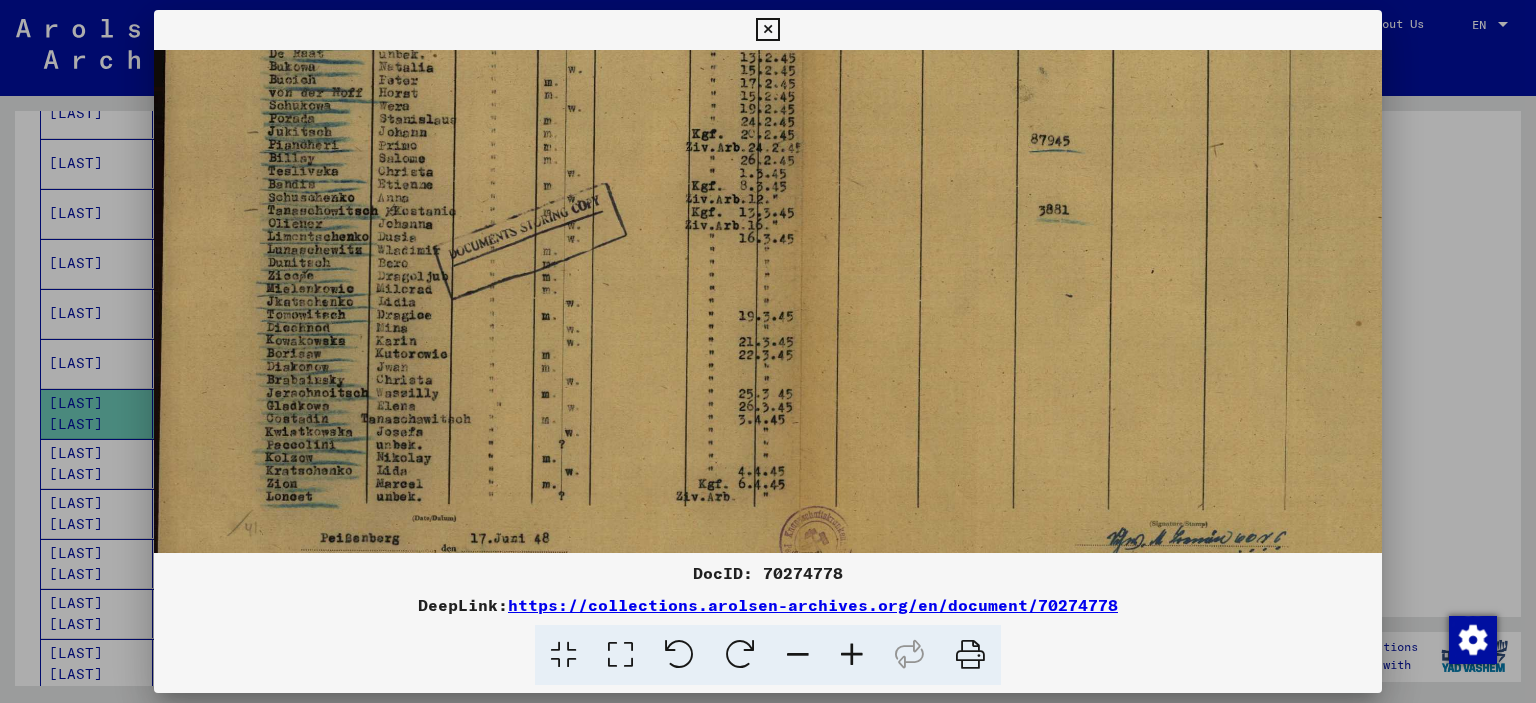 drag, startPoint x: 756, startPoint y: 267, endPoint x: 780, endPoint y: 175, distance: 95.07891 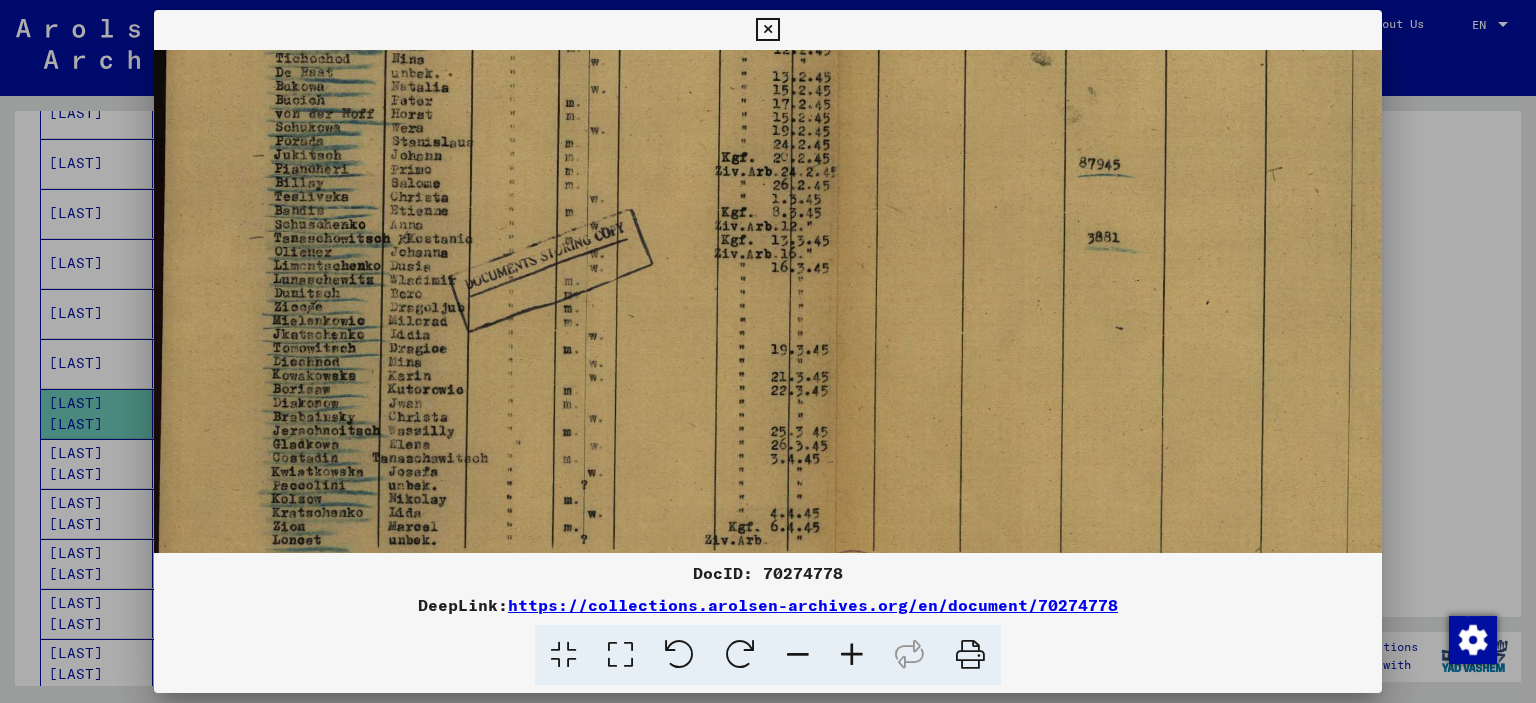 click at bounding box center [852, 655] 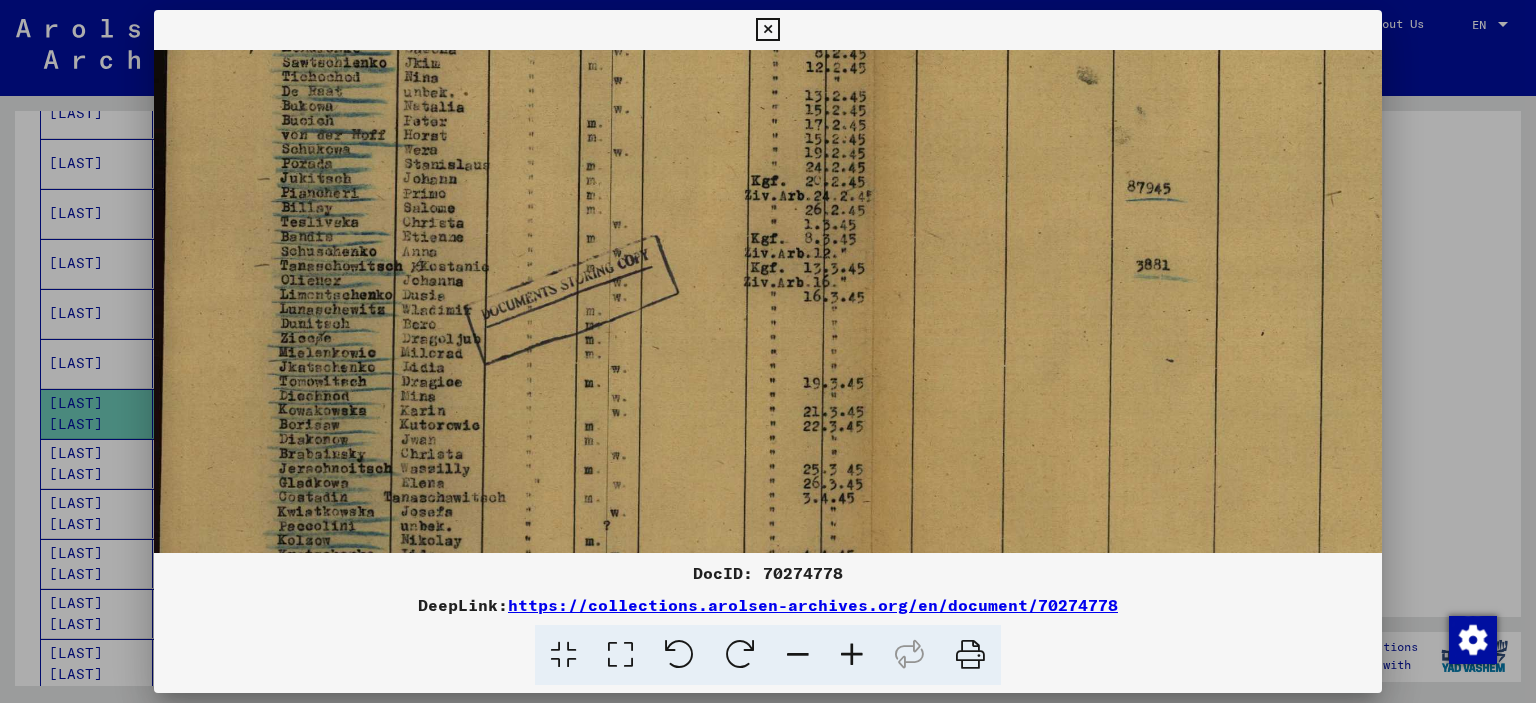 click at bounding box center (852, 655) 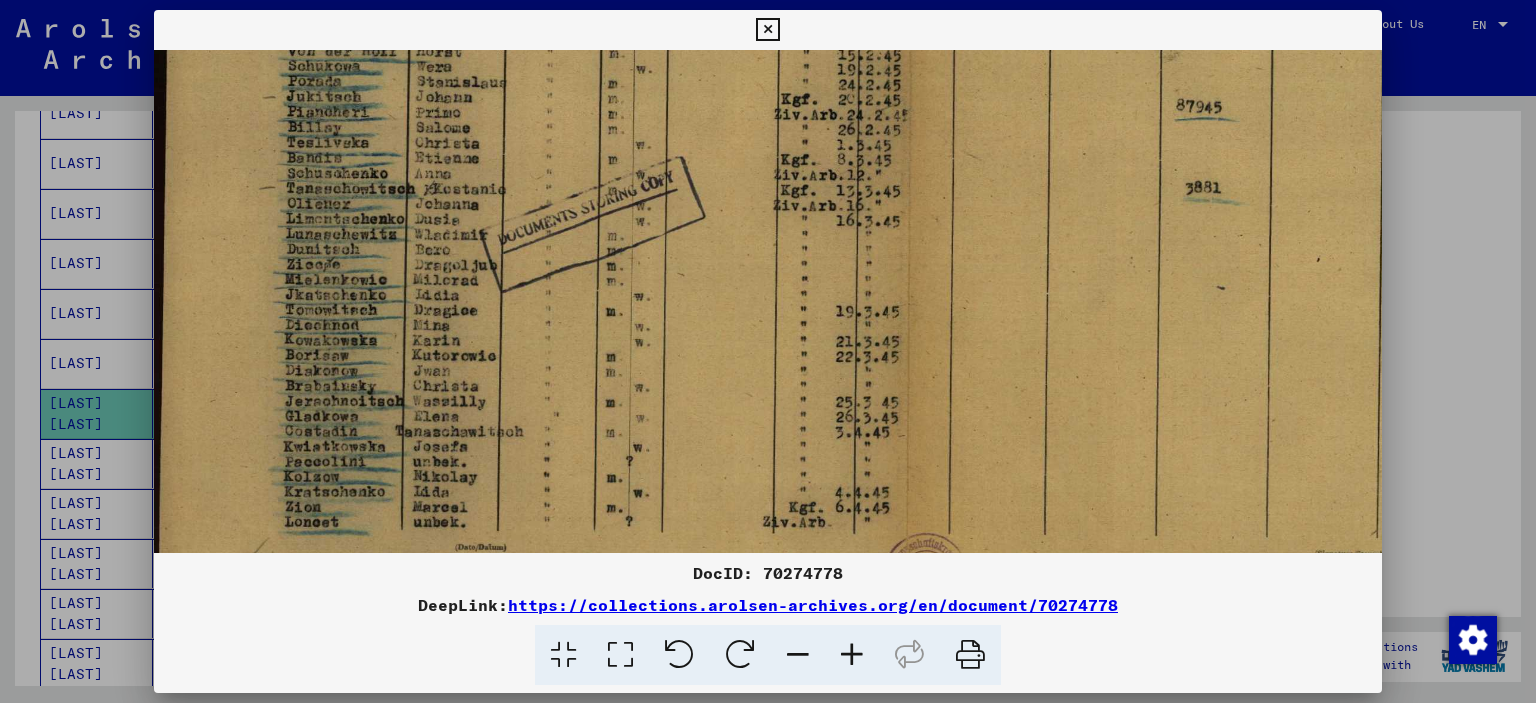 scroll, scrollTop: 492, scrollLeft: 0, axis: vertical 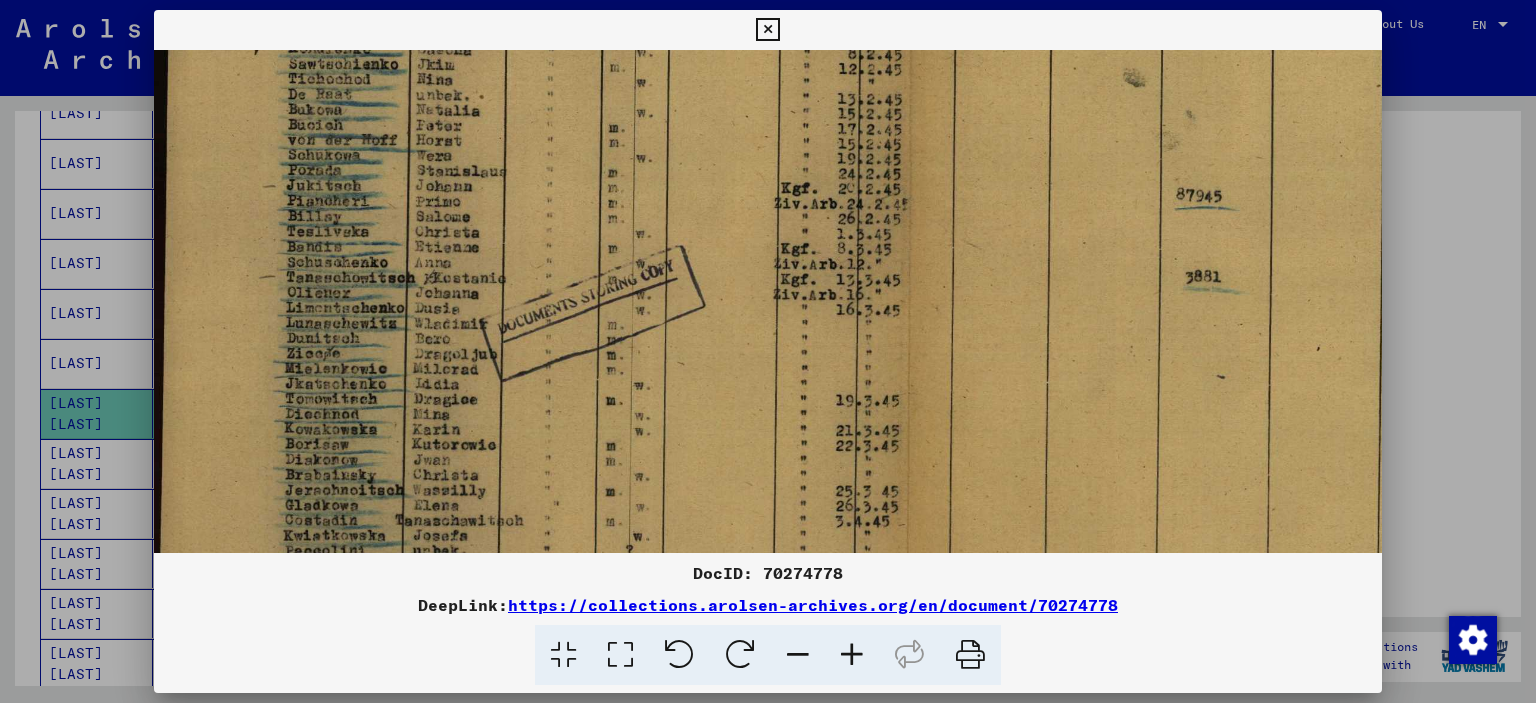 drag, startPoint x: 672, startPoint y: 390, endPoint x: 780, endPoint y: 399, distance: 108.37435 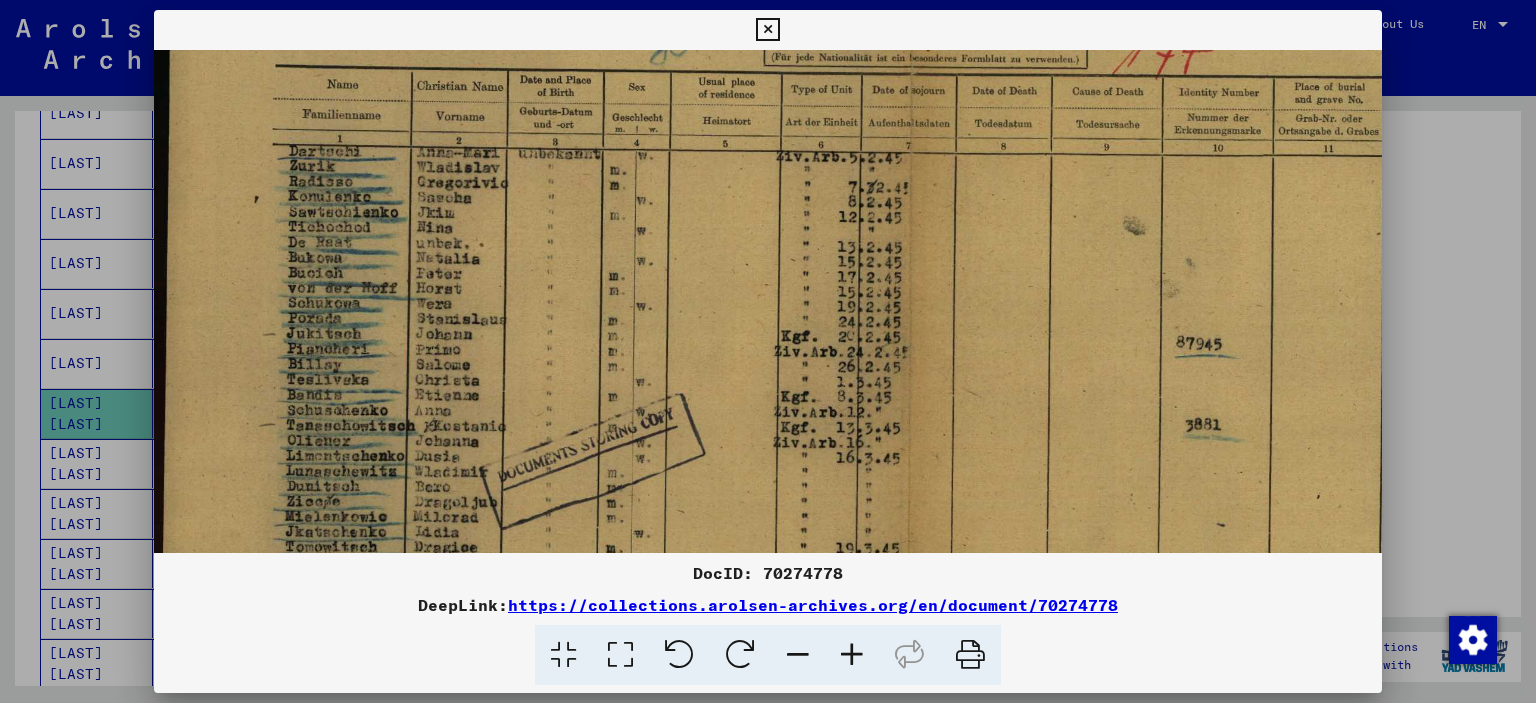 drag, startPoint x: 699, startPoint y: 234, endPoint x: 737, endPoint y: 376, distance: 146.9966 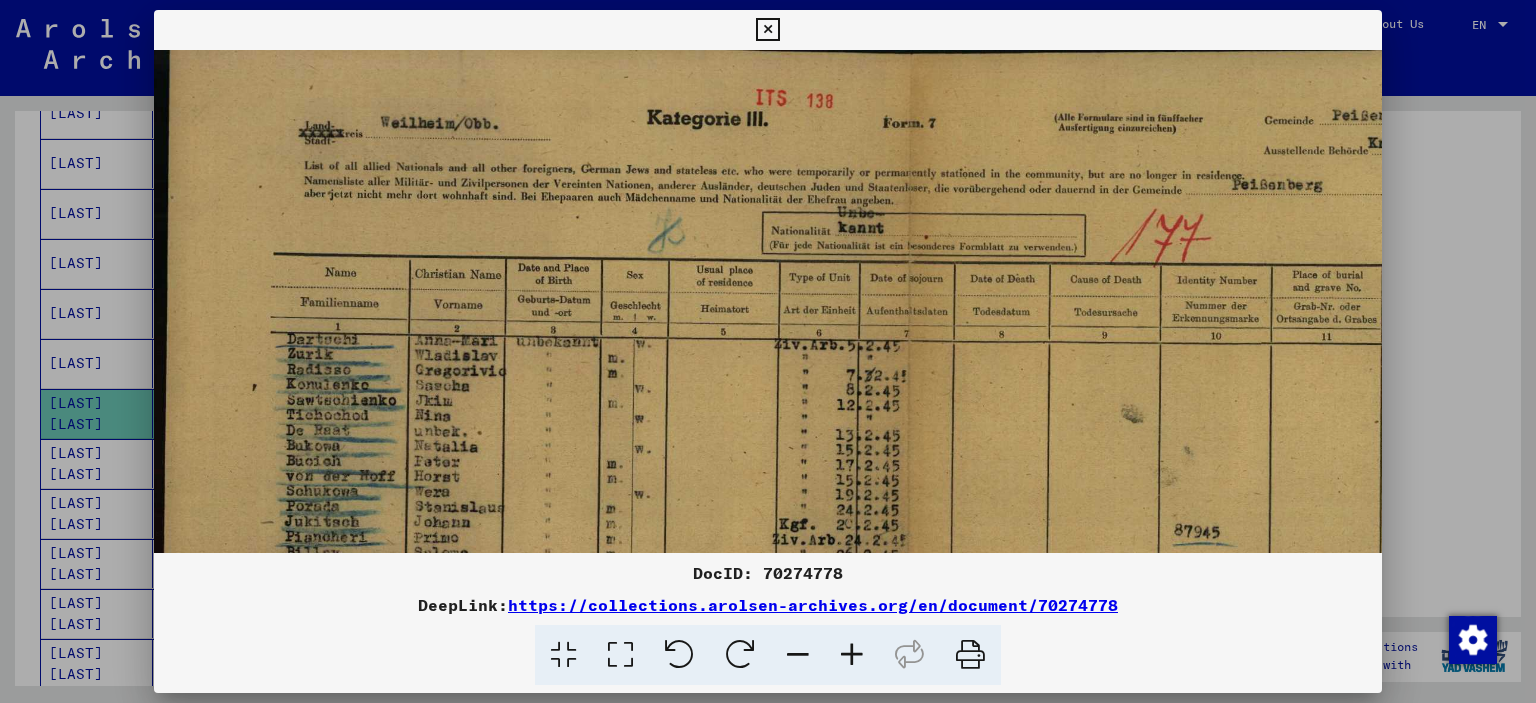 scroll, scrollTop: 12, scrollLeft: 2, axis: both 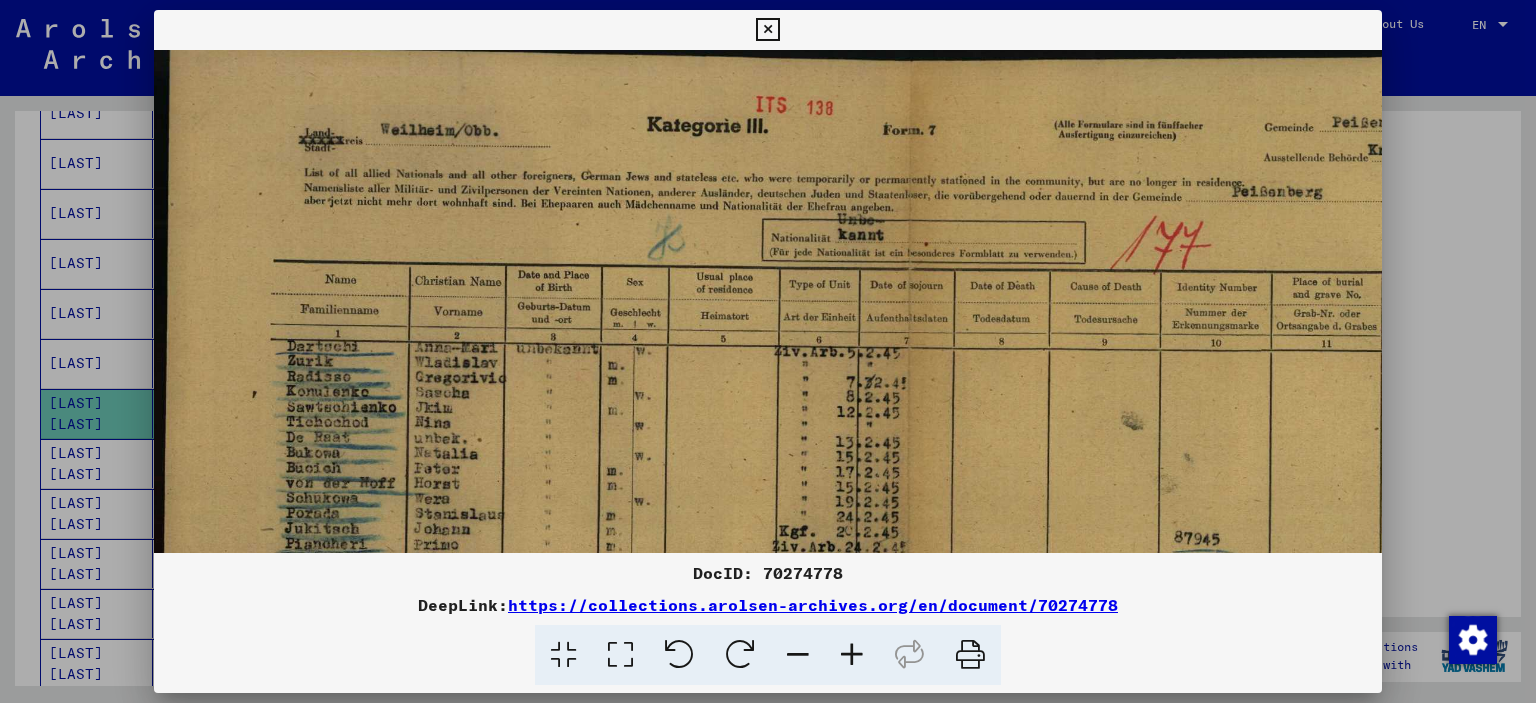 drag, startPoint x: 994, startPoint y: 257, endPoint x: 1006, endPoint y: 438, distance: 181.39735 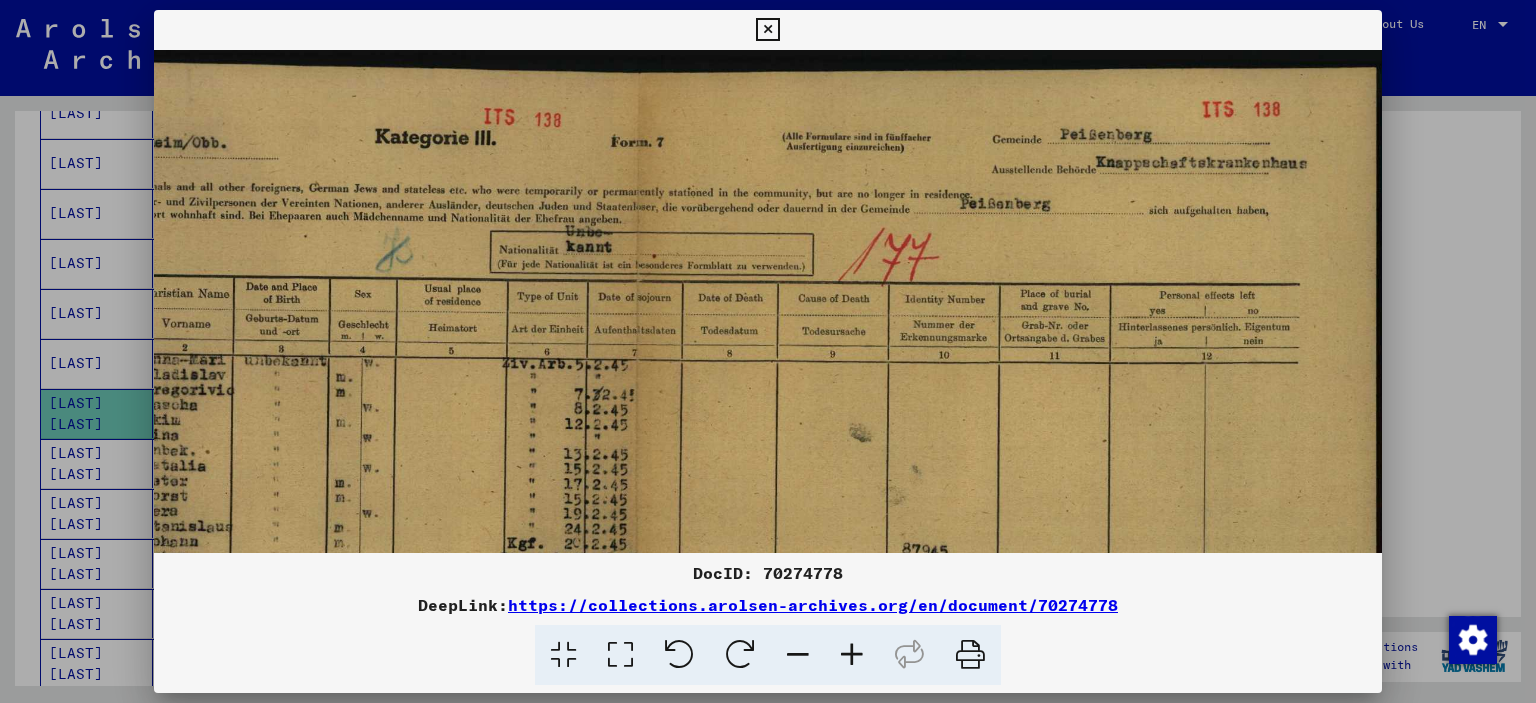 drag, startPoint x: 979, startPoint y: 382, endPoint x: 638, endPoint y: 393, distance: 341.17737 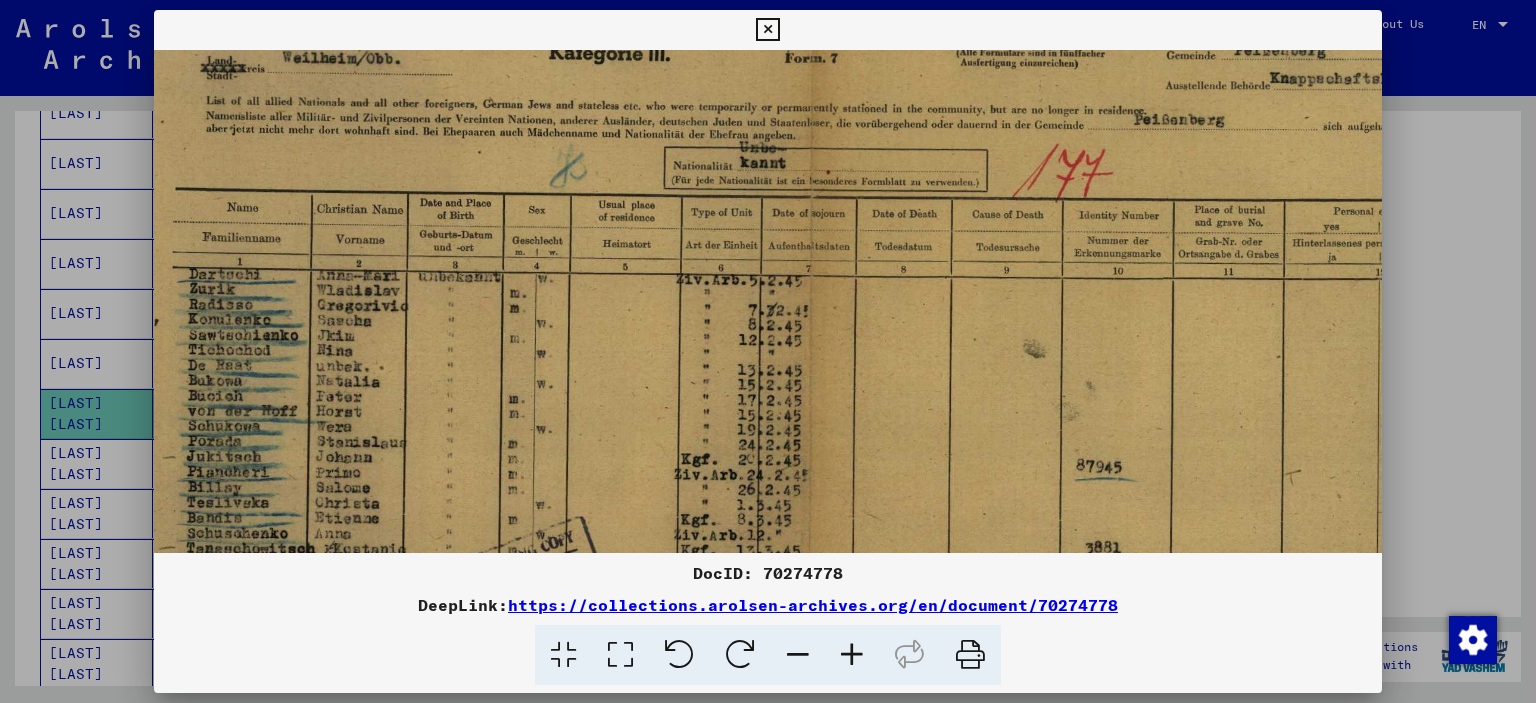 scroll, scrollTop: 88, scrollLeft: 0, axis: vertical 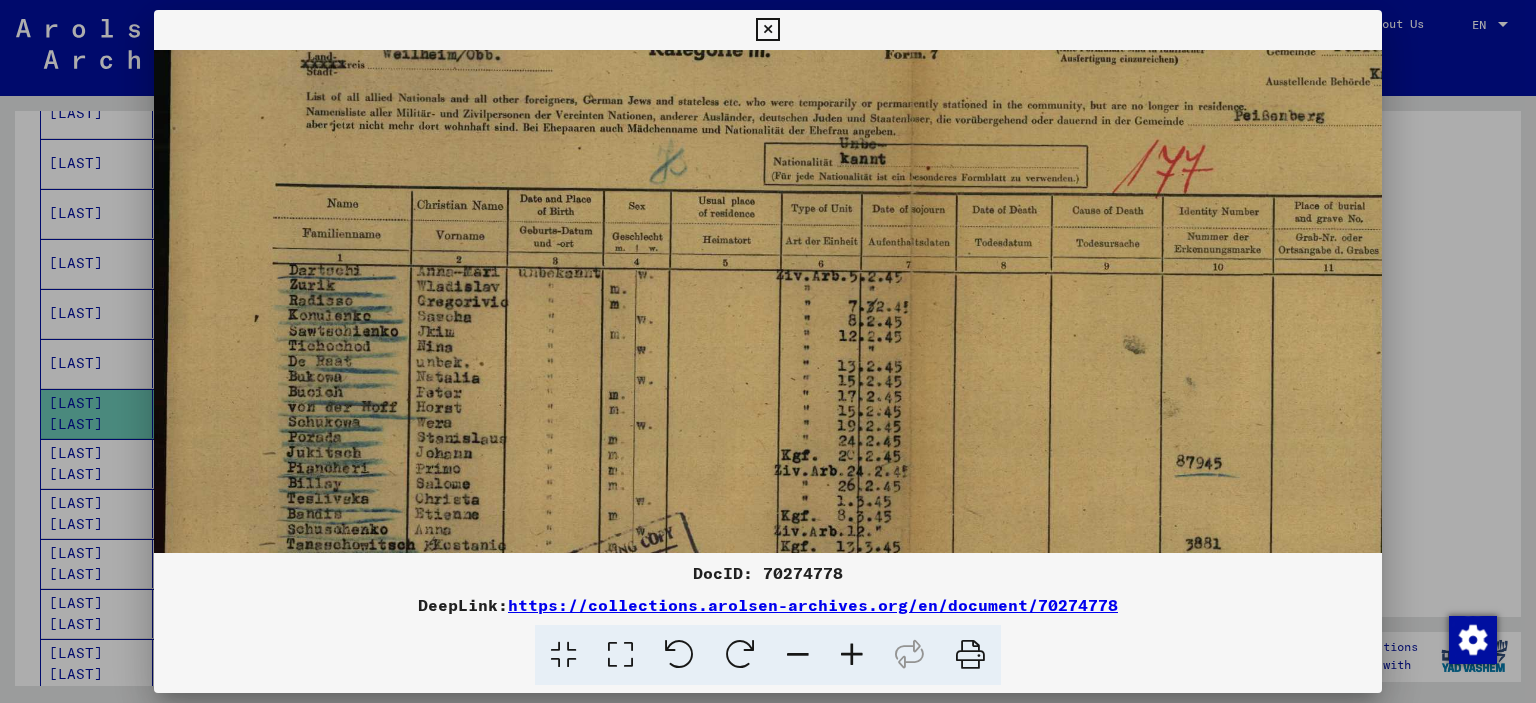 drag, startPoint x: 848, startPoint y: 439, endPoint x: 1227, endPoint y: 351, distance: 389.08224 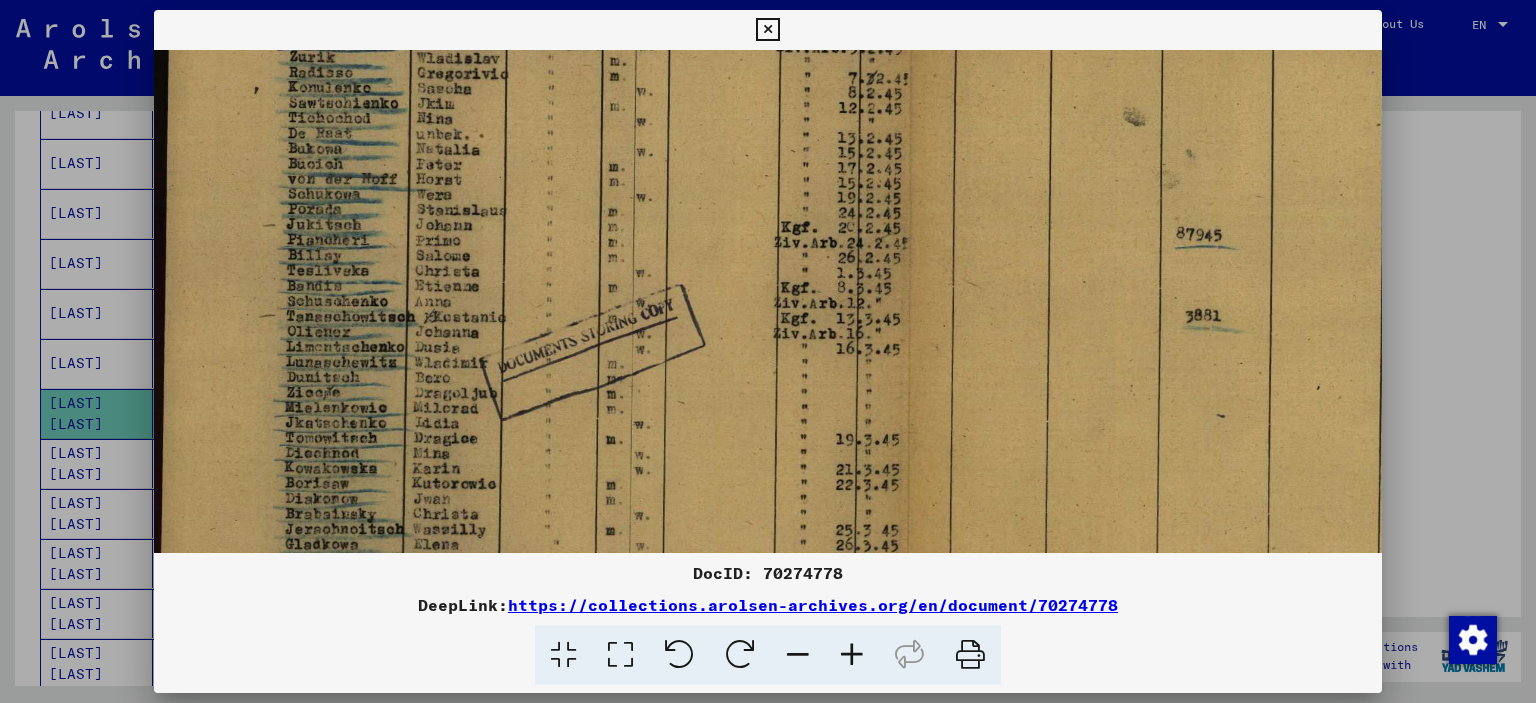 drag, startPoint x: 730, startPoint y: 375, endPoint x: 835, endPoint y: 163, distance: 236.57768 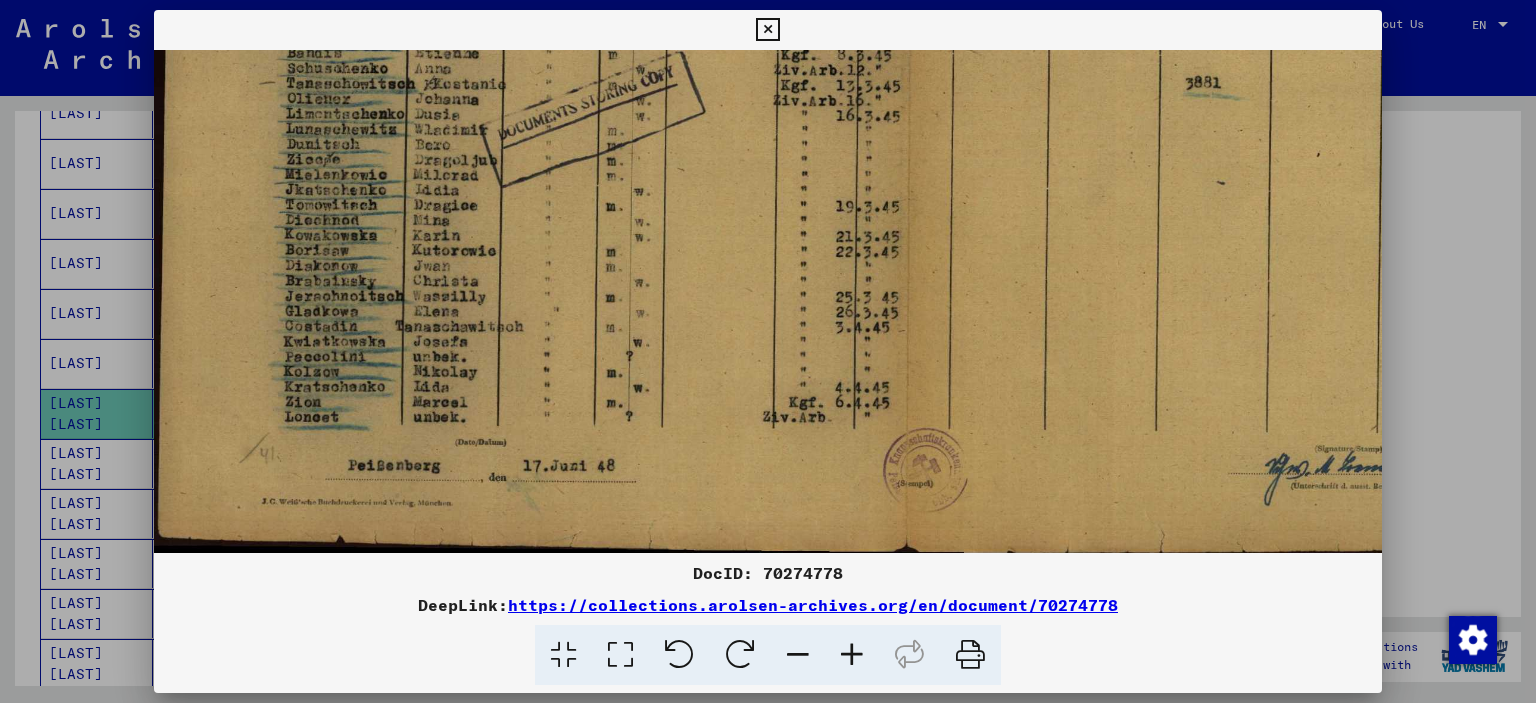 drag, startPoint x: 935, startPoint y: 124, endPoint x: 939, endPoint y: 144, distance: 20.396078 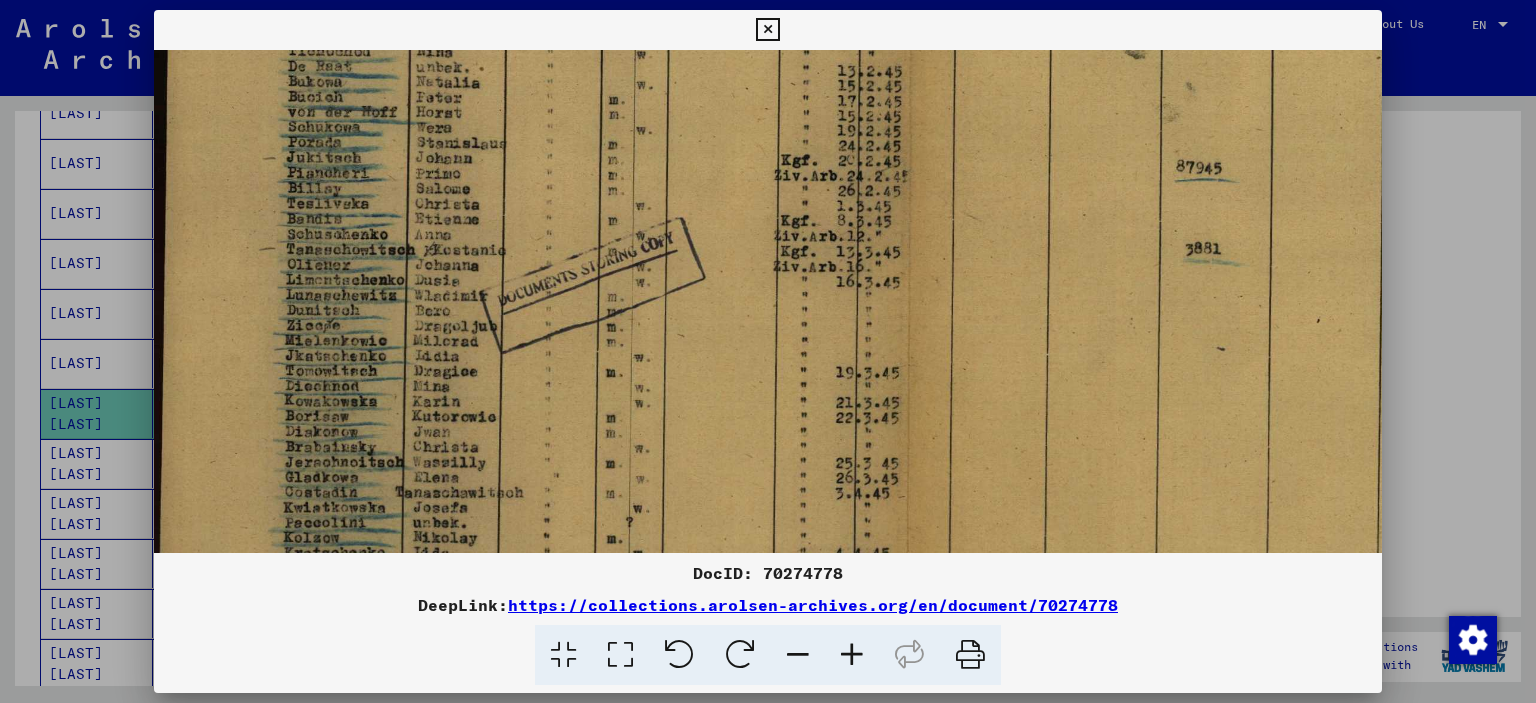 drag, startPoint x: 1164, startPoint y: 303, endPoint x: 1067, endPoint y: 414, distance: 147.411 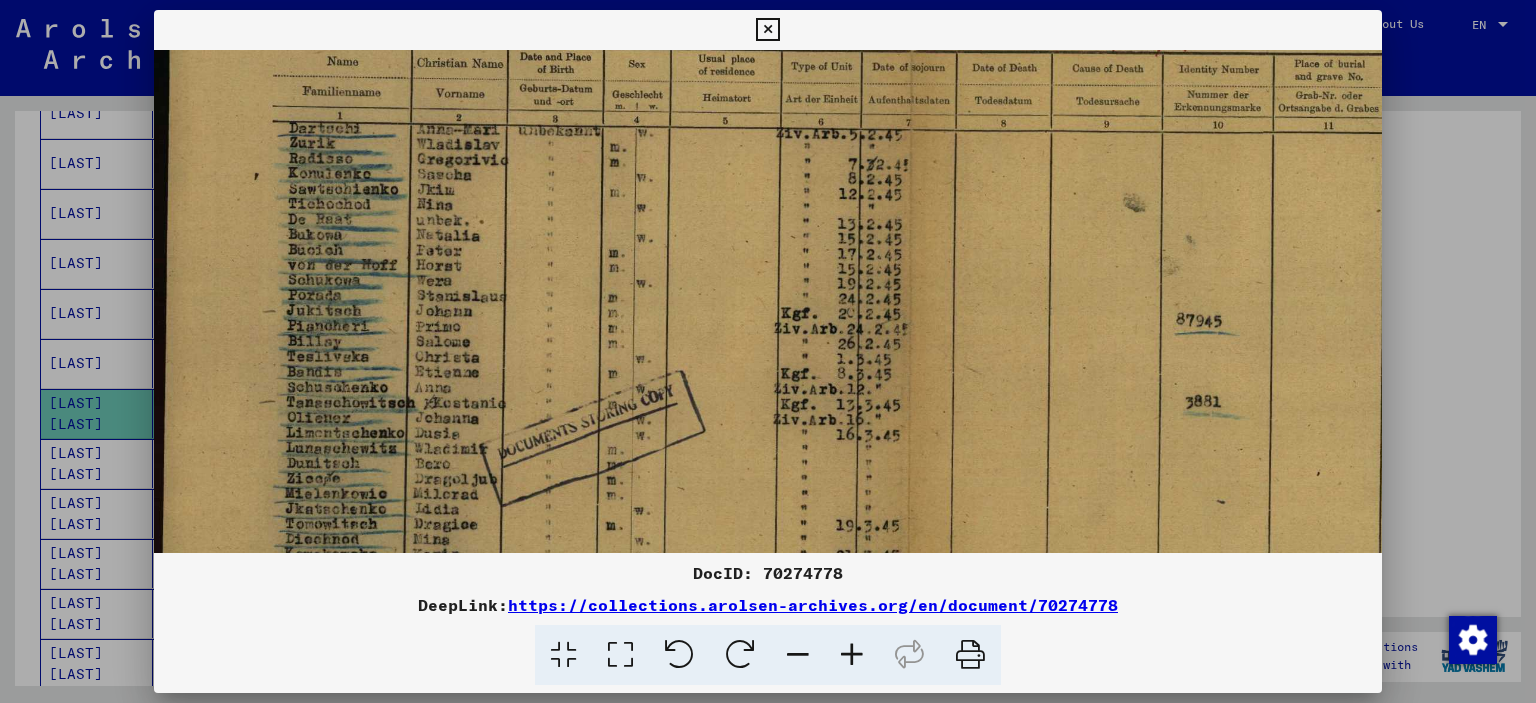 scroll, scrollTop: 208, scrollLeft: 0, axis: vertical 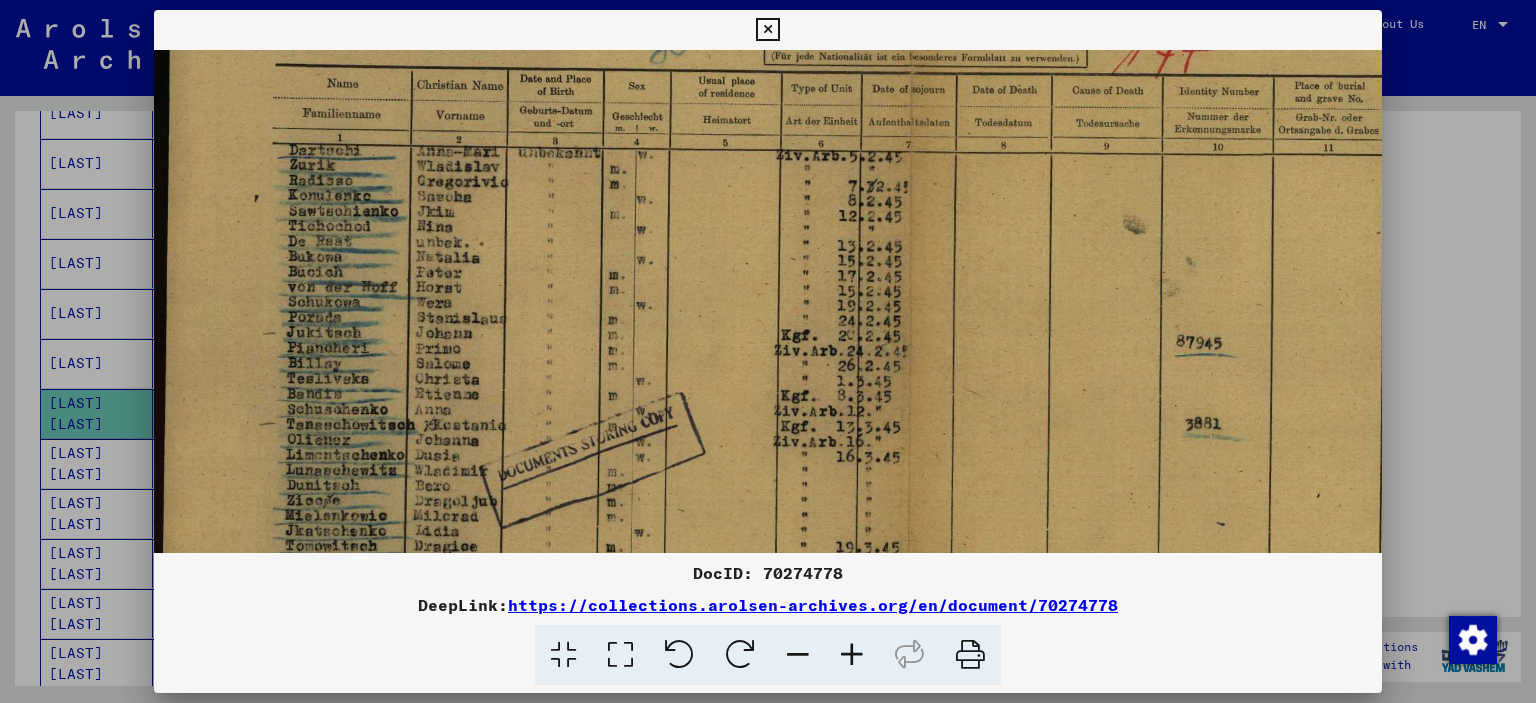 click at bounding box center [905, 368] 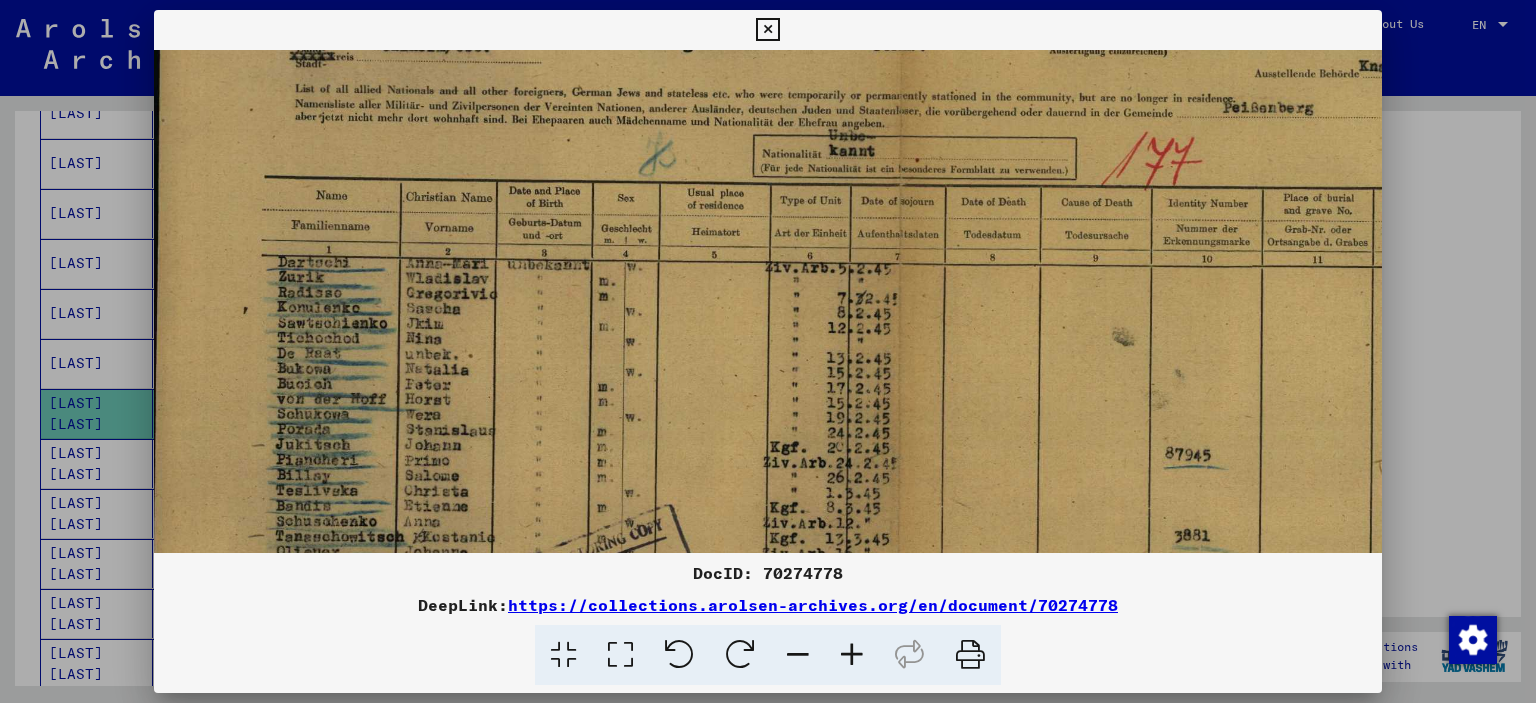 scroll, scrollTop: 88, scrollLeft: 12, axis: both 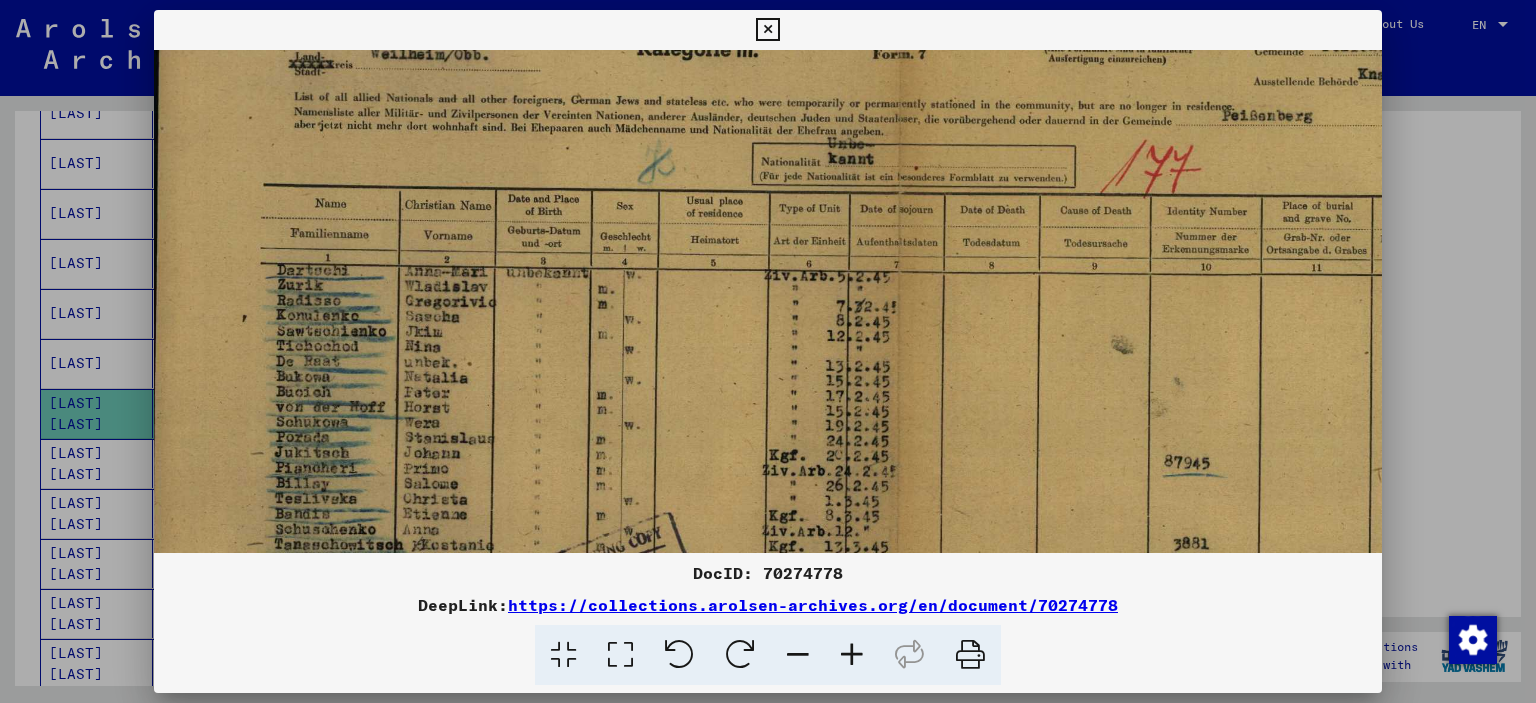 drag, startPoint x: 878, startPoint y: 243, endPoint x: 871, endPoint y: 365, distance: 122.20065 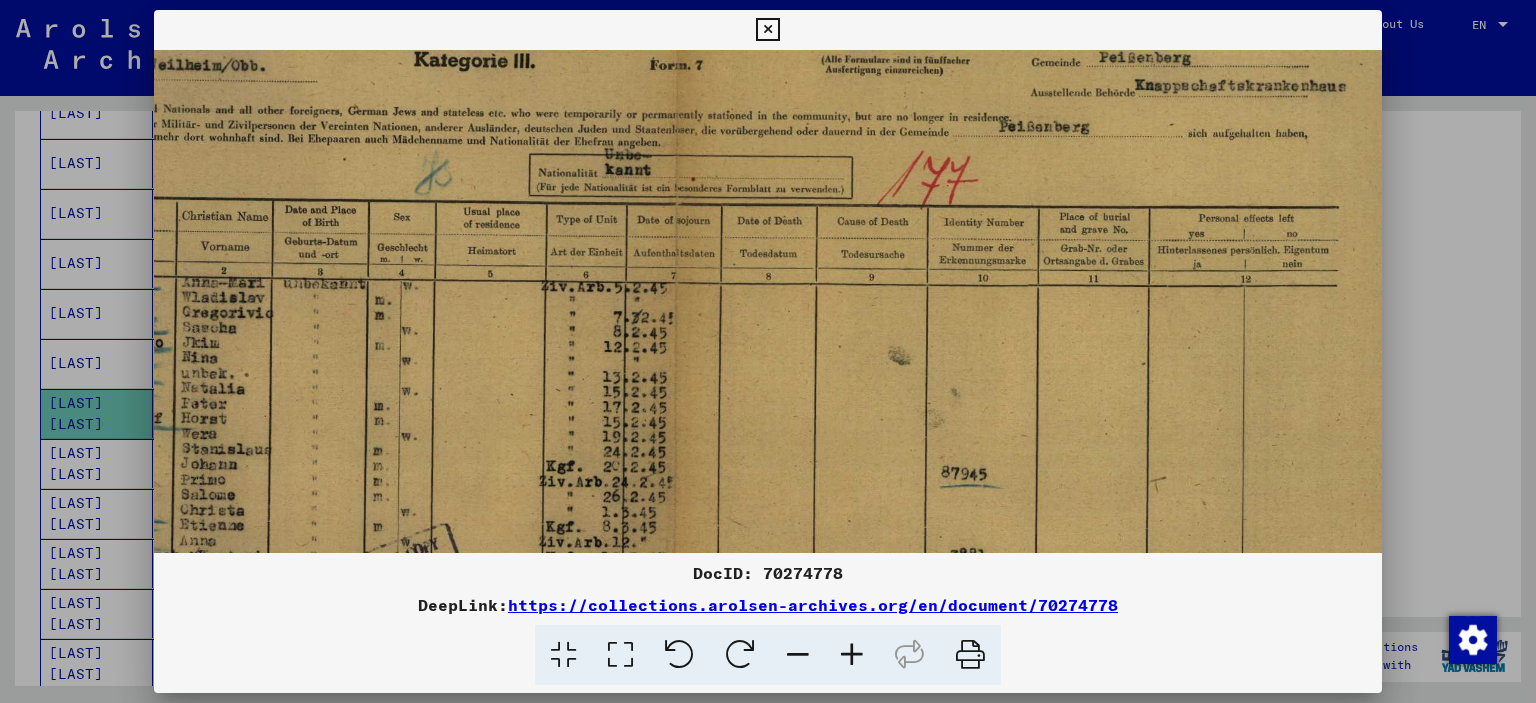 scroll, scrollTop: 75, scrollLeft: 273, axis: both 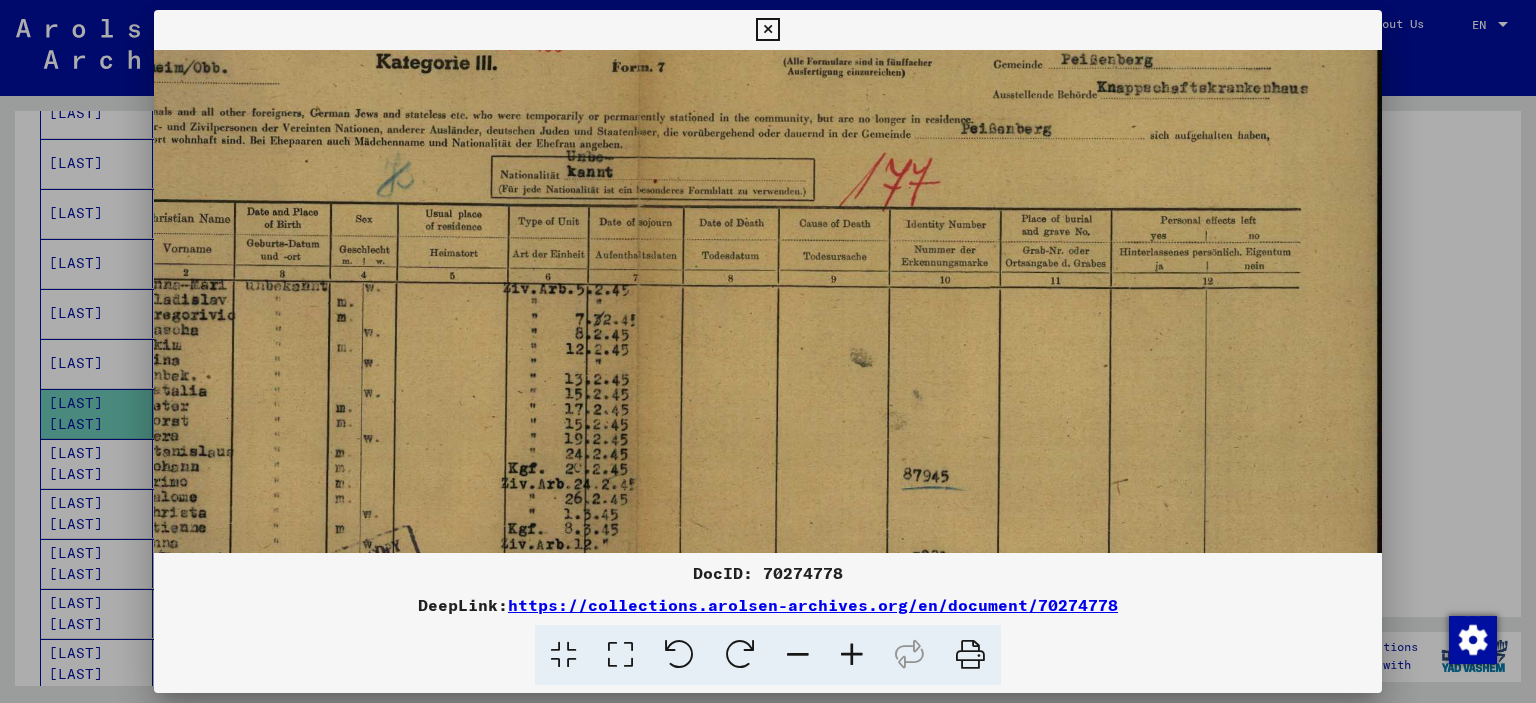 drag, startPoint x: 898, startPoint y: 394, endPoint x: 814, endPoint y: 376, distance: 85.90693 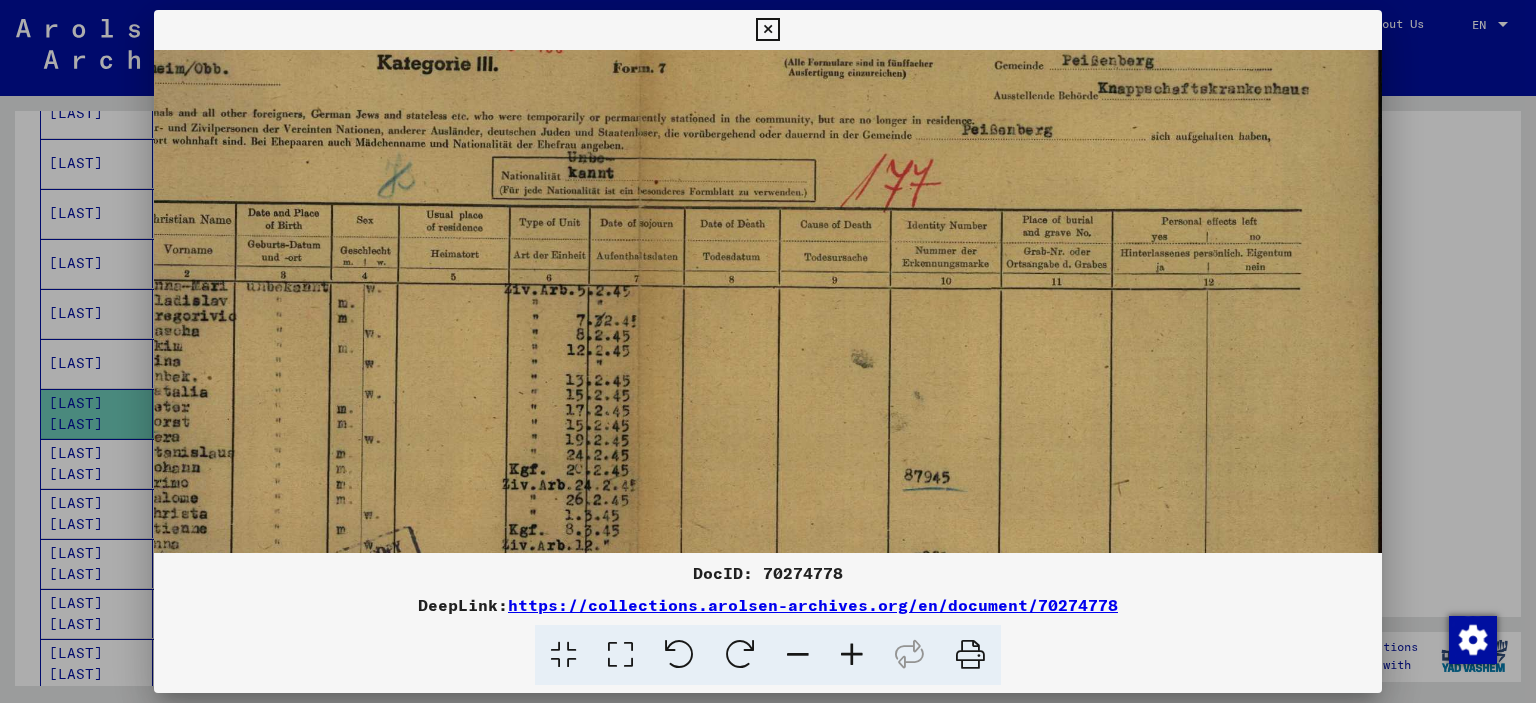 scroll, scrollTop: 64, scrollLeft: 0, axis: vertical 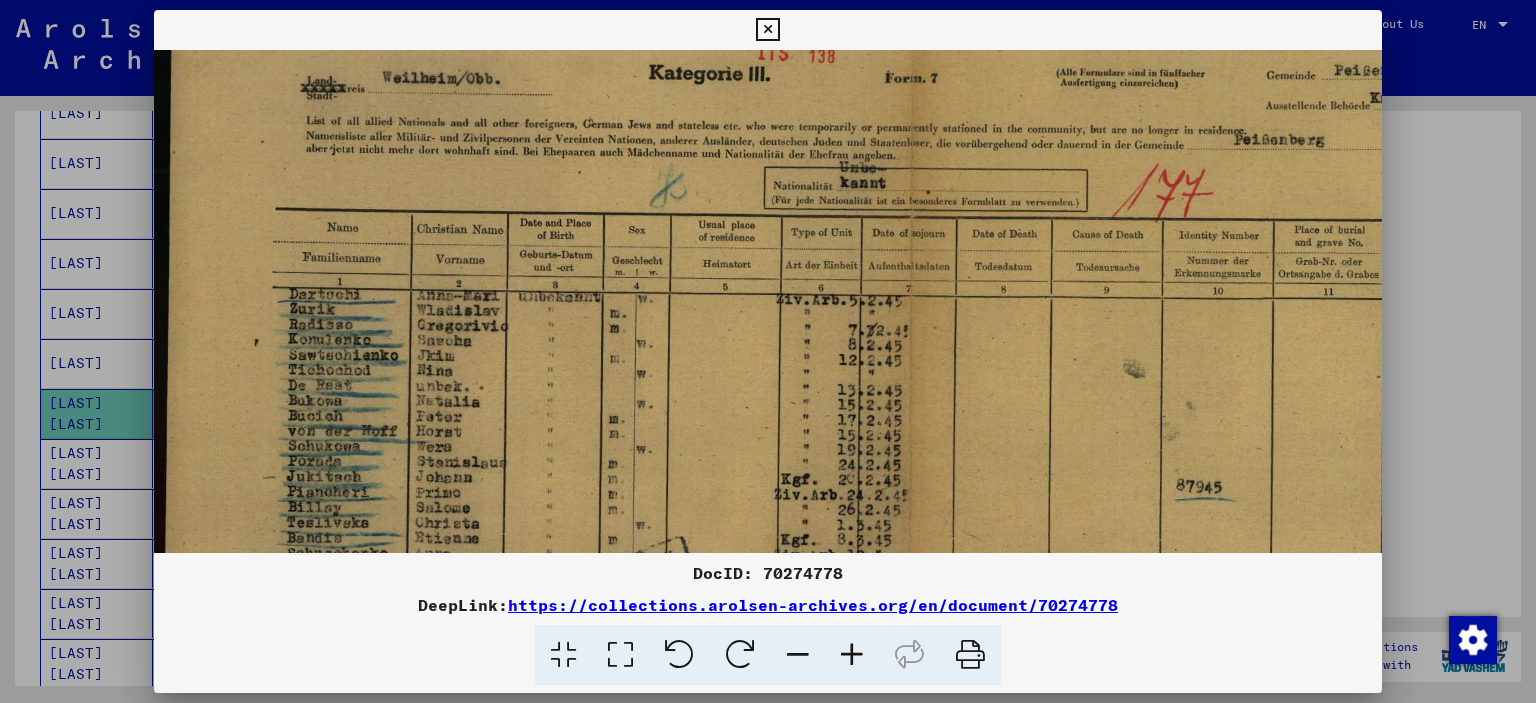 drag, startPoint x: 752, startPoint y: 382, endPoint x: 1045, endPoint y: 392, distance: 293.1706 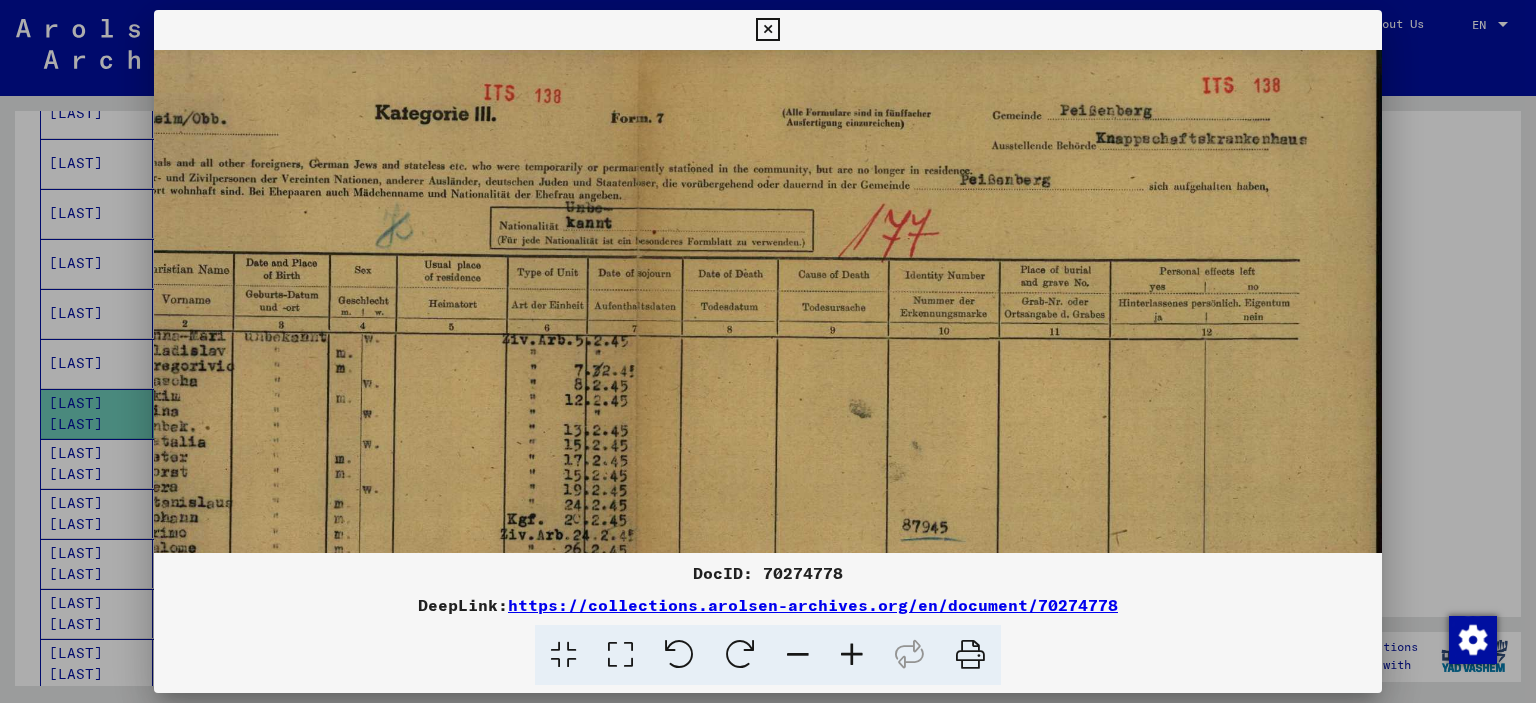 scroll, scrollTop: 0, scrollLeft: 274, axis: horizontal 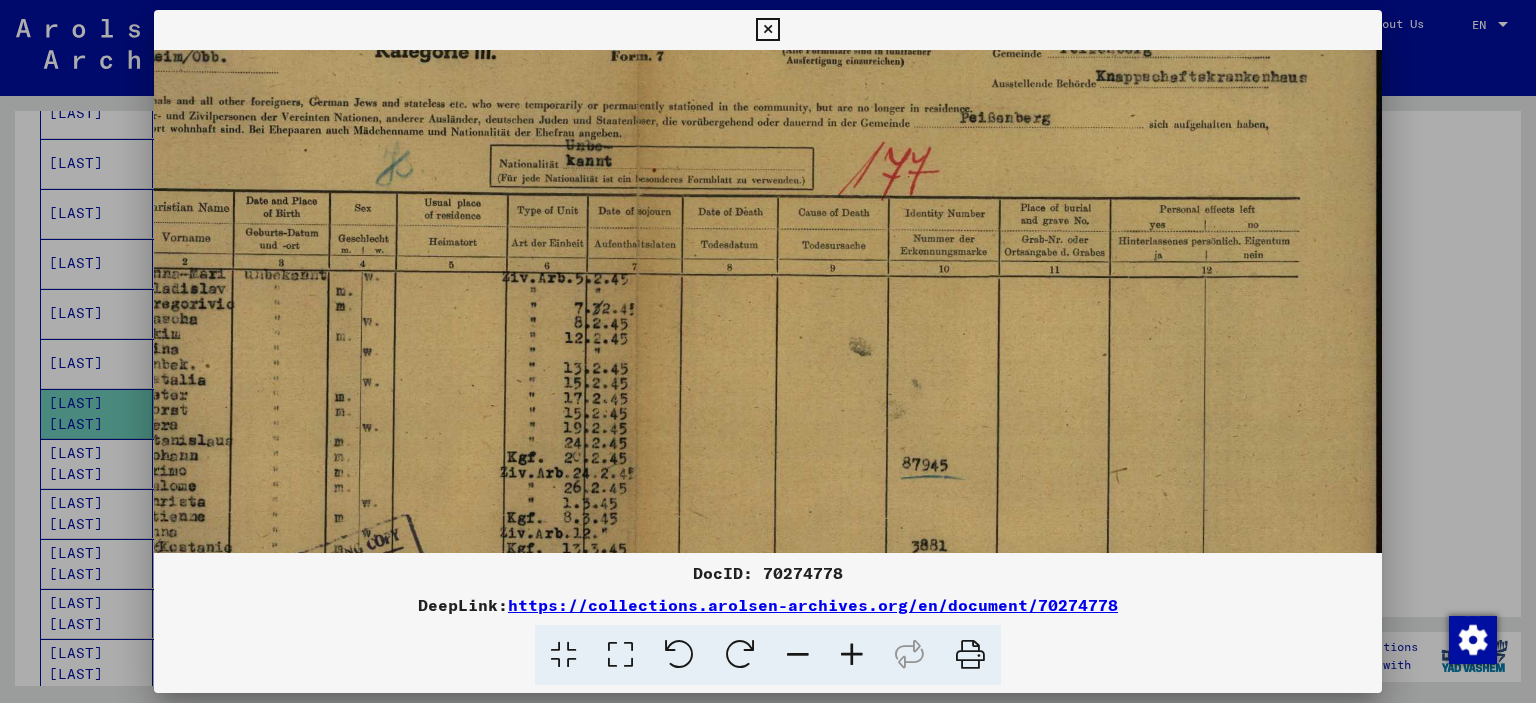 drag, startPoint x: 1059, startPoint y: 325, endPoint x: 687, endPoint y: 410, distance: 381.58746 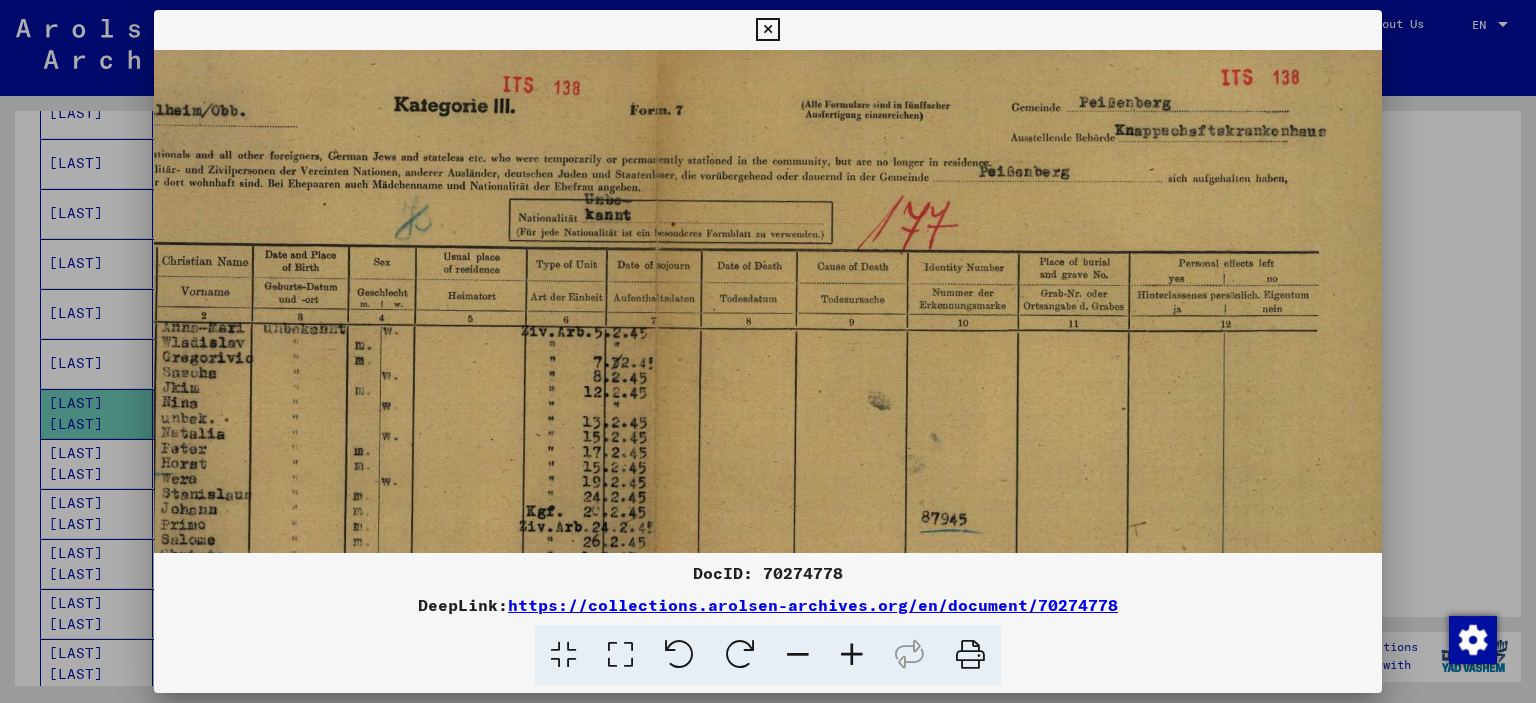 scroll, scrollTop: 17, scrollLeft: 254, axis: both 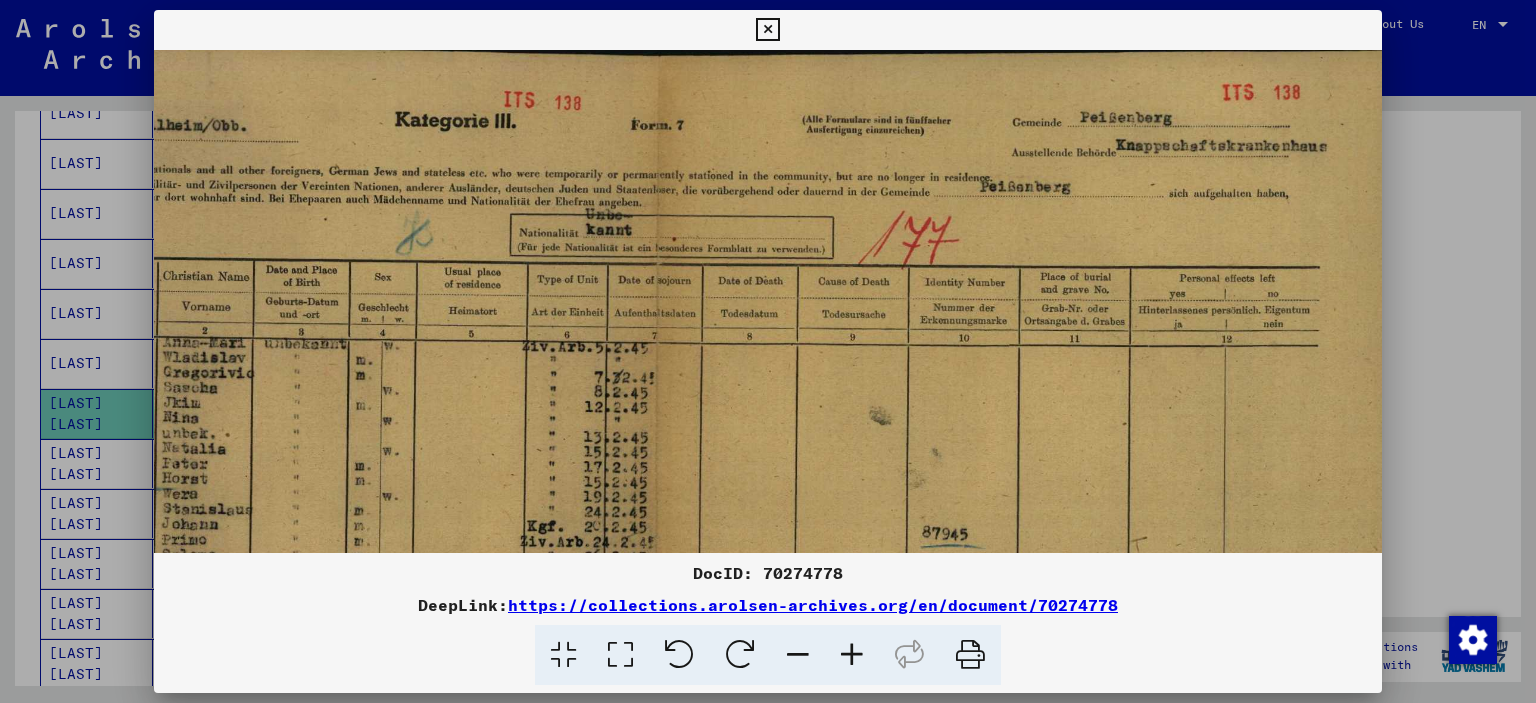 drag, startPoint x: 856, startPoint y: 265, endPoint x: 877, endPoint y: 335, distance: 73.082146 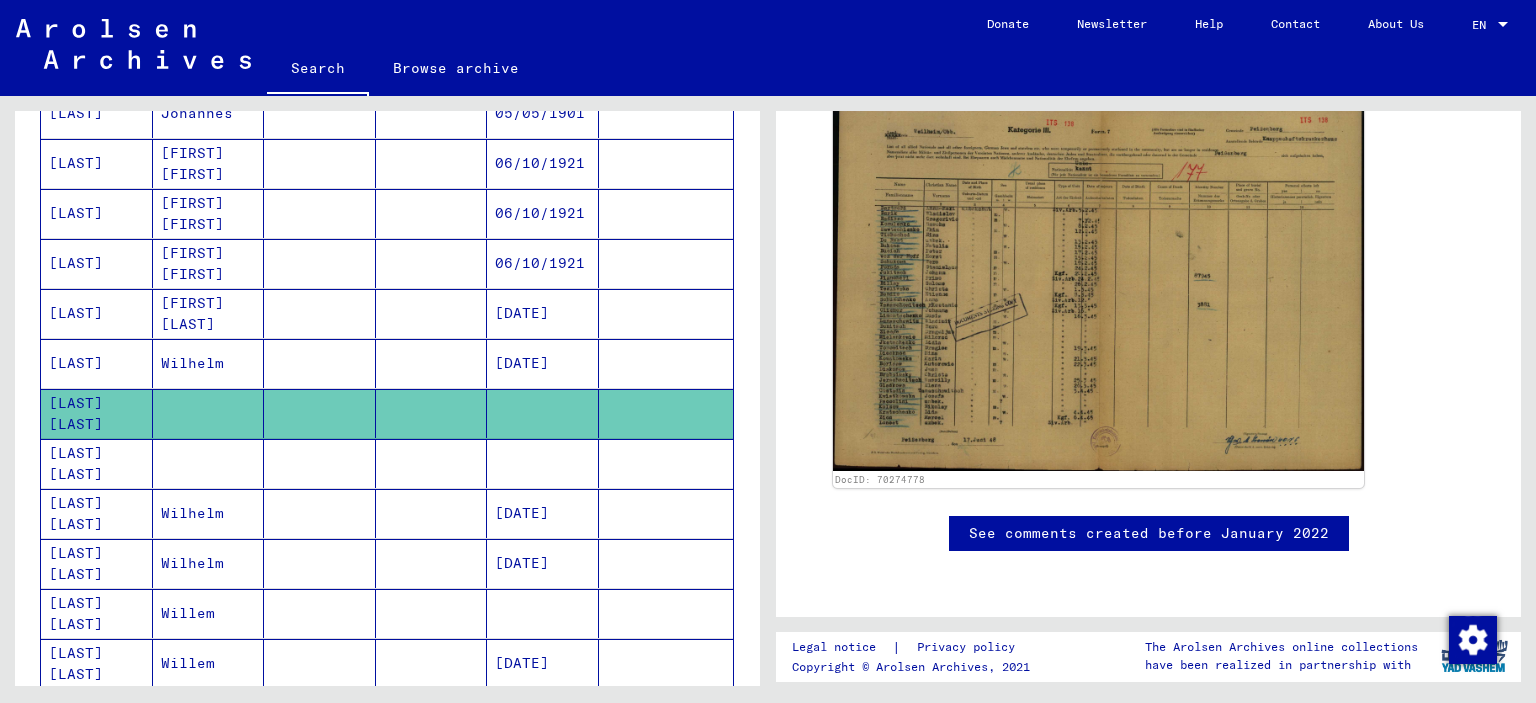 click at bounding box center (543, 513) 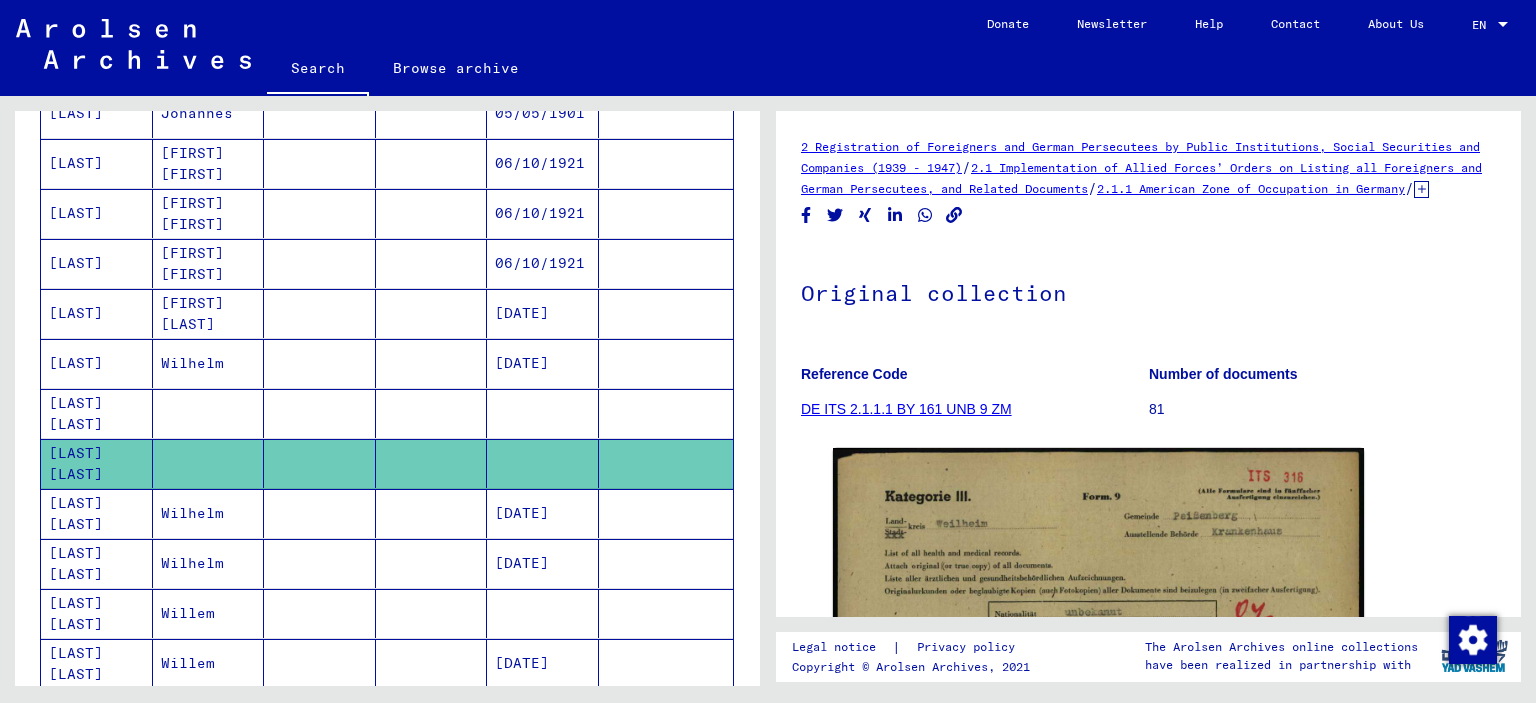 scroll, scrollTop: 0, scrollLeft: 0, axis: both 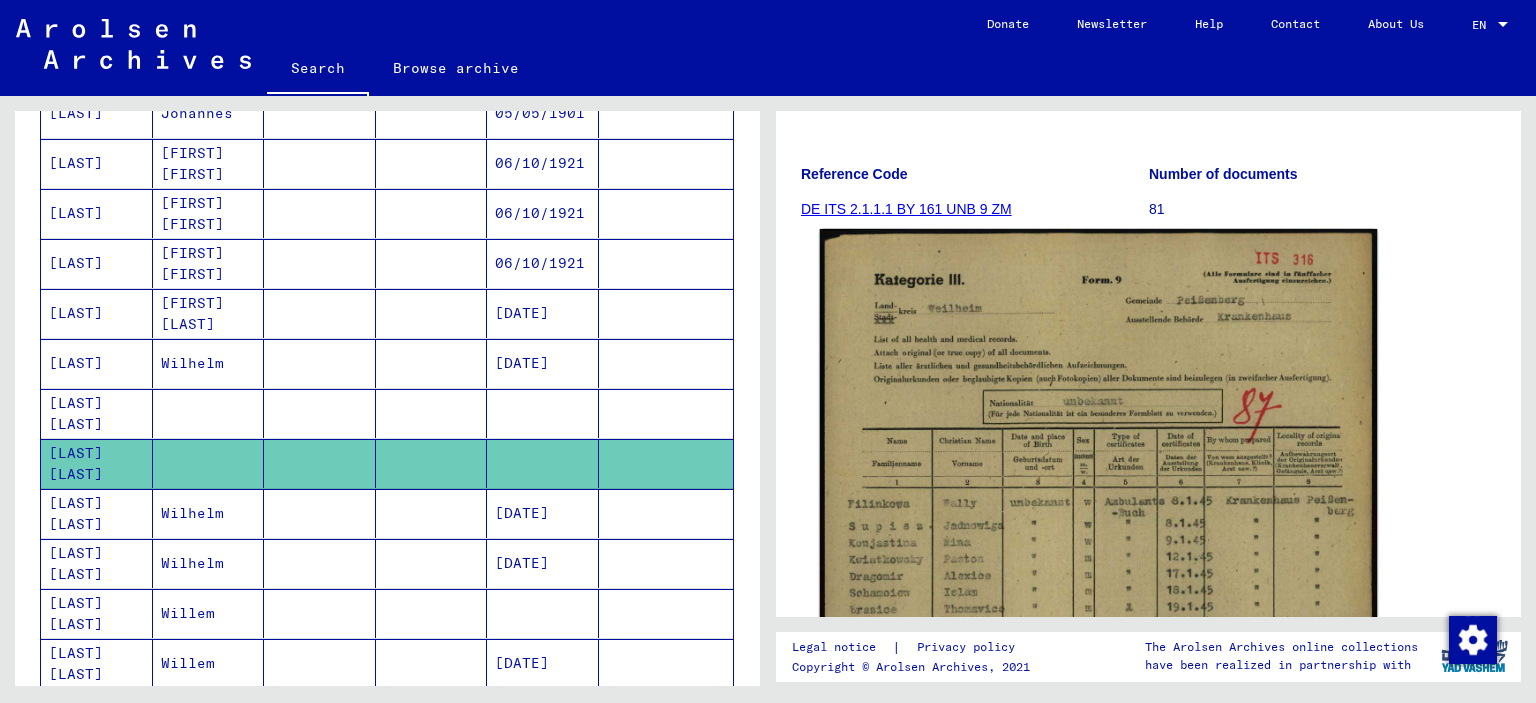 click 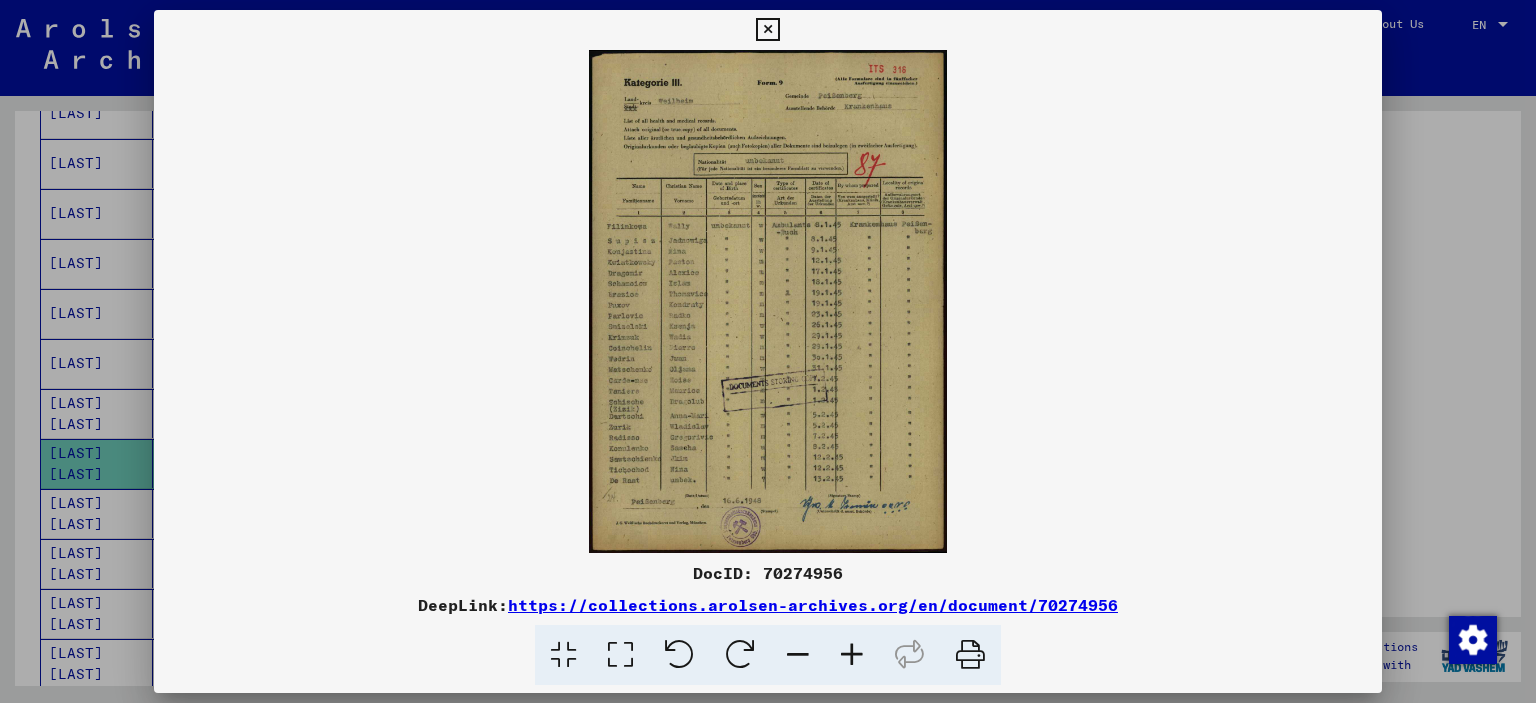 click at bounding box center [852, 655] 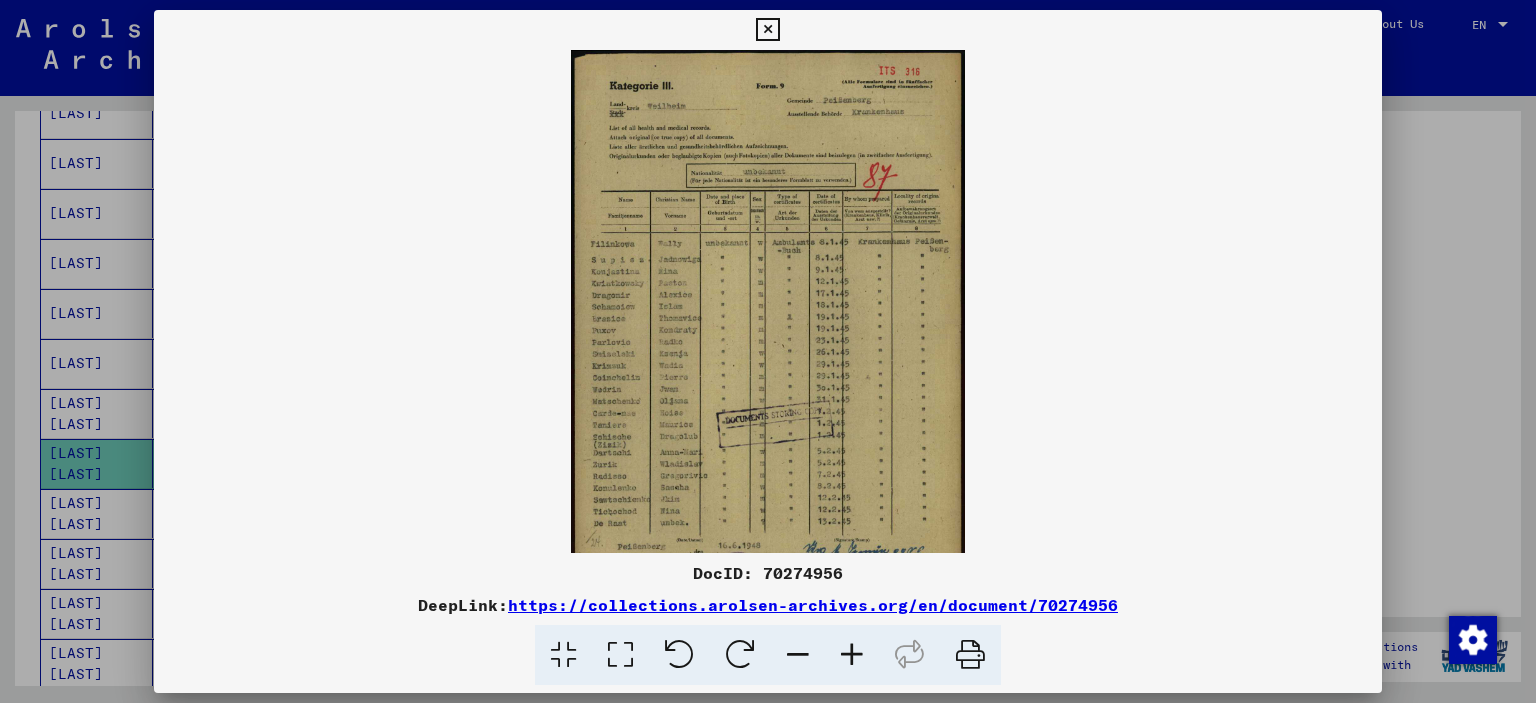 click at bounding box center [852, 655] 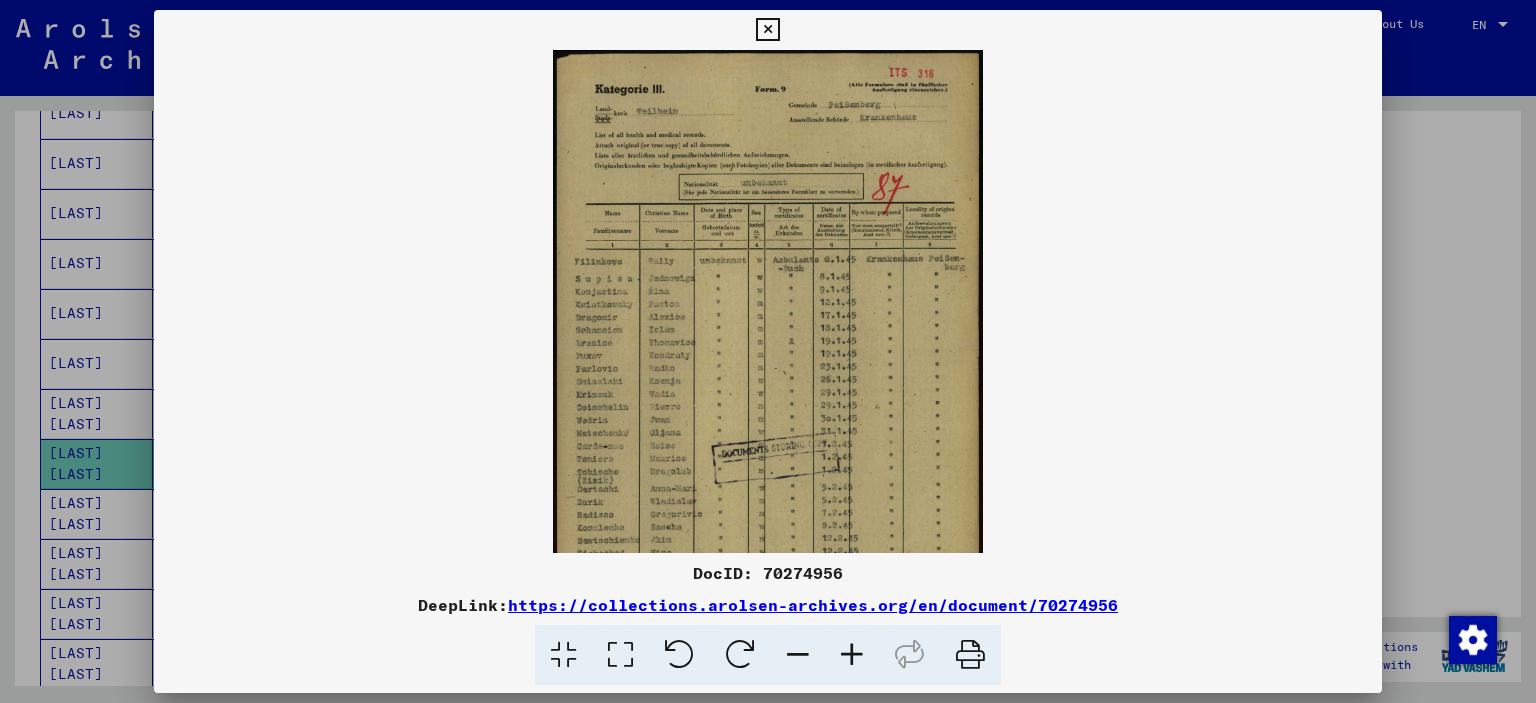 click at bounding box center (852, 655) 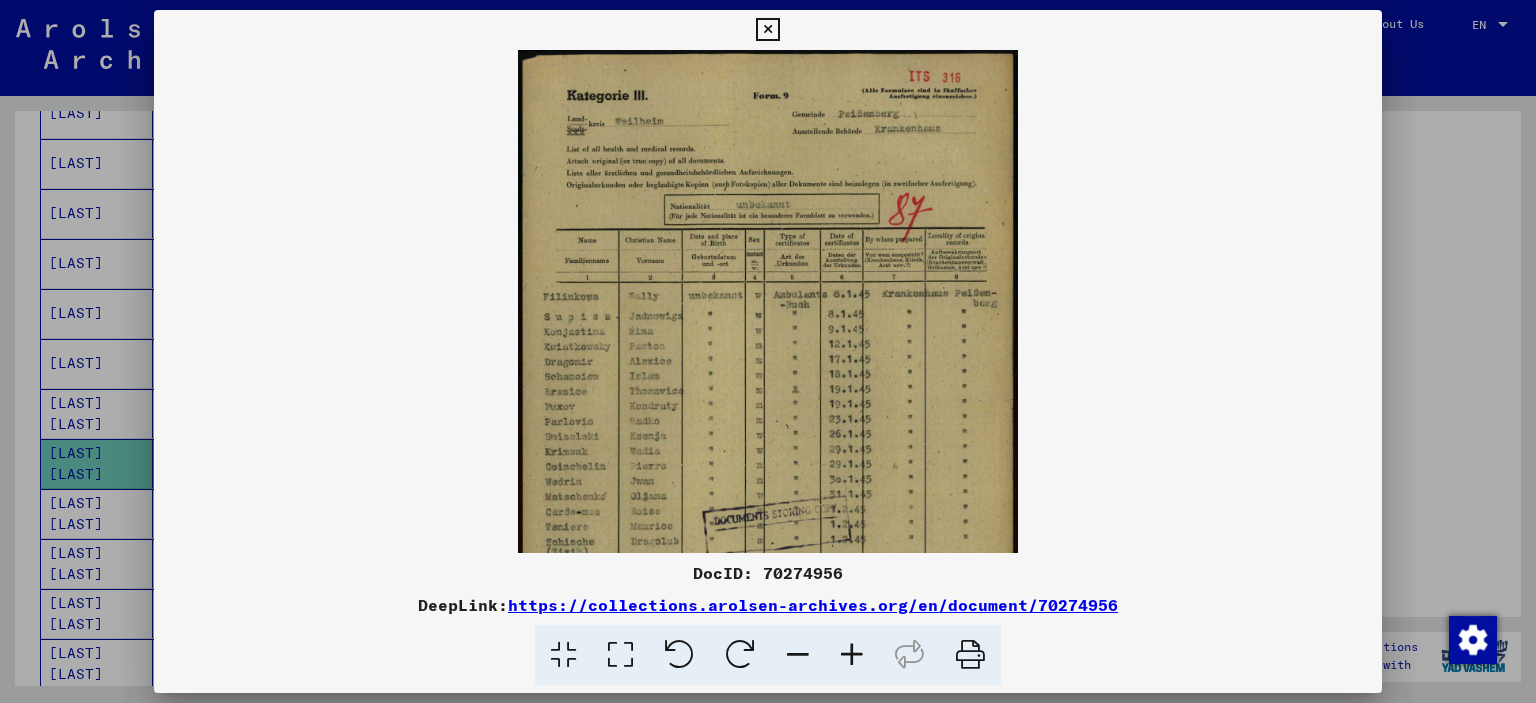 click at bounding box center (852, 655) 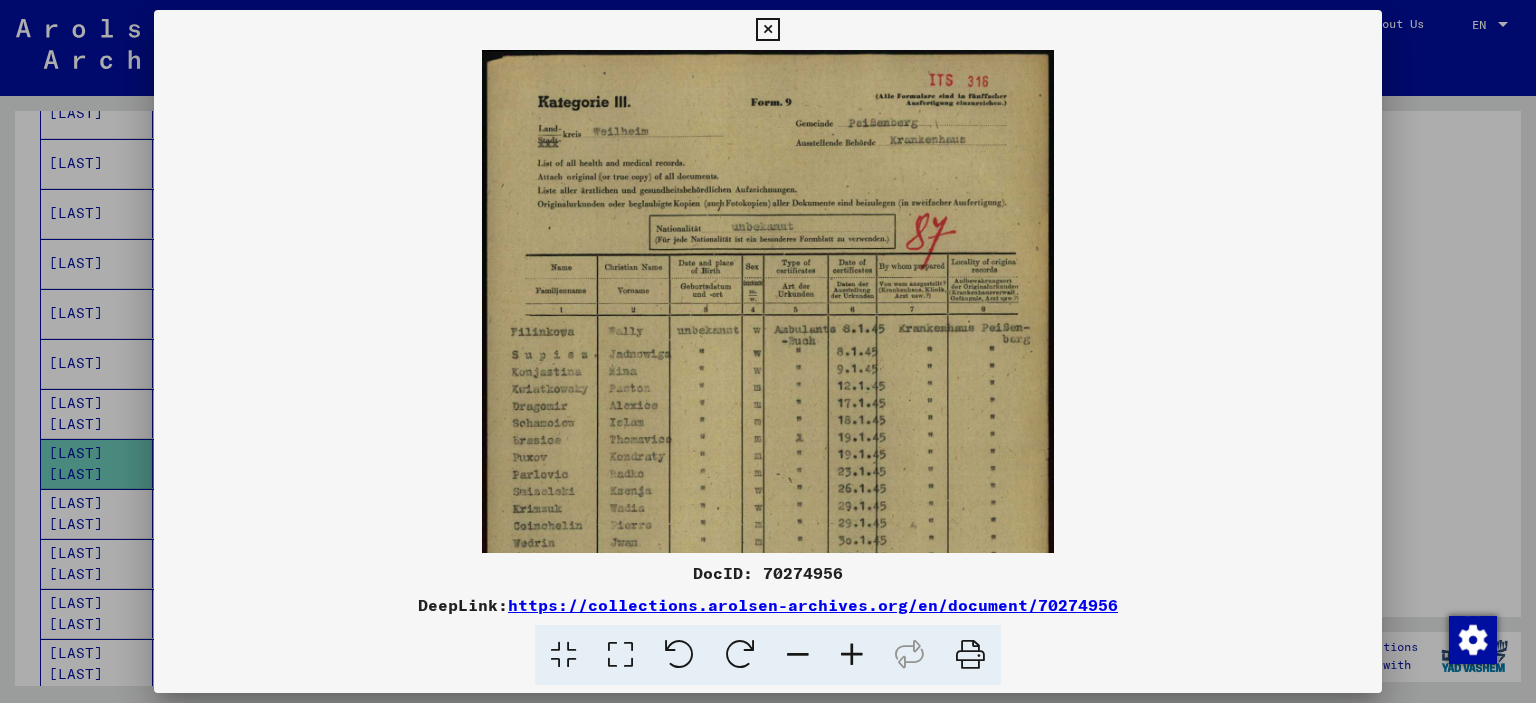click at bounding box center [852, 655] 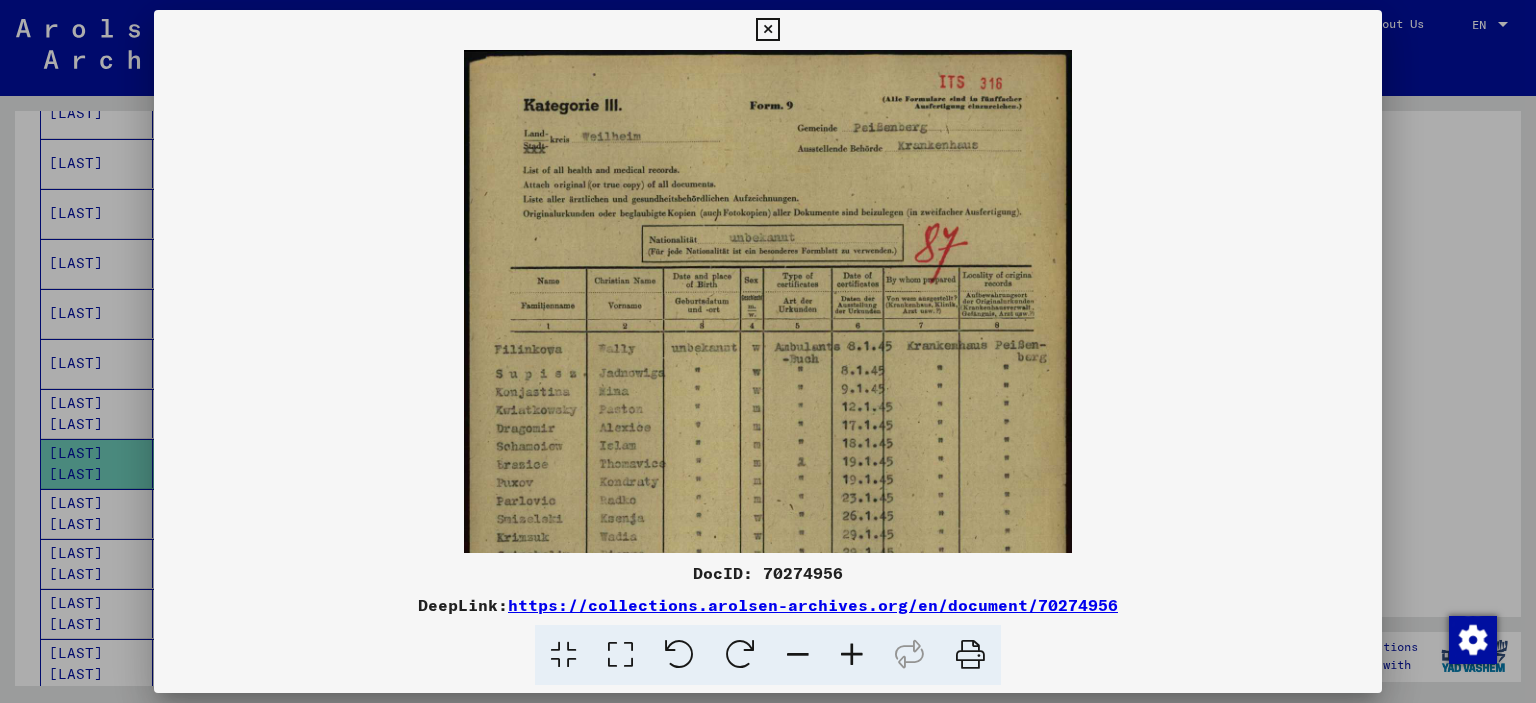 click at bounding box center [852, 655] 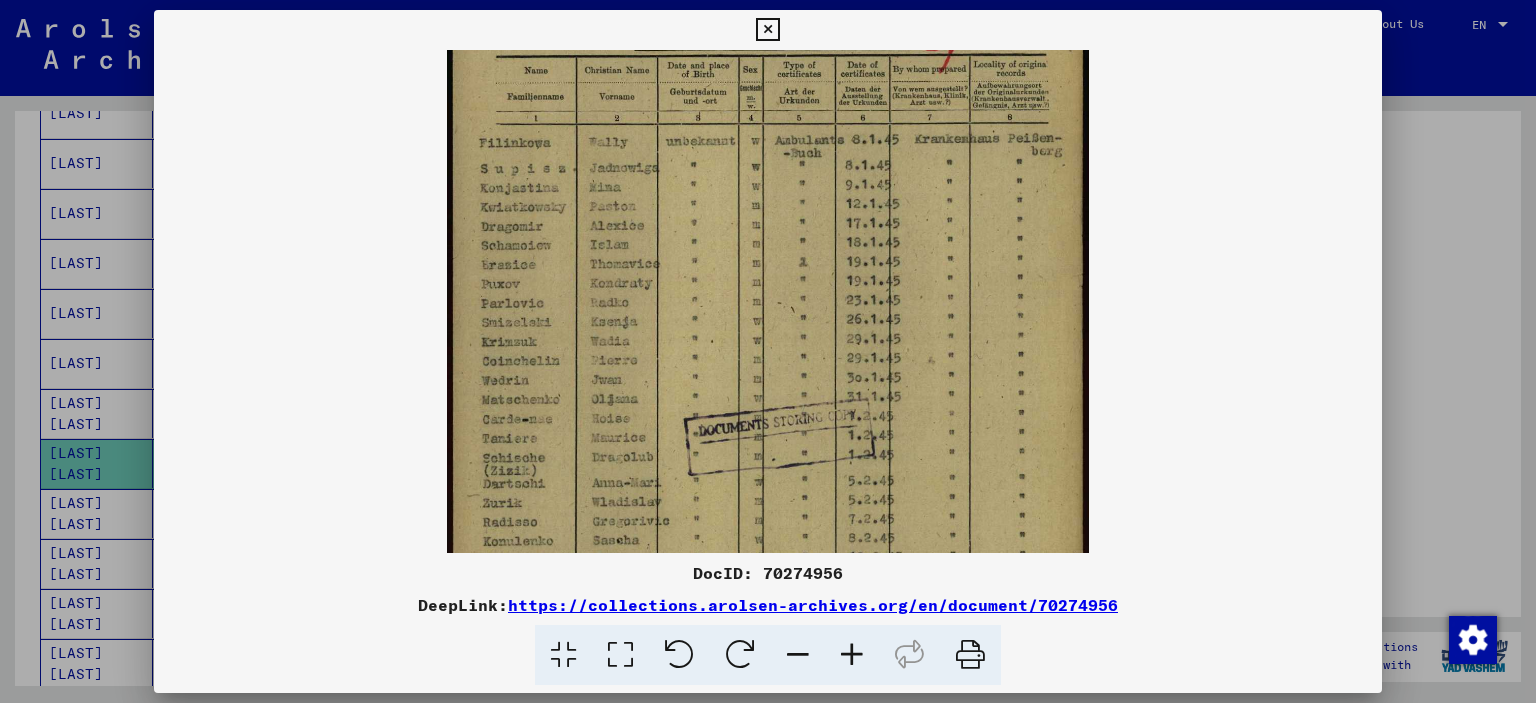 drag, startPoint x: 829, startPoint y: 392, endPoint x: 851, endPoint y: 165, distance: 228.06358 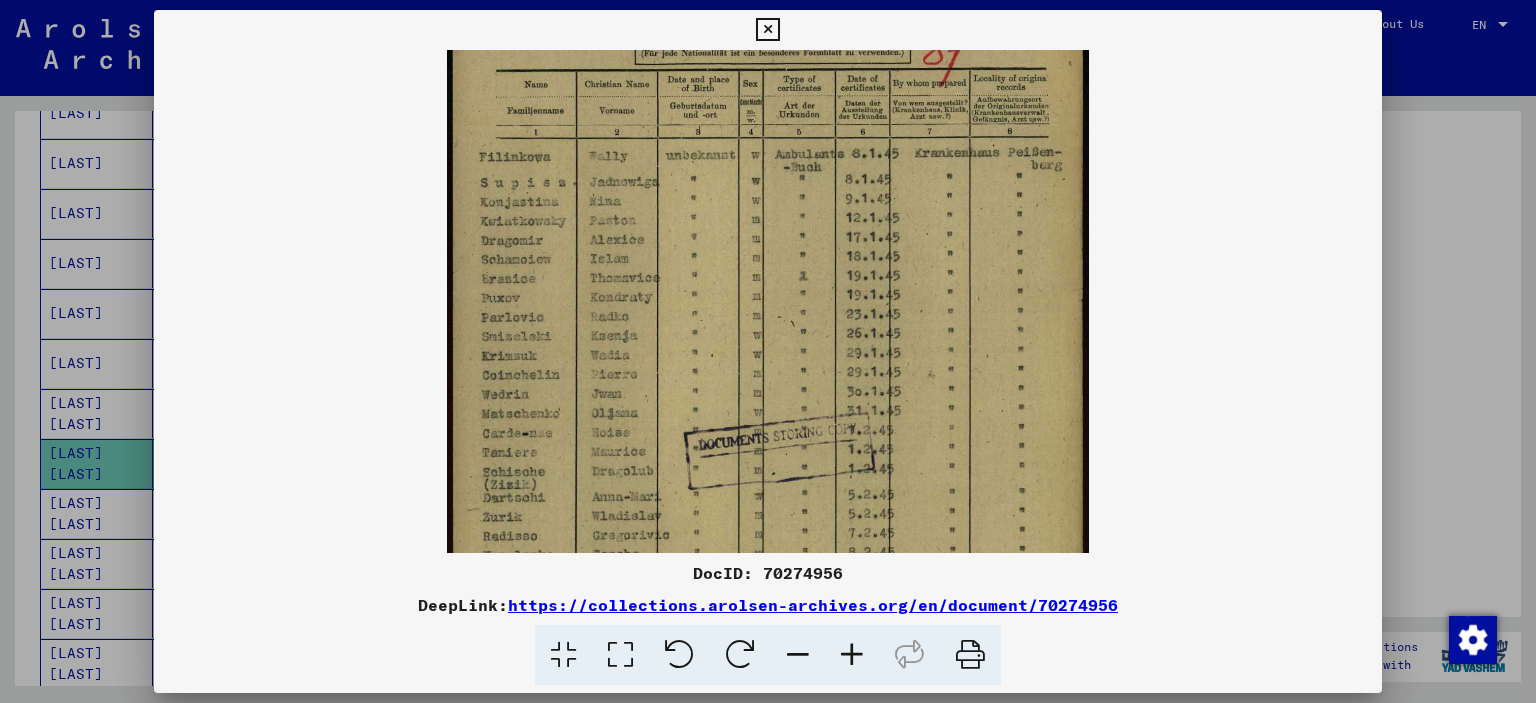 scroll, scrollTop: 132, scrollLeft: 0, axis: vertical 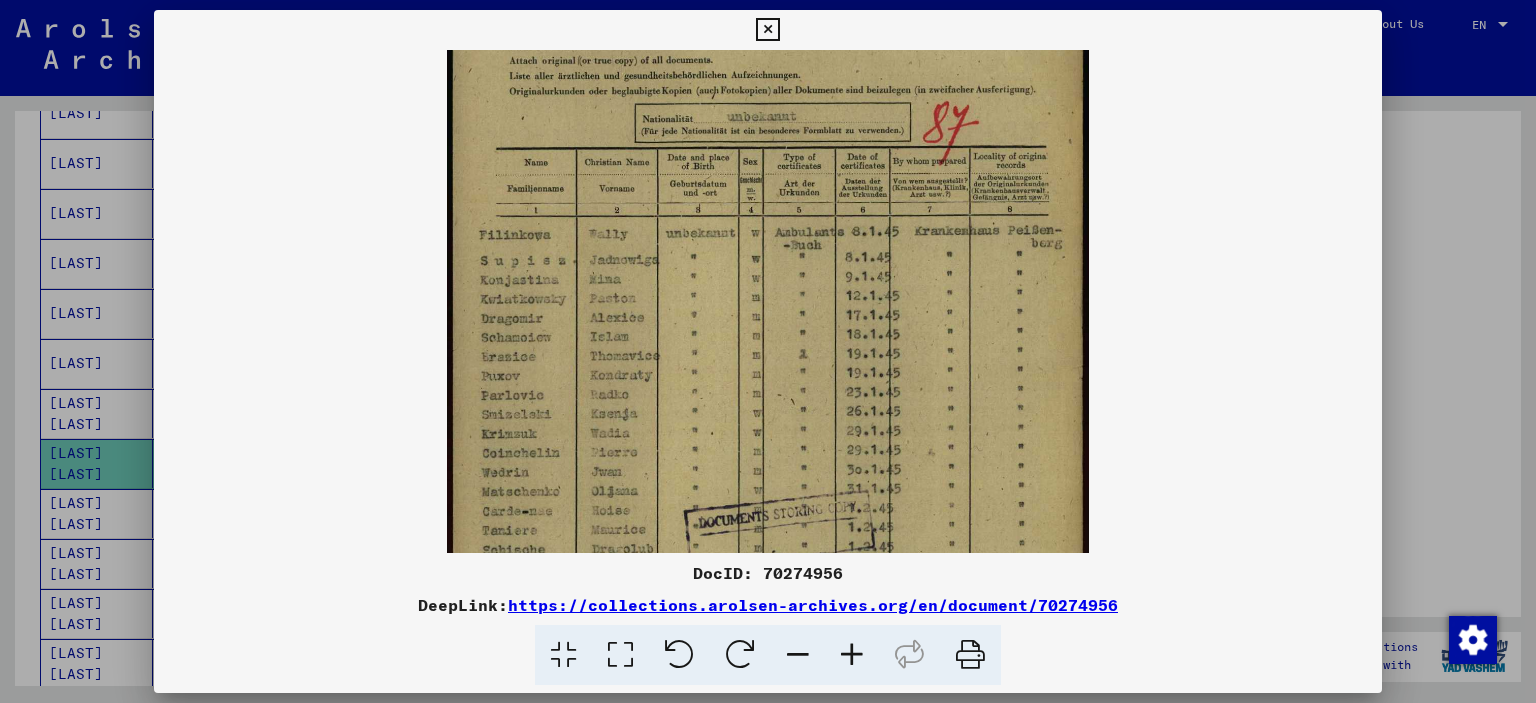 drag, startPoint x: 840, startPoint y: 331, endPoint x: 858, endPoint y: 429, distance: 99.63935 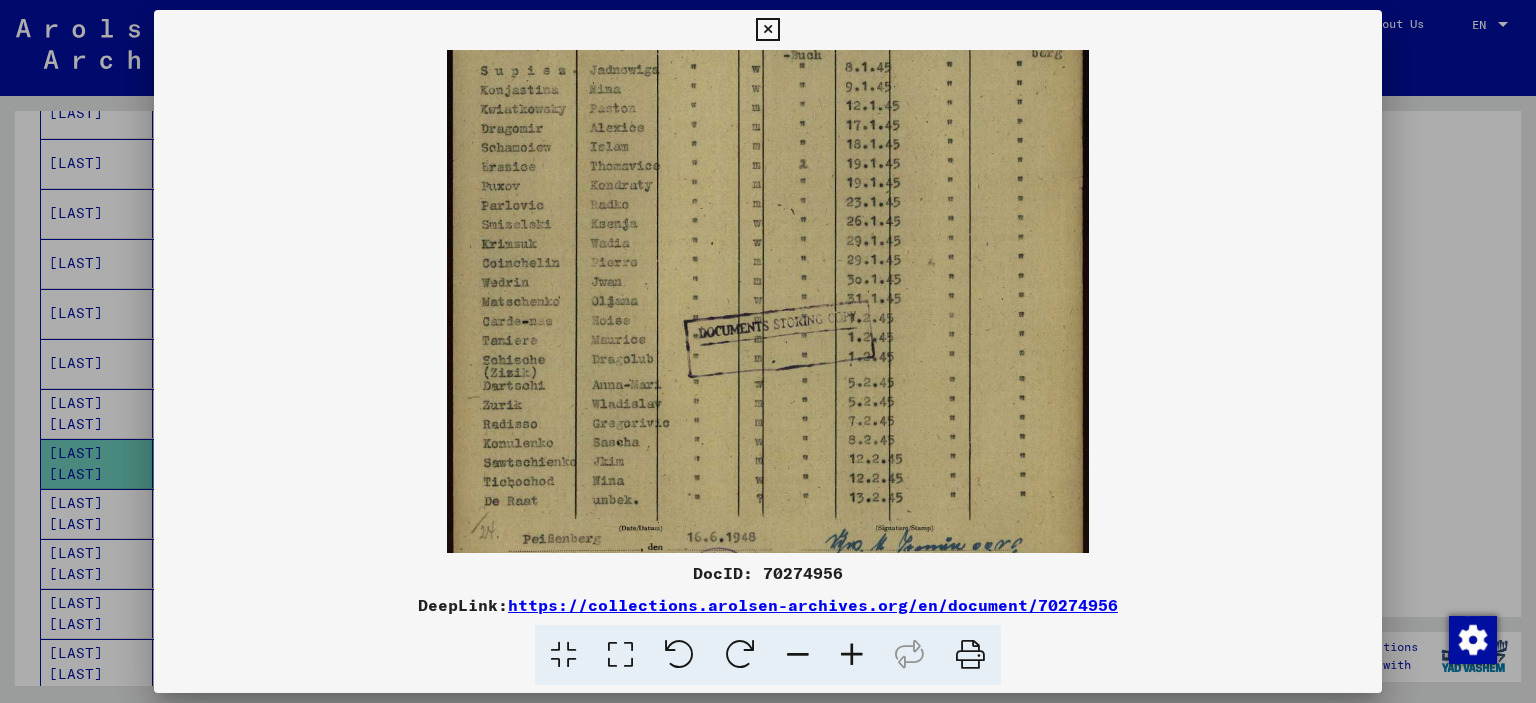 scroll, scrollTop: 343, scrollLeft: 0, axis: vertical 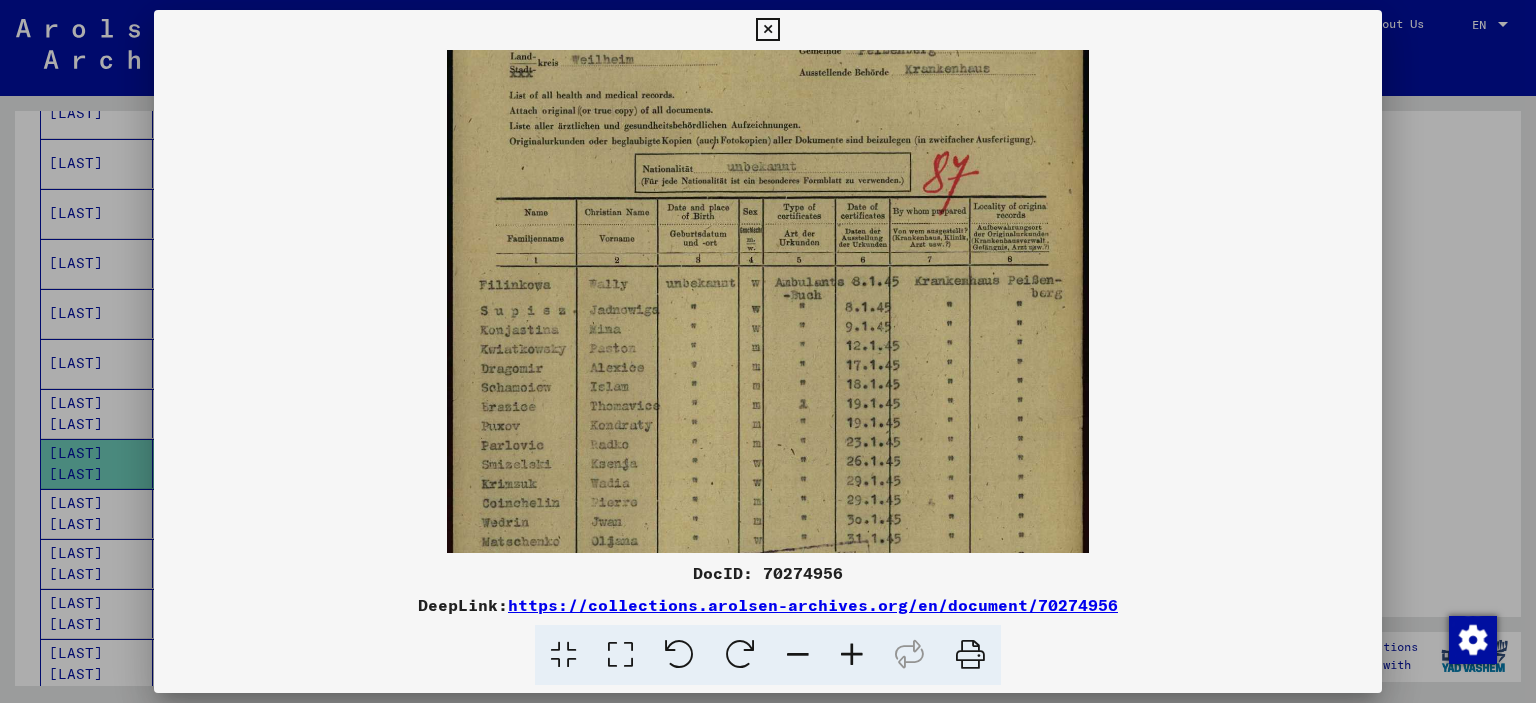drag, startPoint x: 1044, startPoint y: 387, endPoint x: 992, endPoint y: 440, distance: 74.24958 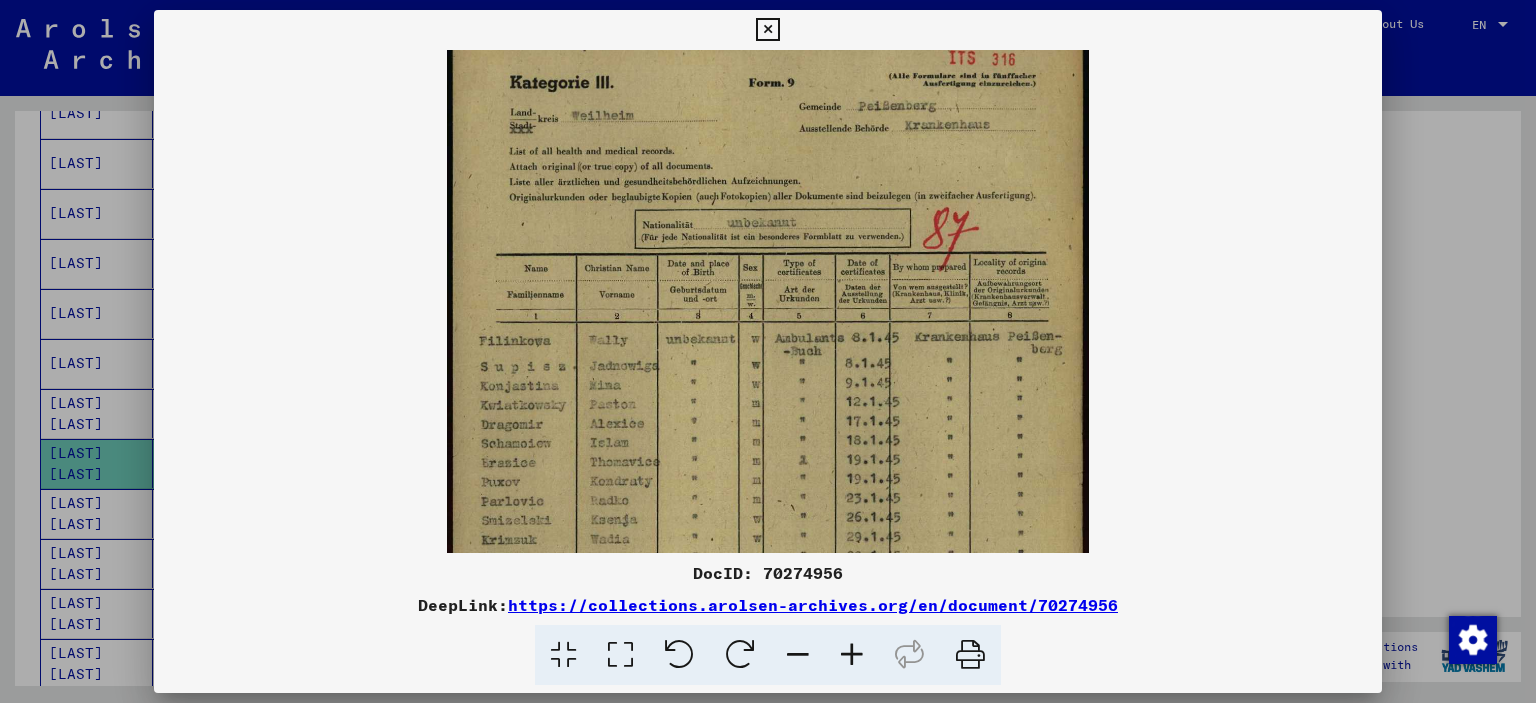scroll, scrollTop: 19, scrollLeft: 0, axis: vertical 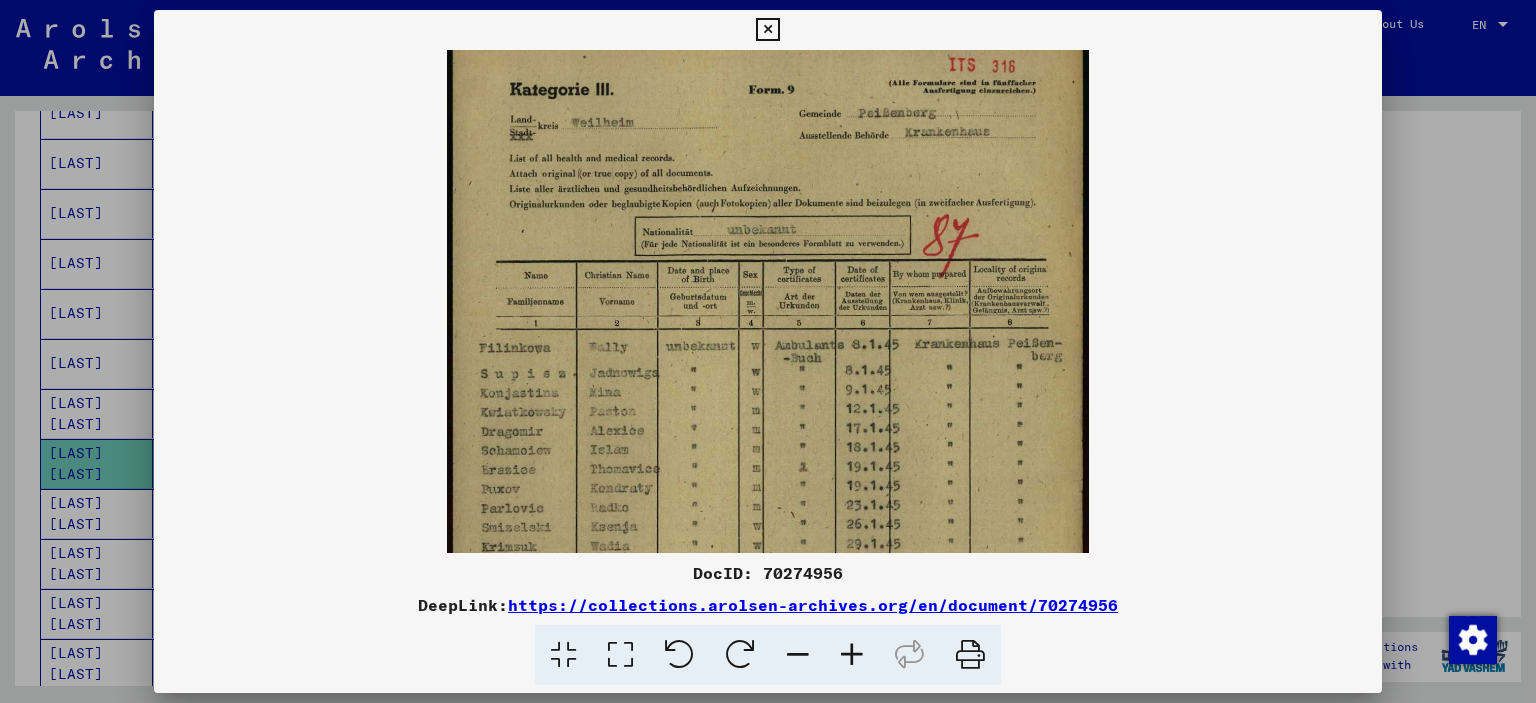 drag, startPoint x: 953, startPoint y: 296, endPoint x: 935, endPoint y: 360, distance: 66.48308 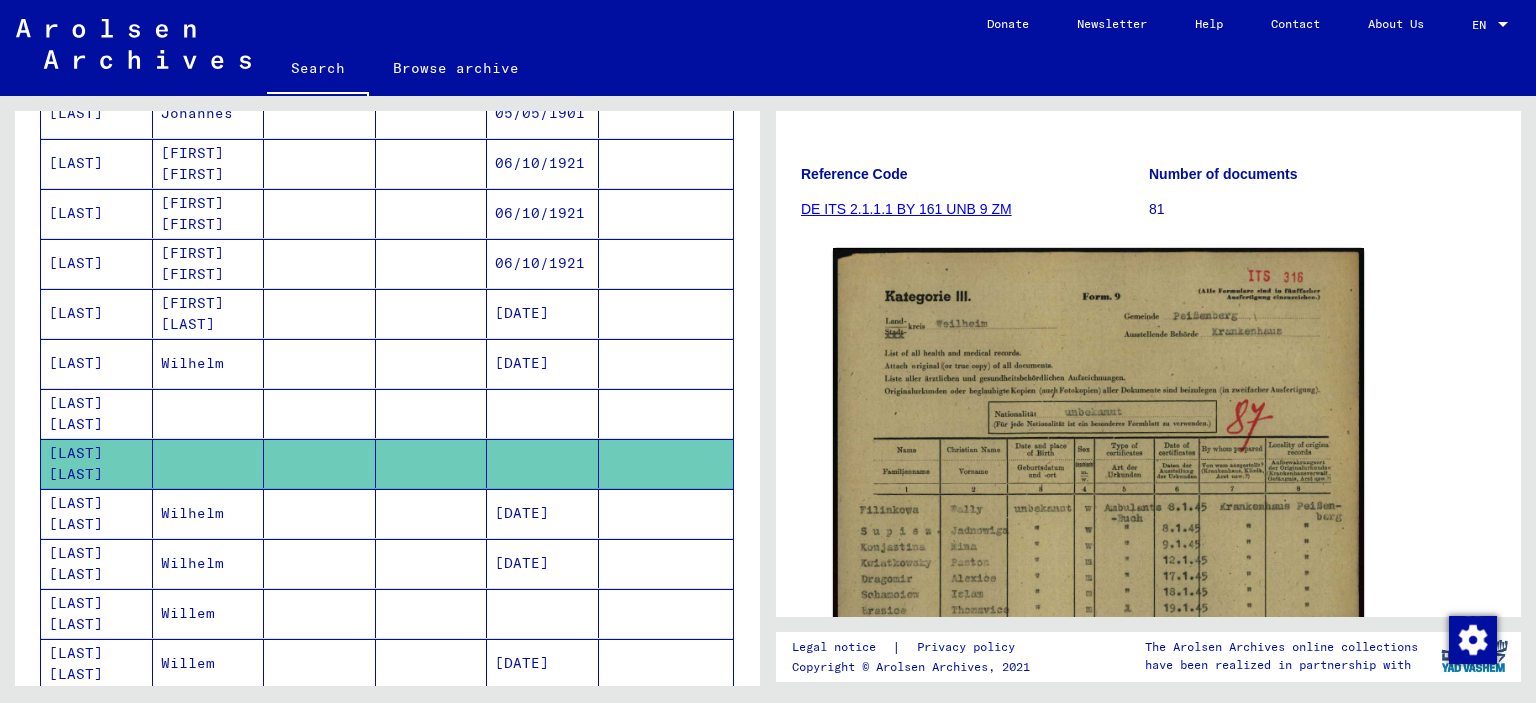 scroll, scrollTop: 916, scrollLeft: 0, axis: vertical 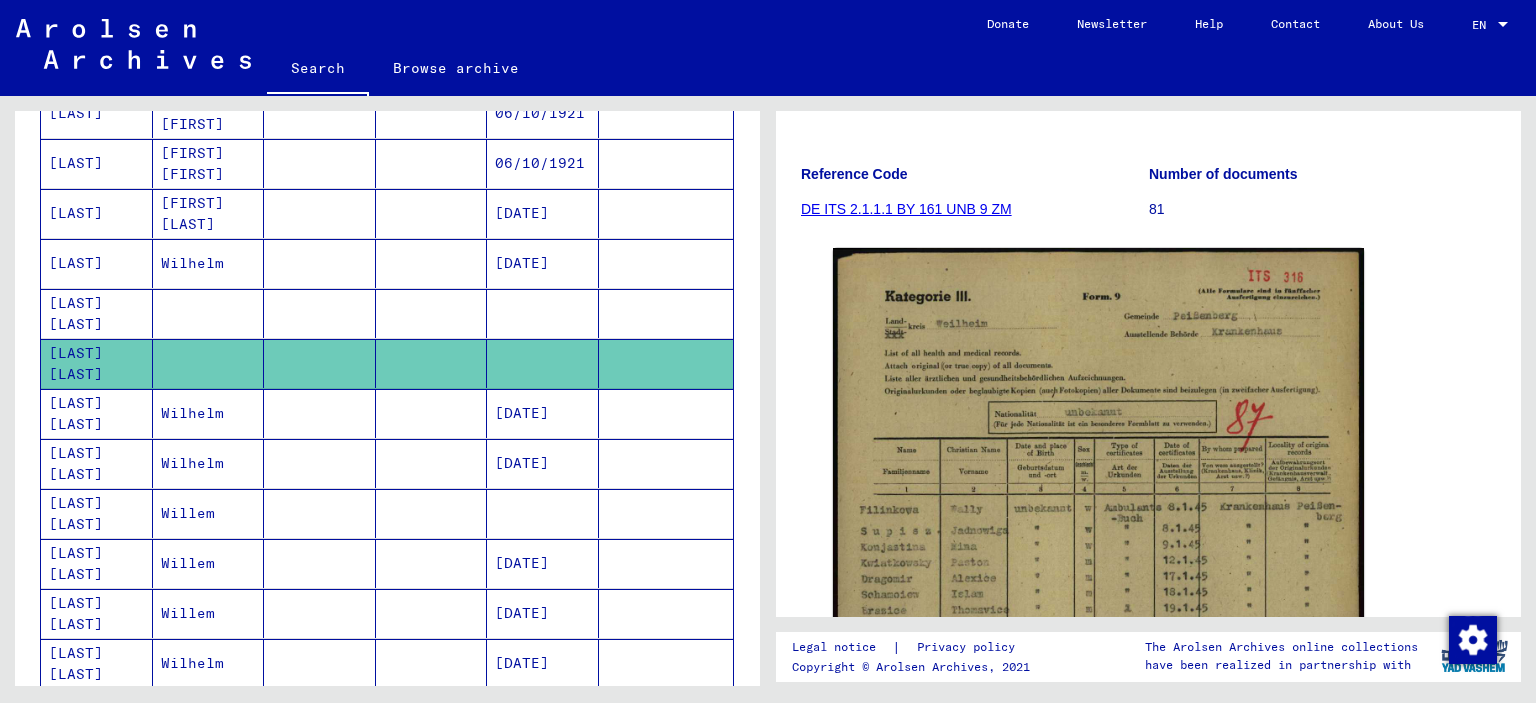 click on "[DATE]" at bounding box center (543, 513) 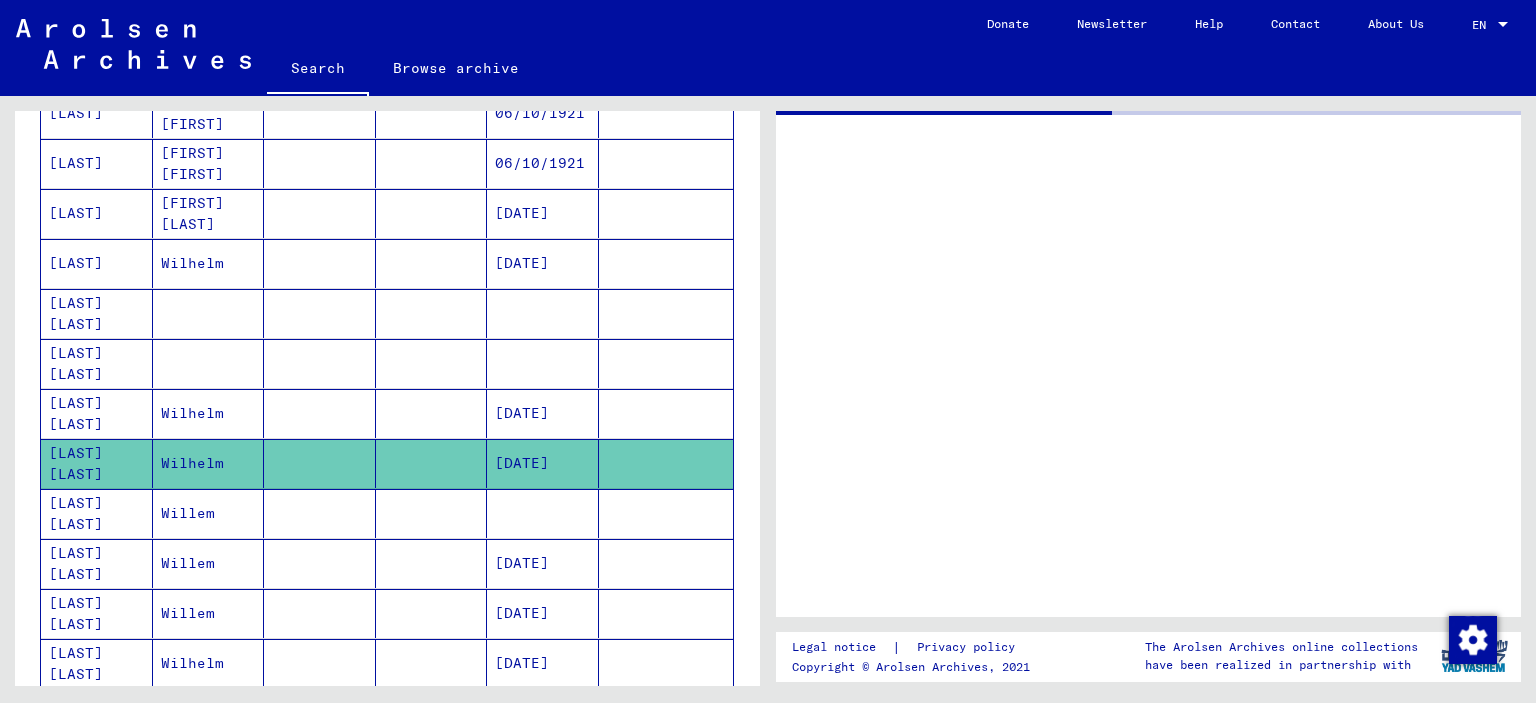 scroll, scrollTop: 0, scrollLeft: 0, axis: both 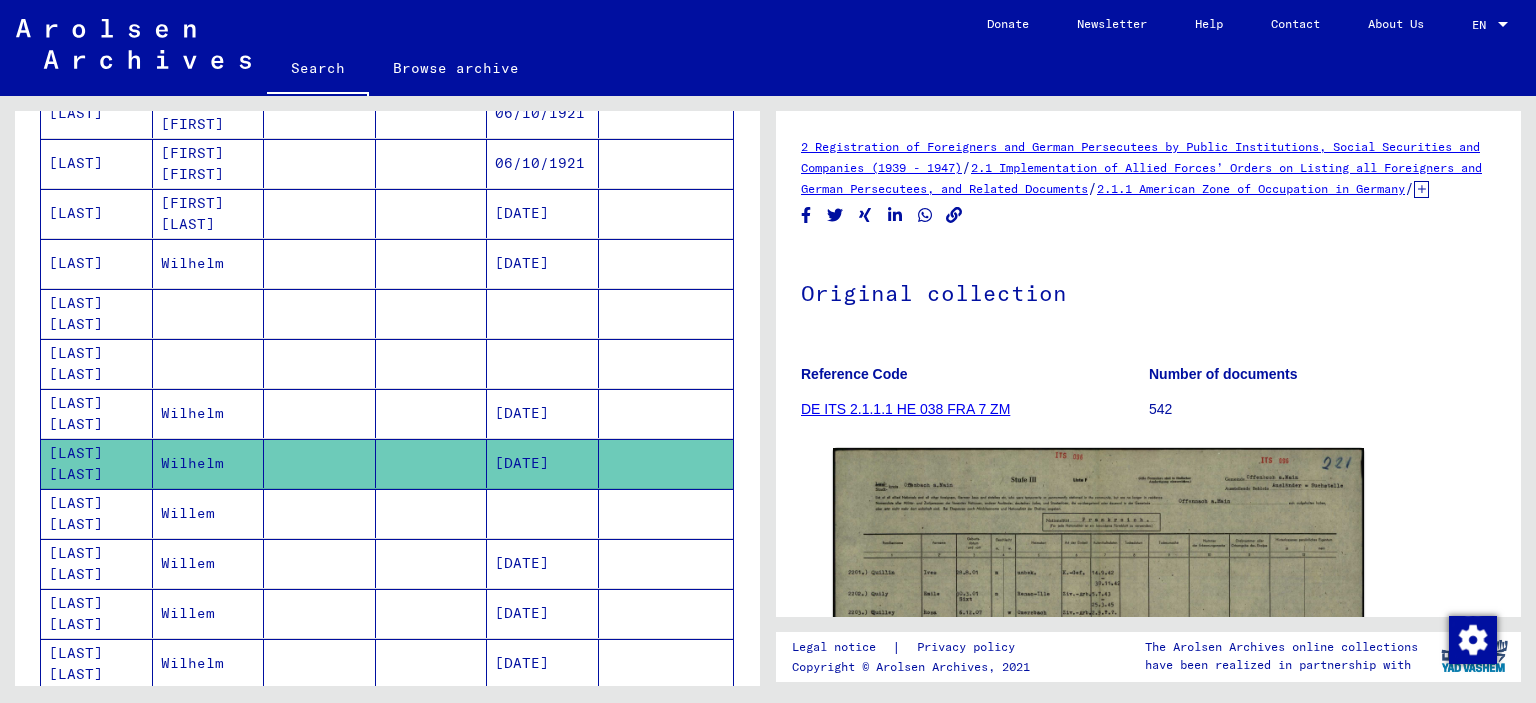 click on "[DATE]" at bounding box center [543, 463] 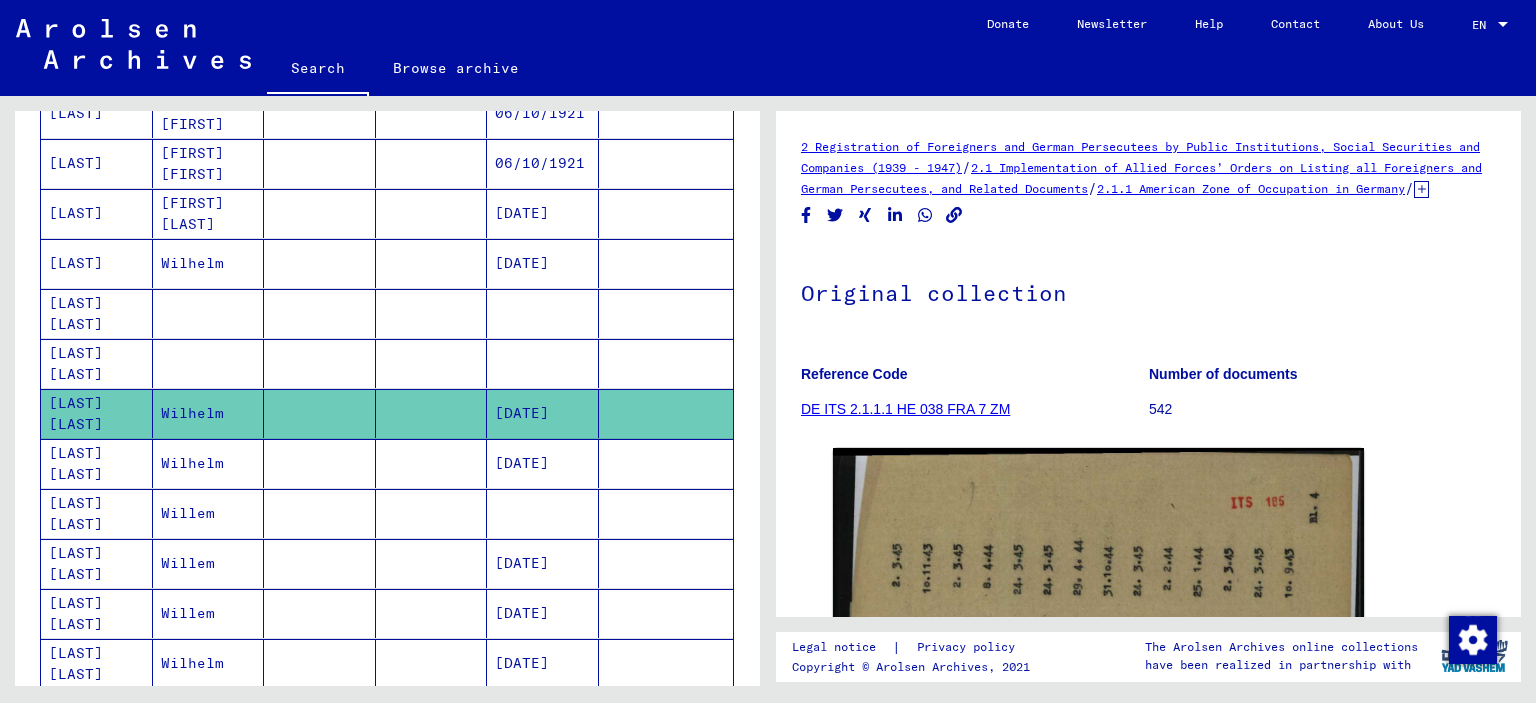 scroll, scrollTop: 200, scrollLeft: 0, axis: vertical 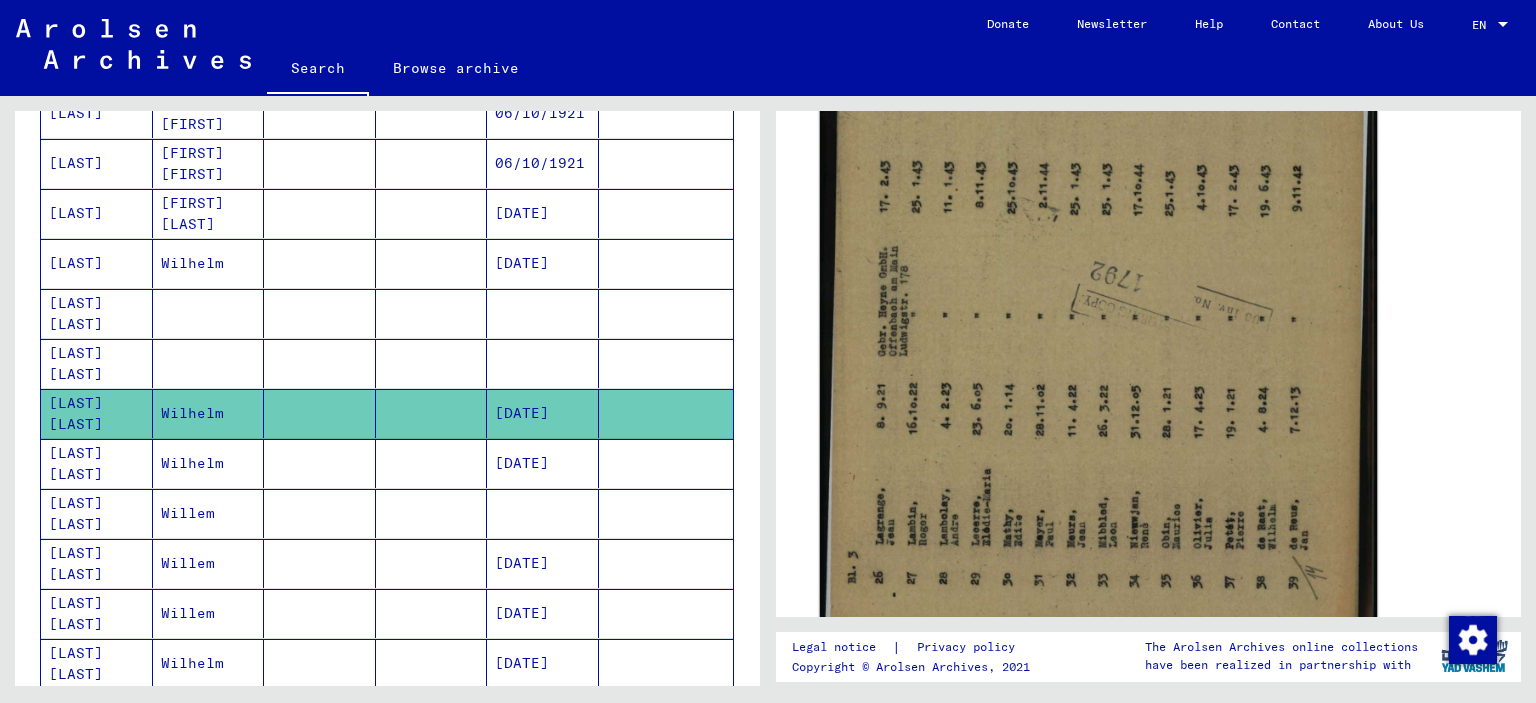 click 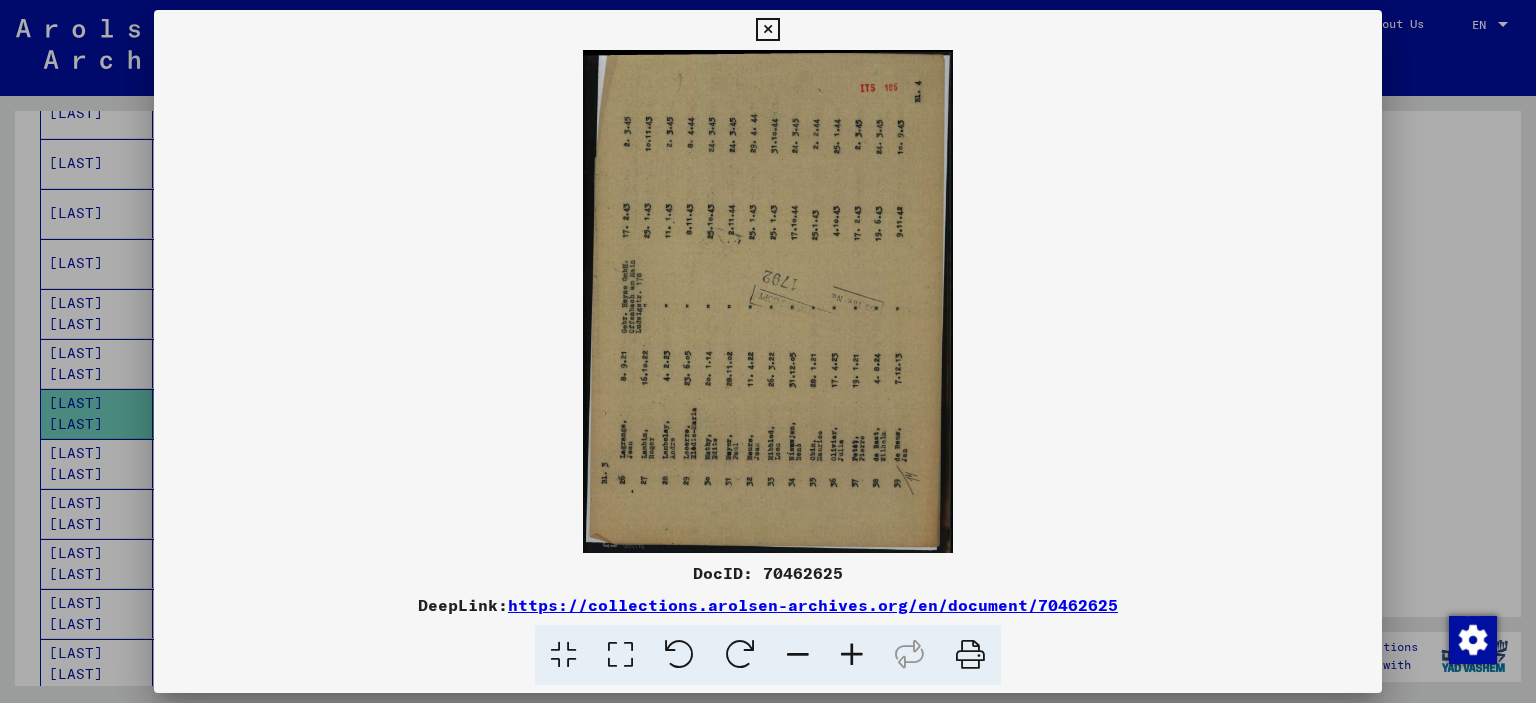 click at bounding box center [740, 655] 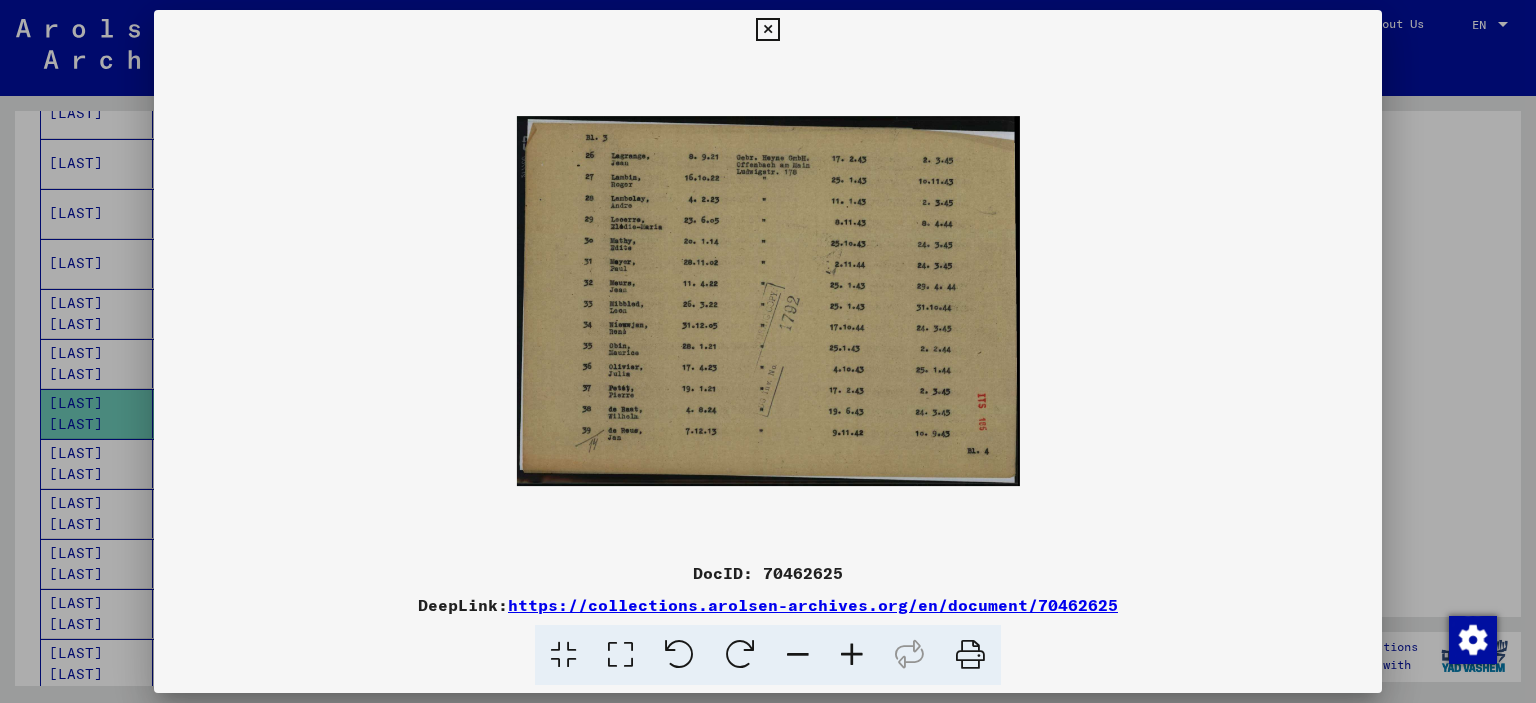 click at bounding box center [852, 655] 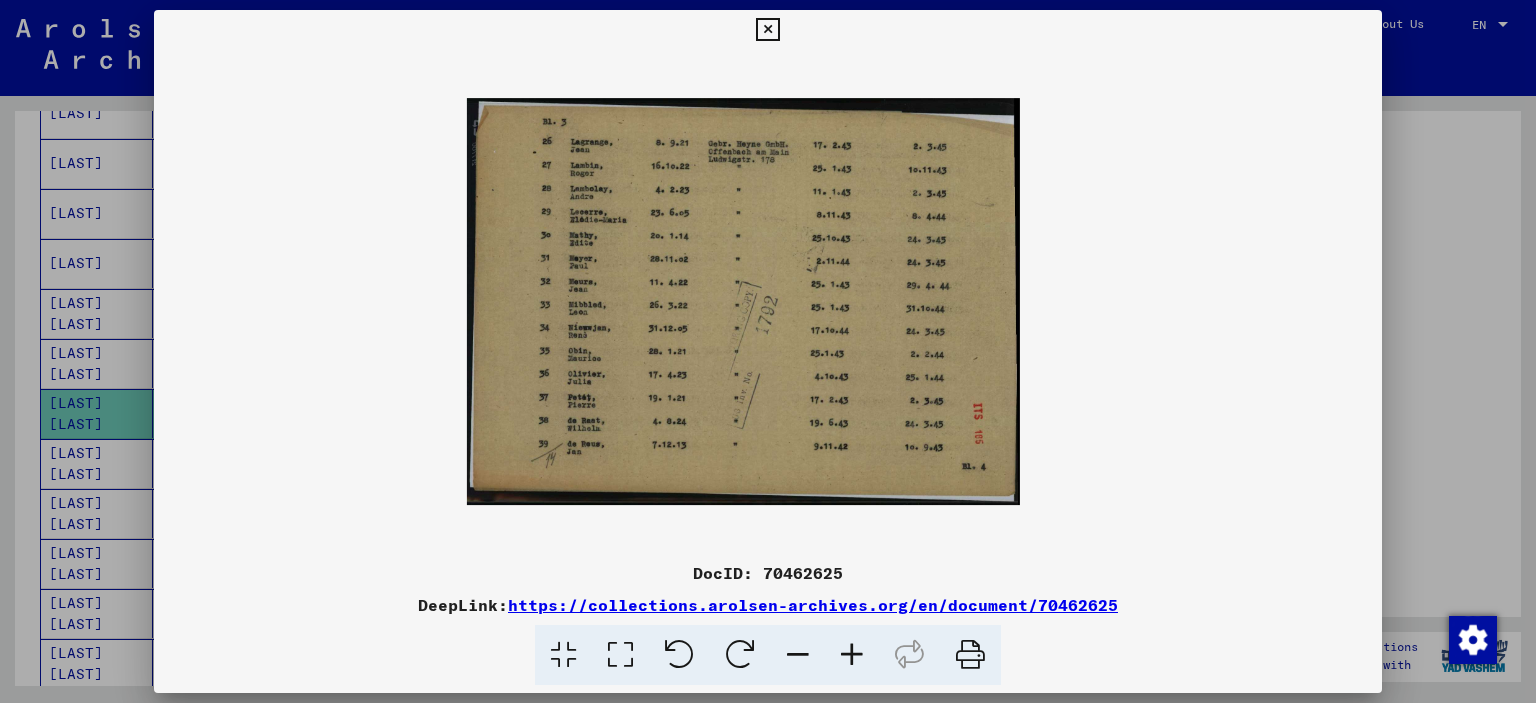 click at bounding box center [852, 655] 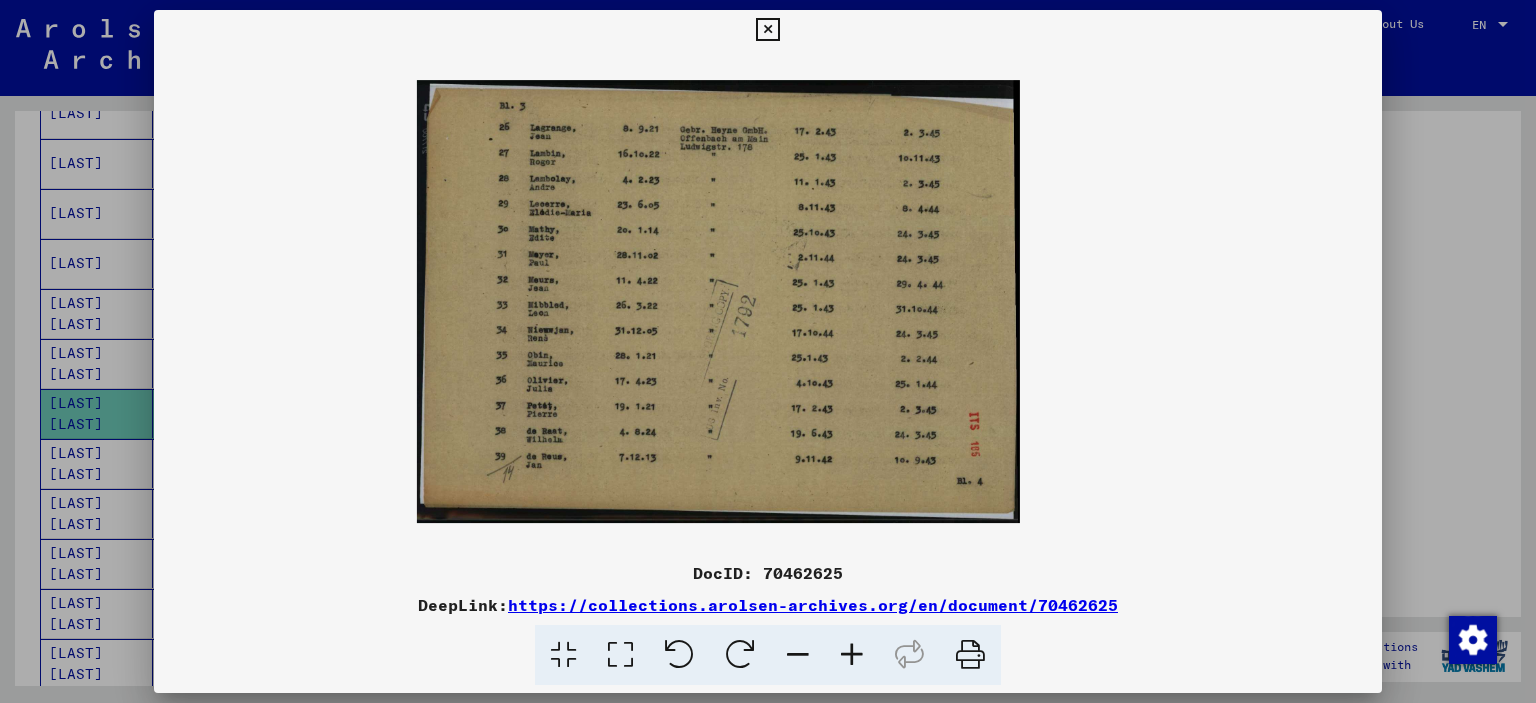 click at bounding box center (852, 655) 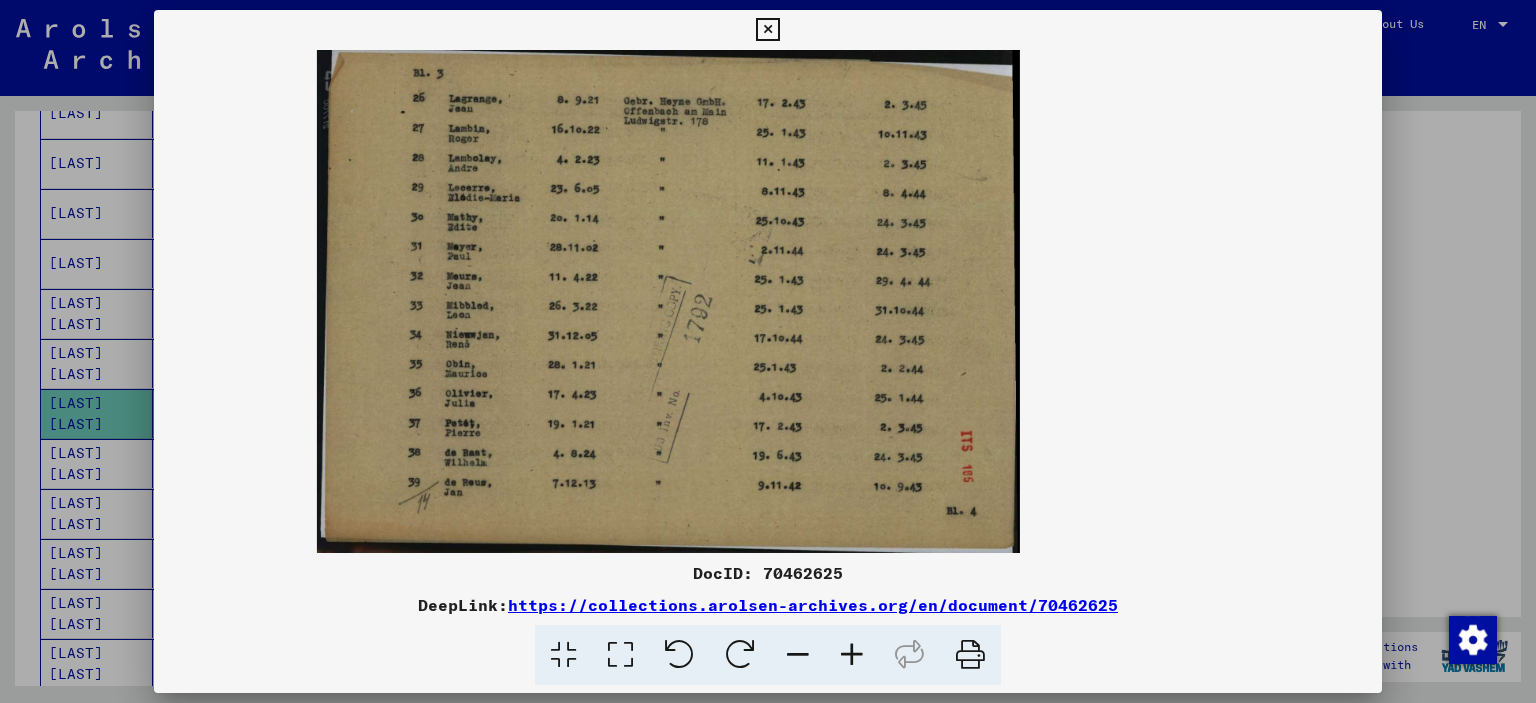 click at bounding box center [852, 655] 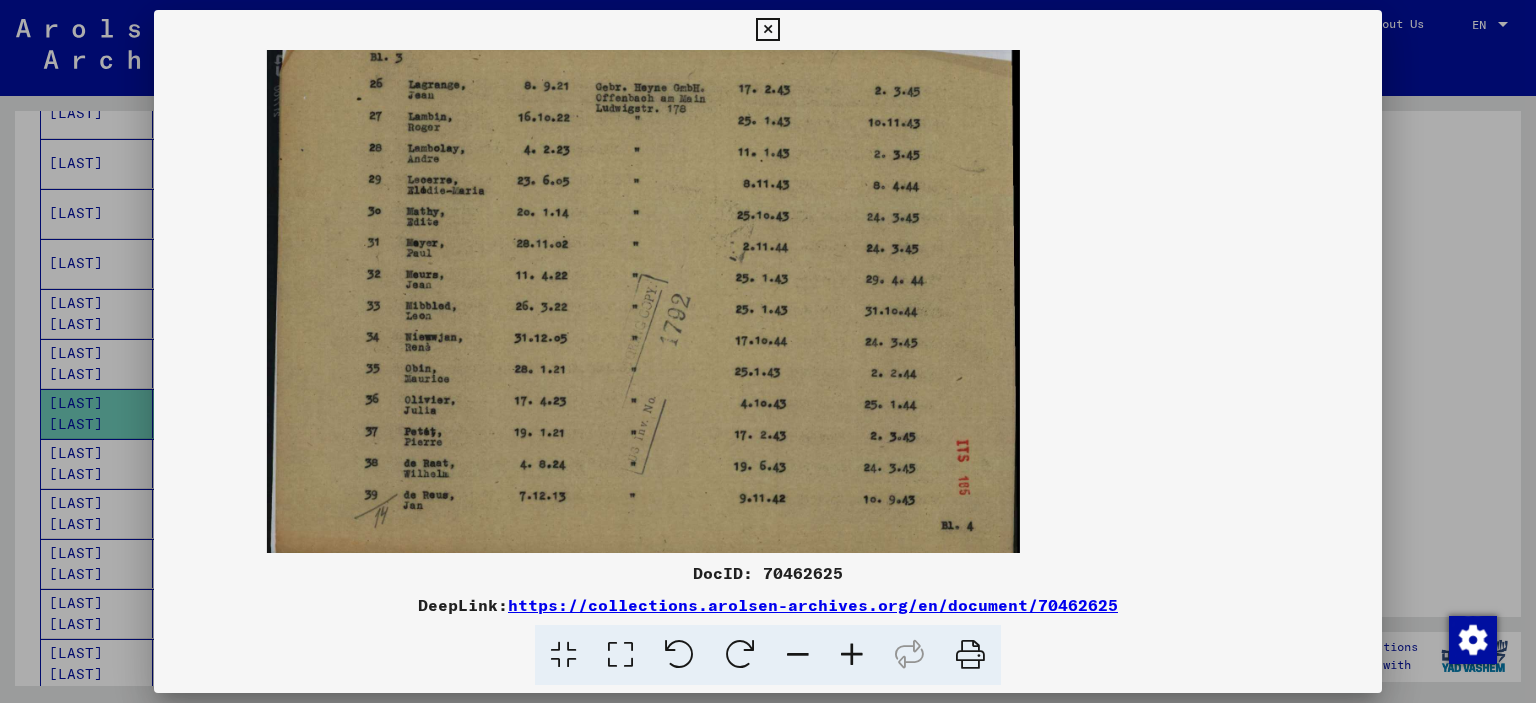 click at bounding box center [852, 655] 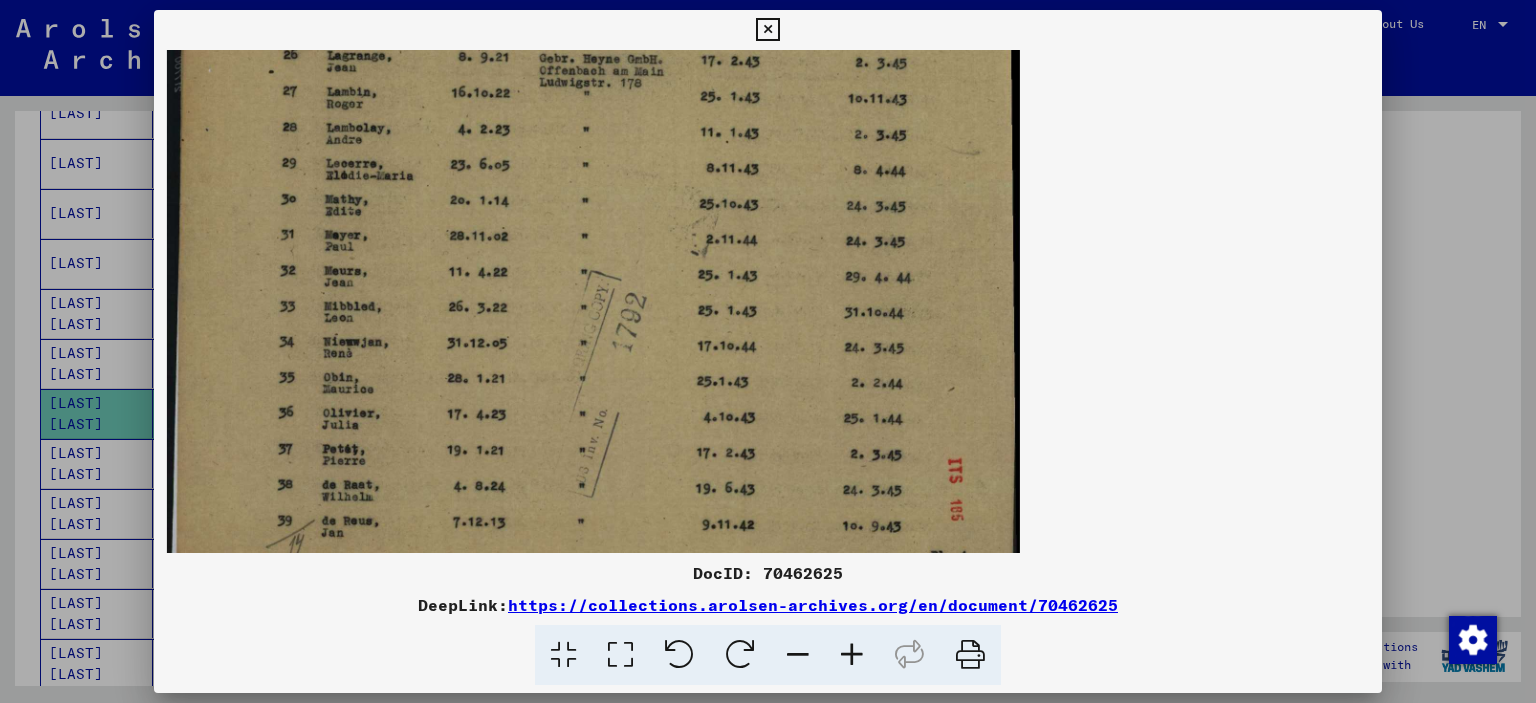 click at bounding box center [852, 655] 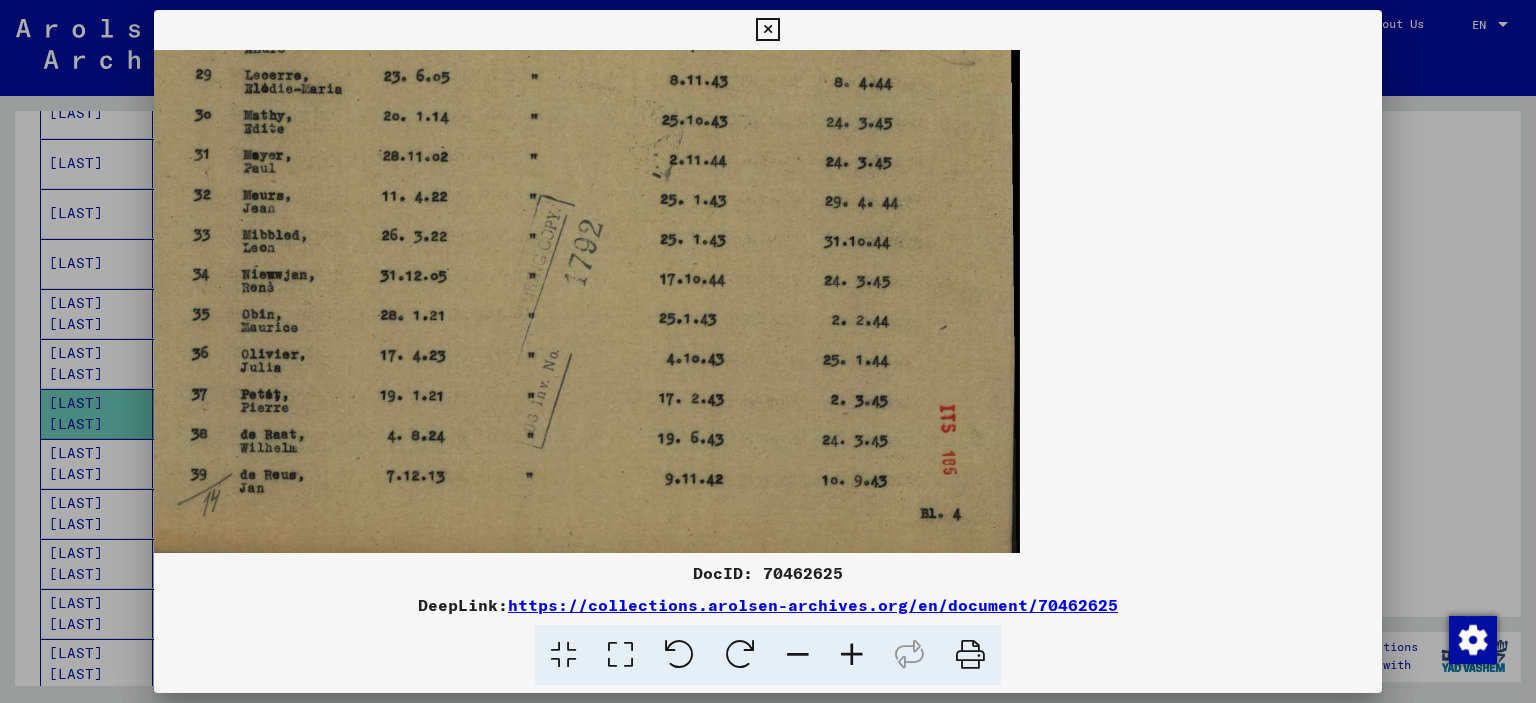 scroll, scrollTop: 80, scrollLeft: 0, axis: vertical 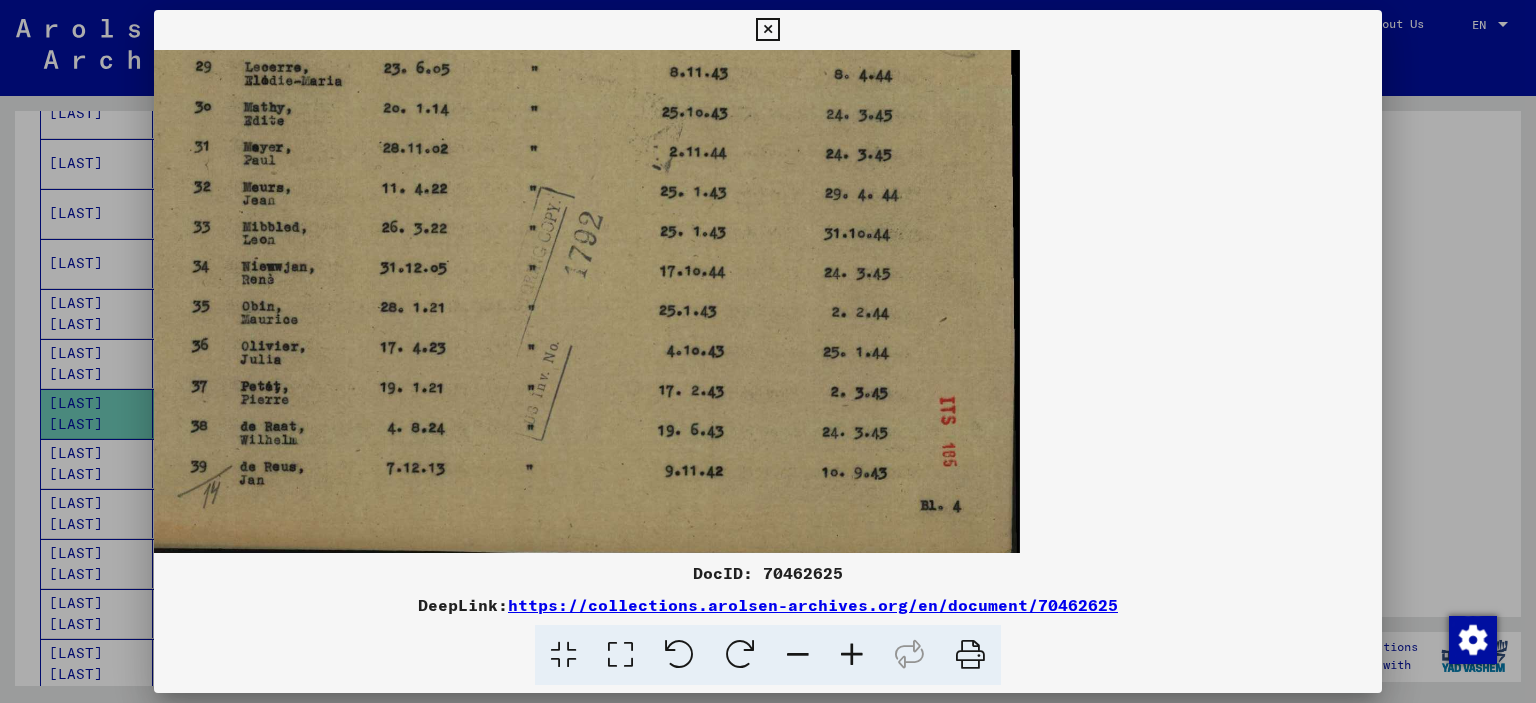 click at bounding box center [542, 221] 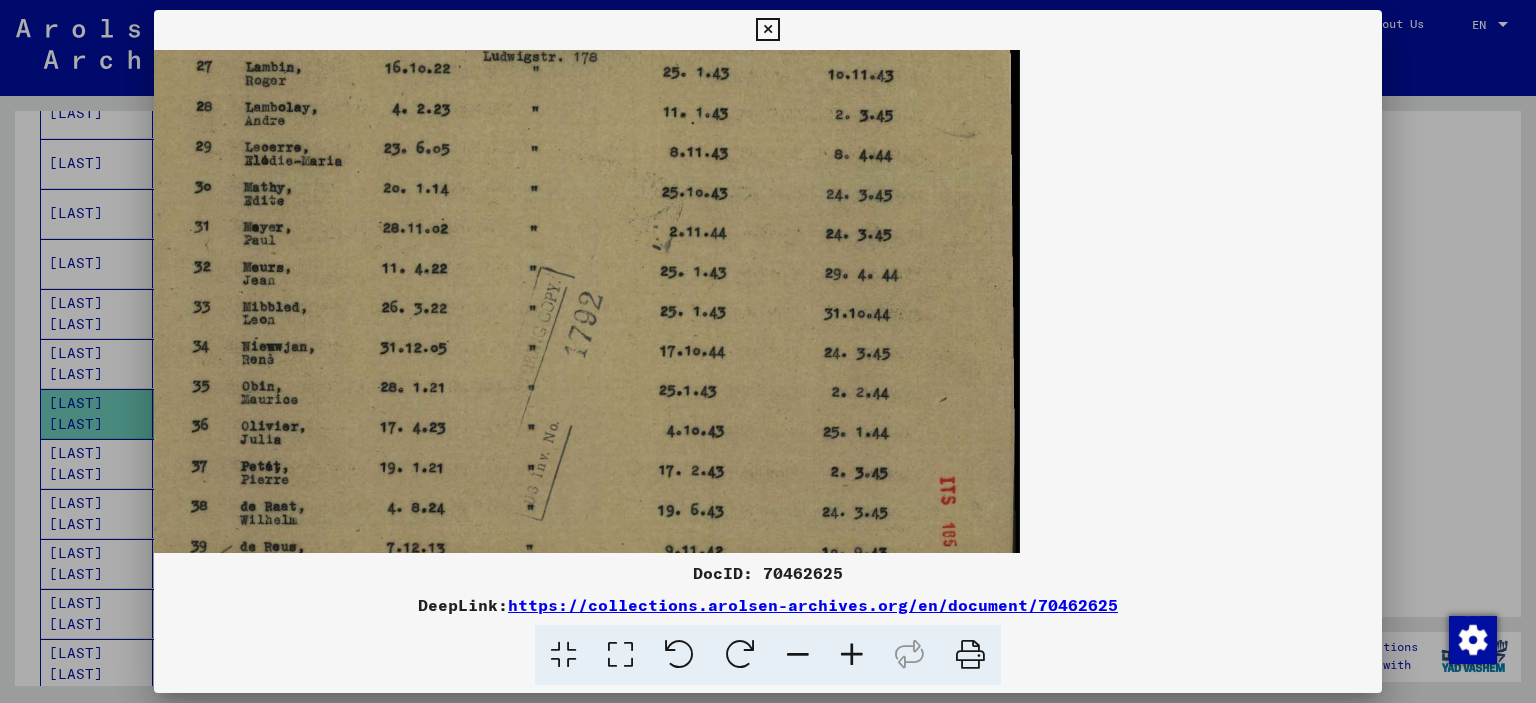 scroll, scrollTop: 3, scrollLeft: 0, axis: vertical 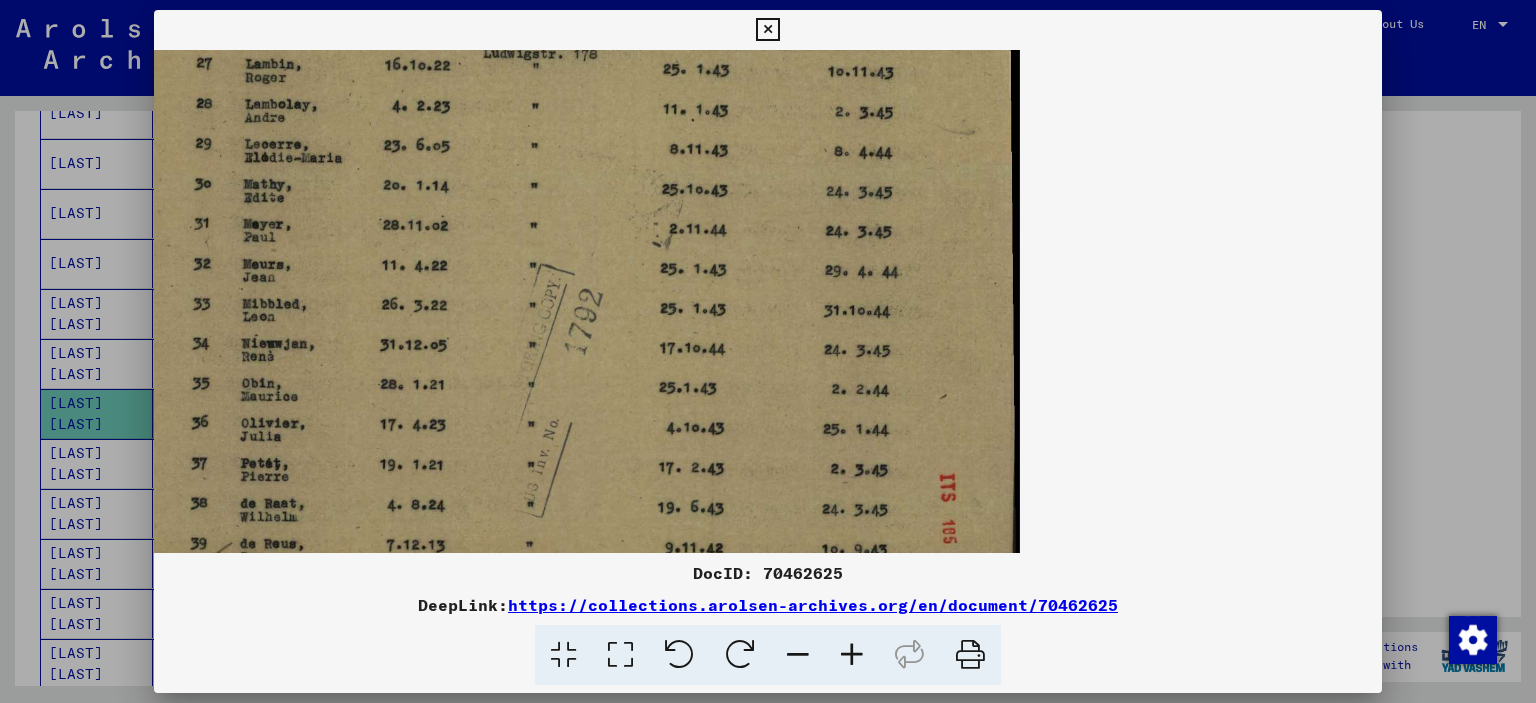 drag, startPoint x: 950, startPoint y: 307, endPoint x: 936, endPoint y: 439, distance: 132.74034 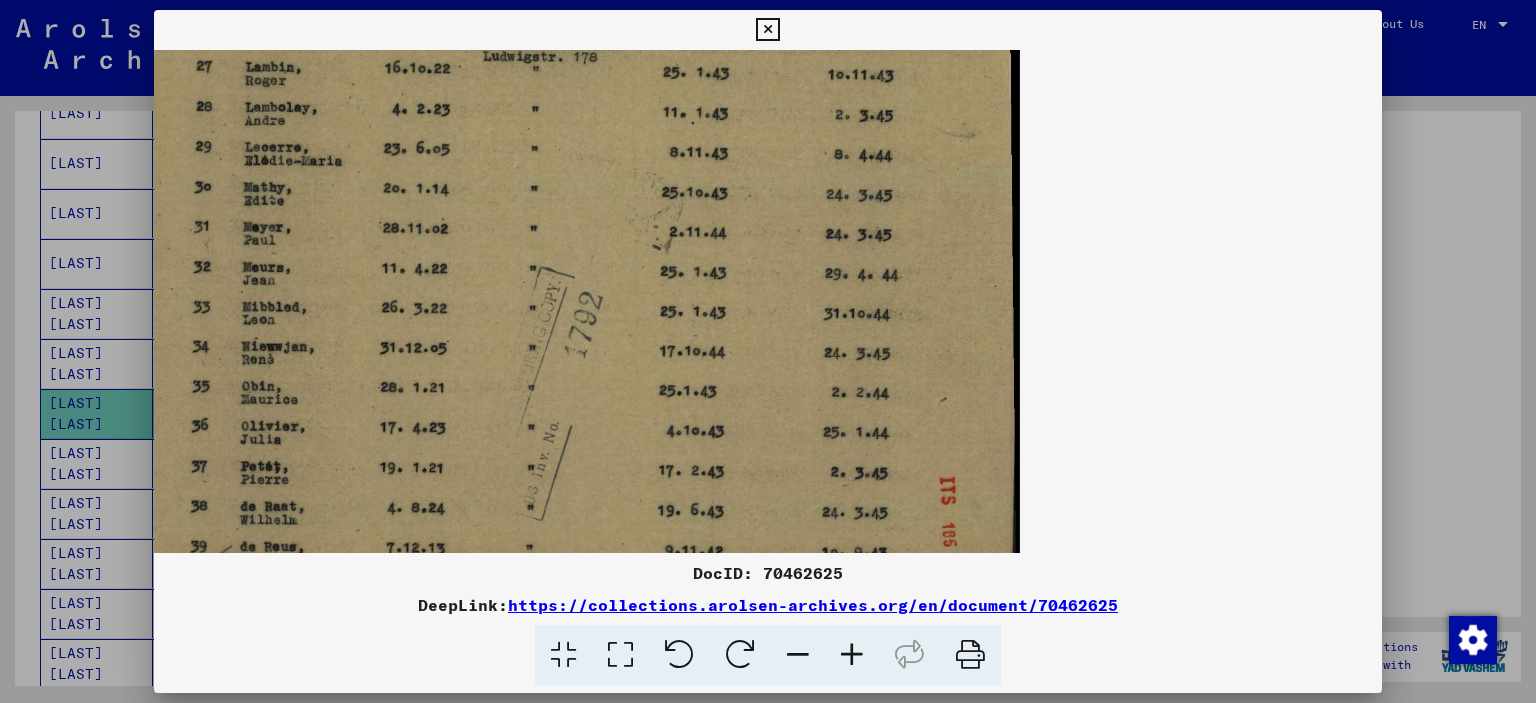 drag, startPoint x: 862, startPoint y: 260, endPoint x: 864, endPoint y: 386, distance: 126.01587 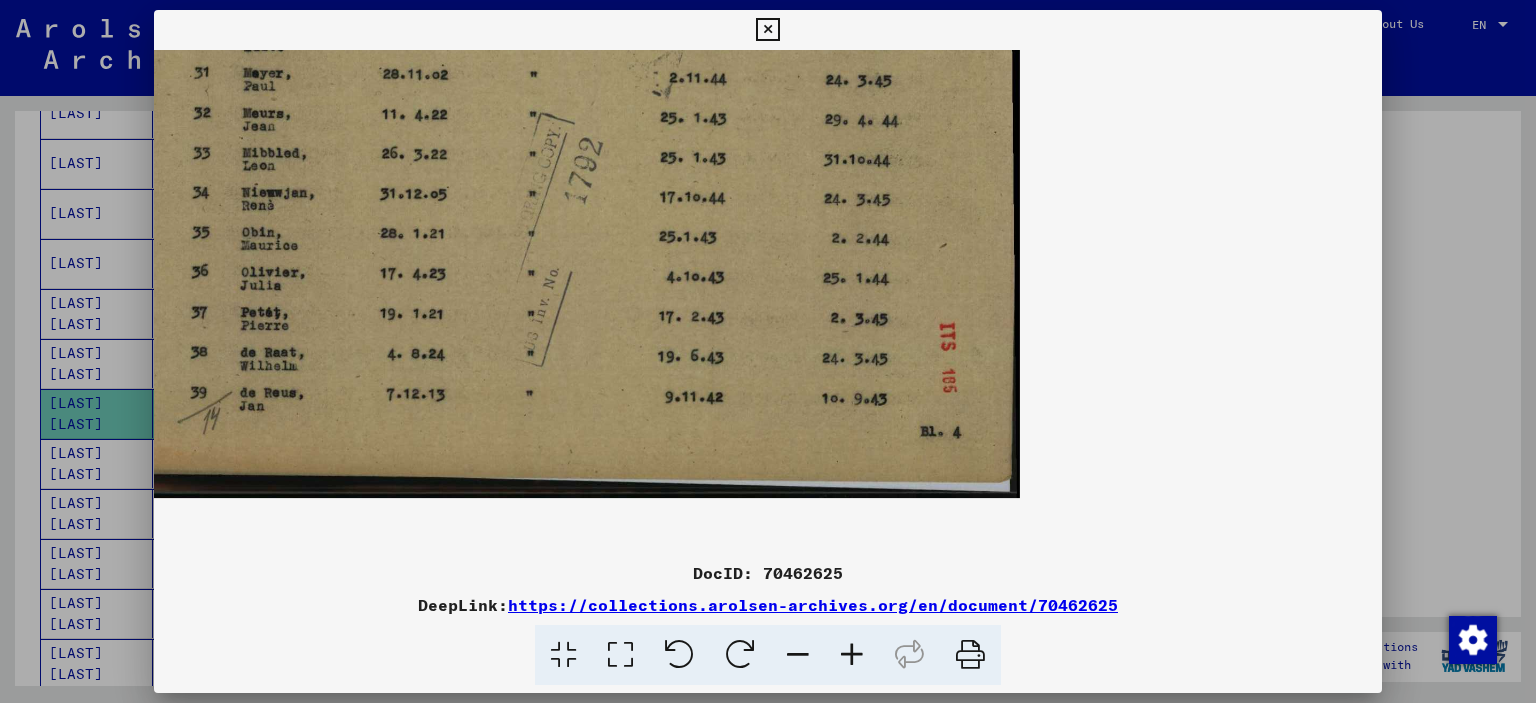 scroll, scrollTop: 168, scrollLeft: 0, axis: vertical 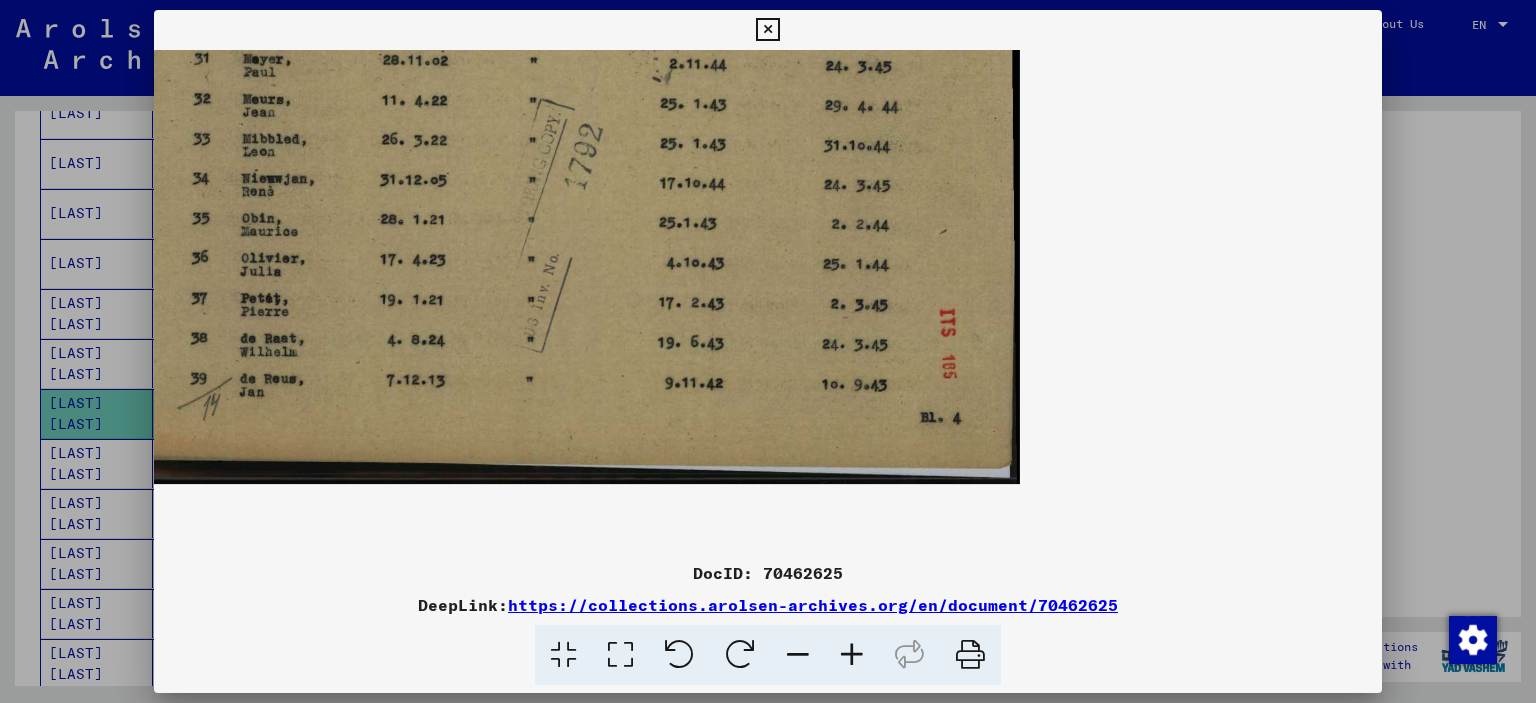 drag, startPoint x: 833, startPoint y: 403, endPoint x: 882, endPoint y: 237, distance: 173.0809 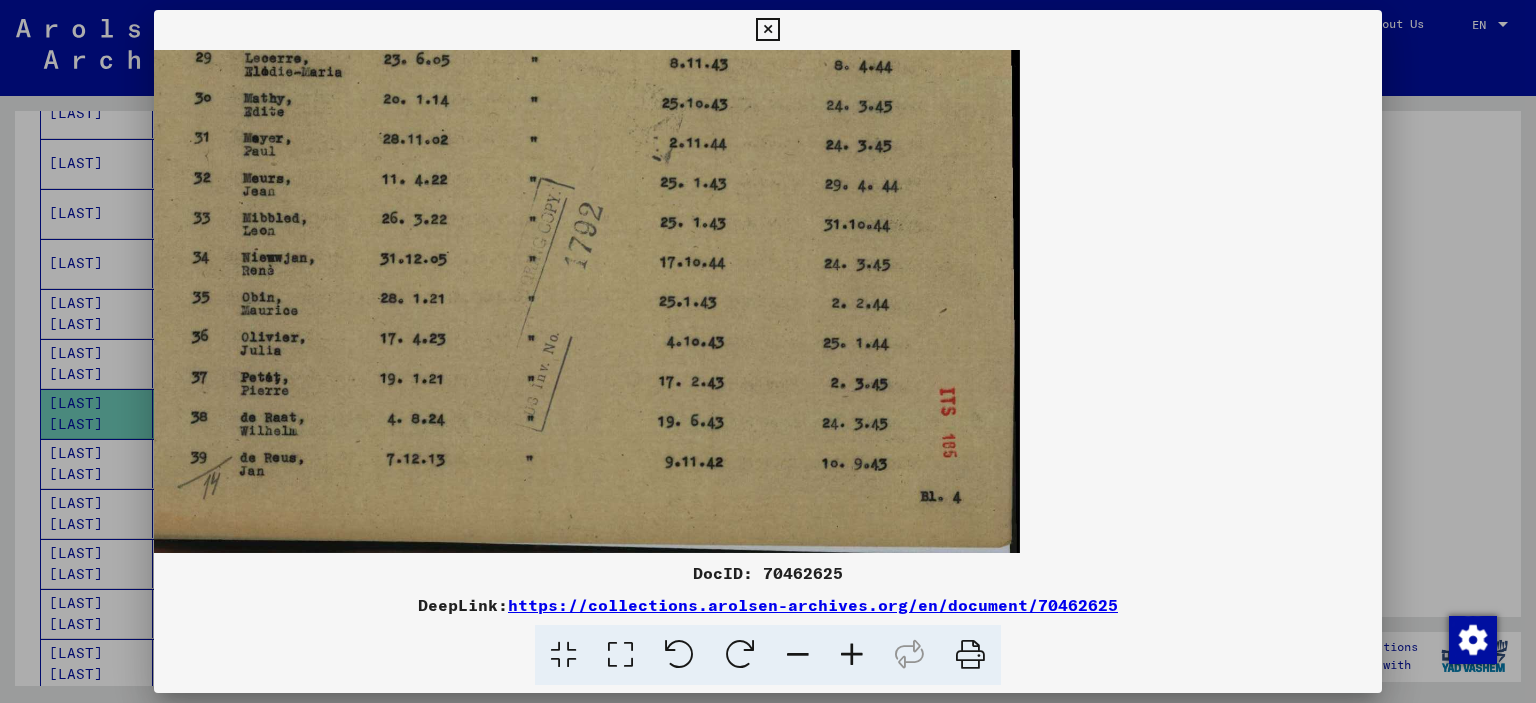 scroll, scrollTop: 80, scrollLeft: 0, axis: vertical 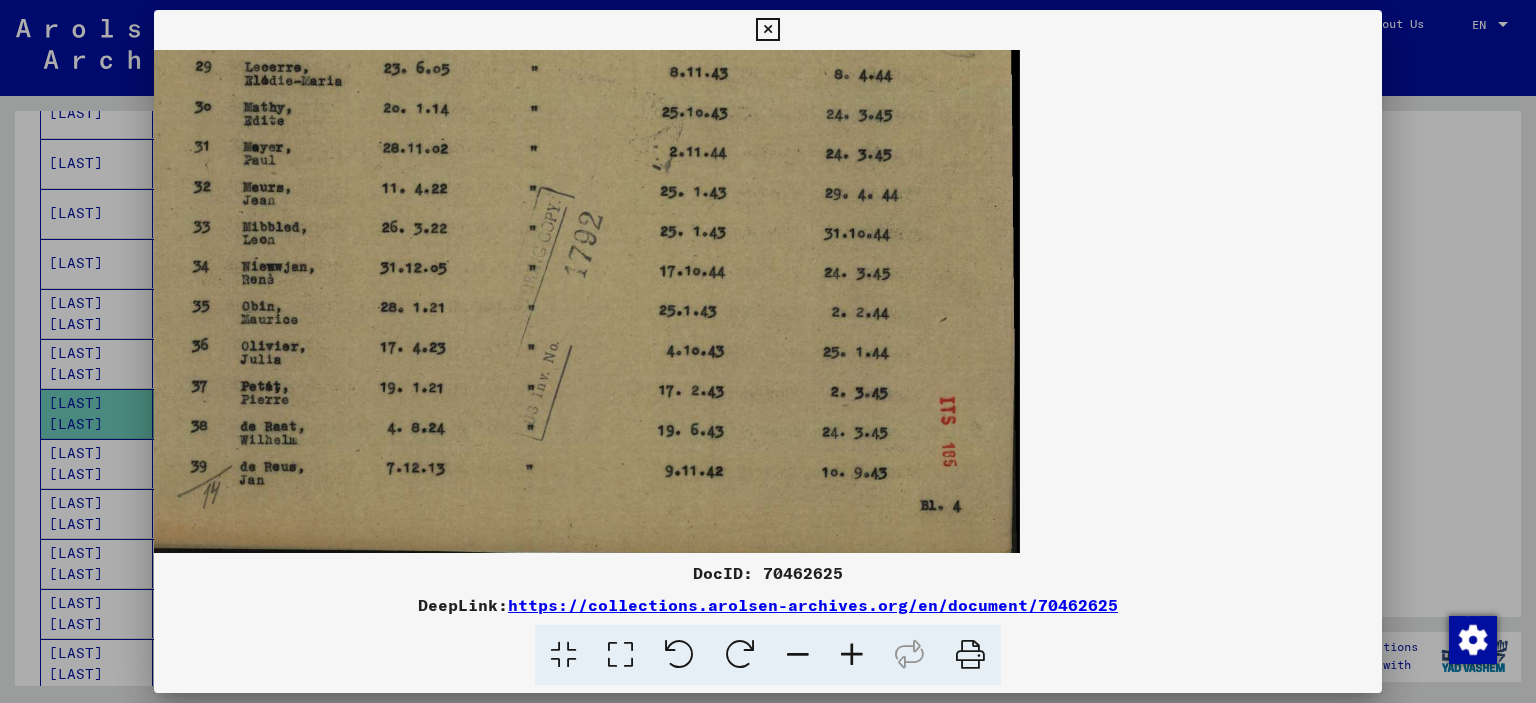 drag, startPoint x: 705, startPoint y: 240, endPoint x: 938, endPoint y: 316, distance: 245.08162 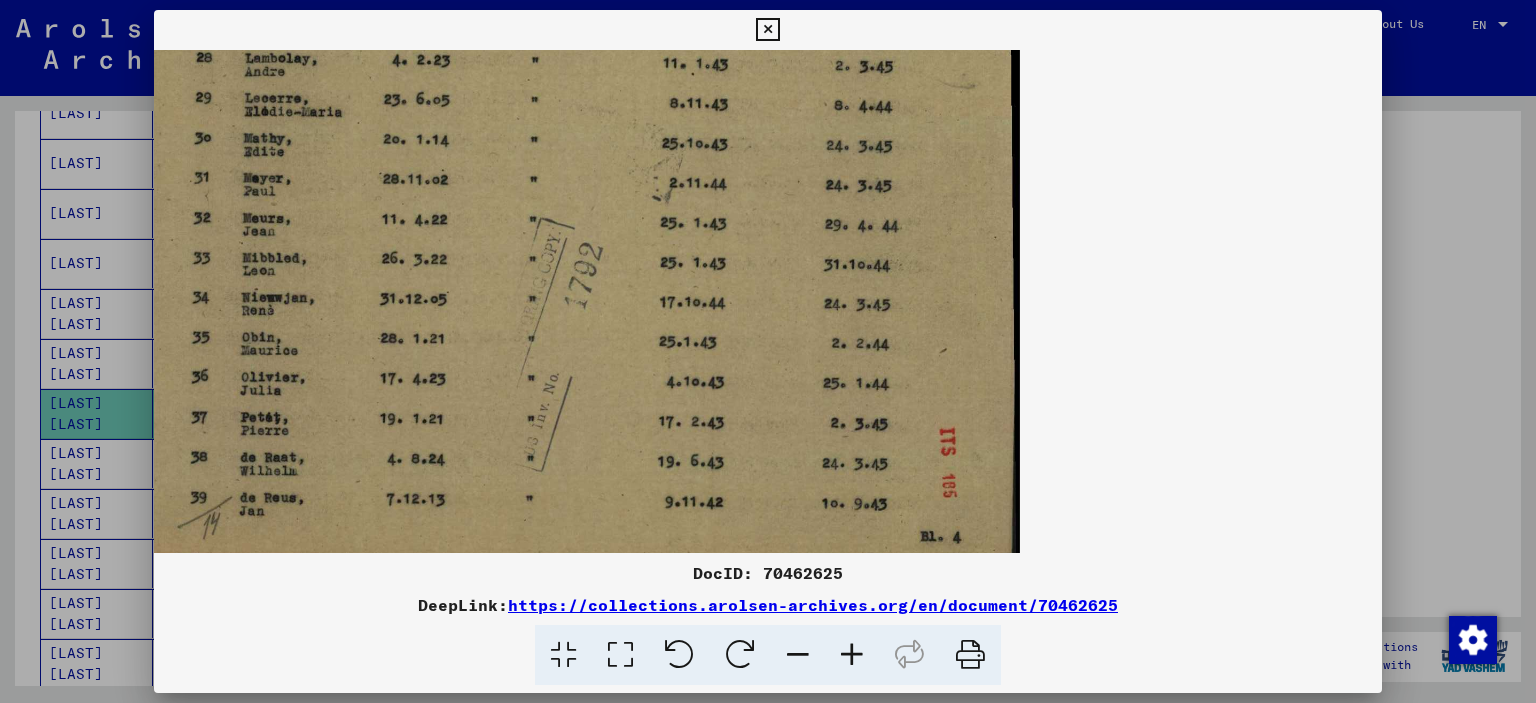 scroll, scrollTop: 41, scrollLeft: 0, axis: vertical 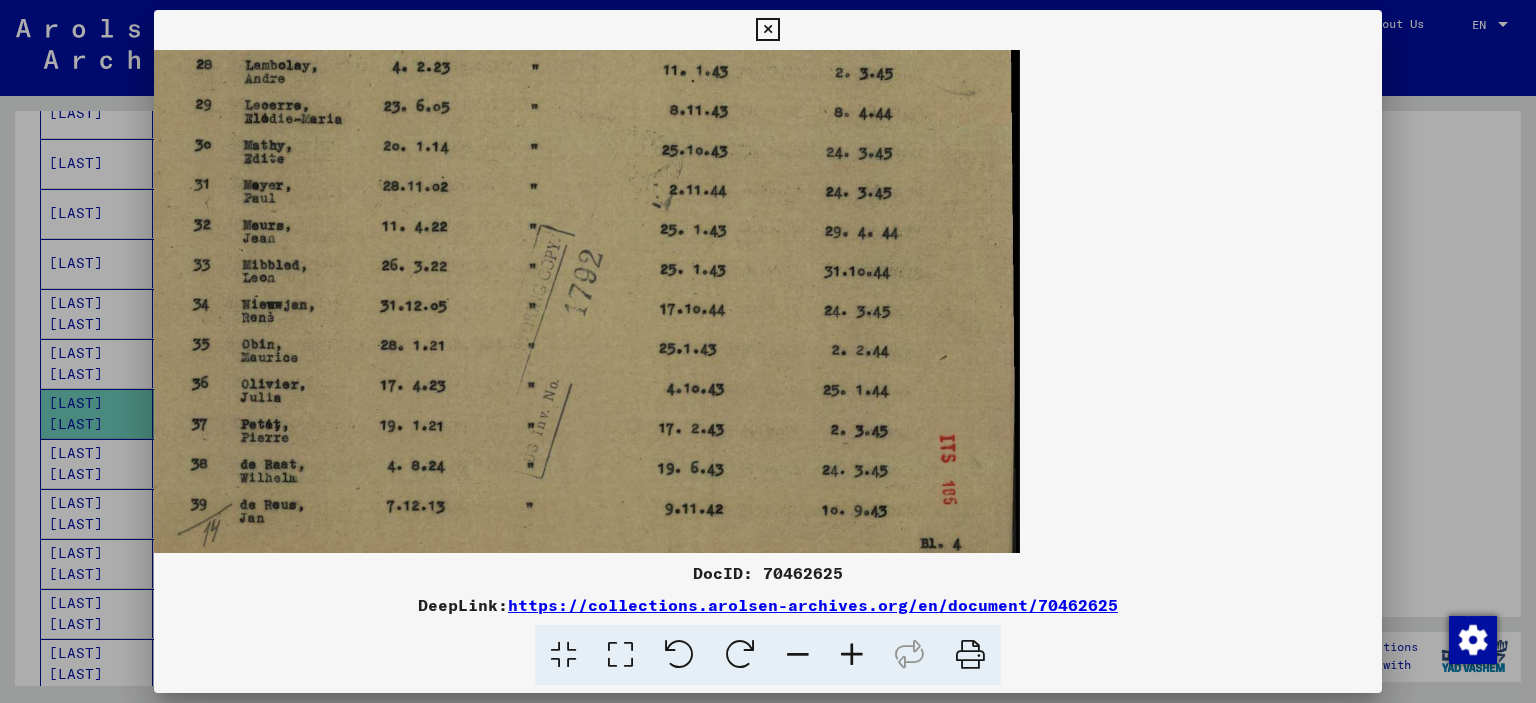 drag, startPoint x: 654, startPoint y: 327, endPoint x: 716, endPoint y: 408, distance: 102.0049 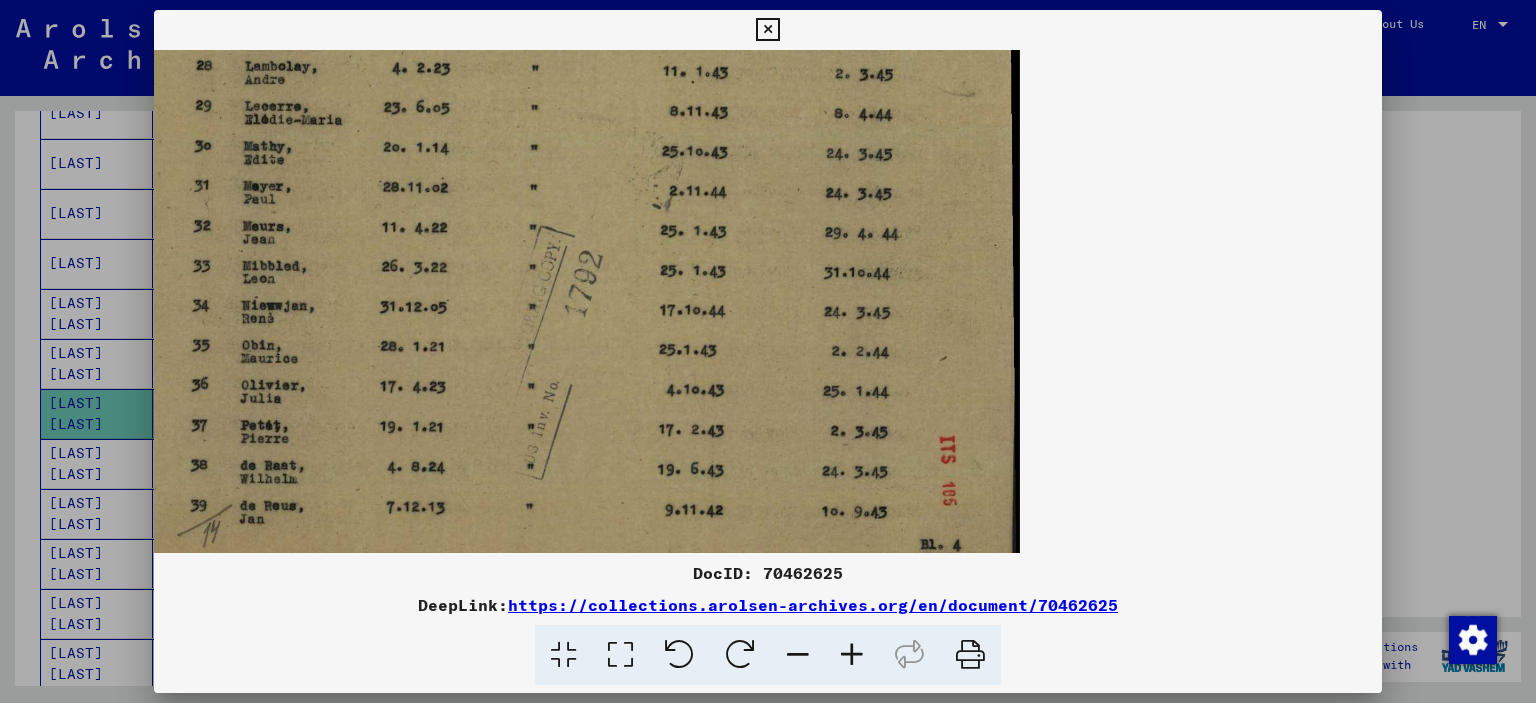 scroll, scrollTop: 0, scrollLeft: 0, axis: both 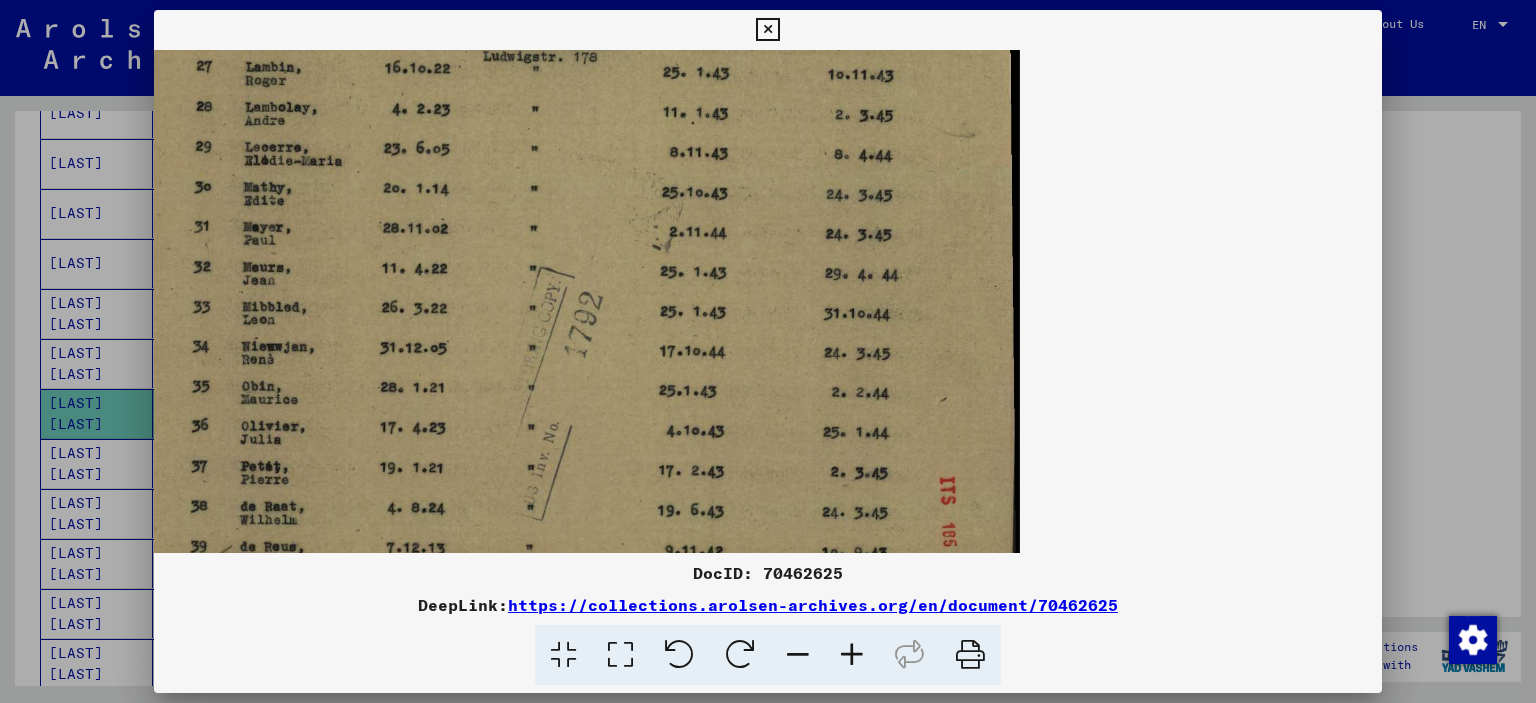 drag, startPoint x: 746, startPoint y: 187, endPoint x: 776, endPoint y: 378, distance: 193.34166 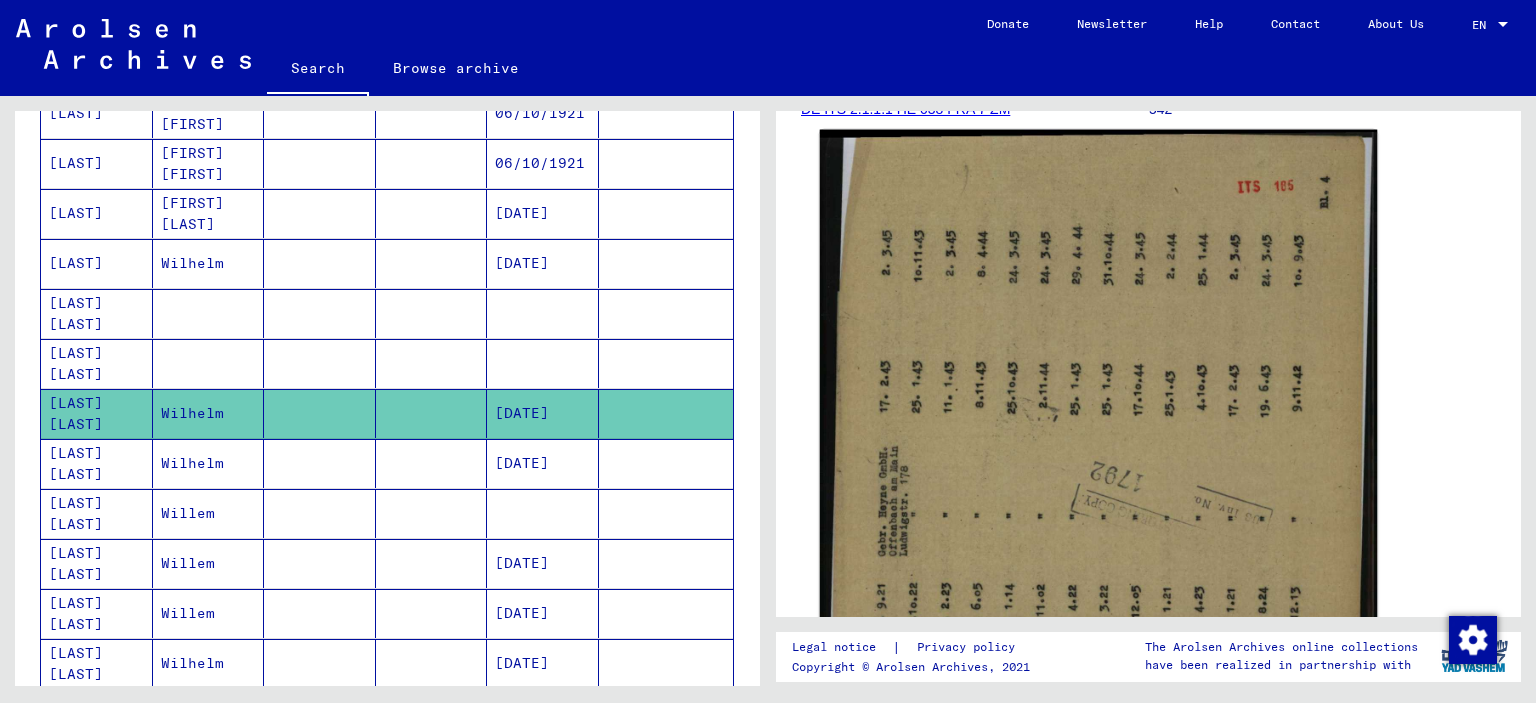 scroll, scrollTop: 600, scrollLeft: 0, axis: vertical 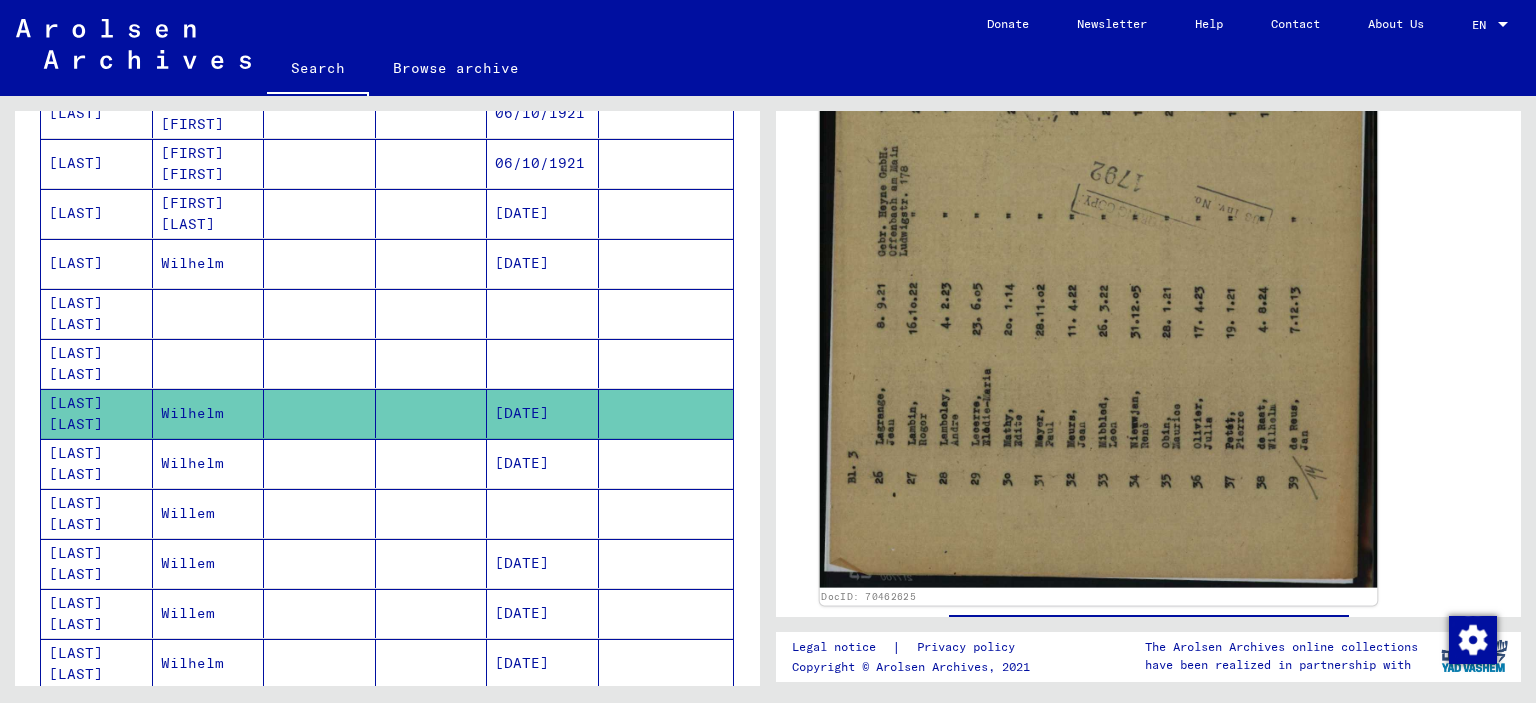 click 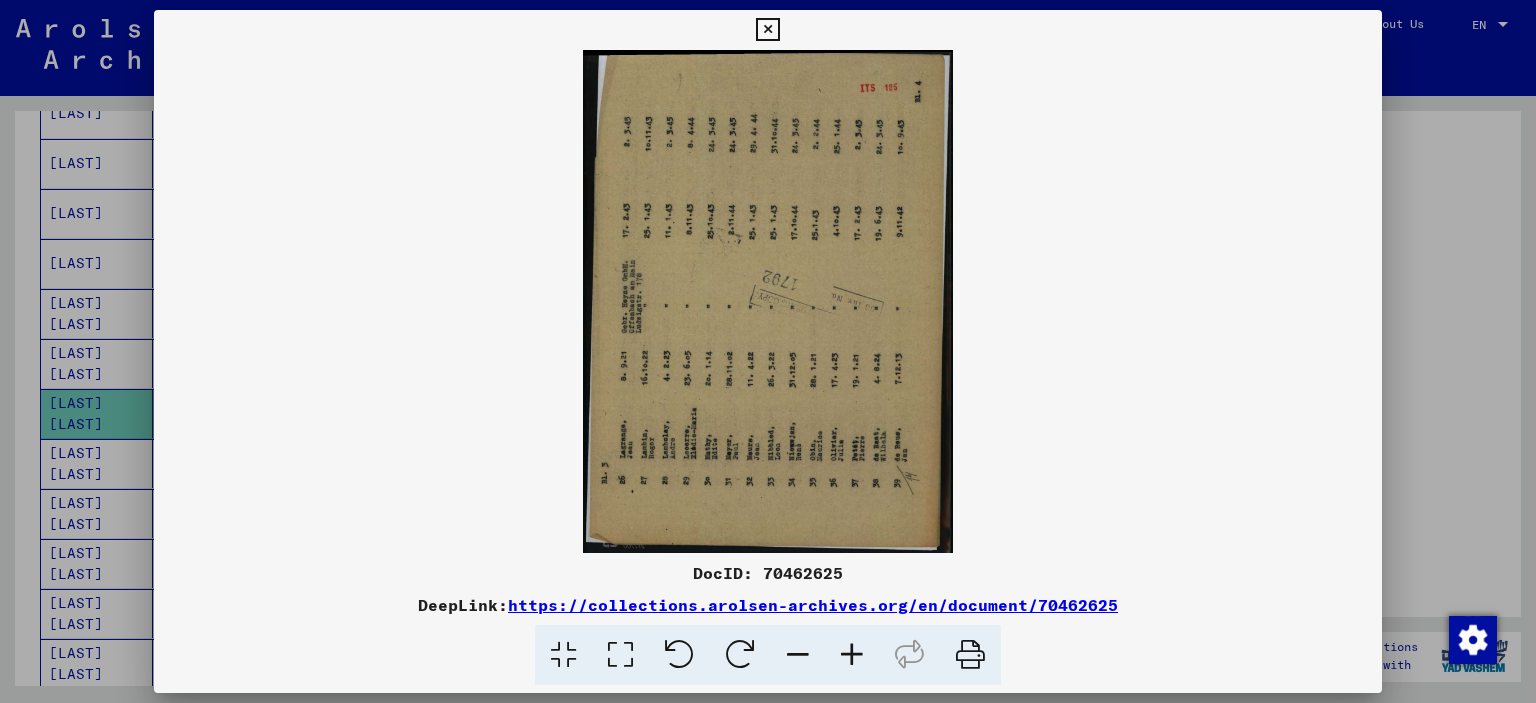 scroll, scrollTop: 599, scrollLeft: 0, axis: vertical 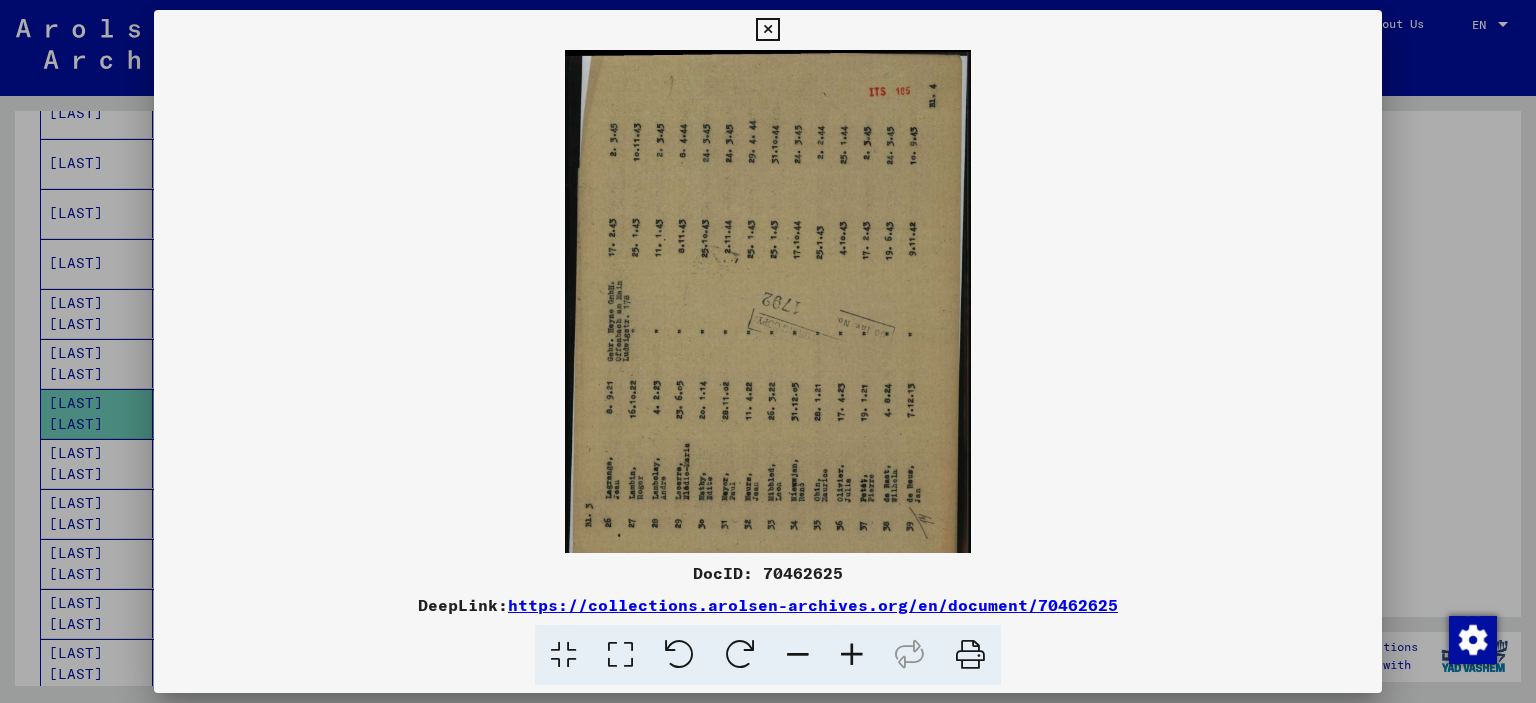 click at bounding box center (852, 655) 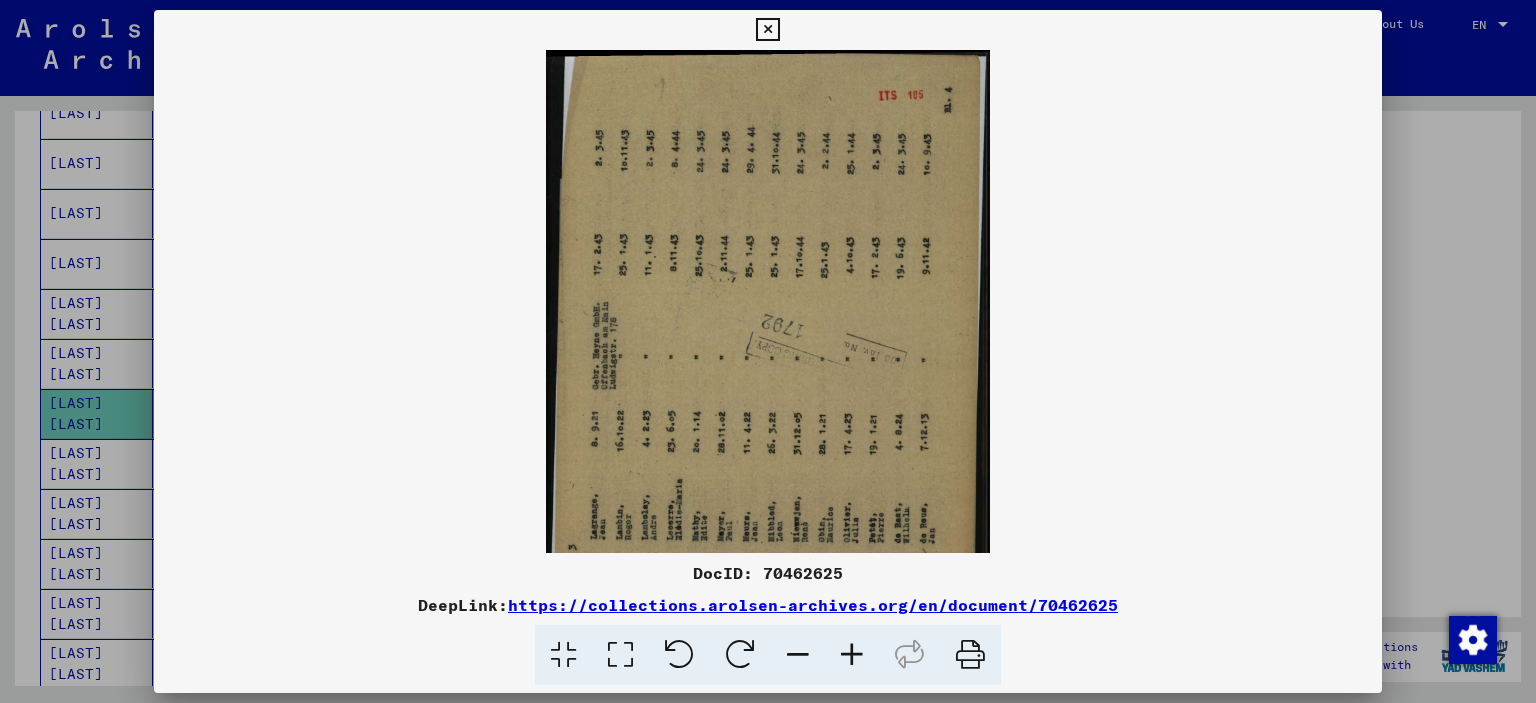 click at bounding box center [852, 655] 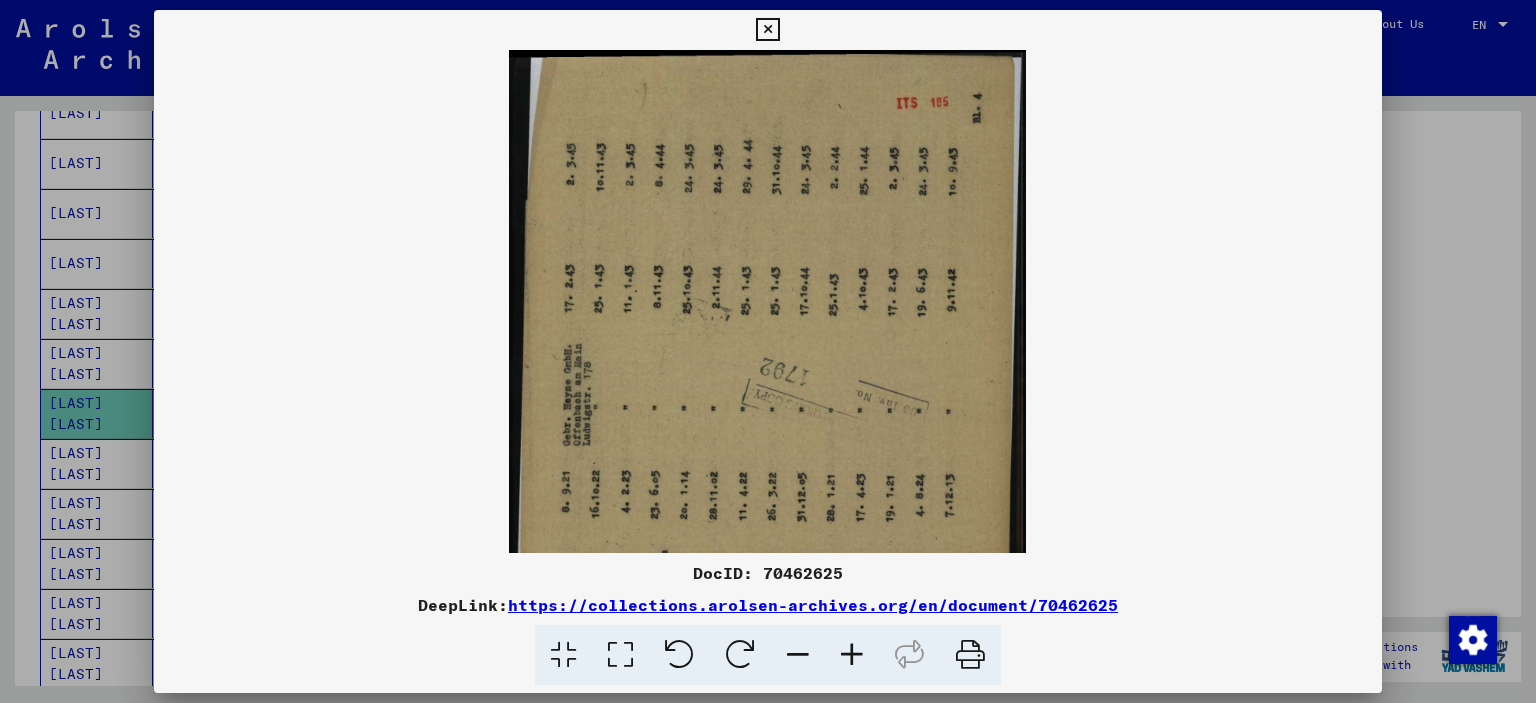 click at bounding box center (852, 655) 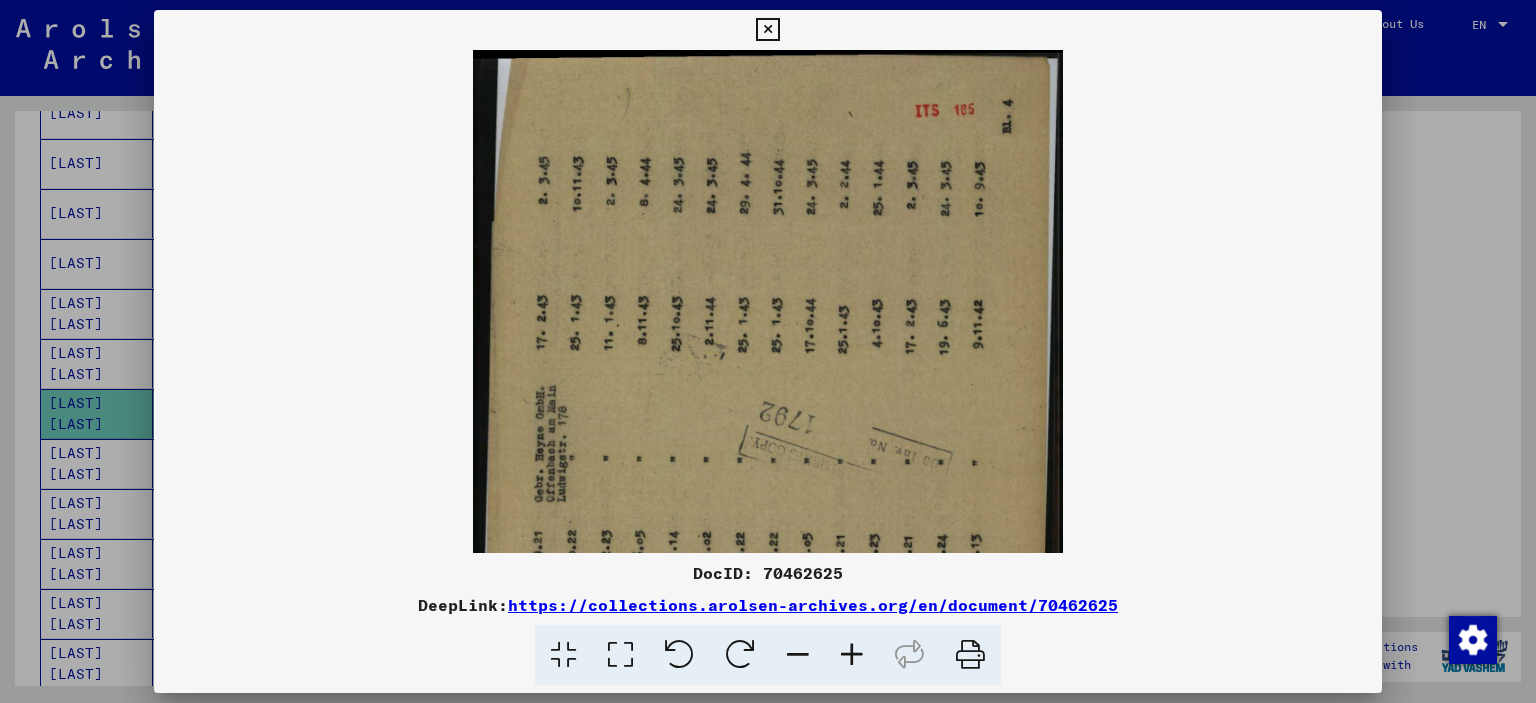 scroll, scrollTop: 54, scrollLeft: 0, axis: vertical 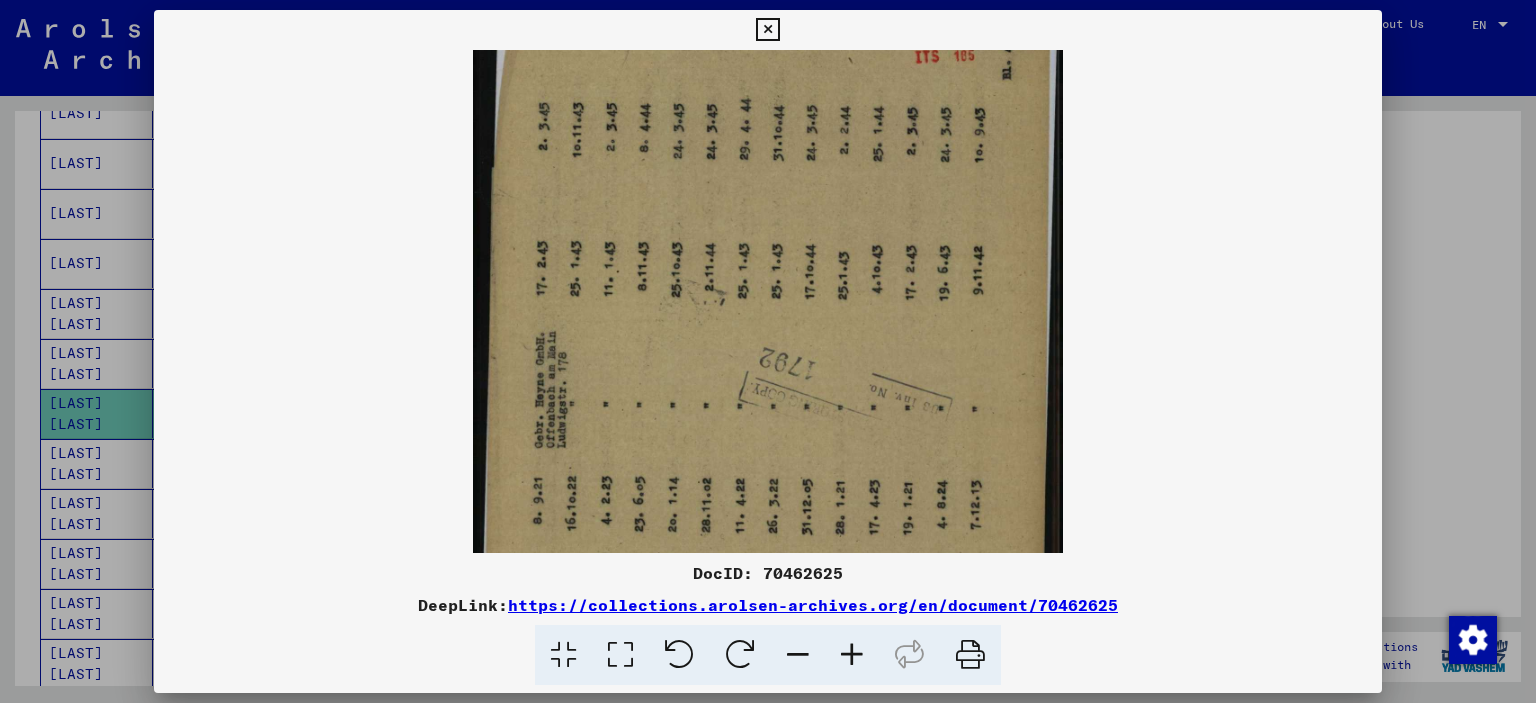 drag, startPoint x: 695, startPoint y: 365, endPoint x: 924, endPoint y: 311, distance: 235.28069 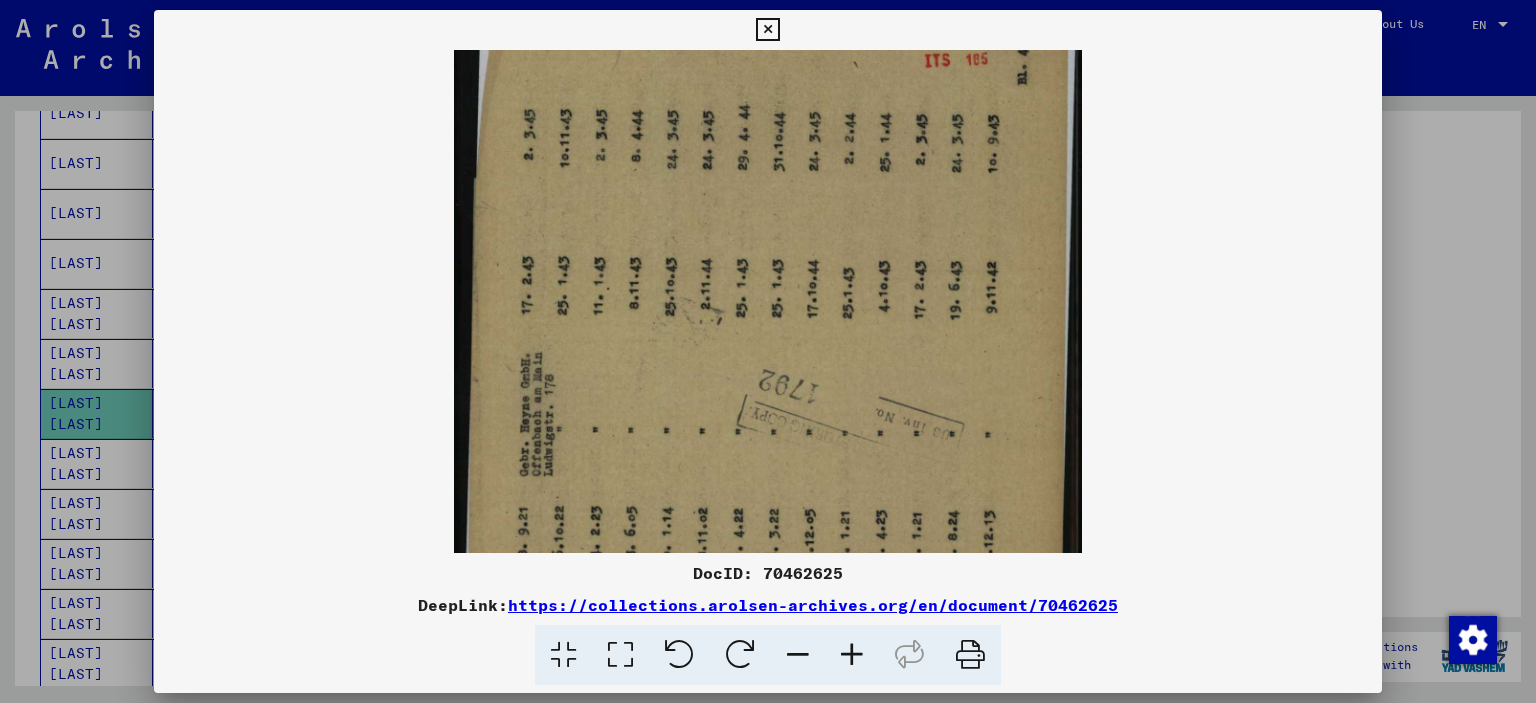 click at bounding box center (852, 655) 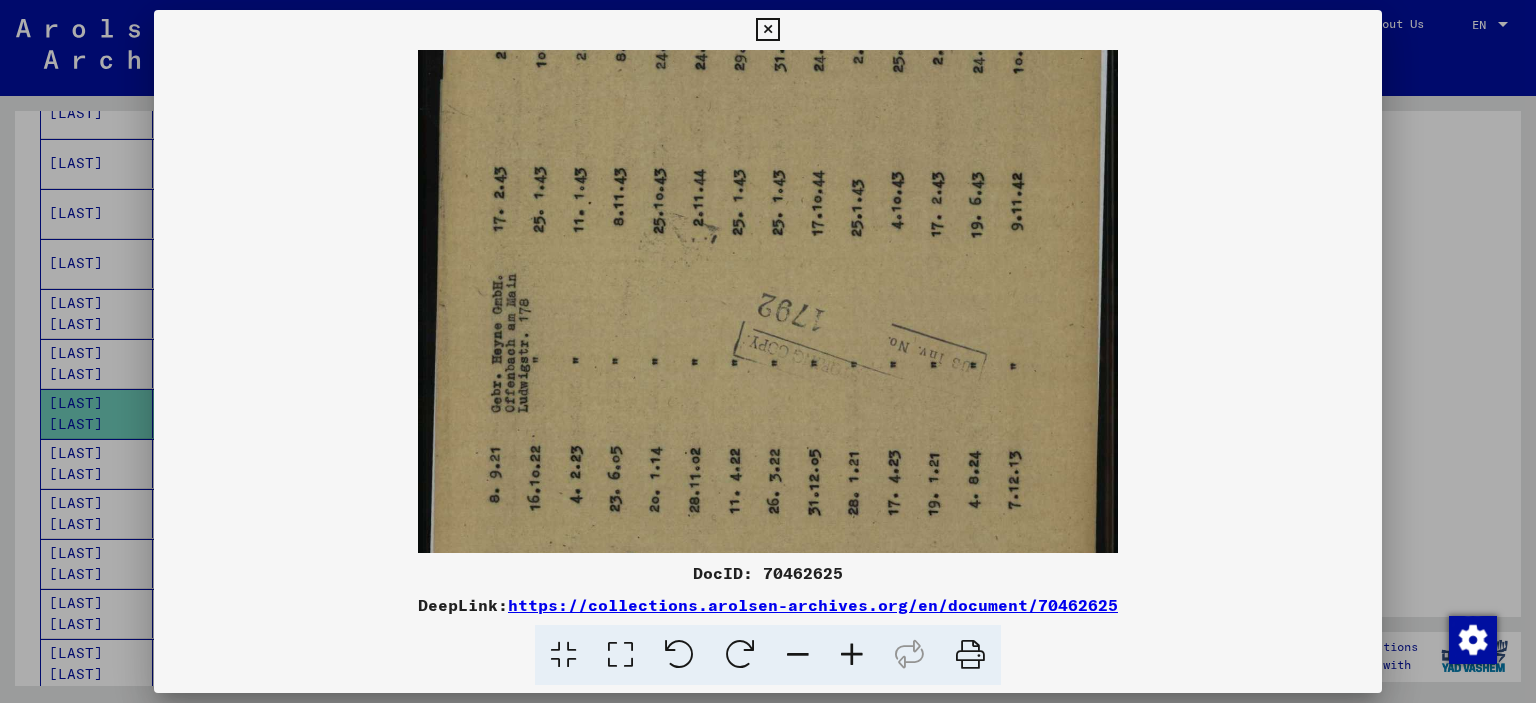 scroll, scrollTop: 175, scrollLeft: 0, axis: vertical 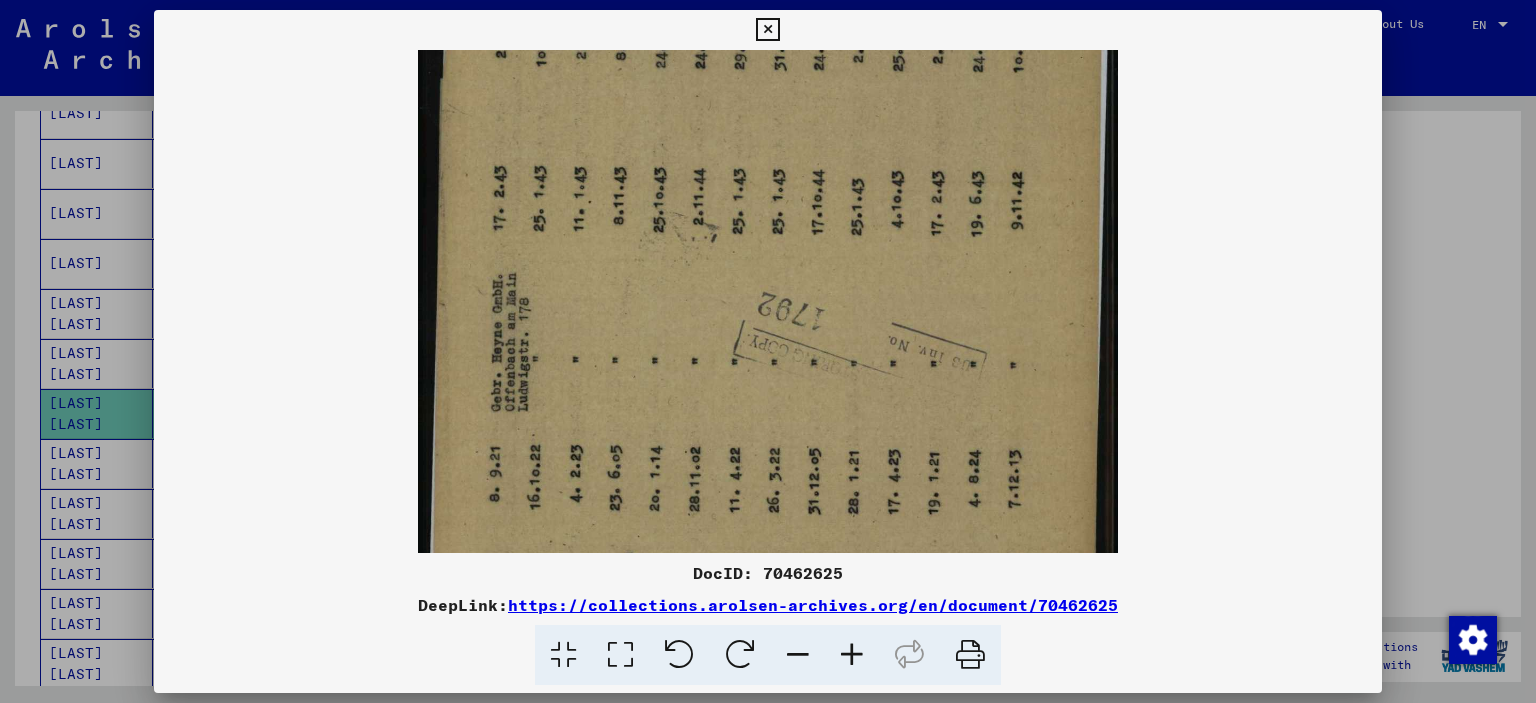 drag, startPoint x: 618, startPoint y: 395, endPoint x: 960, endPoint y: 274, distance: 362.77405 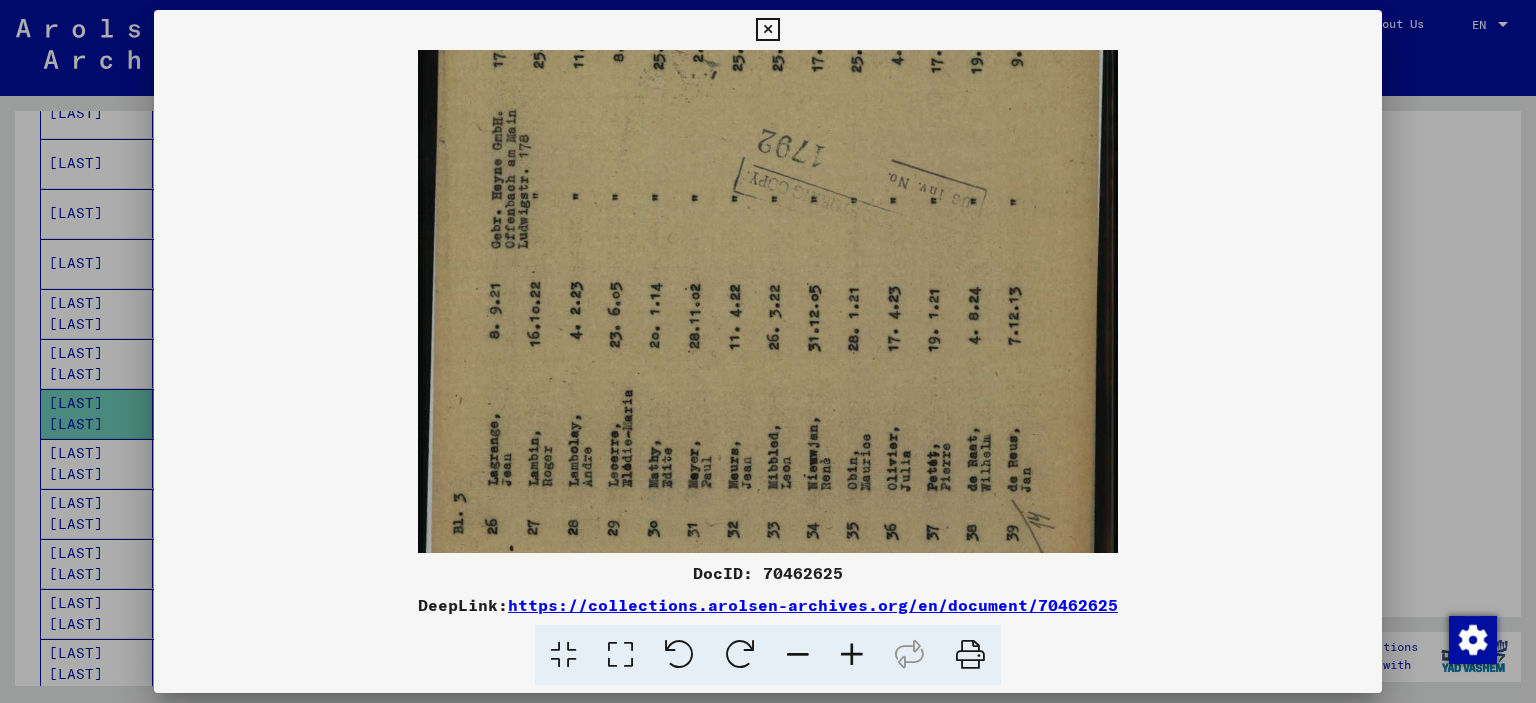drag, startPoint x: 887, startPoint y: 316, endPoint x: 896, endPoint y: 167, distance: 149.27156 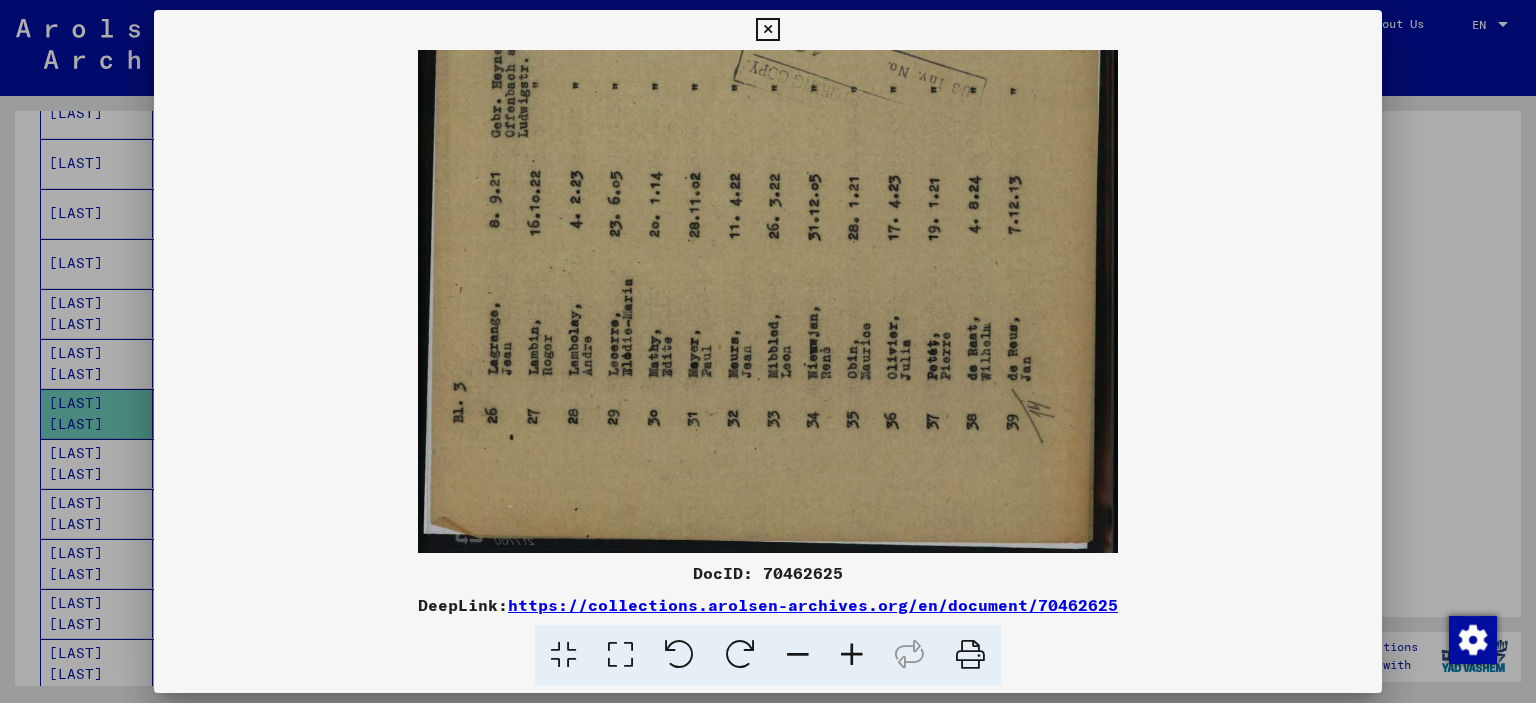 drag, startPoint x: 939, startPoint y: 379, endPoint x: 955, endPoint y: 236, distance: 143.89232 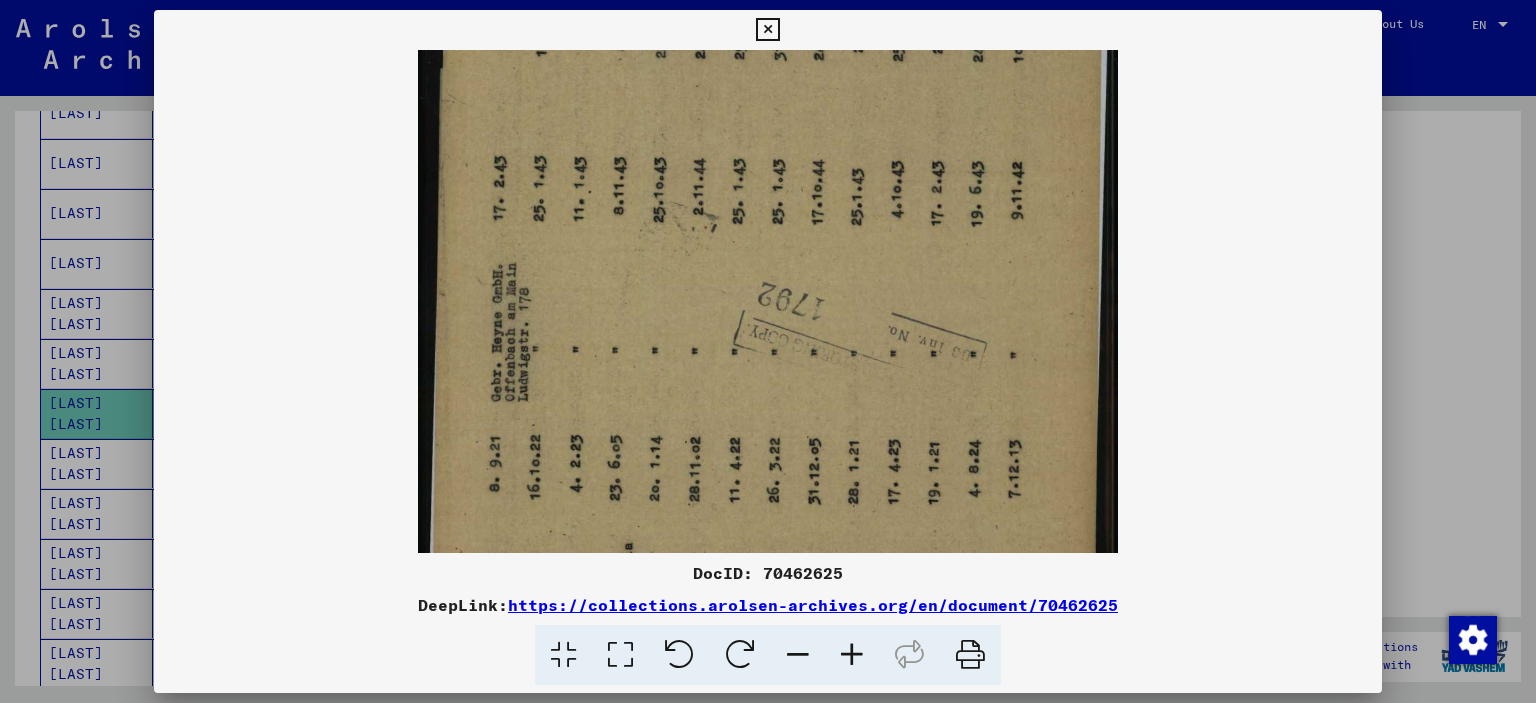 drag, startPoint x: 936, startPoint y: 258, endPoint x: 966, endPoint y: 528, distance: 271.66156 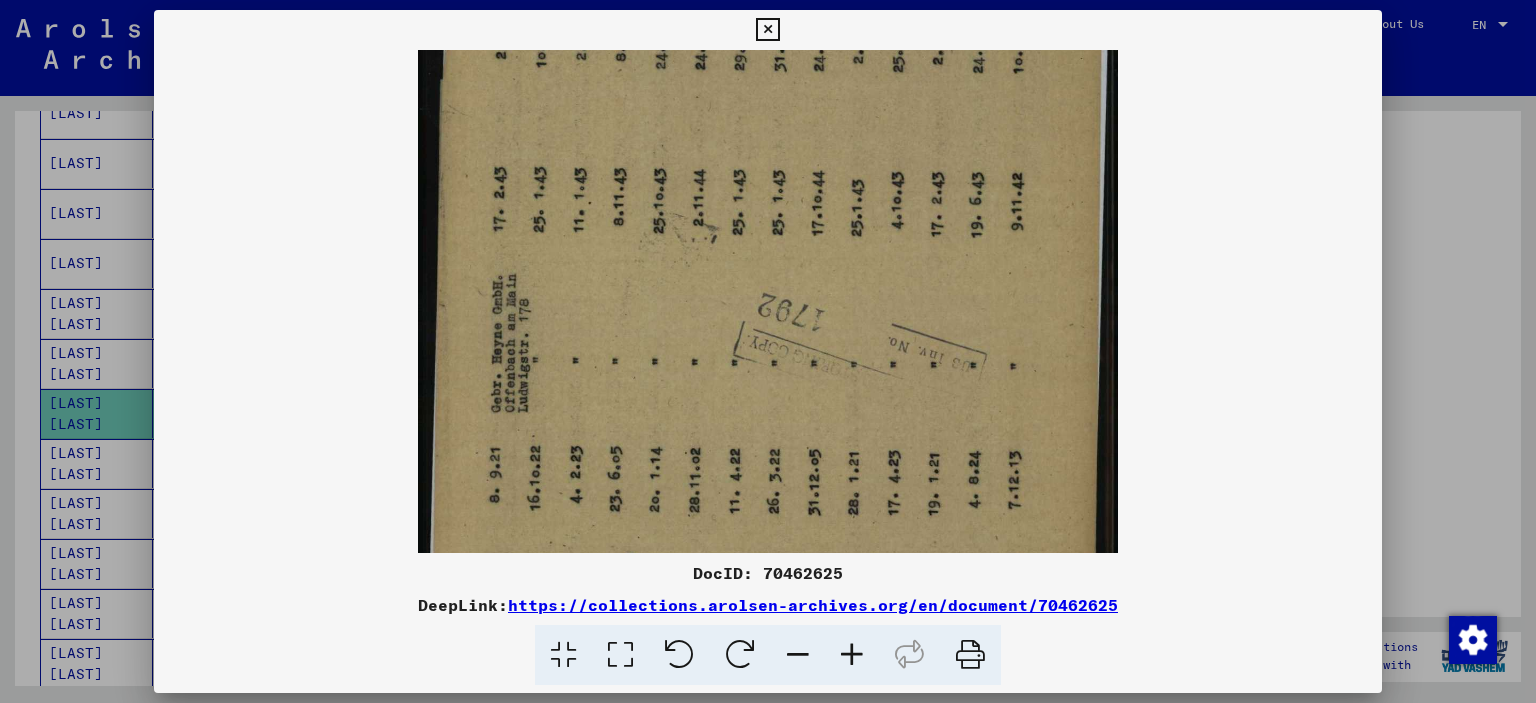 scroll, scrollTop: 0, scrollLeft: 0, axis: both 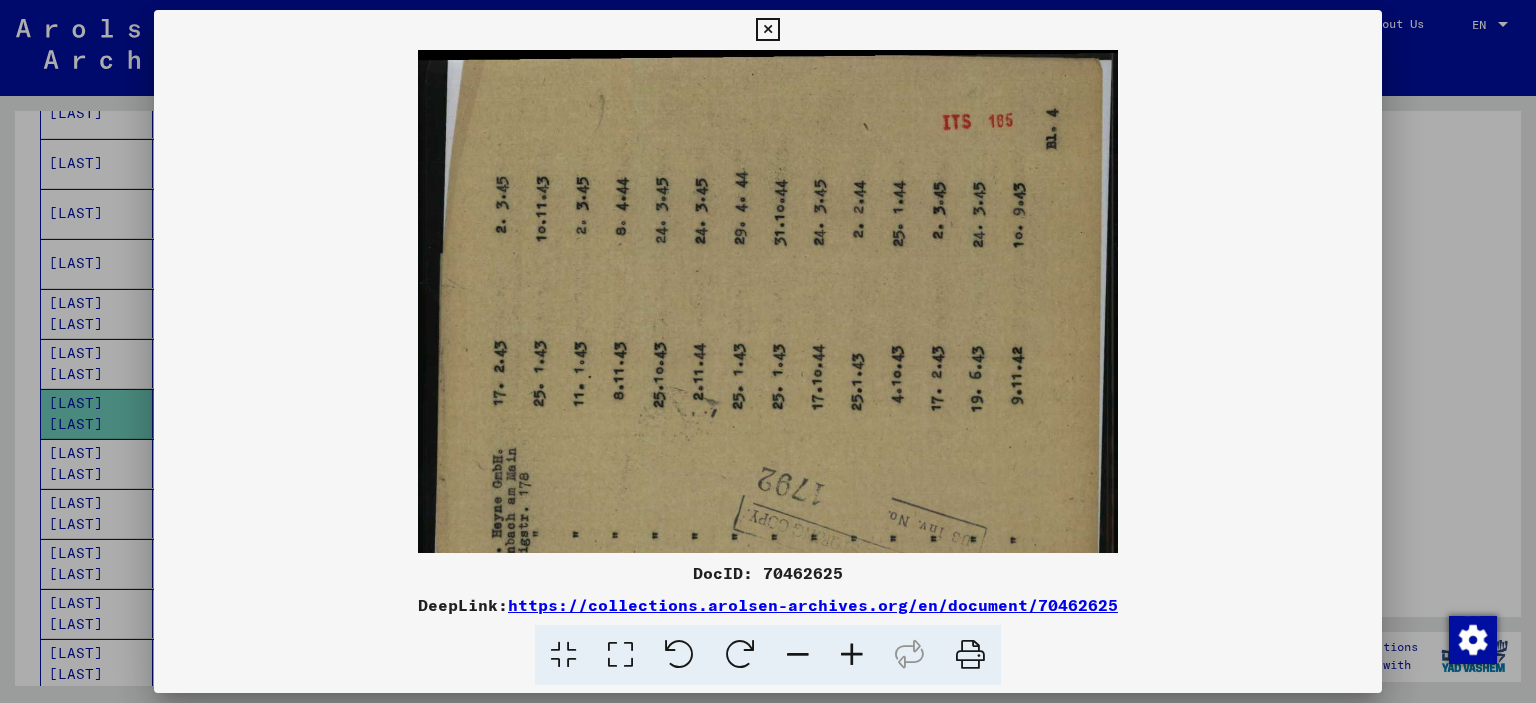 drag, startPoint x: 828, startPoint y: 231, endPoint x: 804, endPoint y: 411, distance: 181.59296 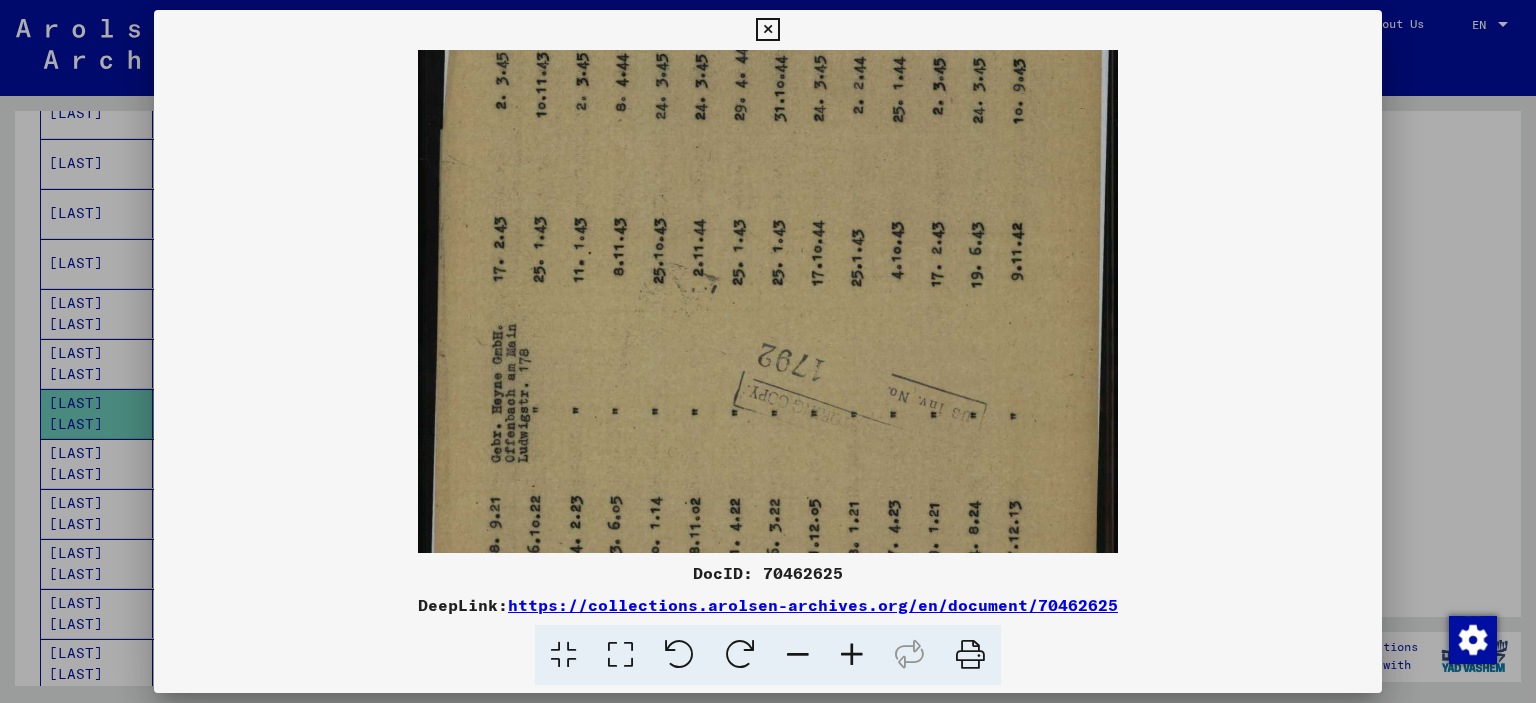 click at bounding box center [768, 351] 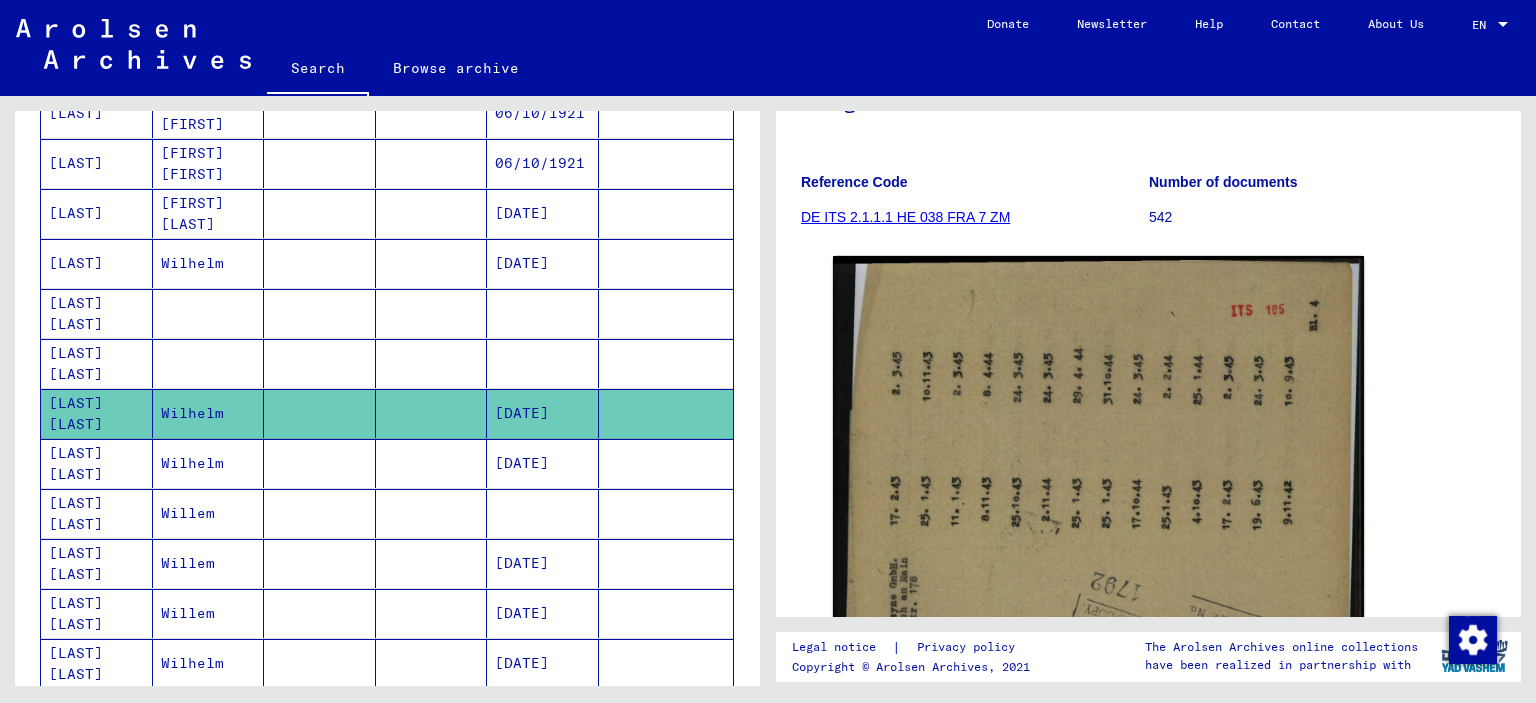 scroll, scrollTop: 200, scrollLeft: 0, axis: vertical 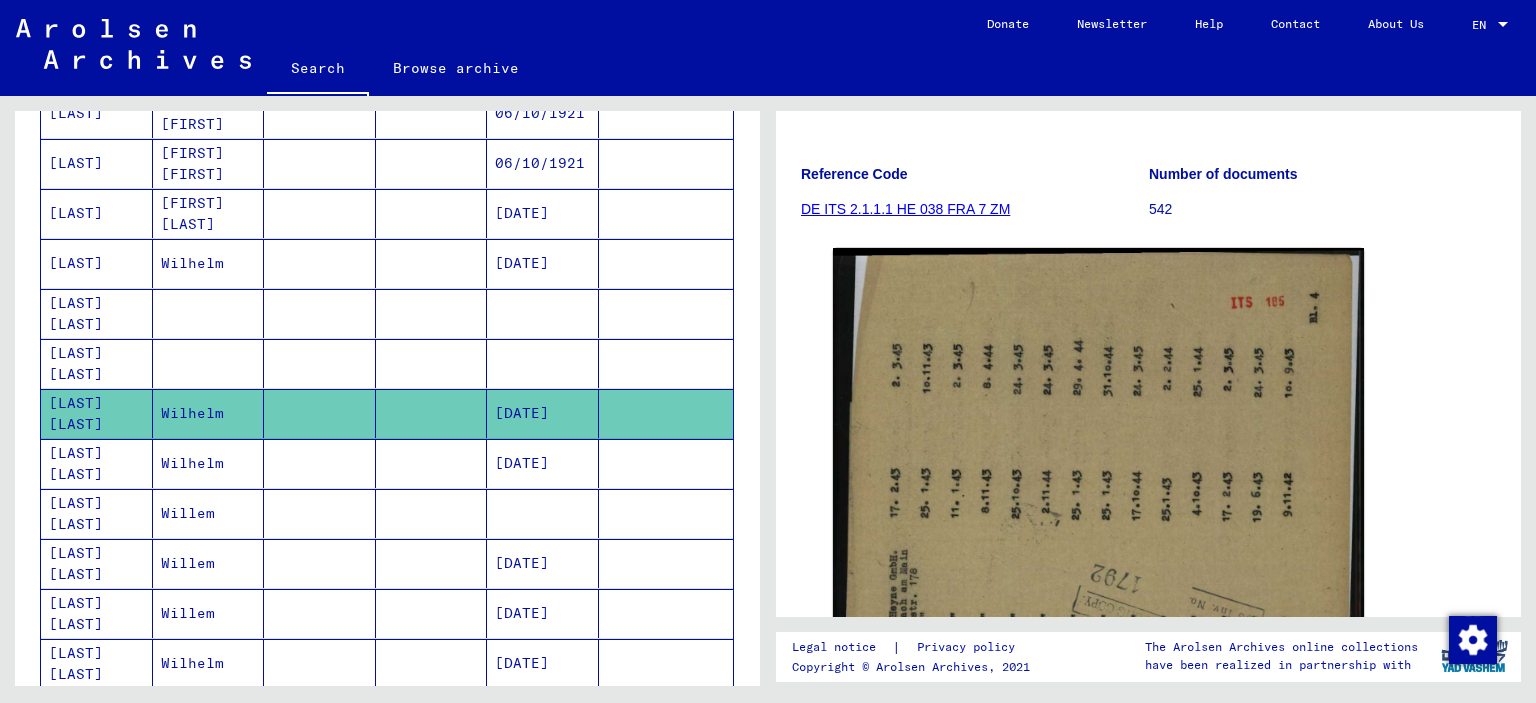 click on "[DATE]" at bounding box center (543, 513) 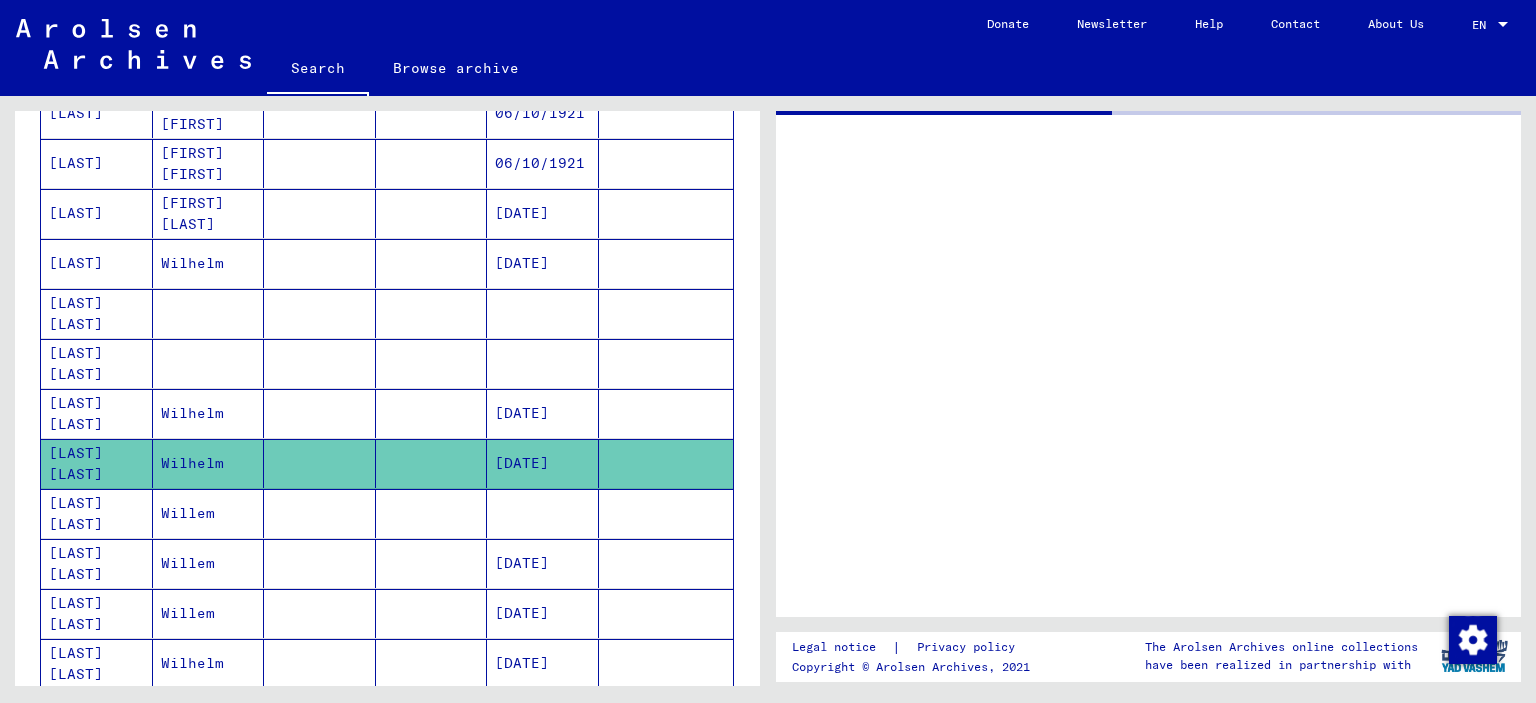 scroll, scrollTop: 0, scrollLeft: 0, axis: both 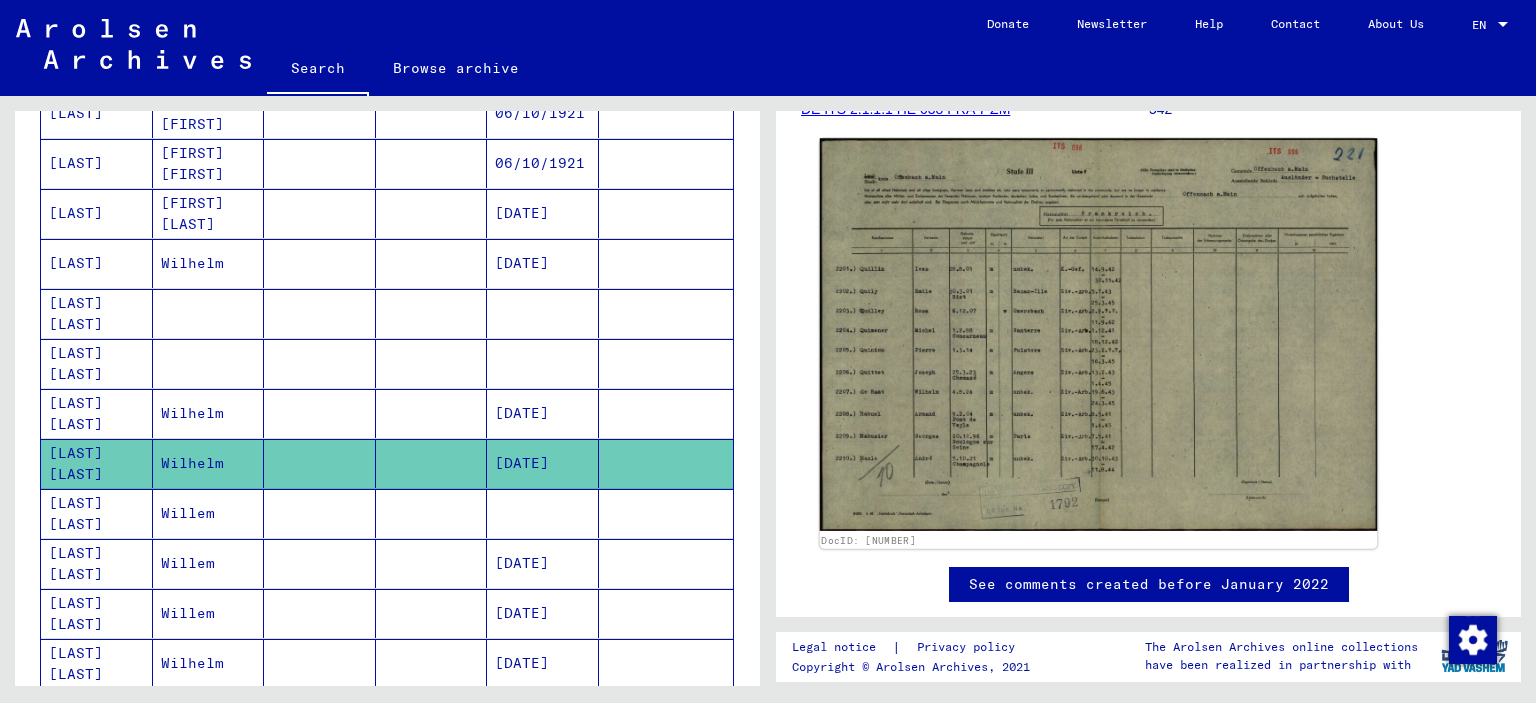 click 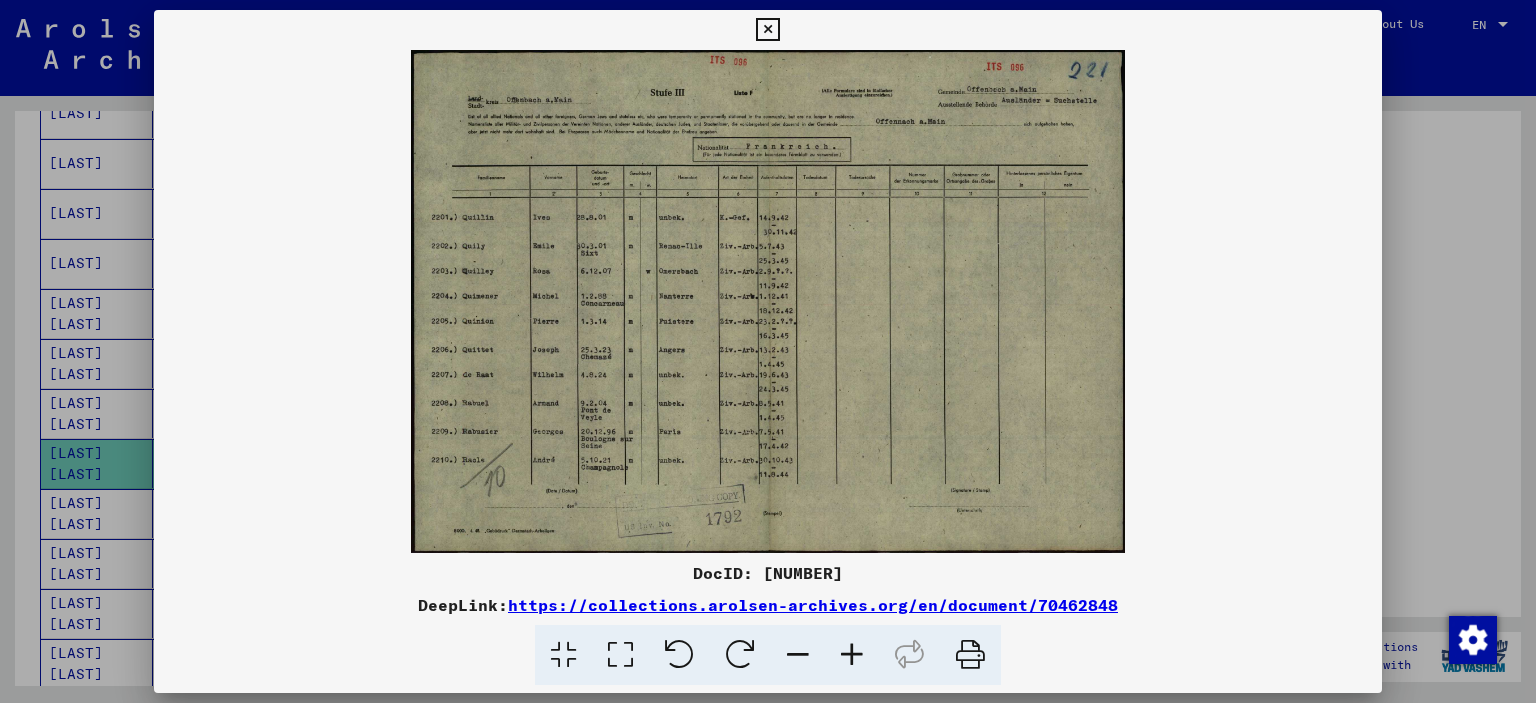 click at bounding box center (852, 655) 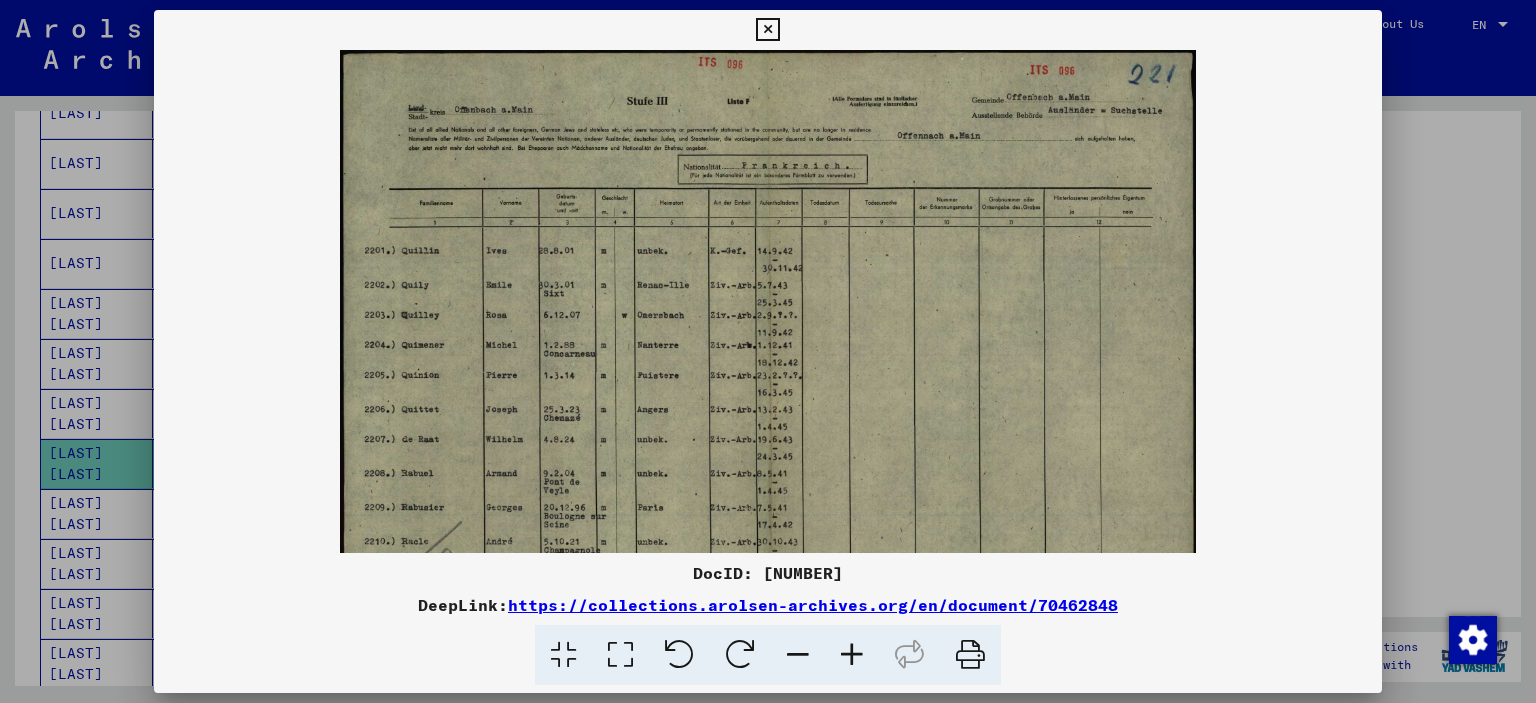 click at bounding box center (852, 655) 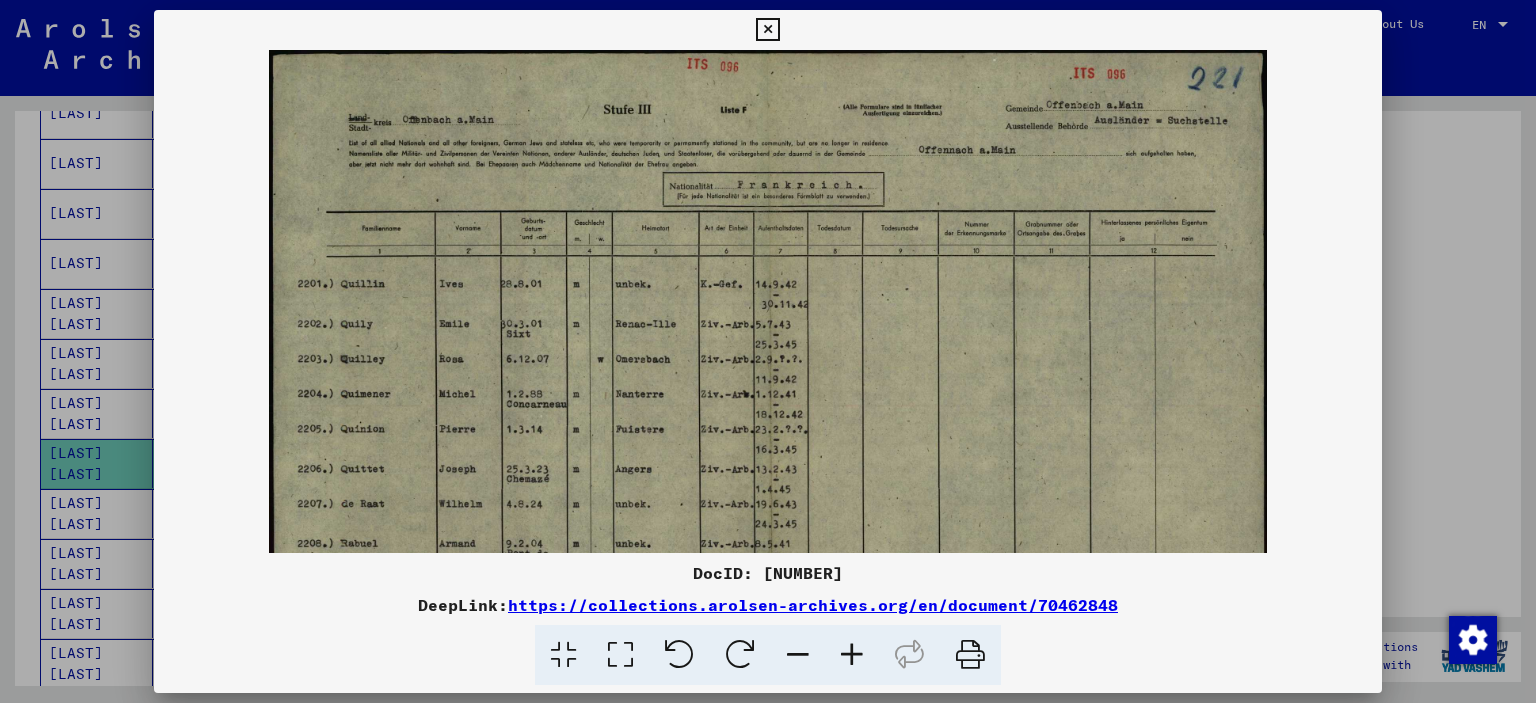 click at bounding box center [852, 655] 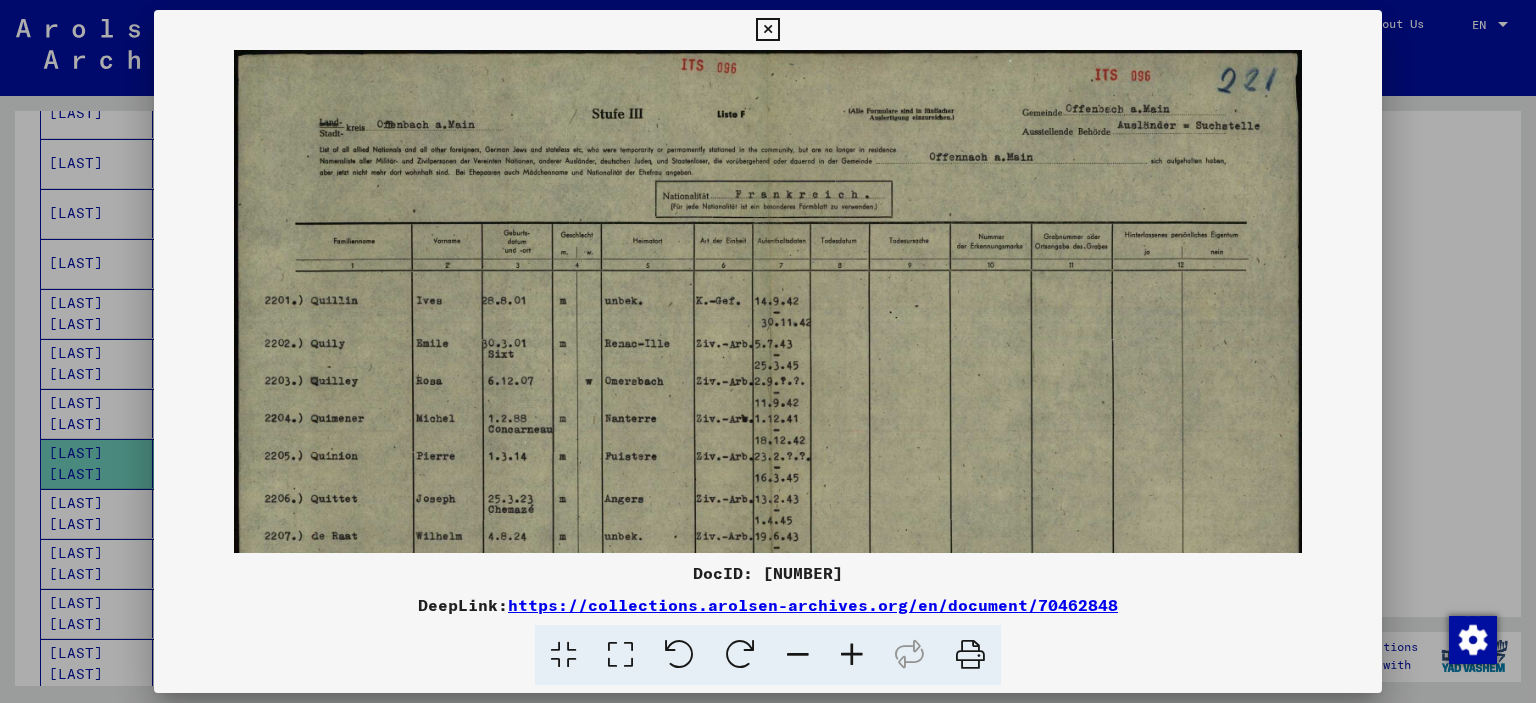 click at bounding box center (852, 655) 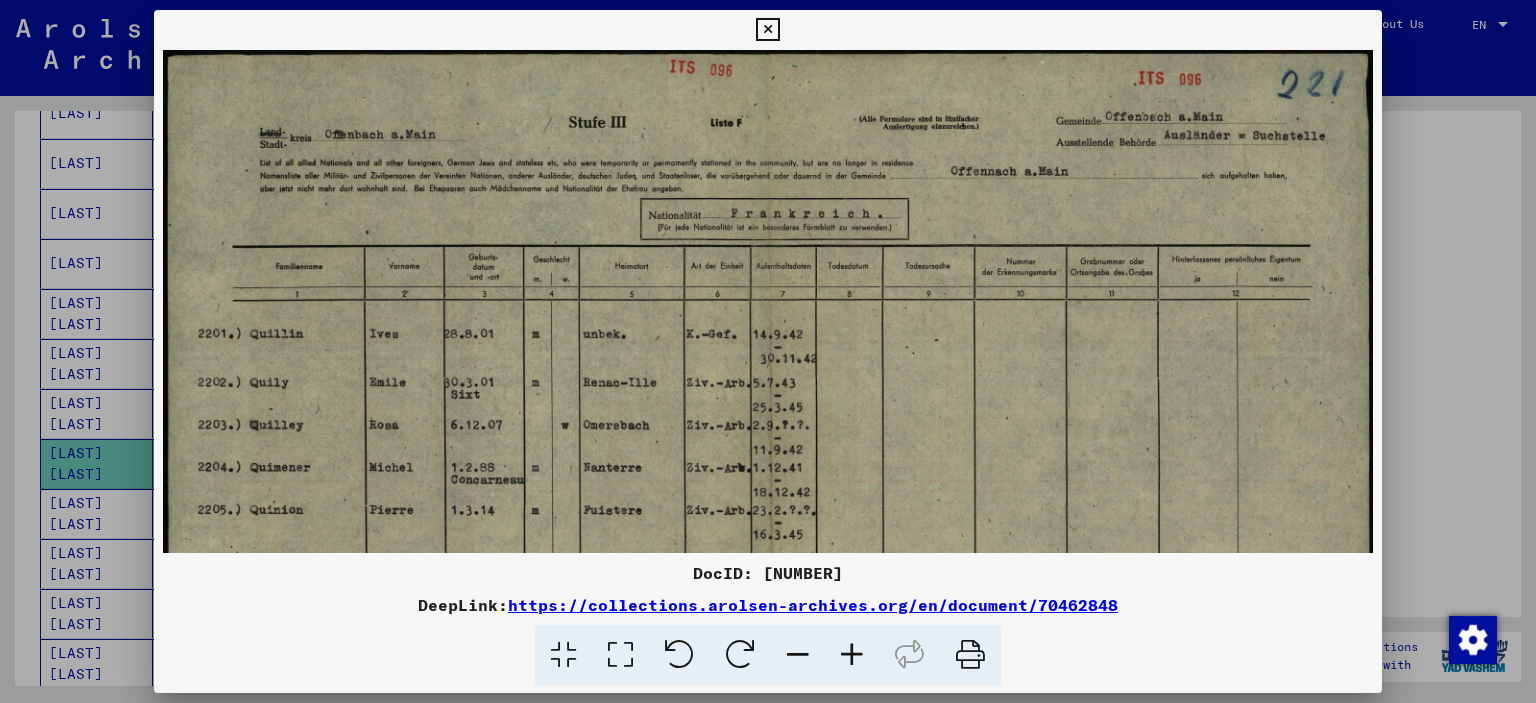 click at bounding box center (852, 655) 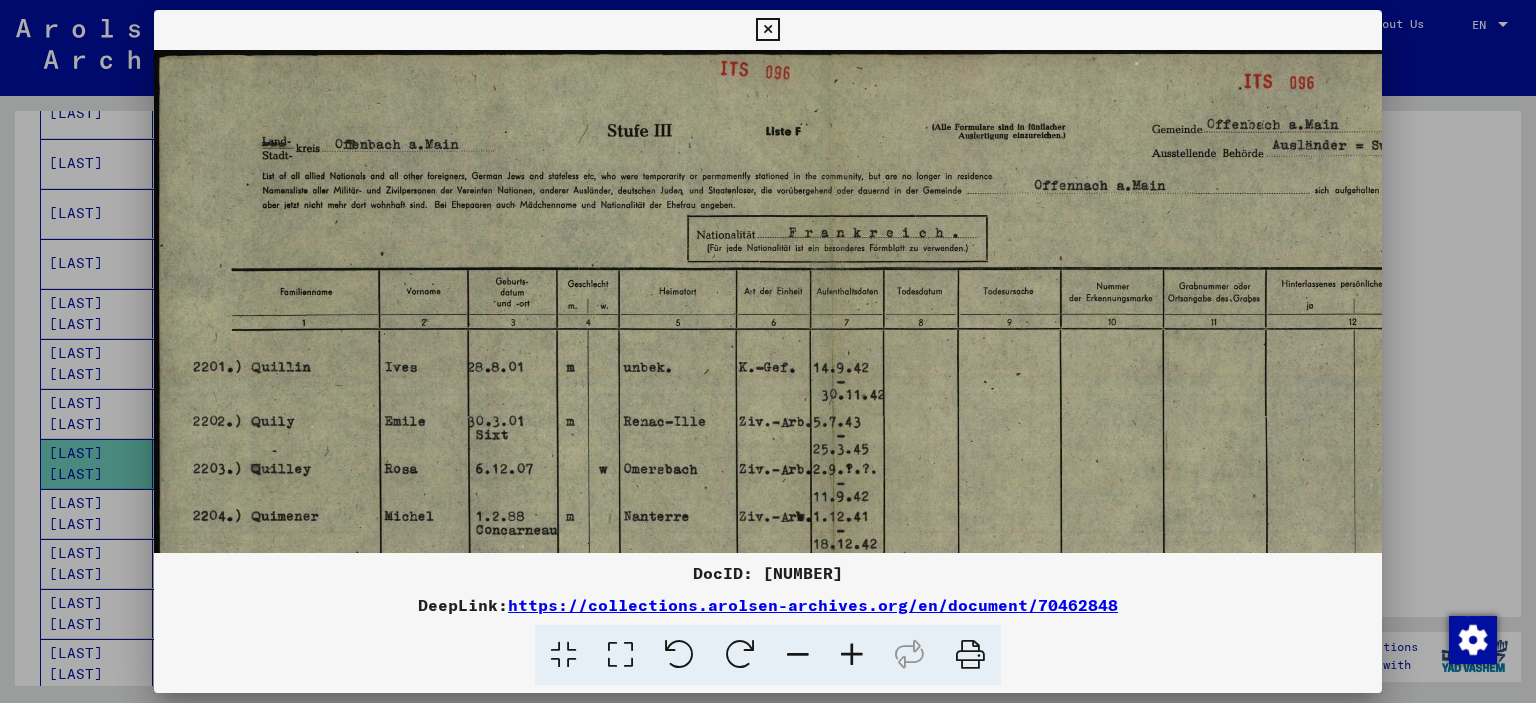 click at bounding box center [852, 655] 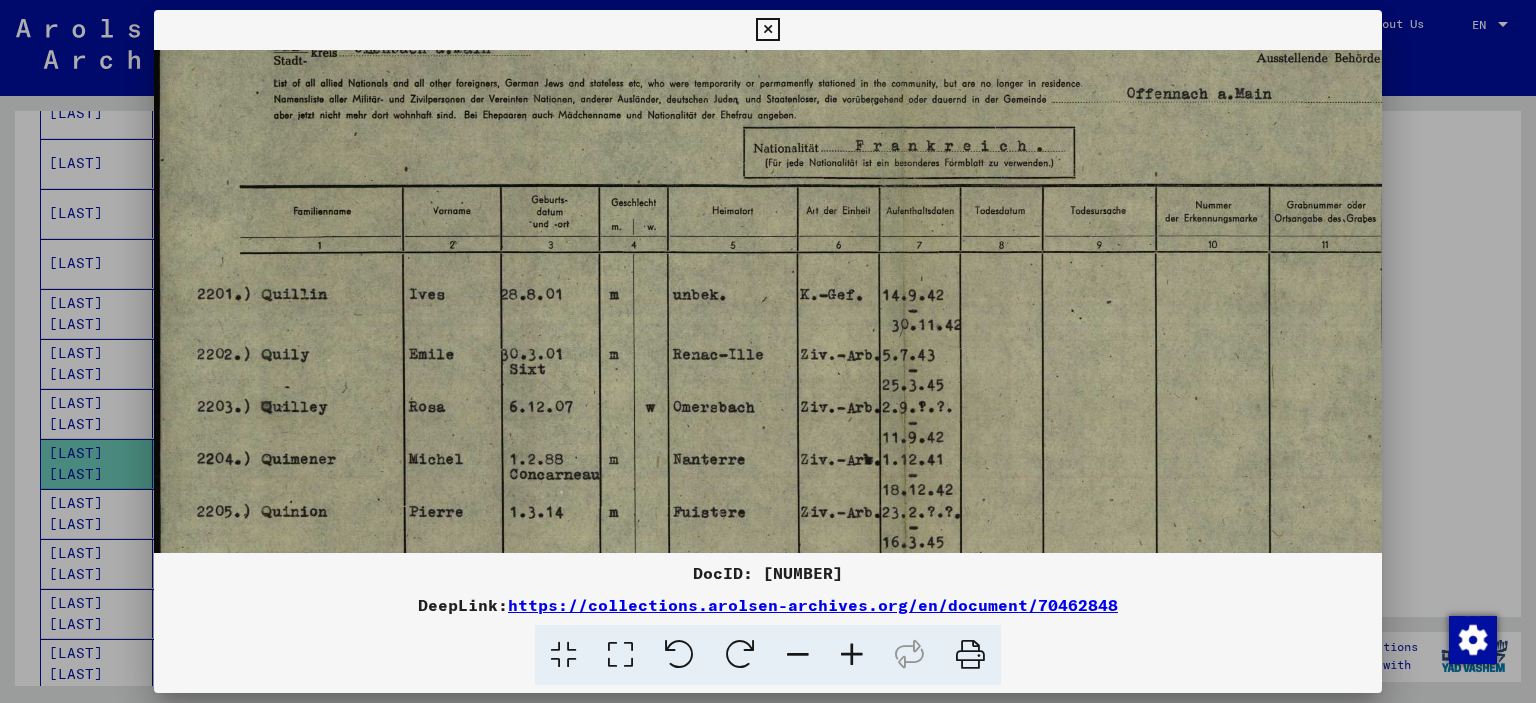 scroll, scrollTop: 155, scrollLeft: 0, axis: vertical 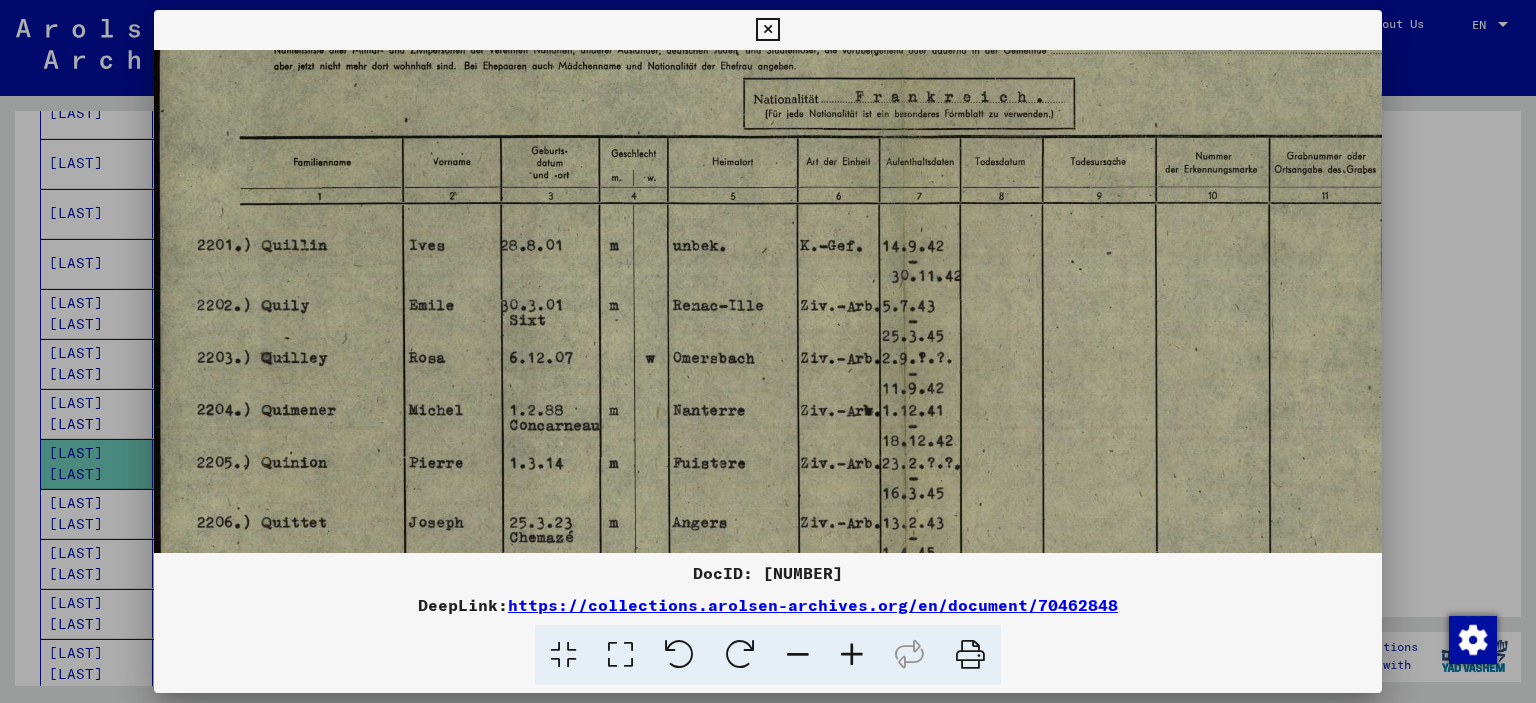 drag, startPoint x: 1030, startPoint y: 297, endPoint x: 1175, endPoint y: 147, distance: 208.62646 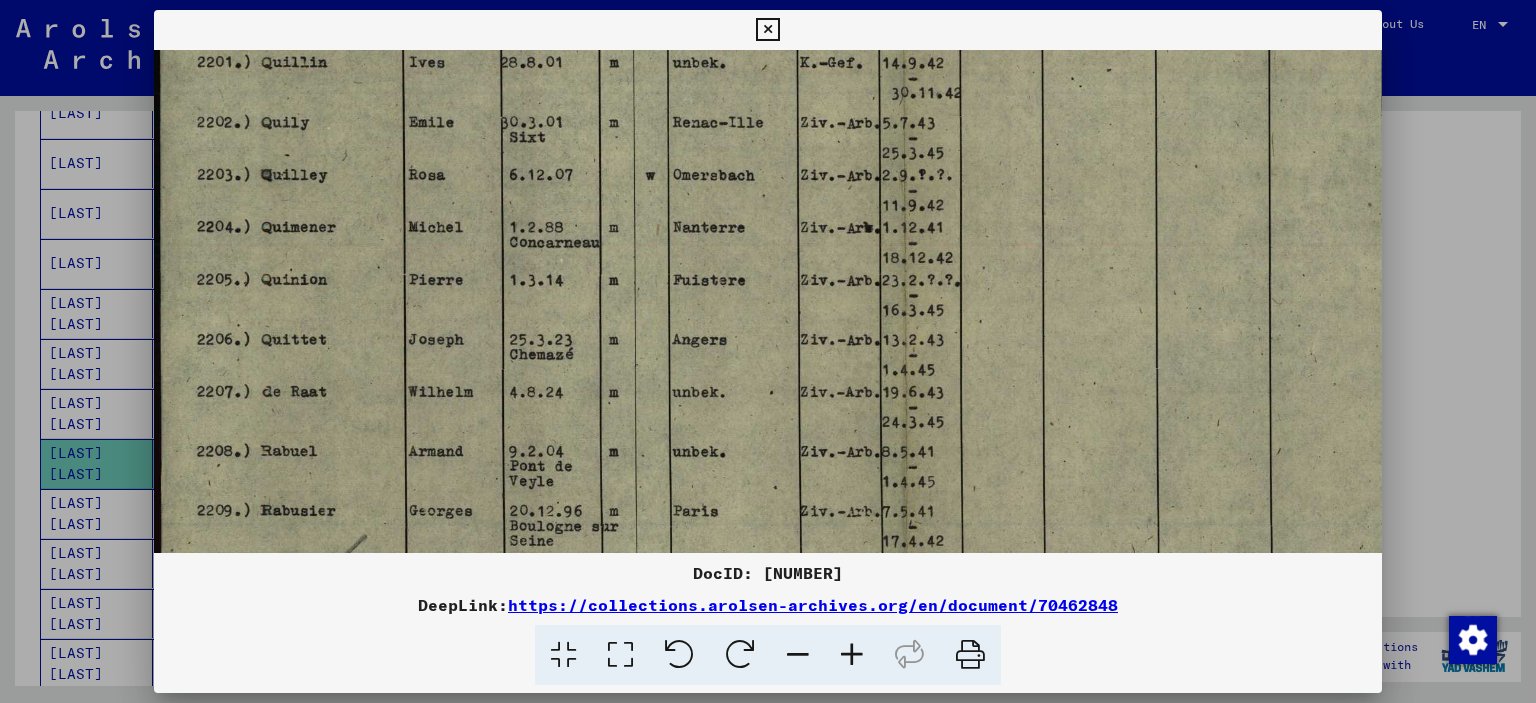 drag, startPoint x: 1064, startPoint y: 390, endPoint x: 1146, endPoint y: 207, distance: 200.5318 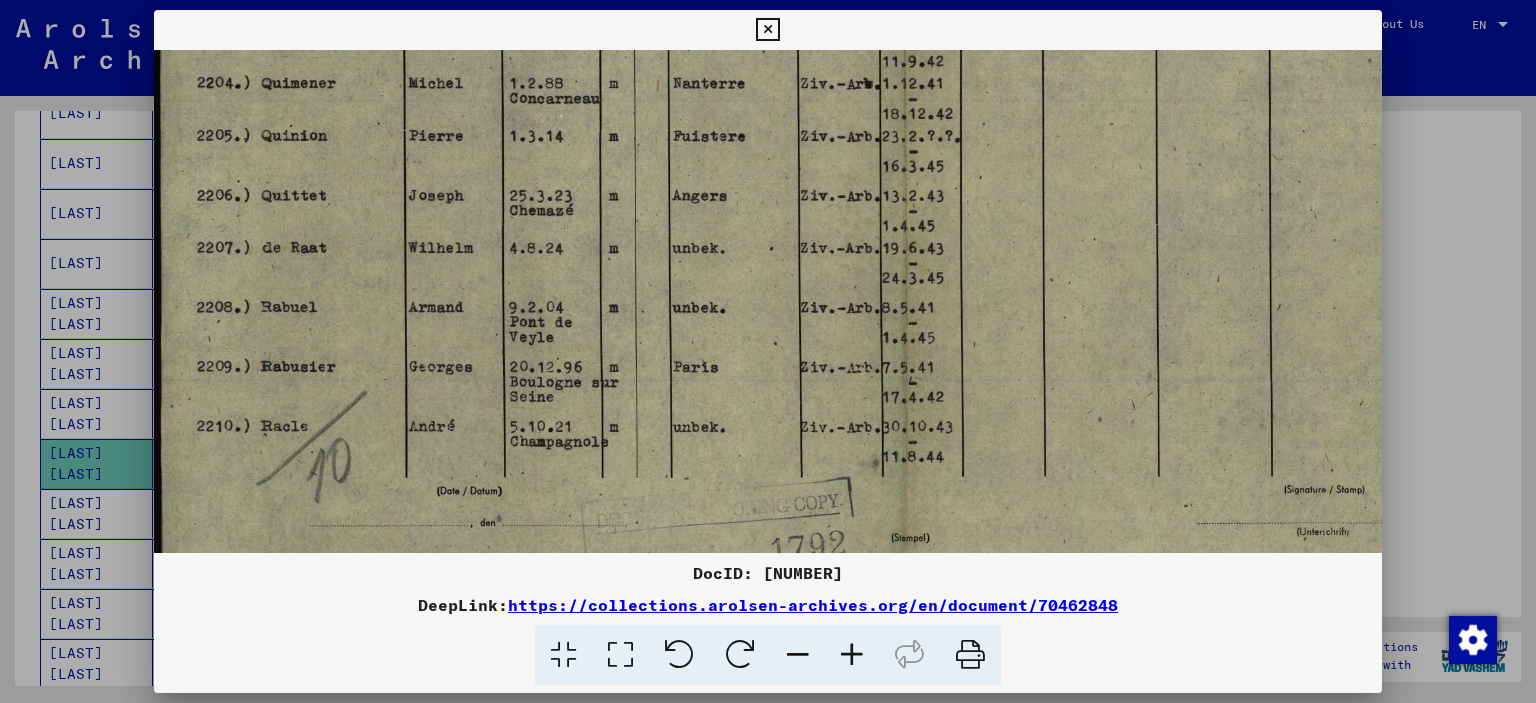 scroll, scrollTop: 468, scrollLeft: 0, axis: vertical 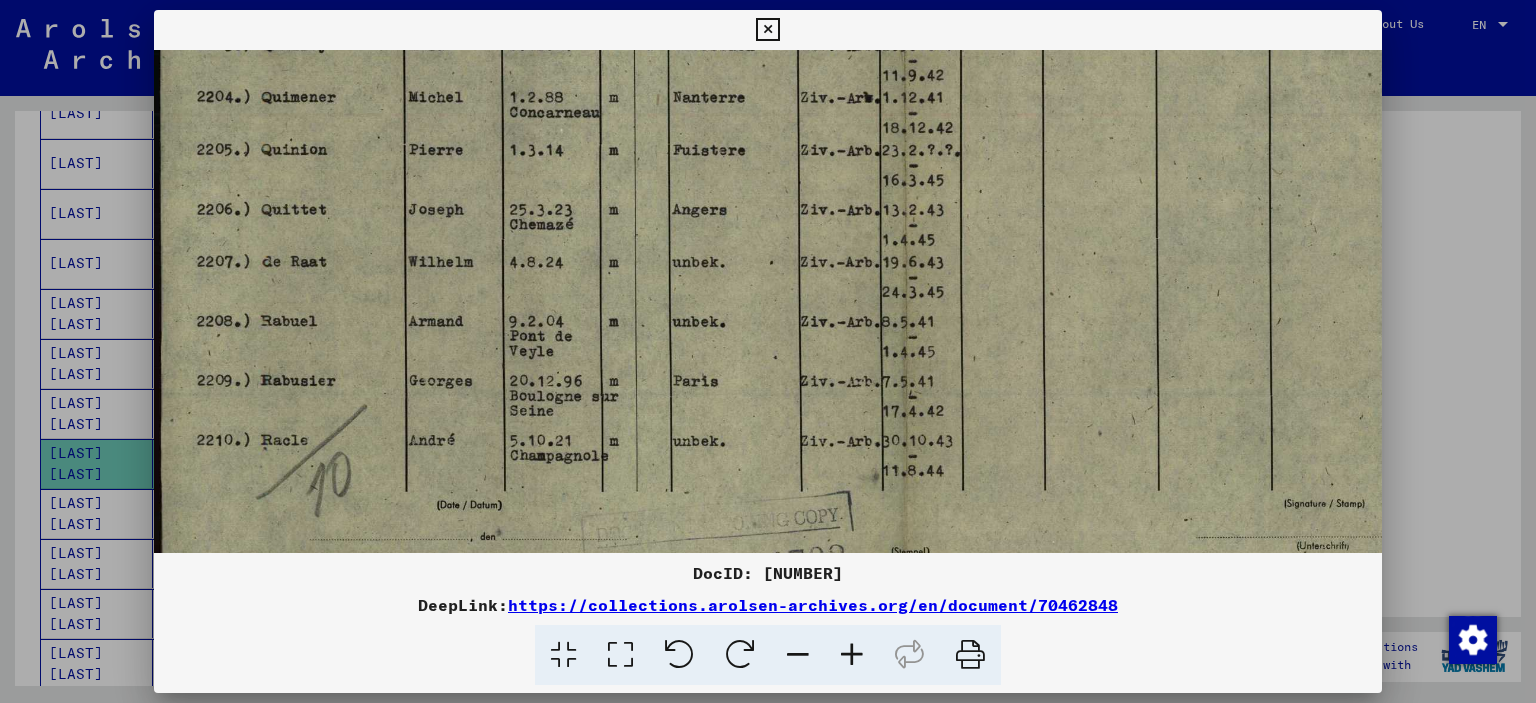 drag, startPoint x: 1100, startPoint y: 358, endPoint x: 1107, endPoint y: 229, distance: 129.18979 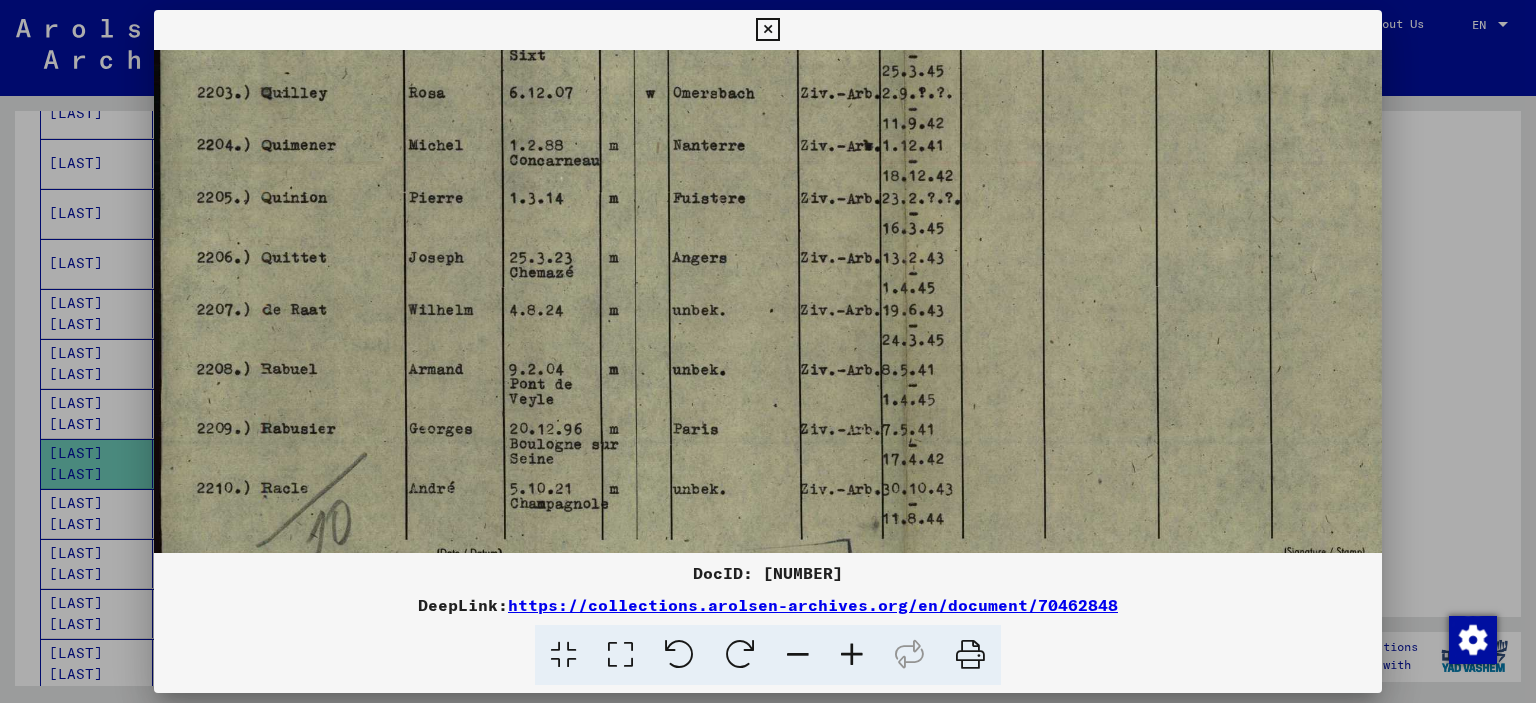 scroll, scrollTop: 409, scrollLeft: 0, axis: vertical 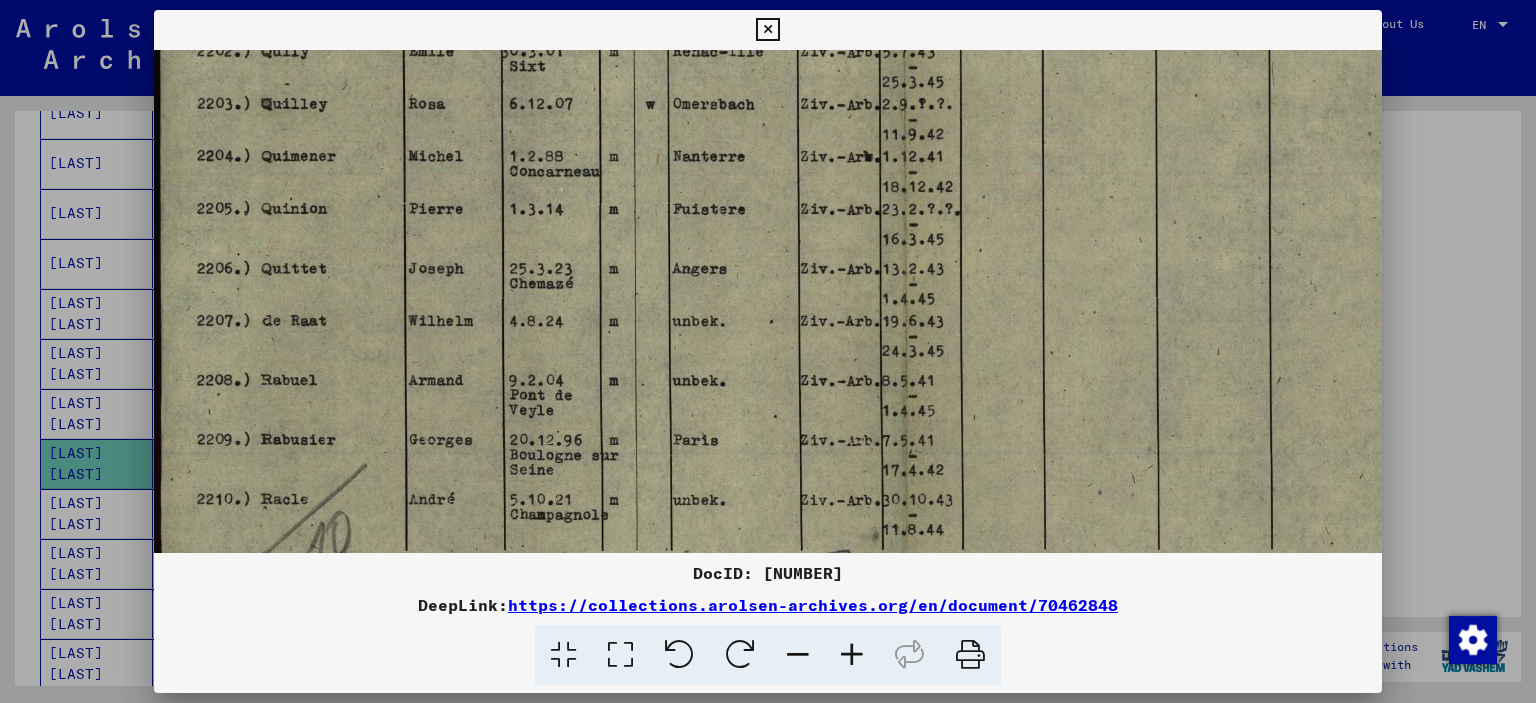 drag, startPoint x: 625, startPoint y: 302, endPoint x: 630, endPoint y: 345, distance: 43.289722 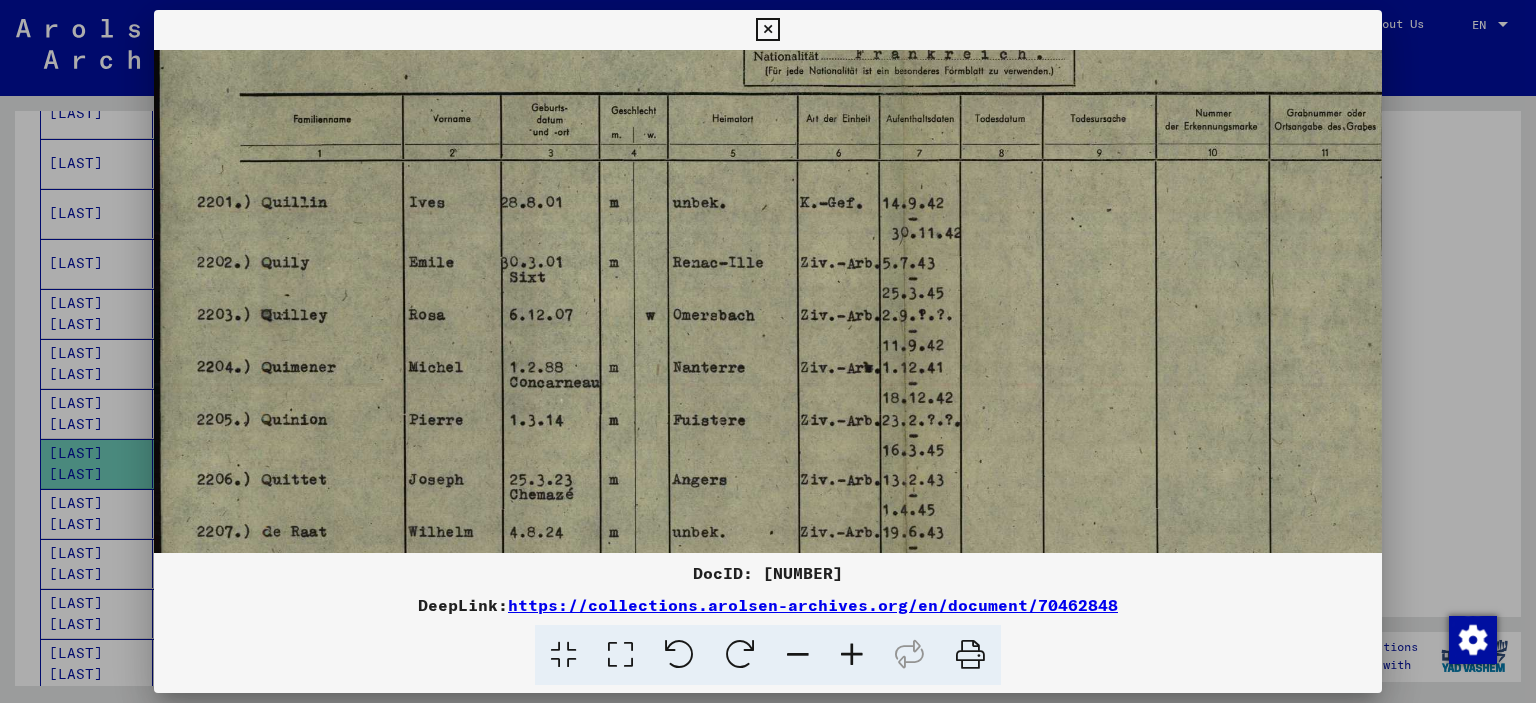 drag, startPoint x: 771, startPoint y: 241, endPoint x: 795, endPoint y: 459, distance: 219.31712 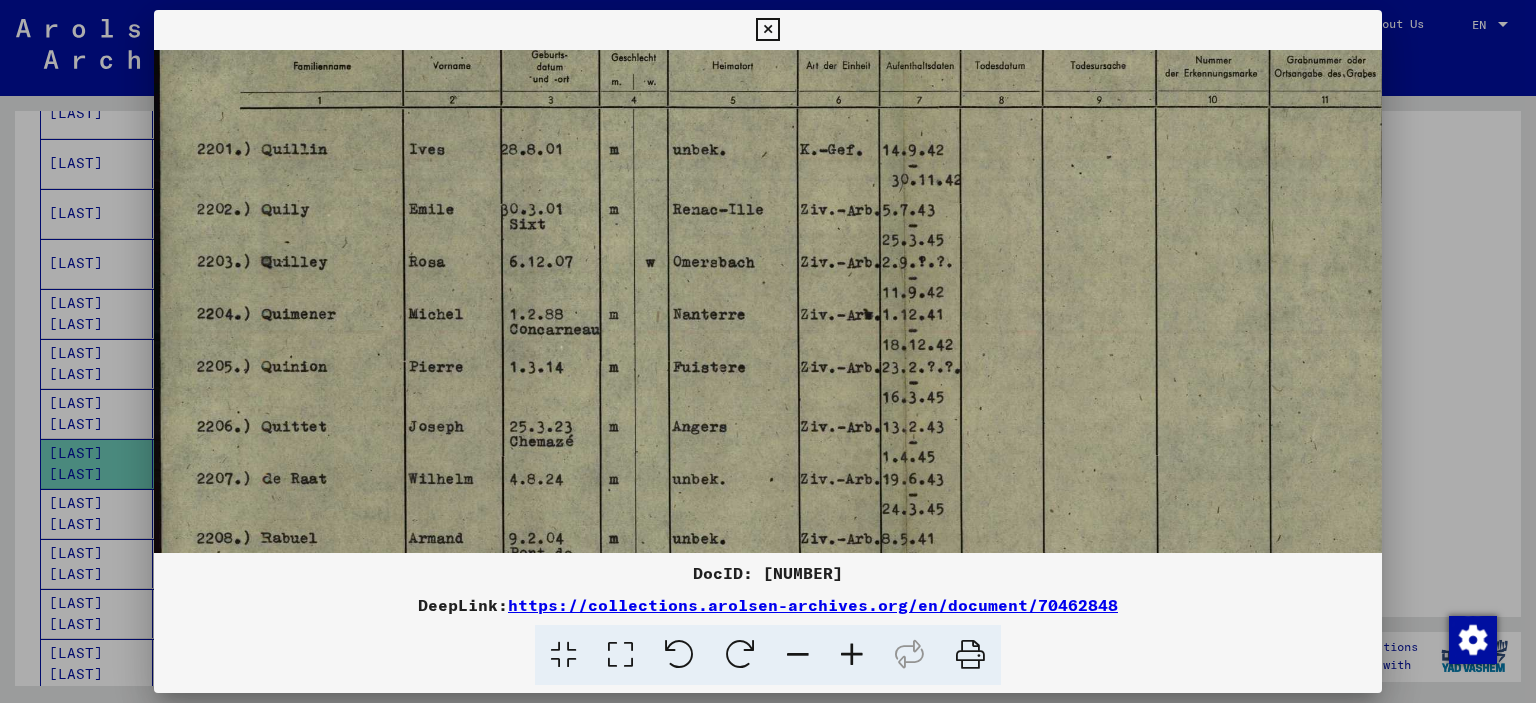 scroll, scrollTop: 210, scrollLeft: 0, axis: vertical 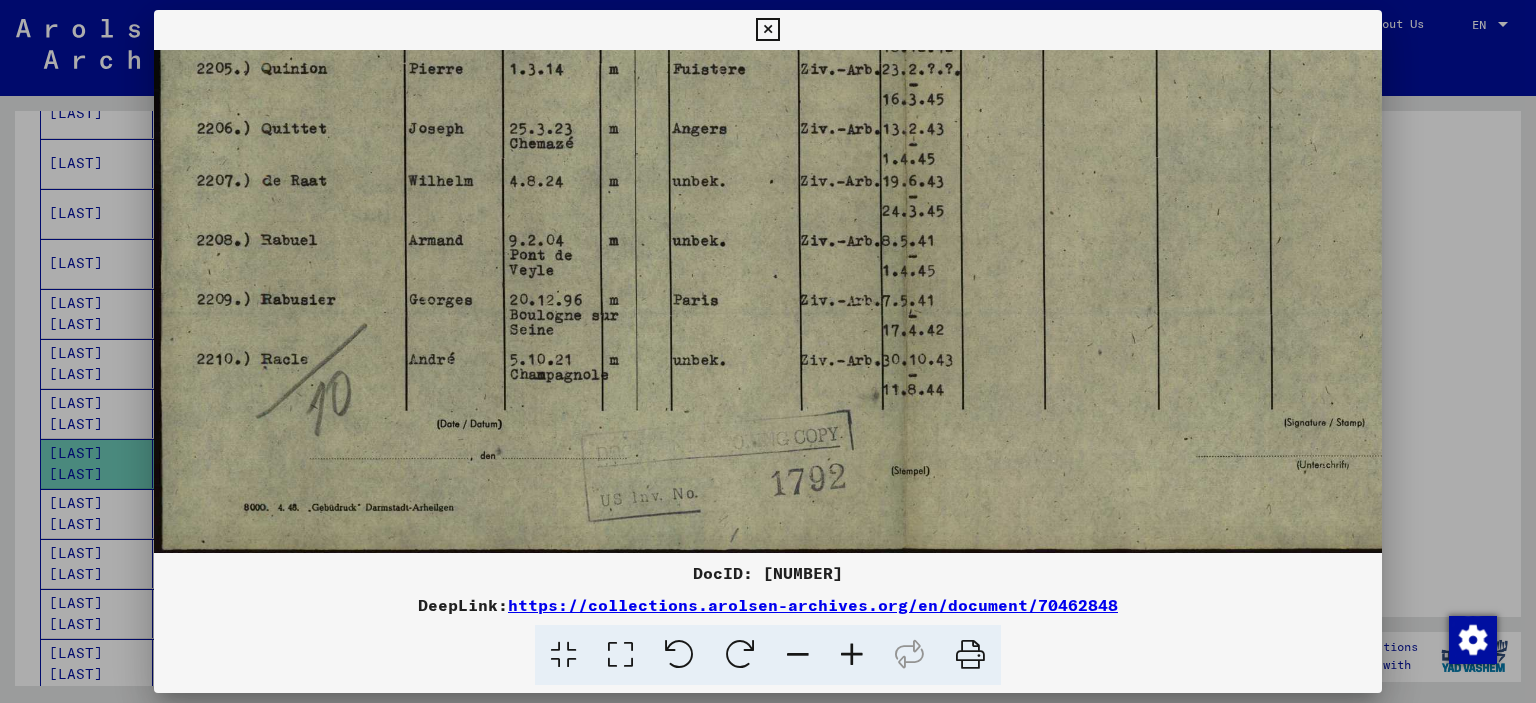 drag, startPoint x: 928, startPoint y: 380, endPoint x: 974, endPoint y: 133, distance: 251.24689 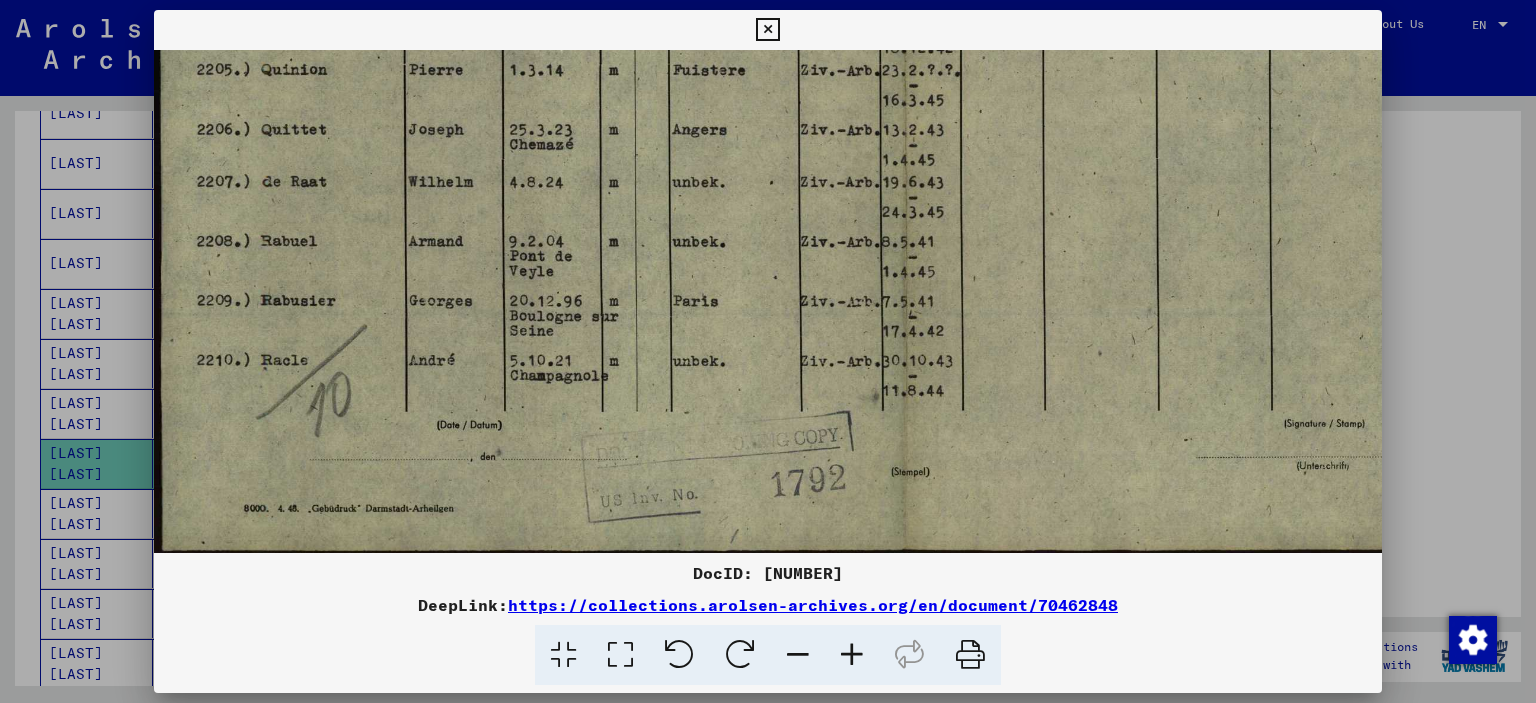 scroll, scrollTop: 549, scrollLeft: 0, axis: vertical 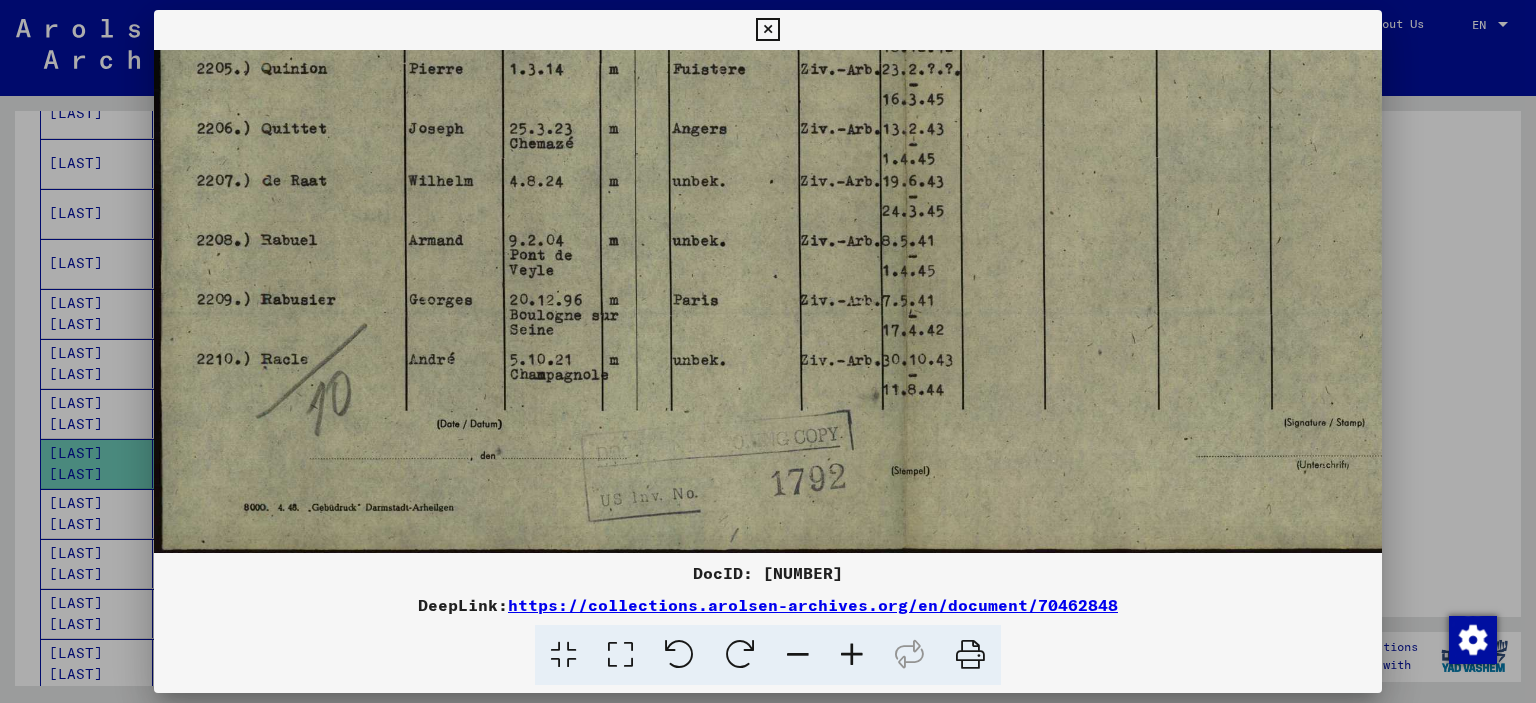 drag, startPoint x: 1020, startPoint y: 191, endPoint x: 1021, endPoint y: 169, distance: 22.022715 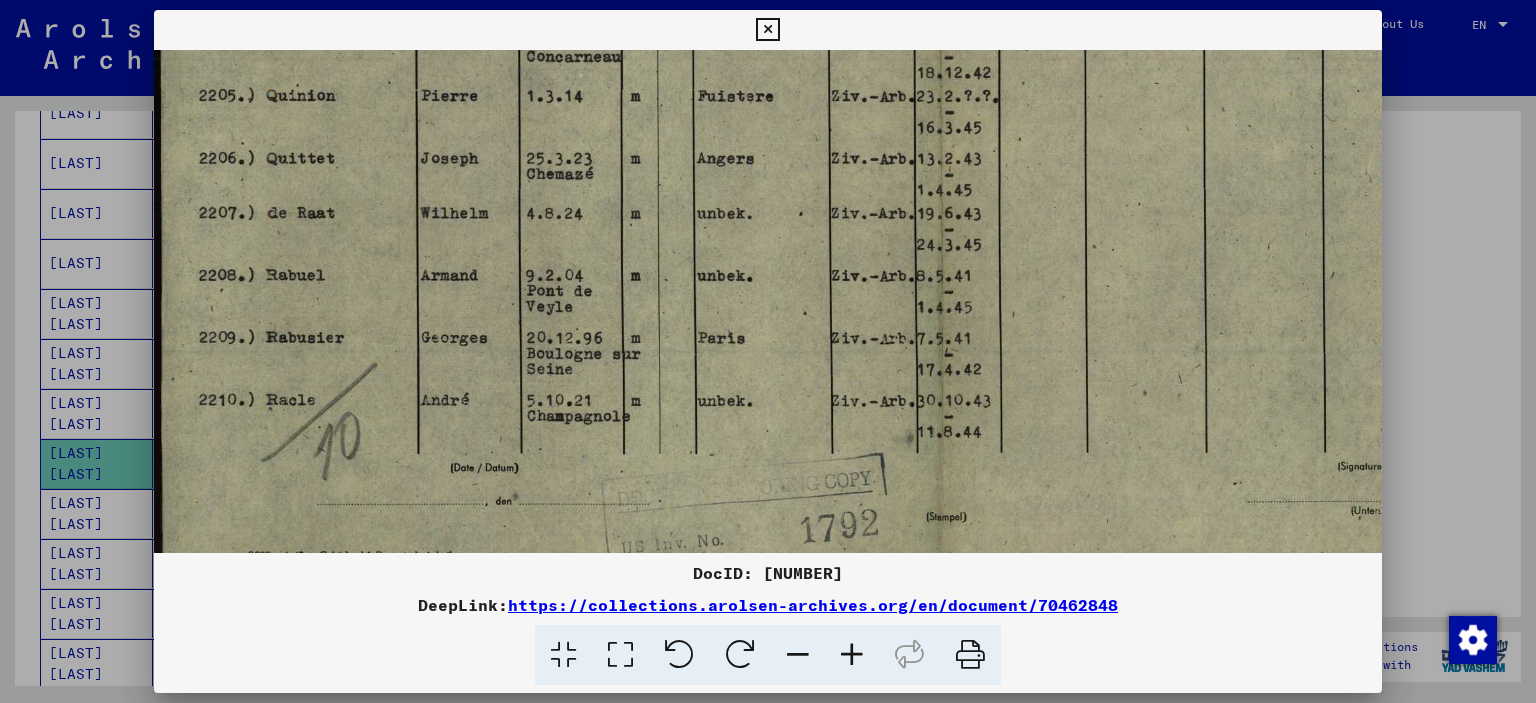 click at bounding box center (852, 655) 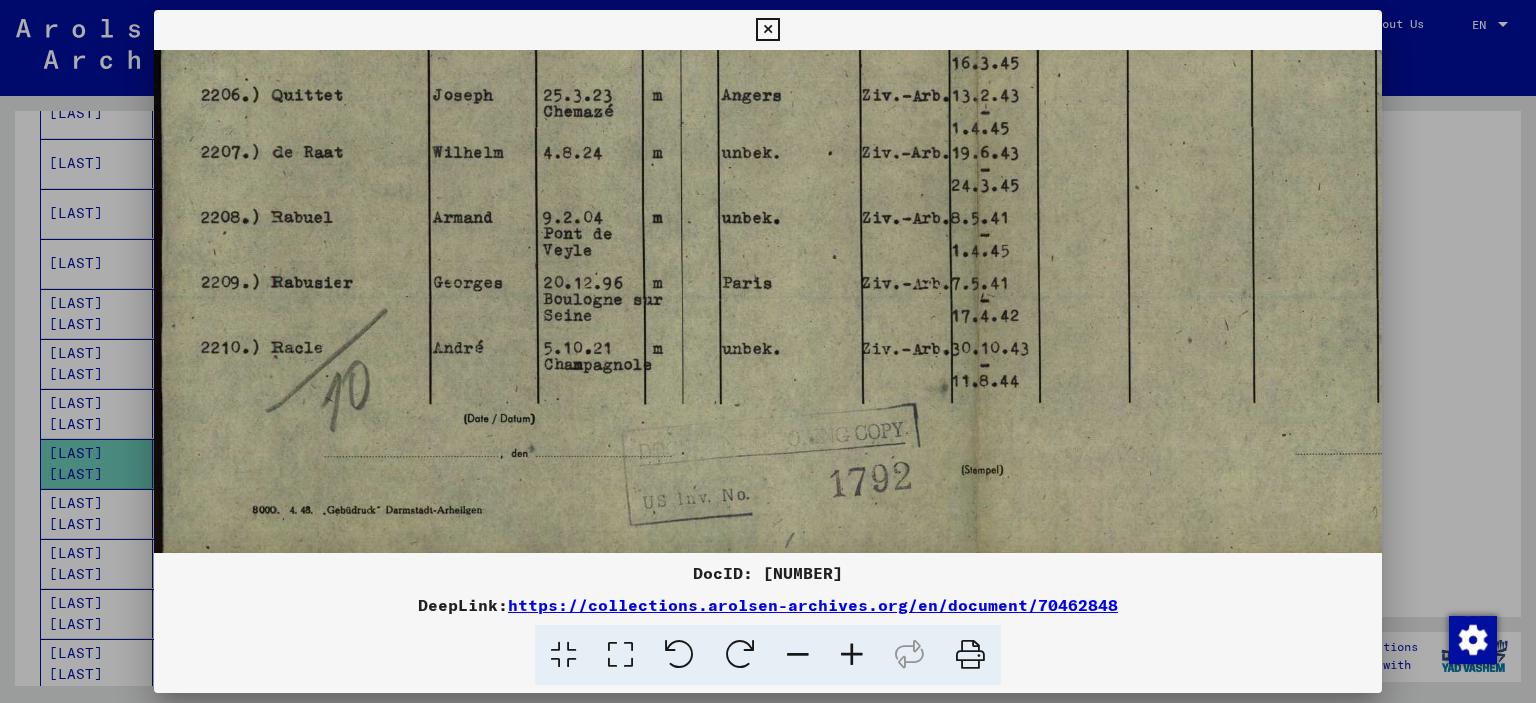 scroll, scrollTop: 649, scrollLeft: 0, axis: vertical 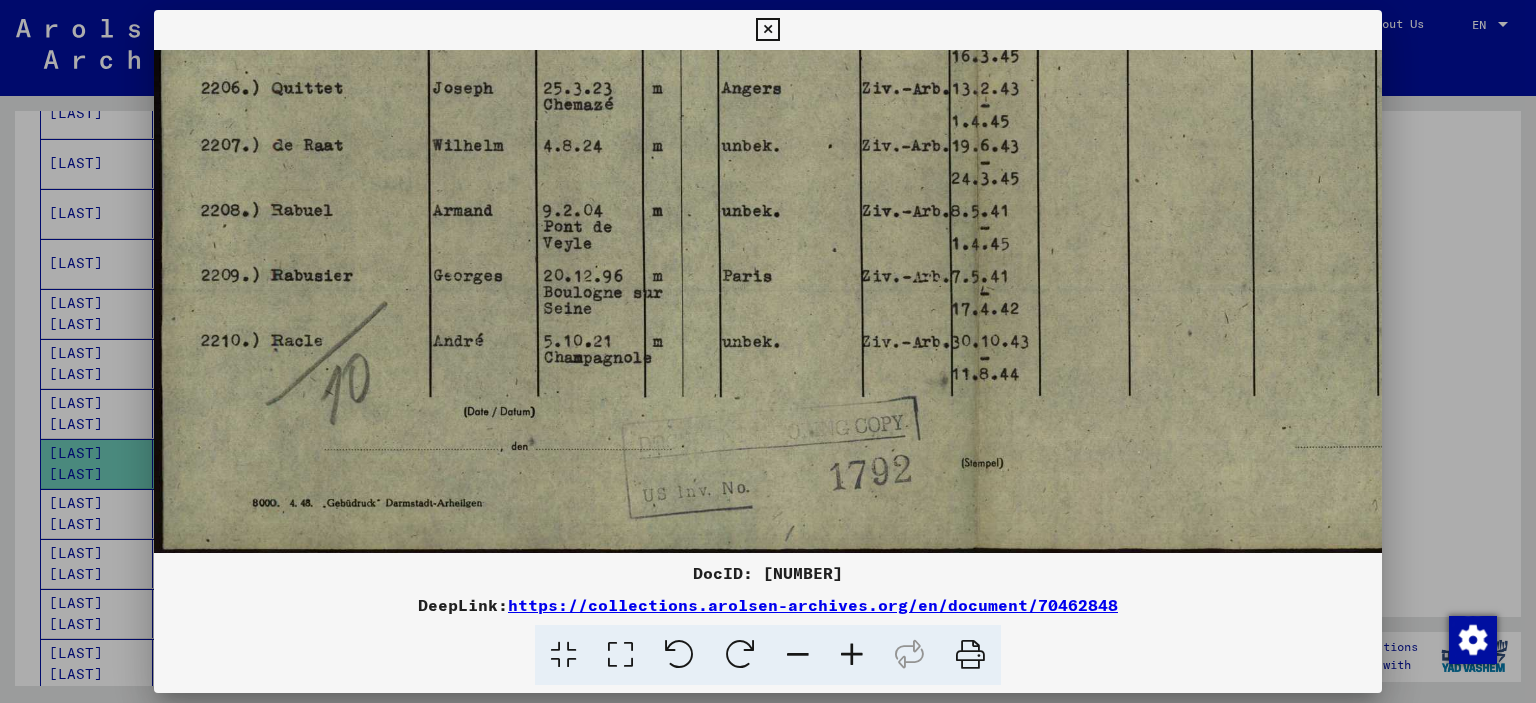 drag, startPoint x: 804, startPoint y: 230, endPoint x: 1048, endPoint y: 31, distance: 314.8603 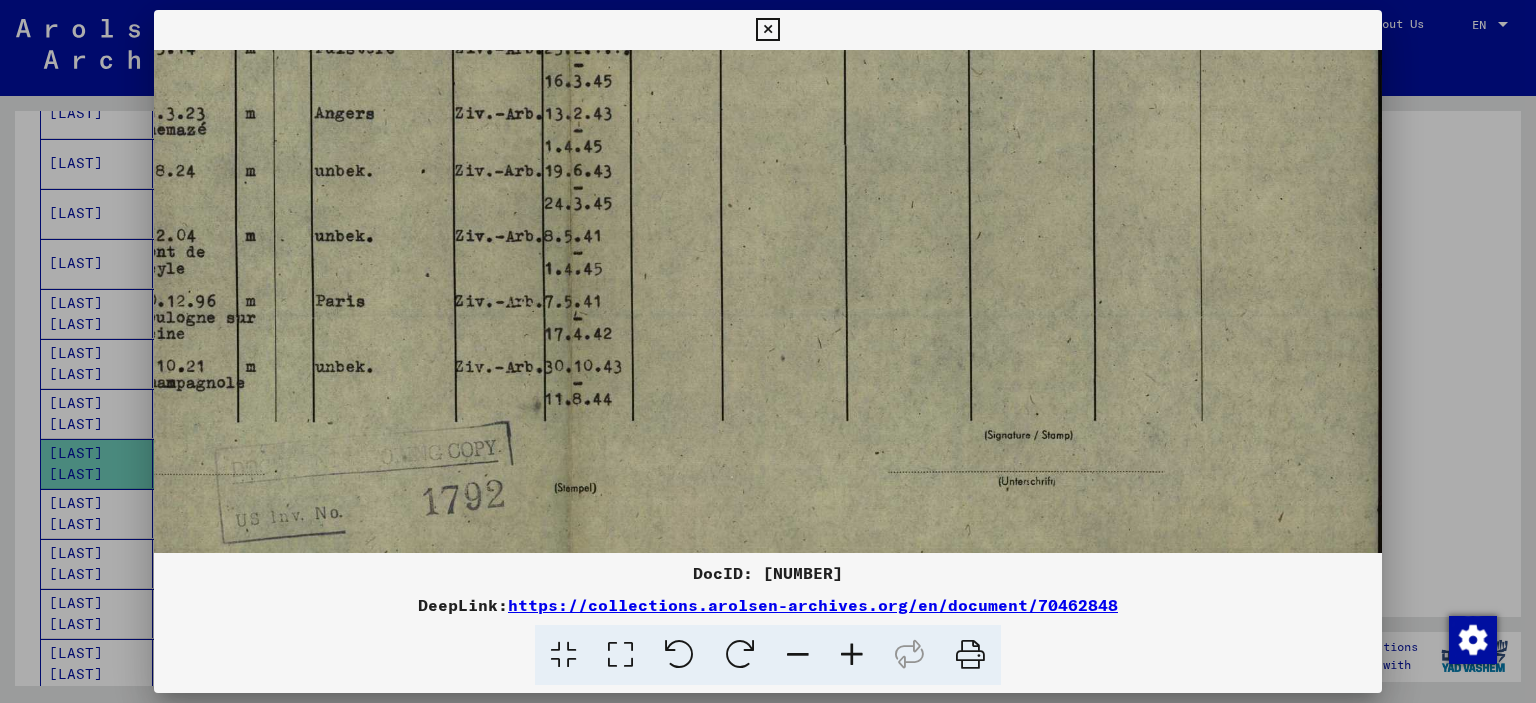 drag, startPoint x: 1179, startPoint y: 247, endPoint x: 285, endPoint y: 271, distance: 894.3221 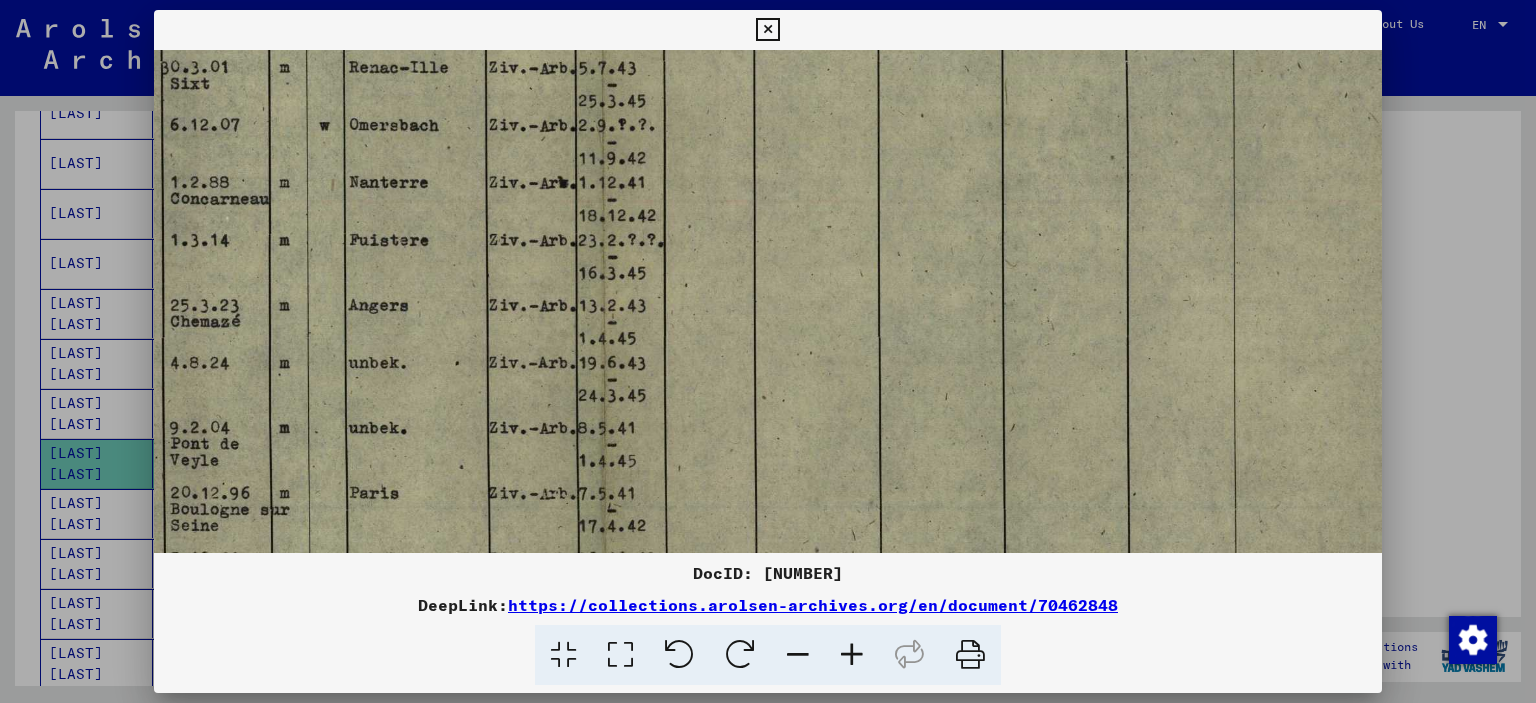 drag, startPoint x: 734, startPoint y: 224, endPoint x: 767, endPoint y: 416, distance: 194.81529 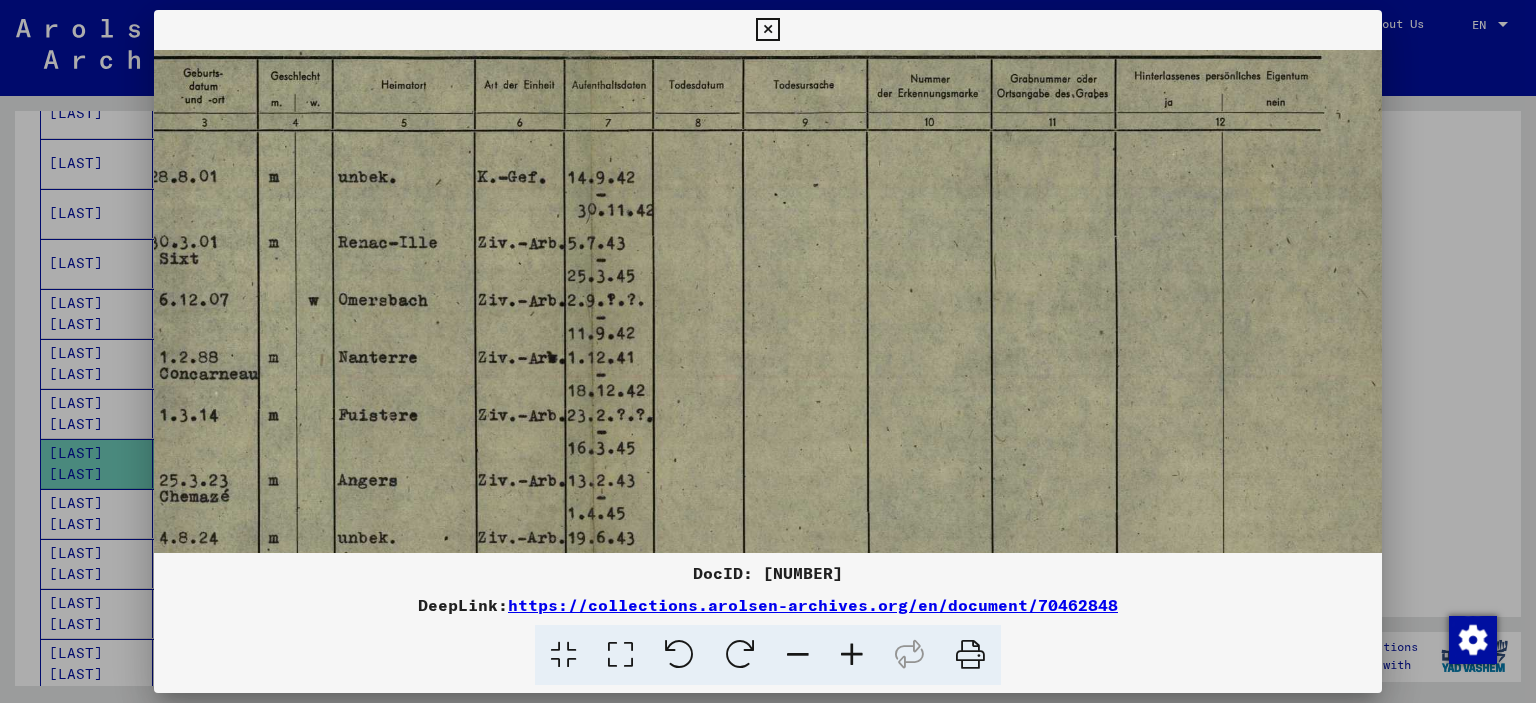 click at bounding box center [588, 369] 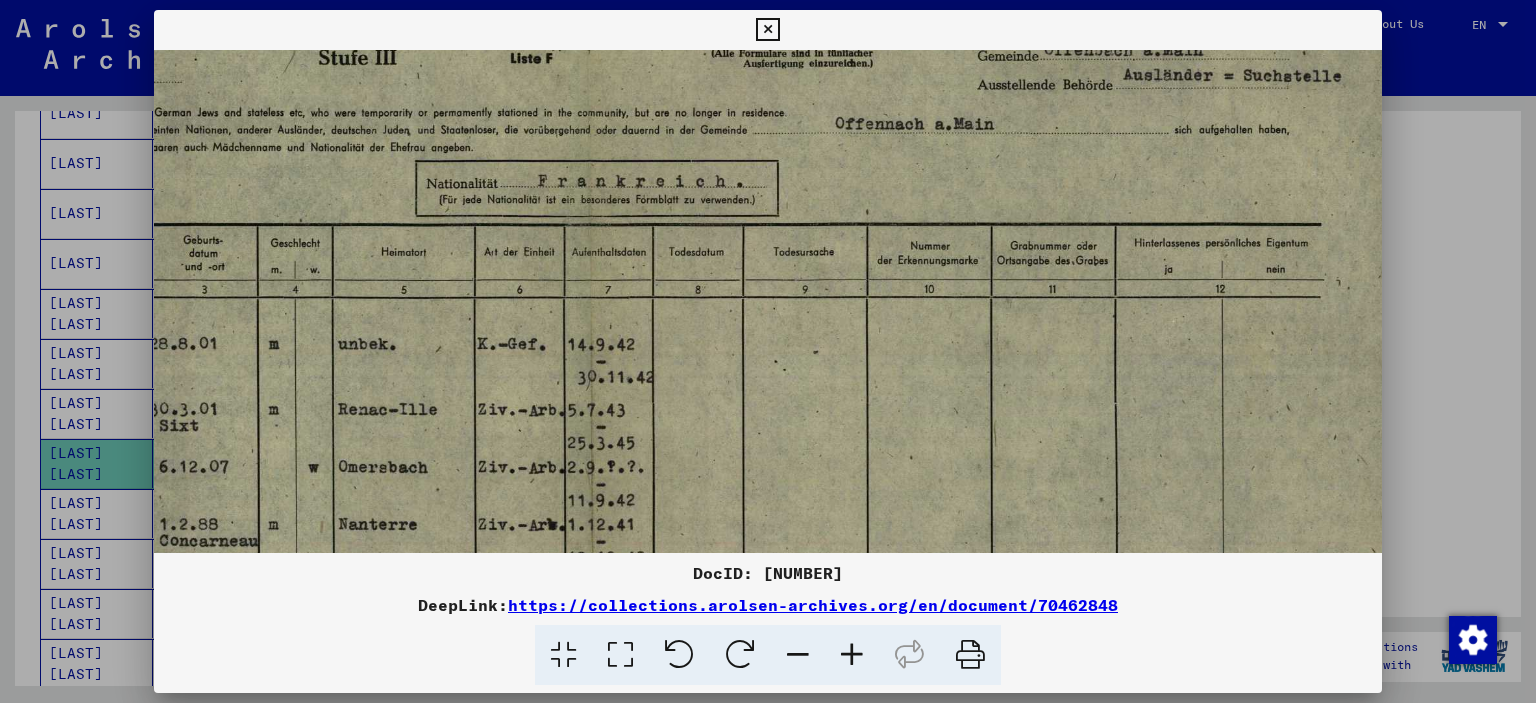 drag, startPoint x: 846, startPoint y: 223, endPoint x: 764, endPoint y: 216, distance: 82.29824 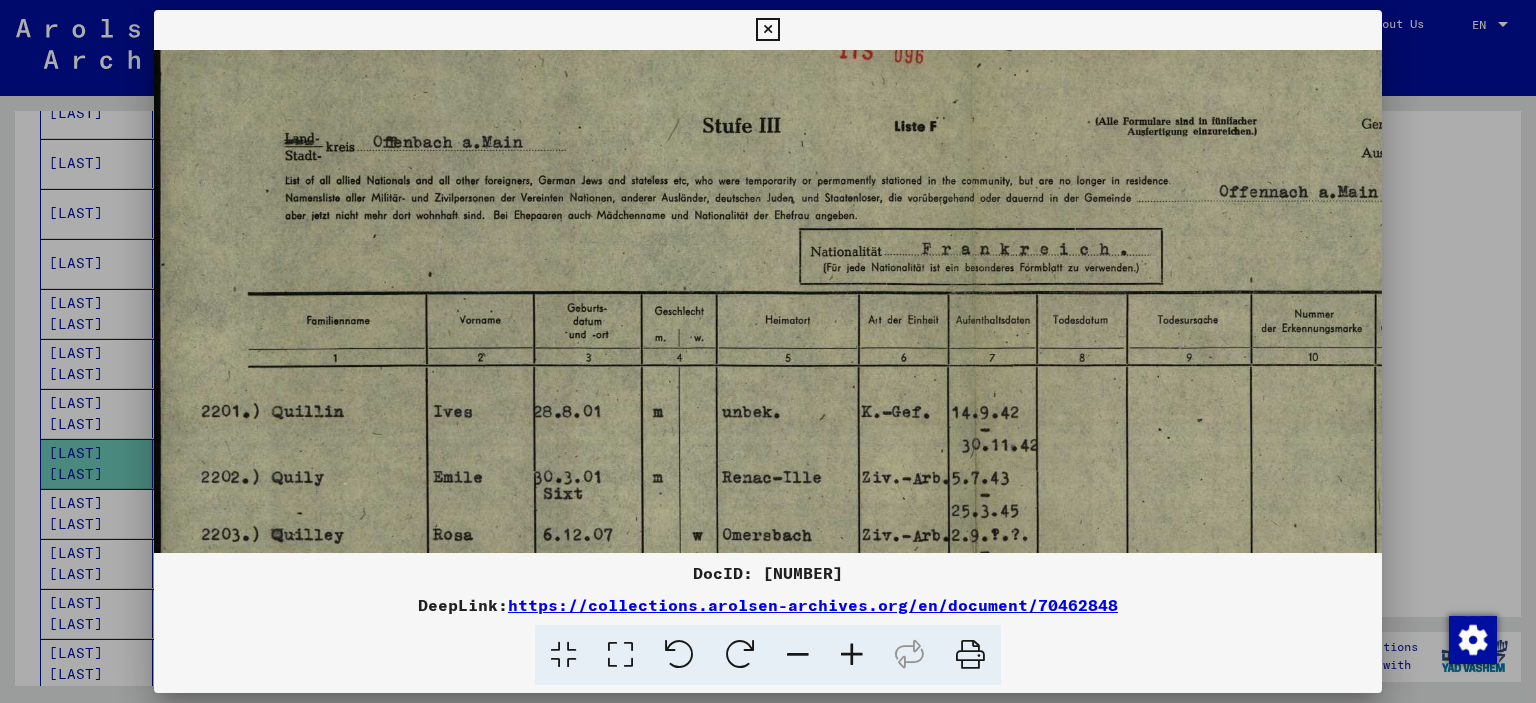 scroll, scrollTop: 40, scrollLeft: 0, axis: vertical 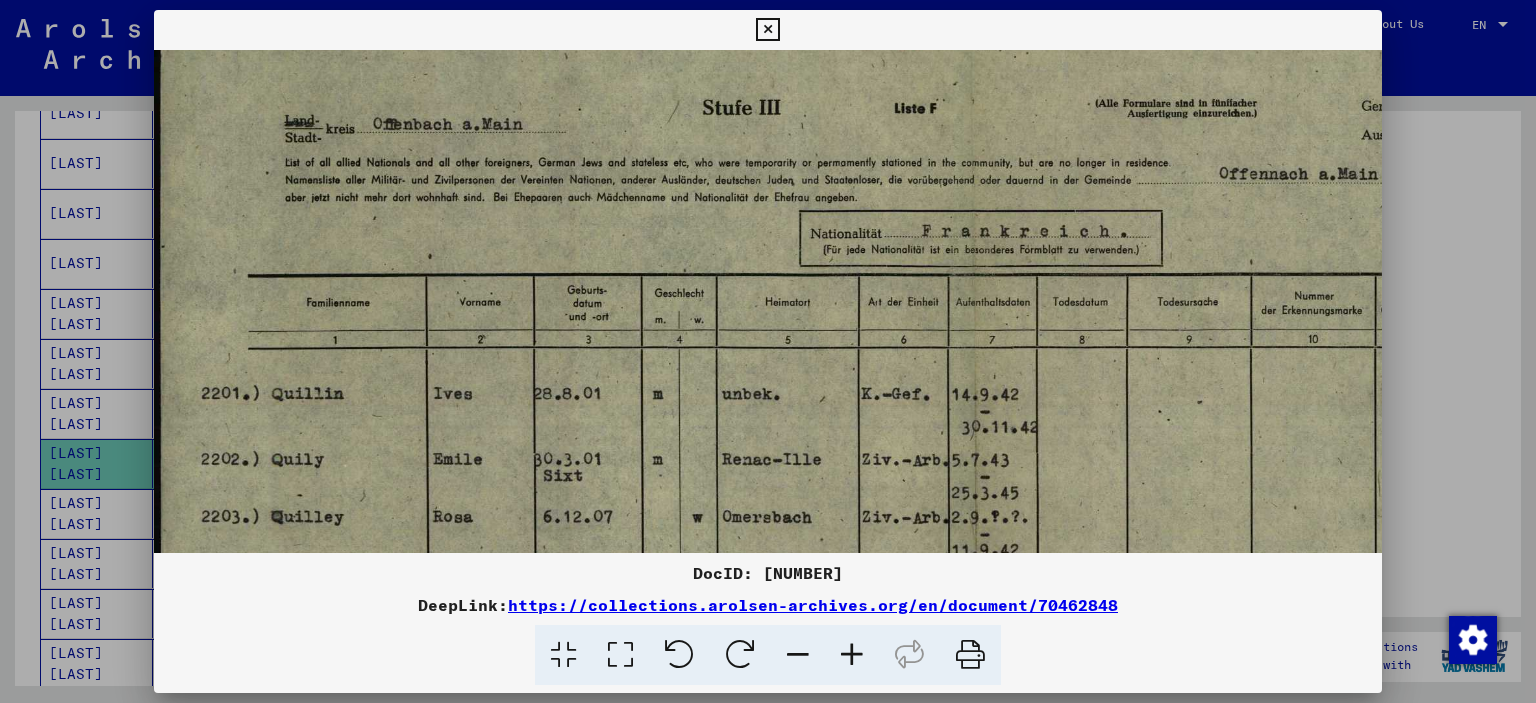 drag, startPoint x: 744, startPoint y: 255, endPoint x: 1355, endPoint y: 291, distance: 612.05963 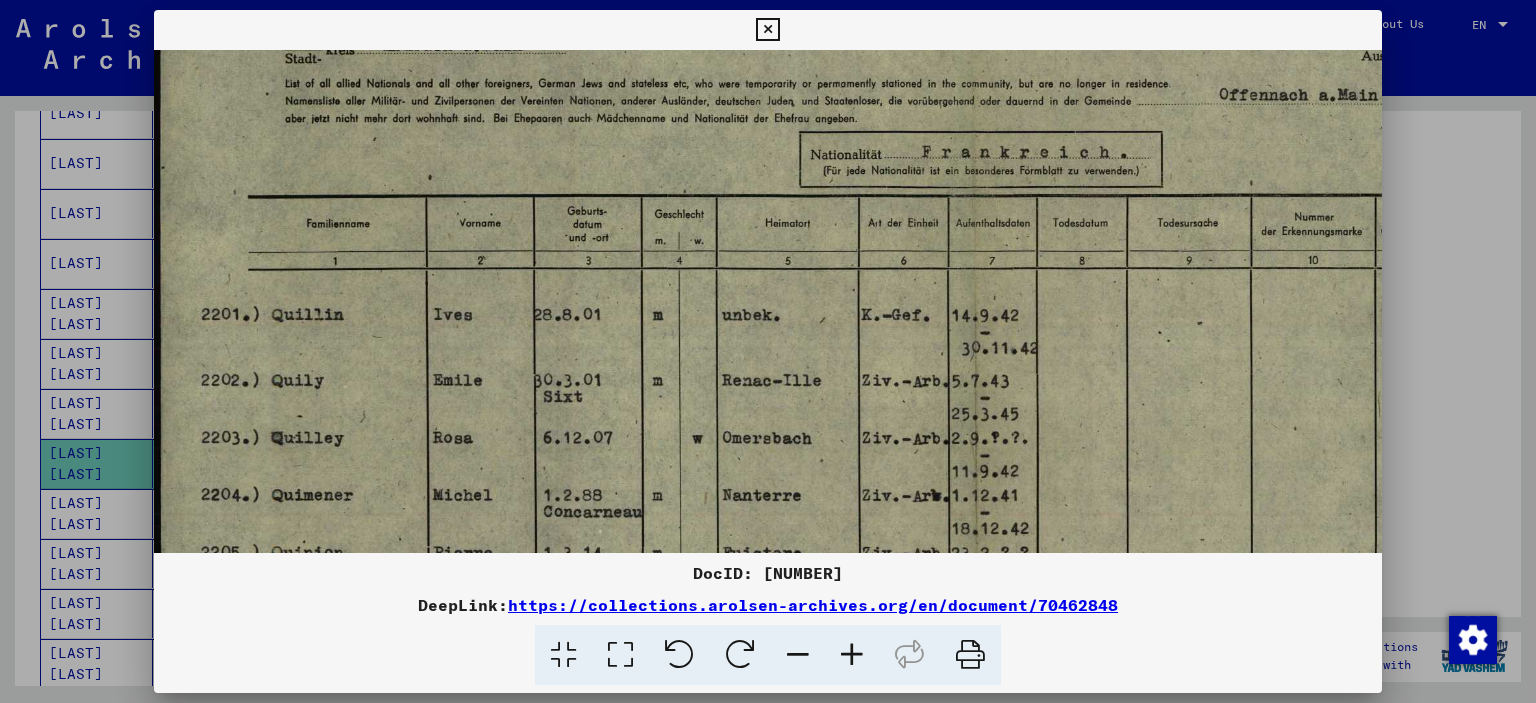 drag, startPoint x: 943, startPoint y: 390, endPoint x: 1032, endPoint y: 238, distance: 176.13914 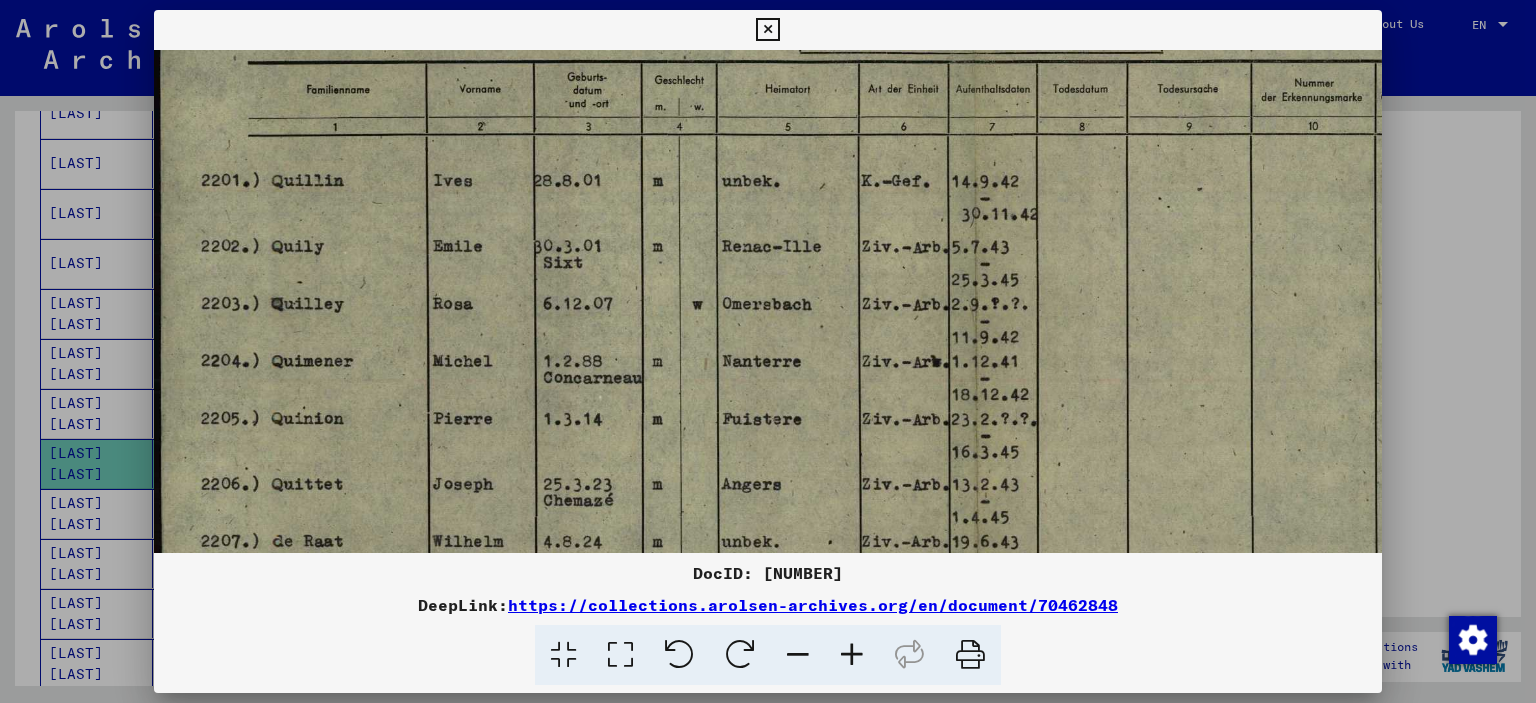 scroll, scrollTop: 310, scrollLeft: 0, axis: vertical 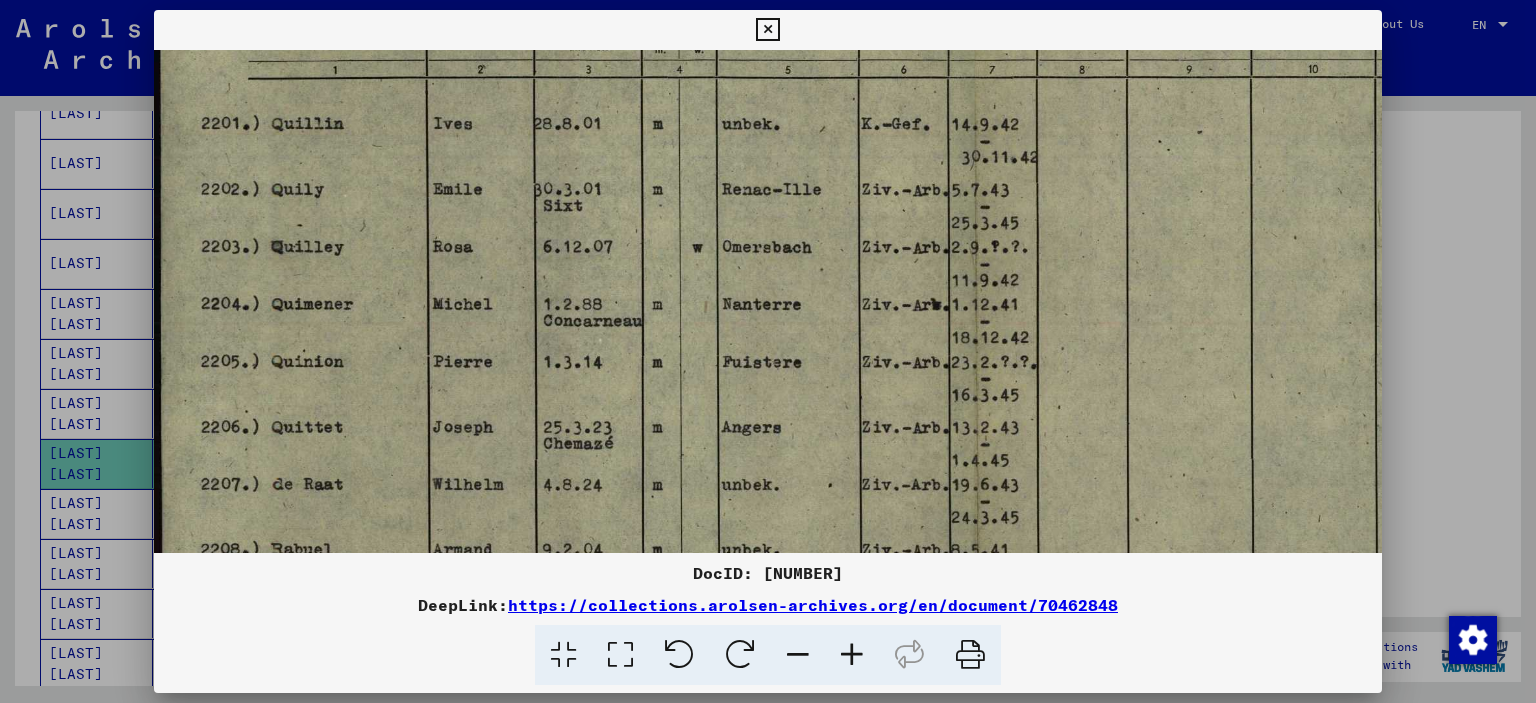 drag, startPoint x: 984, startPoint y: 366, endPoint x: 1013, endPoint y: 235, distance: 134.17154 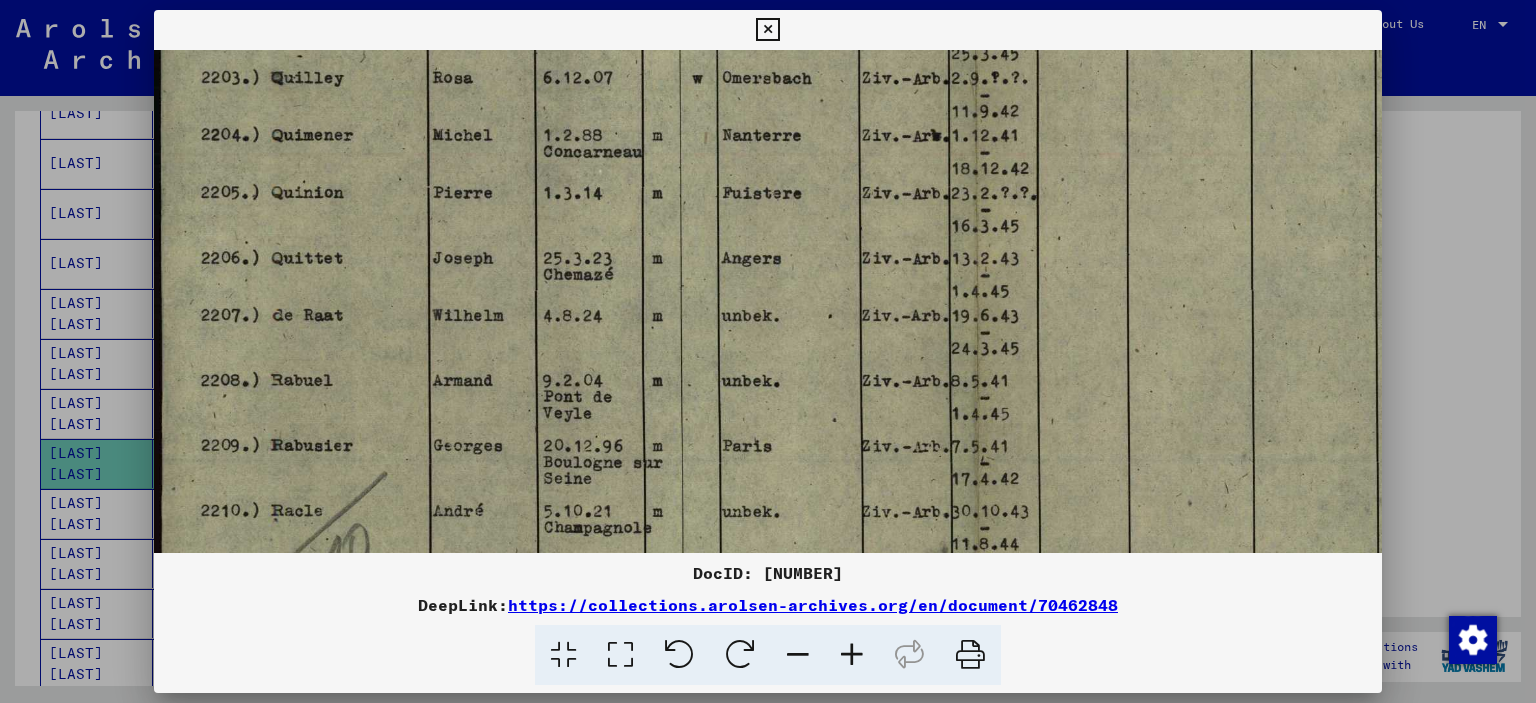 drag, startPoint x: 878, startPoint y: 363, endPoint x: 938, endPoint y: 195, distance: 178.39282 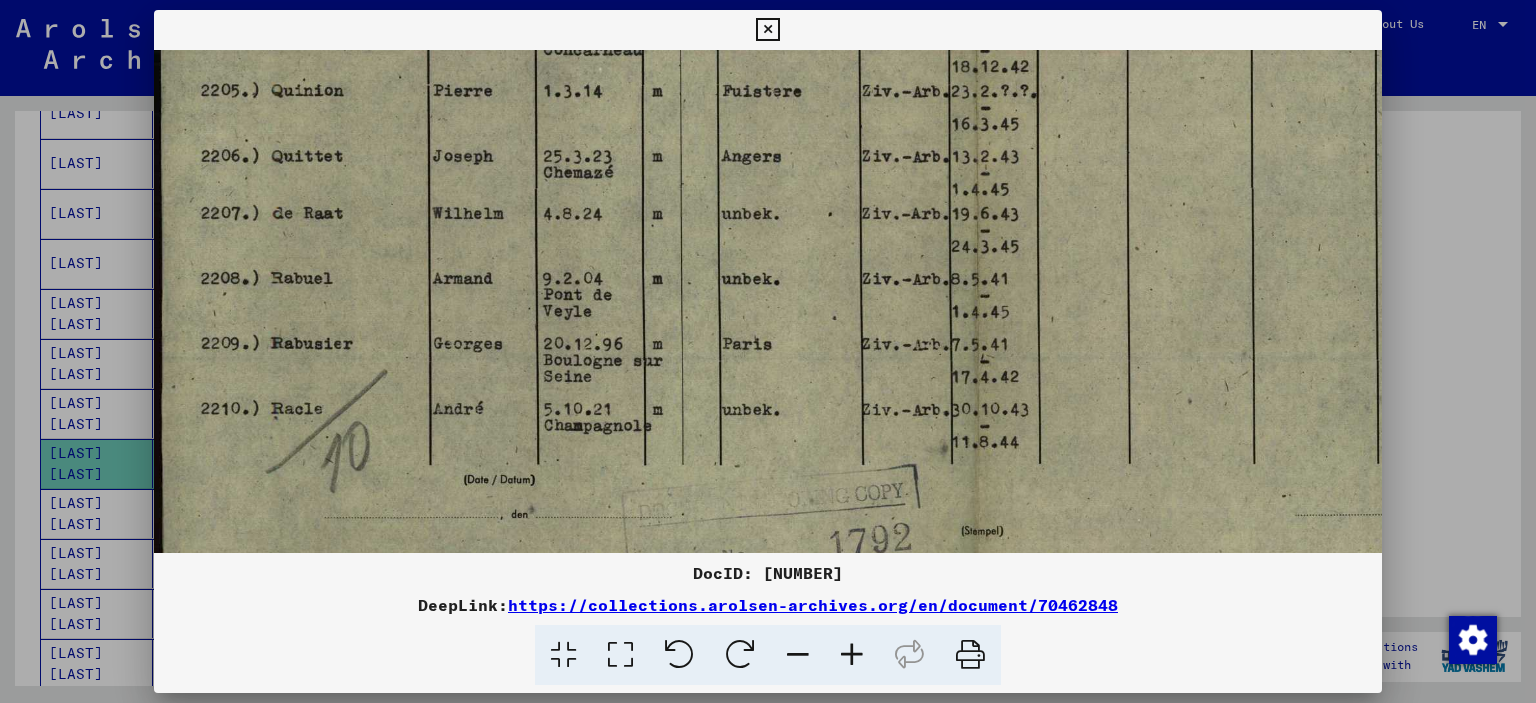 scroll, scrollTop: 588, scrollLeft: 0, axis: vertical 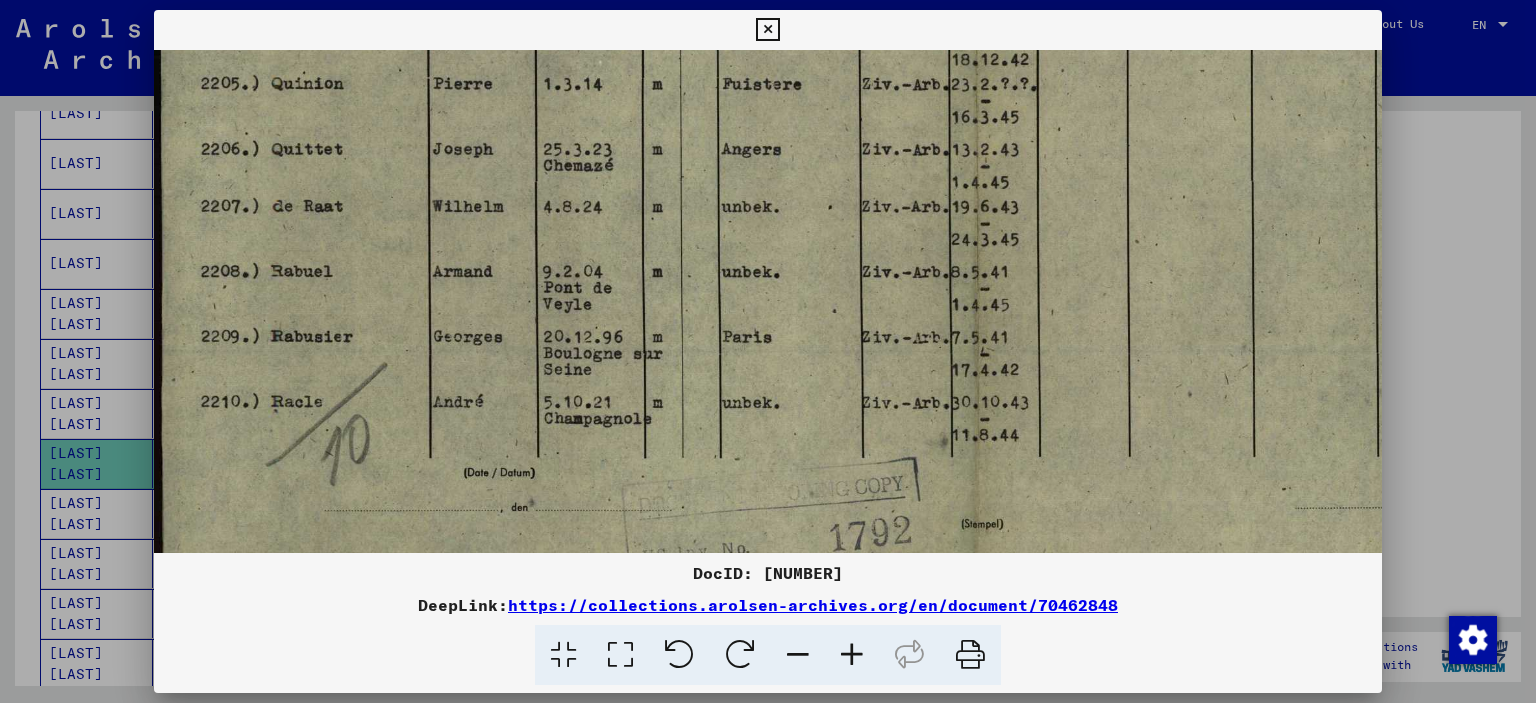 drag, startPoint x: 897, startPoint y: 208, endPoint x: 900, endPoint y: 196, distance: 12.369317 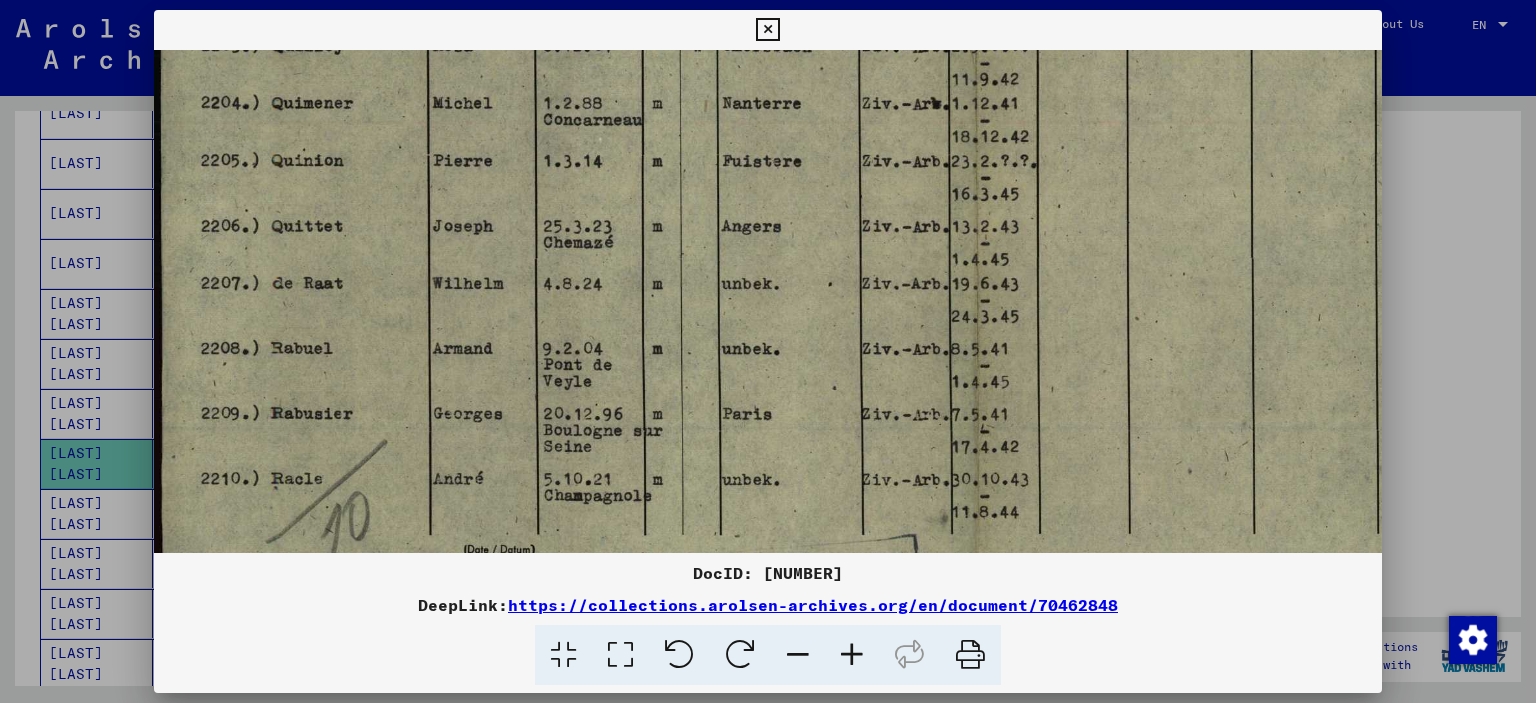 scroll, scrollTop: 501, scrollLeft: 0, axis: vertical 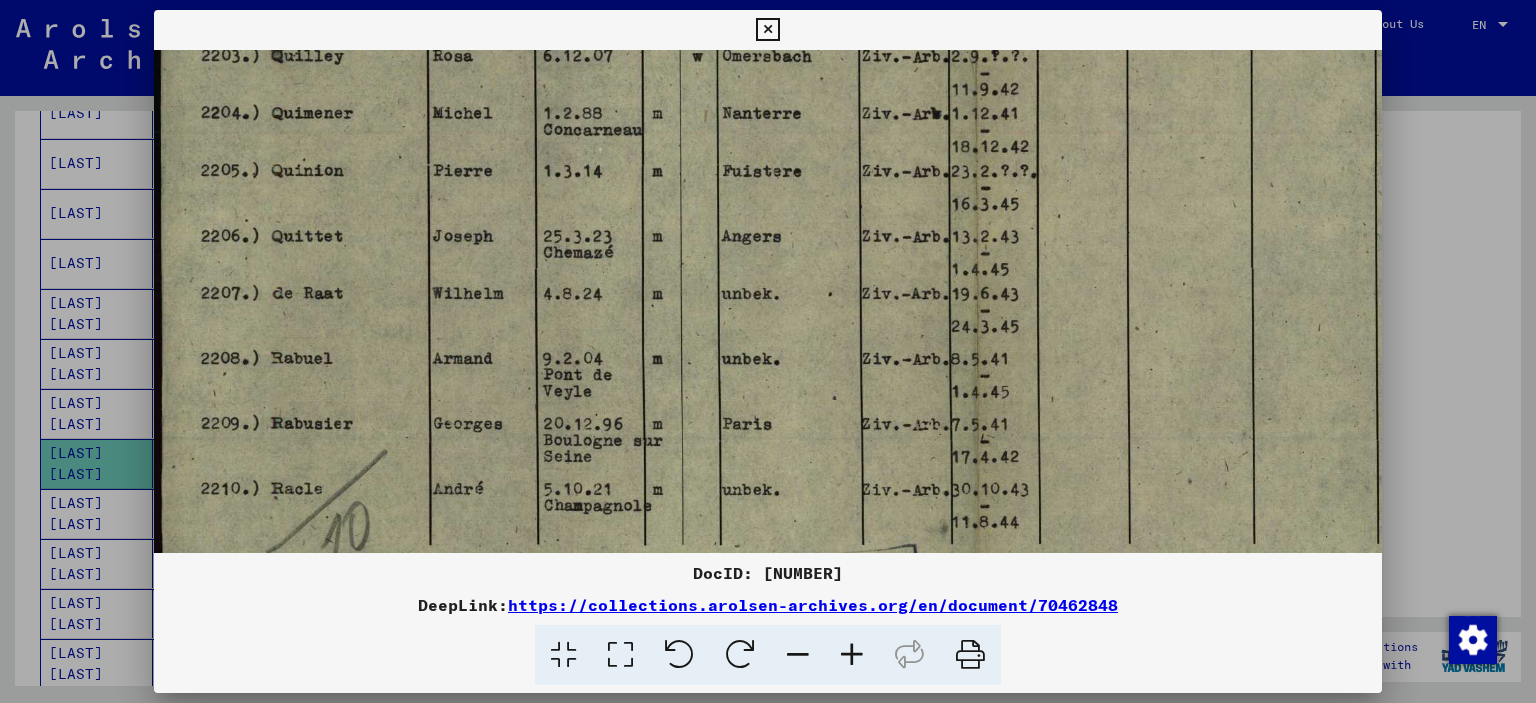 drag, startPoint x: 615, startPoint y: 216, endPoint x: 627, endPoint y: 309, distance: 93.770996 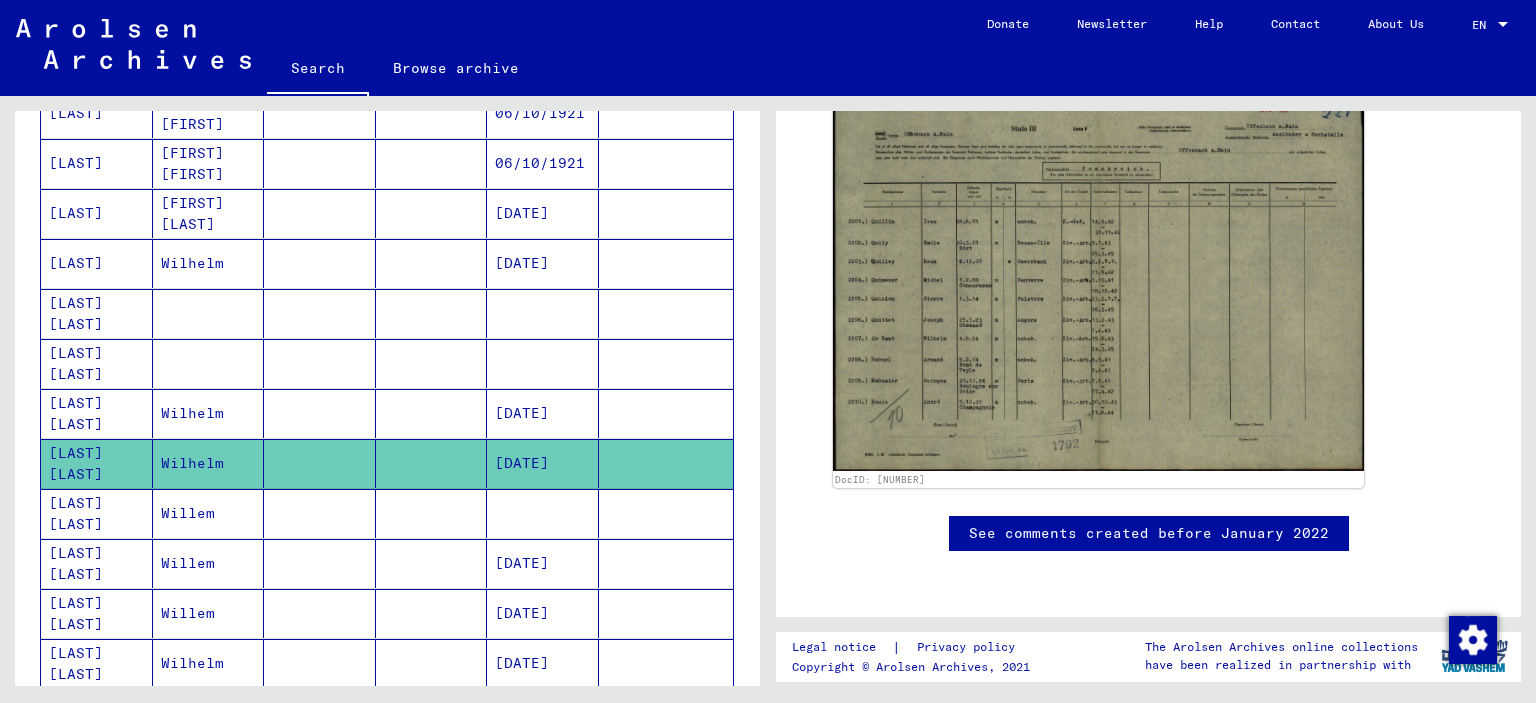 scroll, scrollTop: 500, scrollLeft: 0, axis: vertical 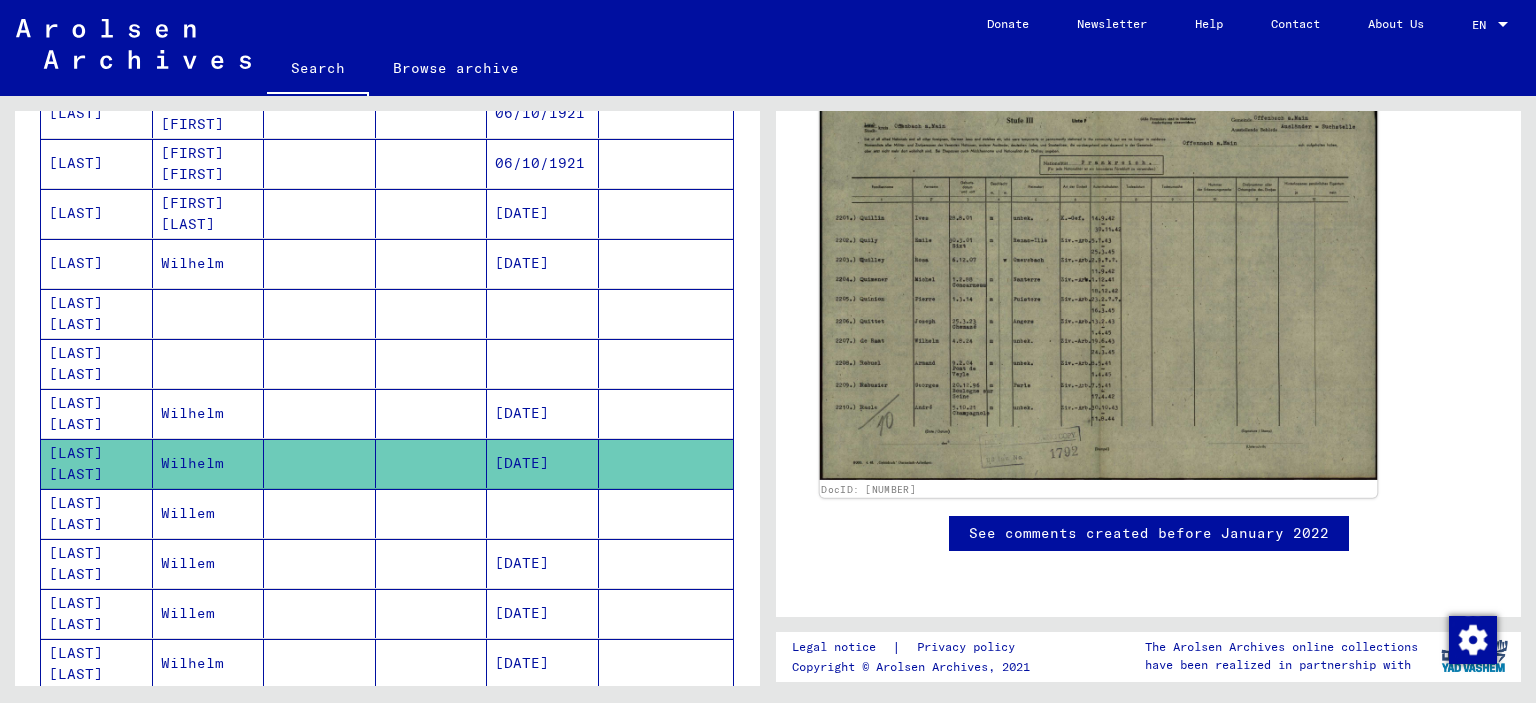 click 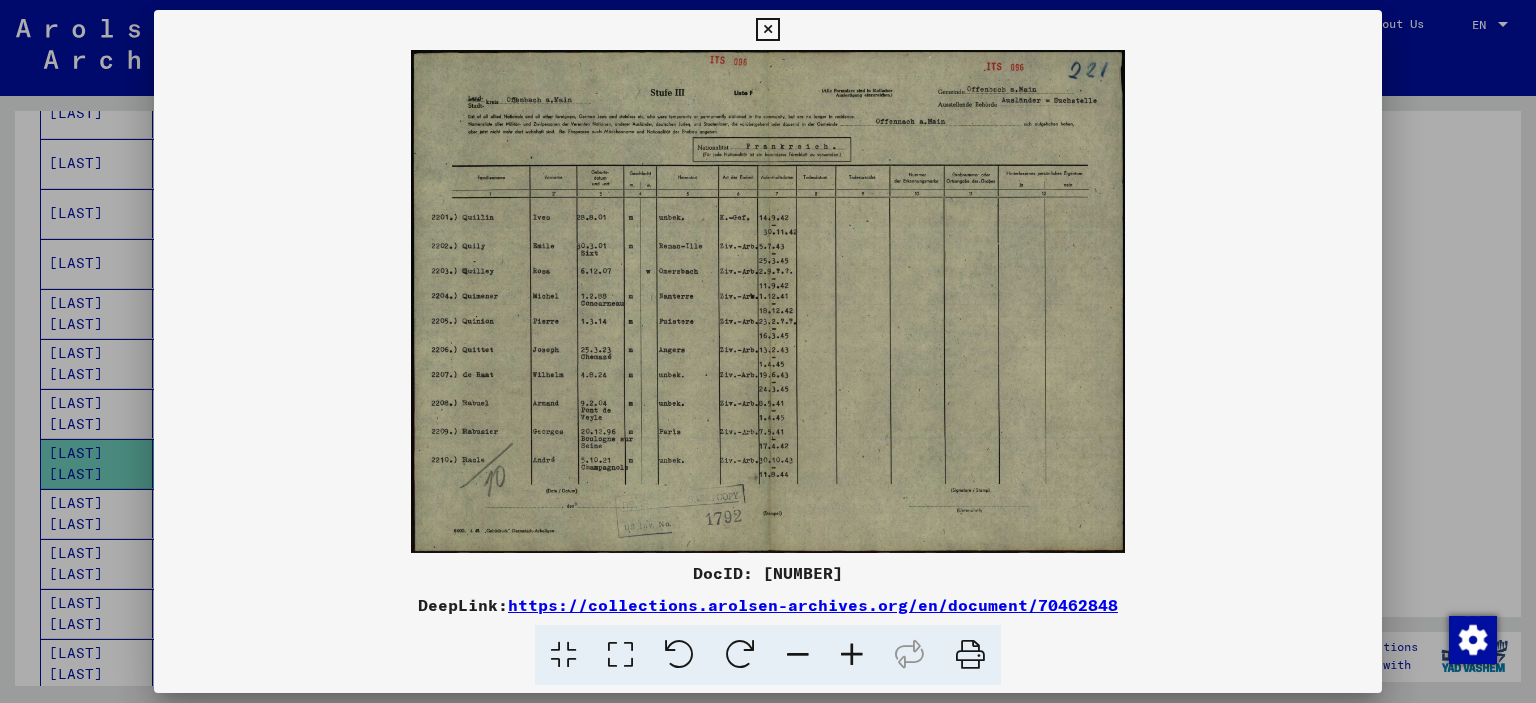 drag, startPoint x: 1134, startPoint y: 603, endPoint x: 515, endPoint y: 606, distance: 619.00726 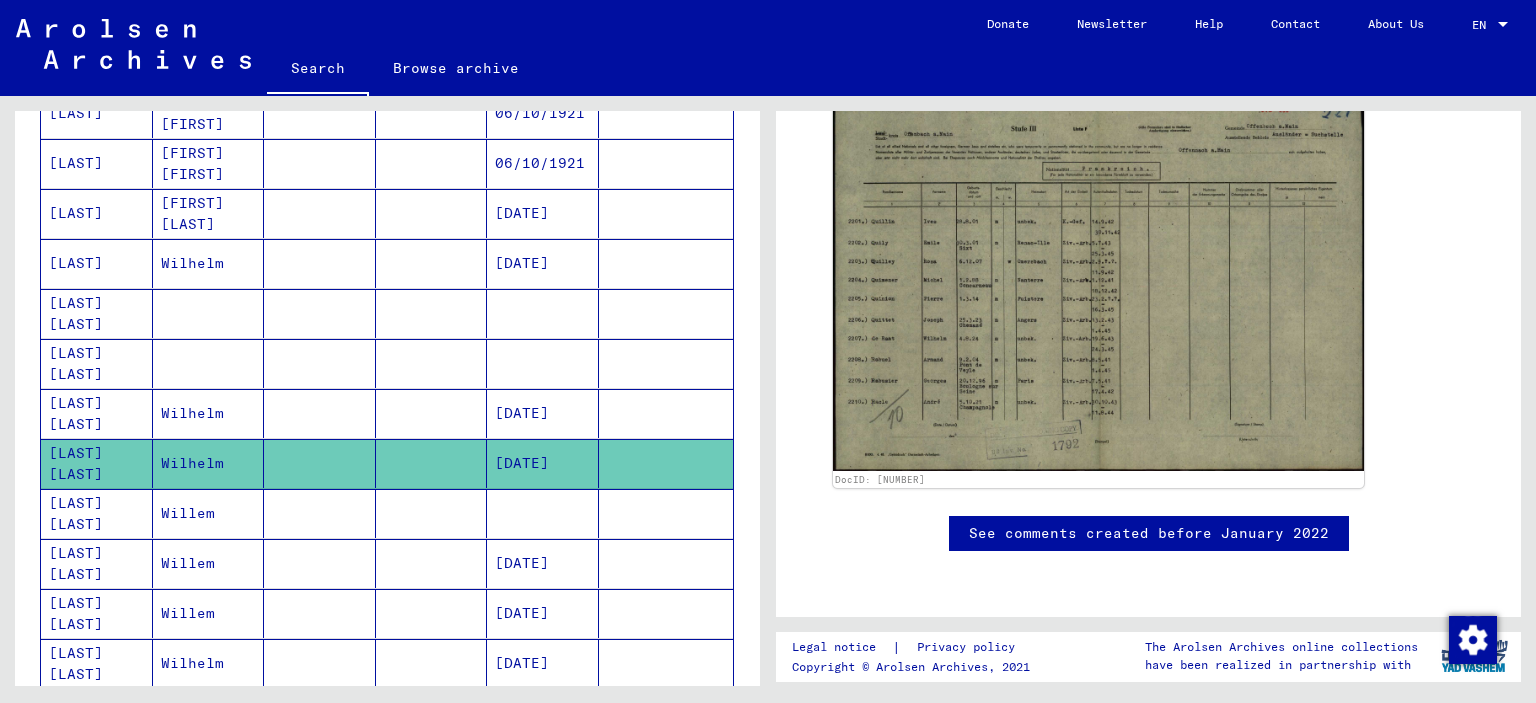 click on "[DATE]" at bounding box center [543, 463] 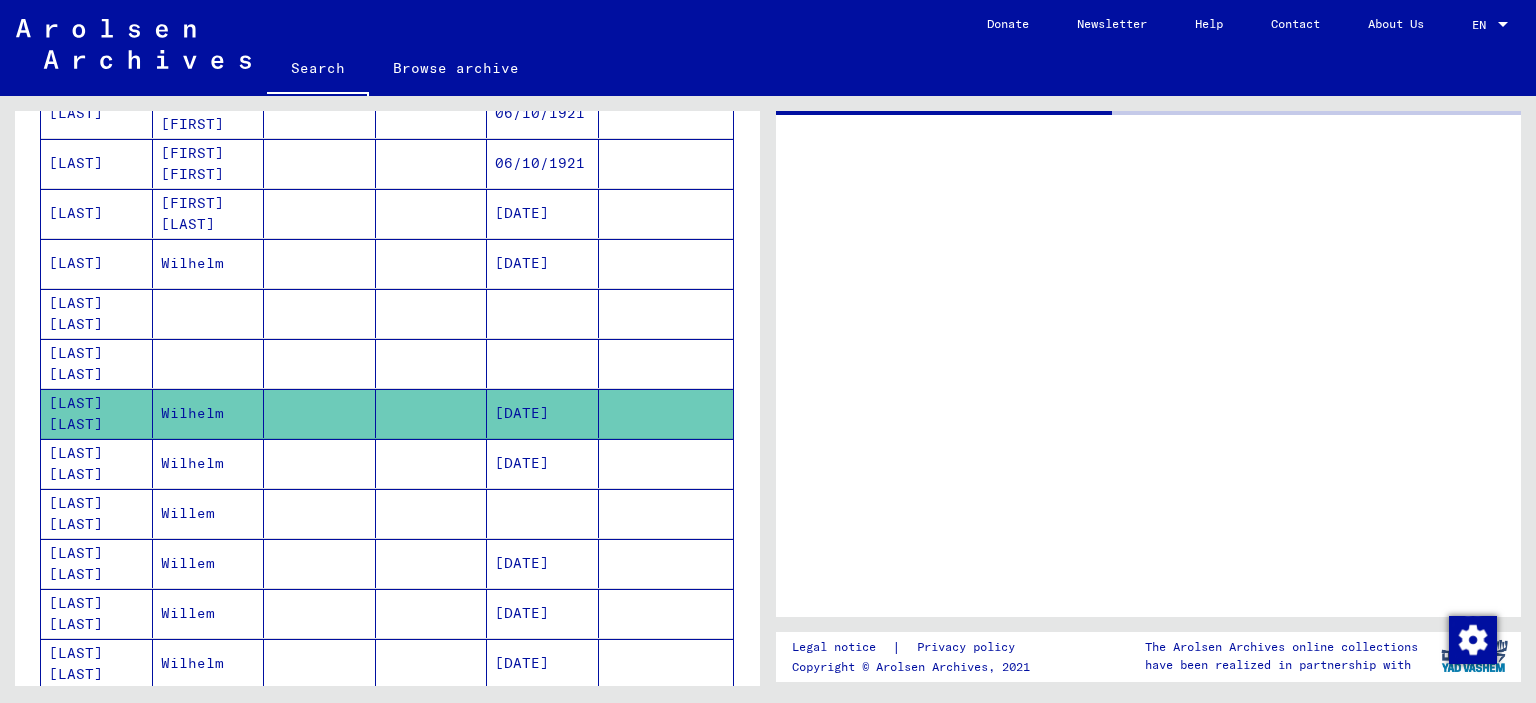 scroll, scrollTop: 0, scrollLeft: 0, axis: both 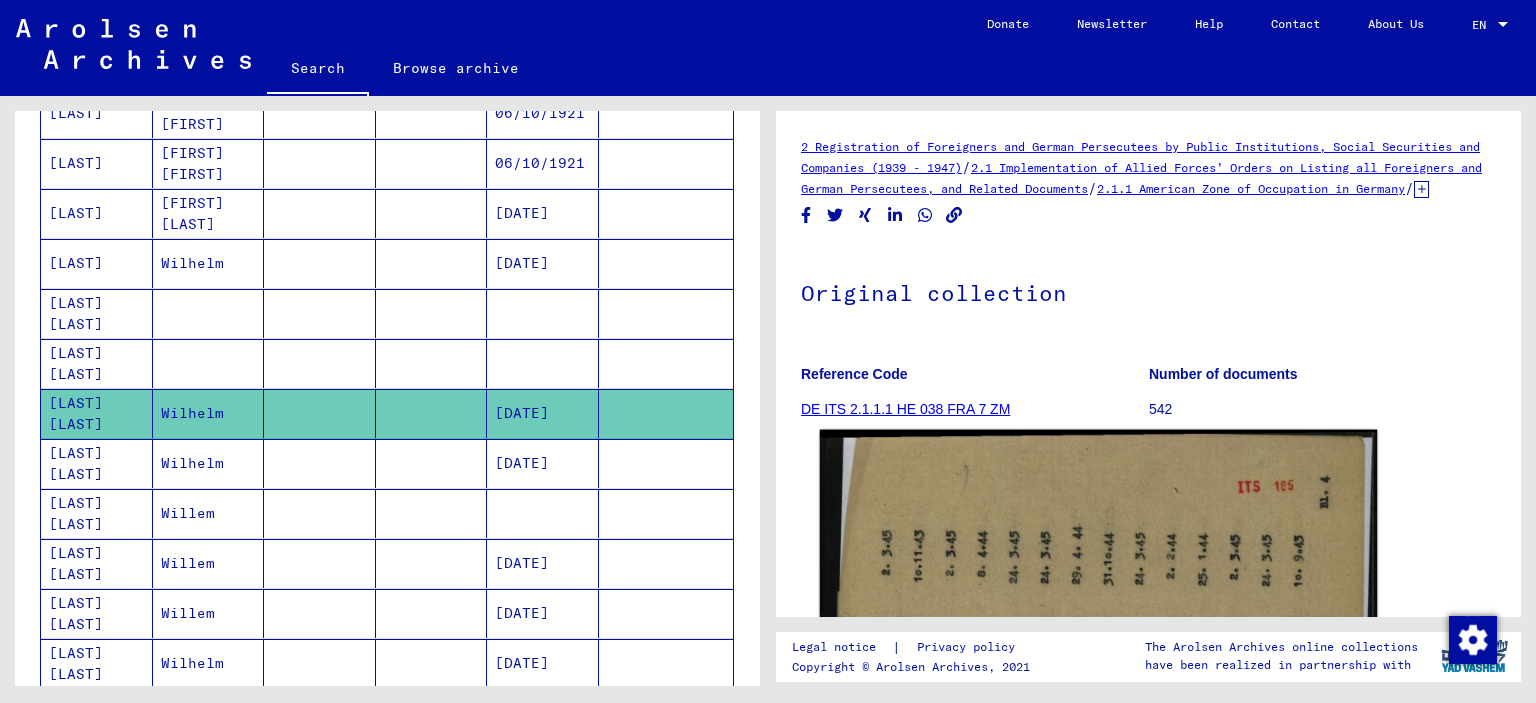 click 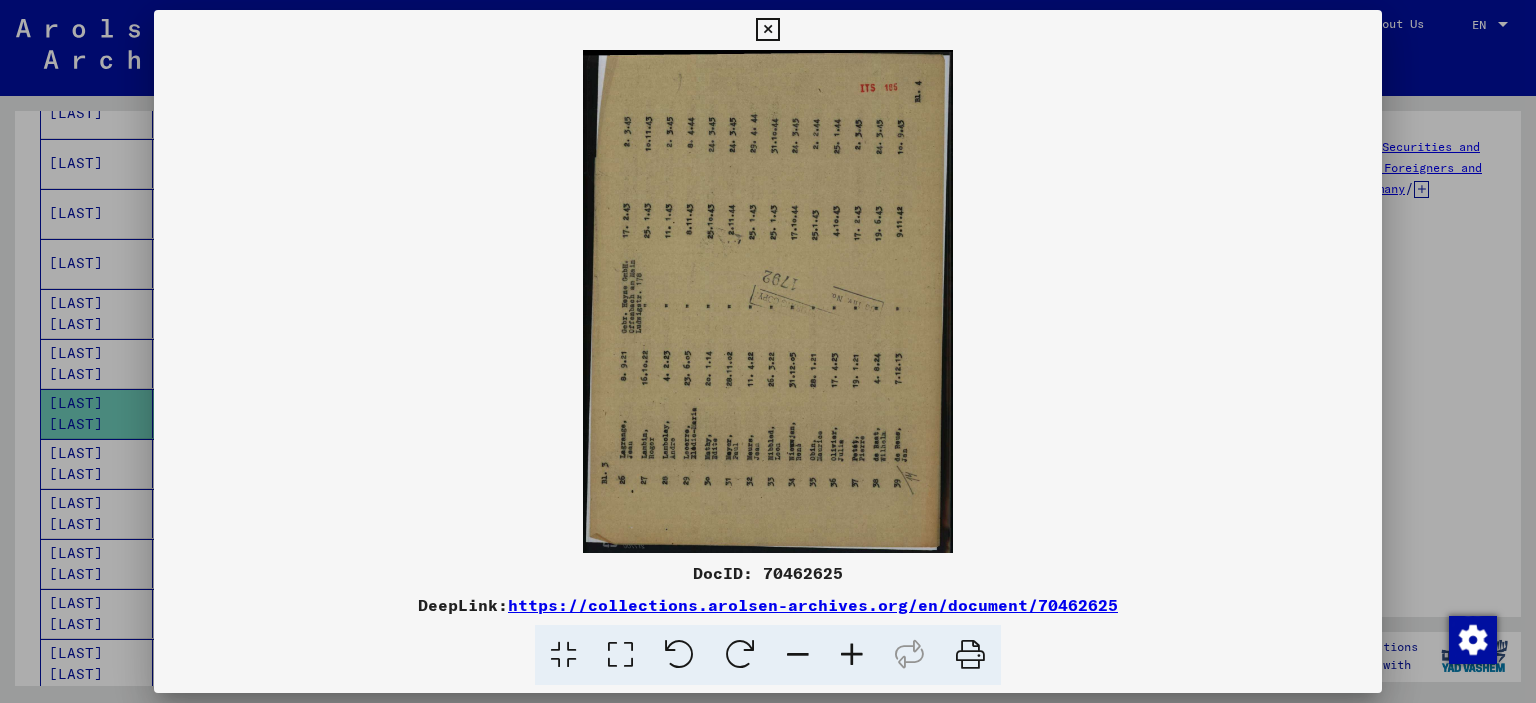 scroll, scrollTop: 0, scrollLeft: 0, axis: both 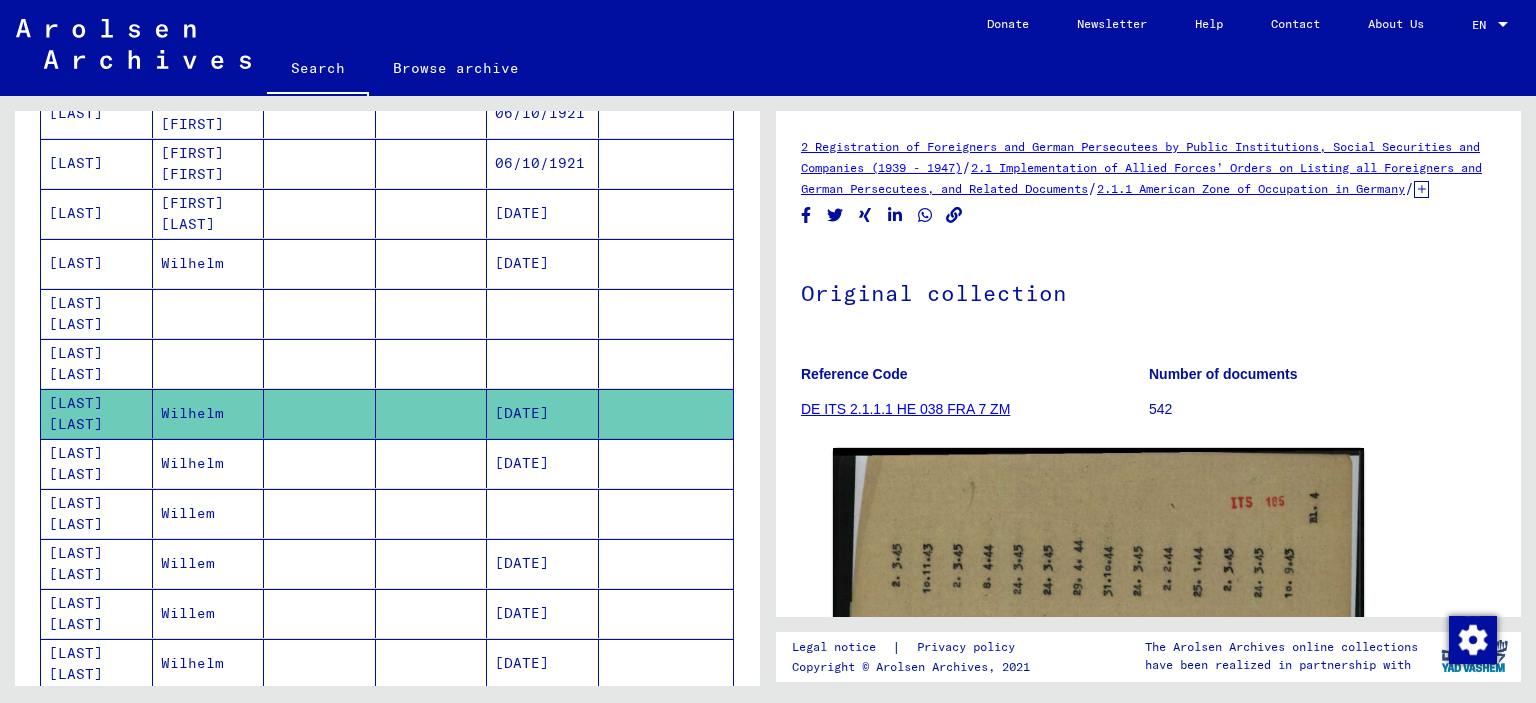 click at bounding box center (543, 563) 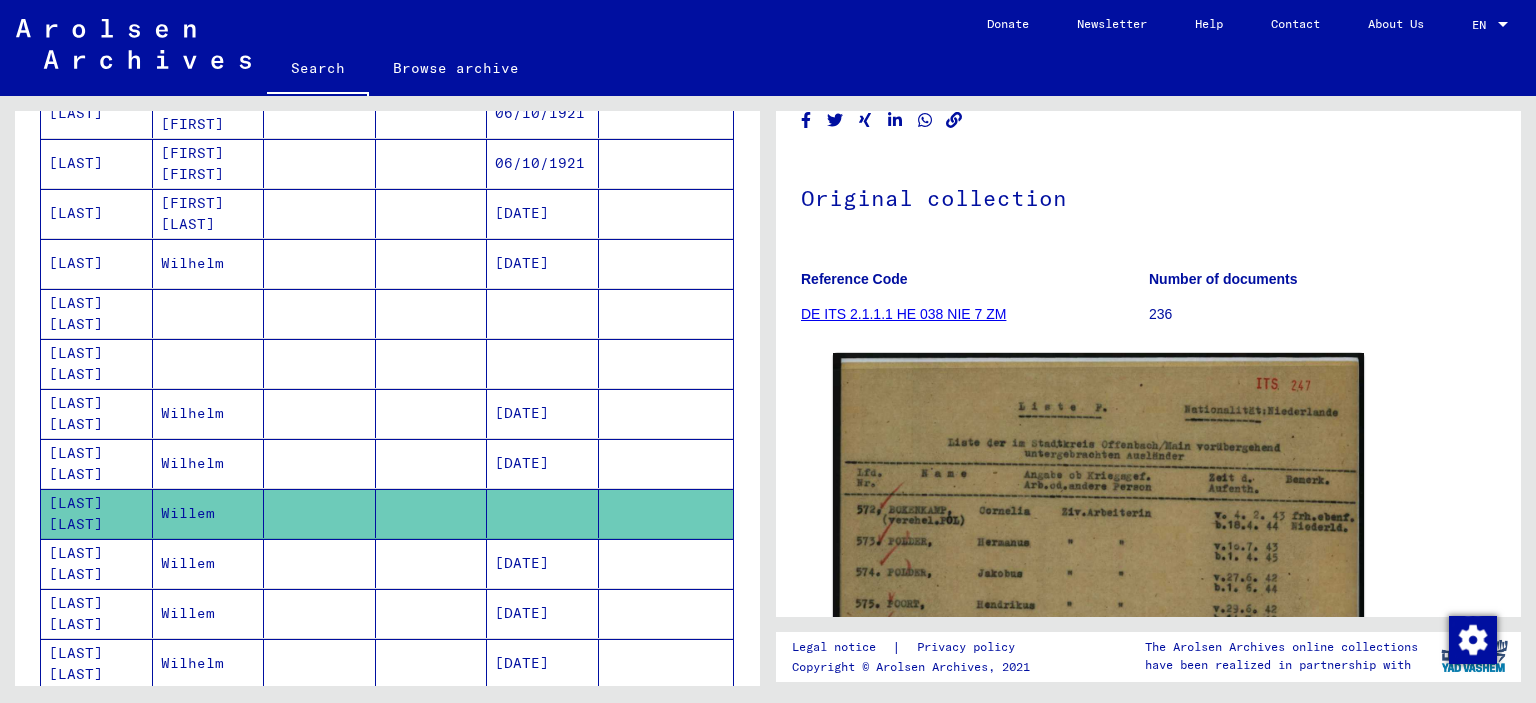 scroll, scrollTop: 242, scrollLeft: 0, axis: vertical 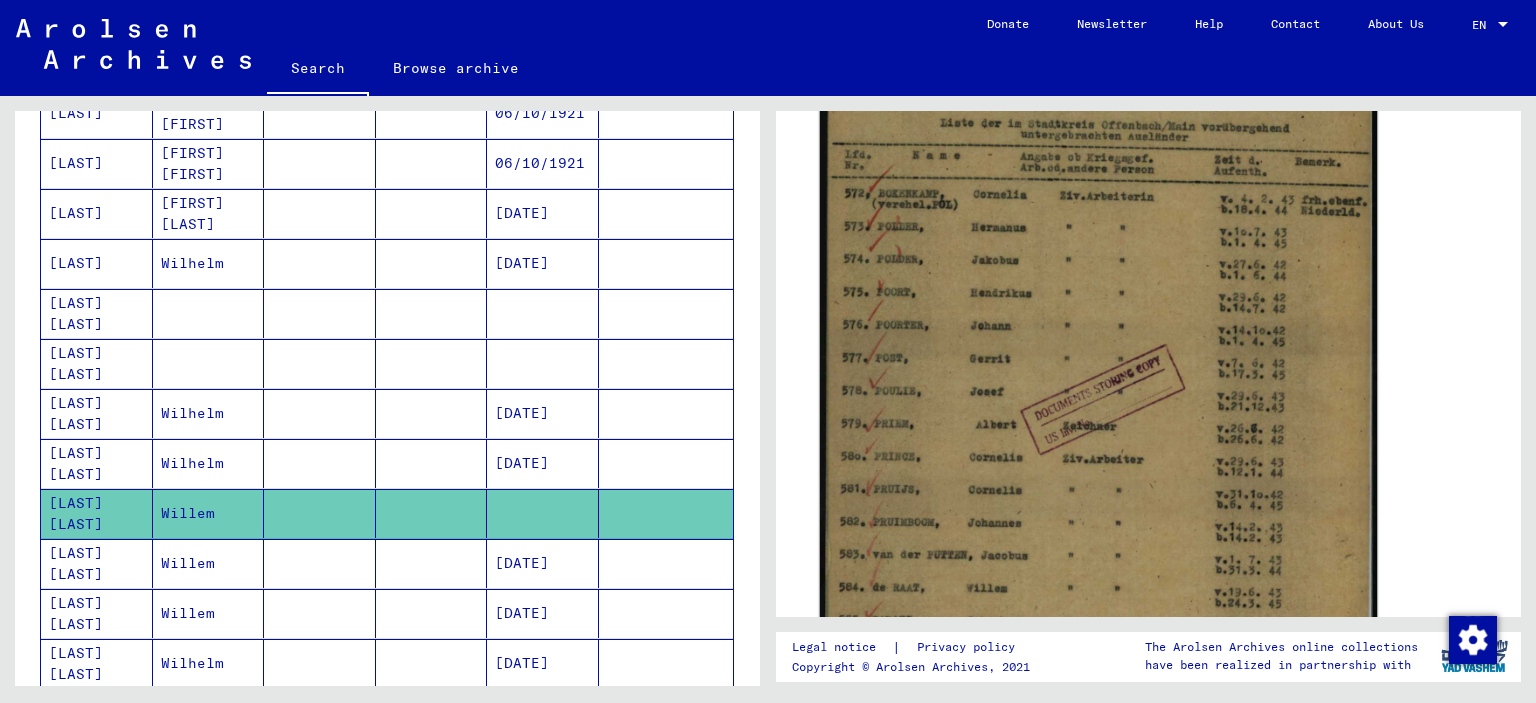 click 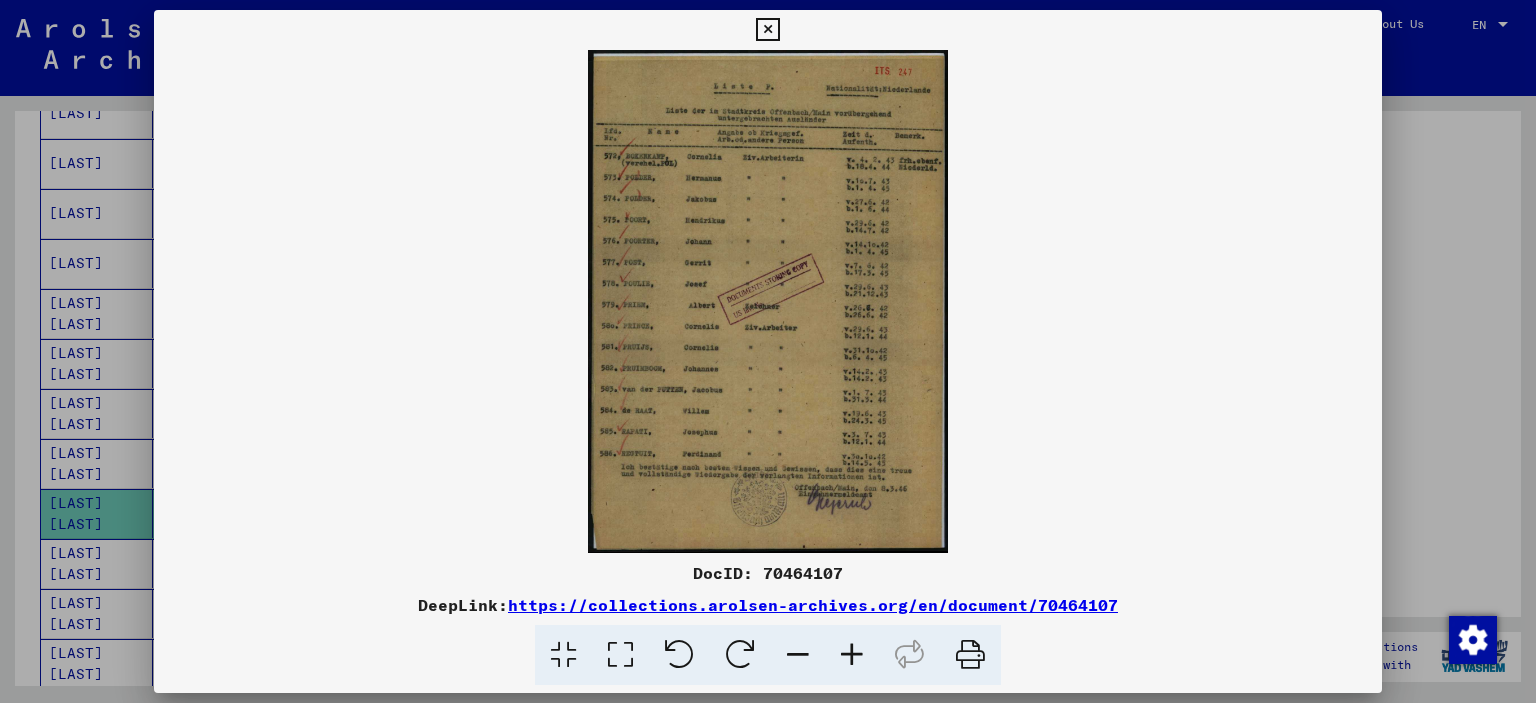 click at bounding box center [852, 655] 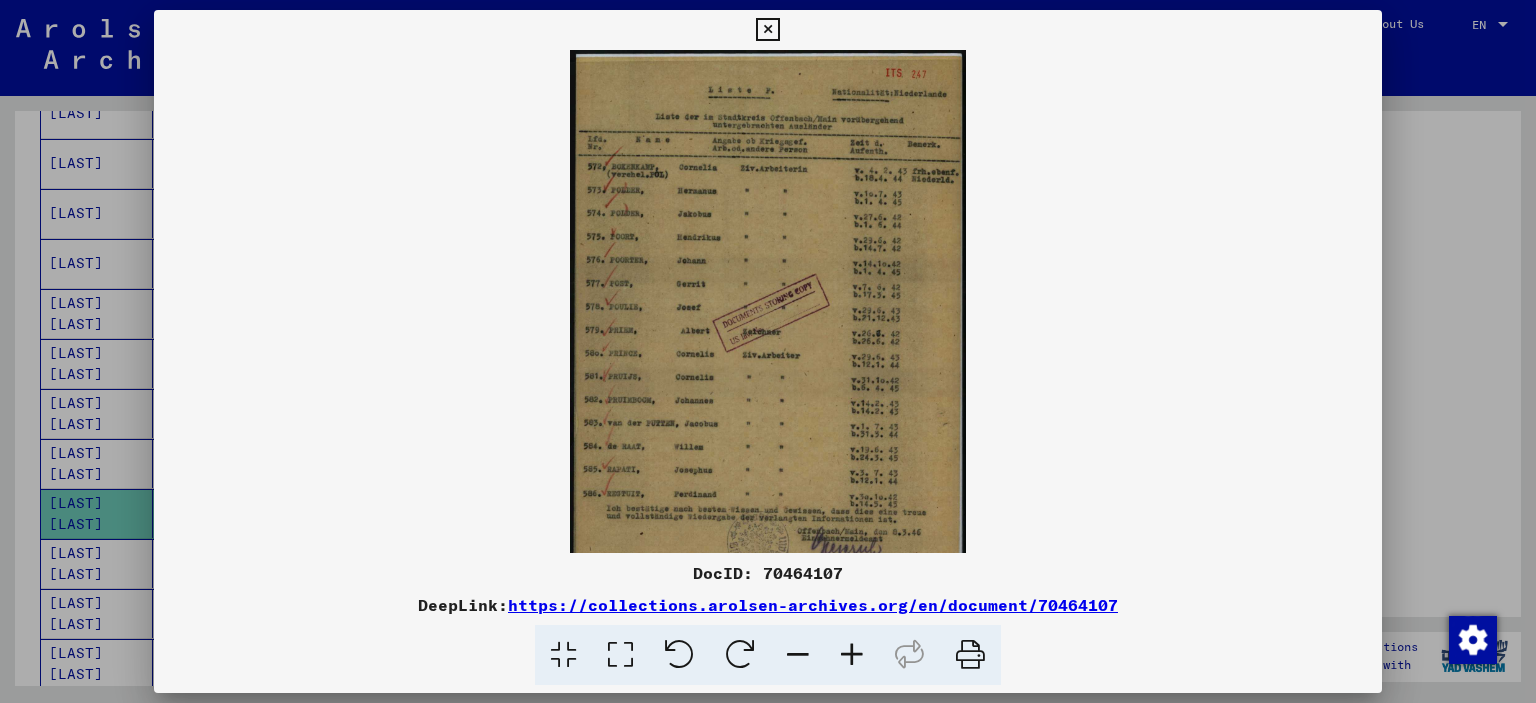 click at bounding box center (852, 655) 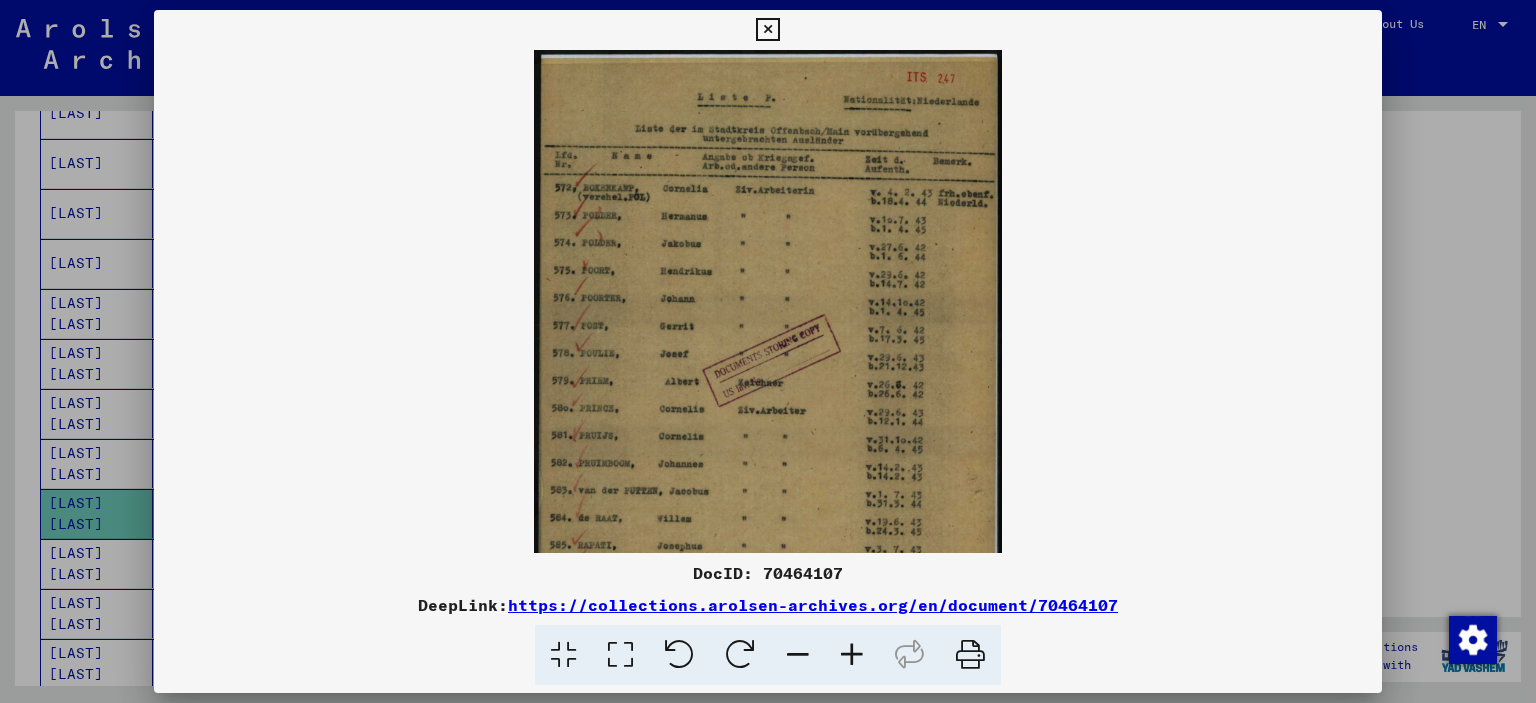 click at bounding box center [852, 655] 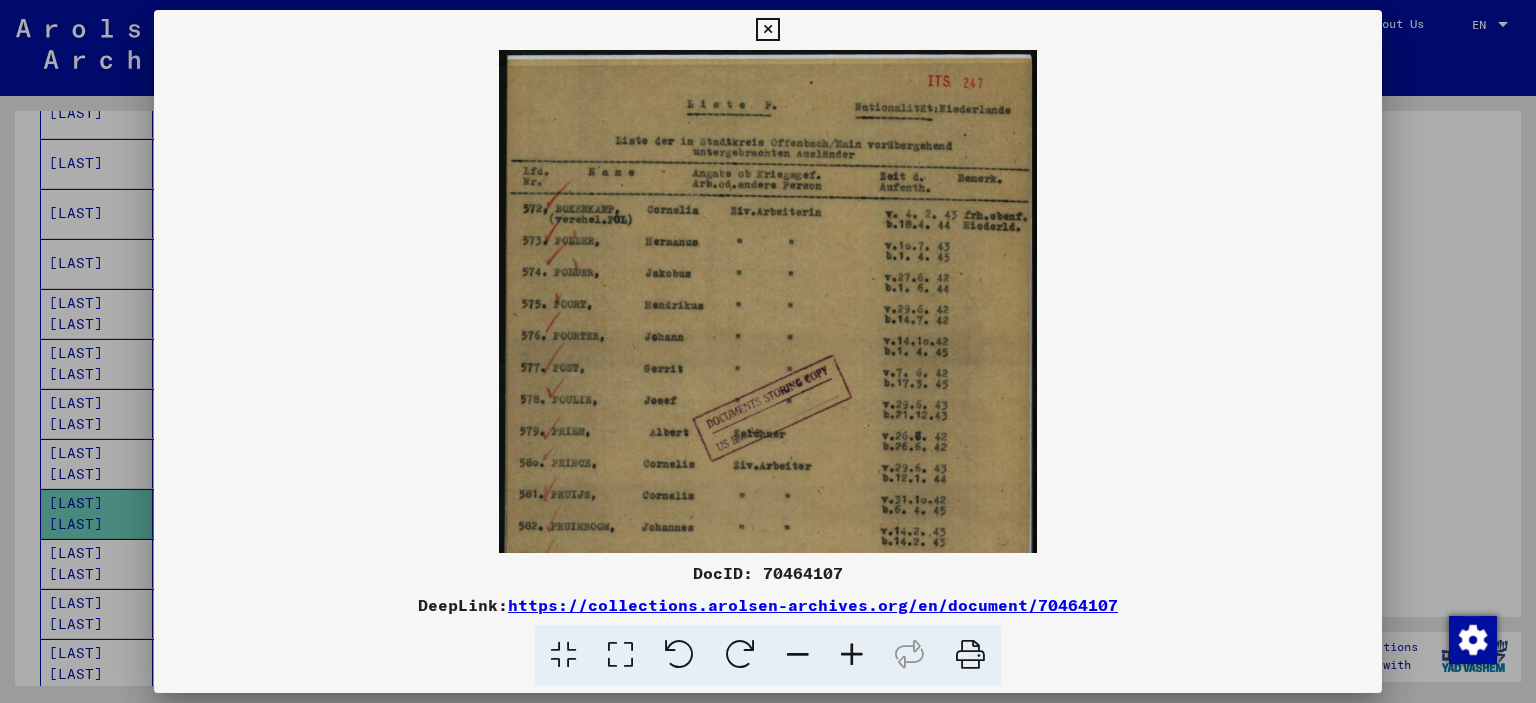 click at bounding box center [852, 655] 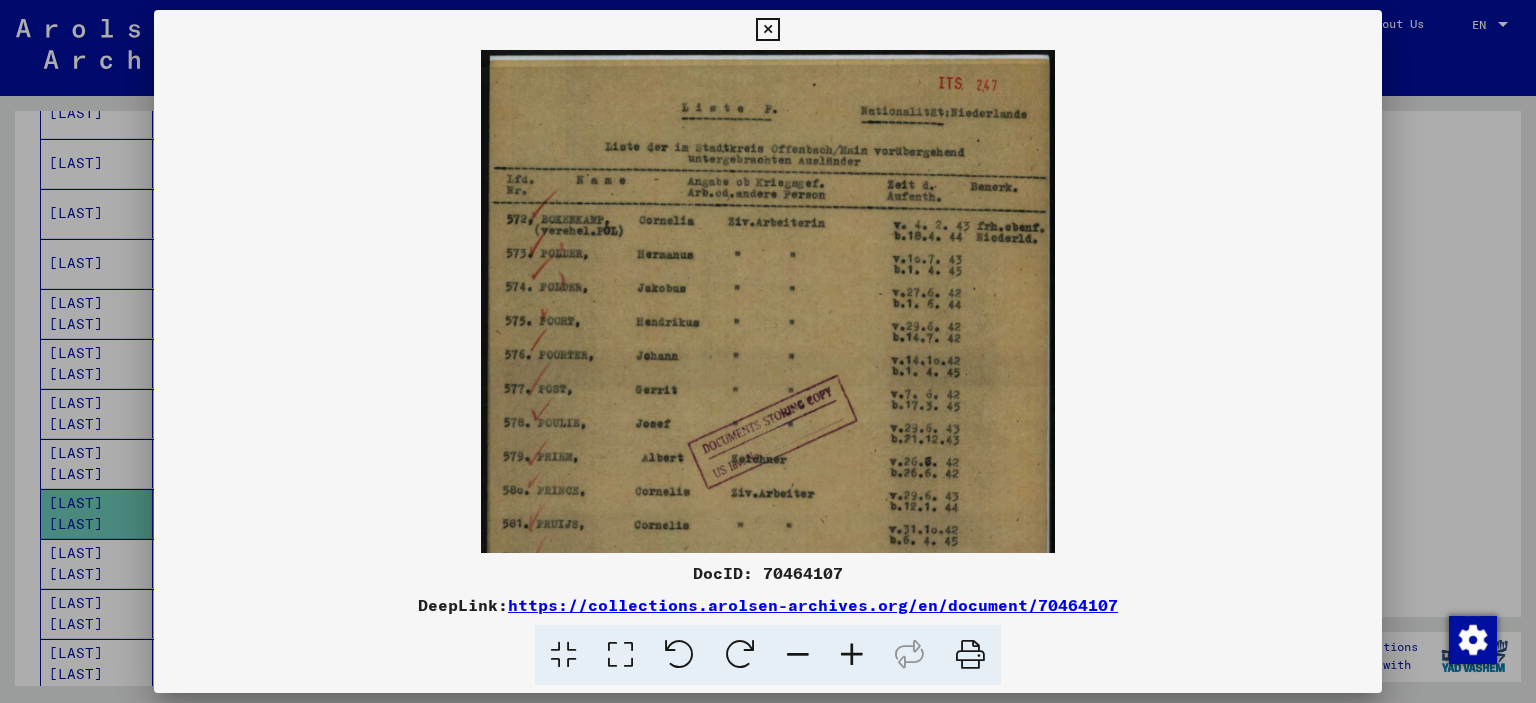 click at bounding box center [852, 655] 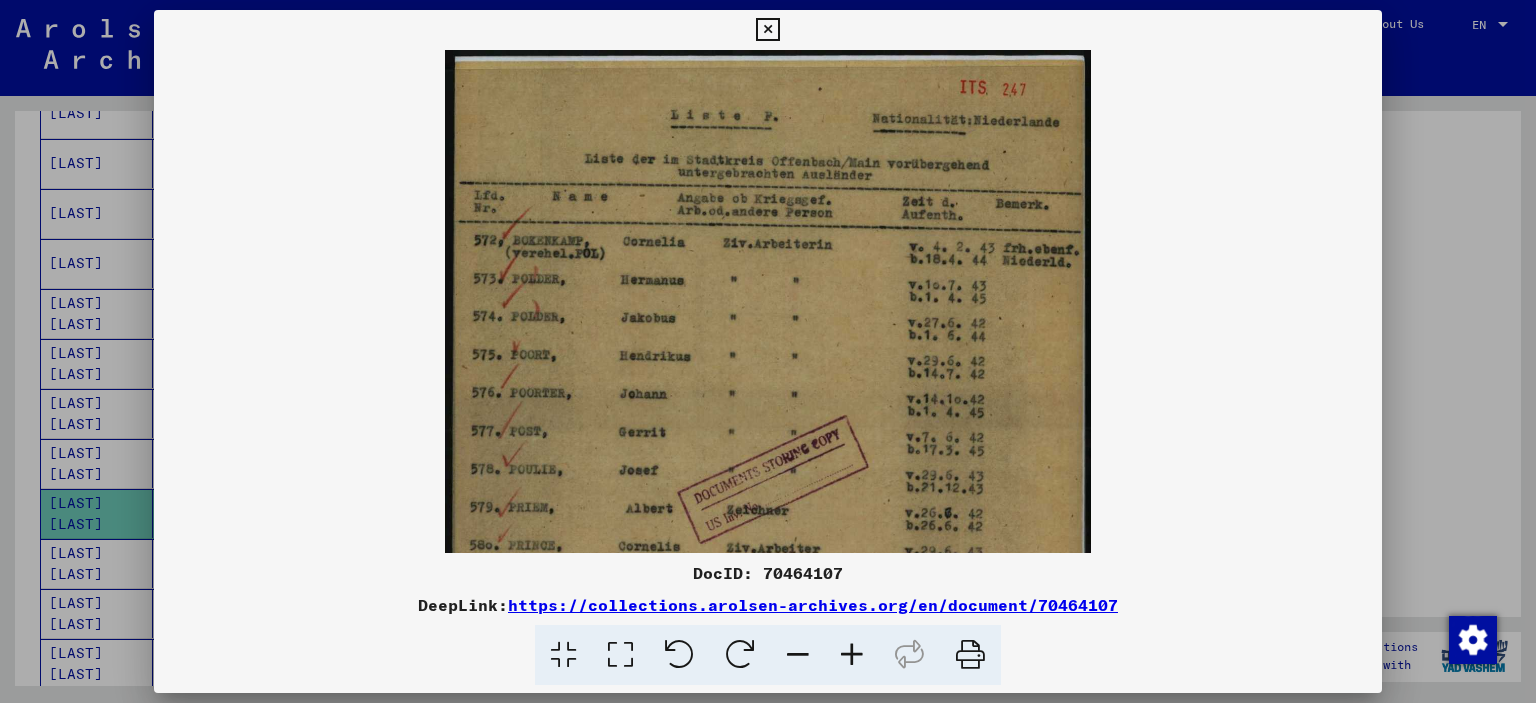 click at bounding box center (852, 655) 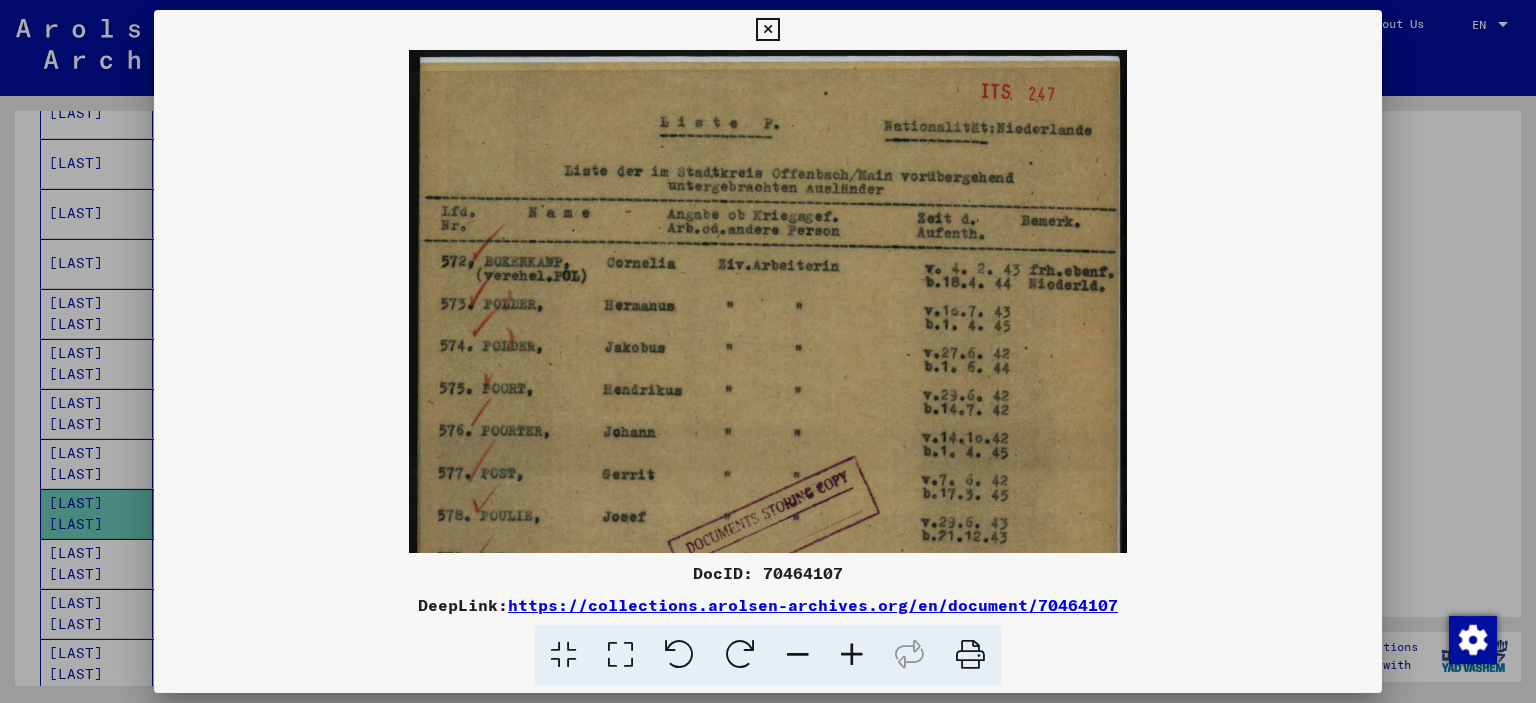 click at bounding box center (852, 655) 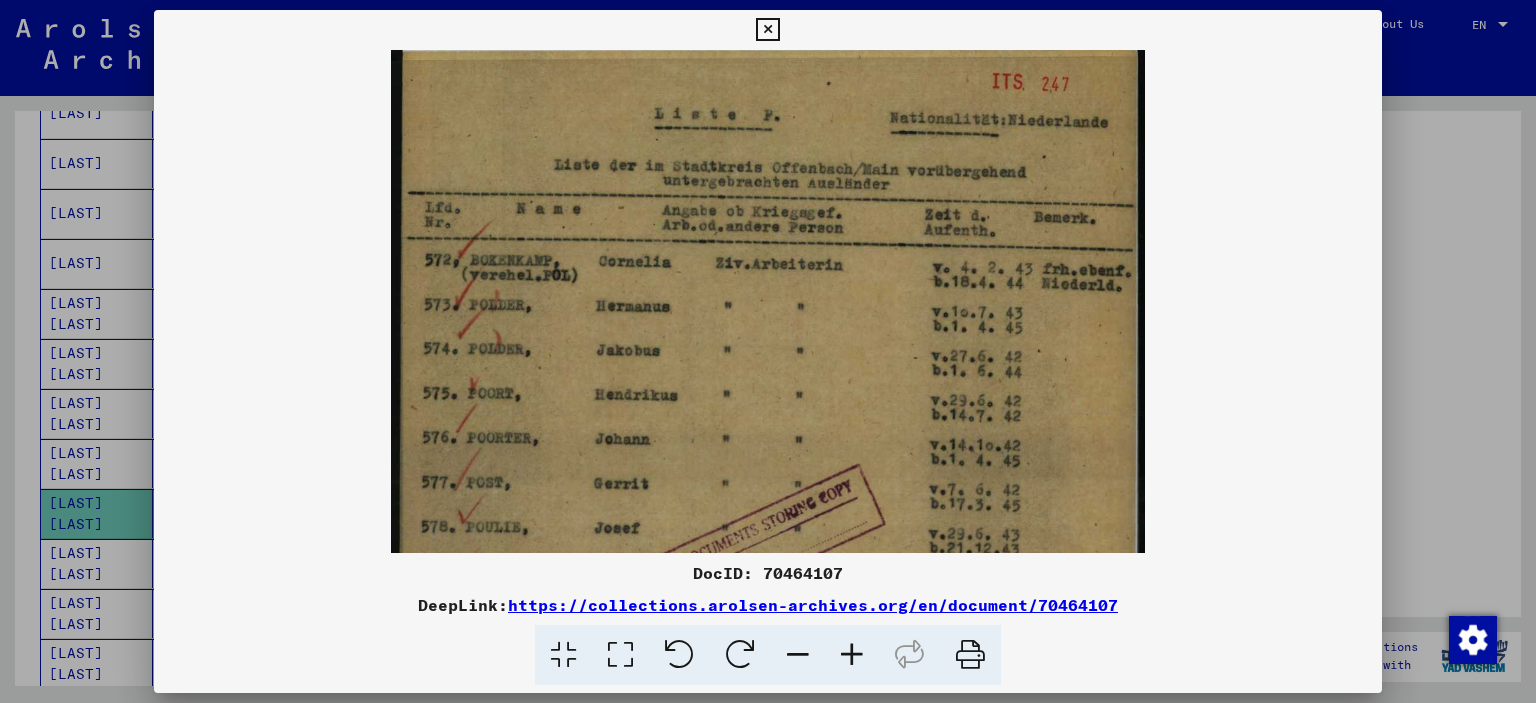 scroll, scrollTop: 6, scrollLeft: 0, axis: vertical 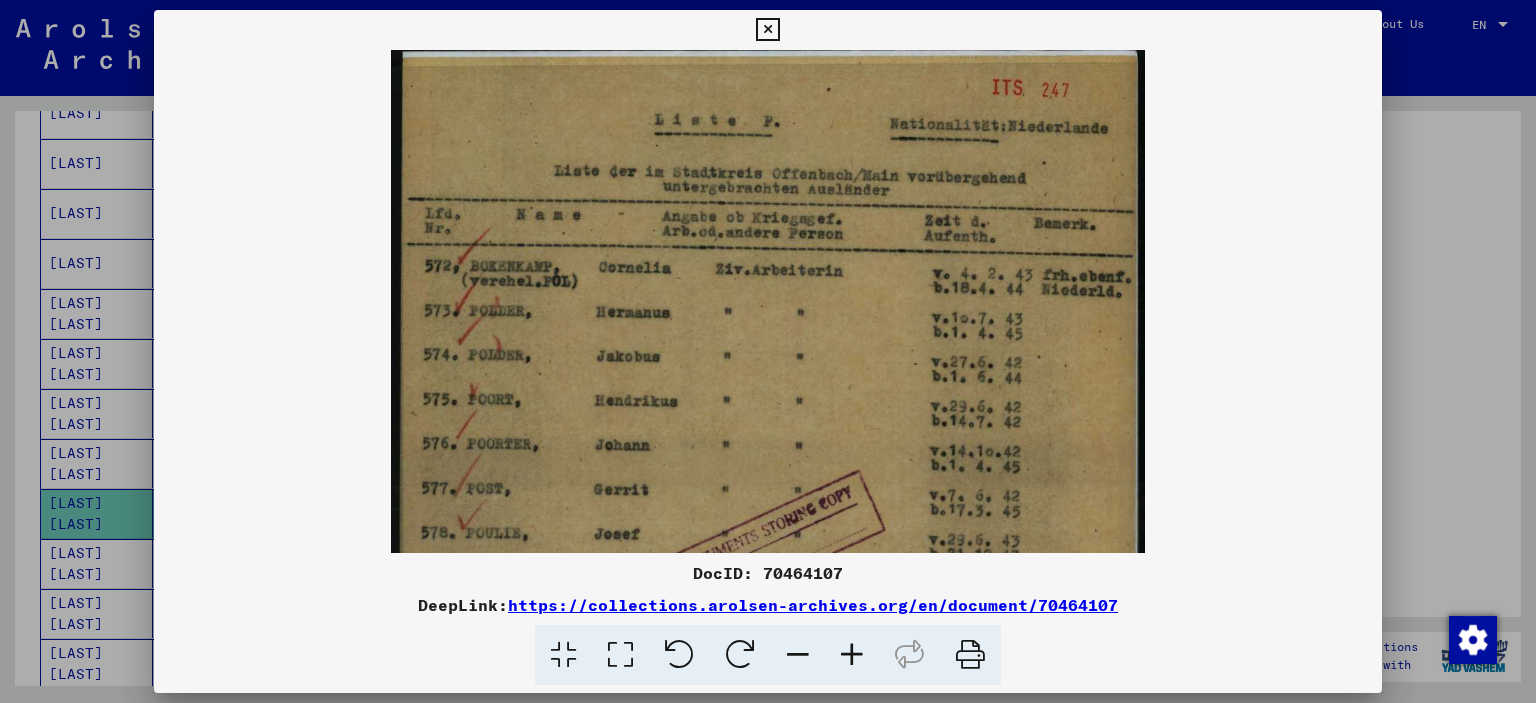 drag, startPoint x: 959, startPoint y: 320, endPoint x: 957, endPoint y: 377, distance: 57.035076 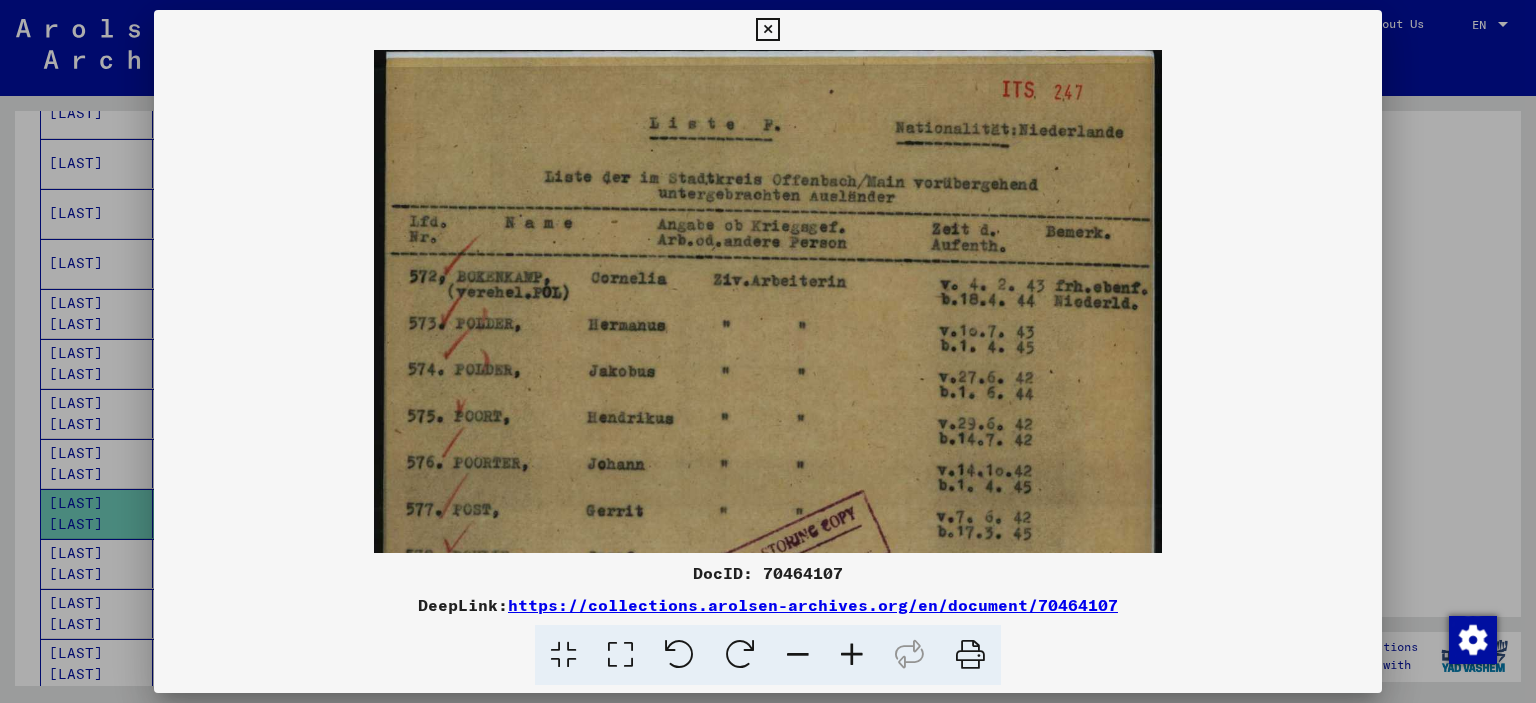 click at bounding box center [852, 655] 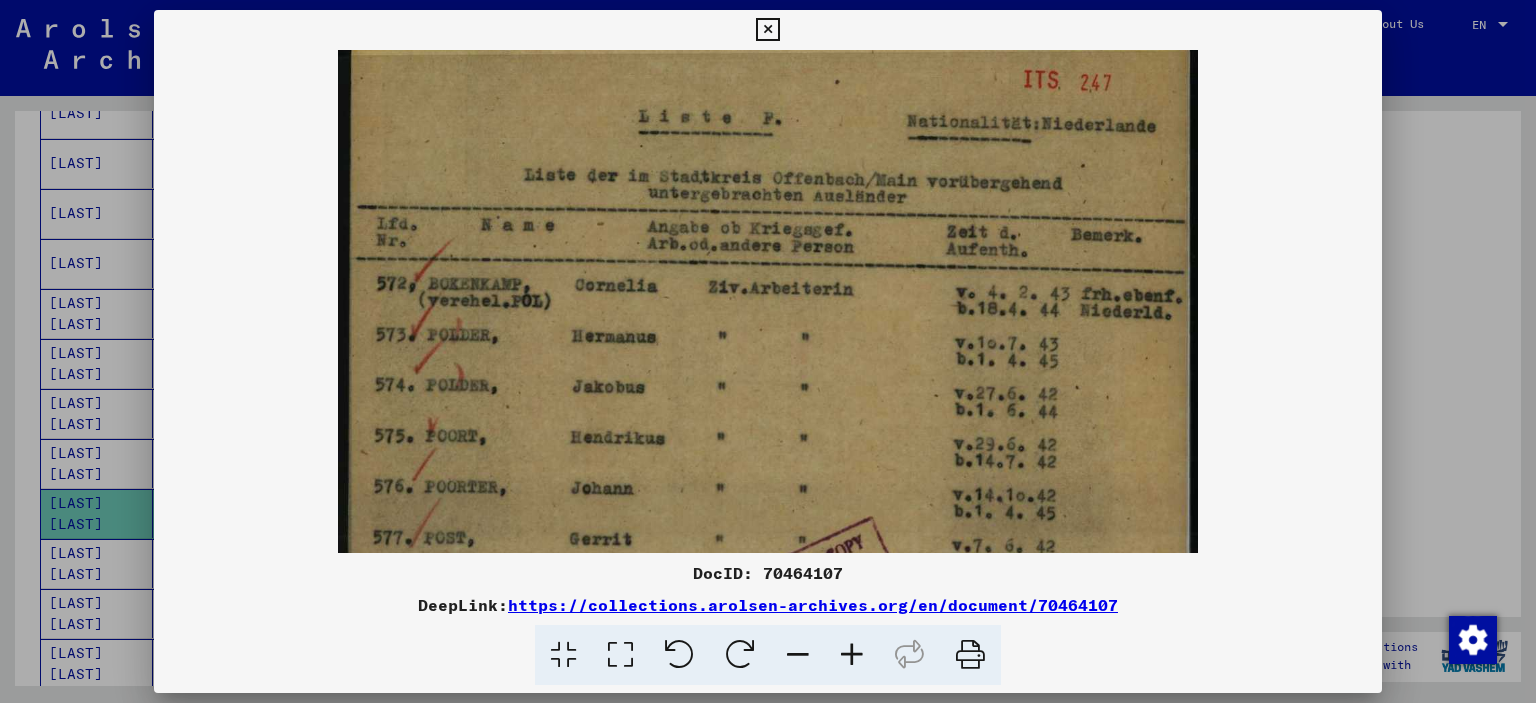 scroll, scrollTop: 23, scrollLeft: 0, axis: vertical 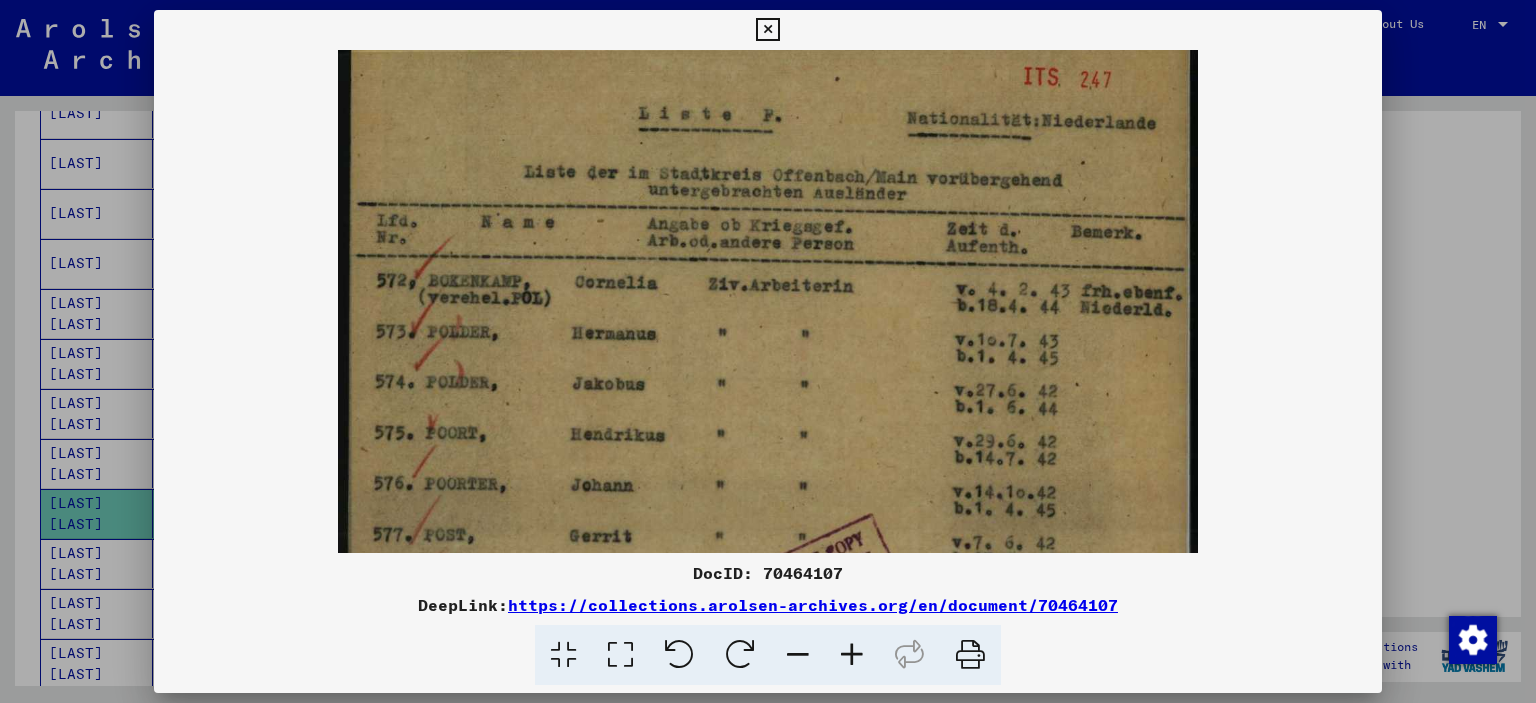drag, startPoint x: 831, startPoint y: 411, endPoint x: 832, endPoint y: 394, distance: 17.029387 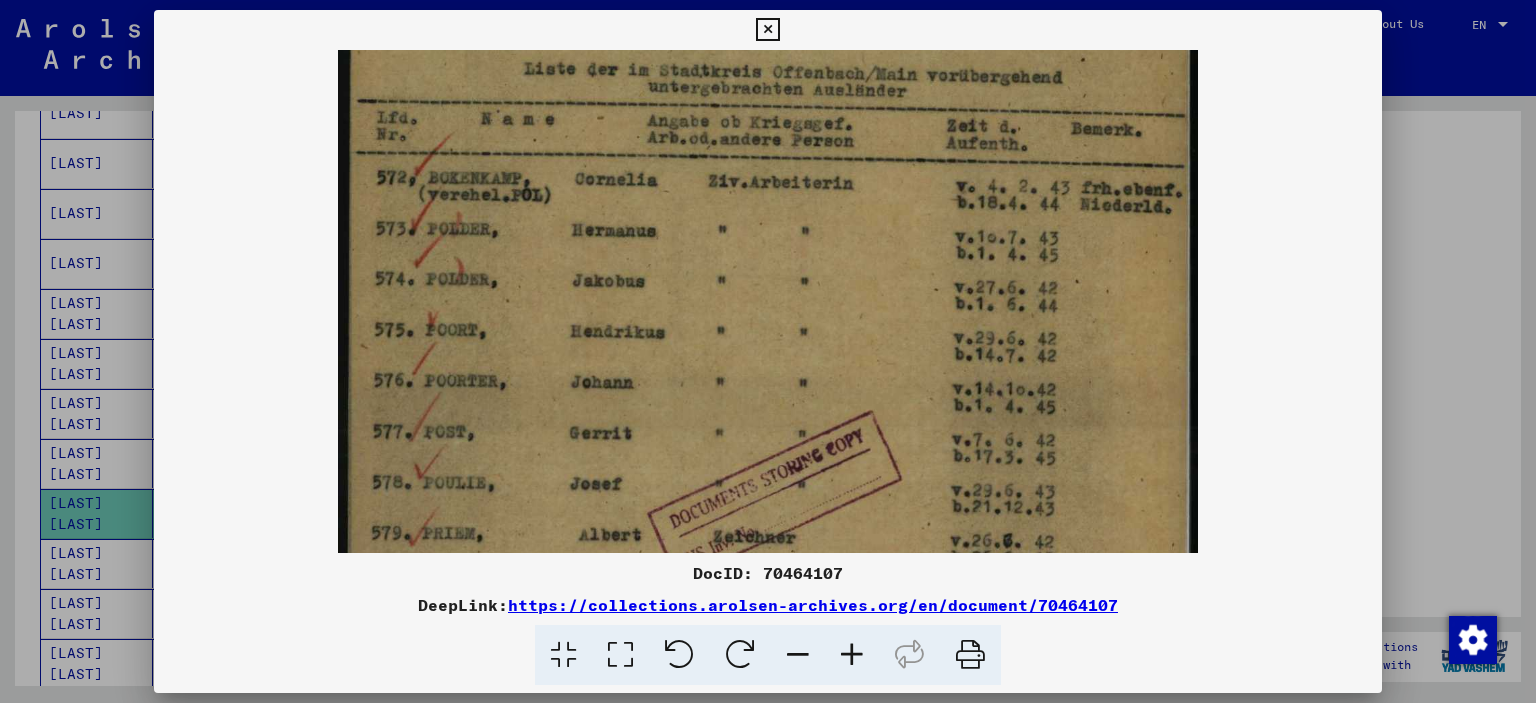 drag, startPoint x: 836, startPoint y: 391, endPoint x: 860, endPoint y: 289, distance: 104.78549 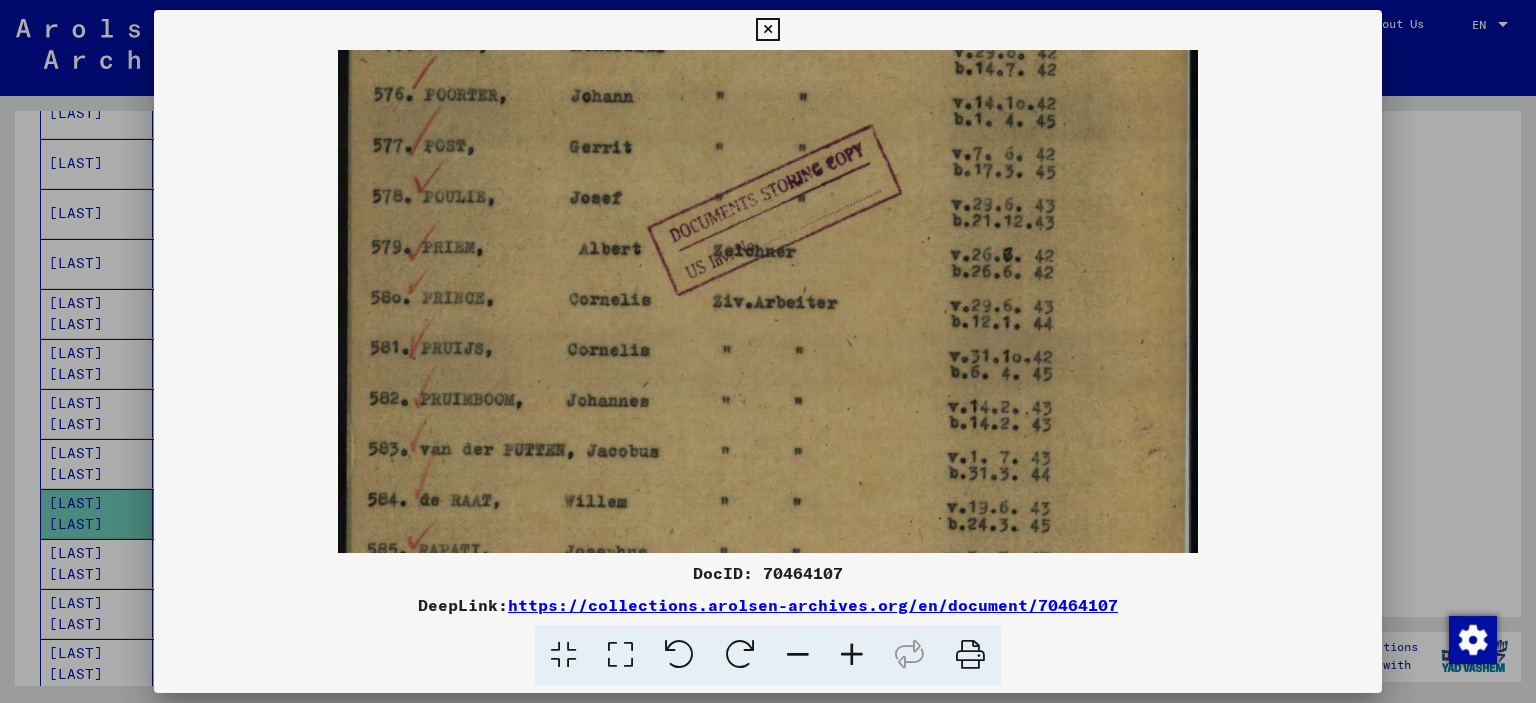 scroll, scrollTop: 418, scrollLeft: 0, axis: vertical 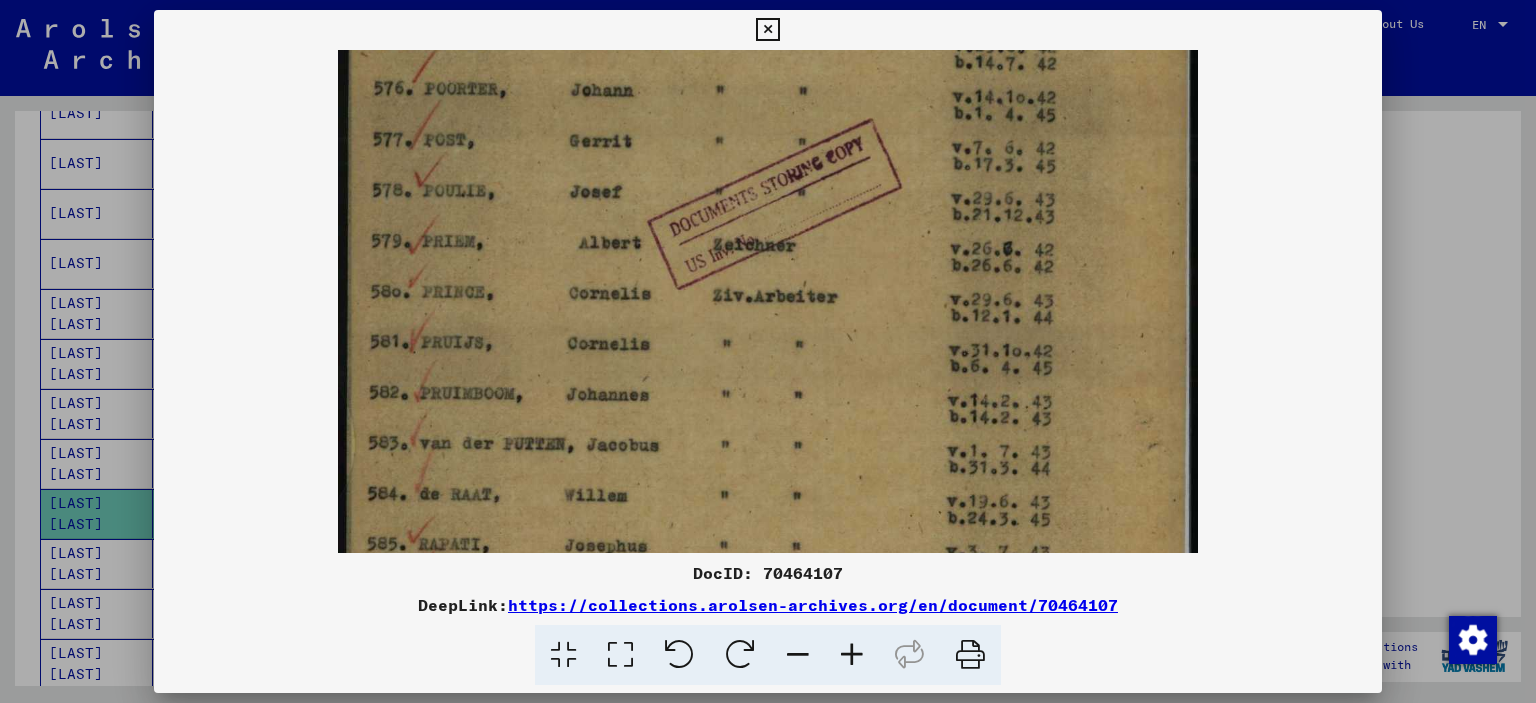 drag, startPoint x: 1068, startPoint y: 455, endPoint x: 1004, endPoint y: 165, distance: 296.97812 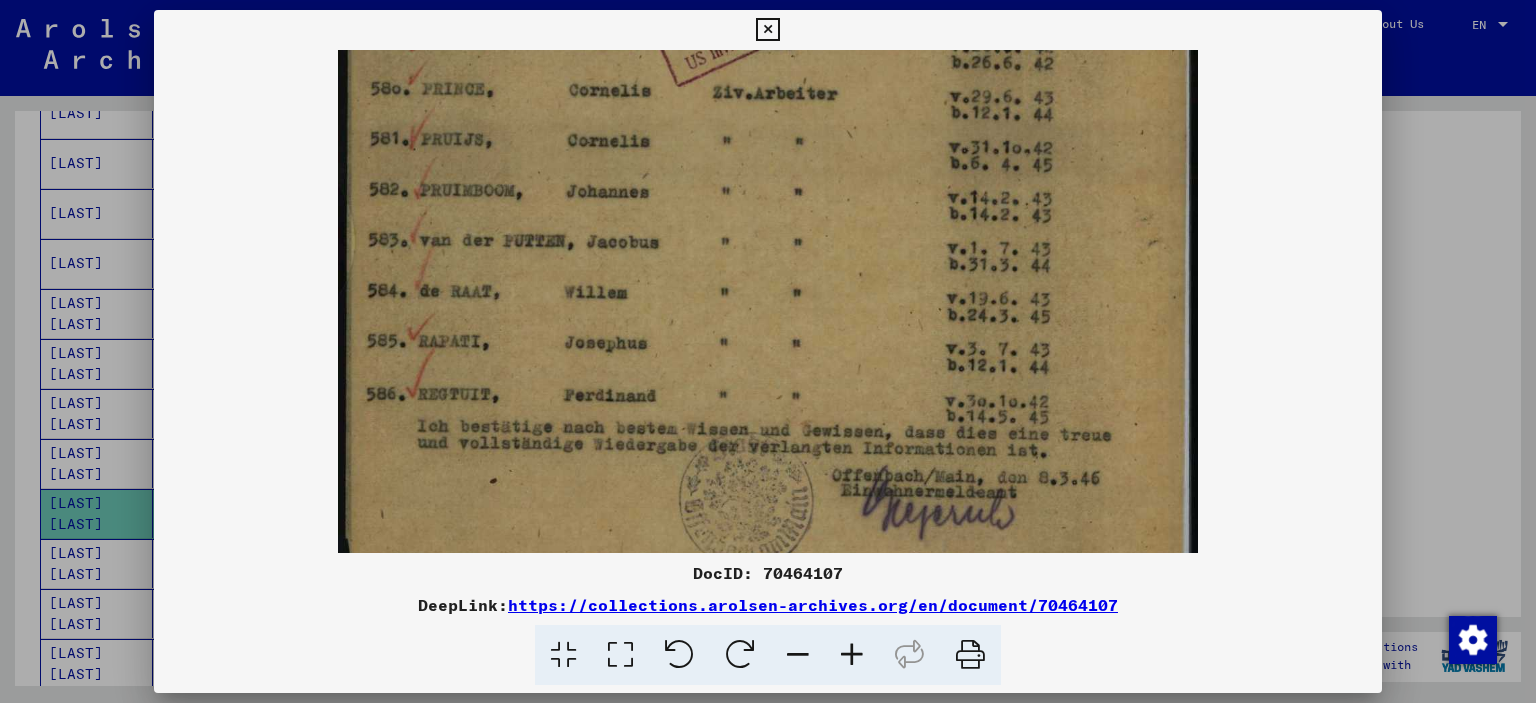 scroll, scrollTop: 640, scrollLeft: 0, axis: vertical 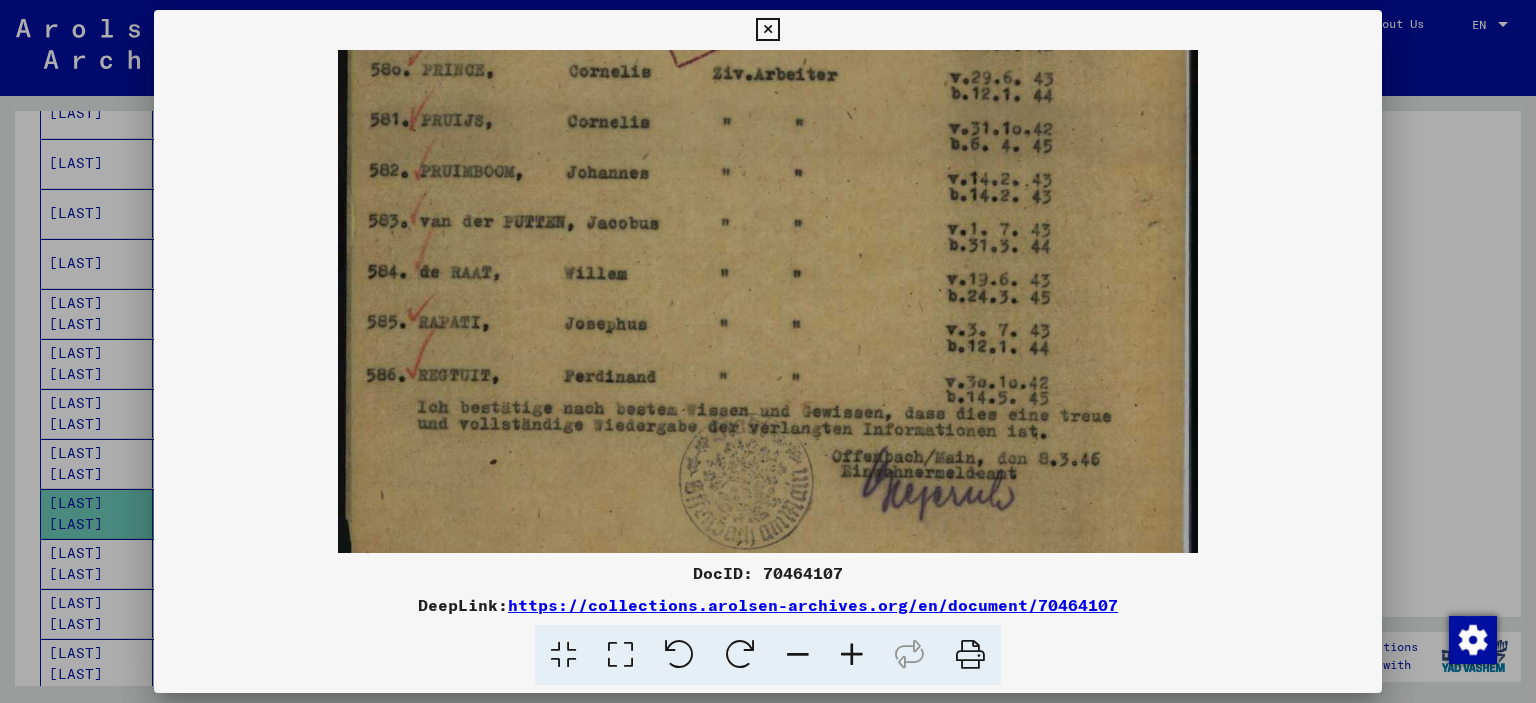 drag, startPoint x: 578, startPoint y: 351, endPoint x: 551, endPoint y: 229, distance: 124.95199 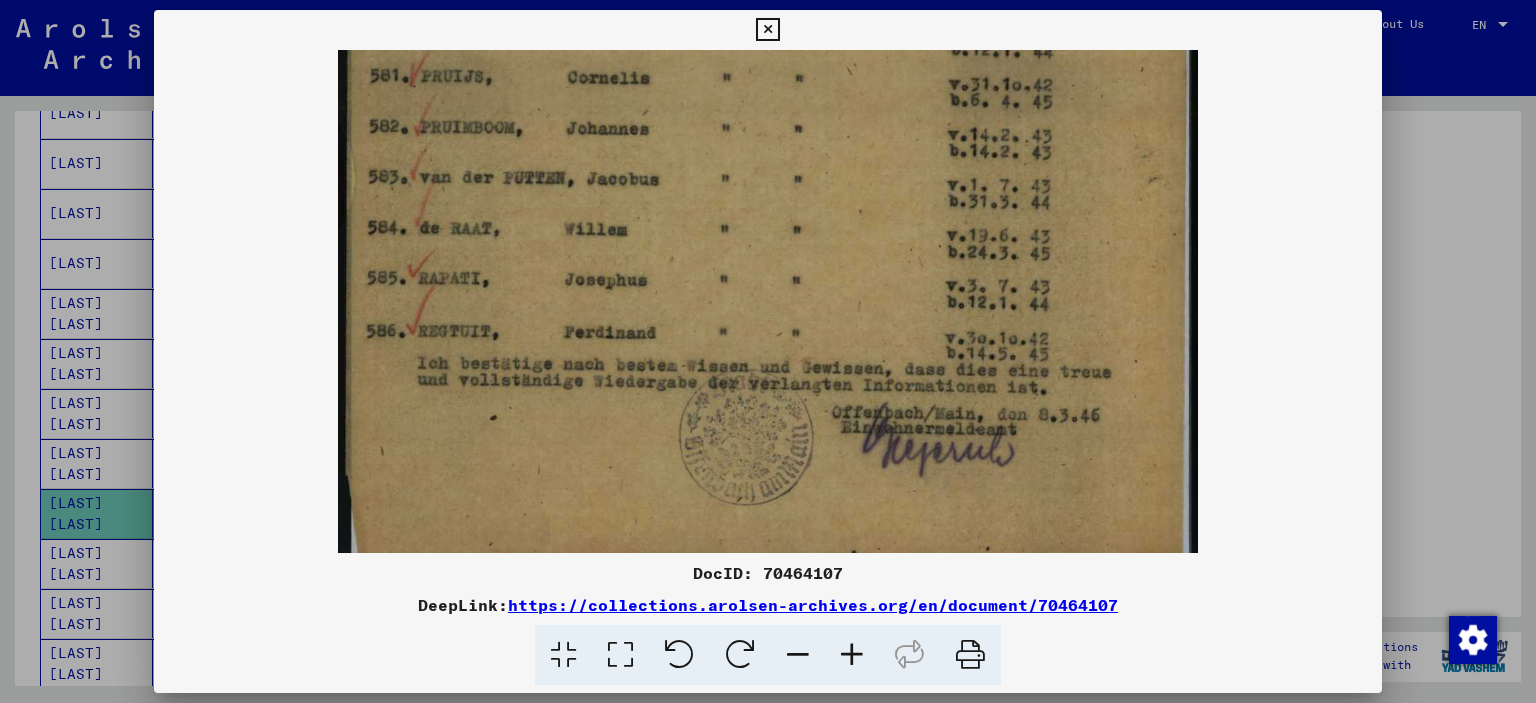 scroll, scrollTop: 700, scrollLeft: 0, axis: vertical 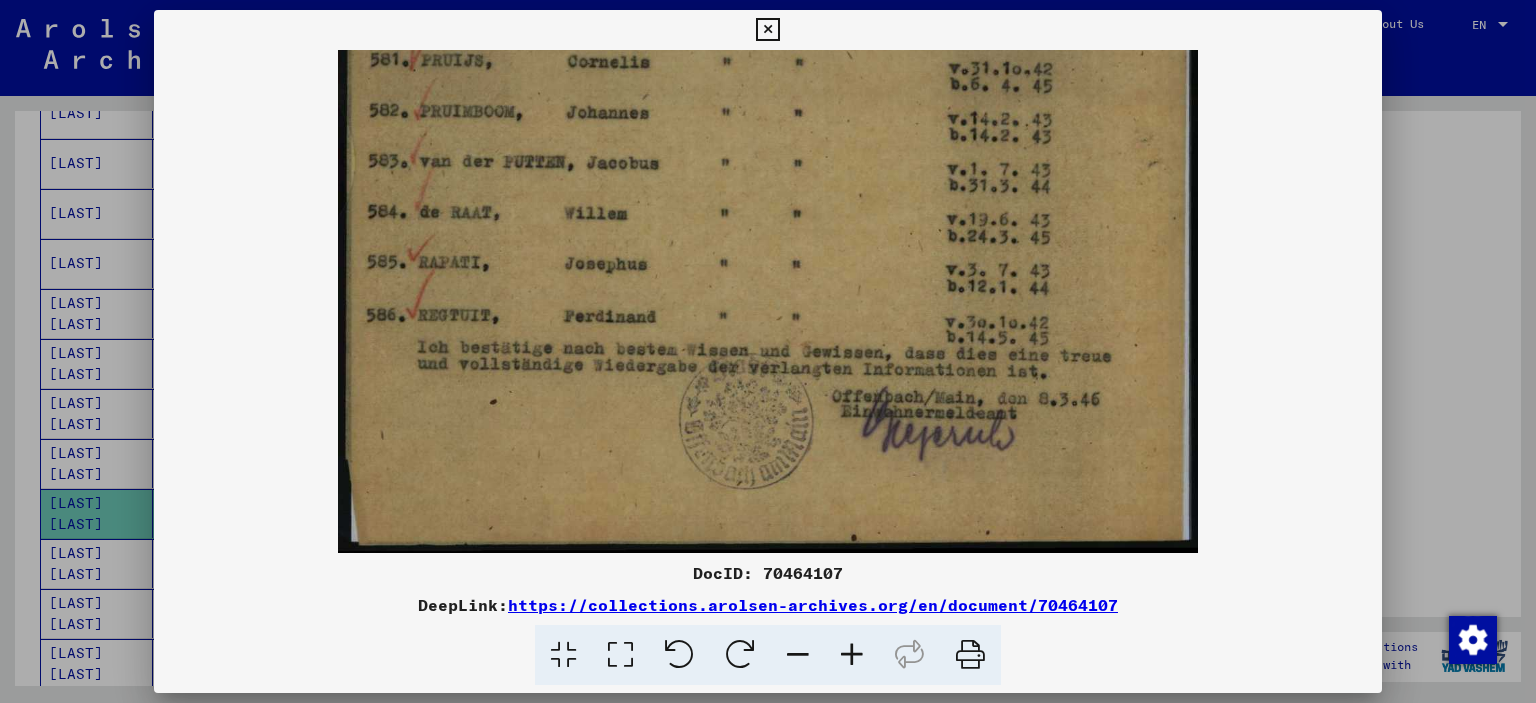 drag, startPoint x: 1064, startPoint y: 359, endPoint x: 1040, endPoint y: 229, distance: 132.19682 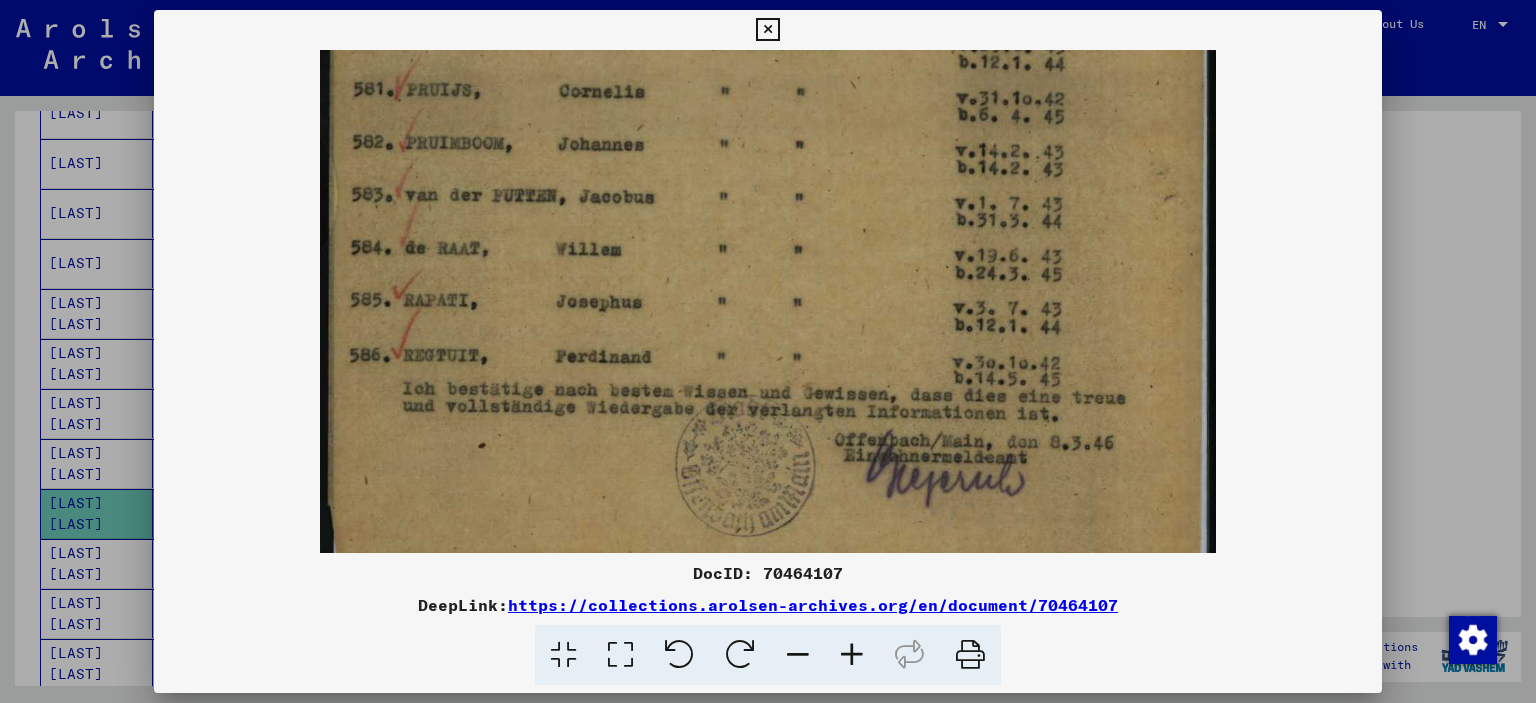 scroll, scrollTop: 749, scrollLeft: 0, axis: vertical 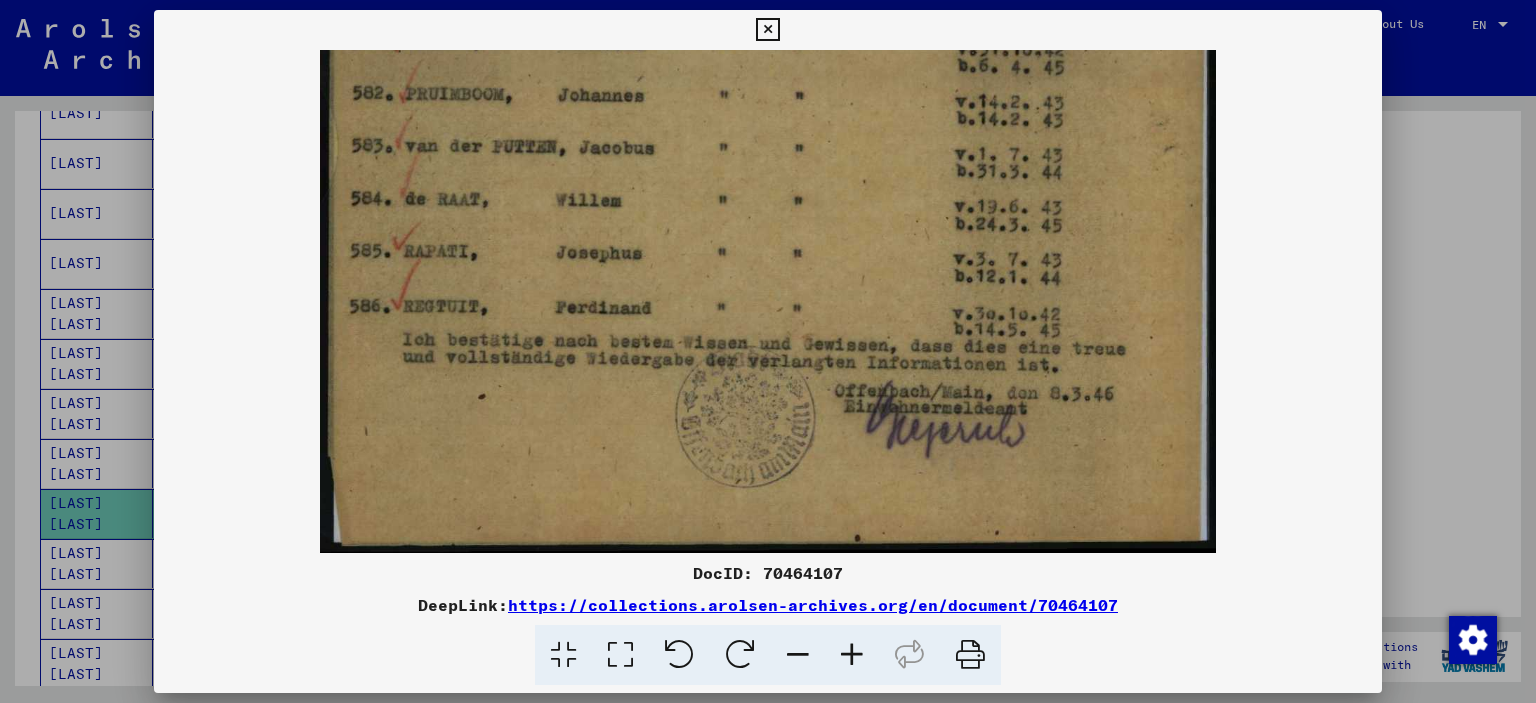click at bounding box center [768, -73] 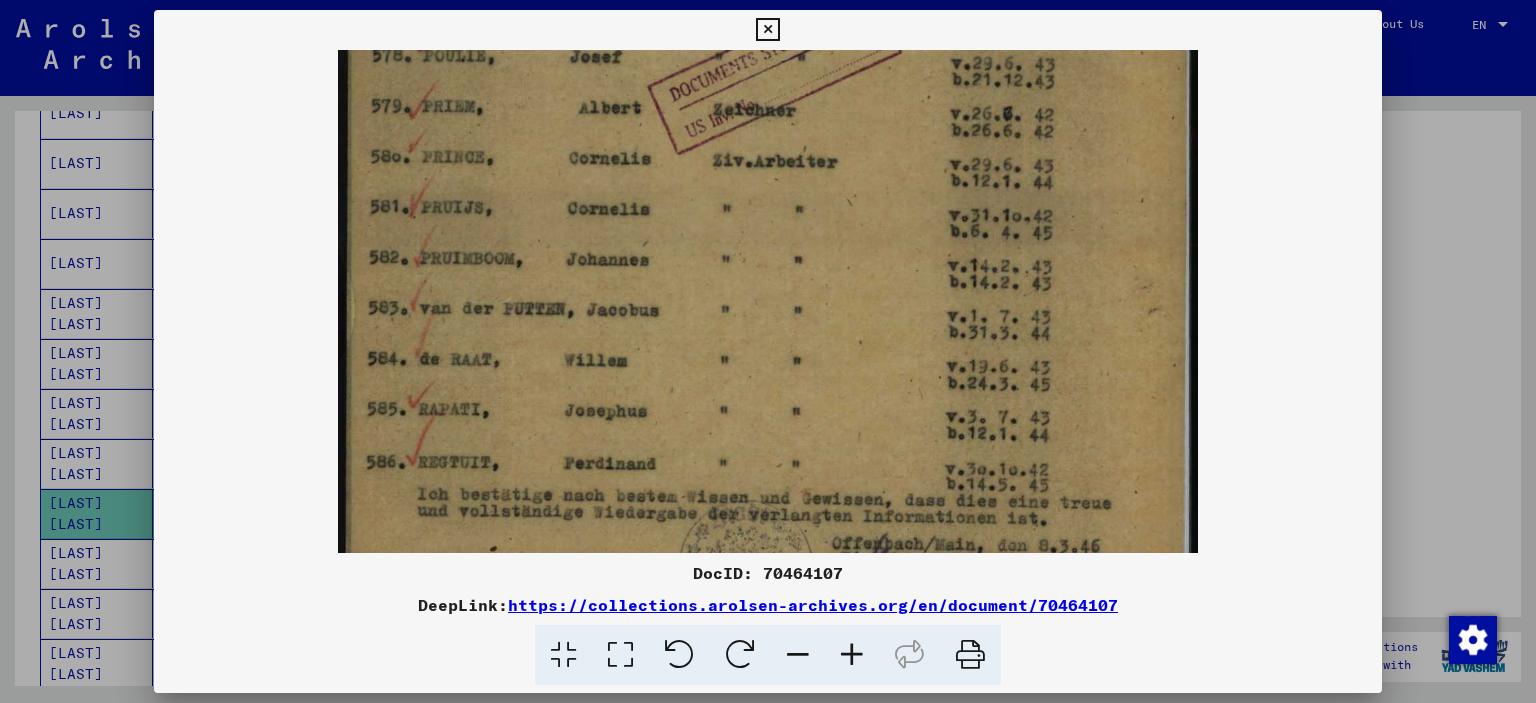 click at bounding box center [768, 98] 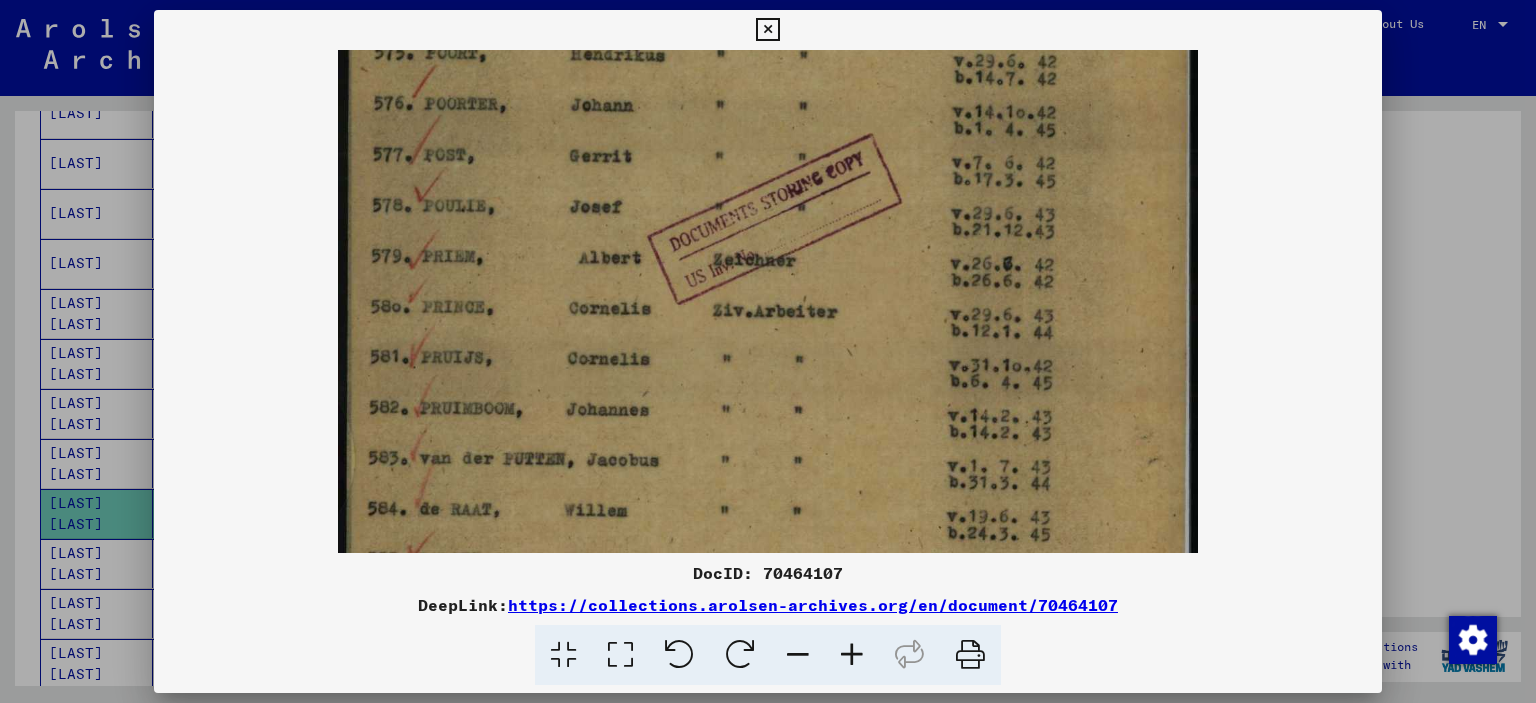 scroll, scrollTop: 353, scrollLeft: 0, axis: vertical 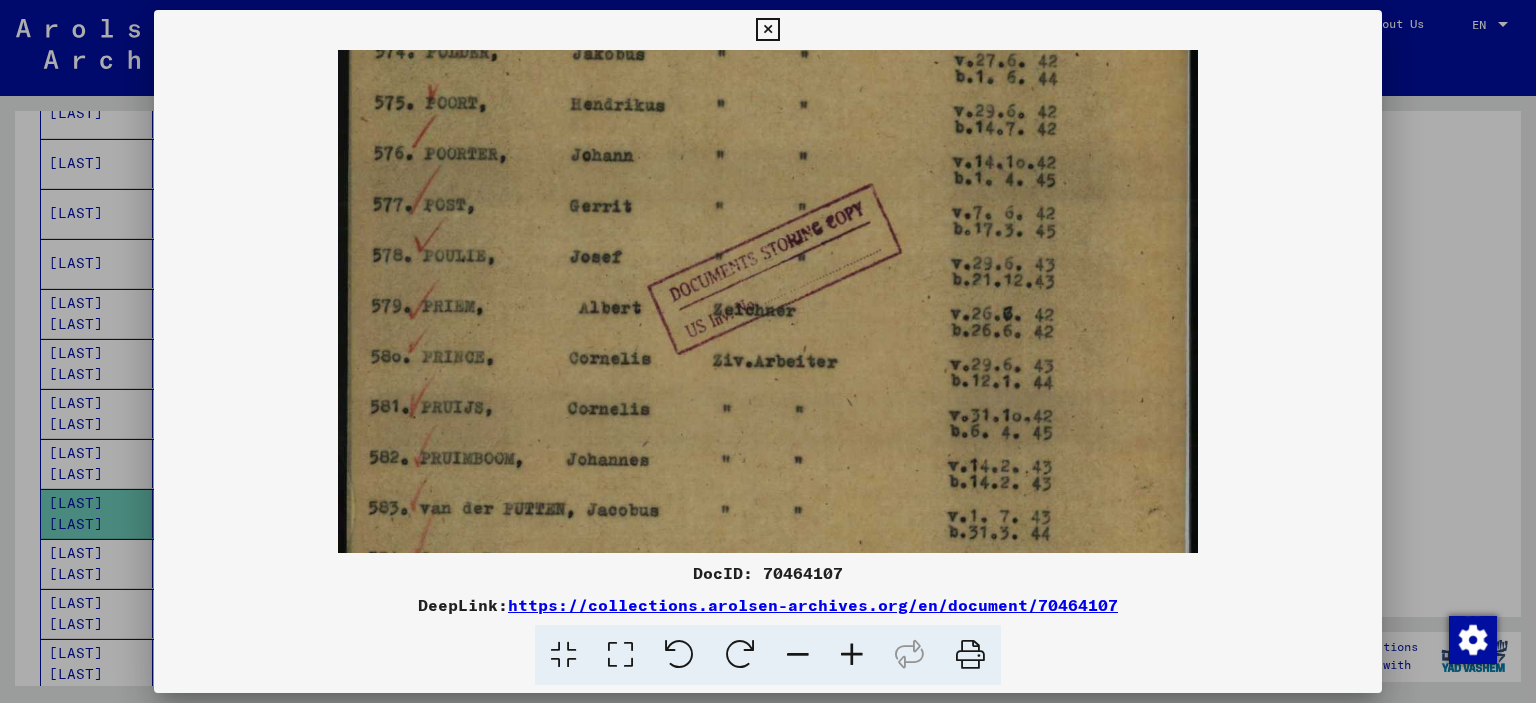 drag, startPoint x: 973, startPoint y: 173, endPoint x: 949, endPoint y: 363, distance: 191.5098 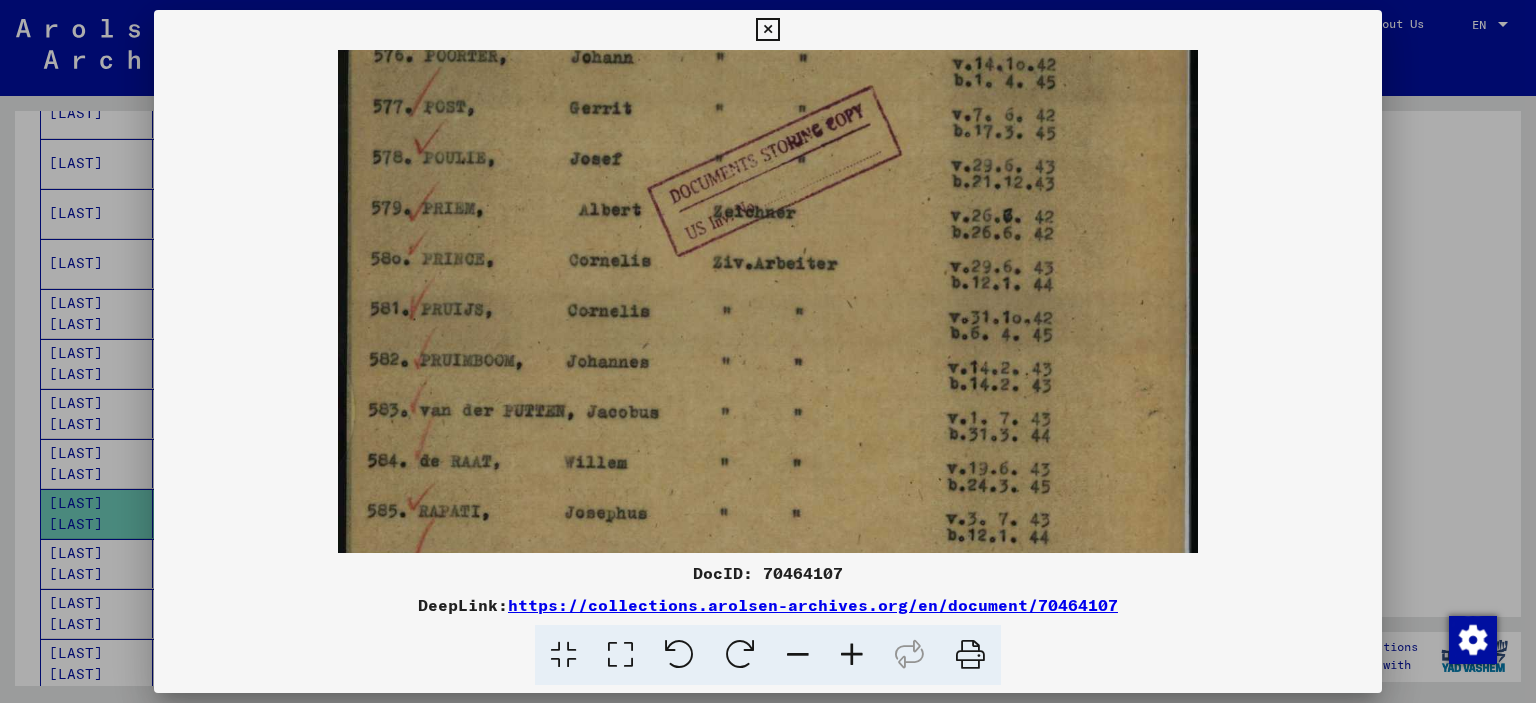 scroll, scrollTop: 456, scrollLeft: 0, axis: vertical 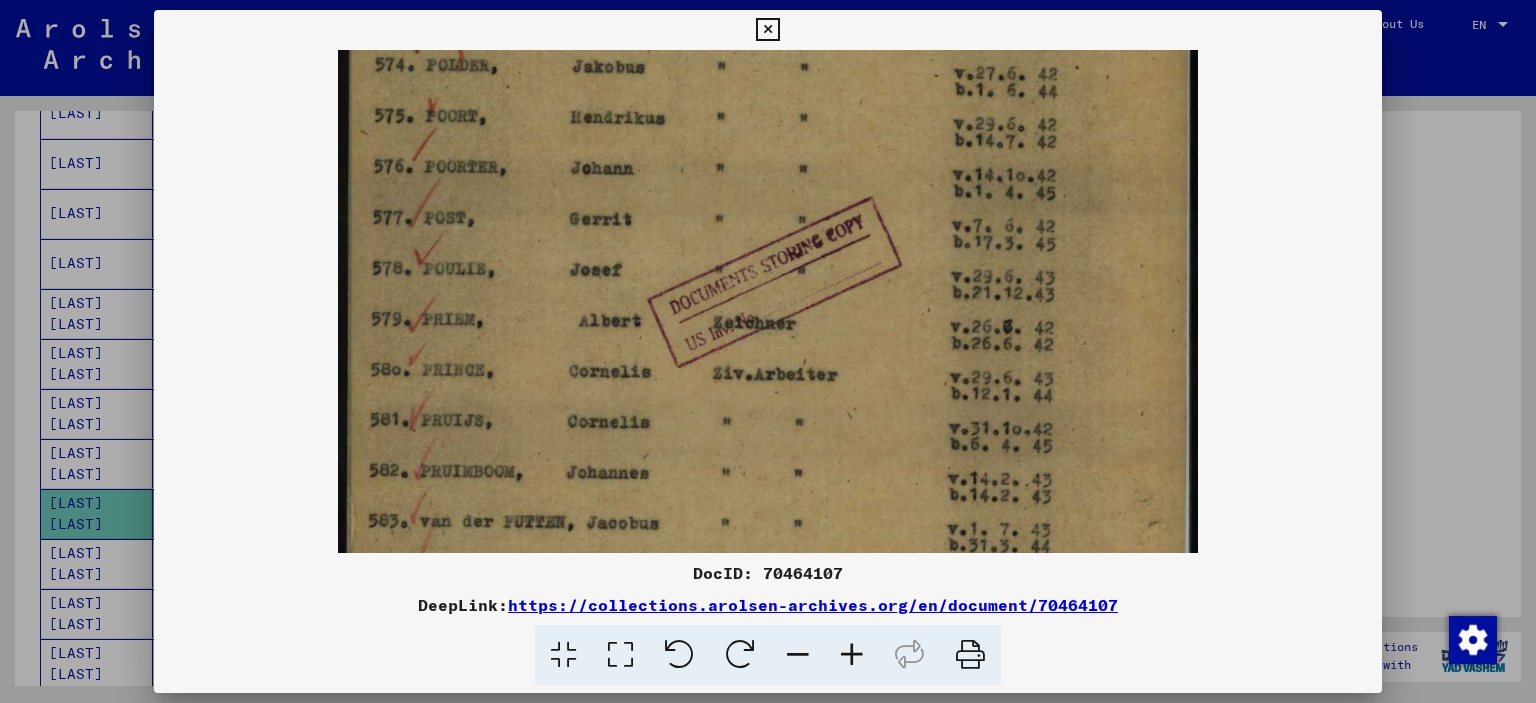 drag, startPoint x: 1026, startPoint y: 385, endPoint x: 1040, endPoint y: 401, distance: 21.260292 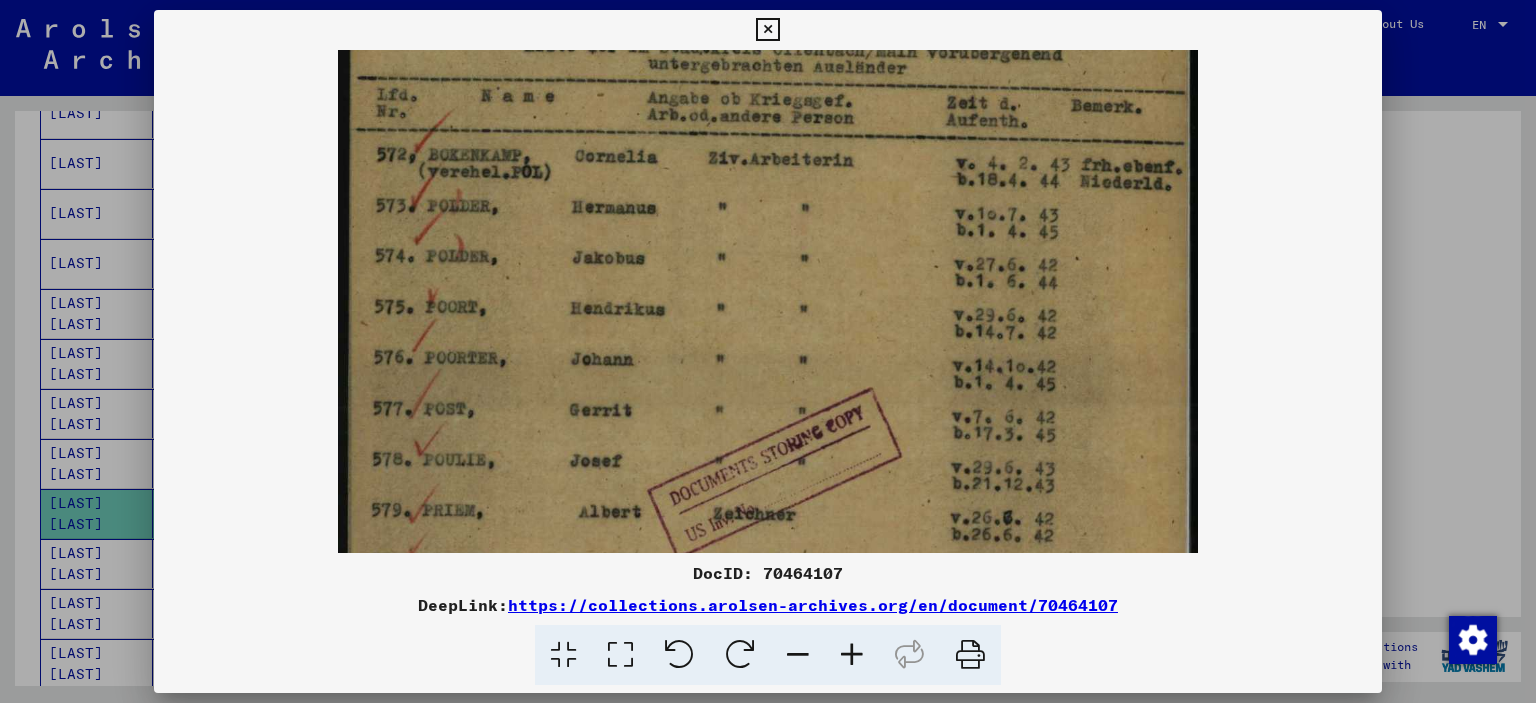 drag, startPoint x: 1047, startPoint y: 235, endPoint x: 1020, endPoint y: 434, distance: 200.8233 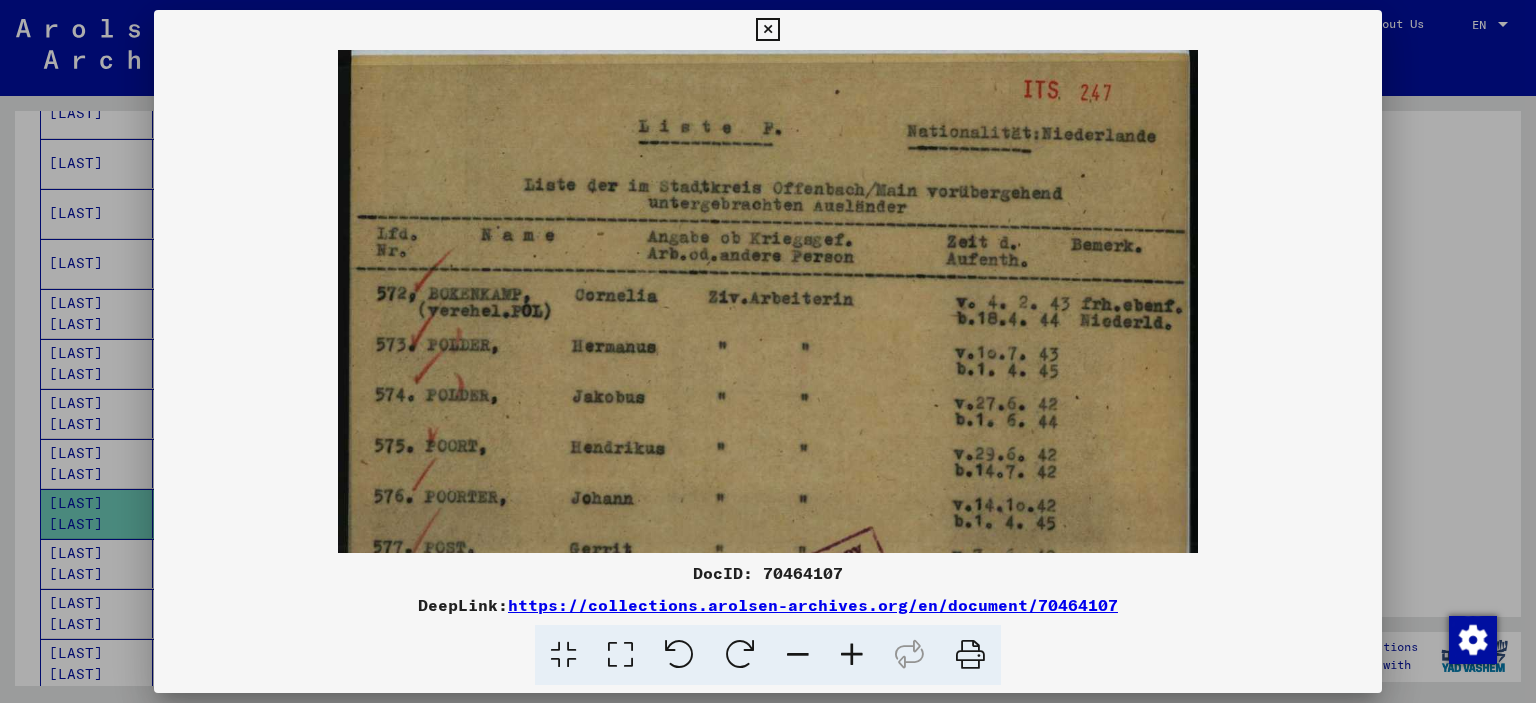 scroll, scrollTop: 0, scrollLeft: 0, axis: both 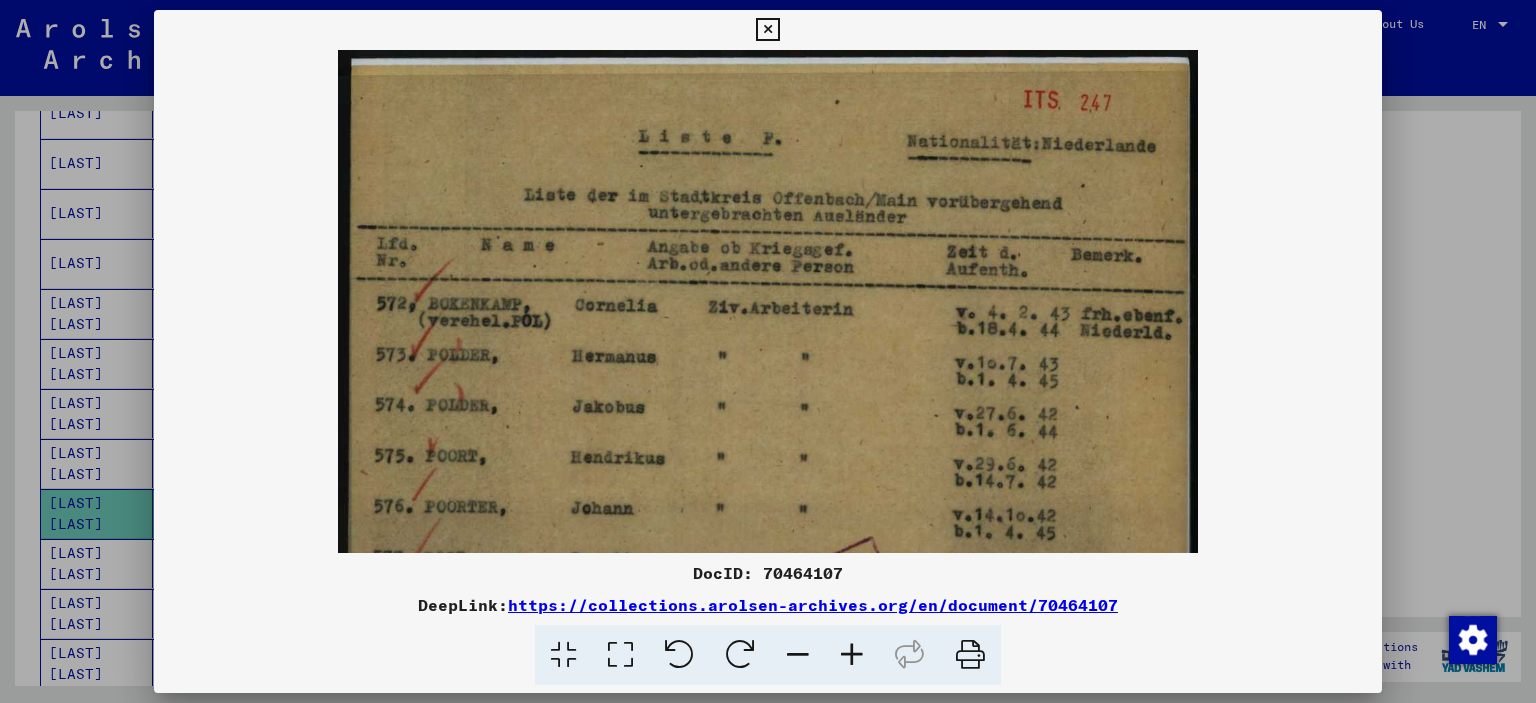 drag, startPoint x: 1008, startPoint y: 230, endPoint x: 952, endPoint y: 431, distance: 208.65521 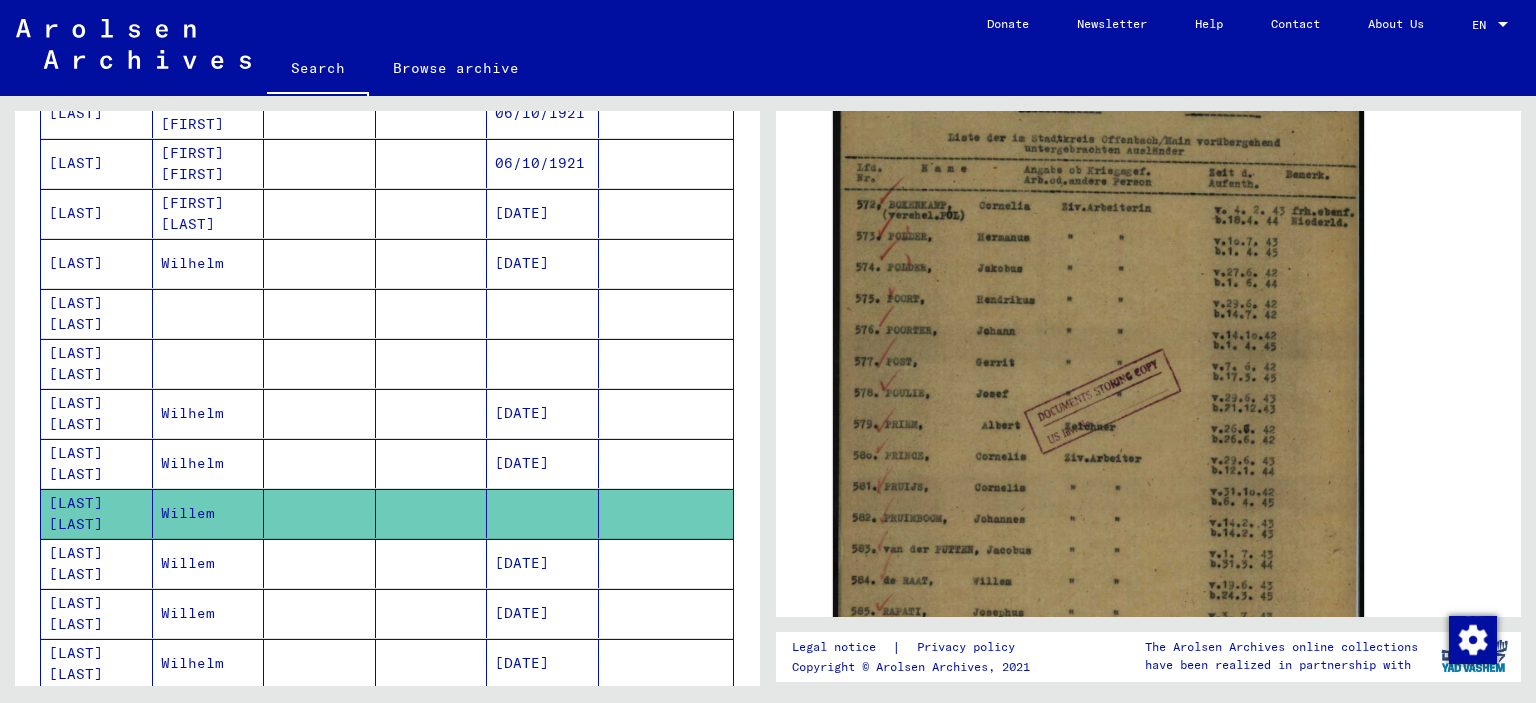 scroll, scrollTop: 500, scrollLeft: 0, axis: vertical 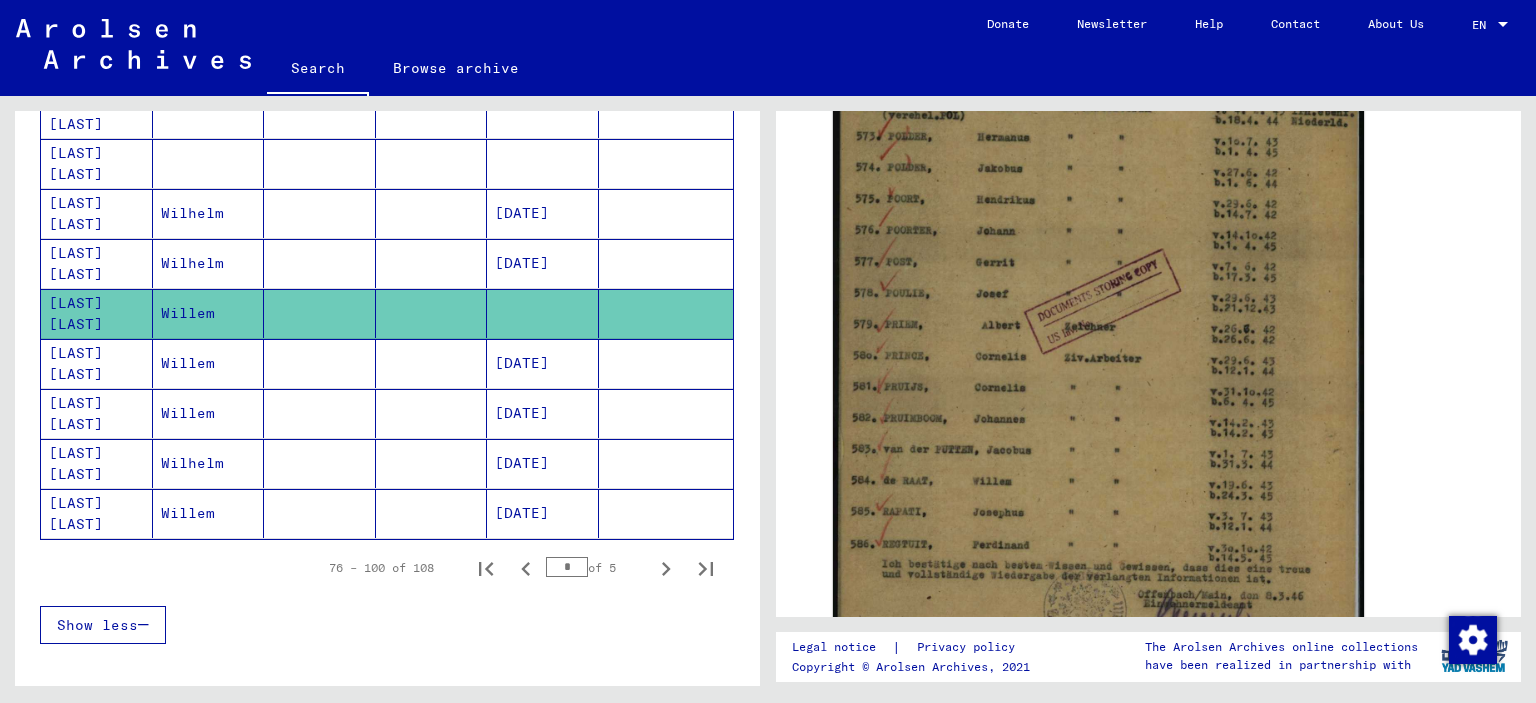 click on "[DATE]" at bounding box center (543, 413) 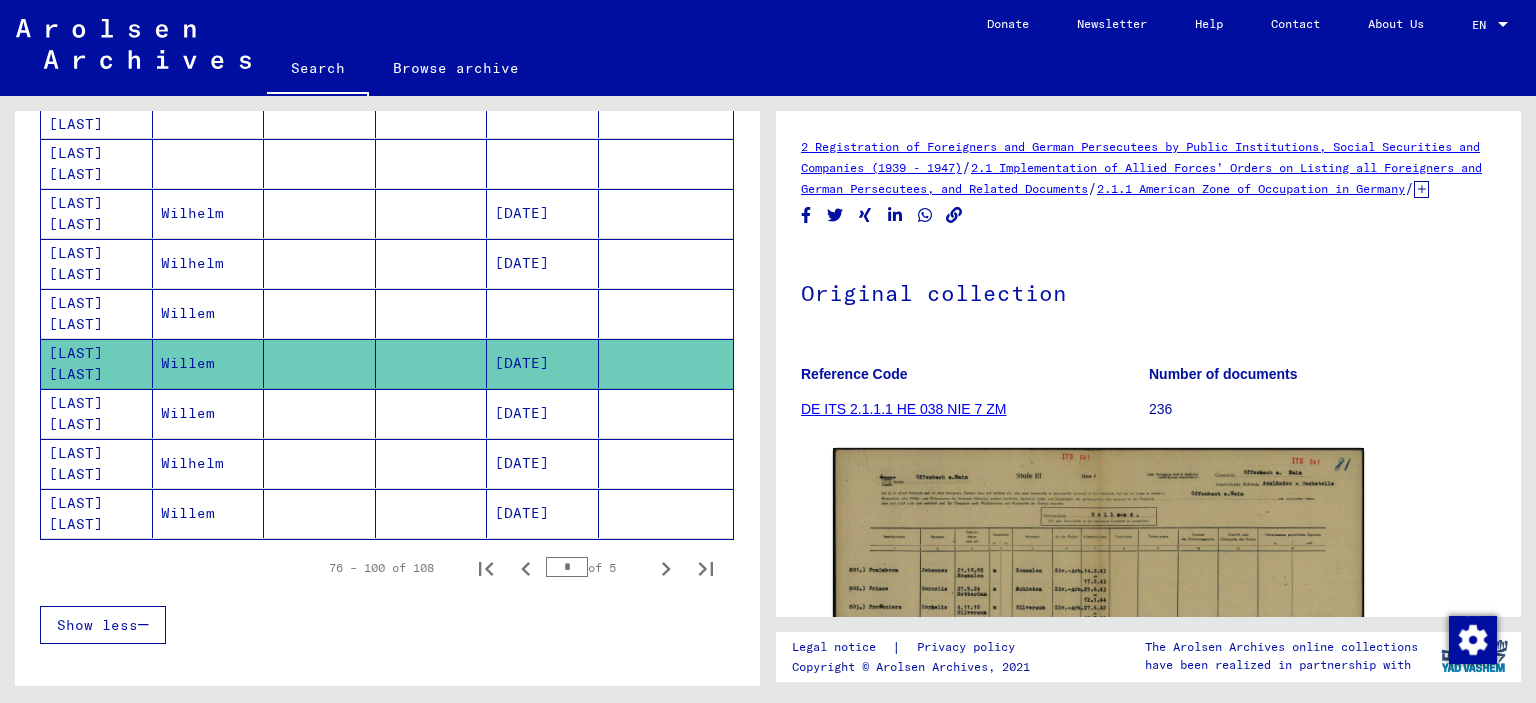 scroll, scrollTop: 0, scrollLeft: 0, axis: both 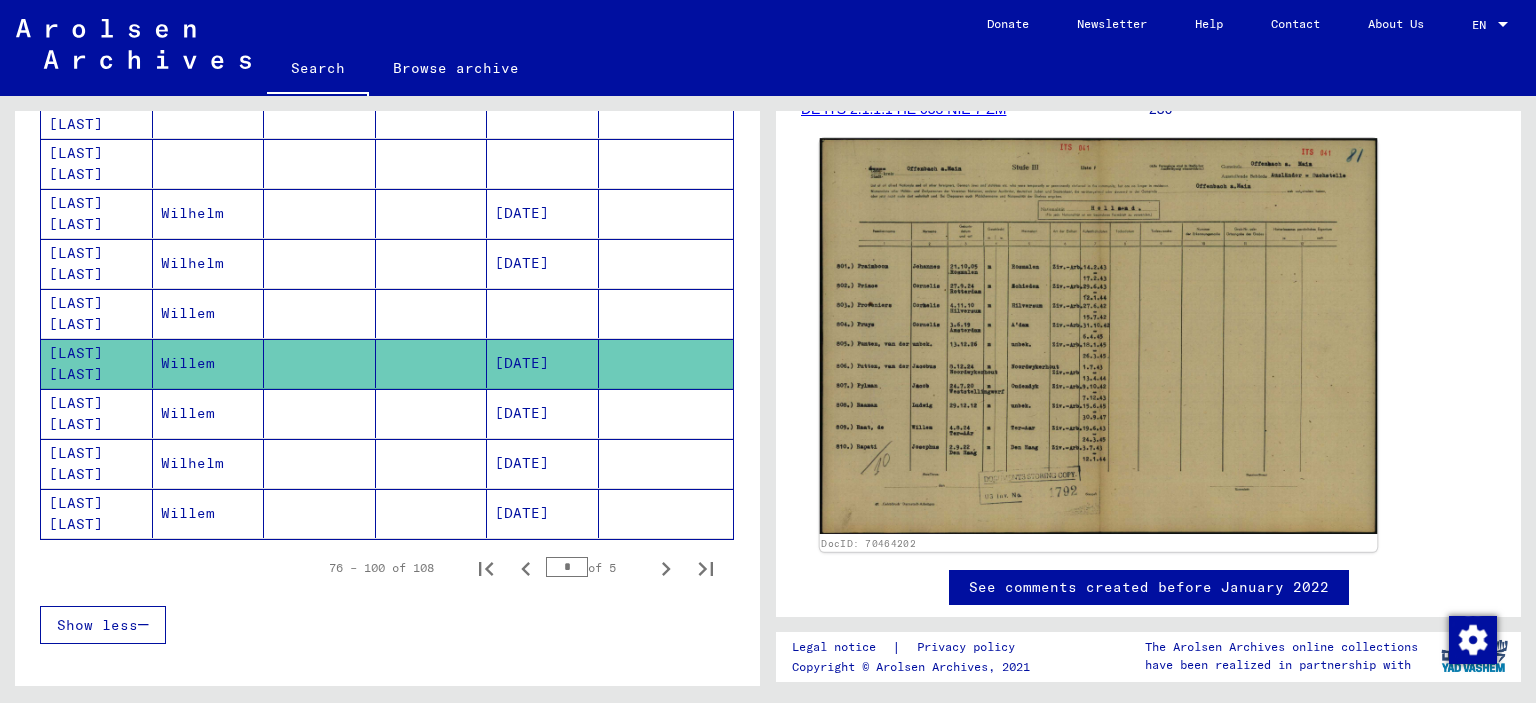 click 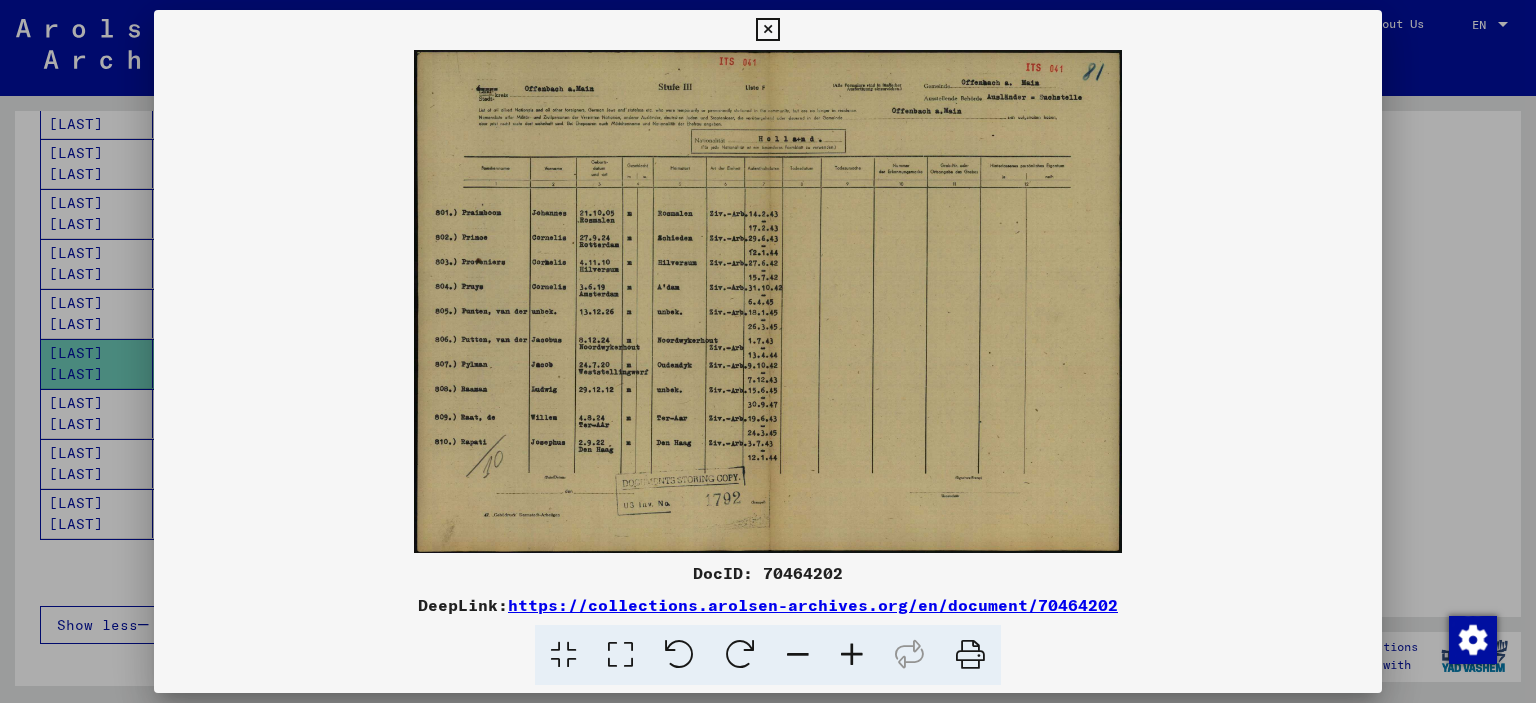 click at bounding box center [852, 655] 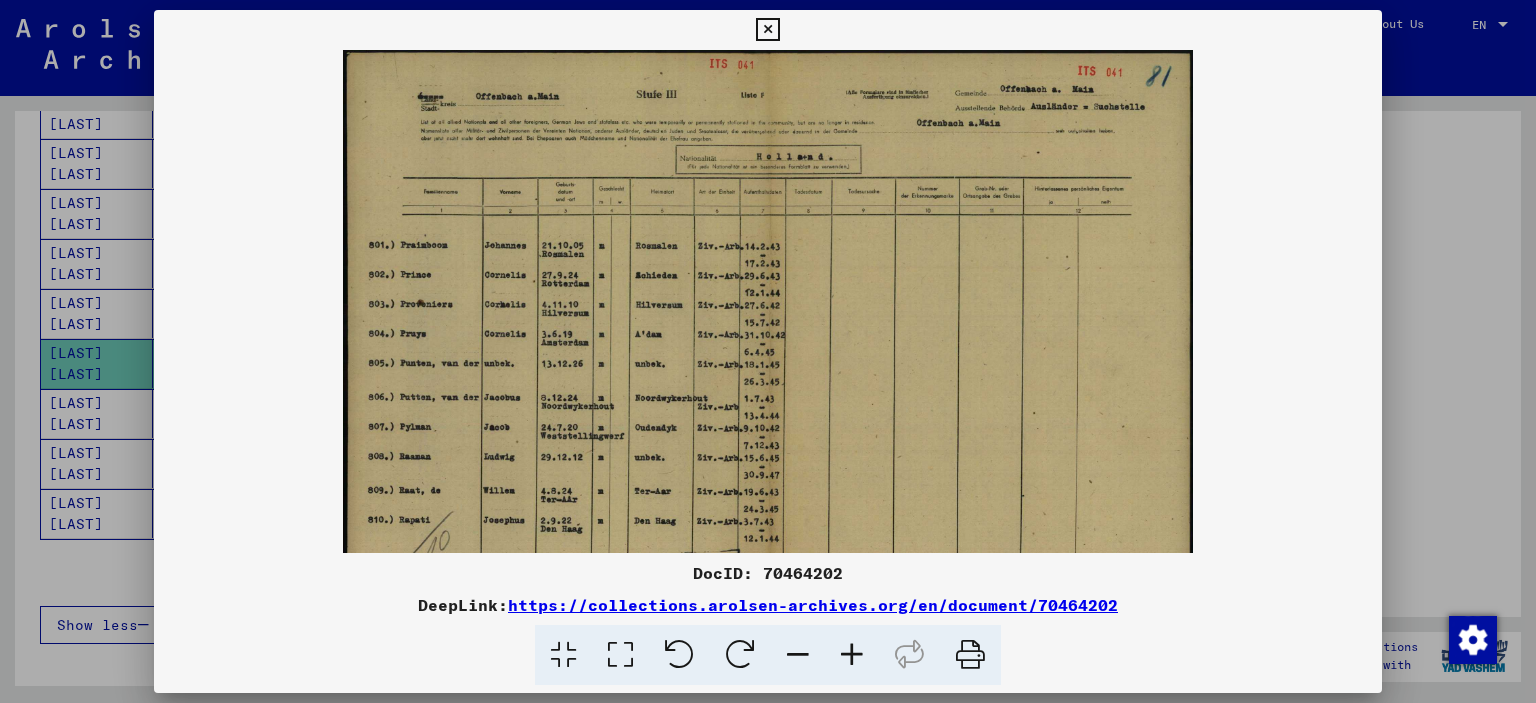 click at bounding box center [852, 655] 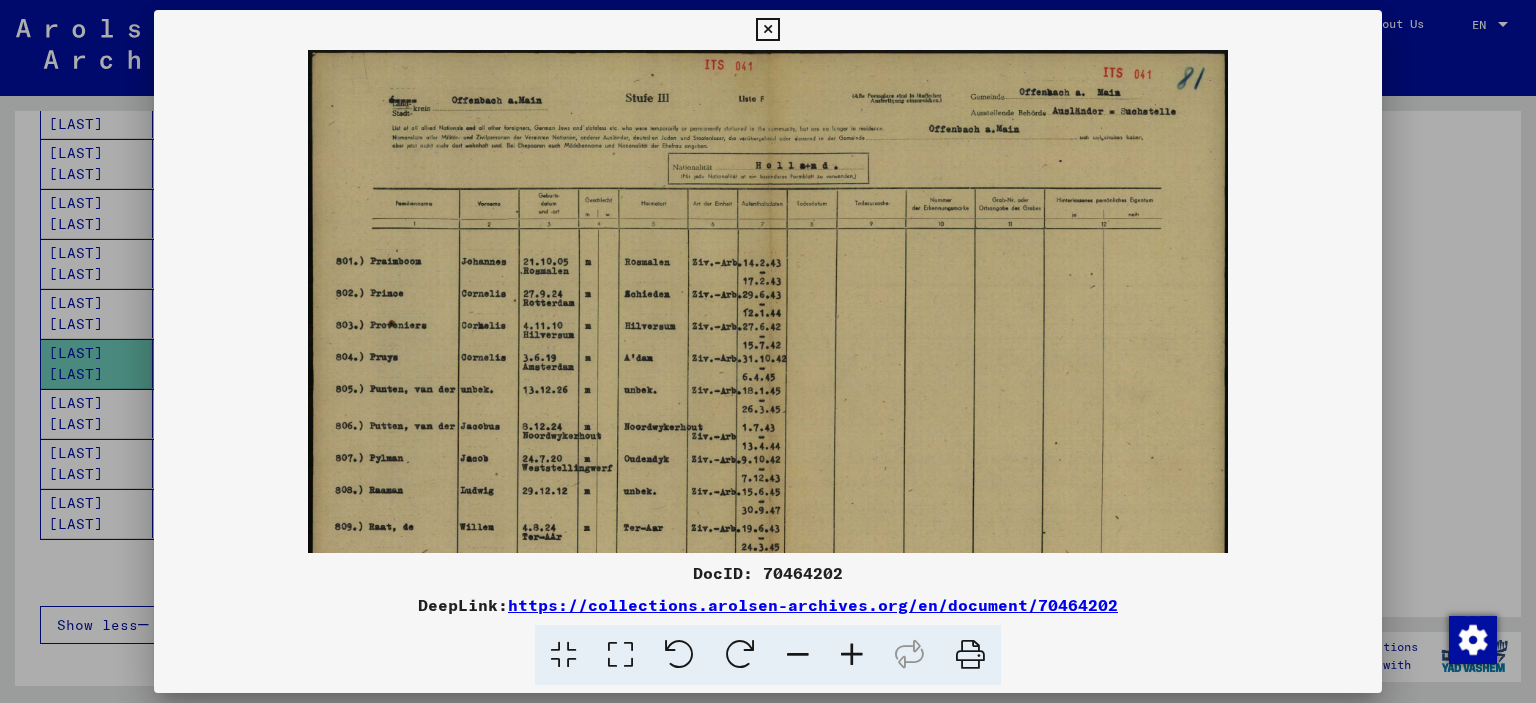 click at bounding box center (852, 655) 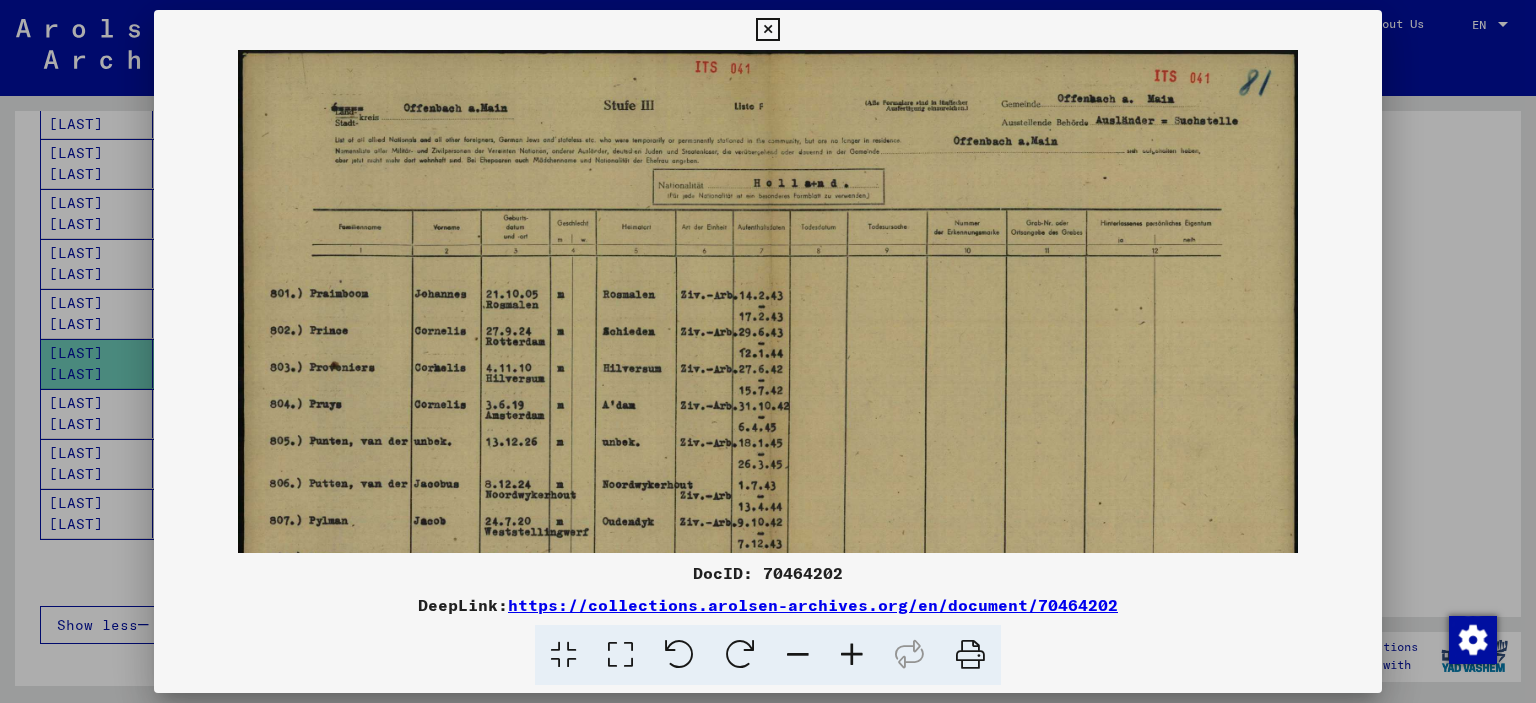 click at bounding box center (852, 655) 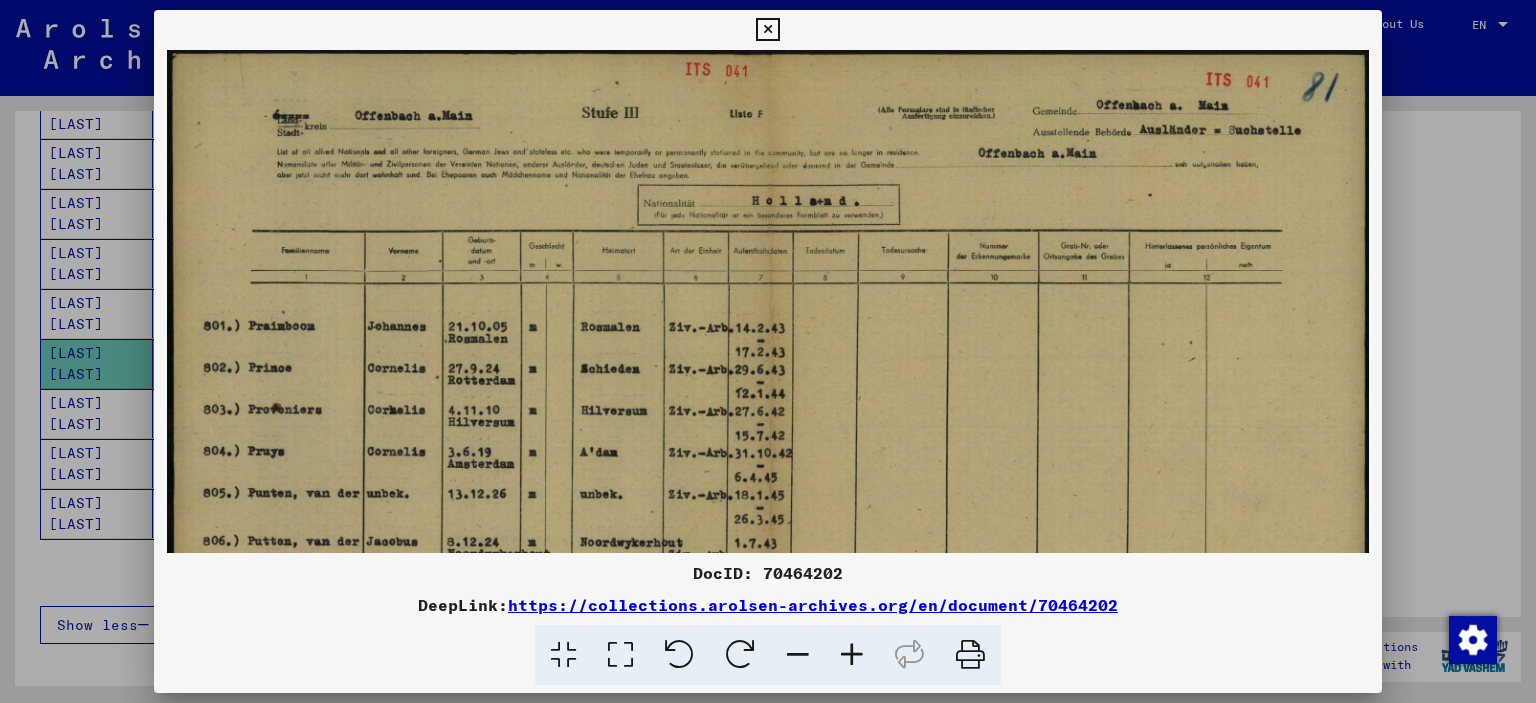 click at bounding box center (852, 655) 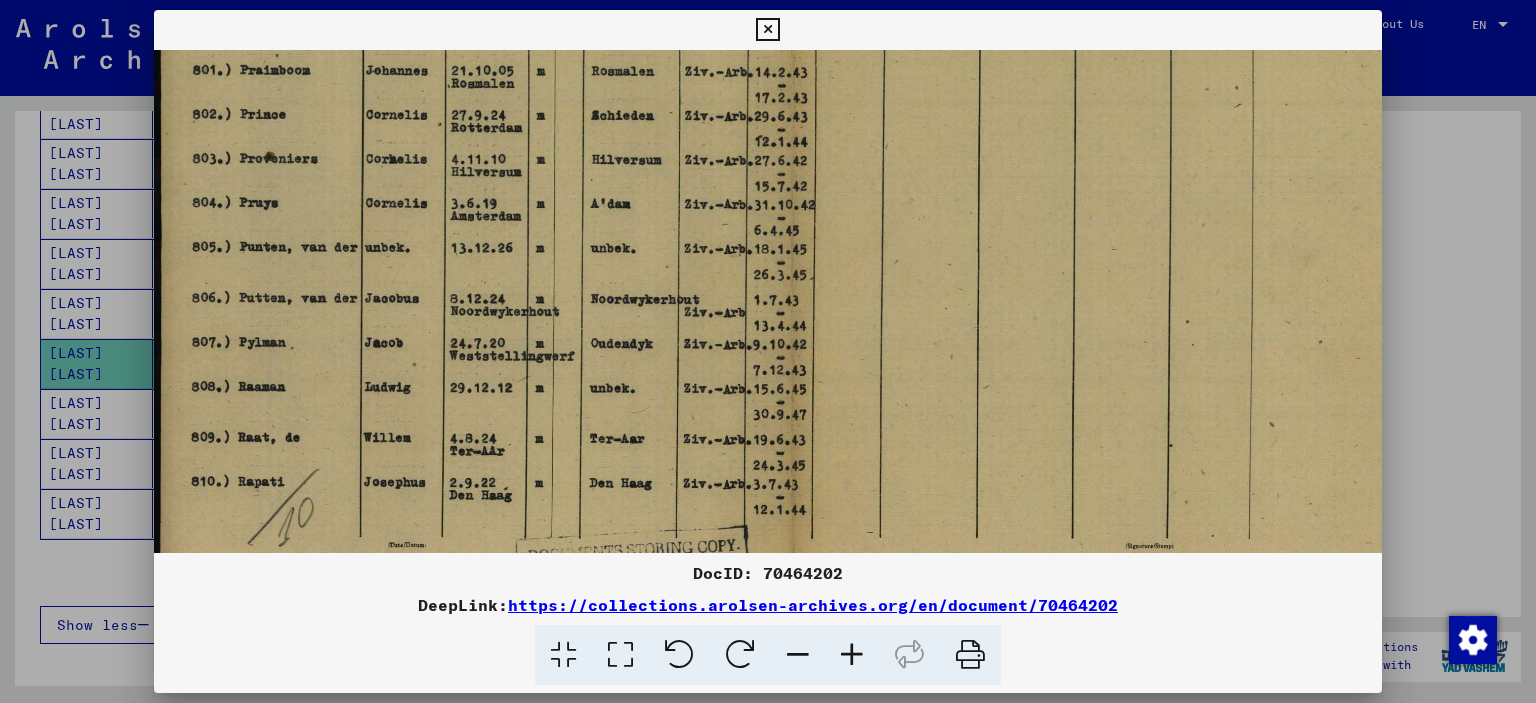 scroll, scrollTop: 275, scrollLeft: 0, axis: vertical 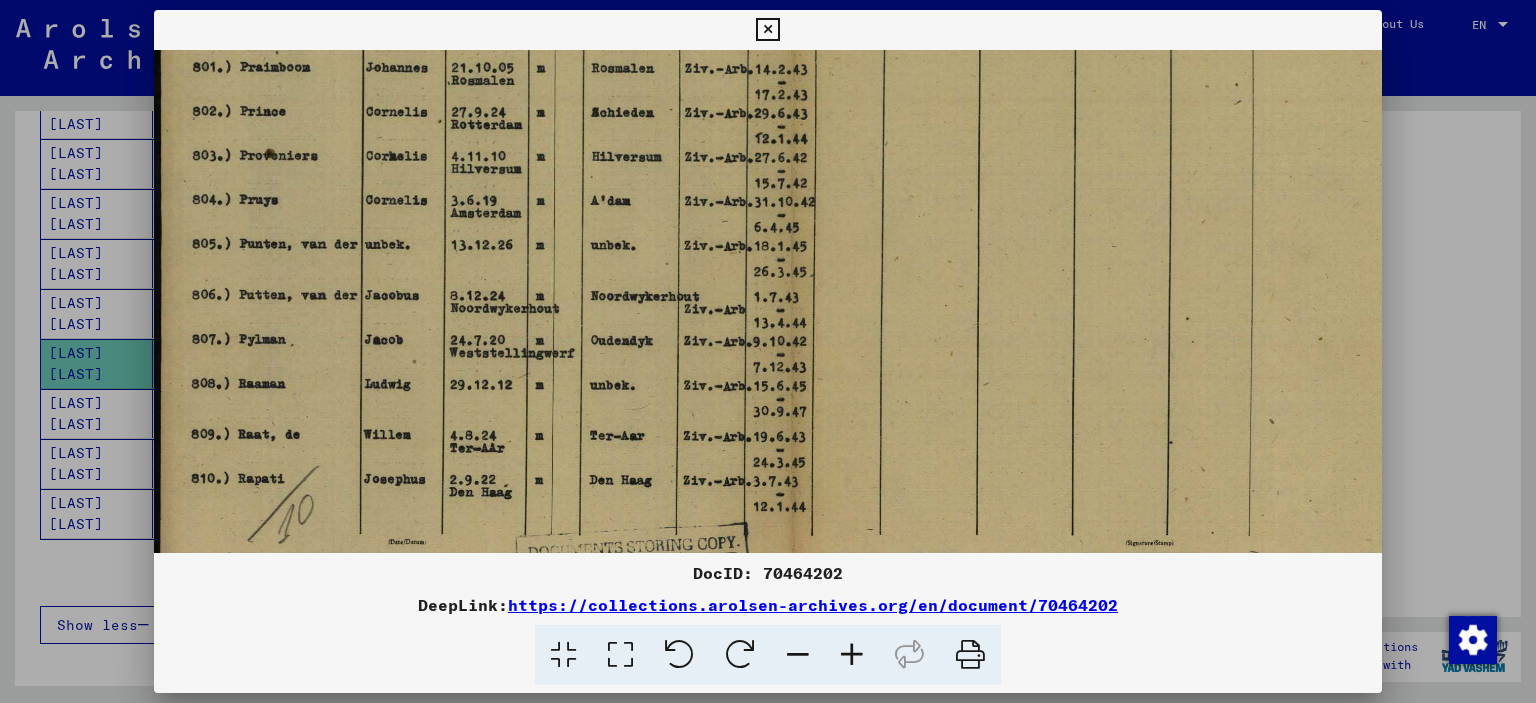 drag, startPoint x: 698, startPoint y: 437, endPoint x: 950, endPoint y: 171, distance: 366.41507 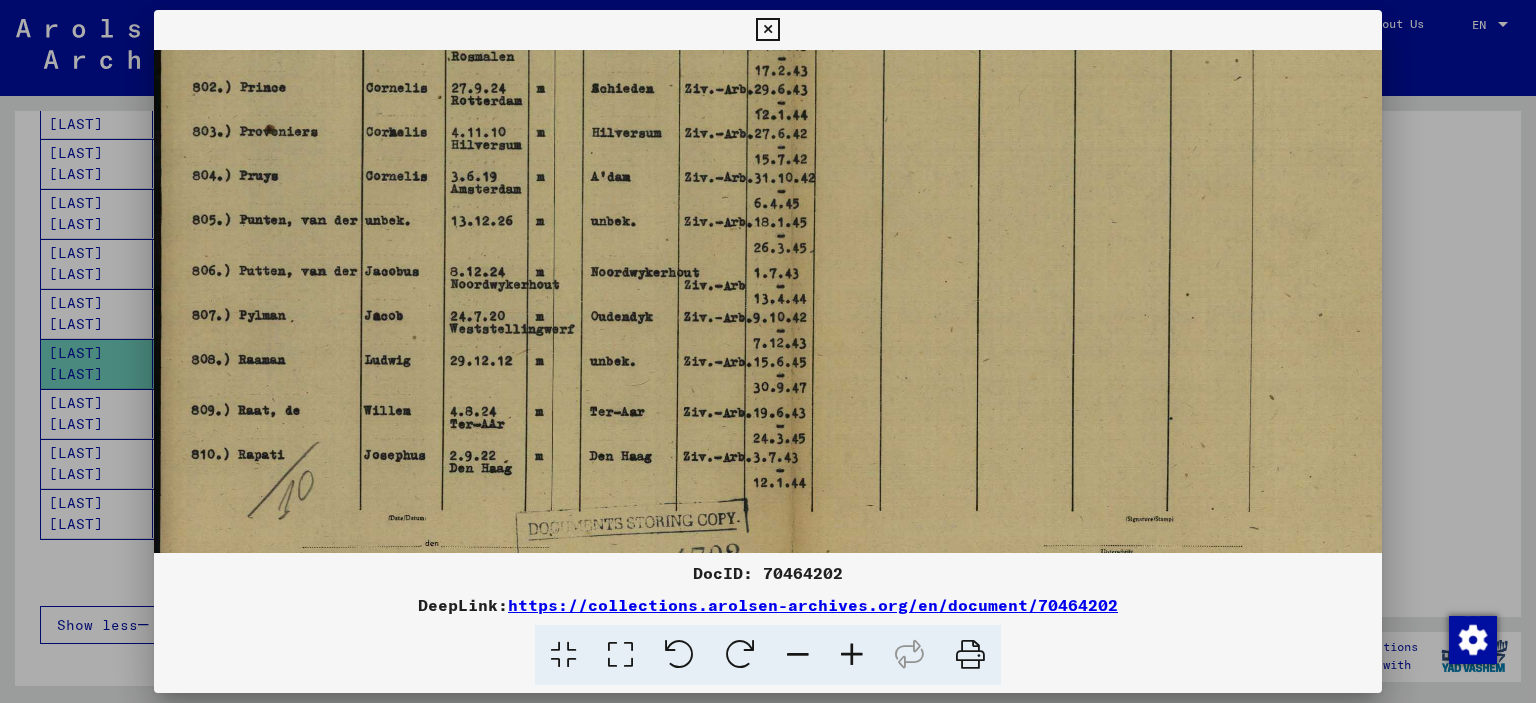 drag, startPoint x: 728, startPoint y: 403, endPoint x: 743, endPoint y: 380, distance: 27.45906 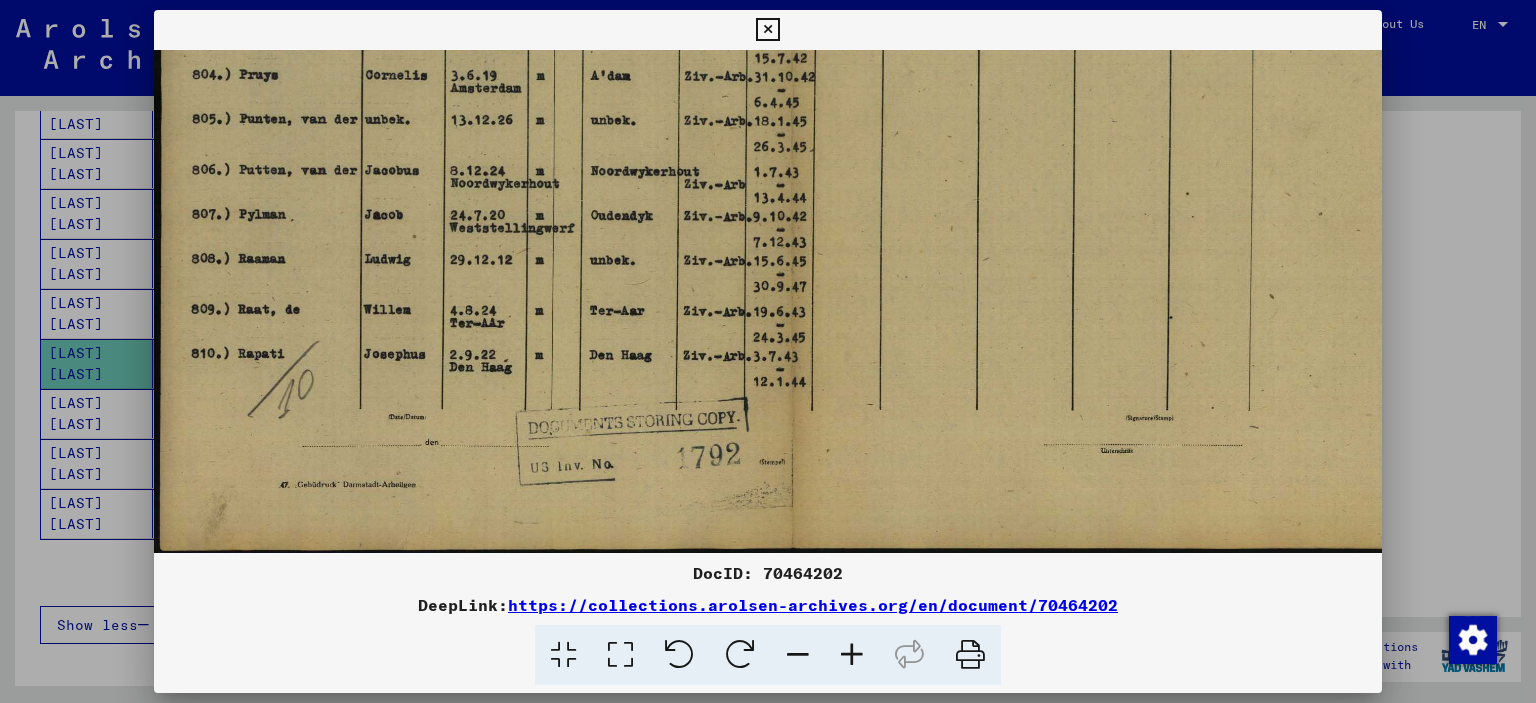 drag, startPoint x: 848, startPoint y: 472, endPoint x: 911, endPoint y: 340, distance: 146.26346 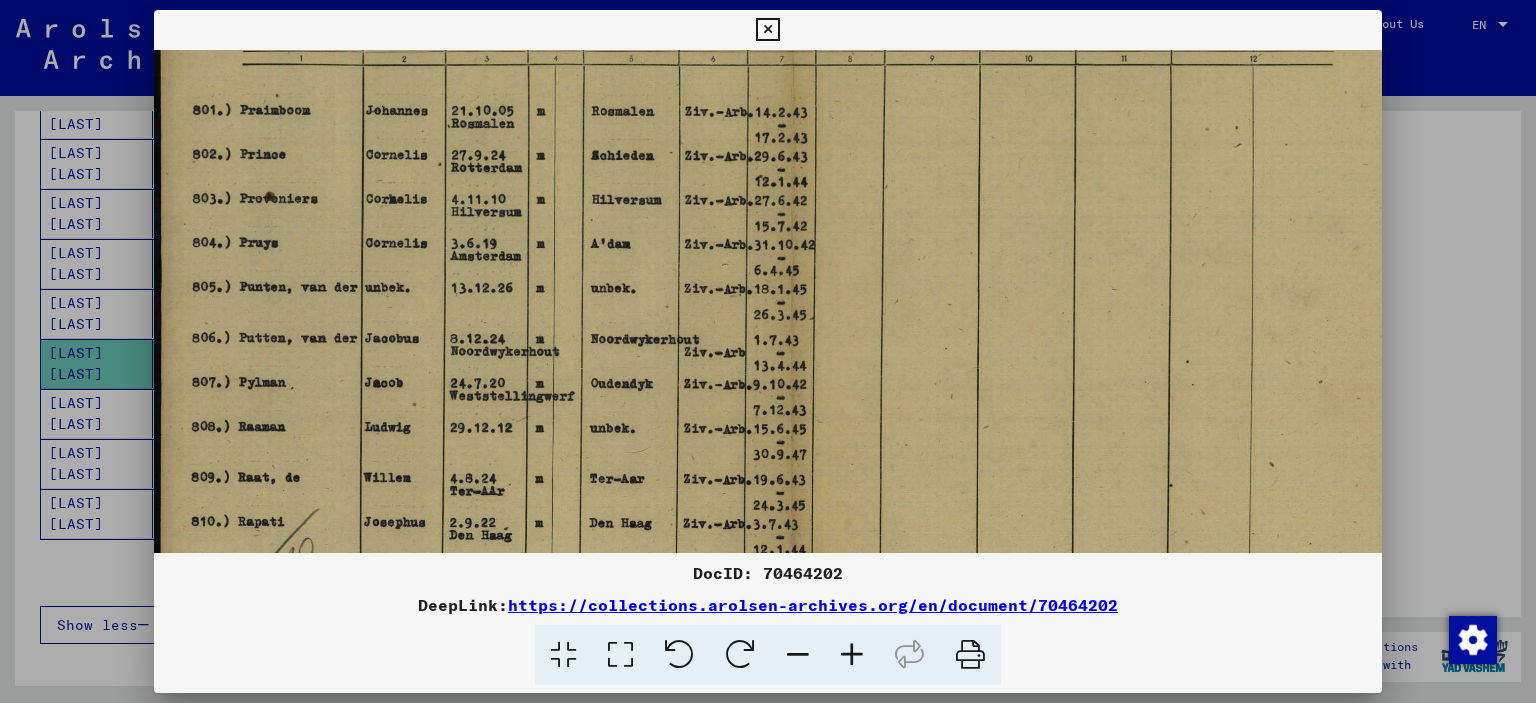 drag, startPoint x: 931, startPoint y: 247, endPoint x: 955, endPoint y: 418, distance: 172.676 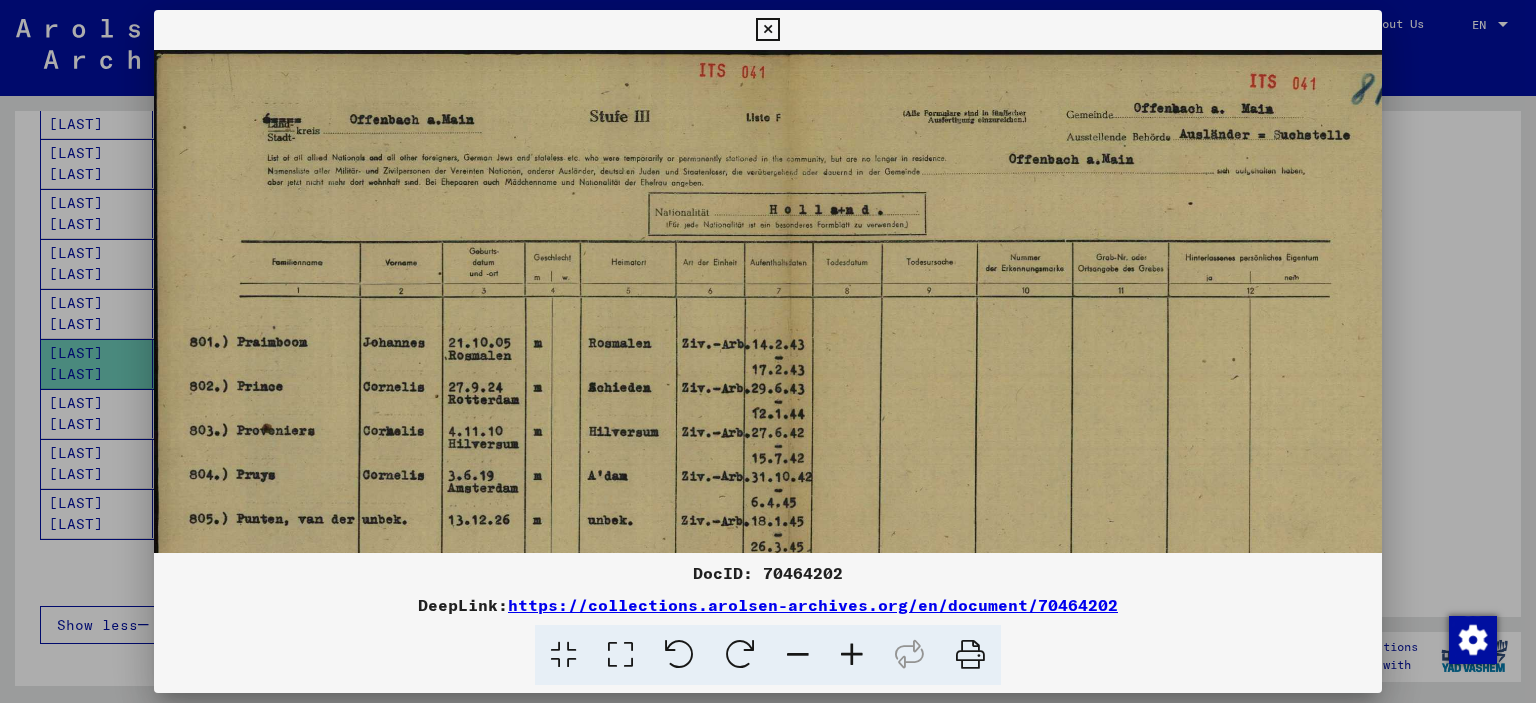 drag, startPoint x: 966, startPoint y: 245, endPoint x: 959, endPoint y: 492, distance: 247.09917 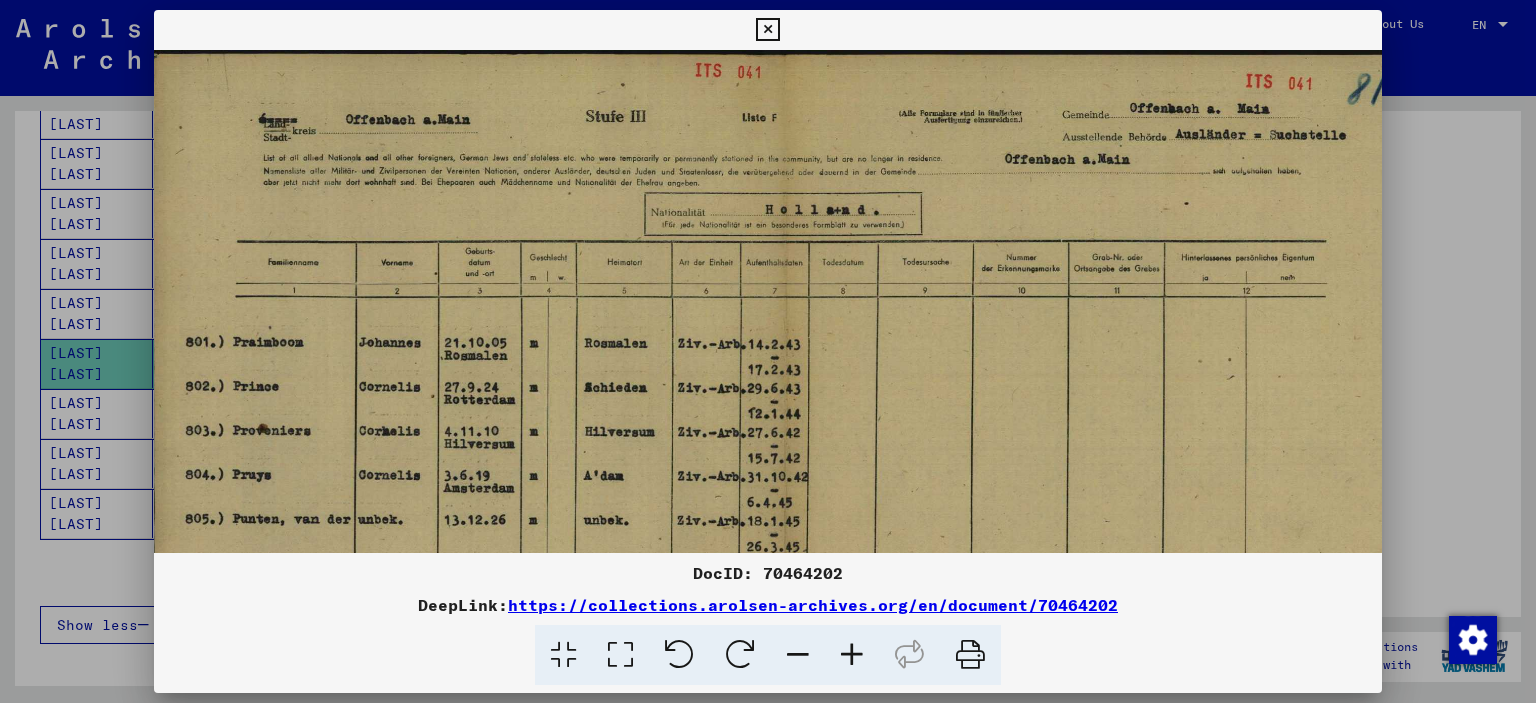 scroll, scrollTop: 0, scrollLeft: 0, axis: both 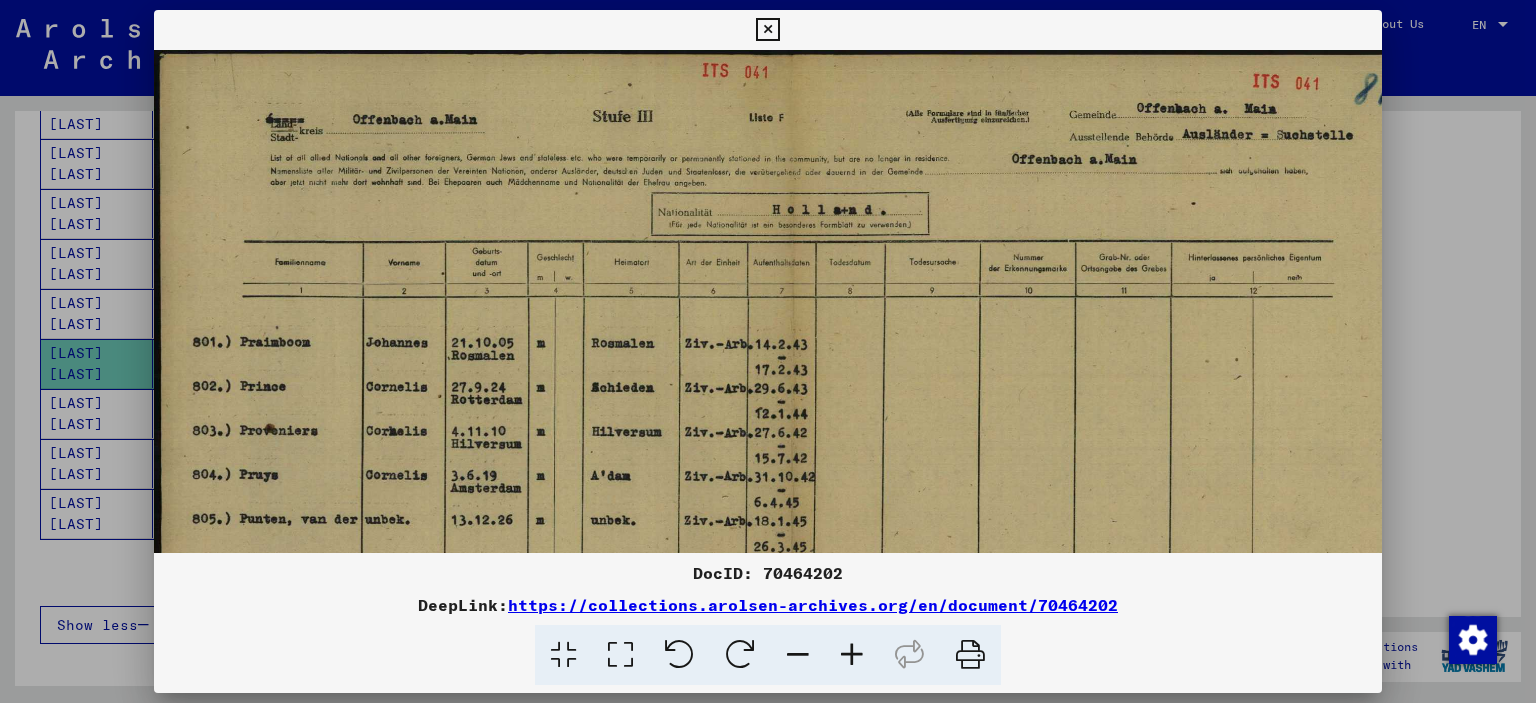 drag, startPoint x: 925, startPoint y: 268, endPoint x: 942, endPoint y: 349, distance: 82.764725 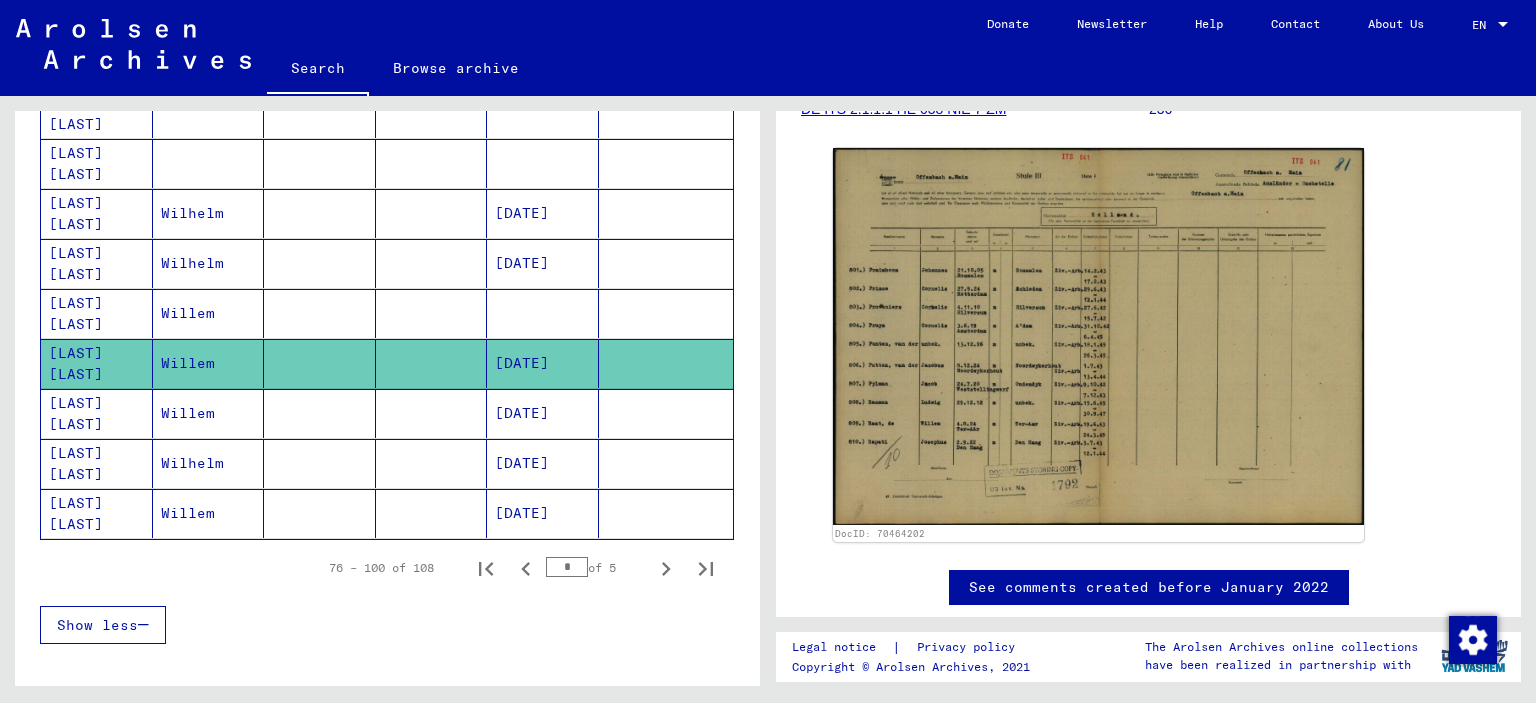 click at bounding box center [432, 463] 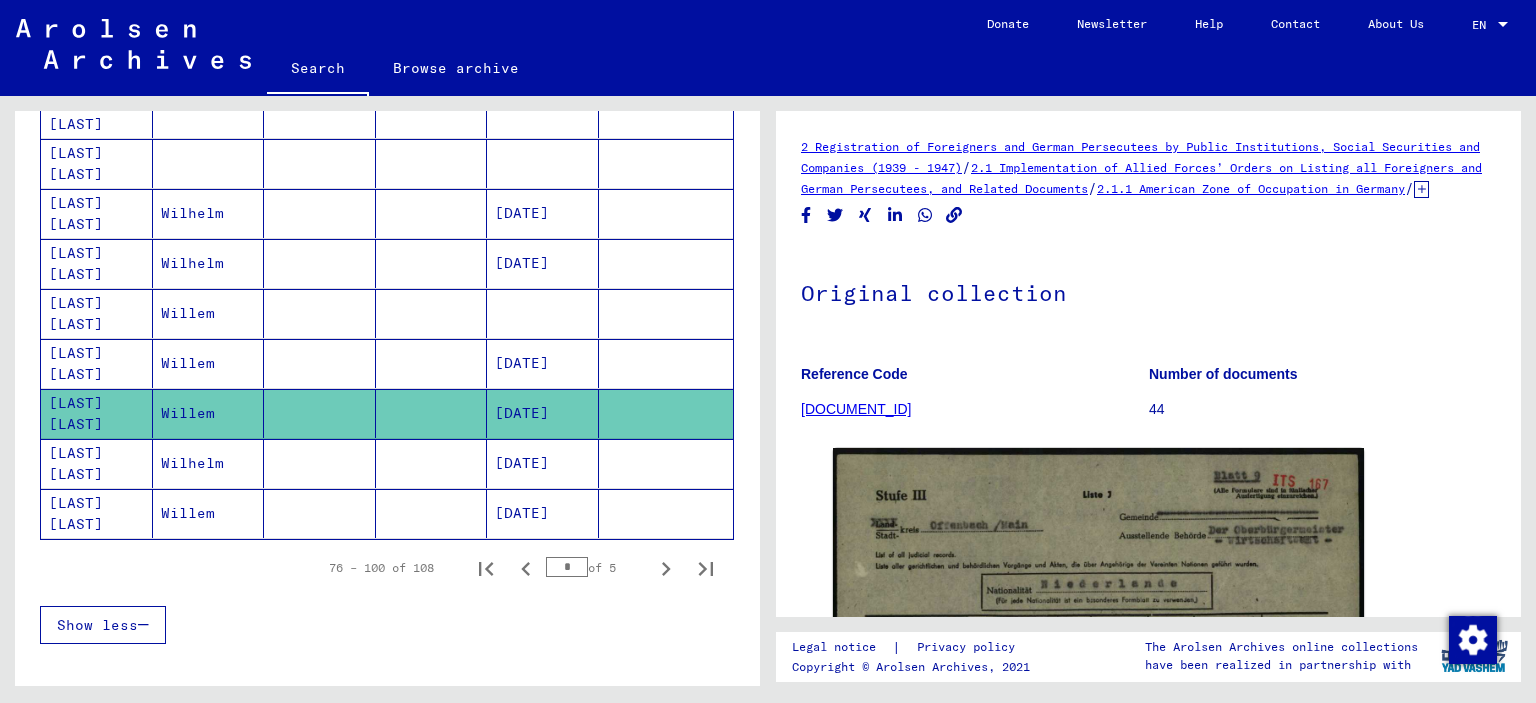 scroll, scrollTop: 0, scrollLeft: 0, axis: both 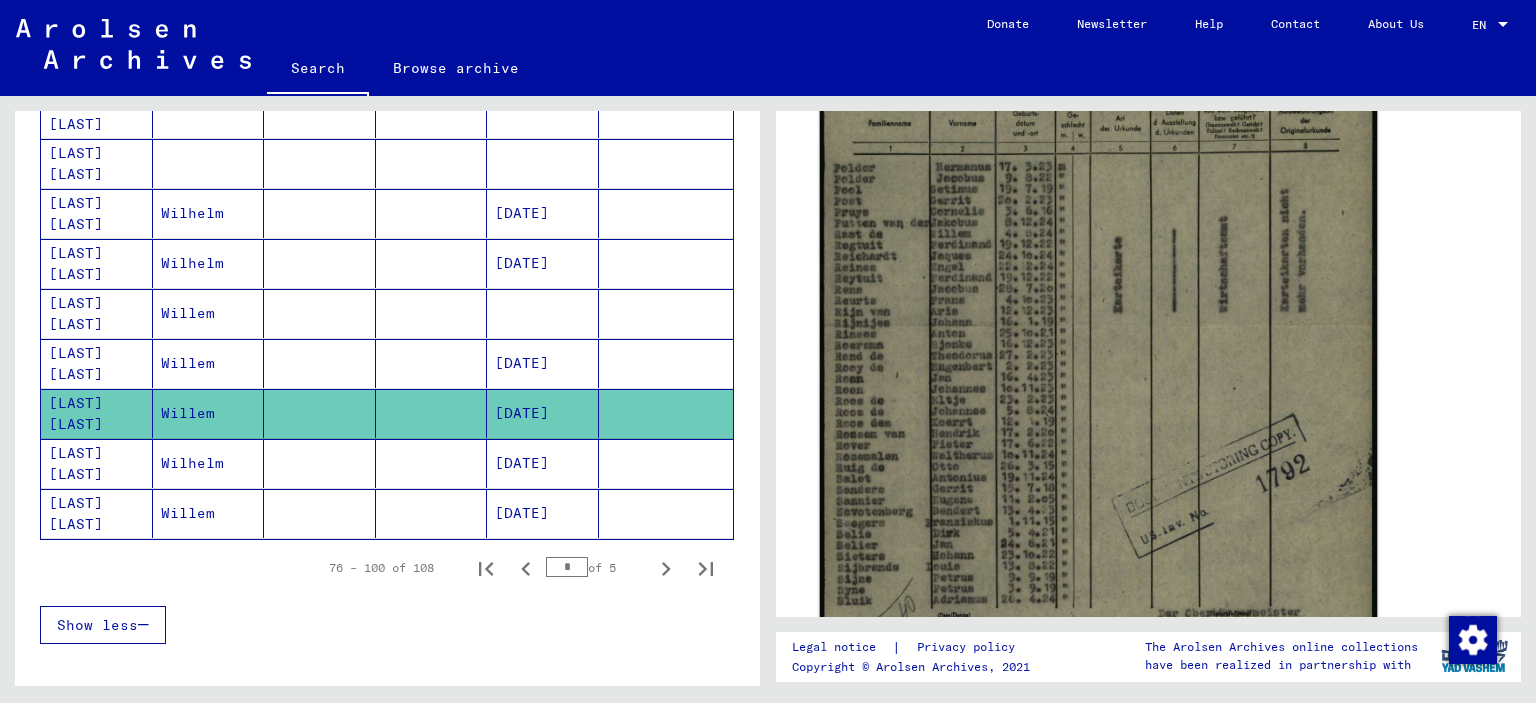 click 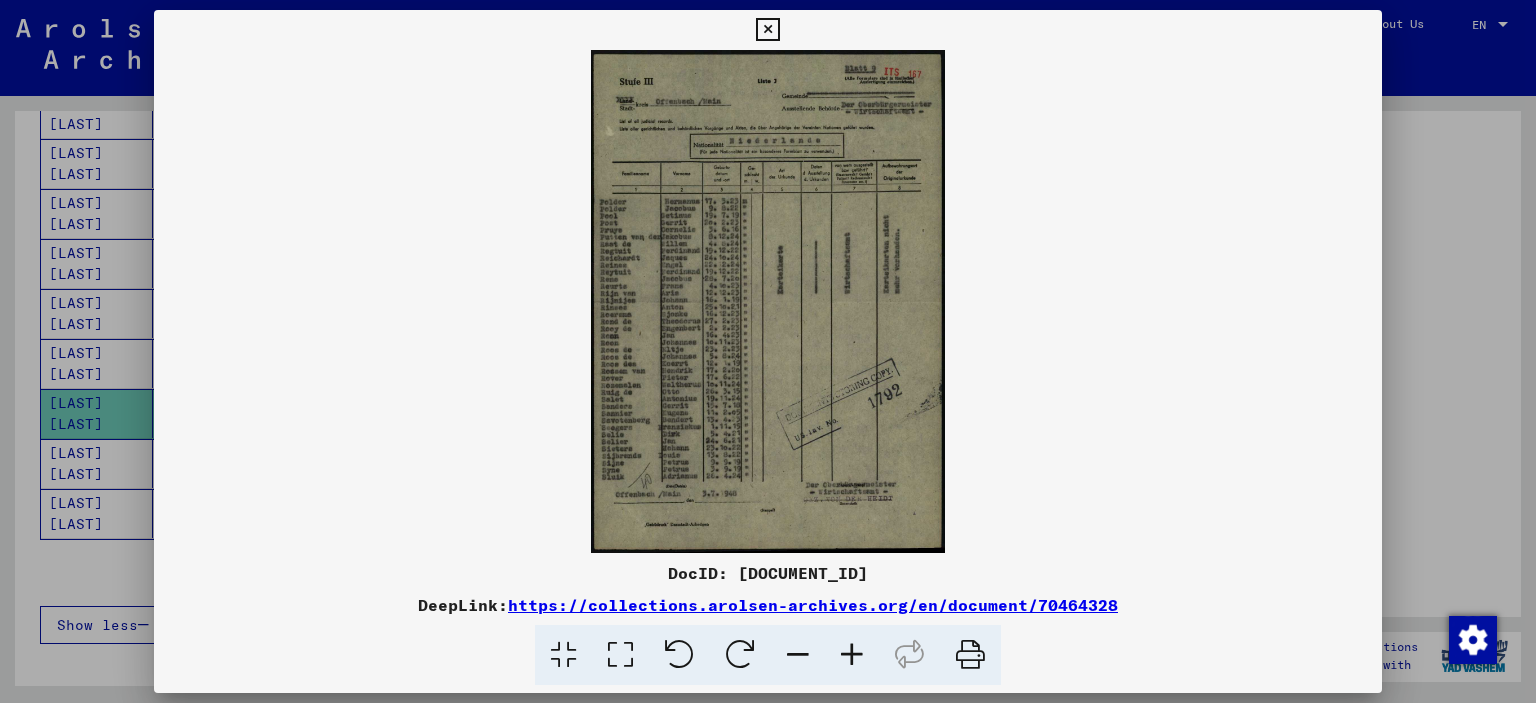 click at bounding box center [852, 655] 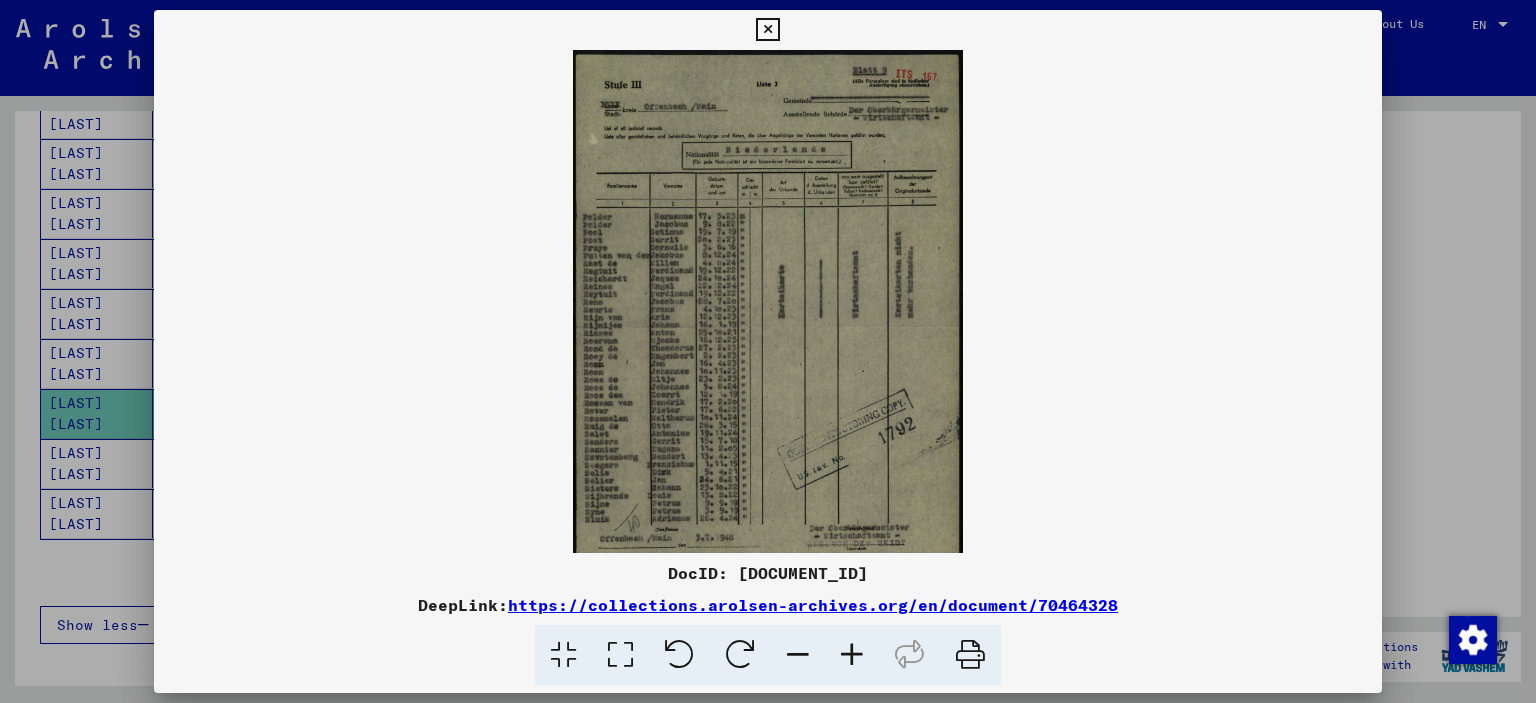 click at bounding box center [852, 655] 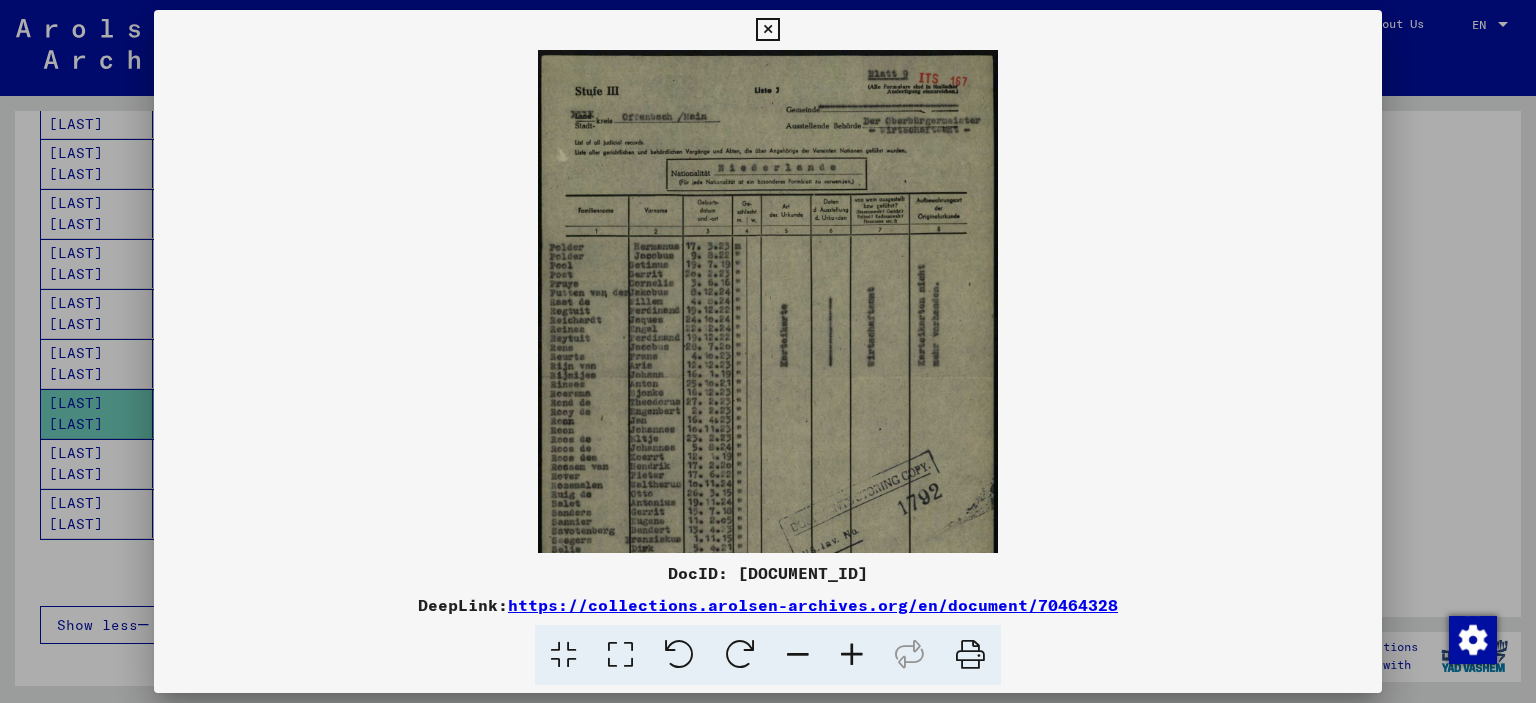 click at bounding box center (852, 655) 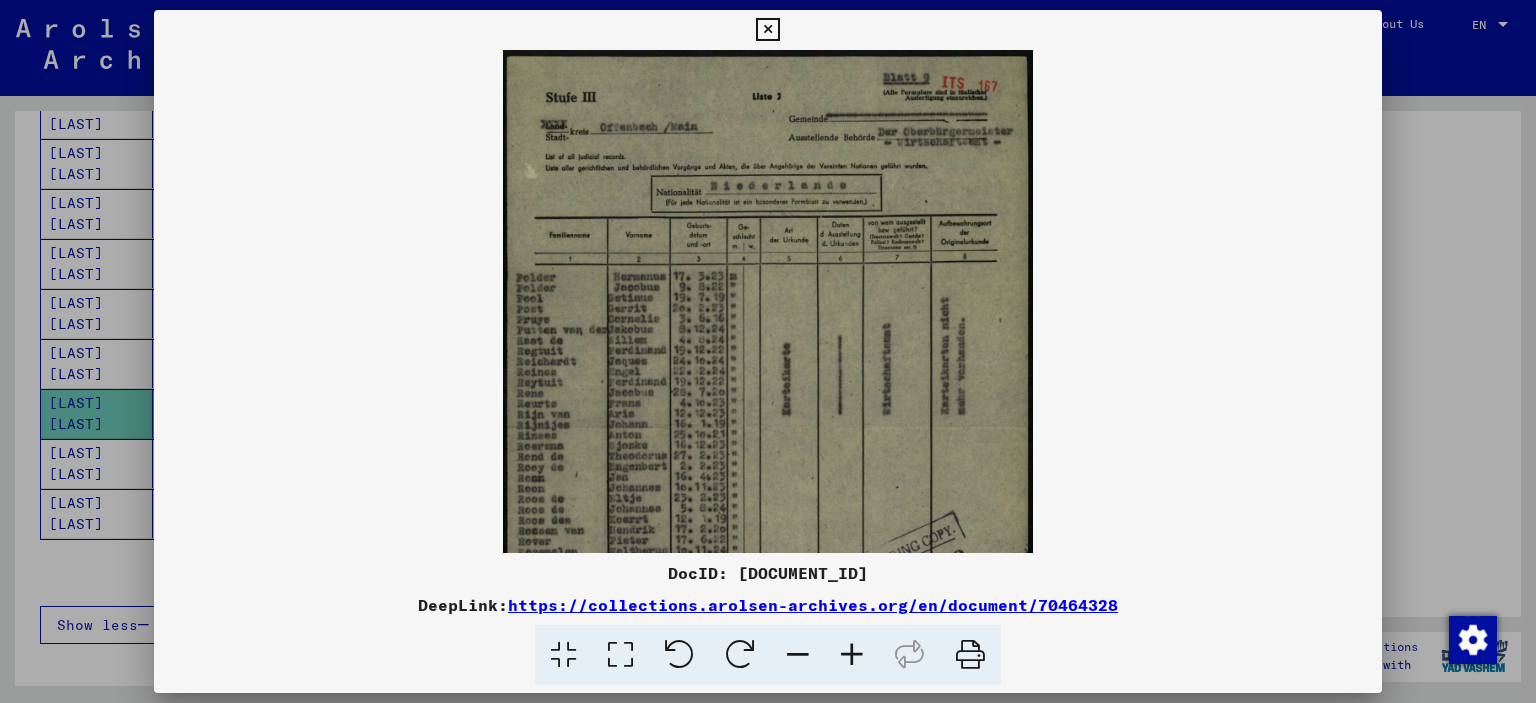 click at bounding box center [852, 655] 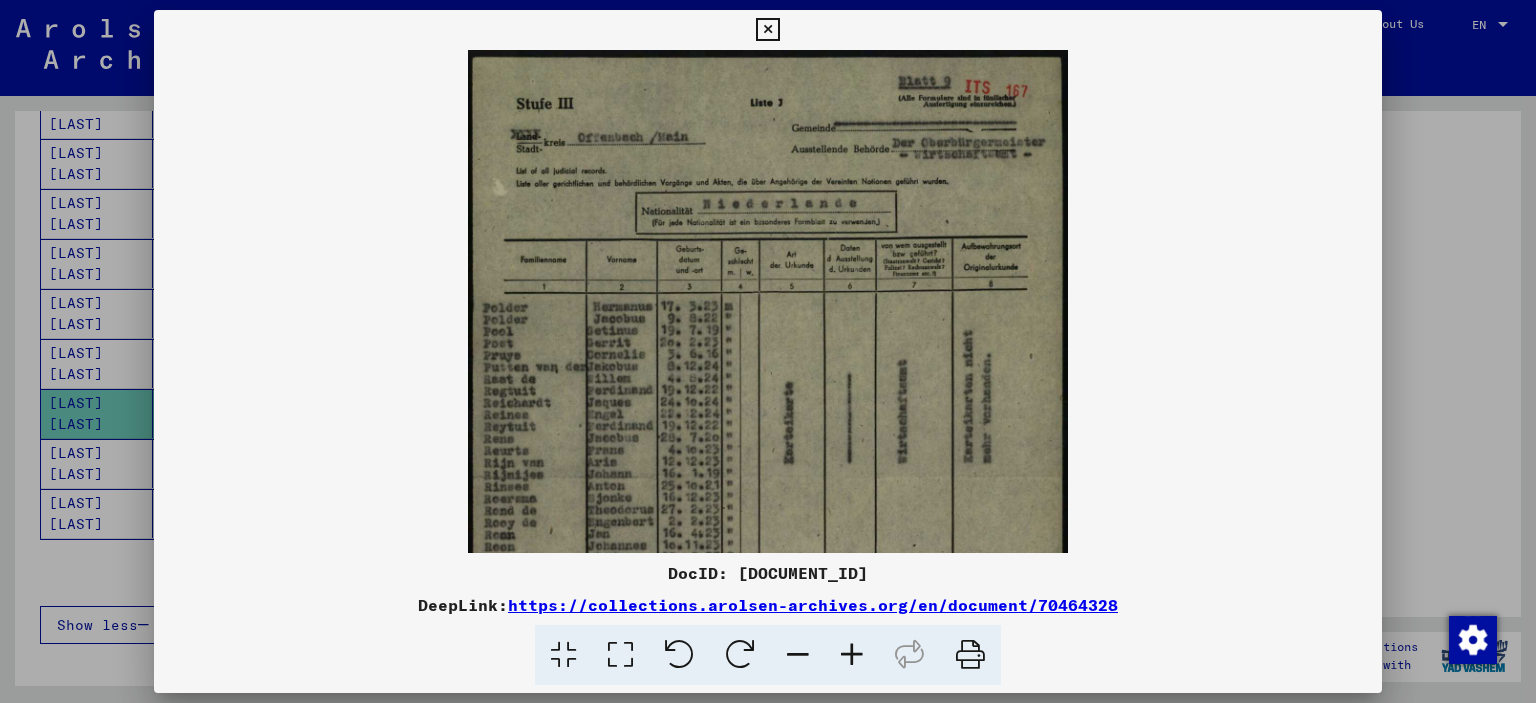 click at bounding box center [852, 655] 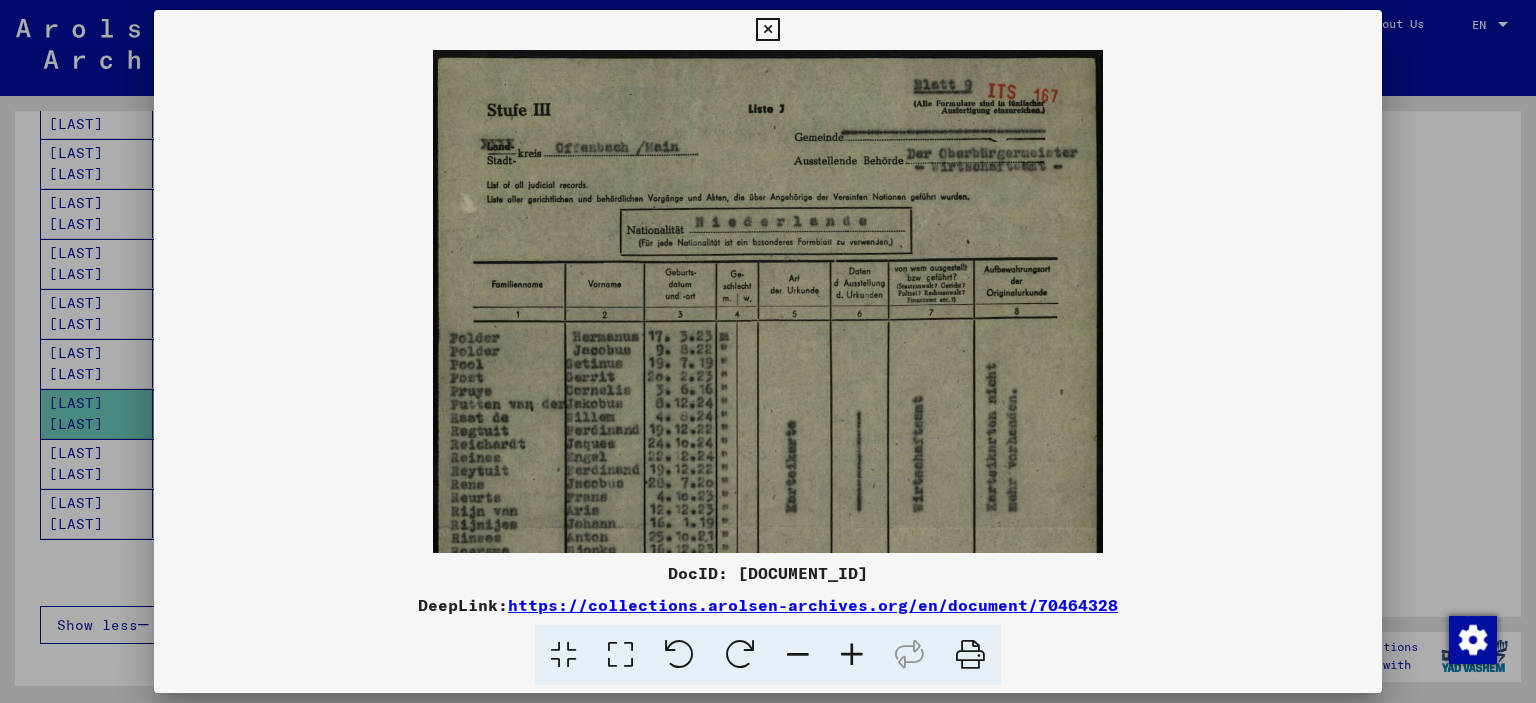 click at bounding box center (852, 655) 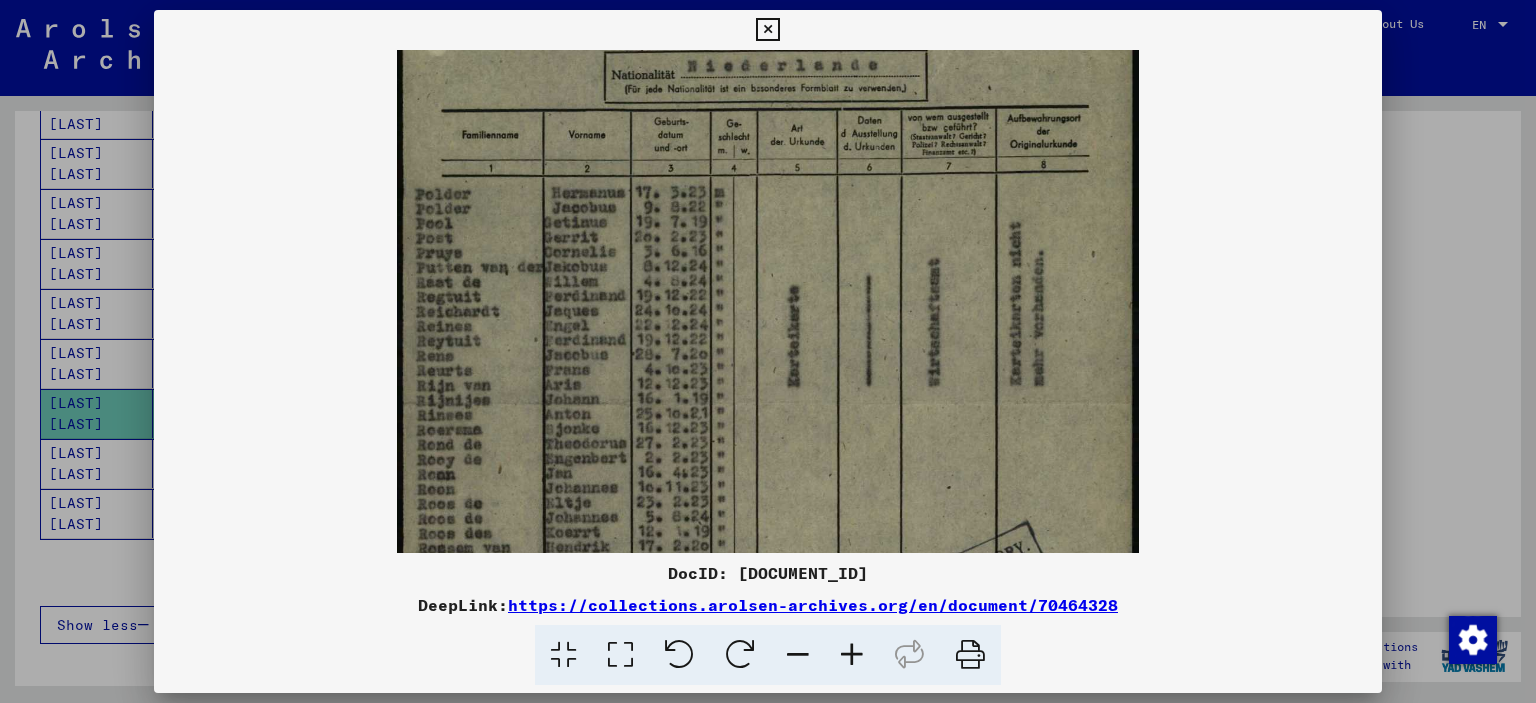 drag, startPoint x: 970, startPoint y: 212, endPoint x: 1001, endPoint y: 137, distance: 81.154175 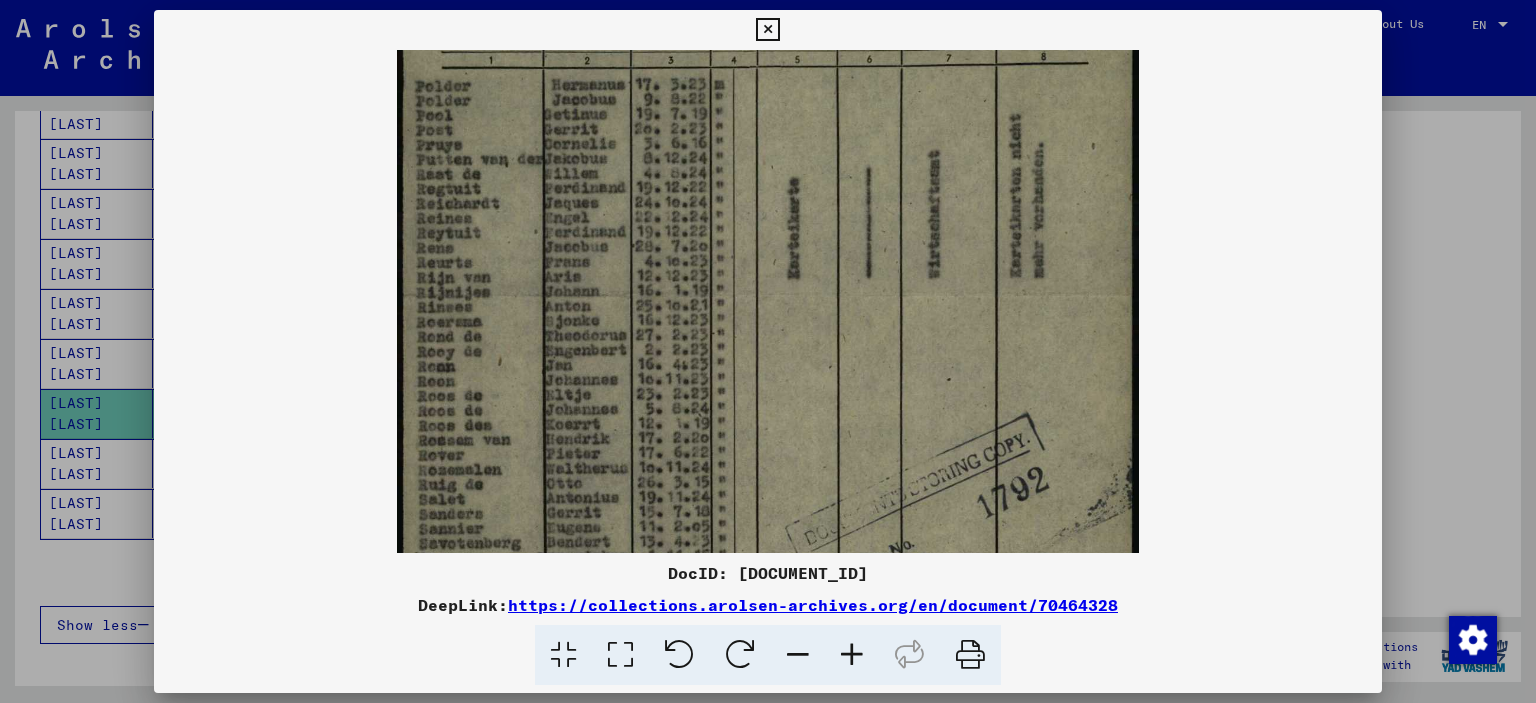 scroll, scrollTop: 440, scrollLeft: 0, axis: vertical 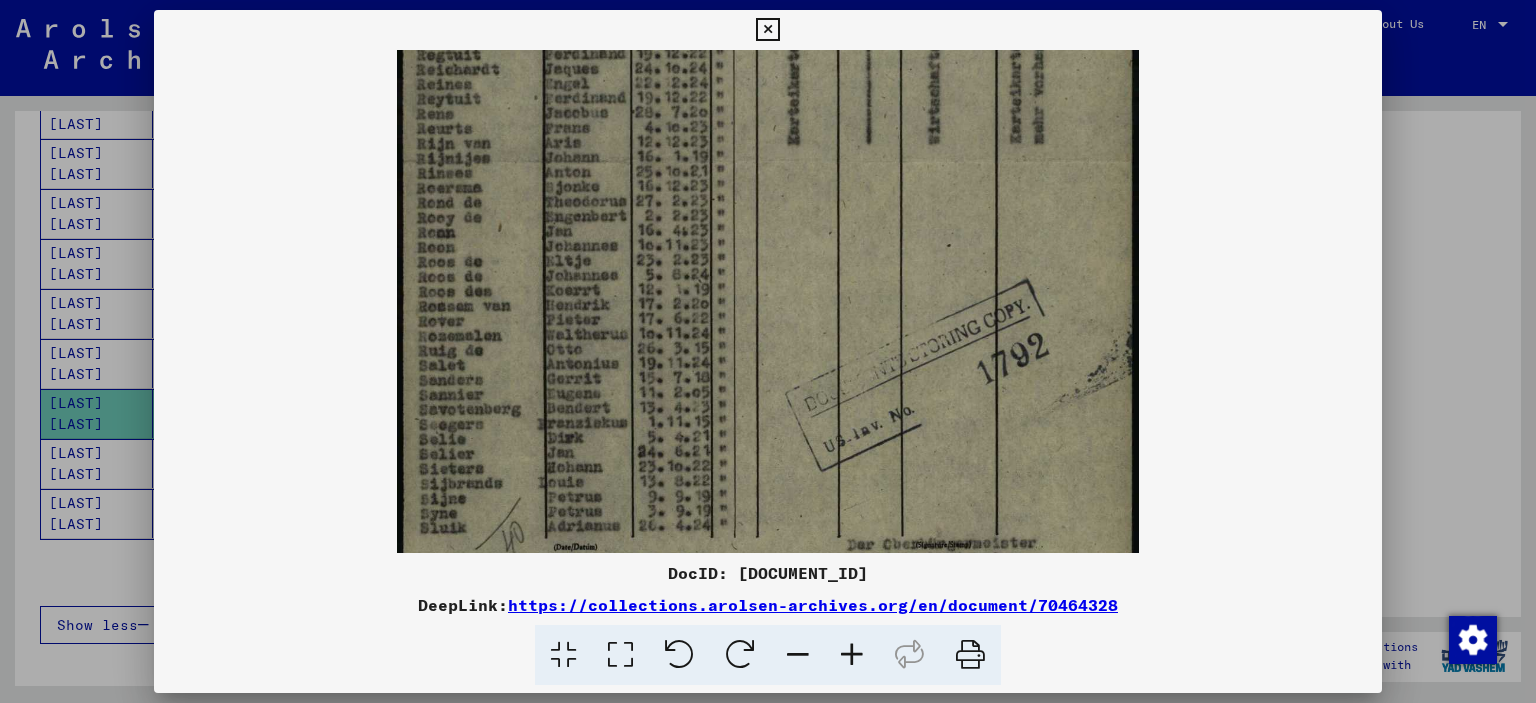 drag, startPoint x: 924, startPoint y: 334, endPoint x: 988, endPoint y: 178, distance: 168.6179 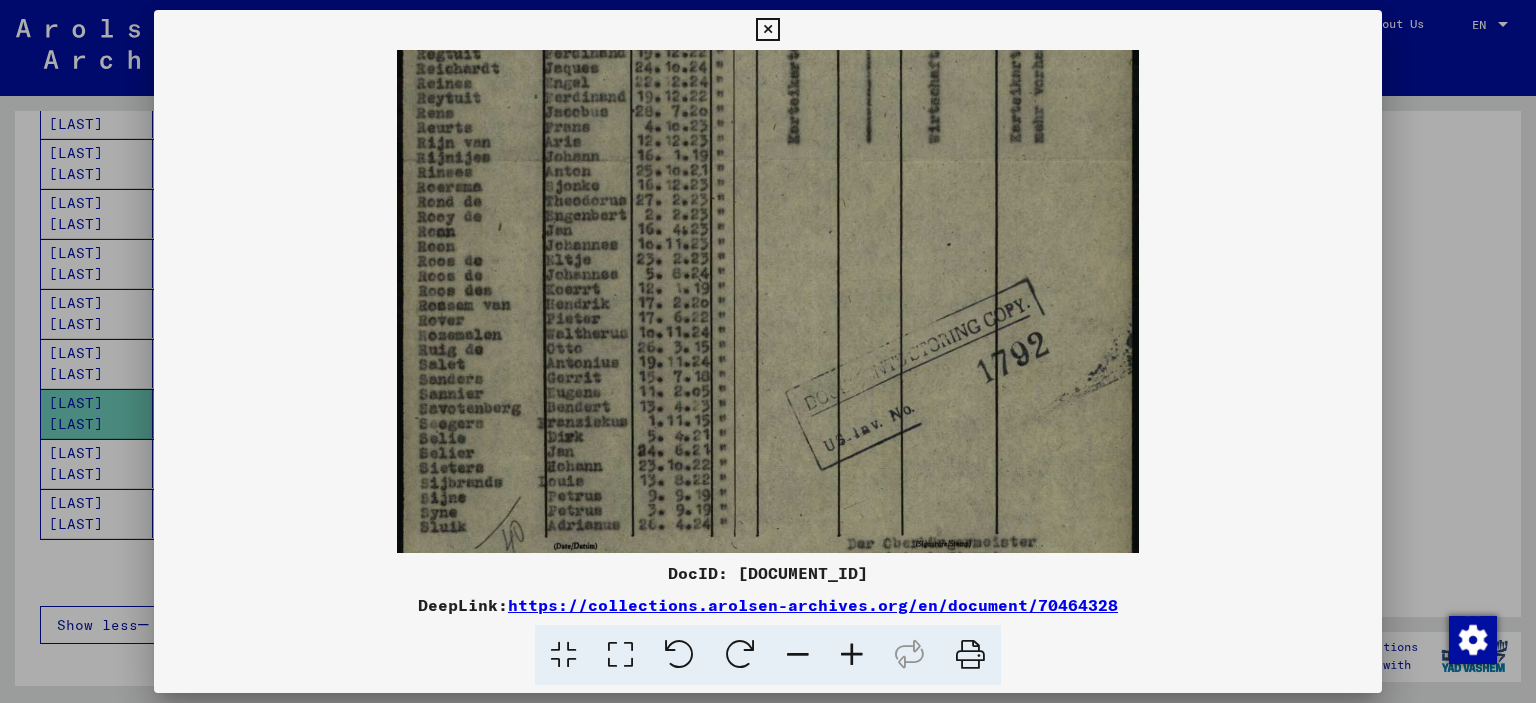 click at bounding box center [767, 159] 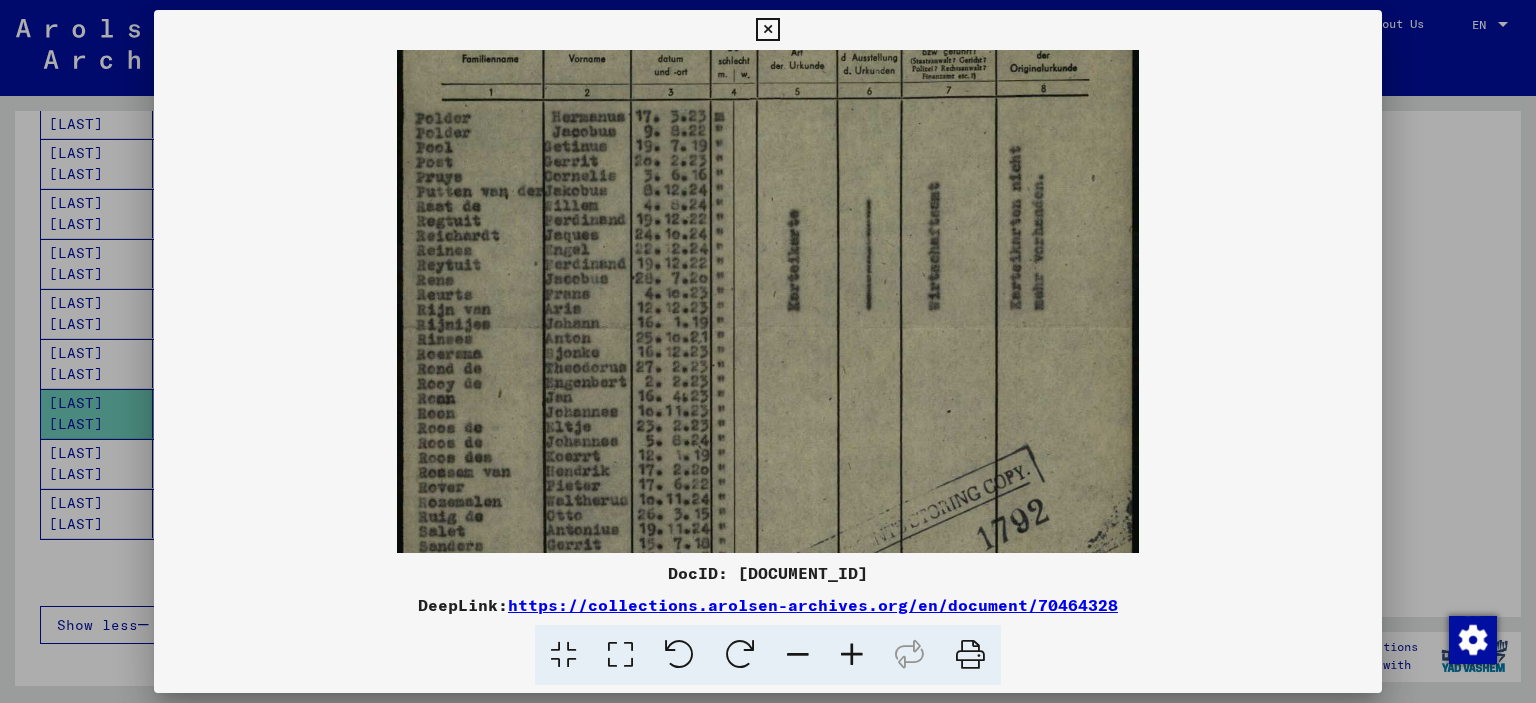 scroll, scrollTop: 247, scrollLeft: 0, axis: vertical 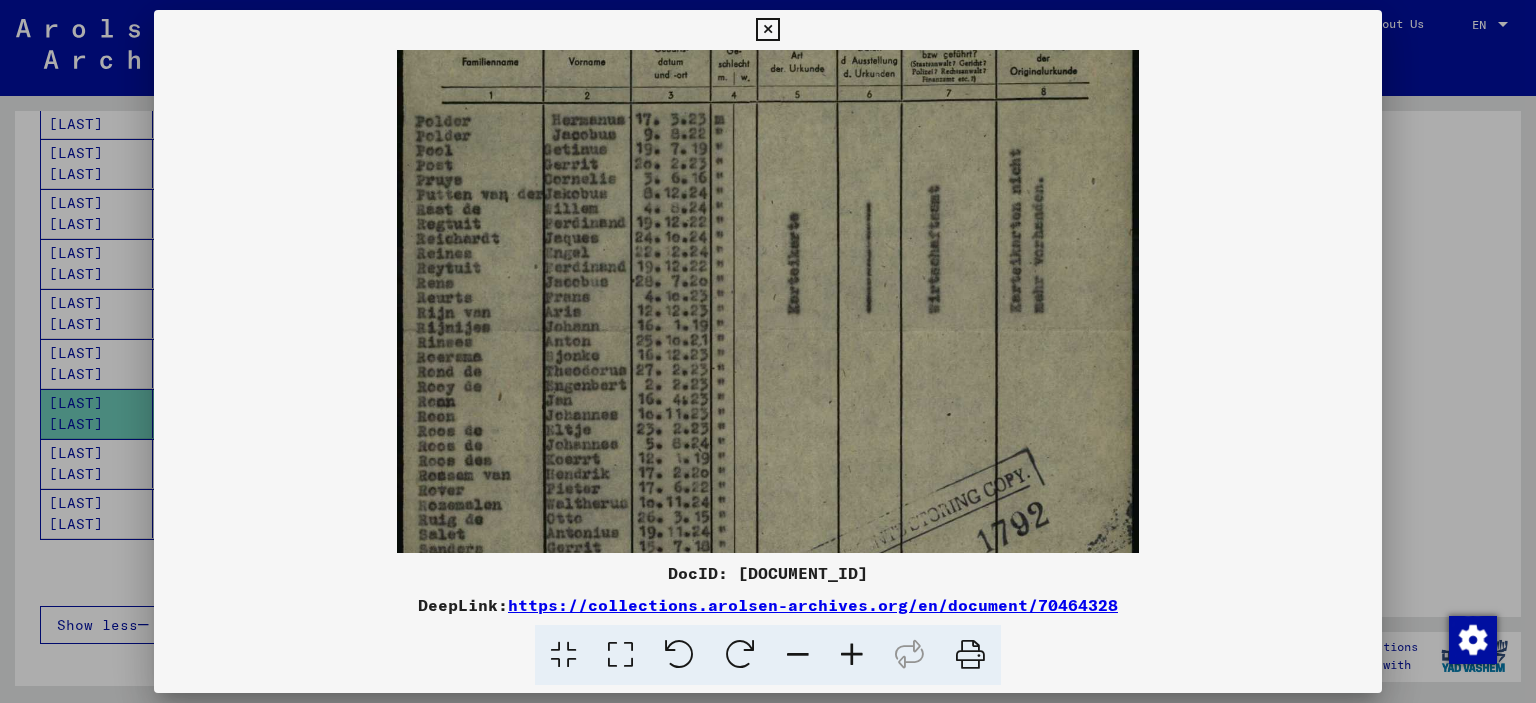 drag, startPoint x: 496, startPoint y: 201, endPoint x: 494, endPoint y: 394, distance: 193.01036 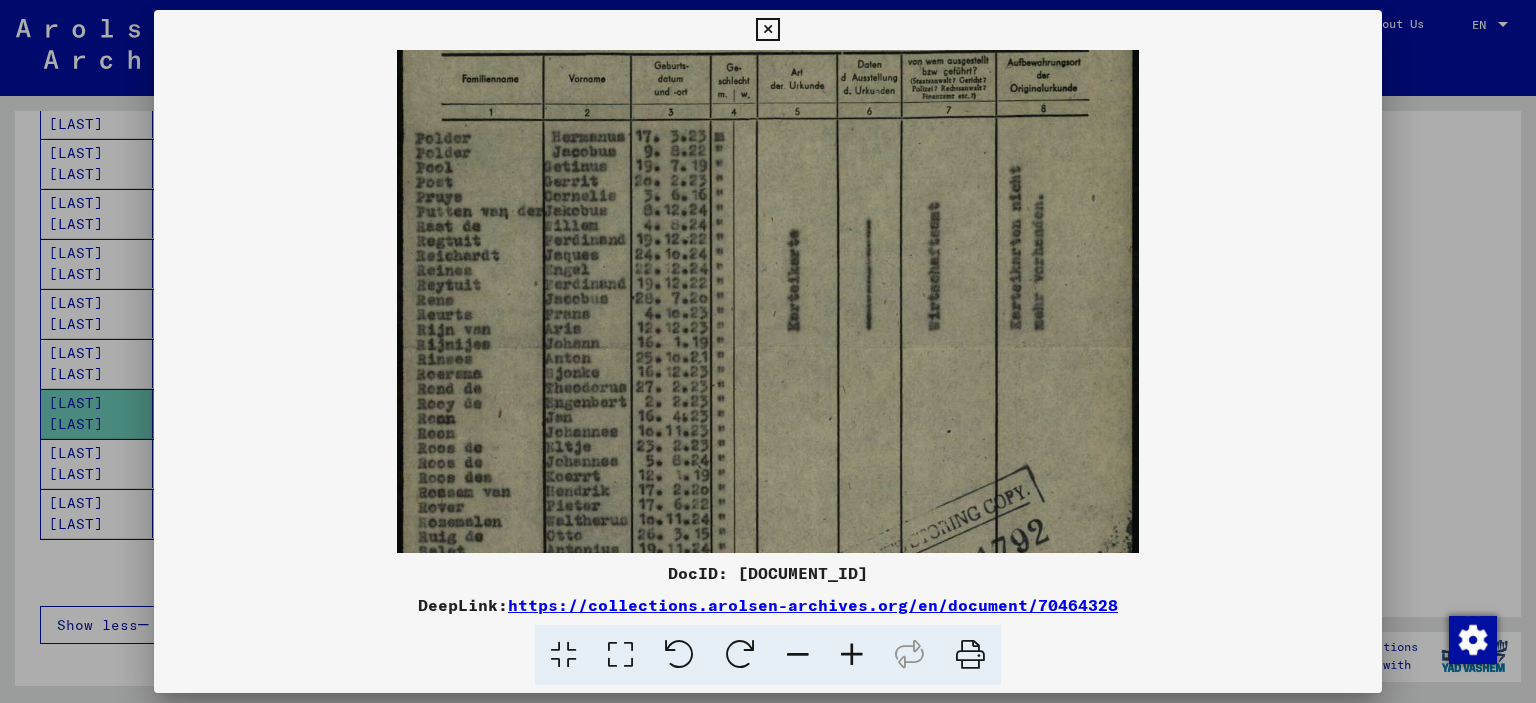 drag, startPoint x: 820, startPoint y: 235, endPoint x: 816, endPoint y: 501, distance: 266.03006 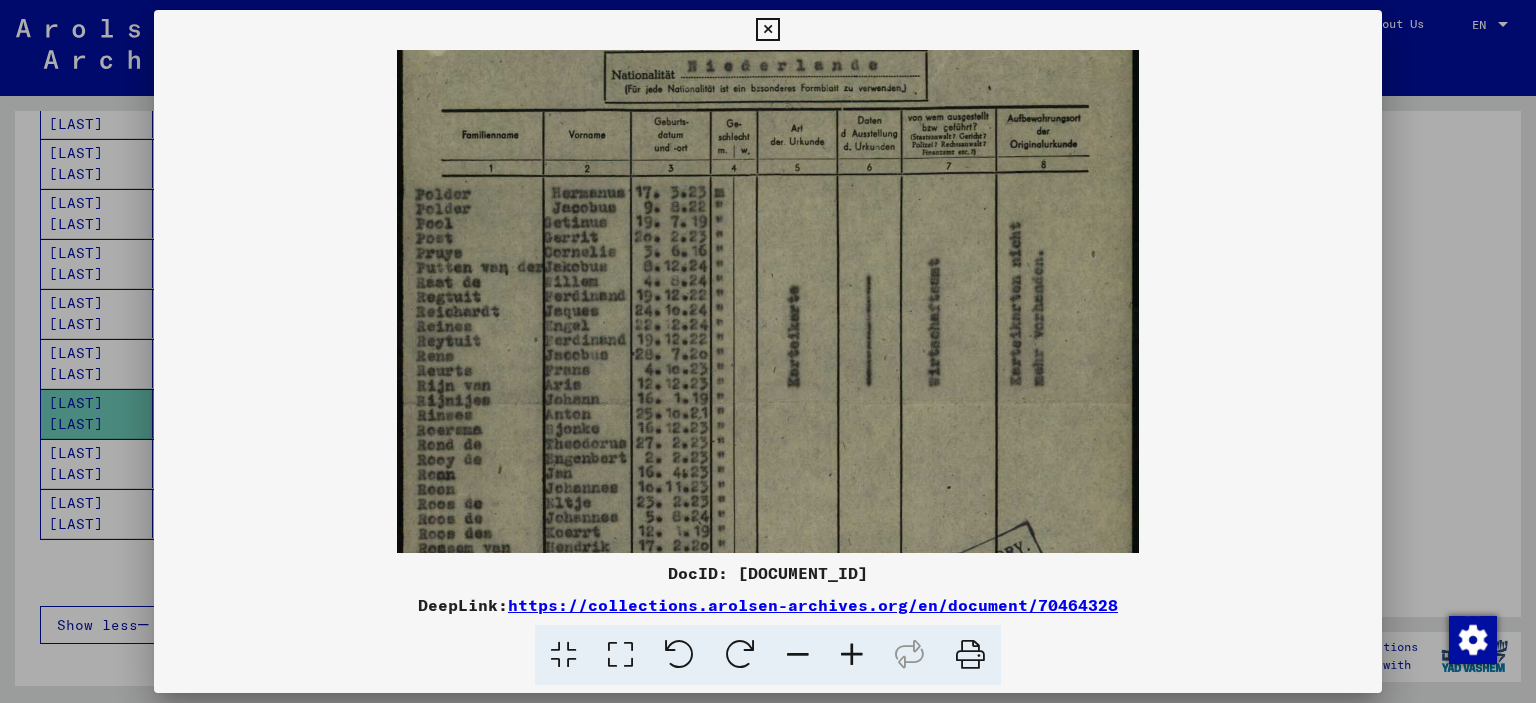 click at bounding box center (852, 655) 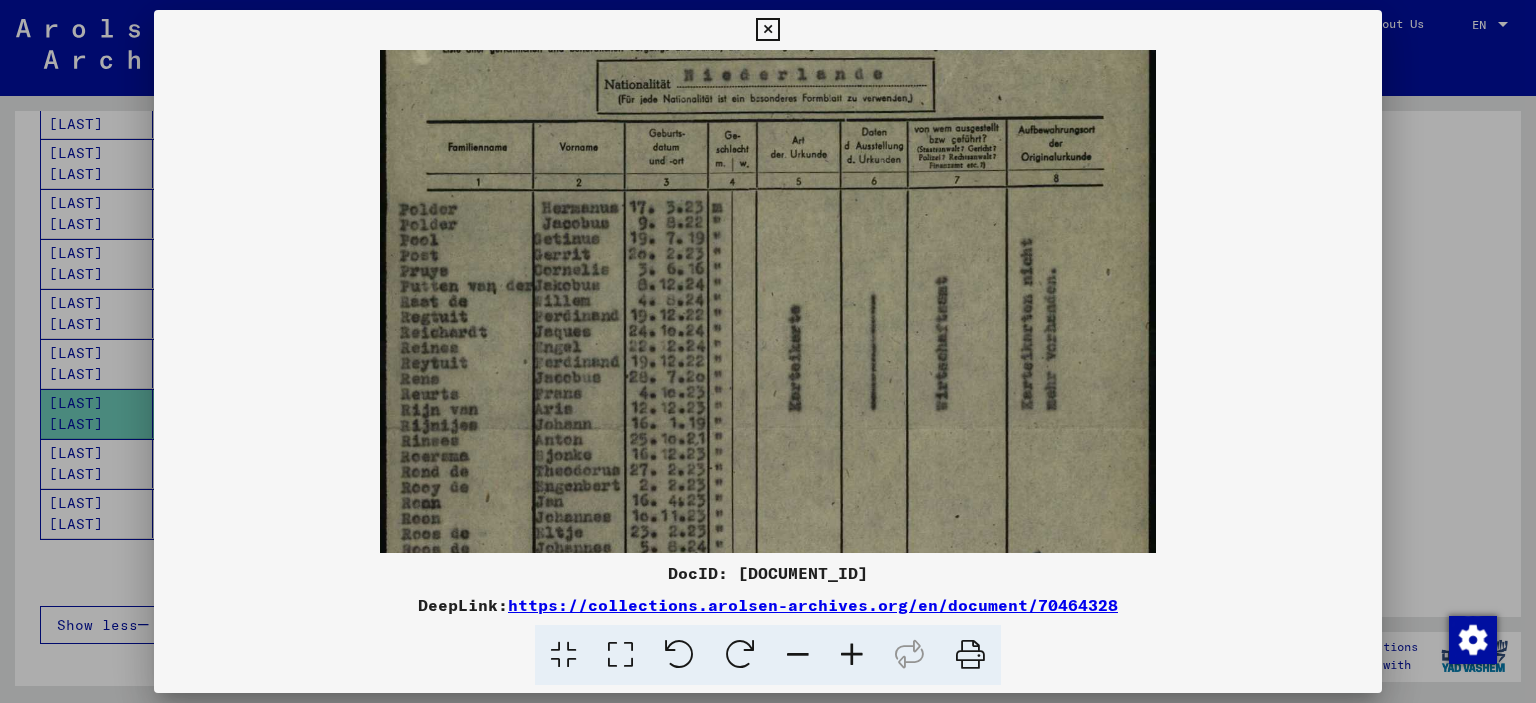 click at bounding box center [852, 655] 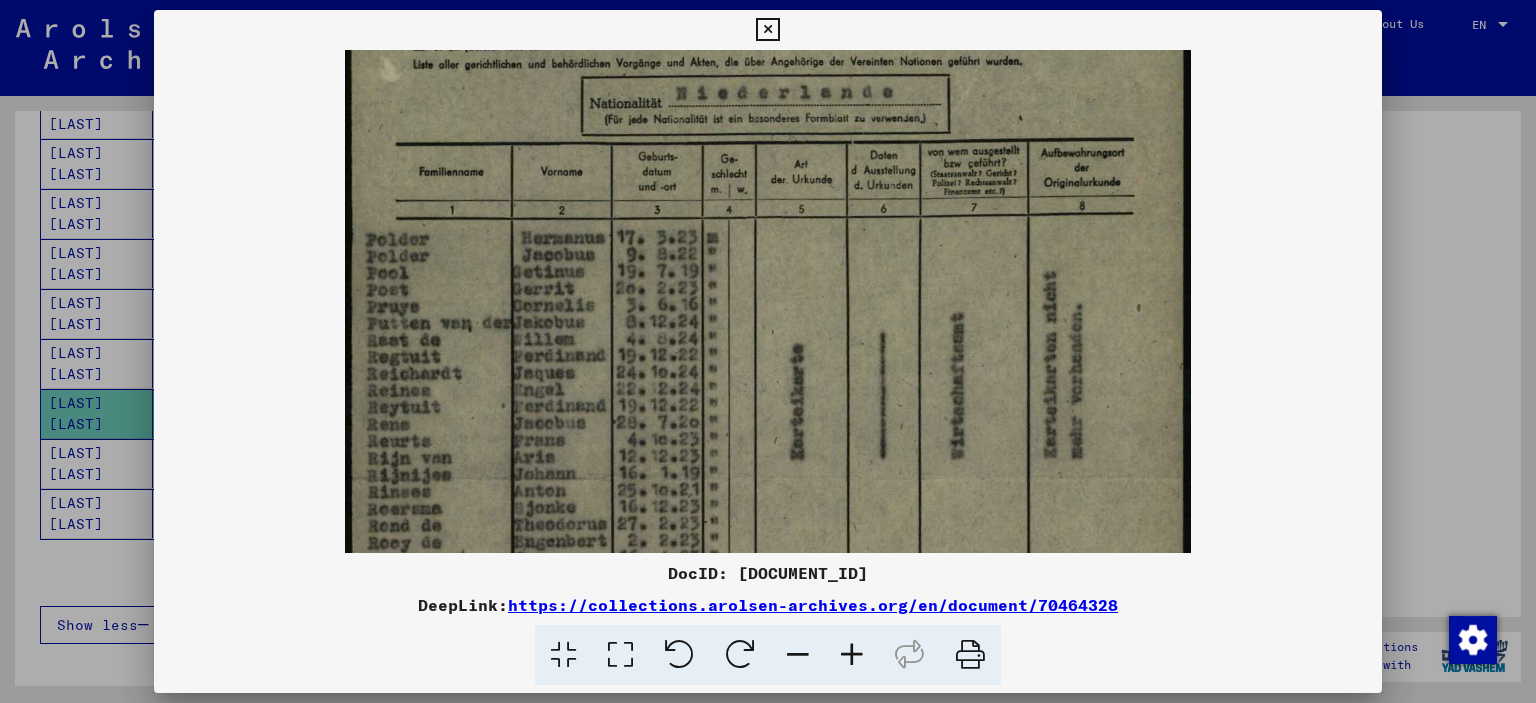 click at bounding box center [852, 655] 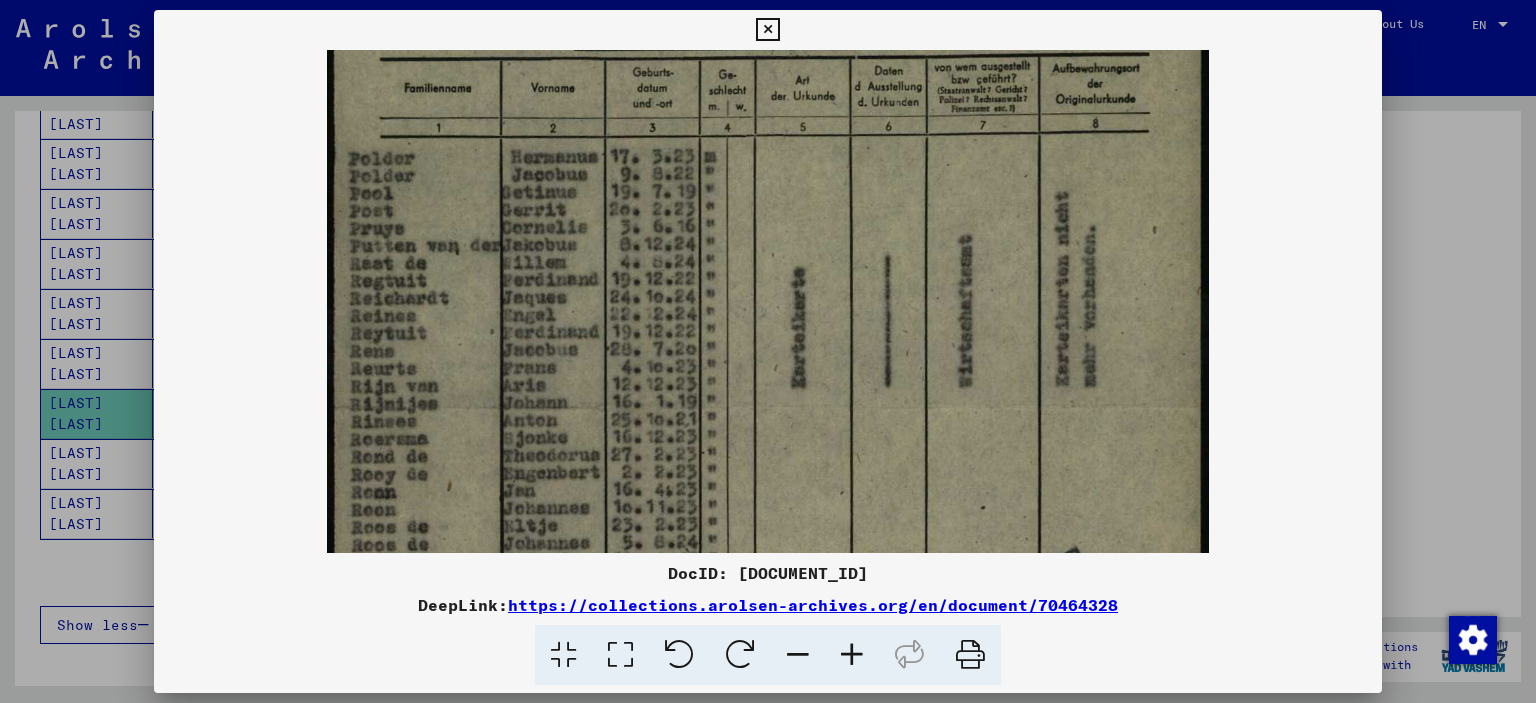scroll, scrollTop: 274, scrollLeft: 0, axis: vertical 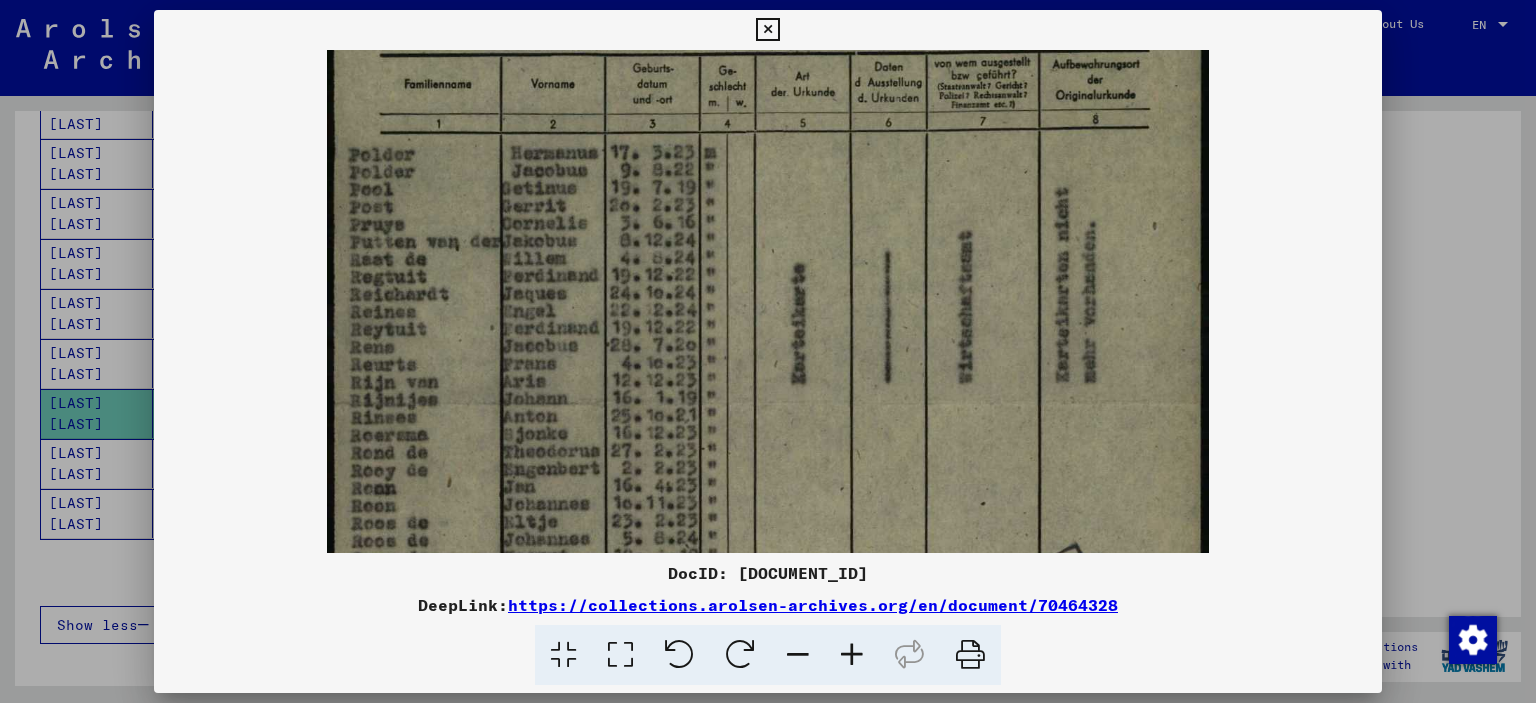 drag, startPoint x: 1100, startPoint y: 350, endPoint x: 1094, endPoint y: 308, distance: 42.426407 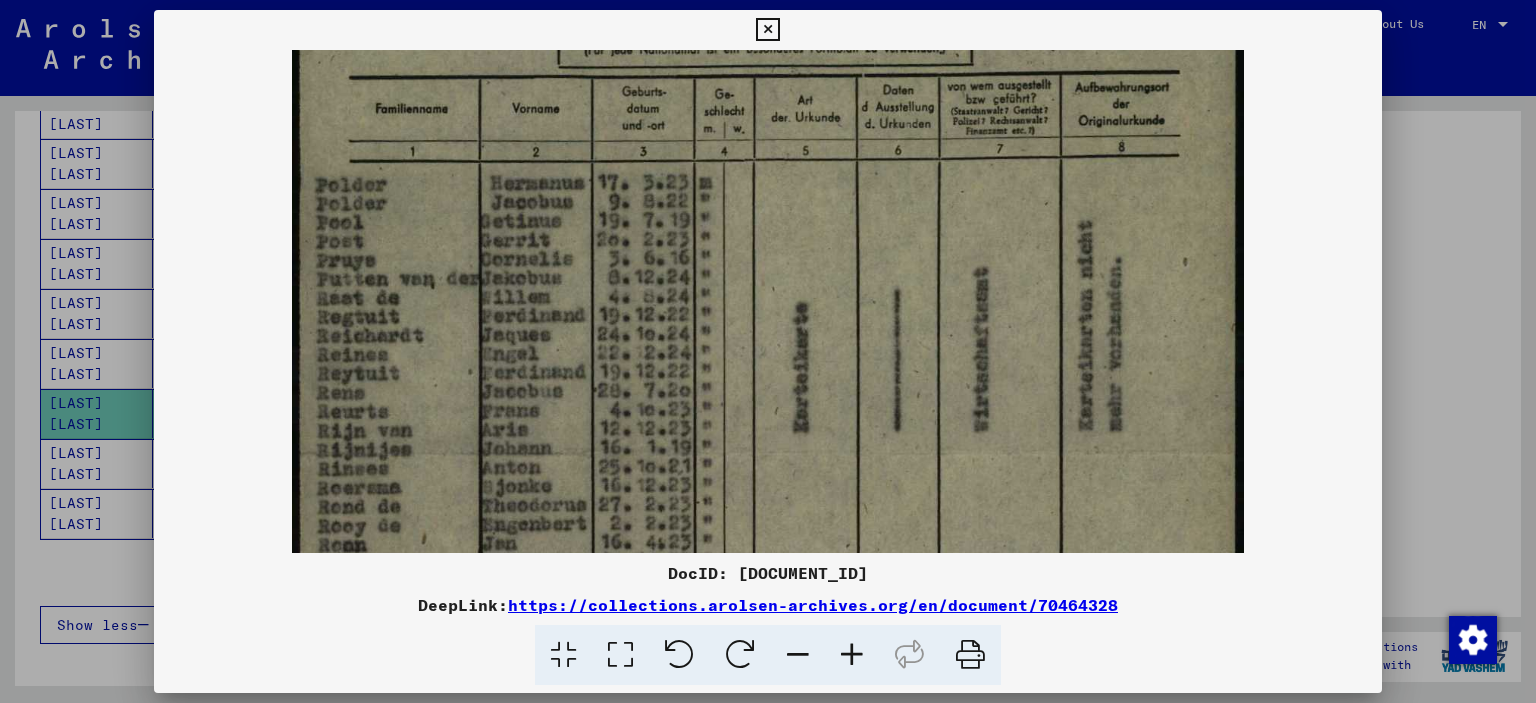 click at bounding box center [852, 655] 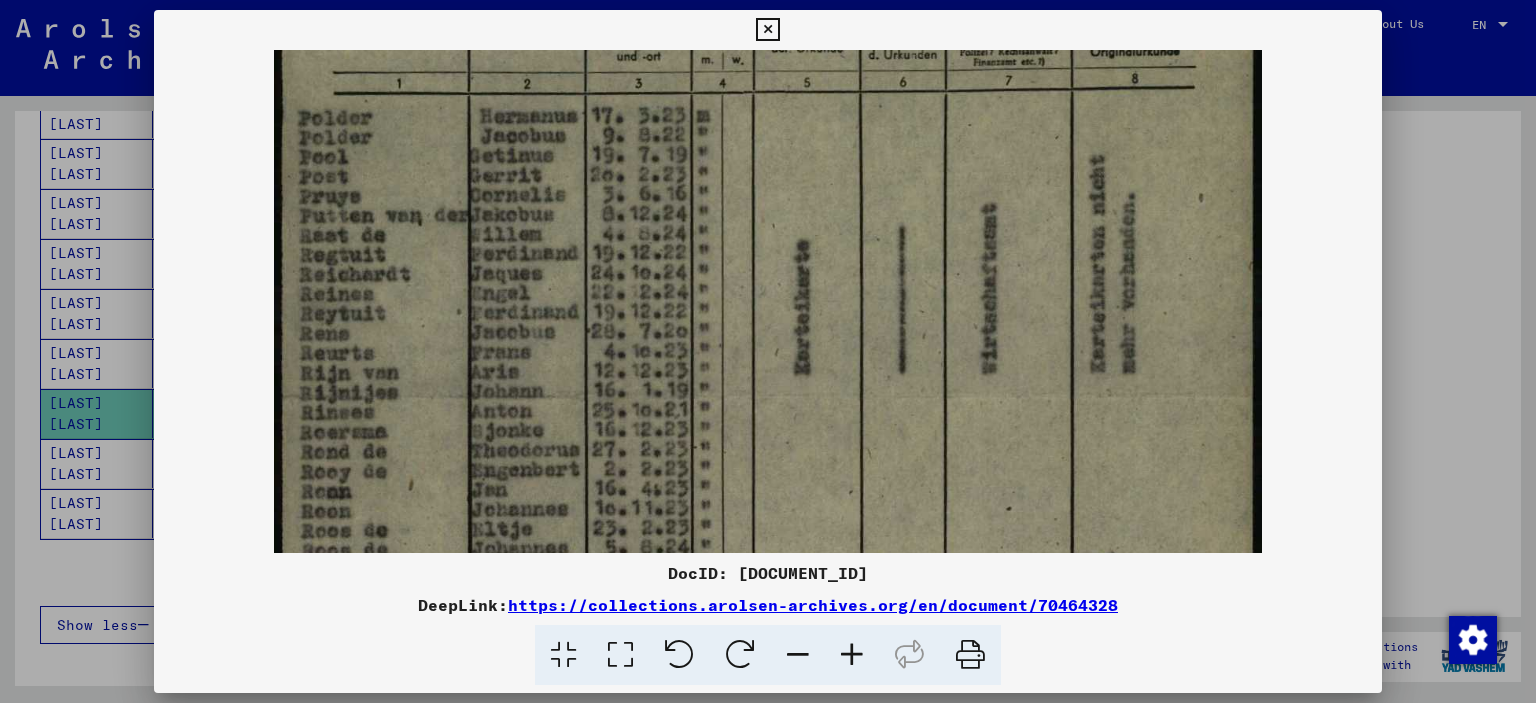scroll, scrollTop: 357, scrollLeft: 0, axis: vertical 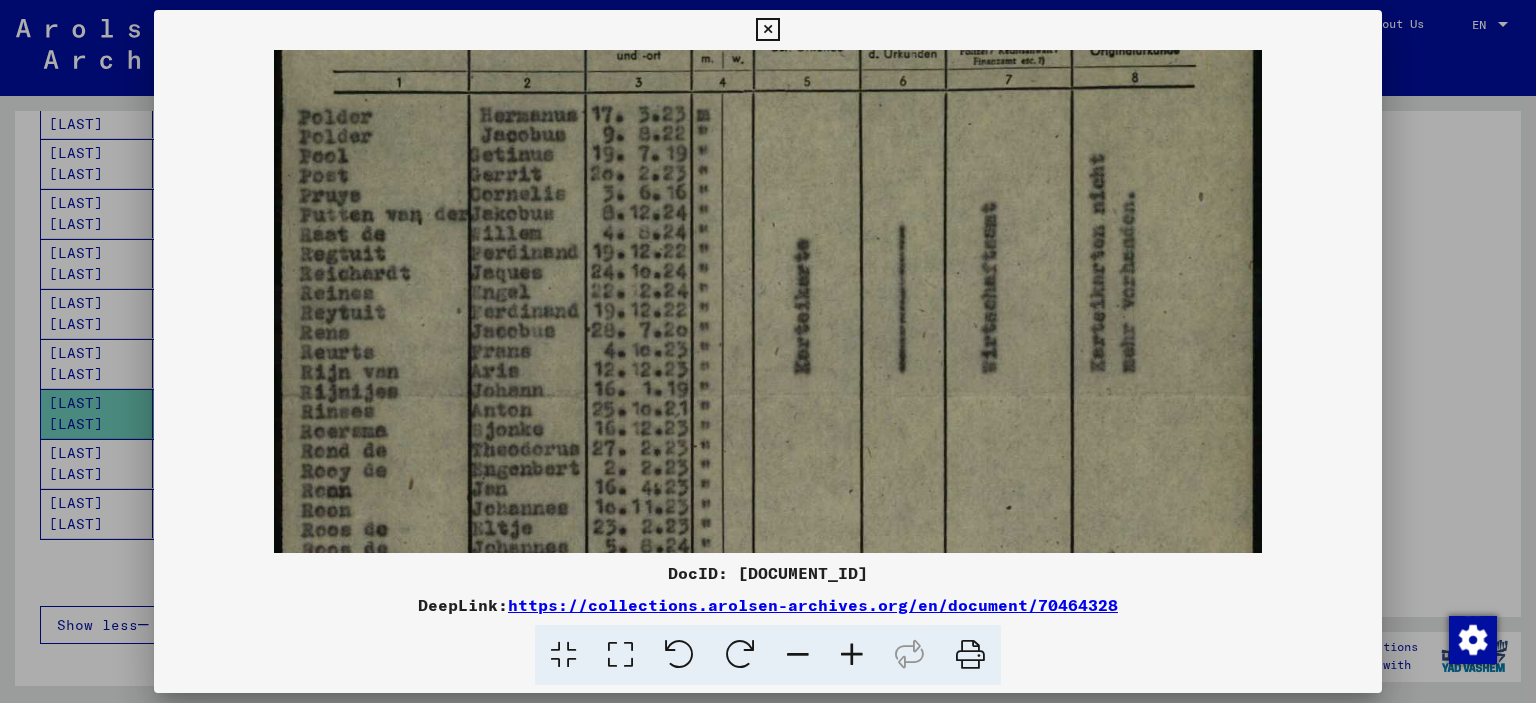 drag, startPoint x: 884, startPoint y: 499, endPoint x: 875, endPoint y: 418, distance: 81.49847 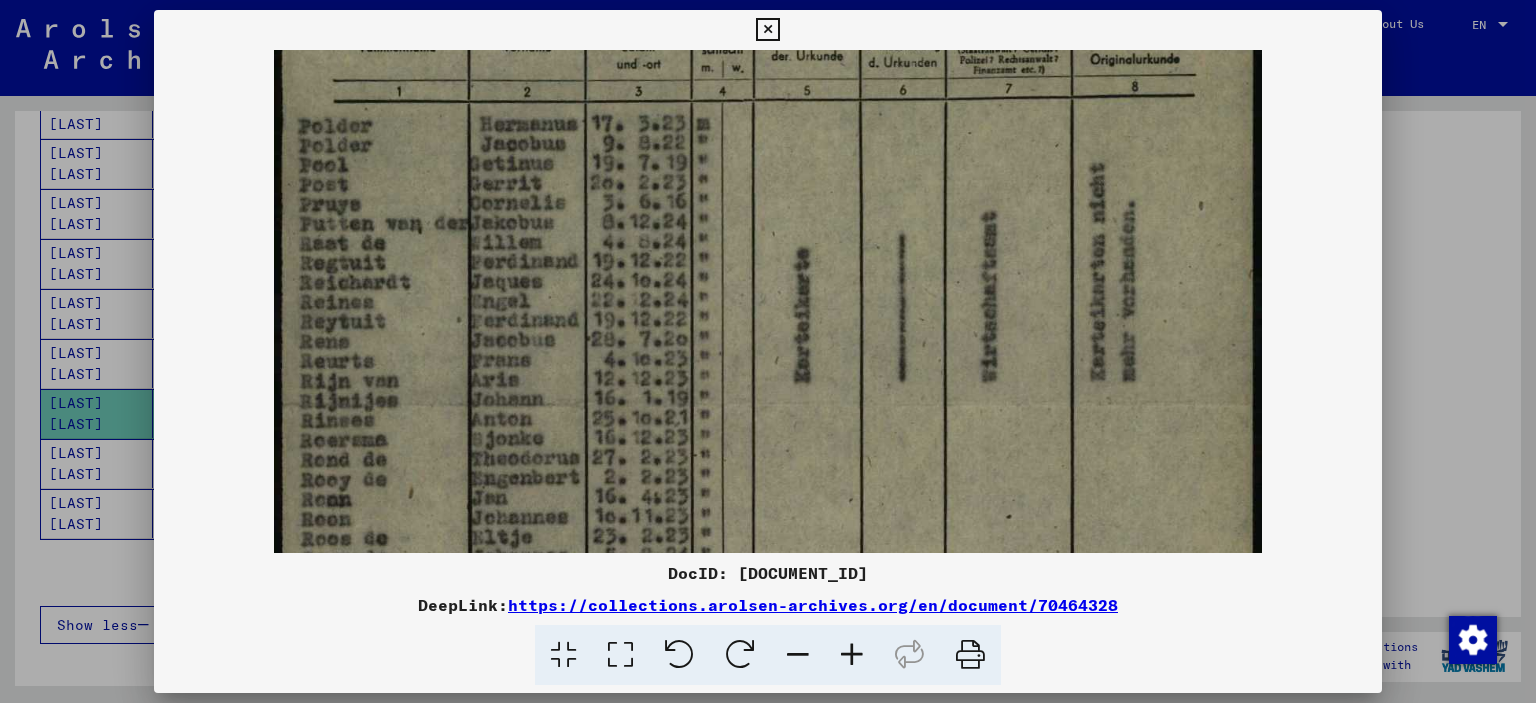 scroll, scrollTop: 346, scrollLeft: 0, axis: vertical 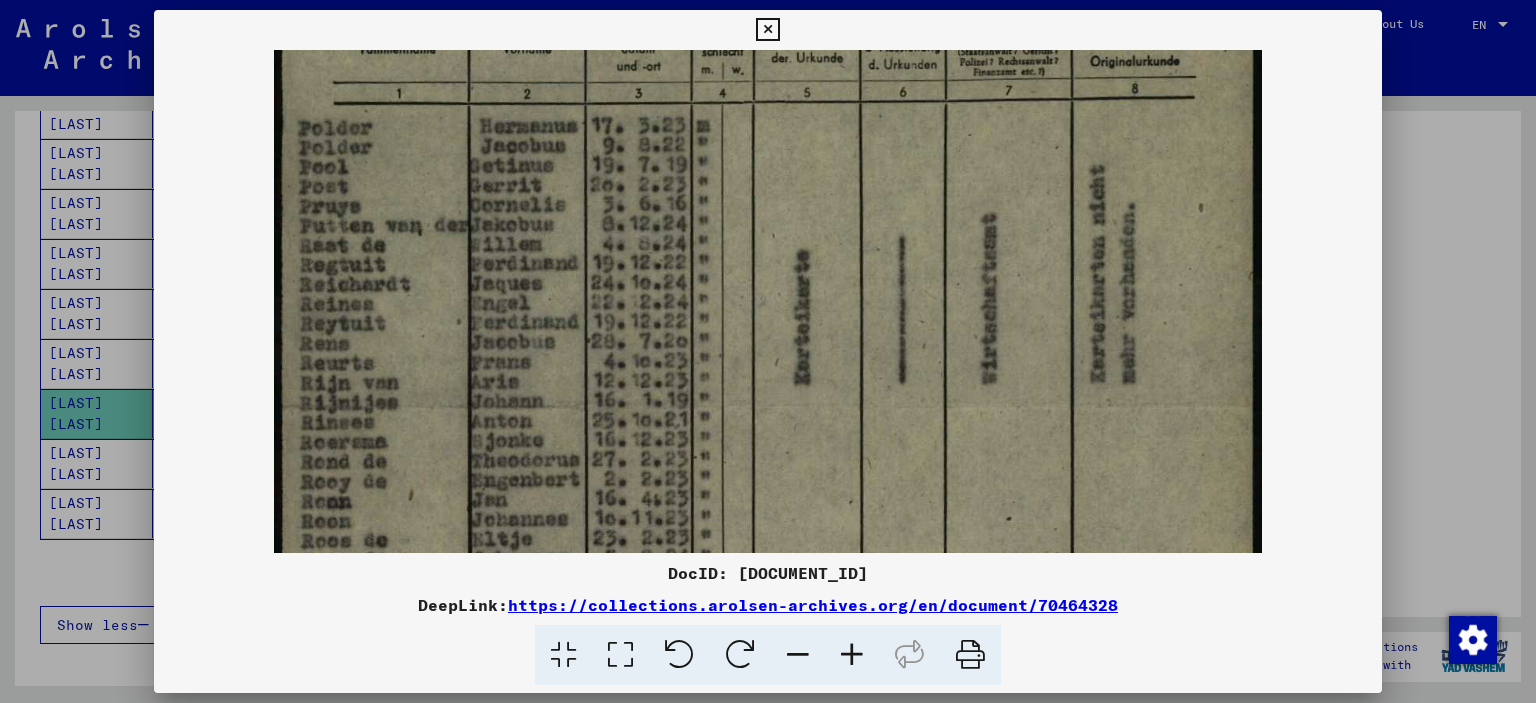drag, startPoint x: 1031, startPoint y: 370, endPoint x: 1031, endPoint y: 383, distance: 13 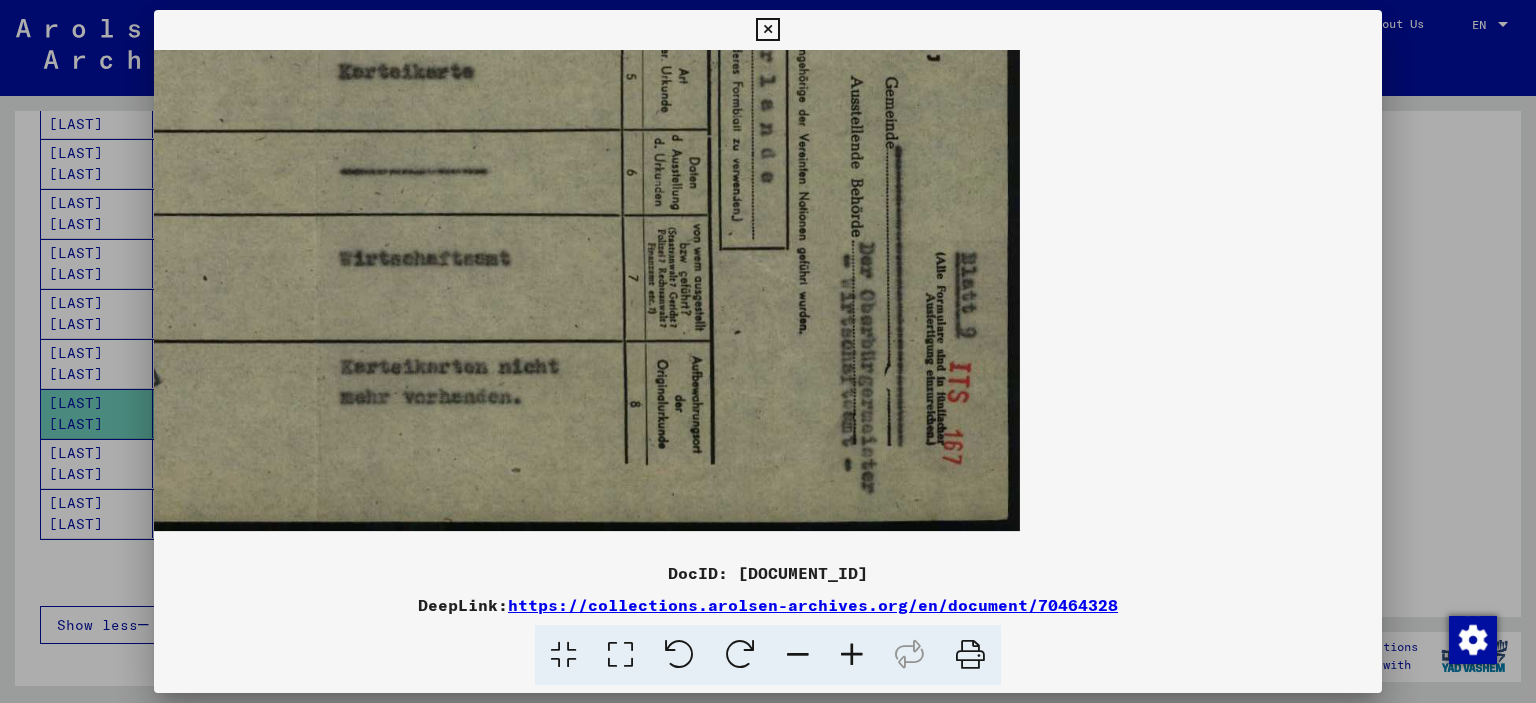 drag, startPoint x: 664, startPoint y: 302, endPoint x: 1330, endPoint y: 383, distance: 670.9076 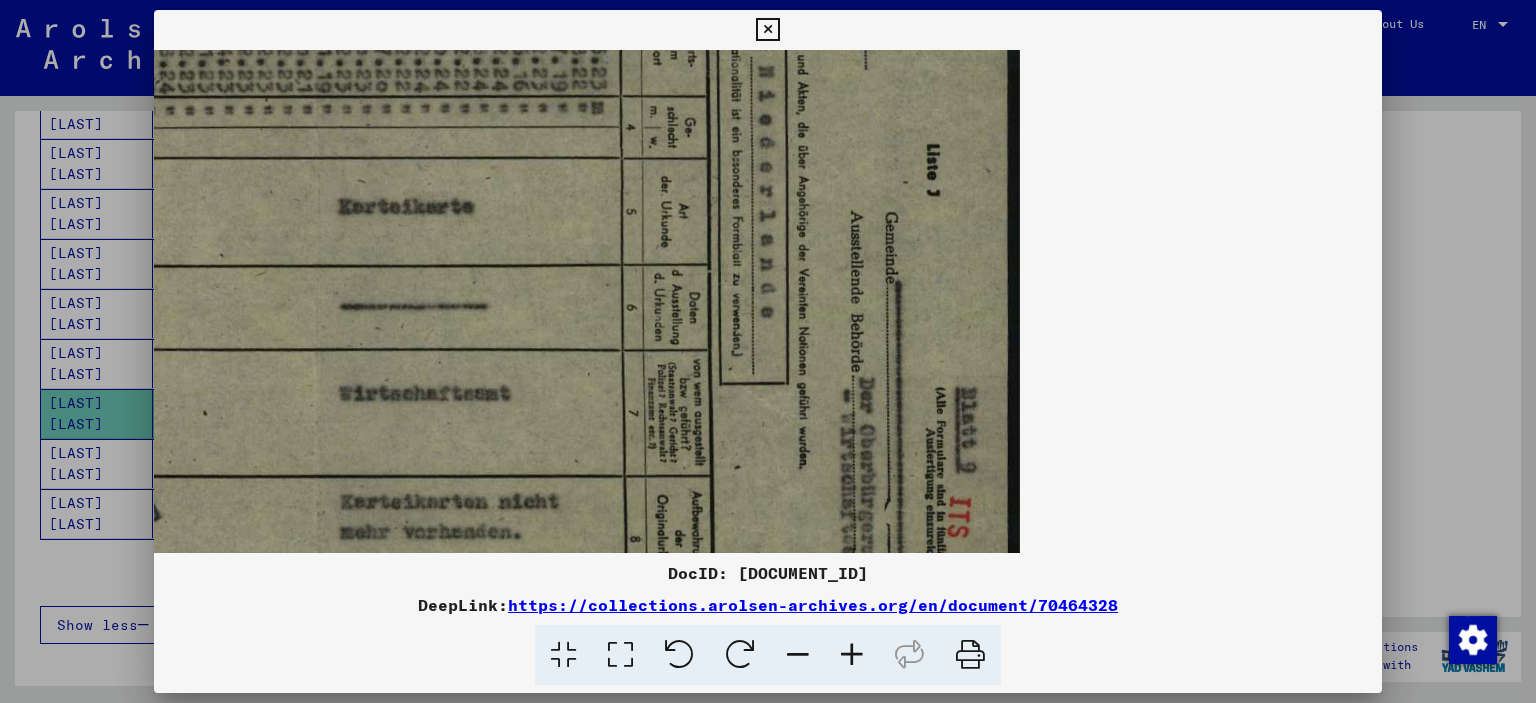 drag, startPoint x: 724, startPoint y: 333, endPoint x: 757, endPoint y: 472, distance: 142.86357 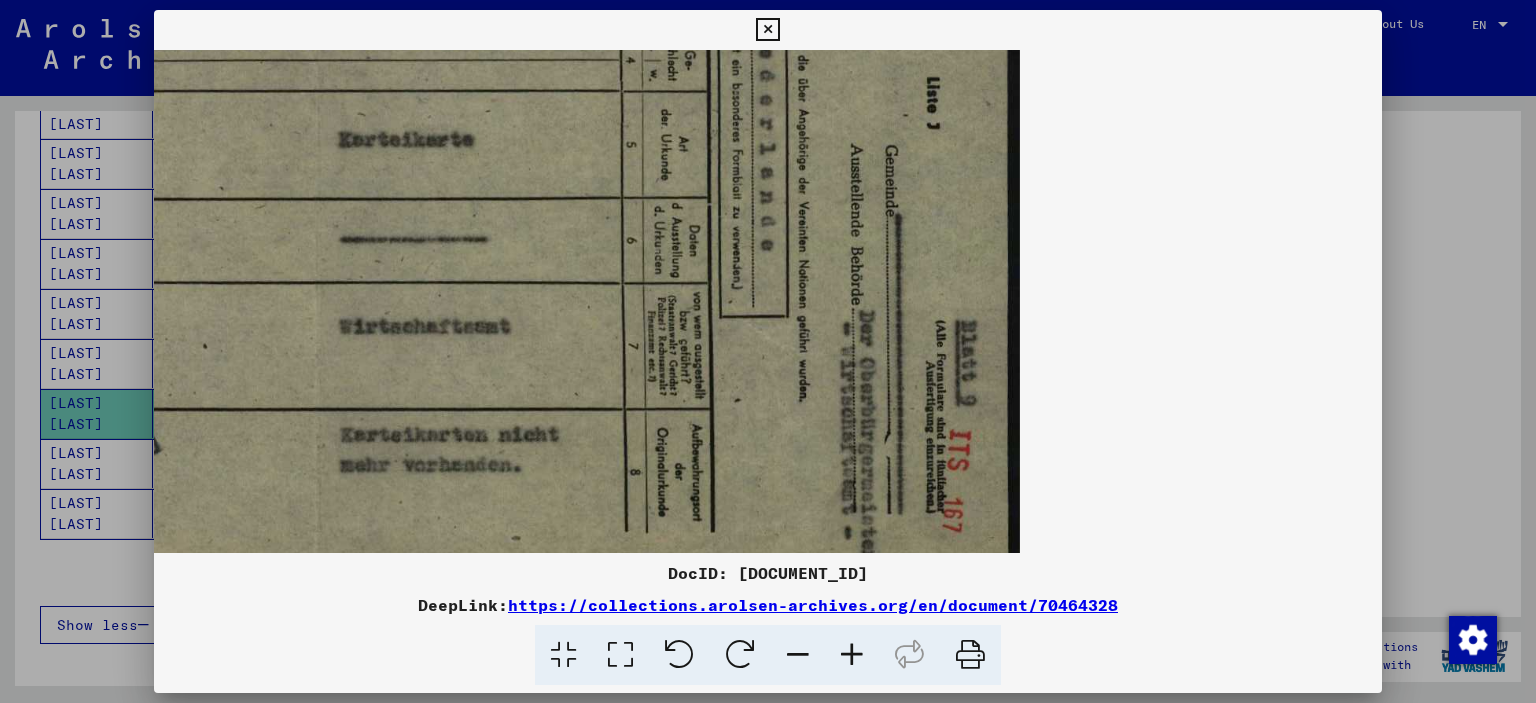 scroll, scrollTop: 201, scrollLeft: 0, axis: vertical 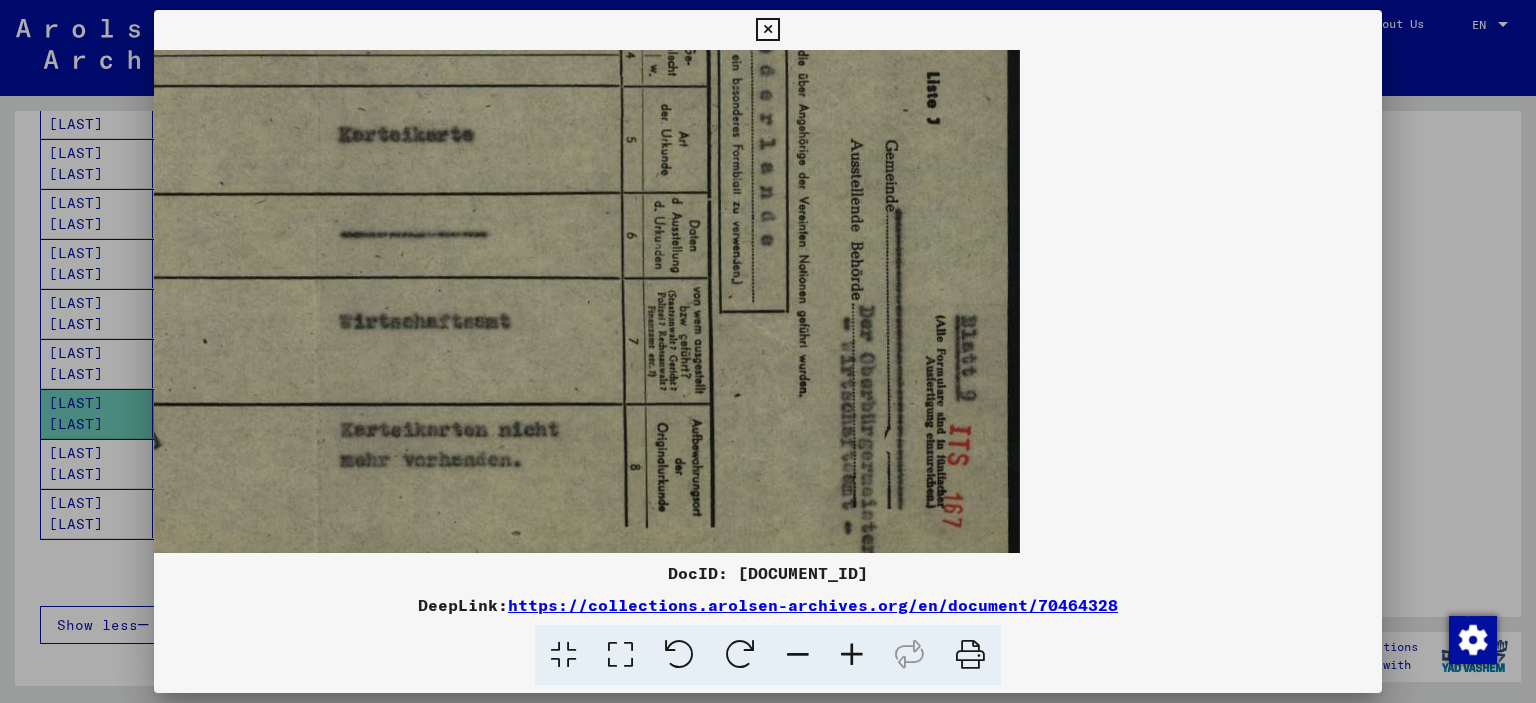 drag, startPoint x: 548, startPoint y: 429, endPoint x: 571, endPoint y: 354, distance: 78.44743 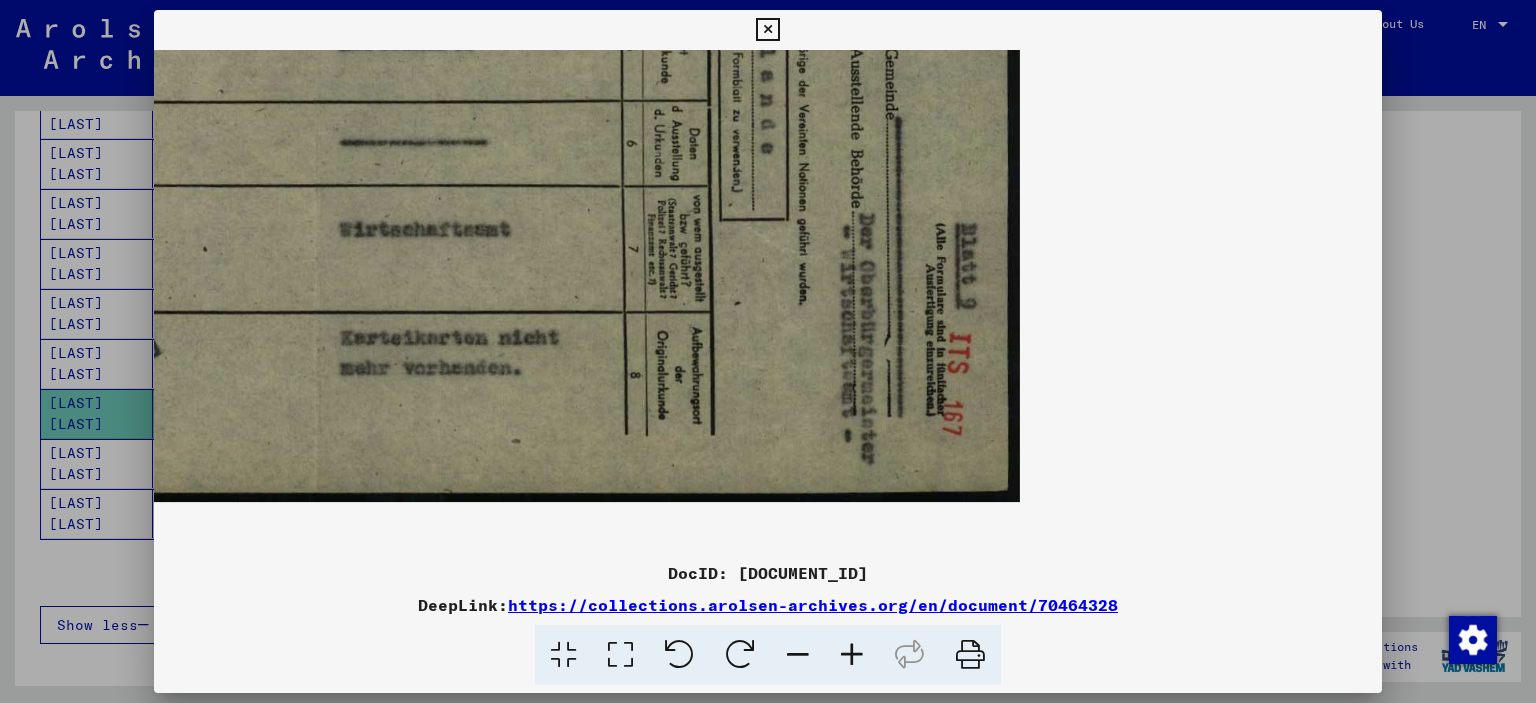scroll, scrollTop: 294, scrollLeft: 0, axis: vertical 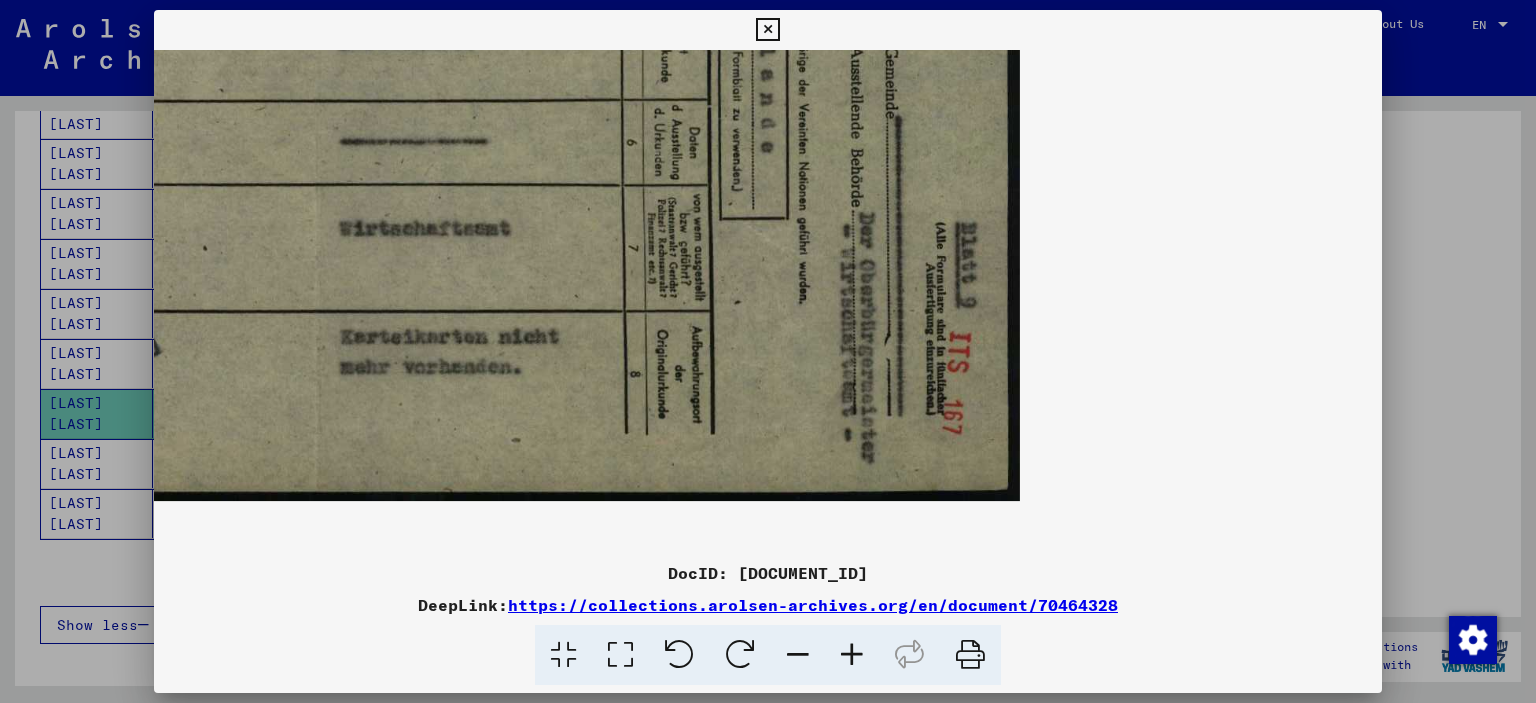drag, startPoint x: 447, startPoint y: 421, endPoint x: 482, endPoint y: 339, distance: 89.157166 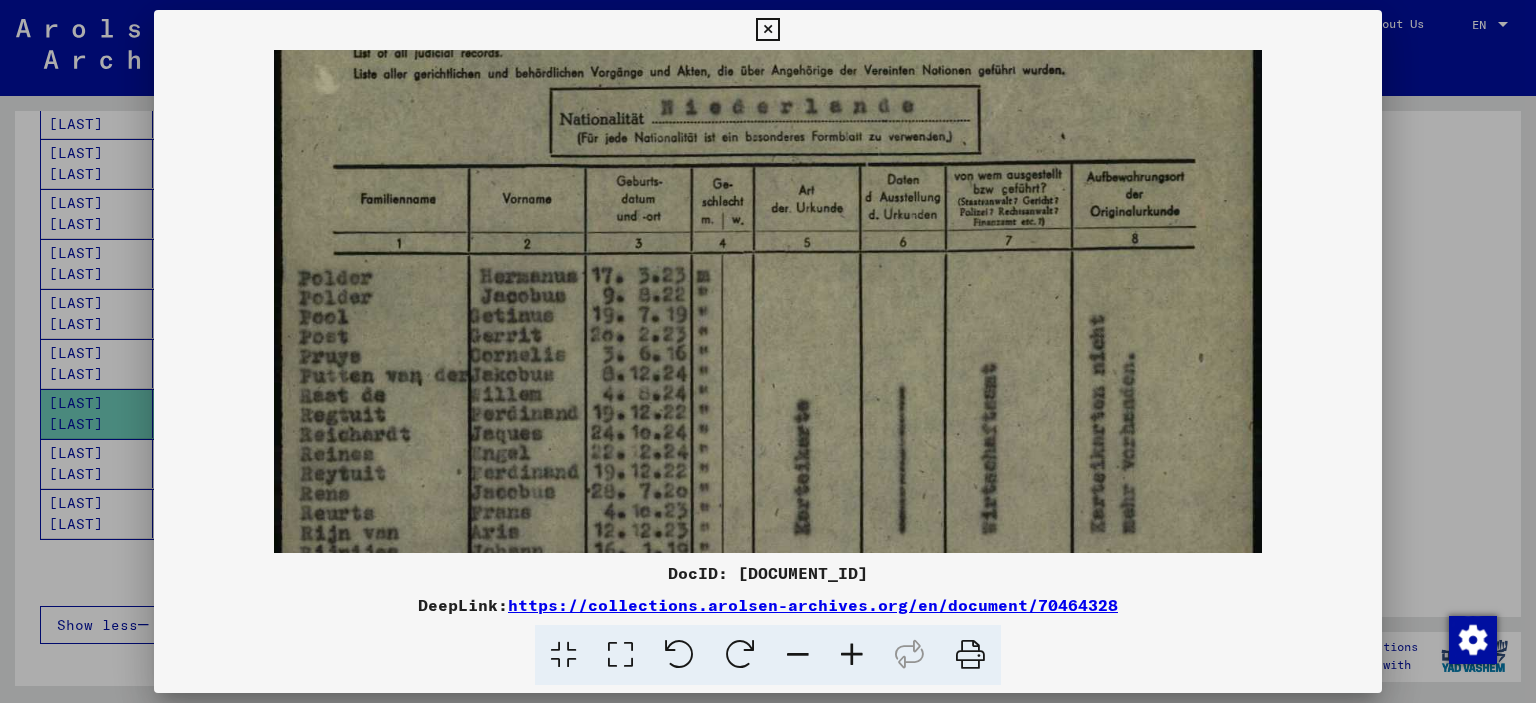 scroll, scrollTop: 185, scrollLeft: 0, axis: vertical 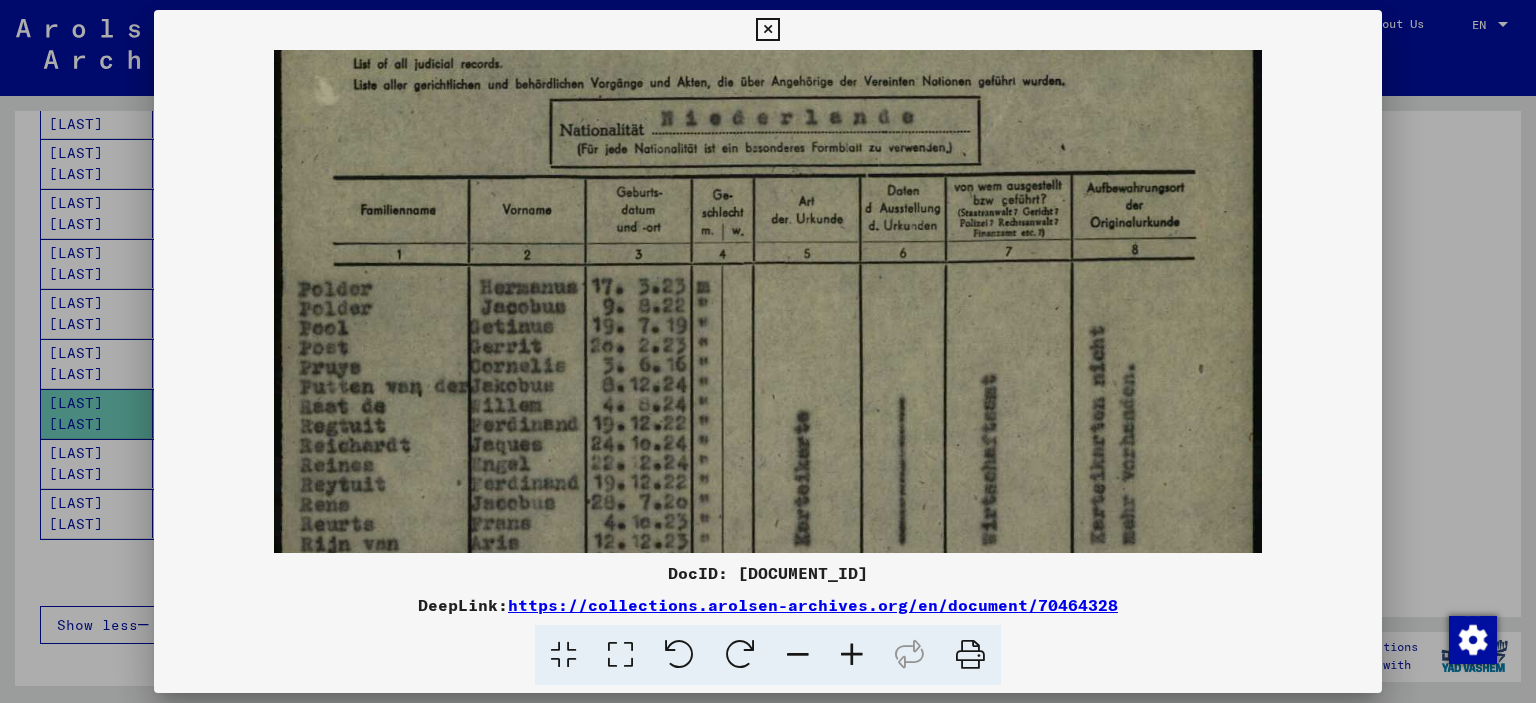 drag, startPoint x: 1043, startPoint y: 175, endPoint x: 1044, endPoint y: 248, distance: 73.00685 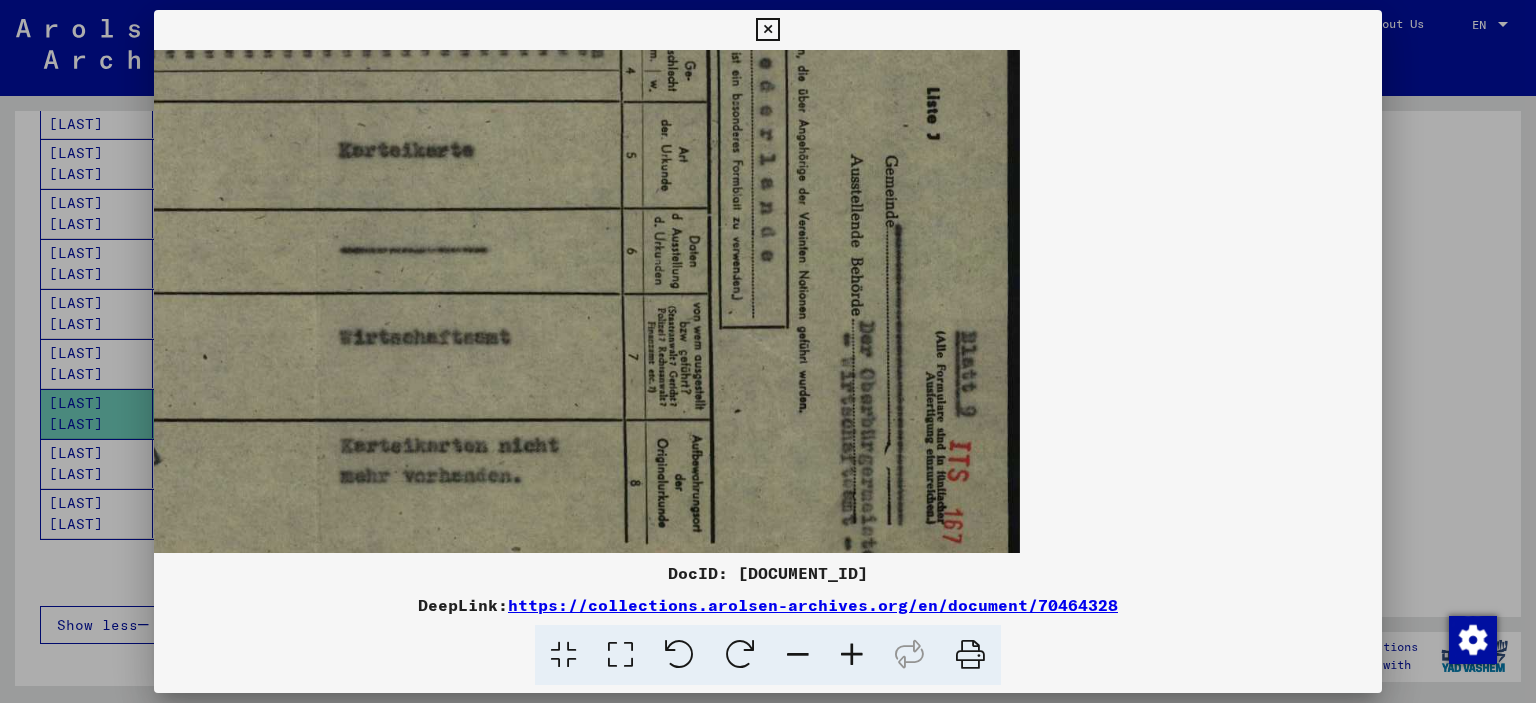click at bounding box center [740, 655] 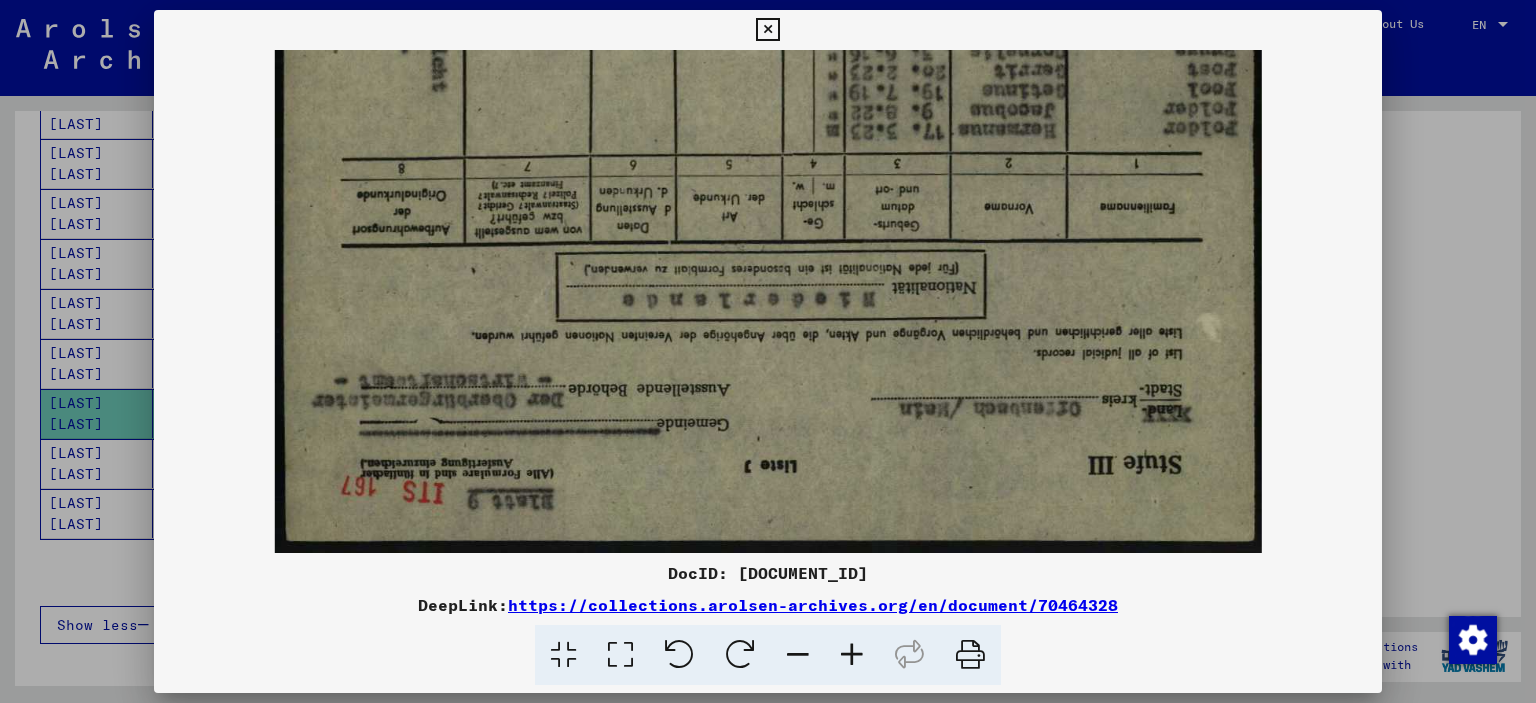 click at bounding box center (740, 655) 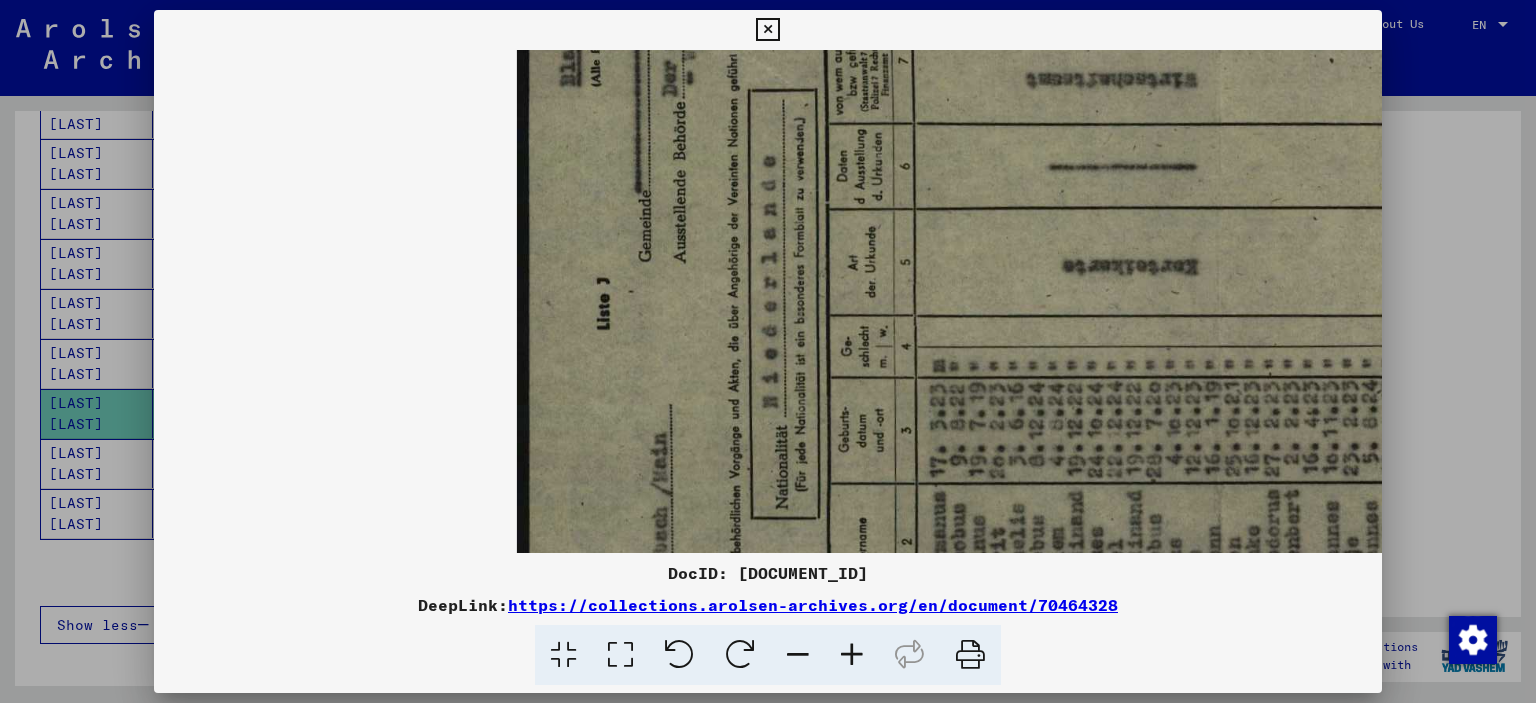 click at bounding box center (740, 655) 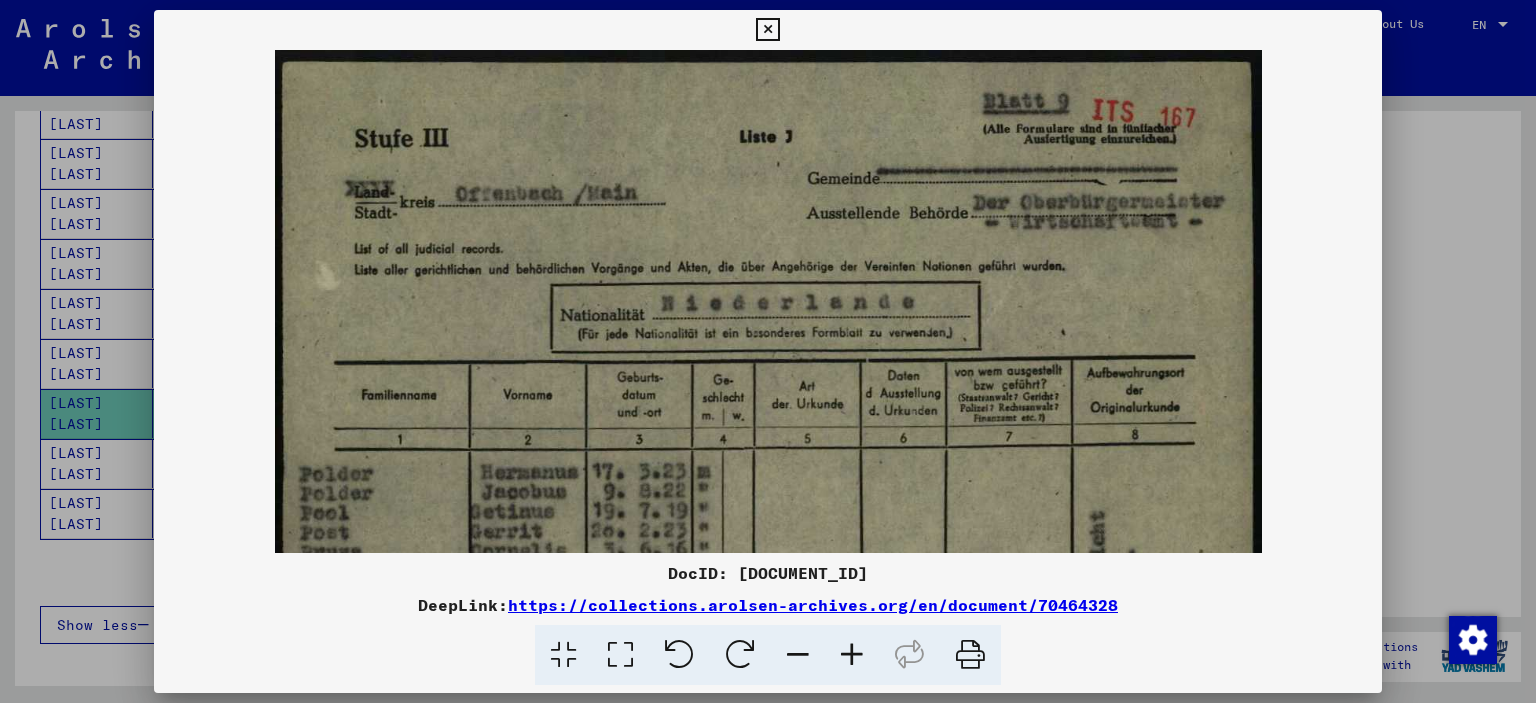 click at bounding box center [852, 655] 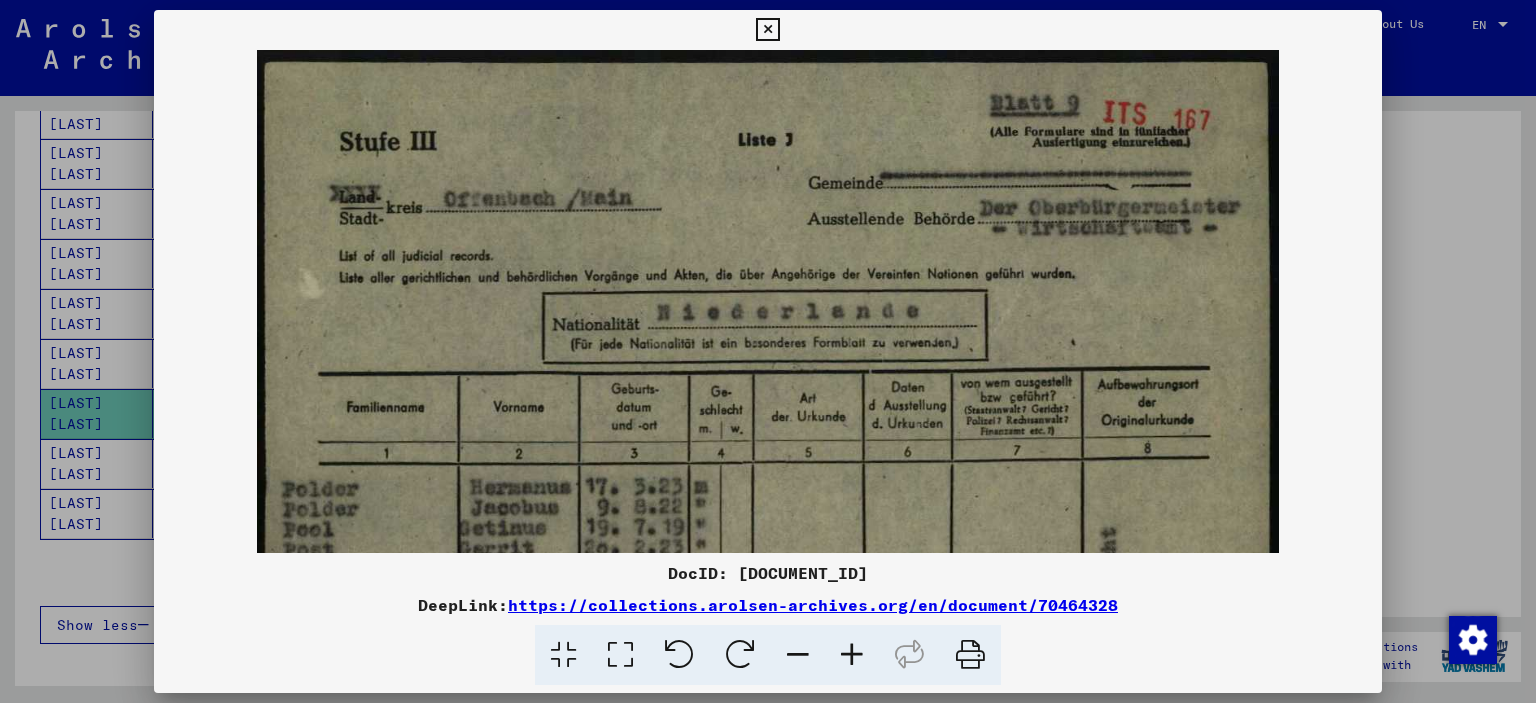 click at bounding box center [852, 655] 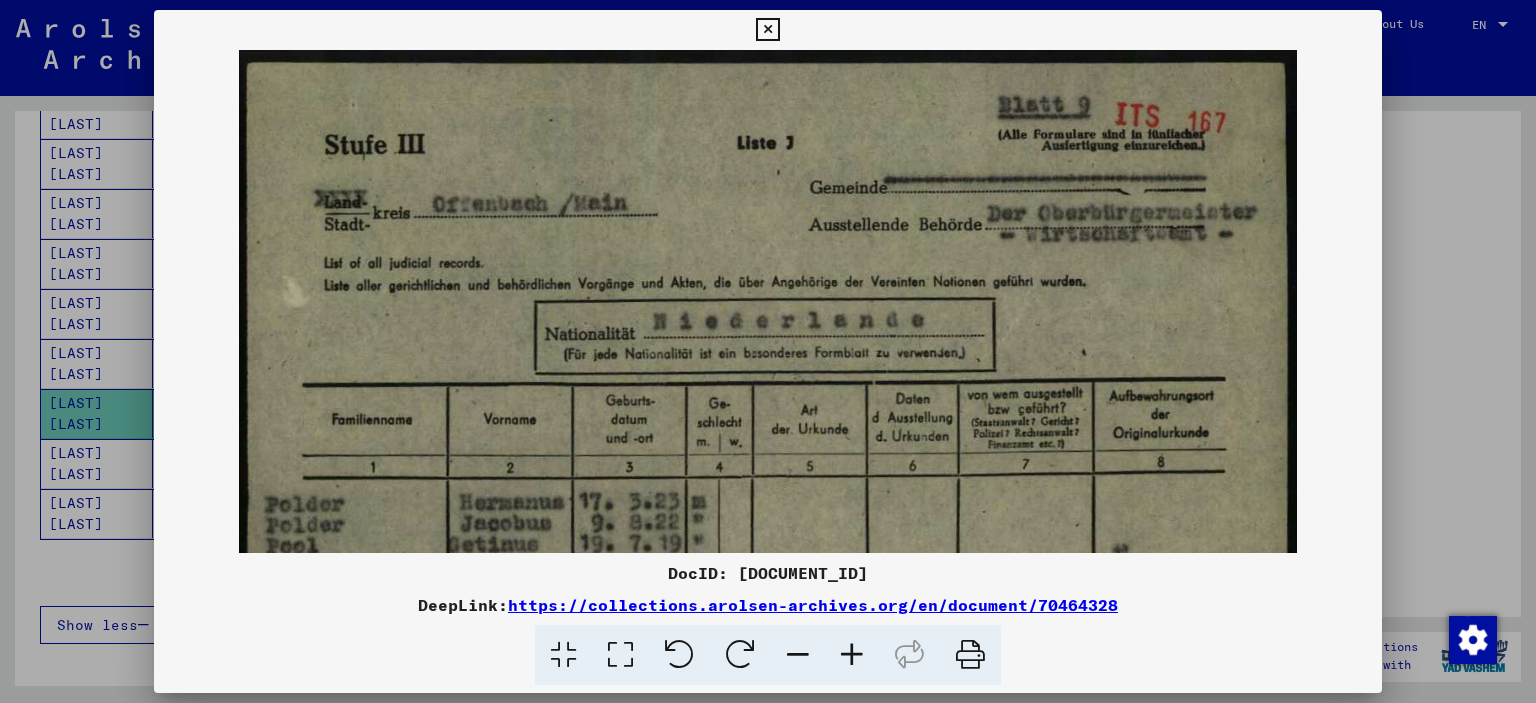 click at bounding box center [852, 655] 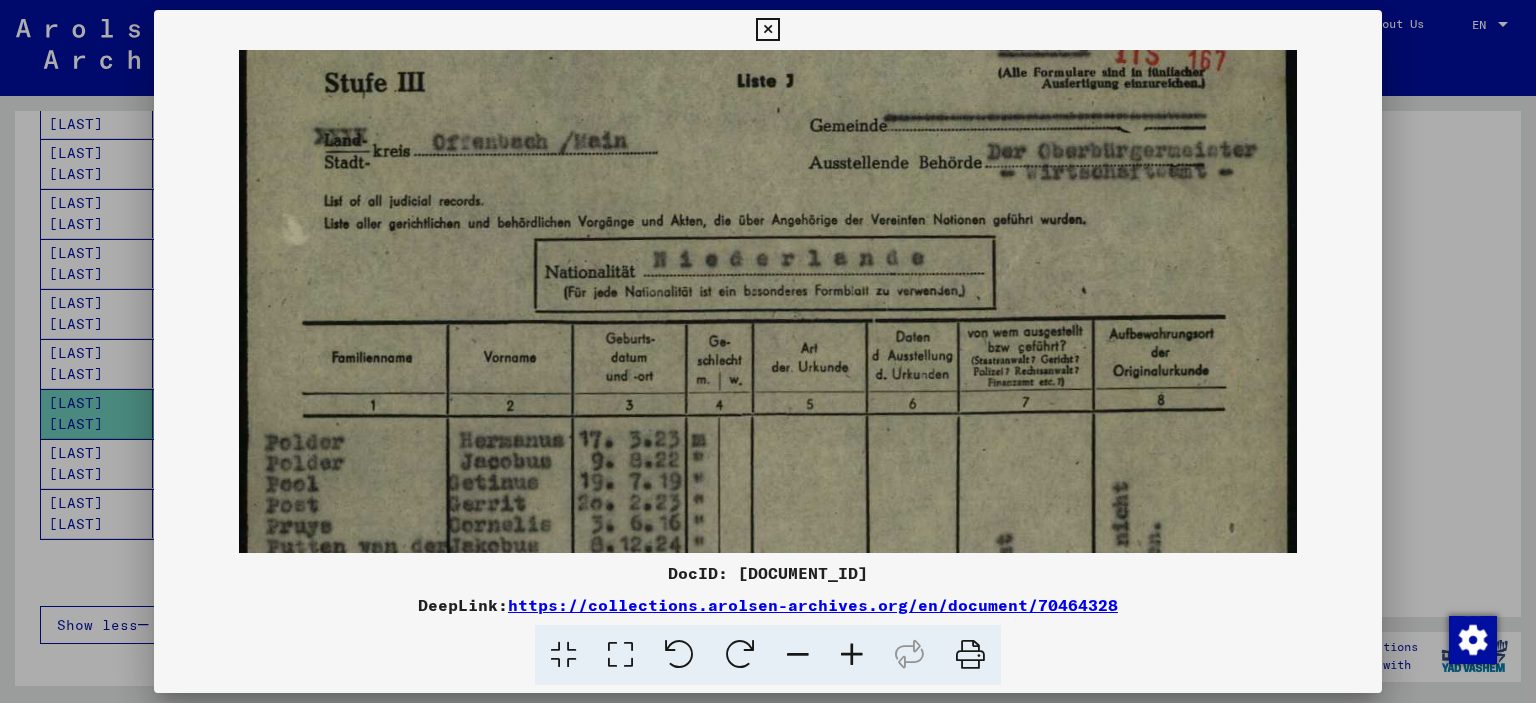 scroll, scrollTop: 126, scrollLeft: 0, axis: vertical 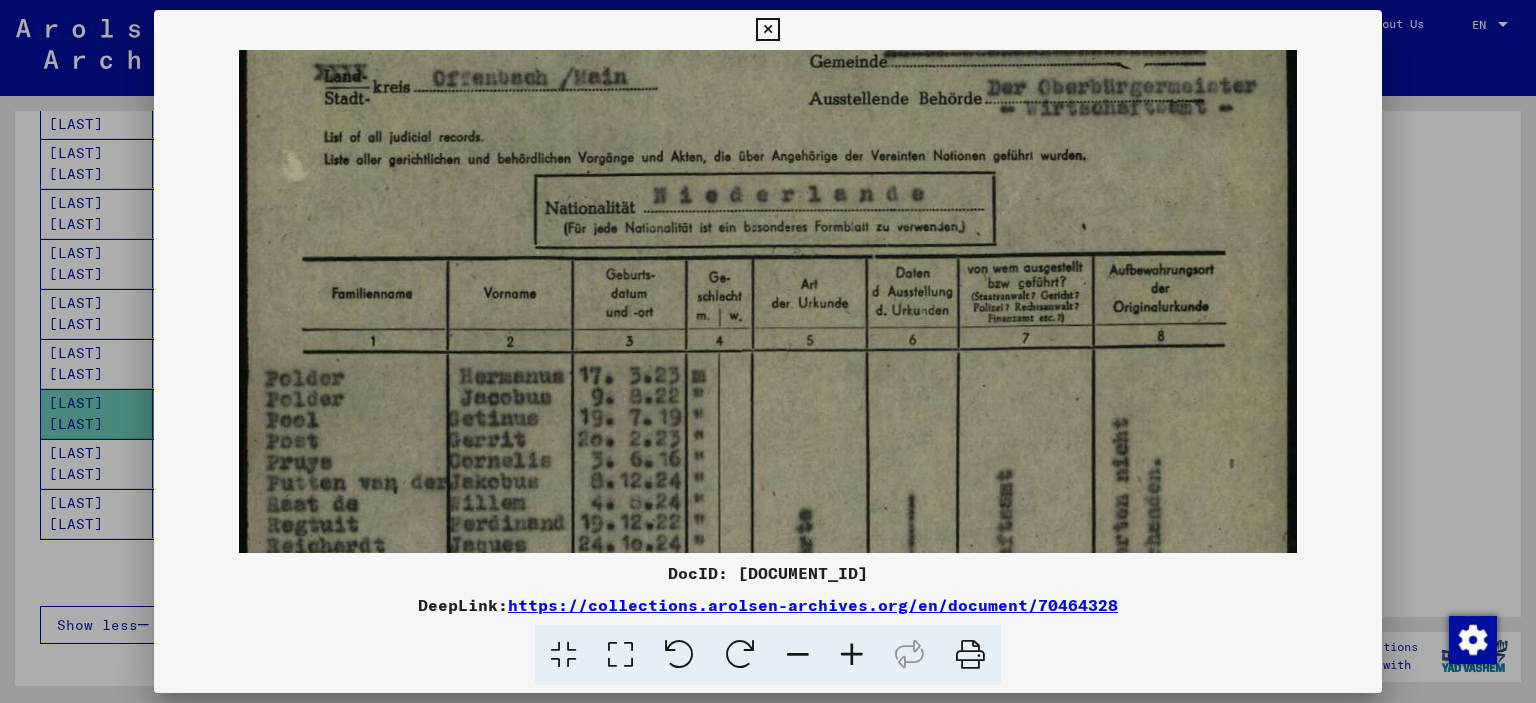 drag, startPoint x: 1106, startPoint y: 369, endPoint x: 1064, endPoint y: 251, distance: 125.25175 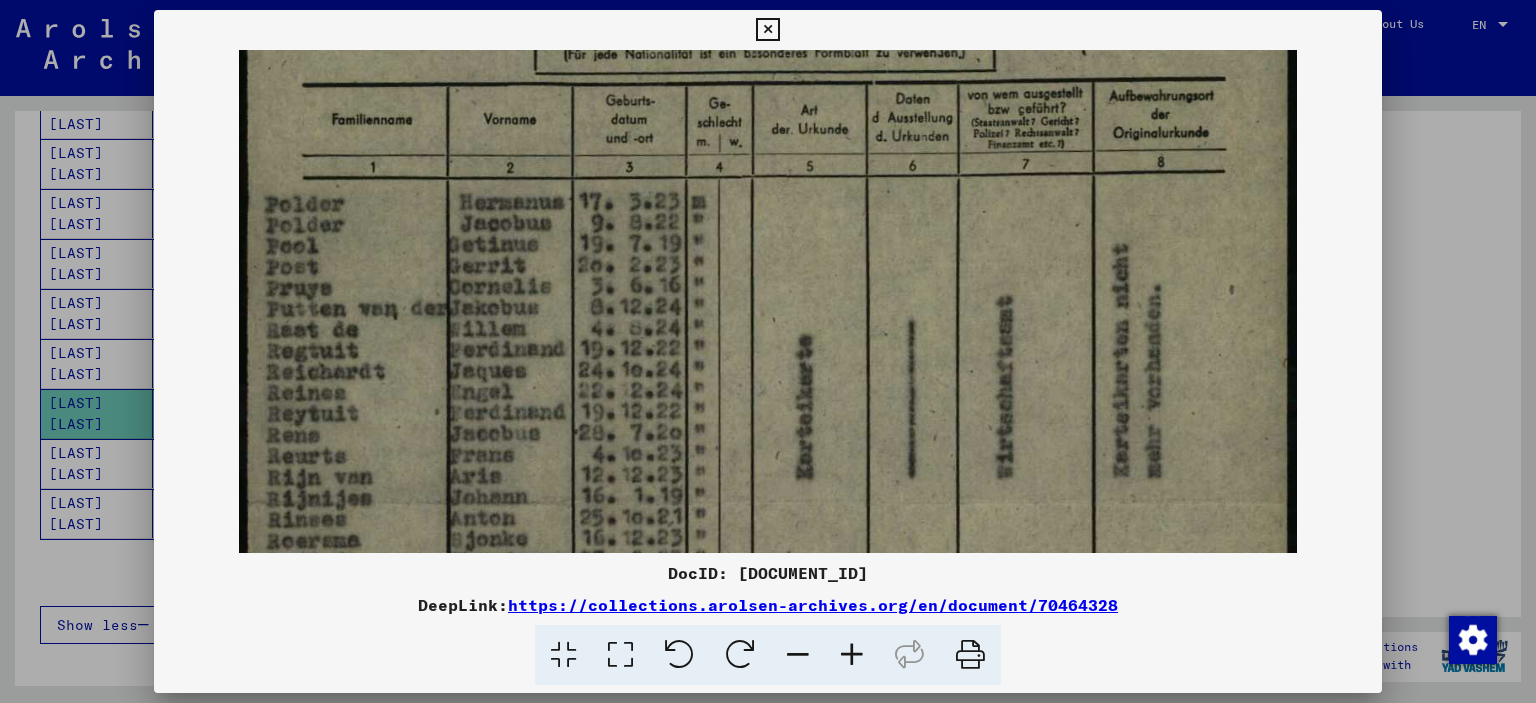scroll, scrollTop: 277, scrollLeft: 0, axis: vertical 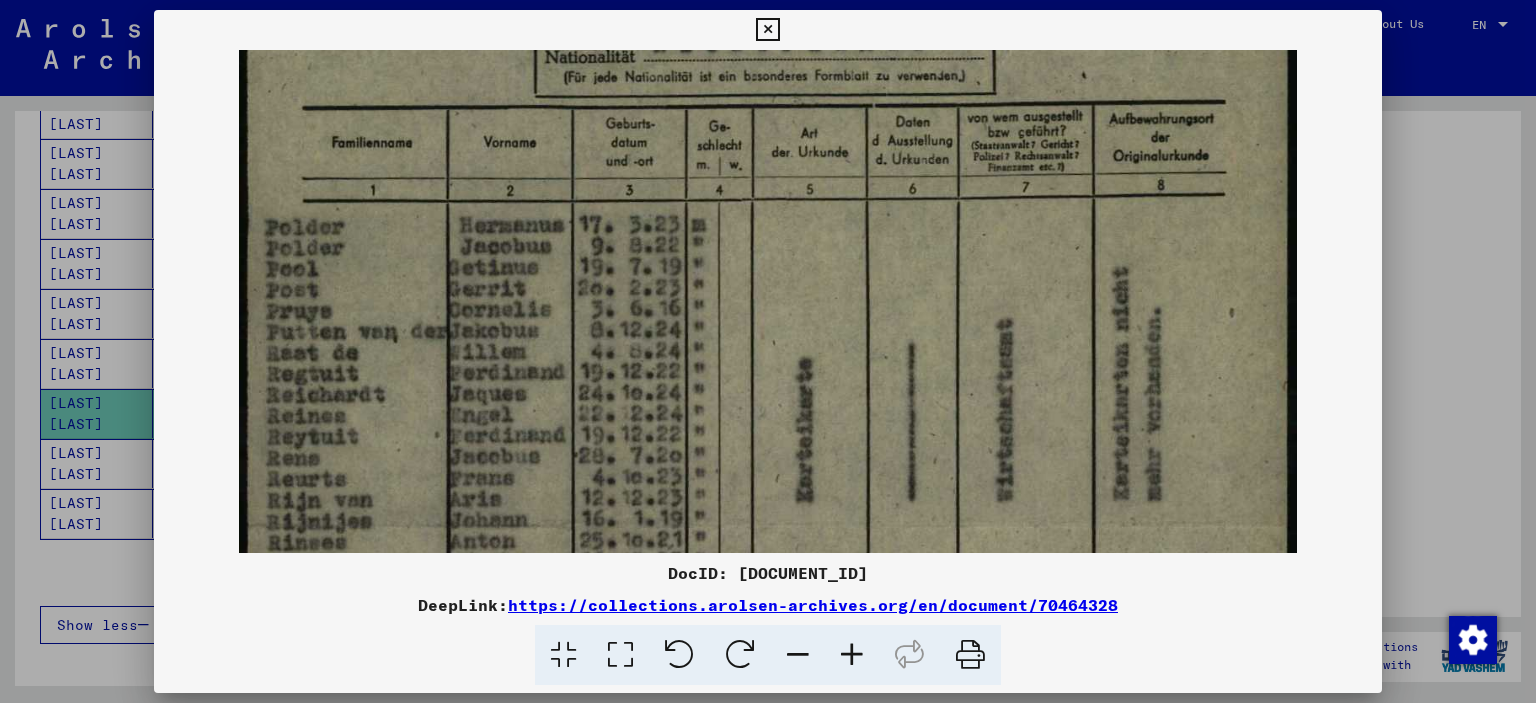 drag, startPoint x: 1092, startPoint y: 371, endPoint x: 1072, endPoint y: 275, distance: 98.0612 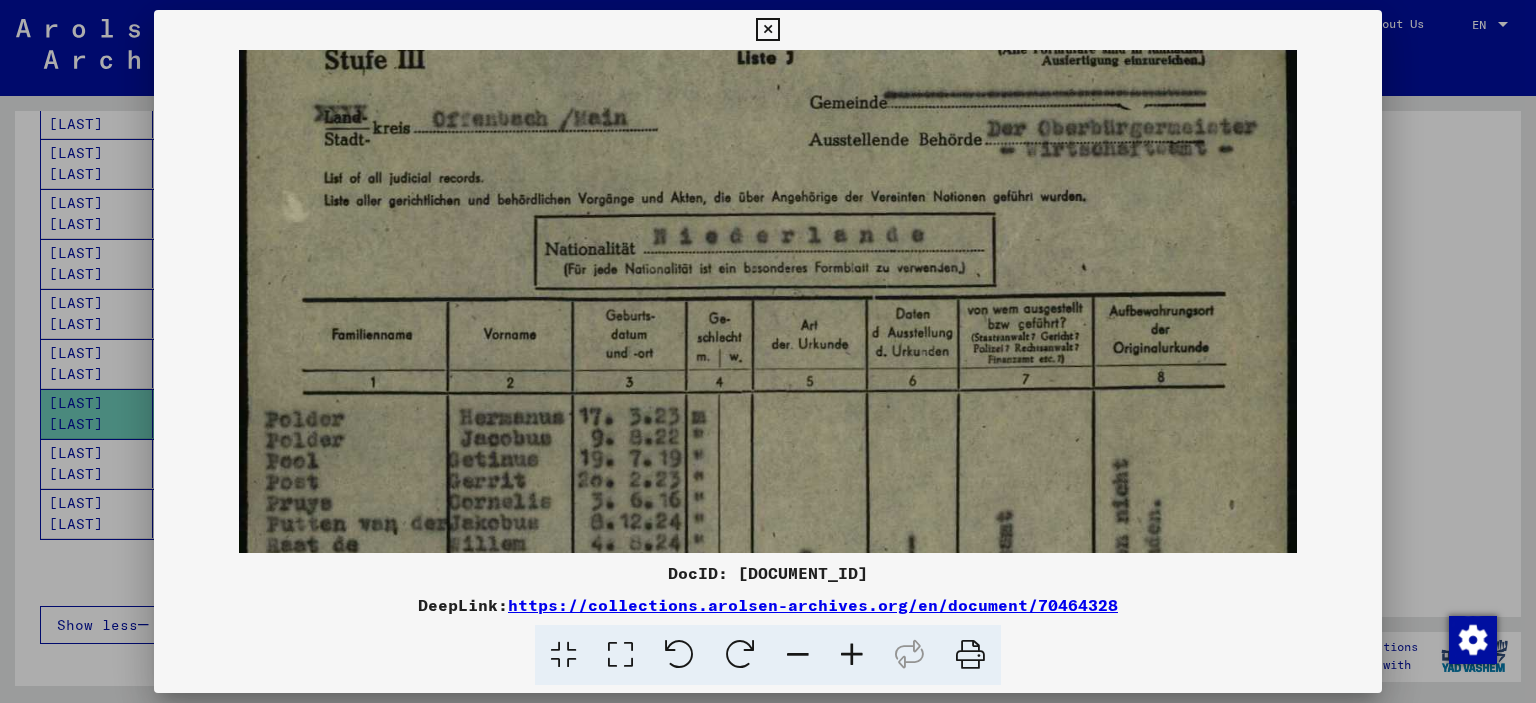 scroll, scrollTop: 57, scrollLeft: 0, axis: vertical 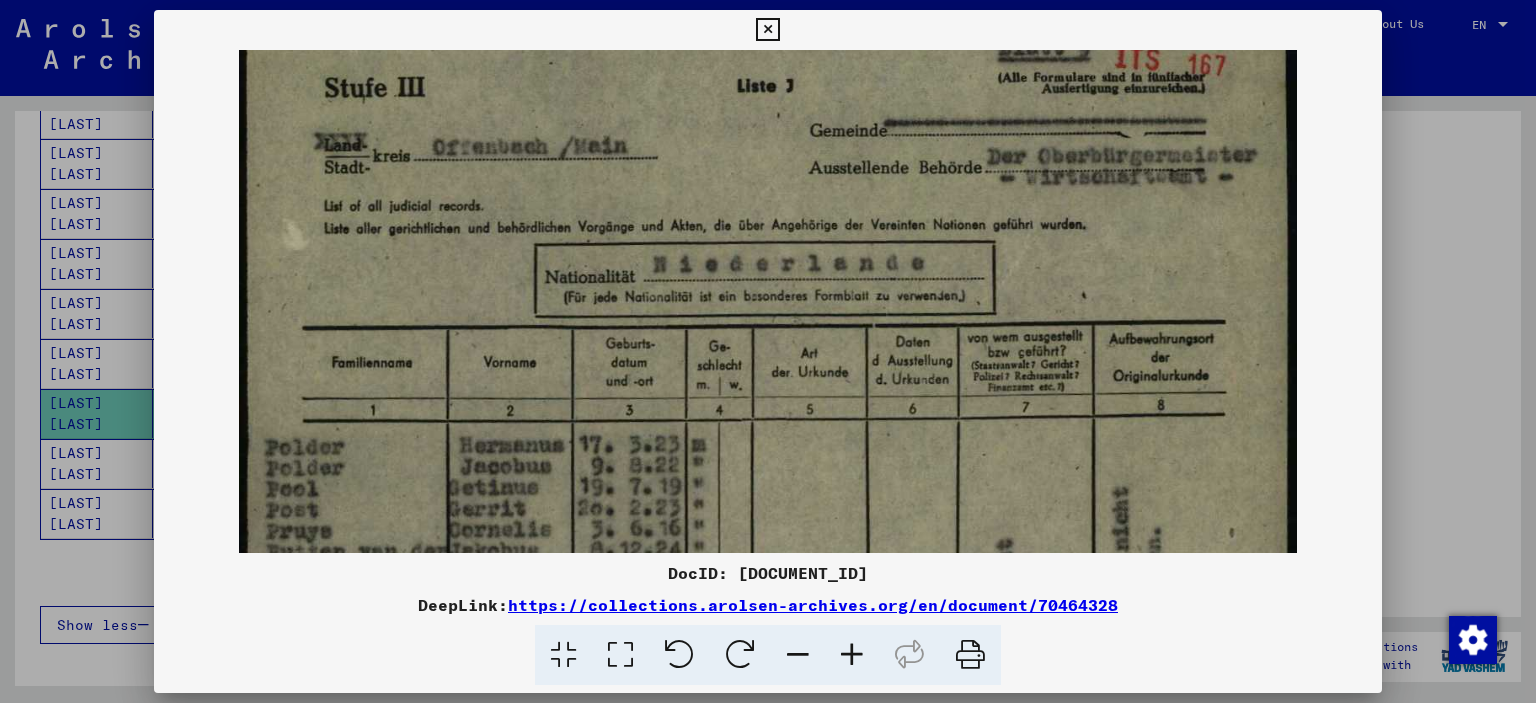 click at bounding box center [768, 744] 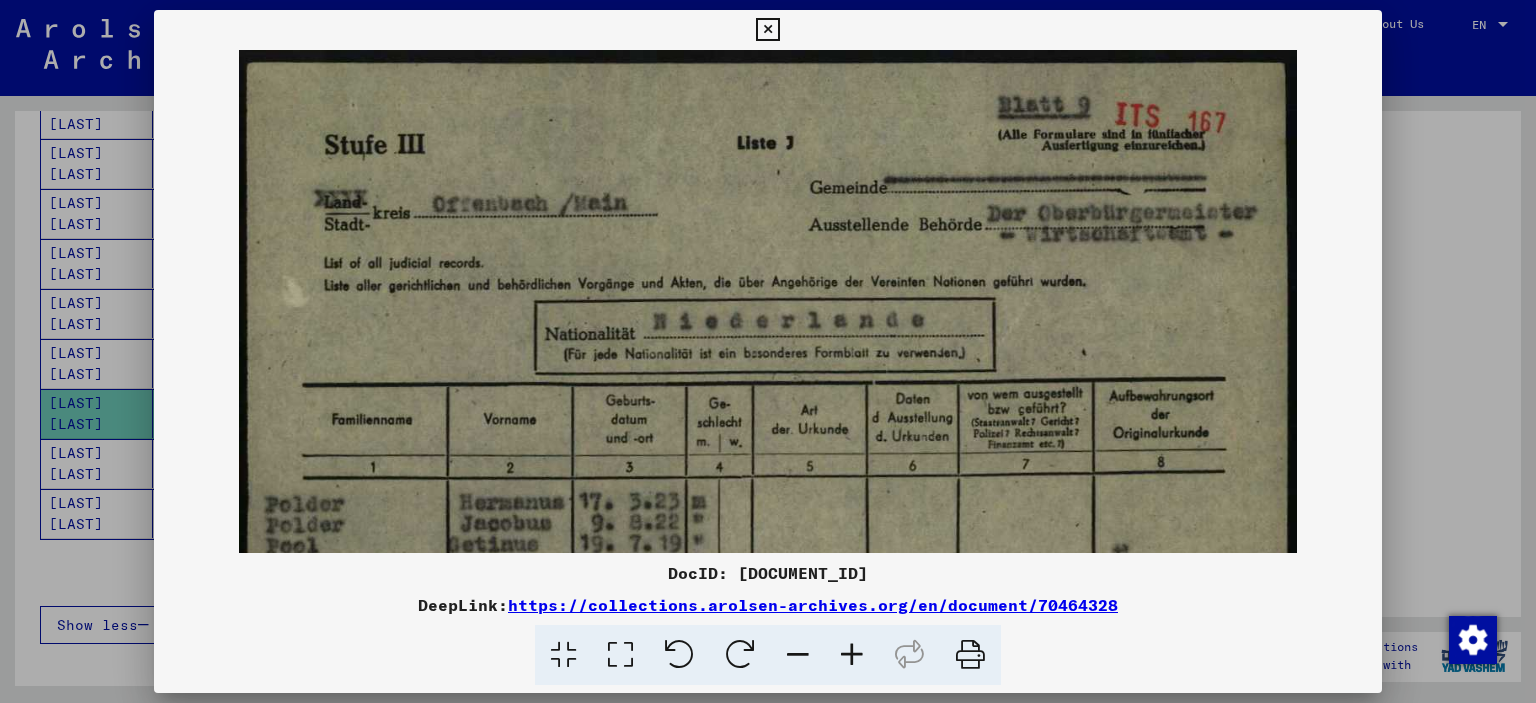 drag, startPoint x: 1098, startPoint y: 255, endPoint x: 1099, endPoint y: 286, distance: 31.016125 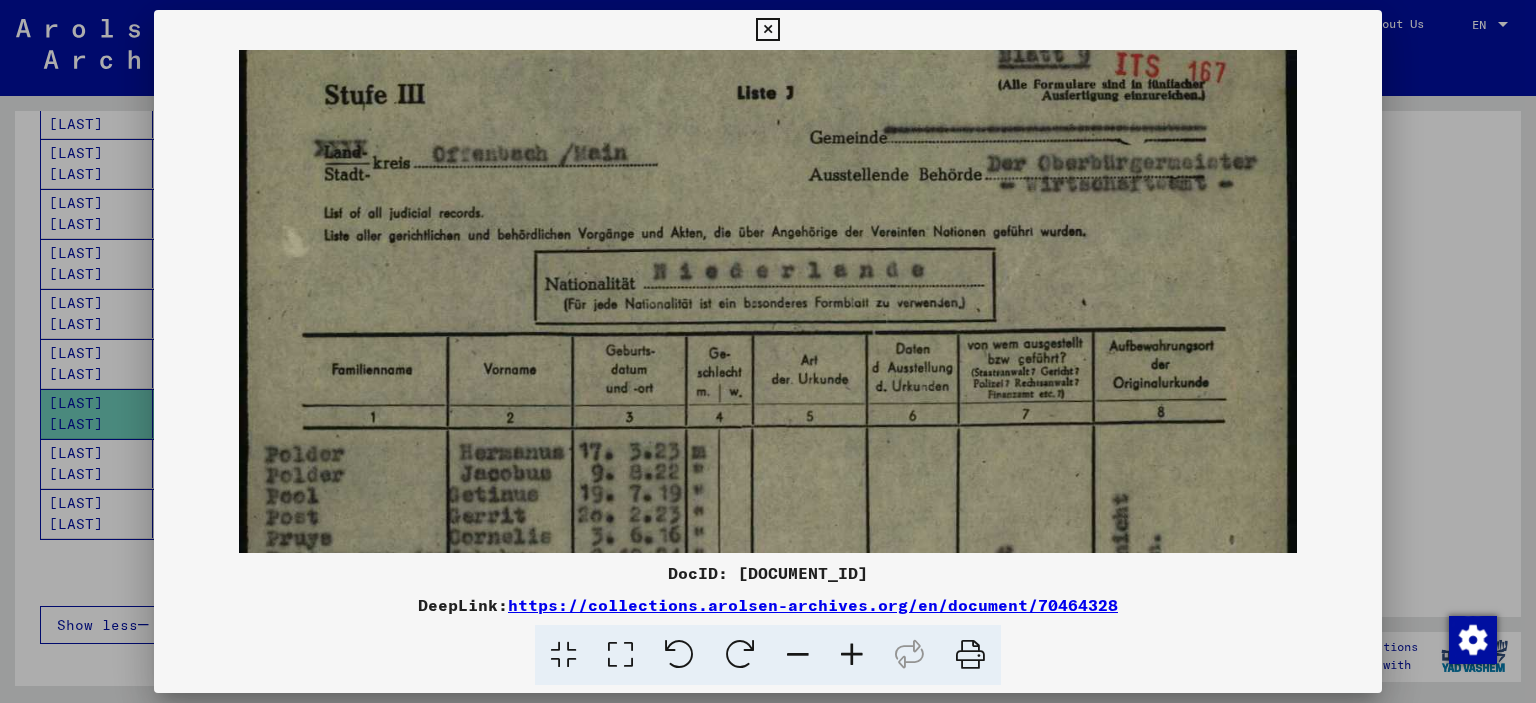 scroll, scrollTop: 35, scrollLeft: 0, axis: vertical 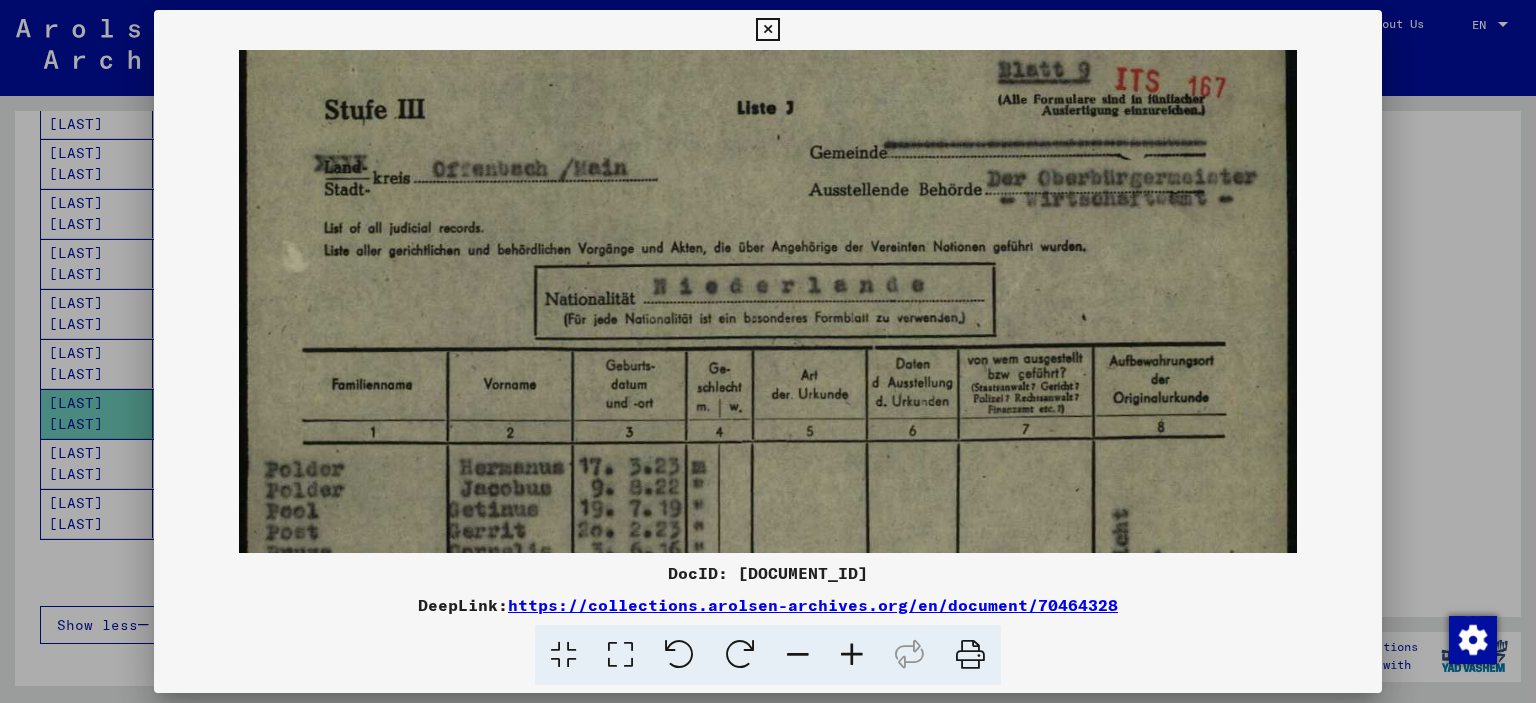 drag, startPoint x: 1108, startPoint y: 401, endPoint x: 1141, endPoint y: 371, distance: 44.598206 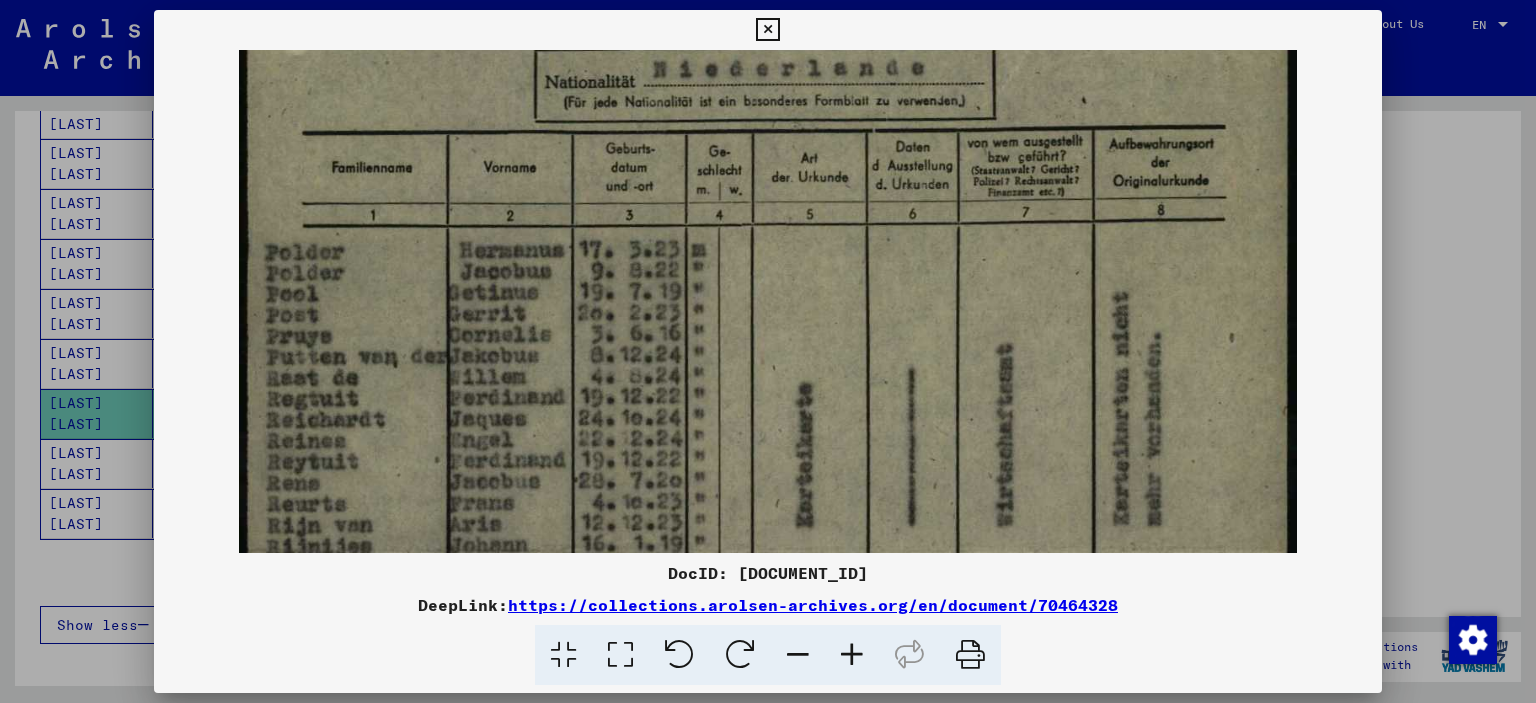 drag, startPoint x: 1076, startPoint y: 416, endPoint x: 1176, endPoint y: 183, distance: 253.55275 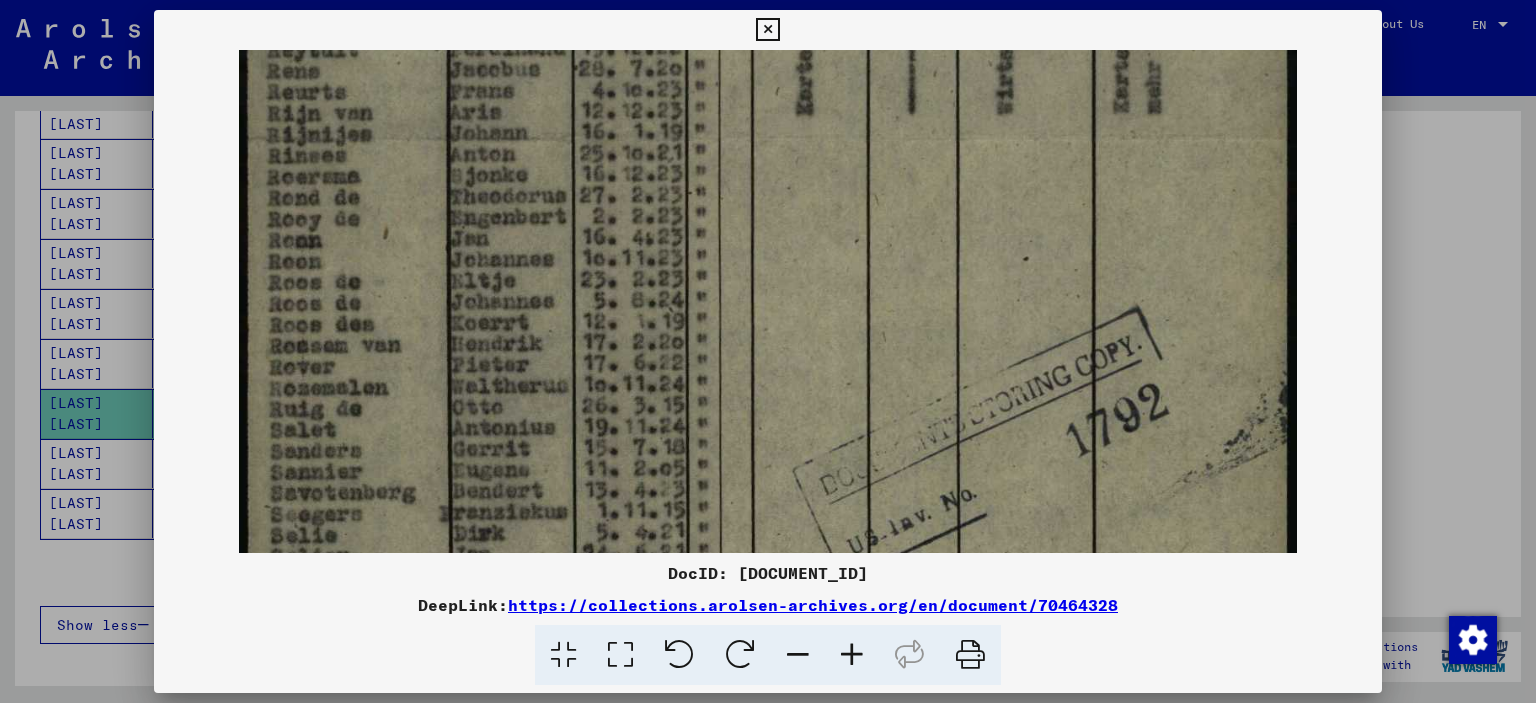 drag, startPoint x: 955, startPoint y: 475, endPoint x: 976, endPoint y: 169, distance: 306.71973 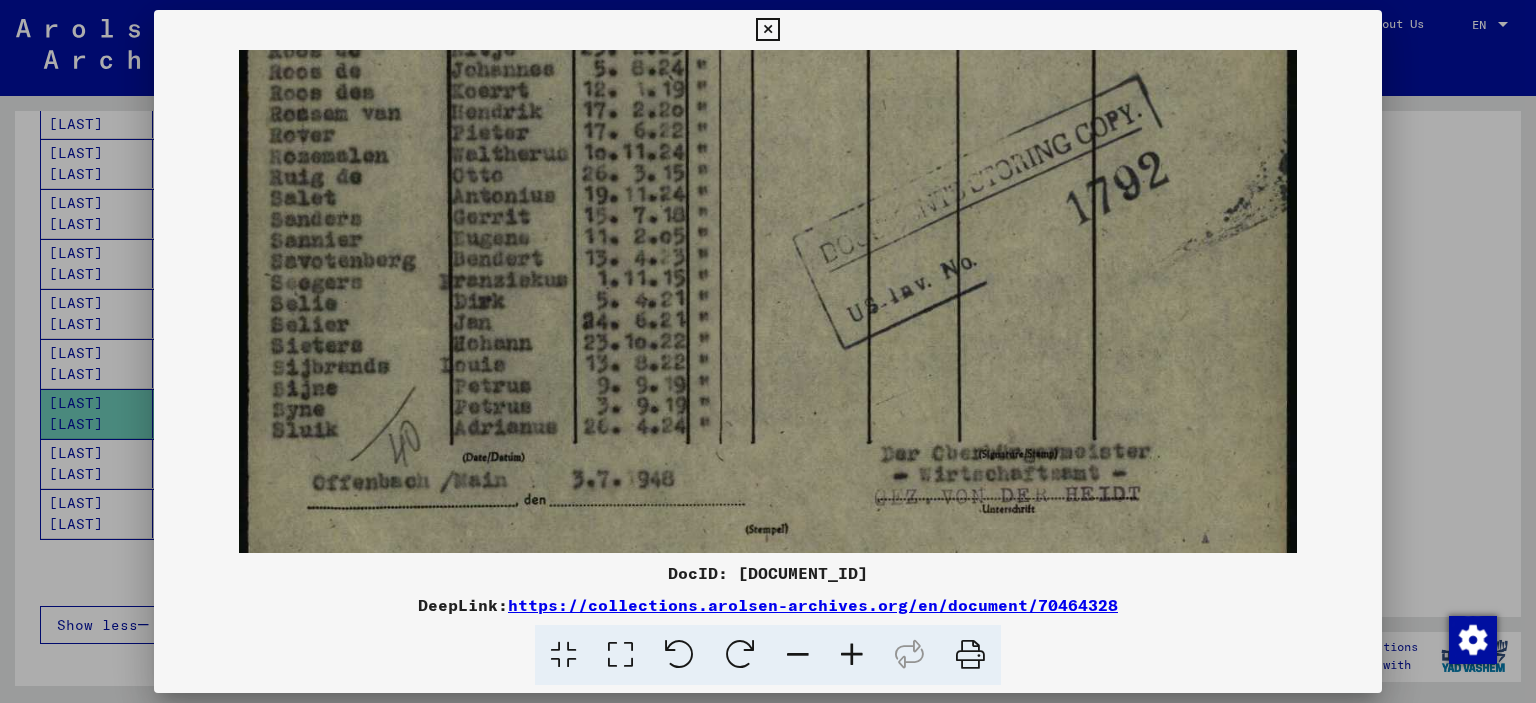 drag, startPoint x: 980, startPoint y: 379, endPoint x: 1036, endPoint y: 147, distance: 238.66295 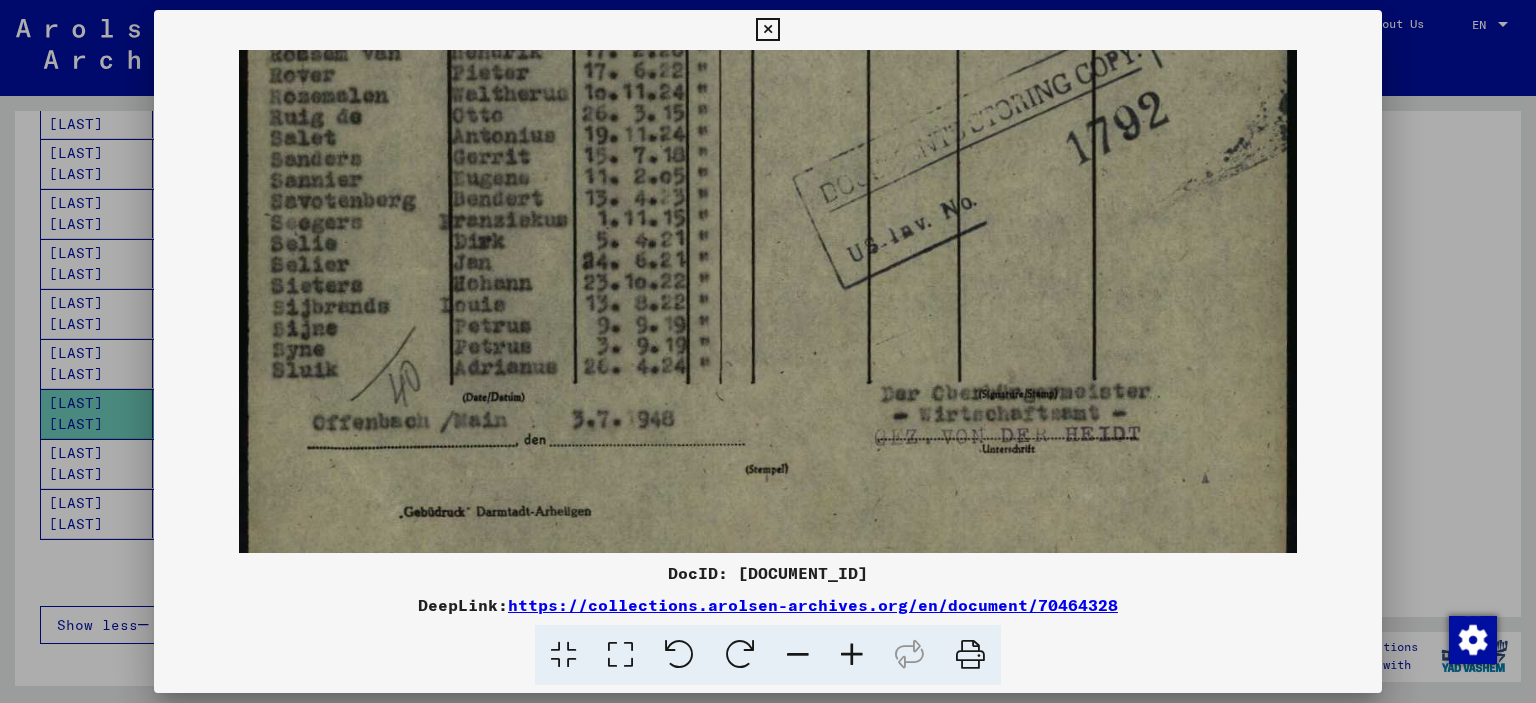 scroll, scrollTop: 1000, scrollLeft: 0, axis: vertical 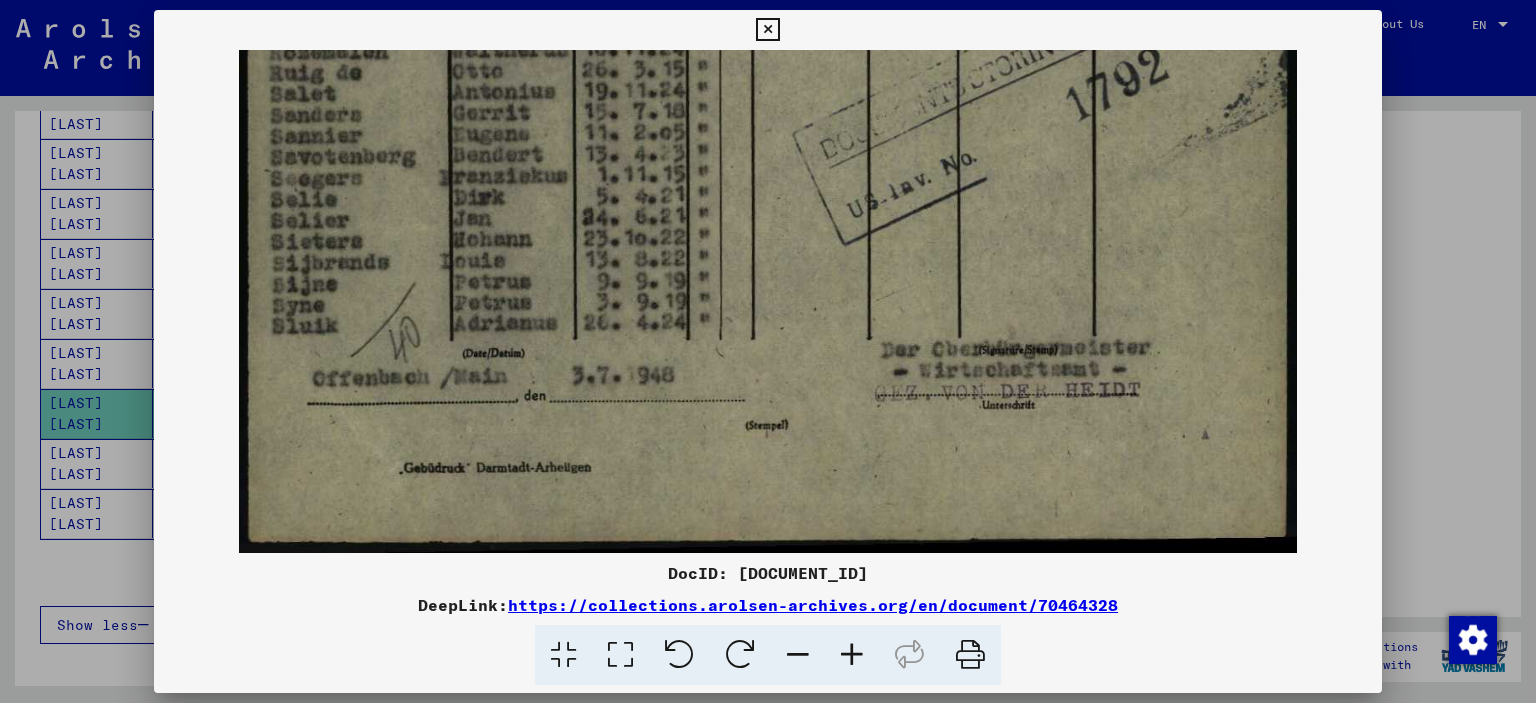 drag, startPoint x: 1004, startPoint y: 259, endPoint x: 1014, endPoint y: 219, distance: 41.231056 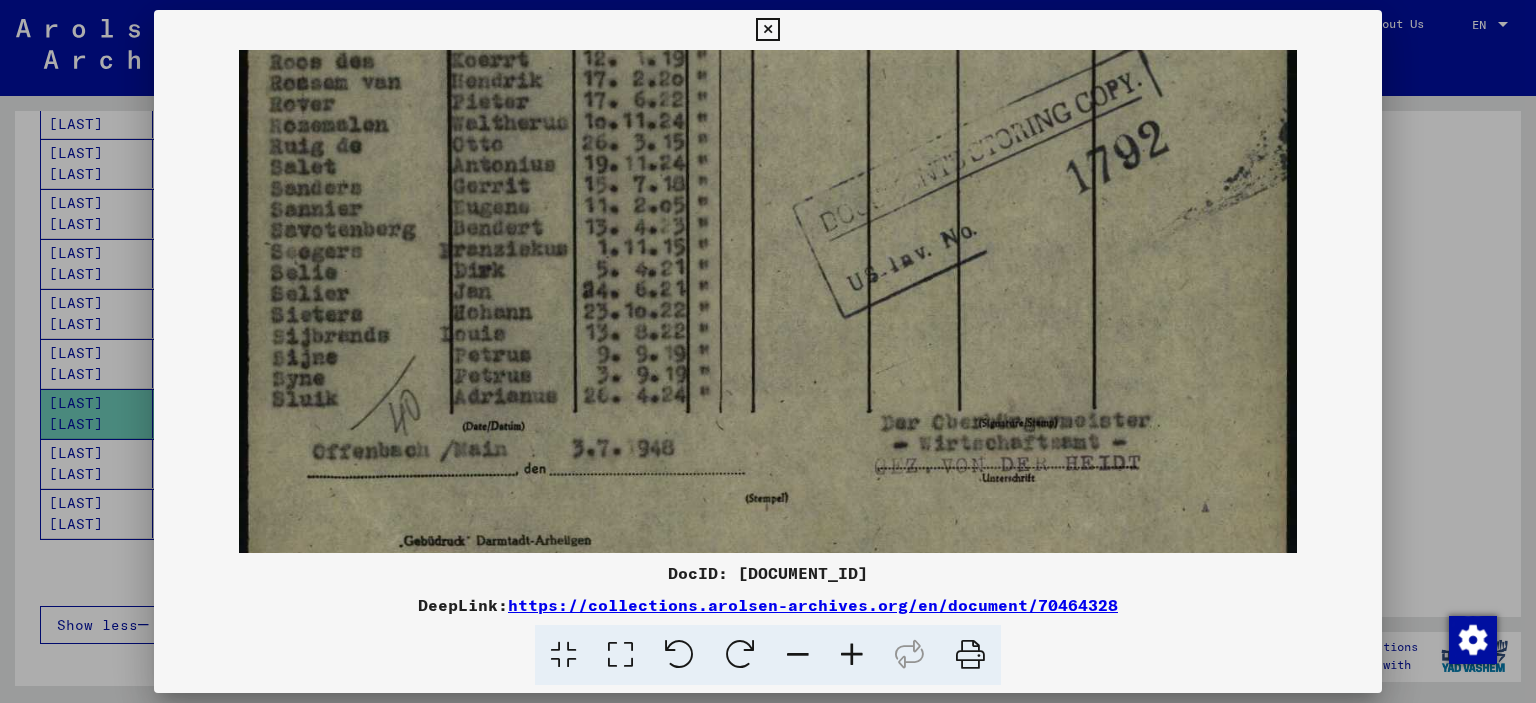 scroll, scrollTop: 855, scrollLeft: 0, axis: vertical 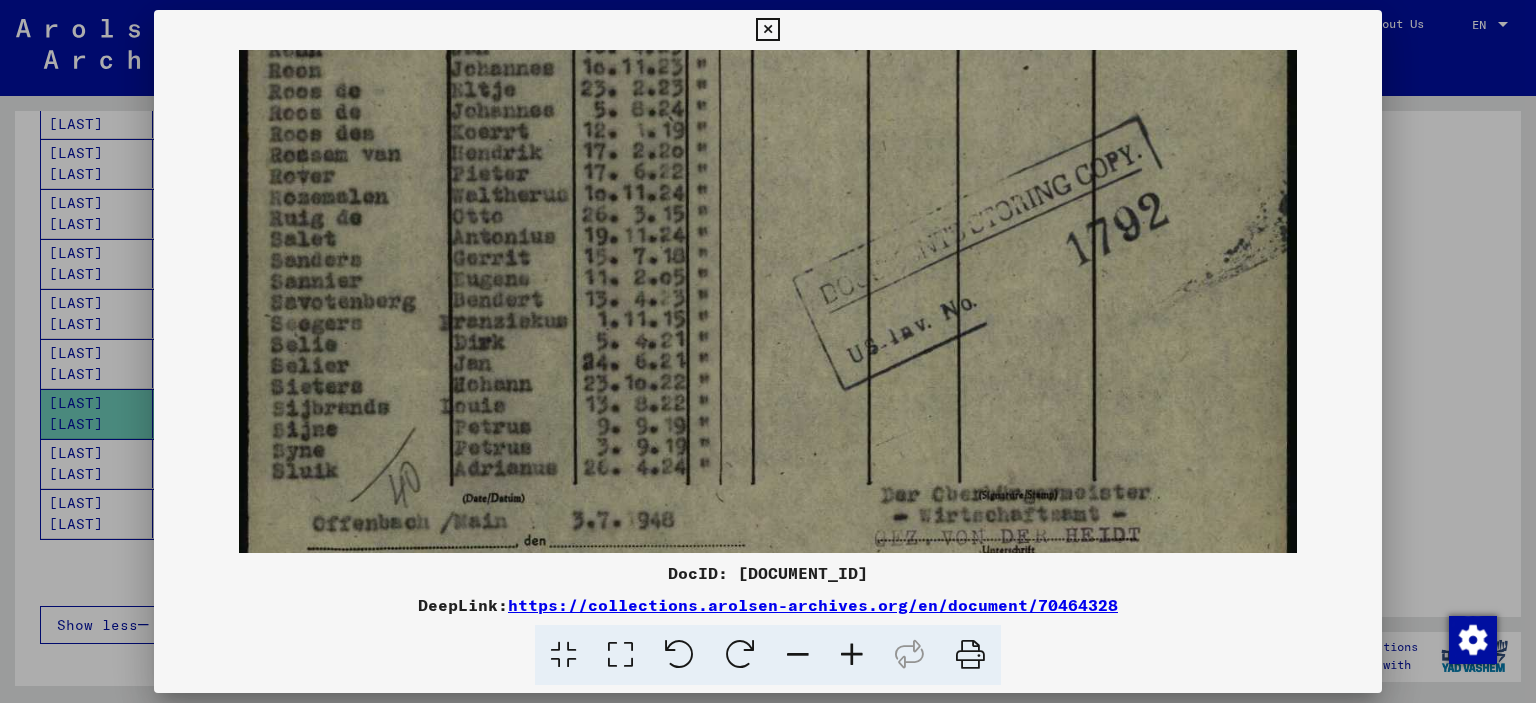 drag, startPoint x: 404, startPoint y: 270, endPoint x: 417, endPoint y: 397, distance: 127.66362 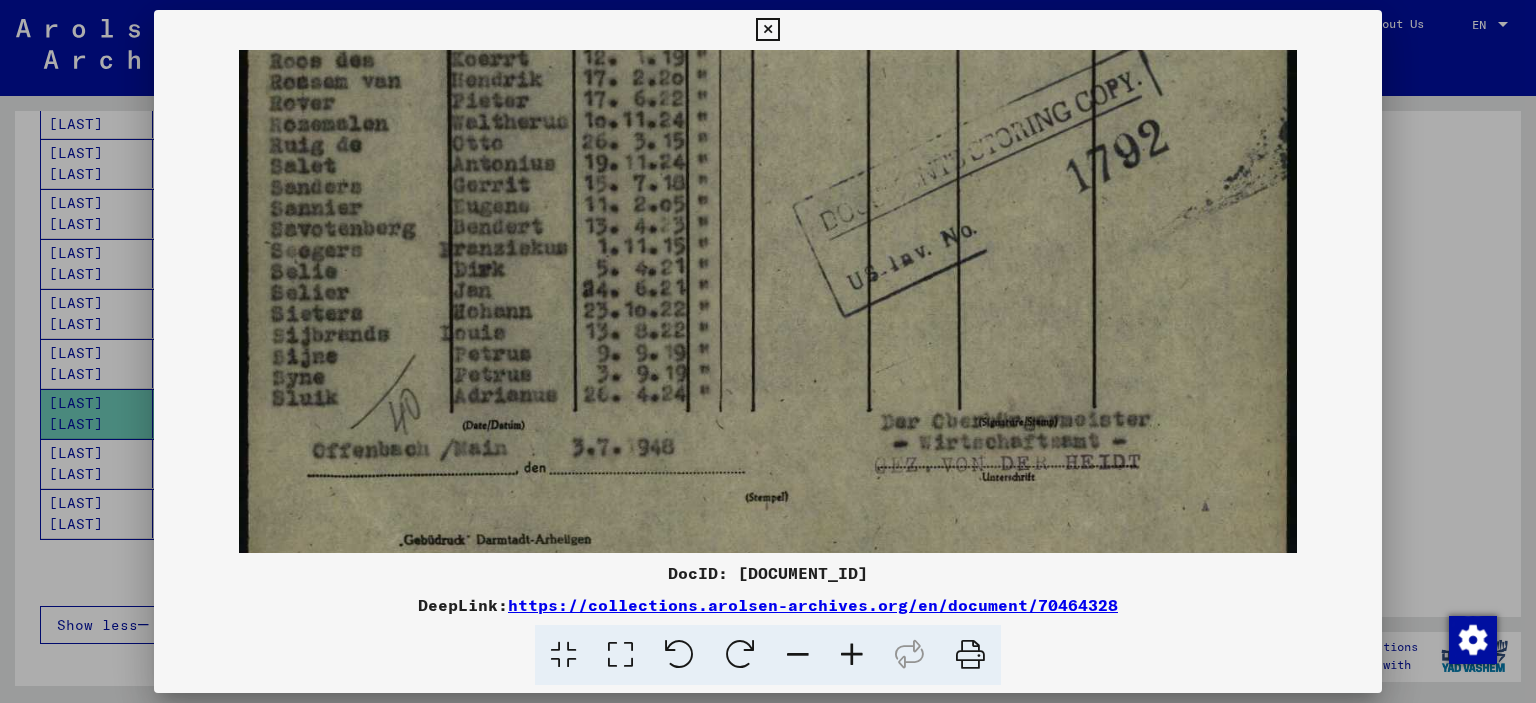 scroll, scrollTop: 952, scrollLeft: 0, axis: vertical 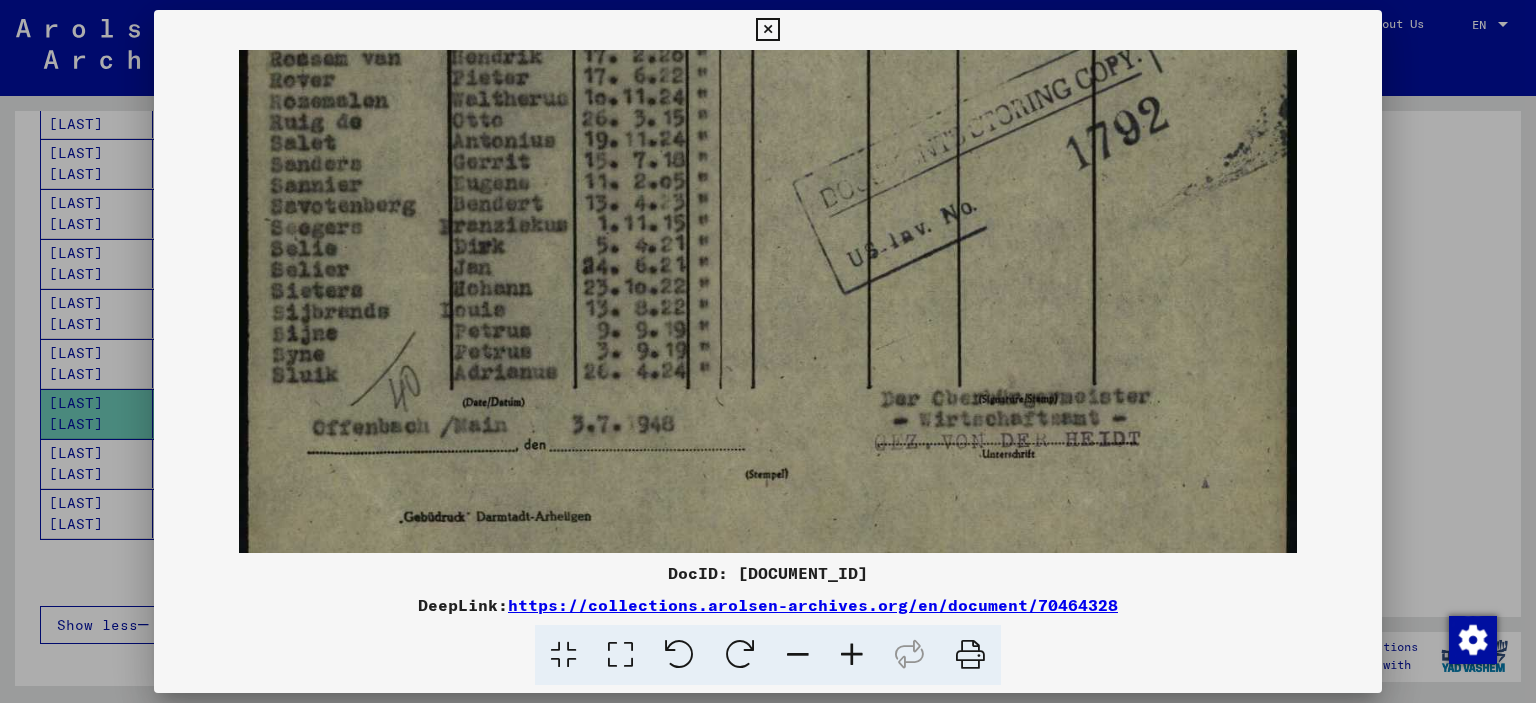 drag, startPoint x: 1185, startPoint y: 303, endPoint x: 1188, endPoint y: 287, distance: 16.27882 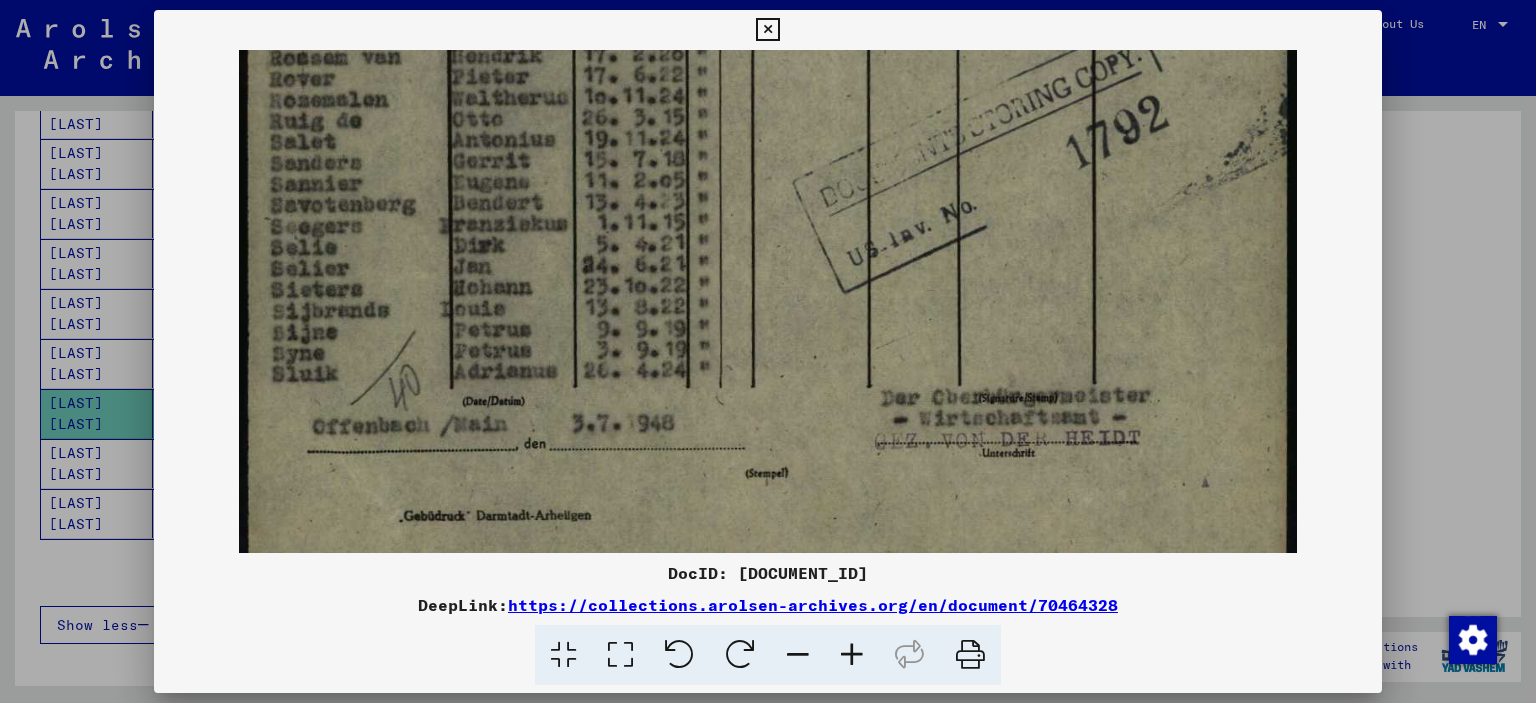 click at bounding box center (768, 351) 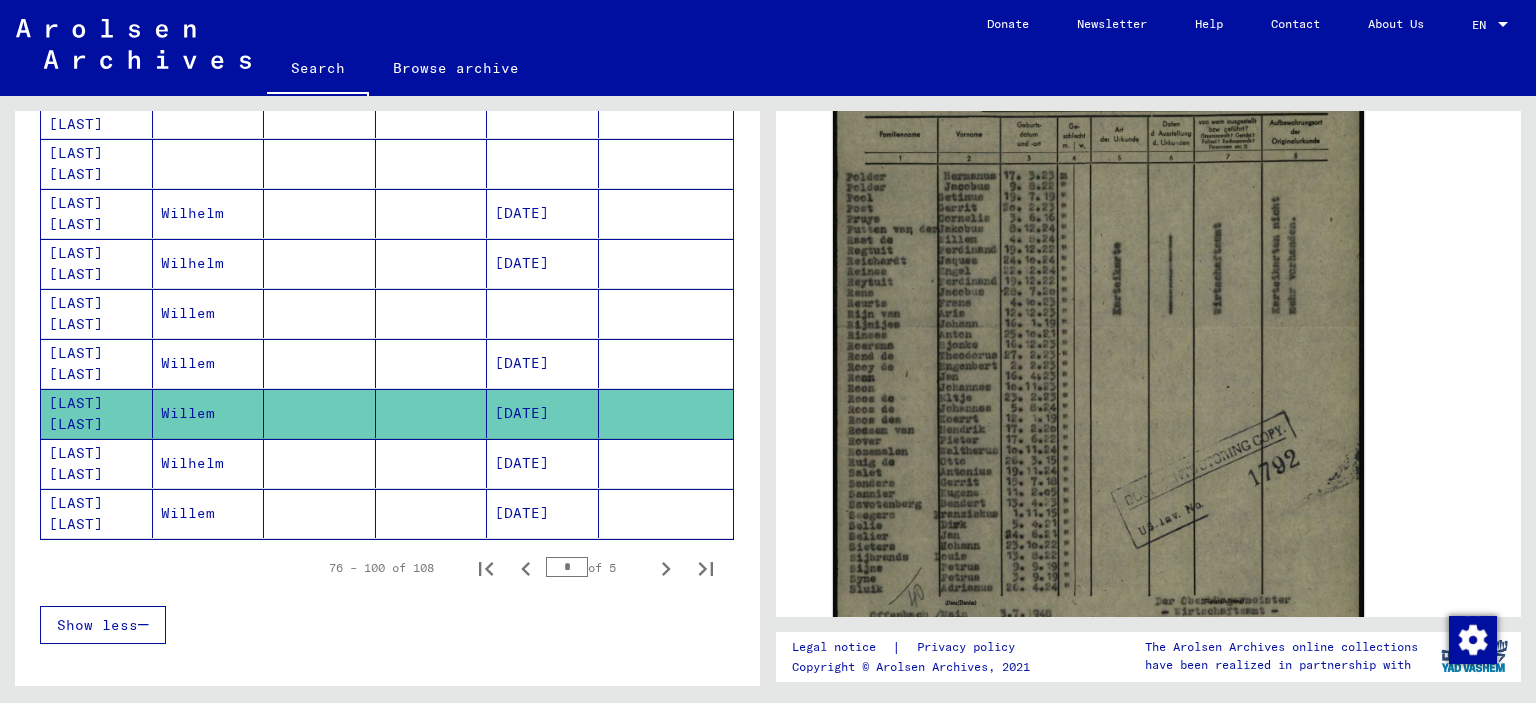 click on "[DATE]" at bounding box center [543, 513] 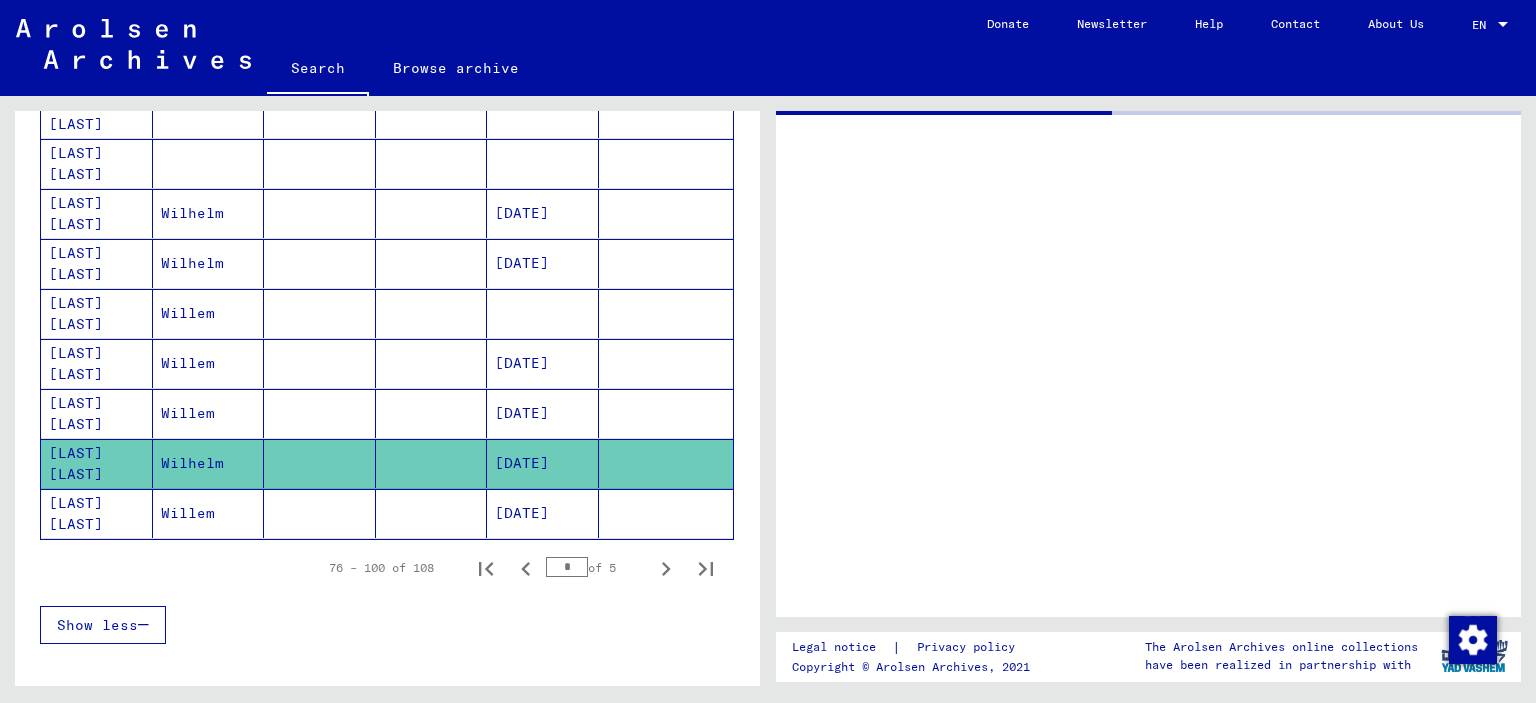 scroll, scrollTop: 0, scrollLeft: 0, axis: both 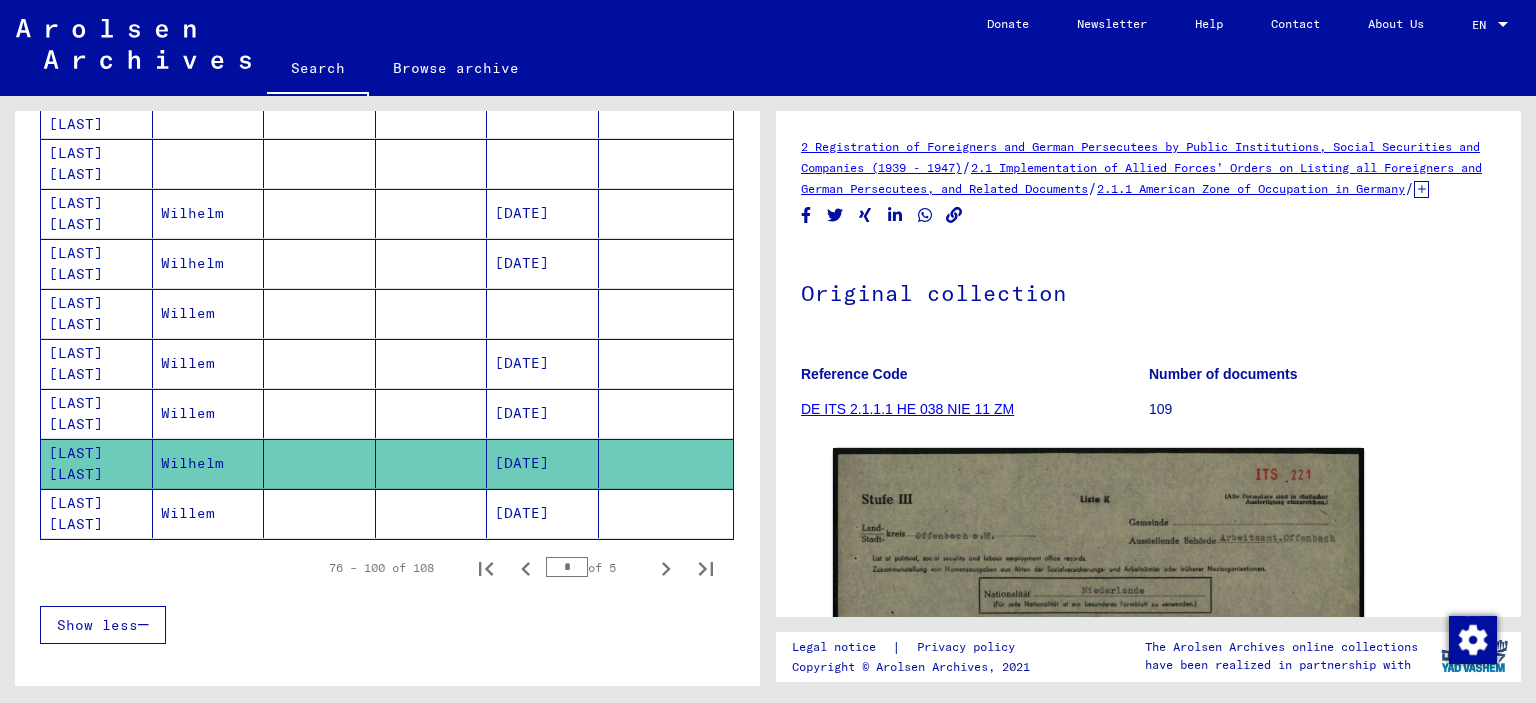 drag, startPoint x: 1398, startPoint y: 239, endPoint x: 1400, endPoint y: 123, distance: 116.01724 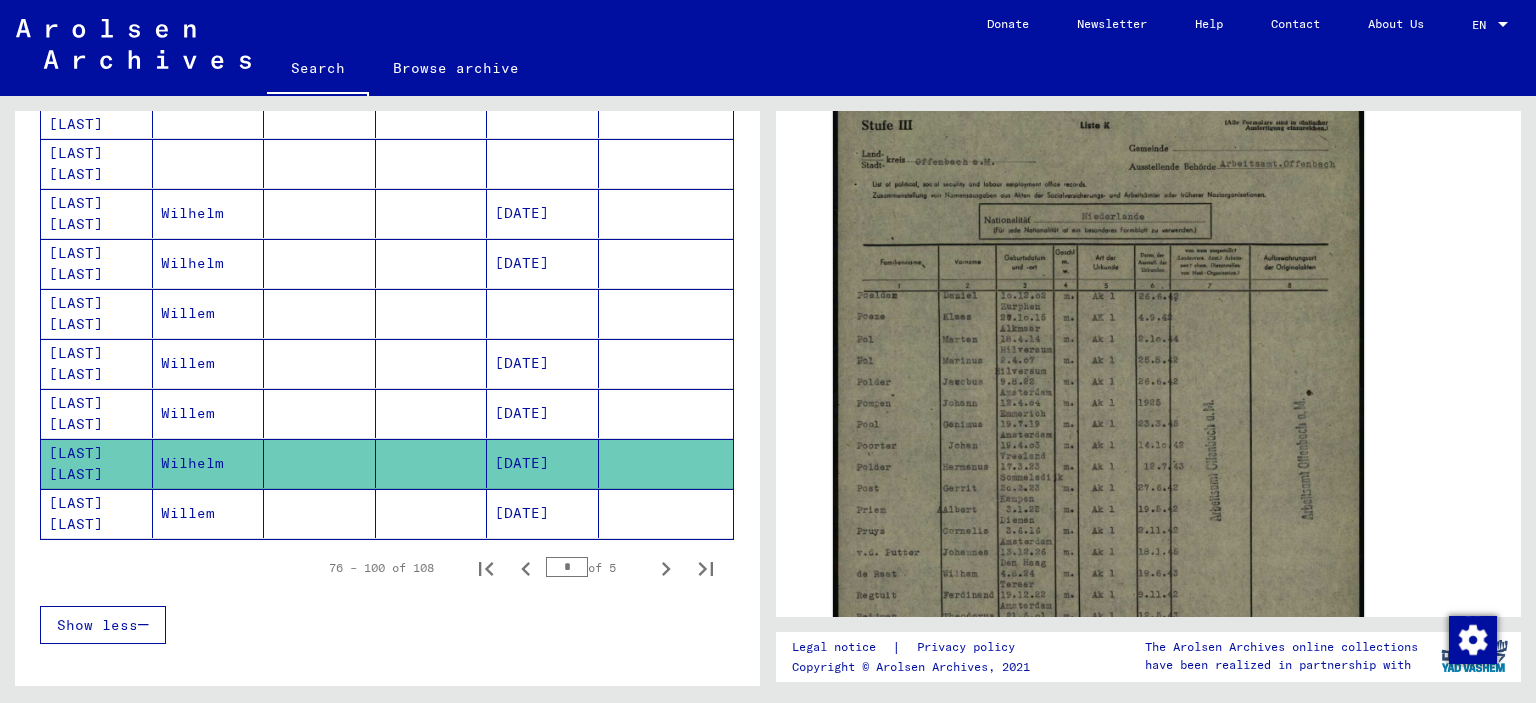 scroll, scrollTop: 500, scrollLeft: 0, axis: vertical 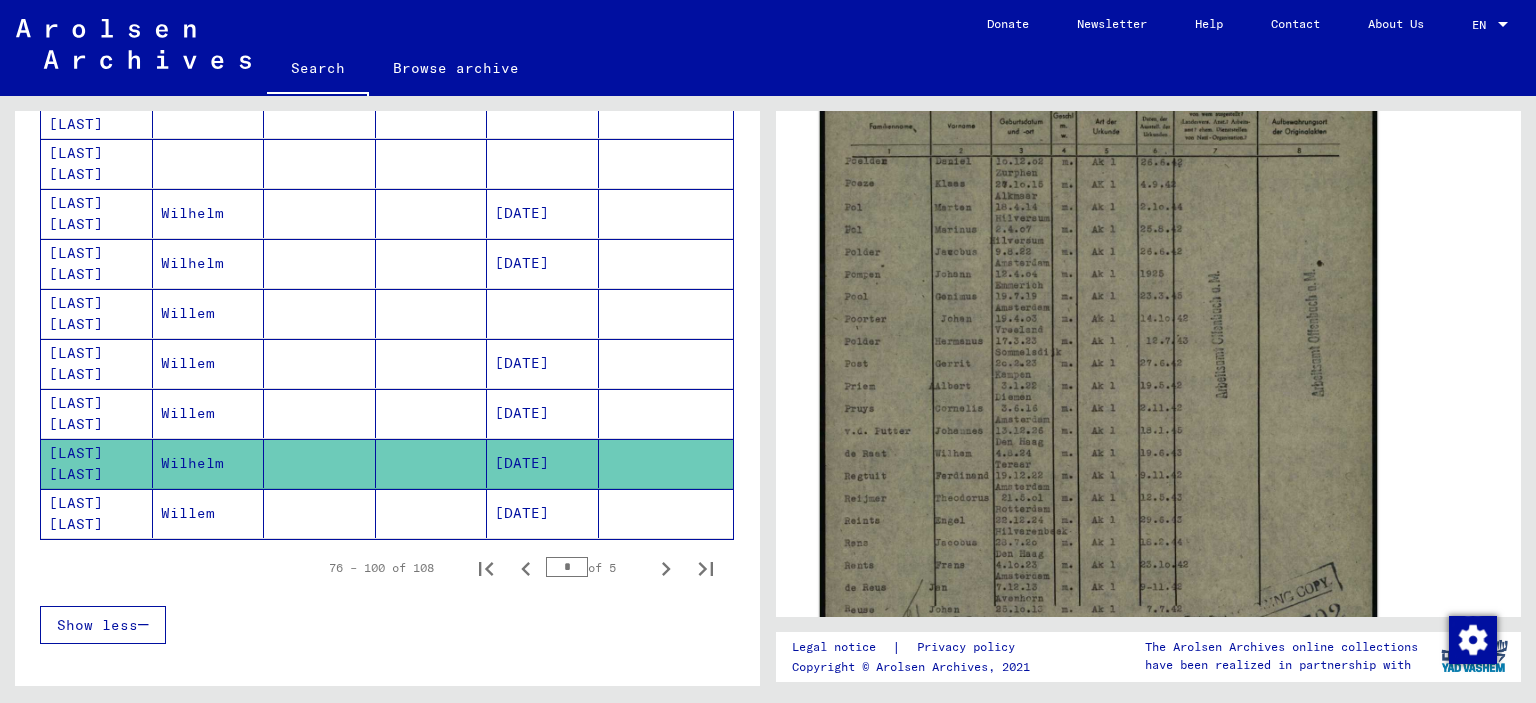 click 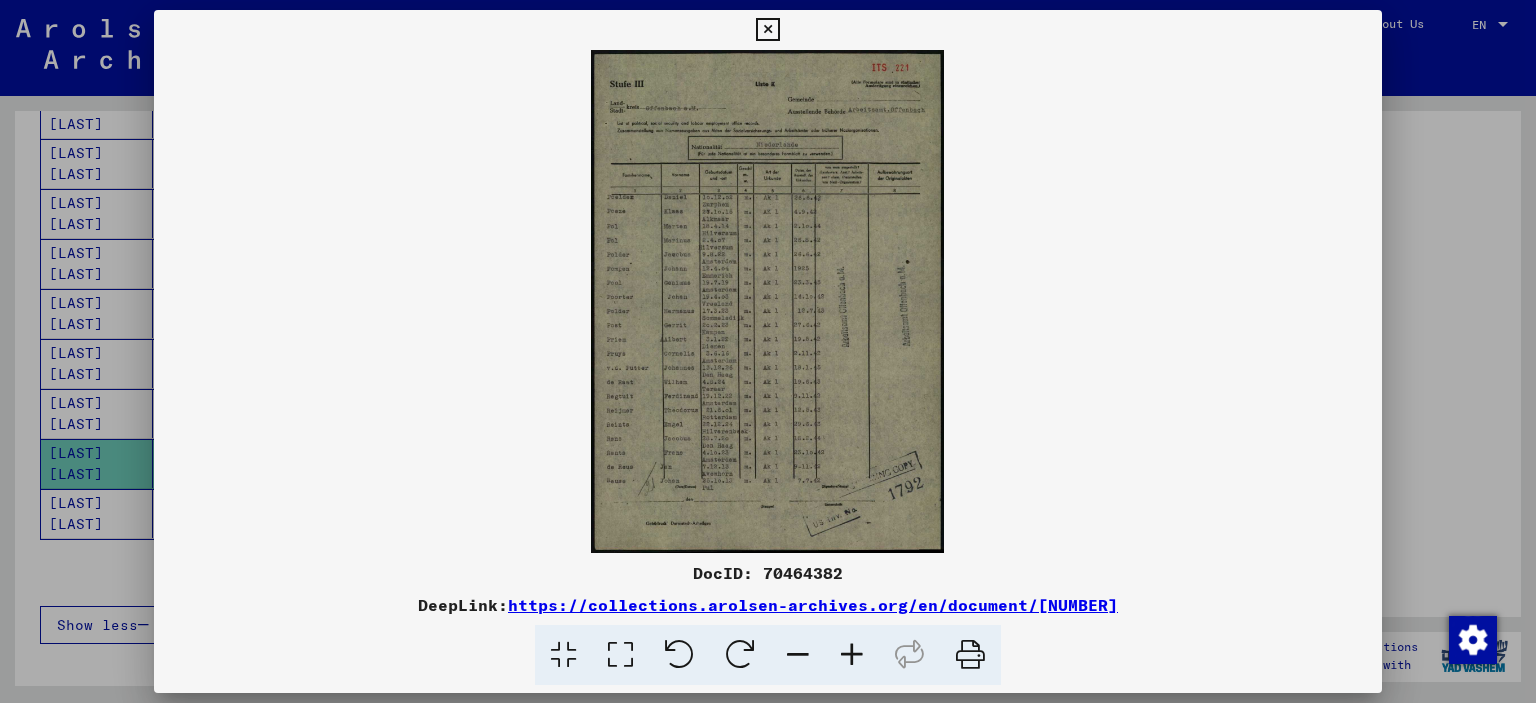 click at bounding box center (852, 655) 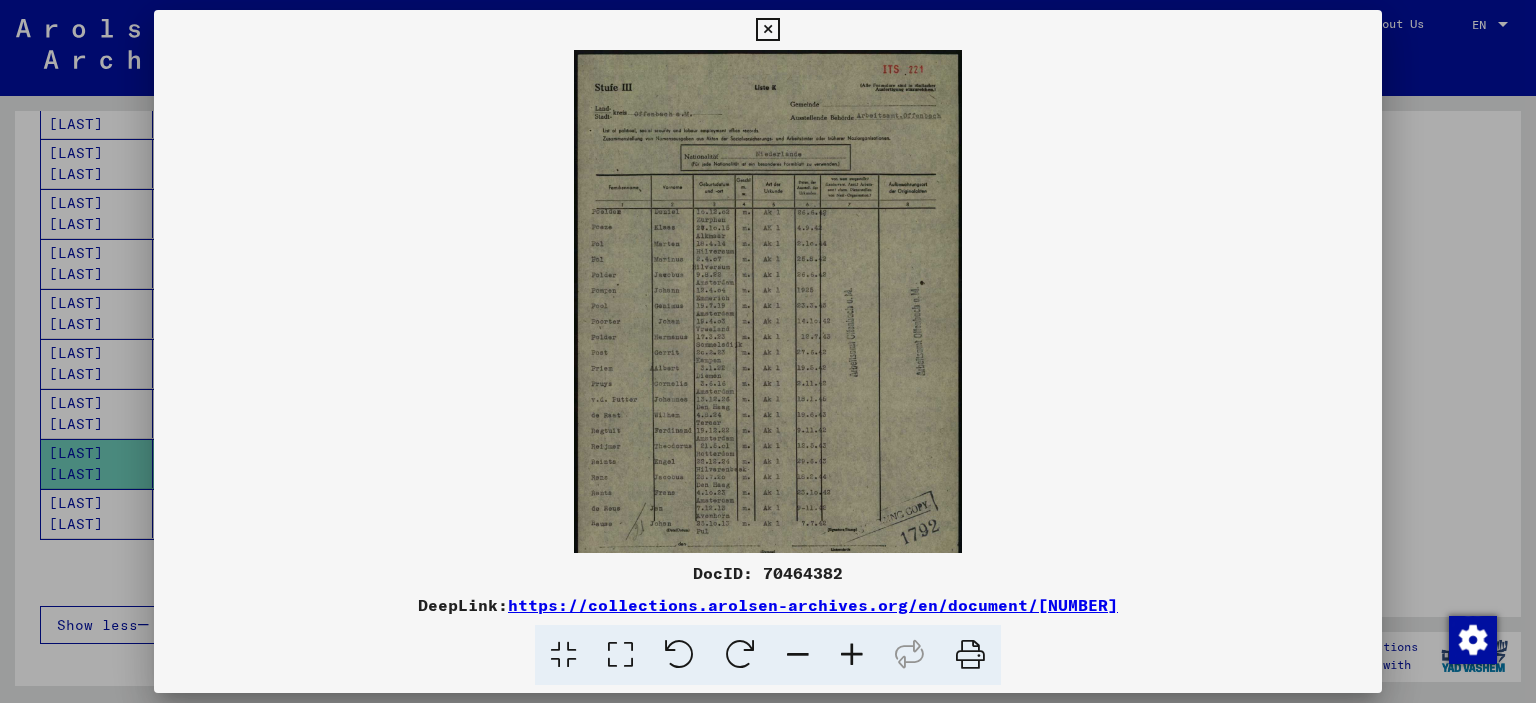 click at bounding box center [852, 655] 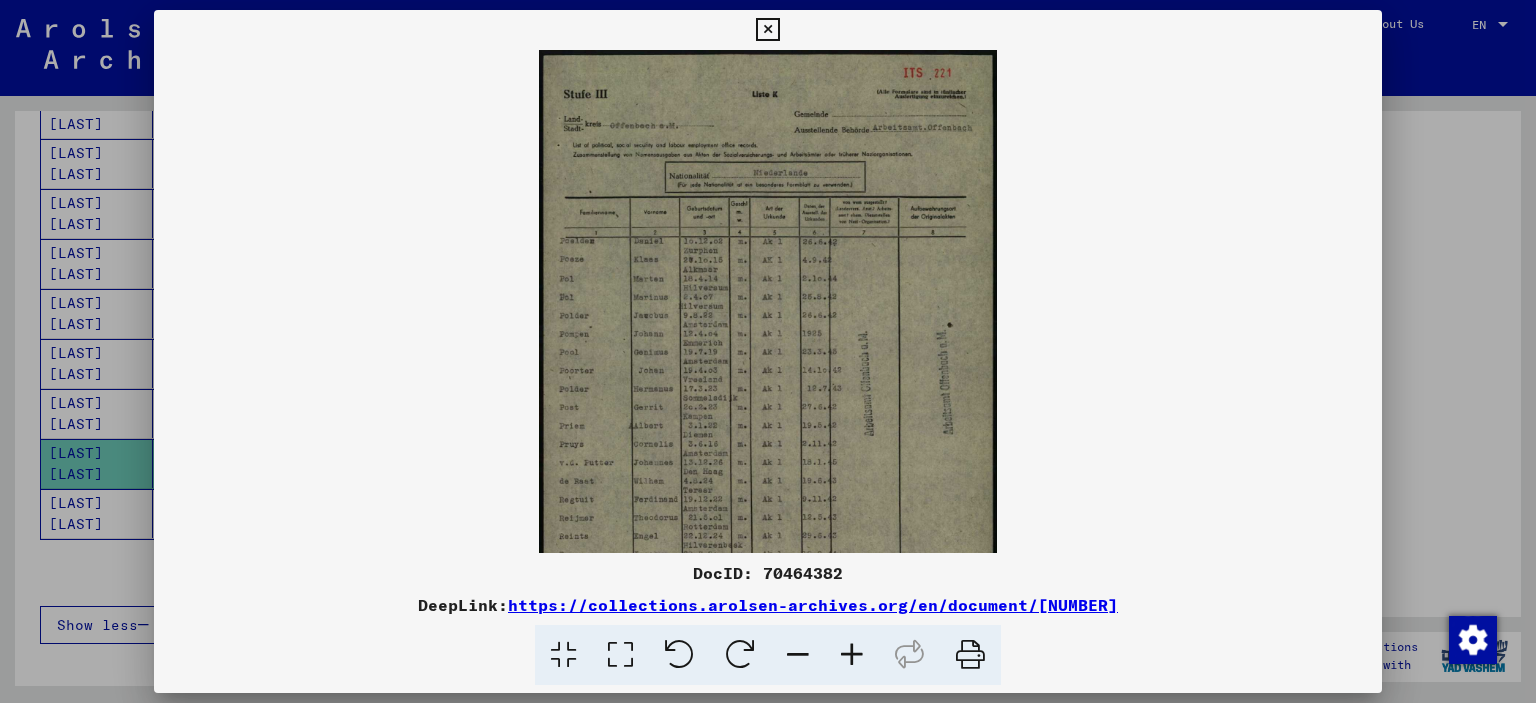 click at bounding box center [852, 655] 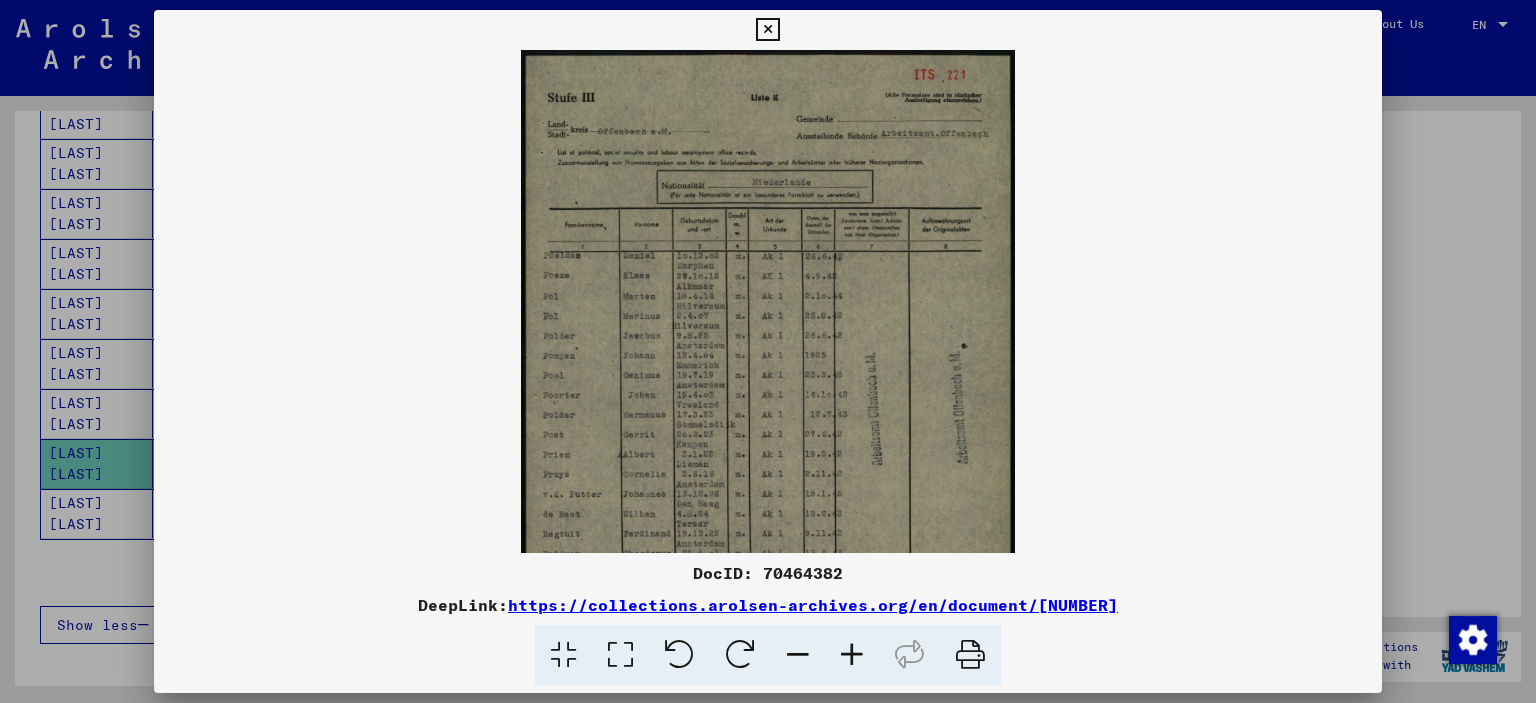 click at bounding box center (852, 655) 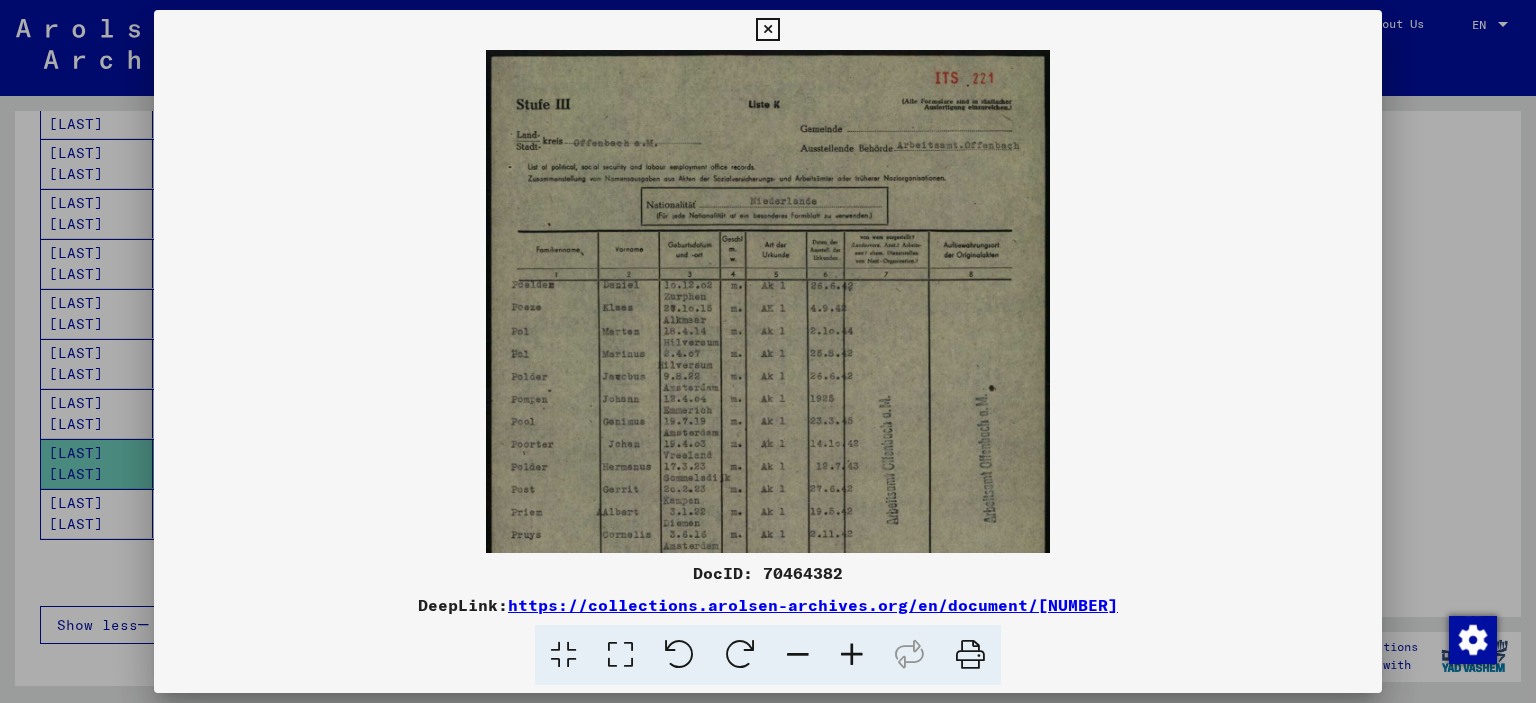 click at bounding box center [852, 655] 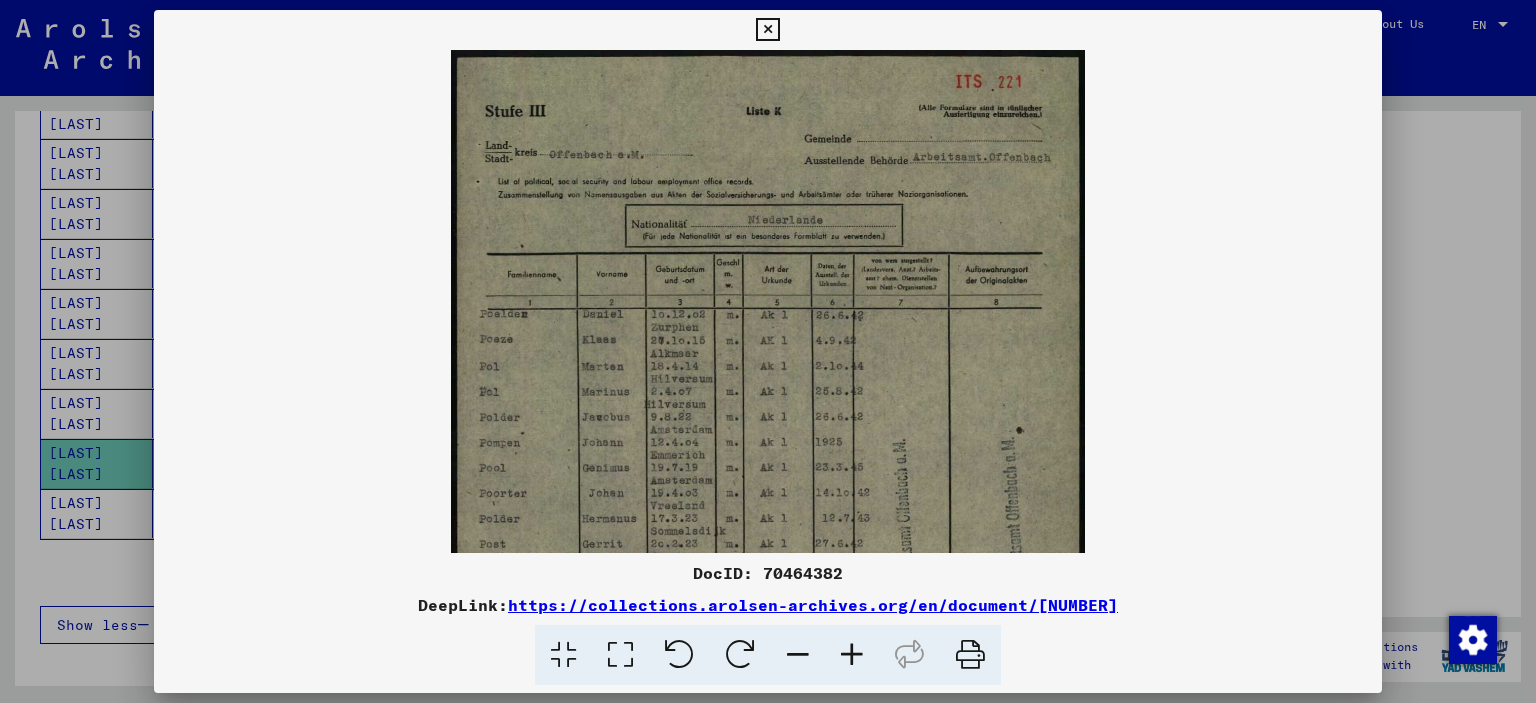click at bounding box center [852, 655] 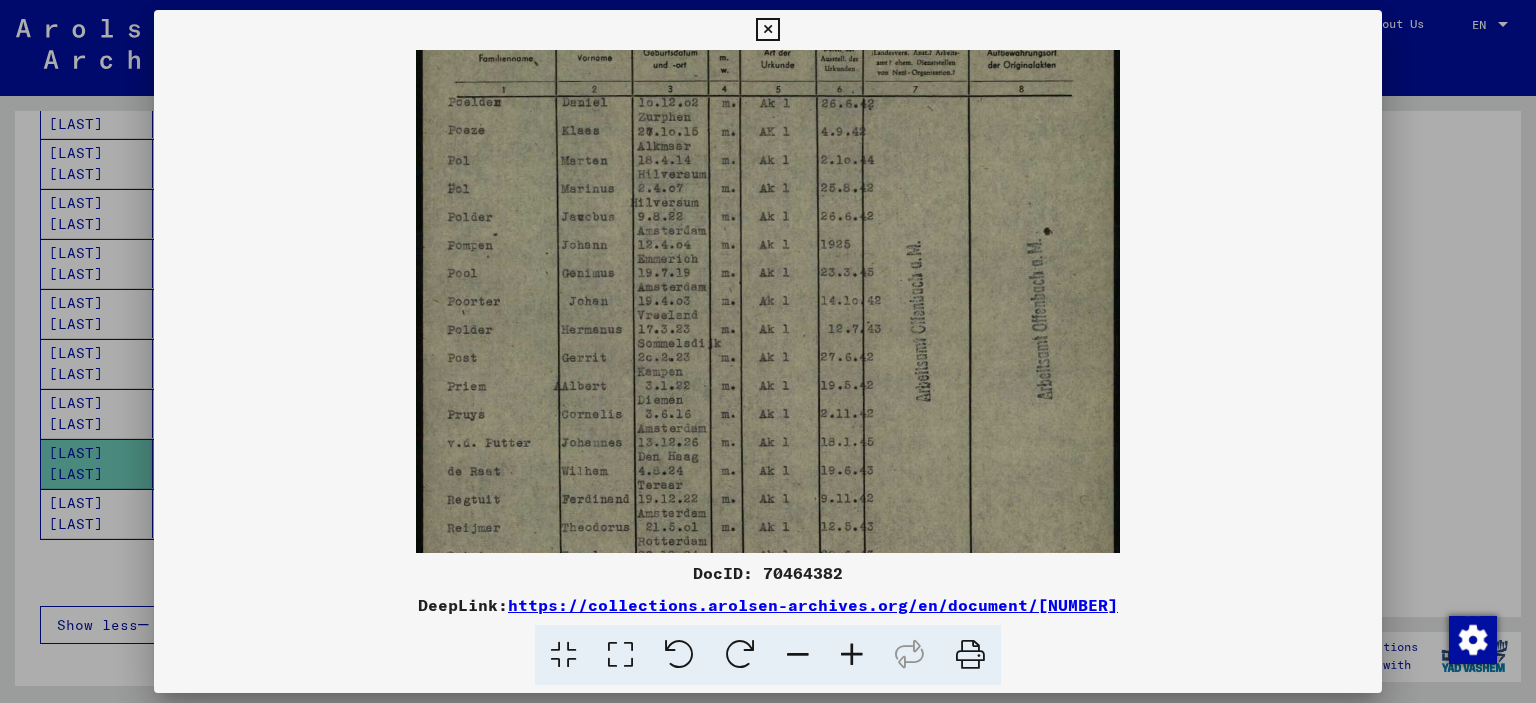 drag, startPoint x: 845, startPoint y: 131, endPoint x: 828, endPoint y: 67, distance: 66.21933 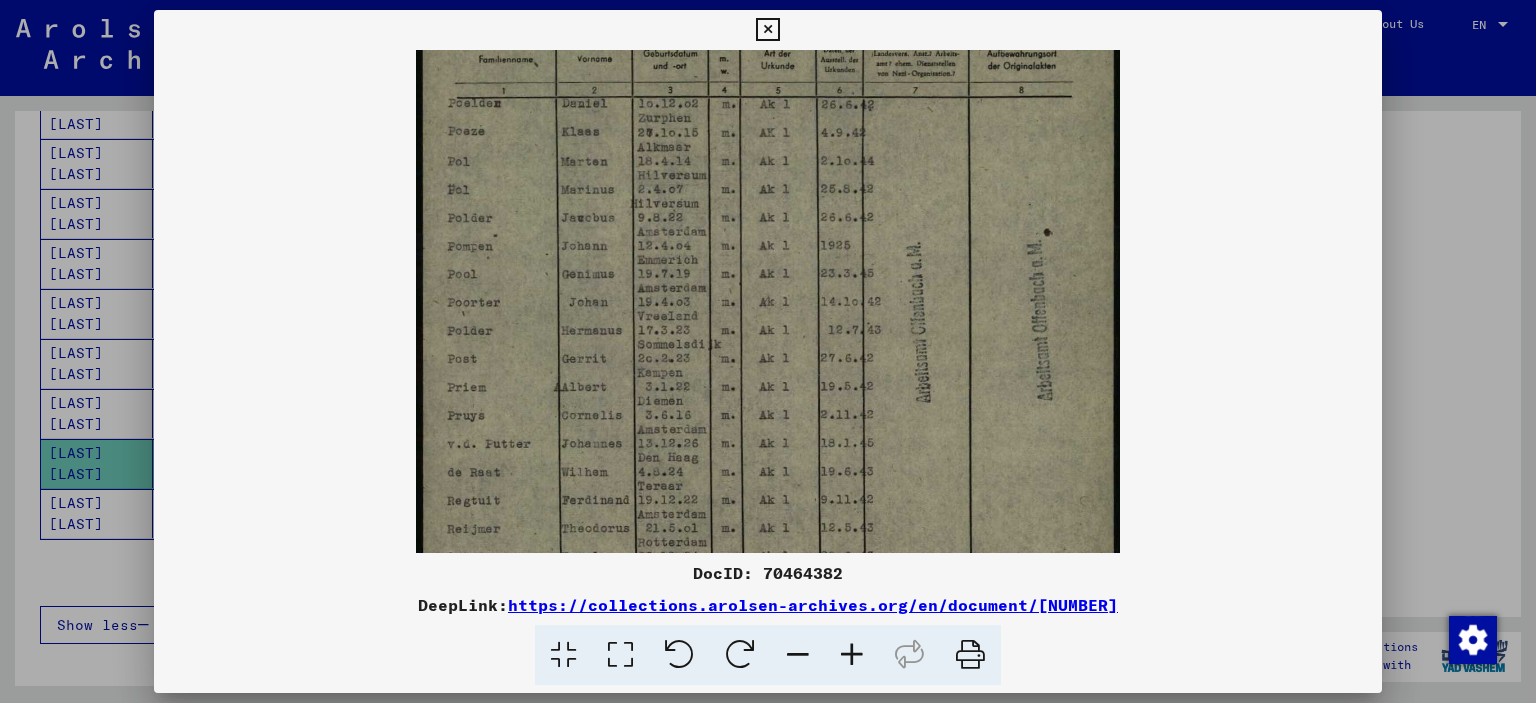scroll, scrollTop: 197, scrollLeft: 0, axis: vertical 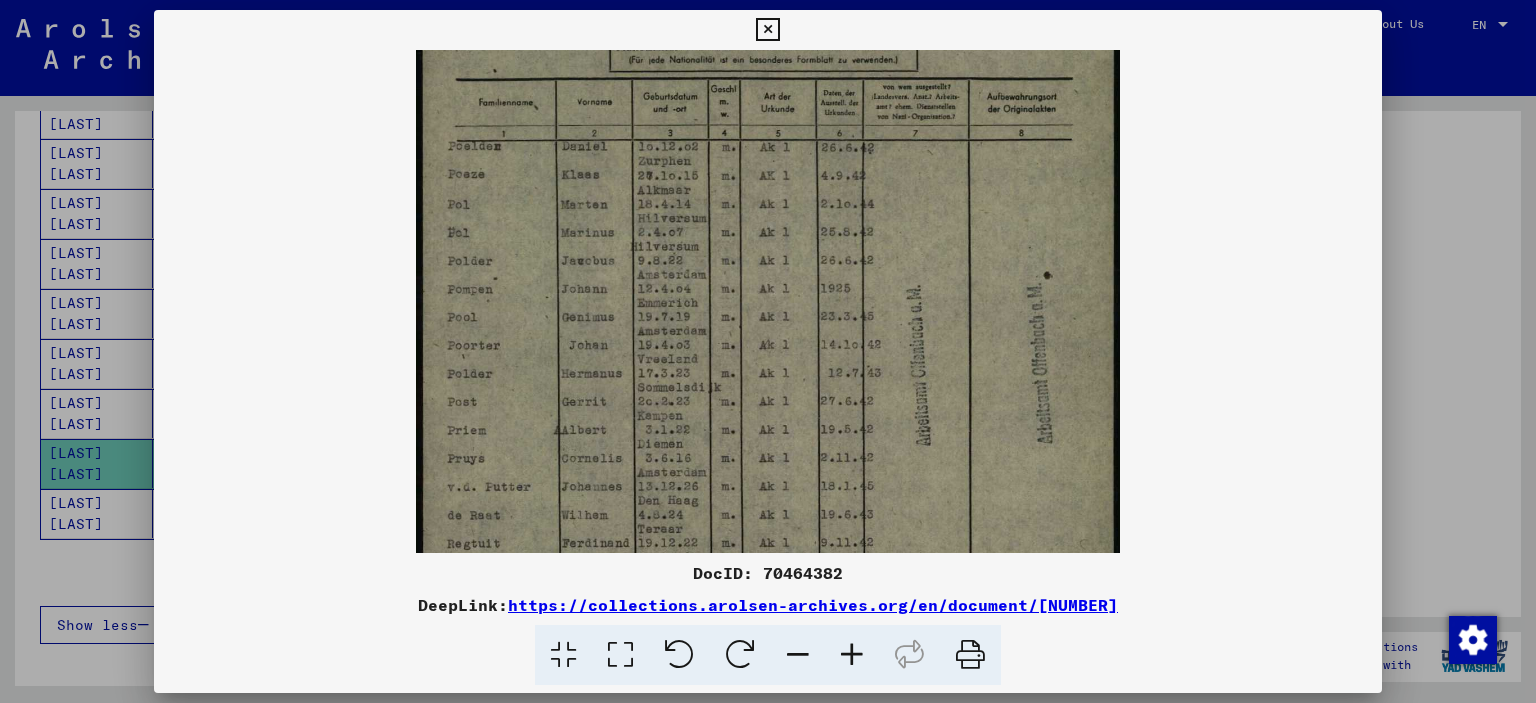 drag, startPoint x: 983, startPoint y: 263, endPoint x: 936, endPoint y: 409, distance: 153.37862 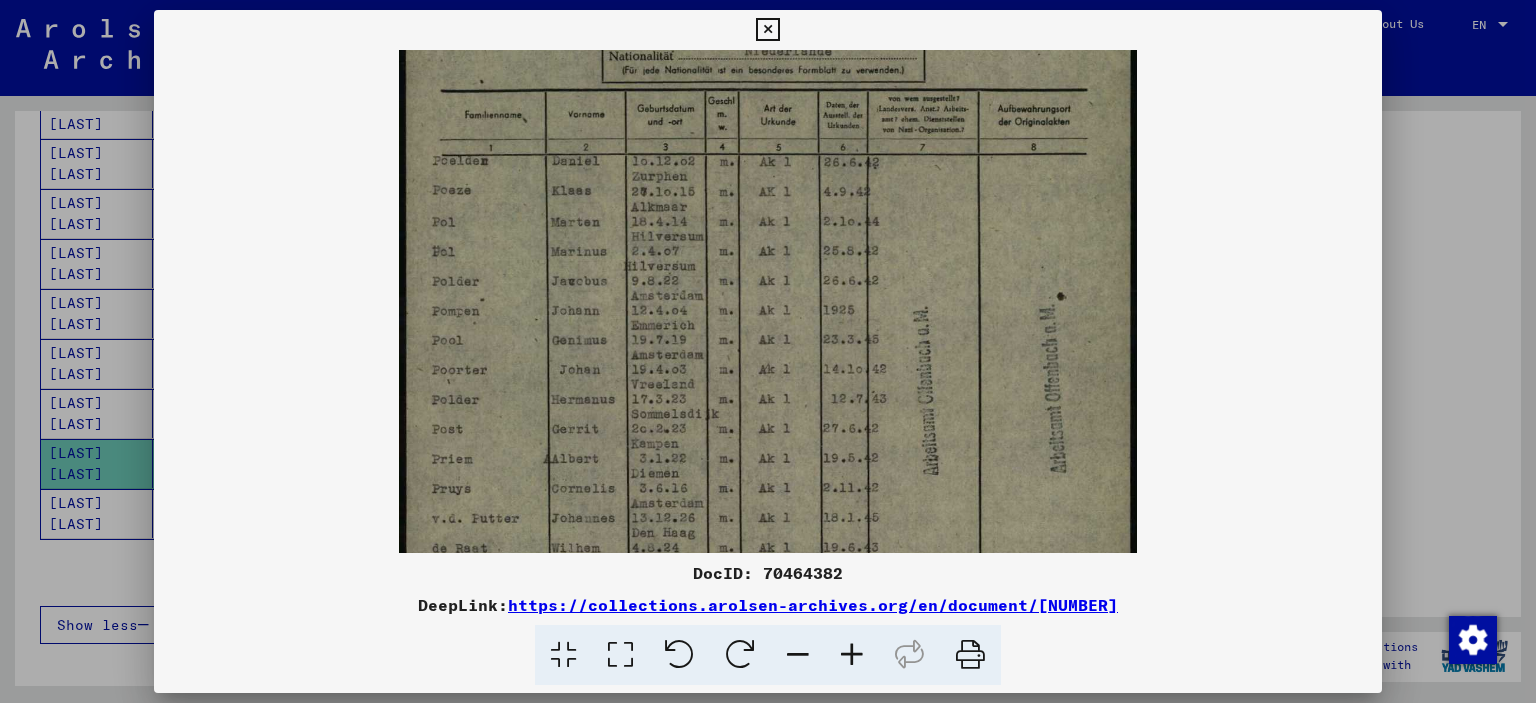 click at bounding box center [852, 655] 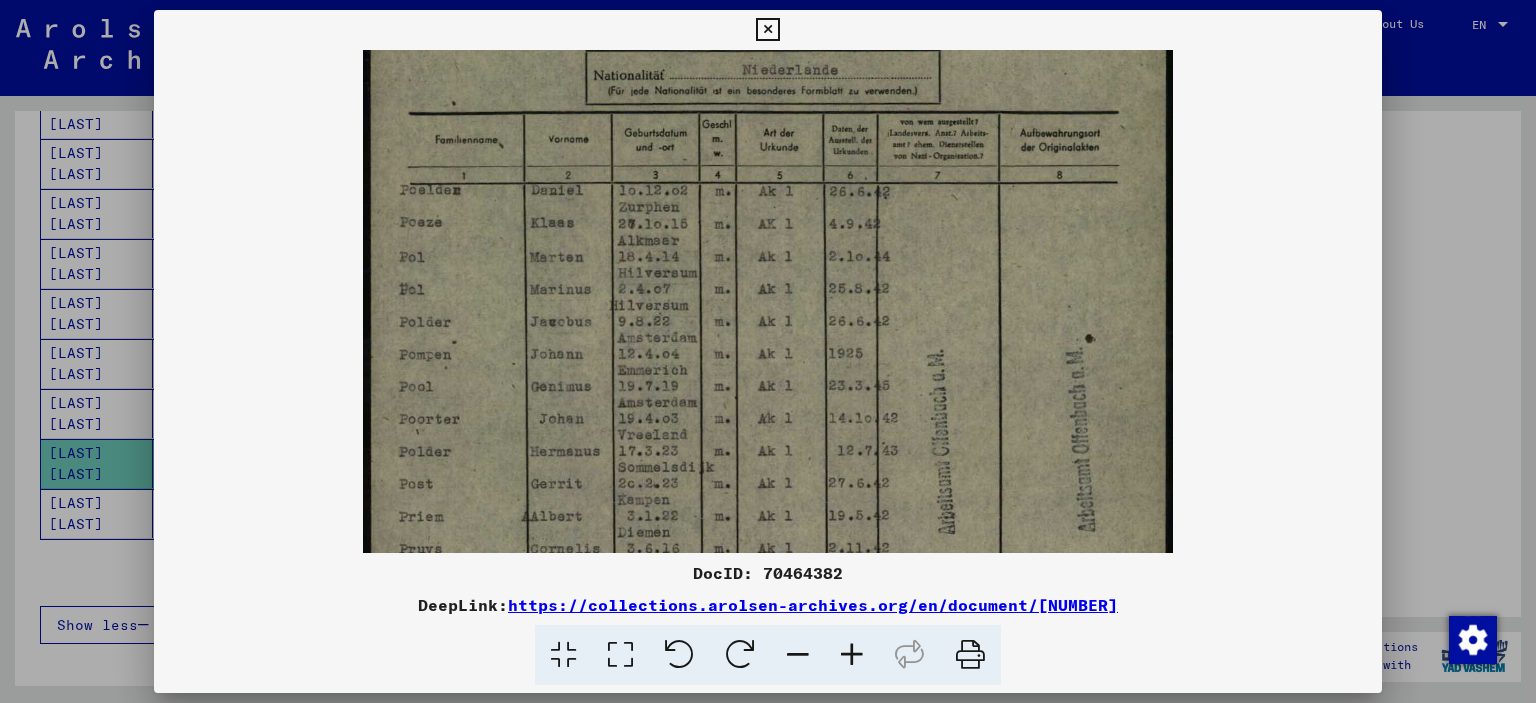 click at bounding box center [852, 655] 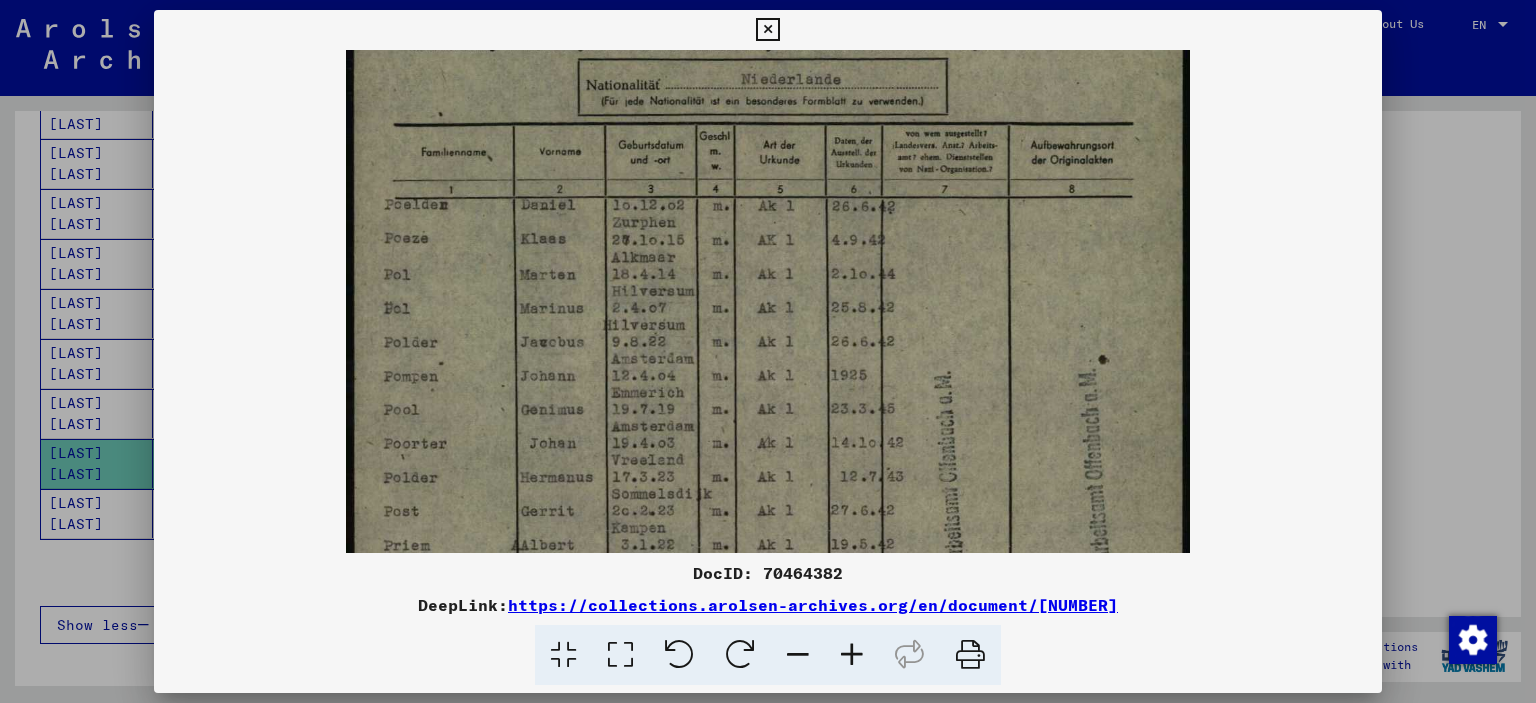click at bounding box center [852, 655] 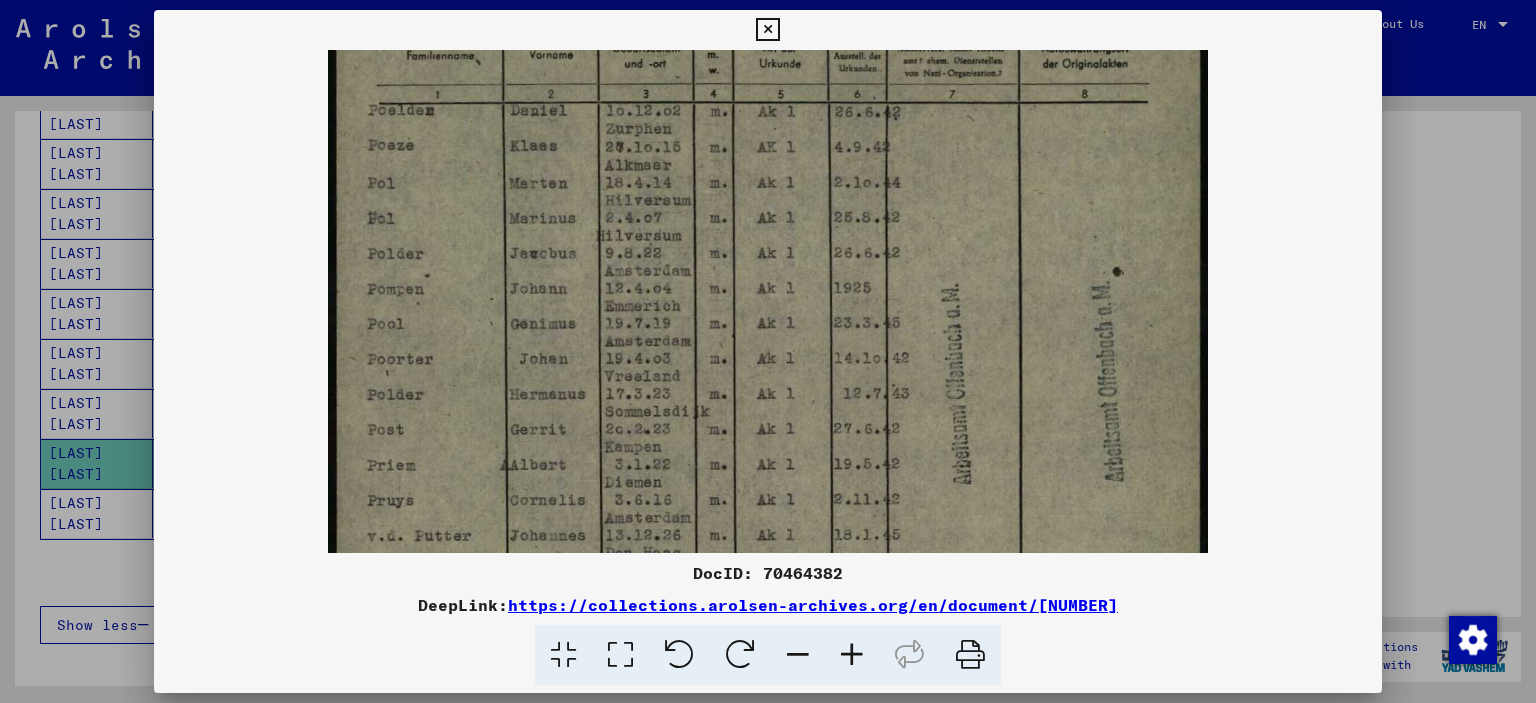 scroll, scrollTop: 315, scrollLeft: 0, axis: vertical 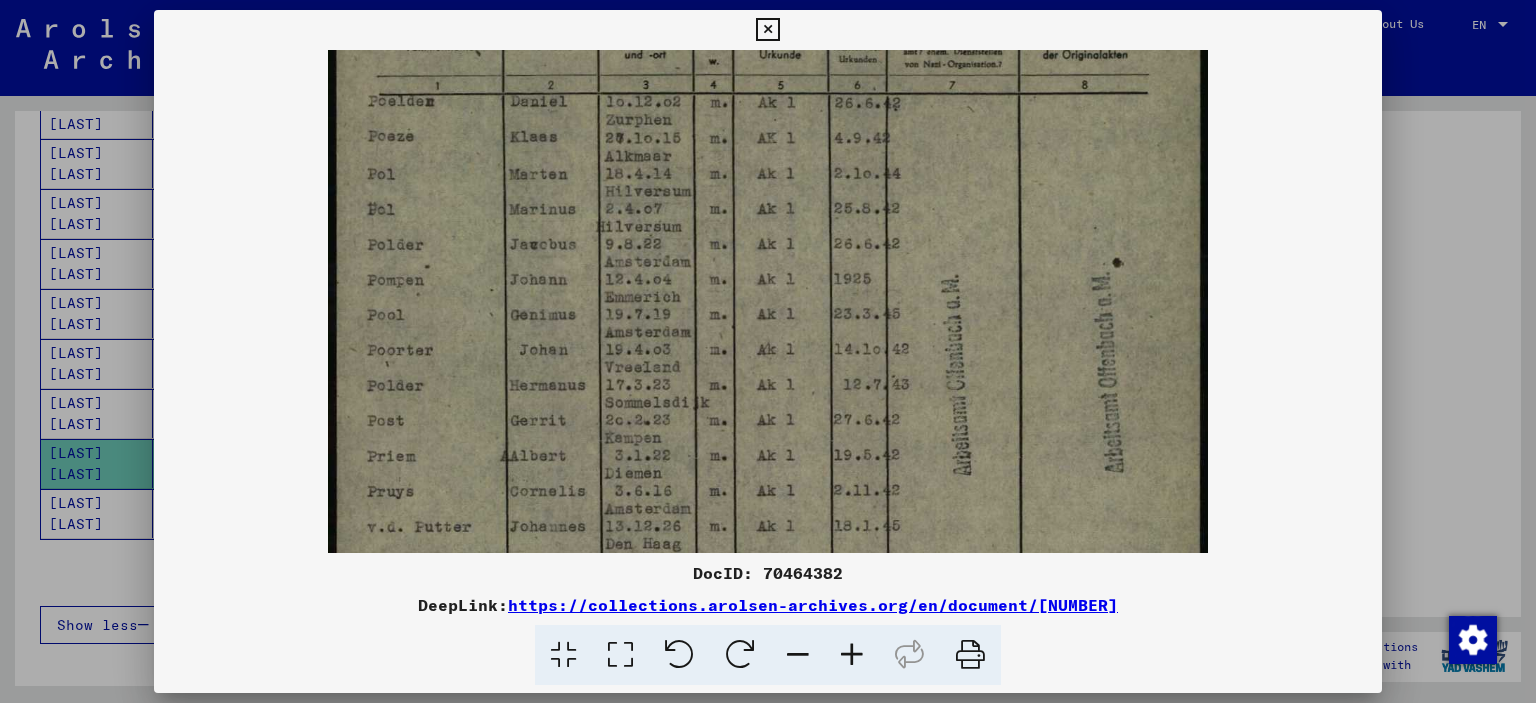 drag, startPoint x: 1009, startPoint y: 279, endPoint x: 1018, endPoint y: 242, distance: 38.078865 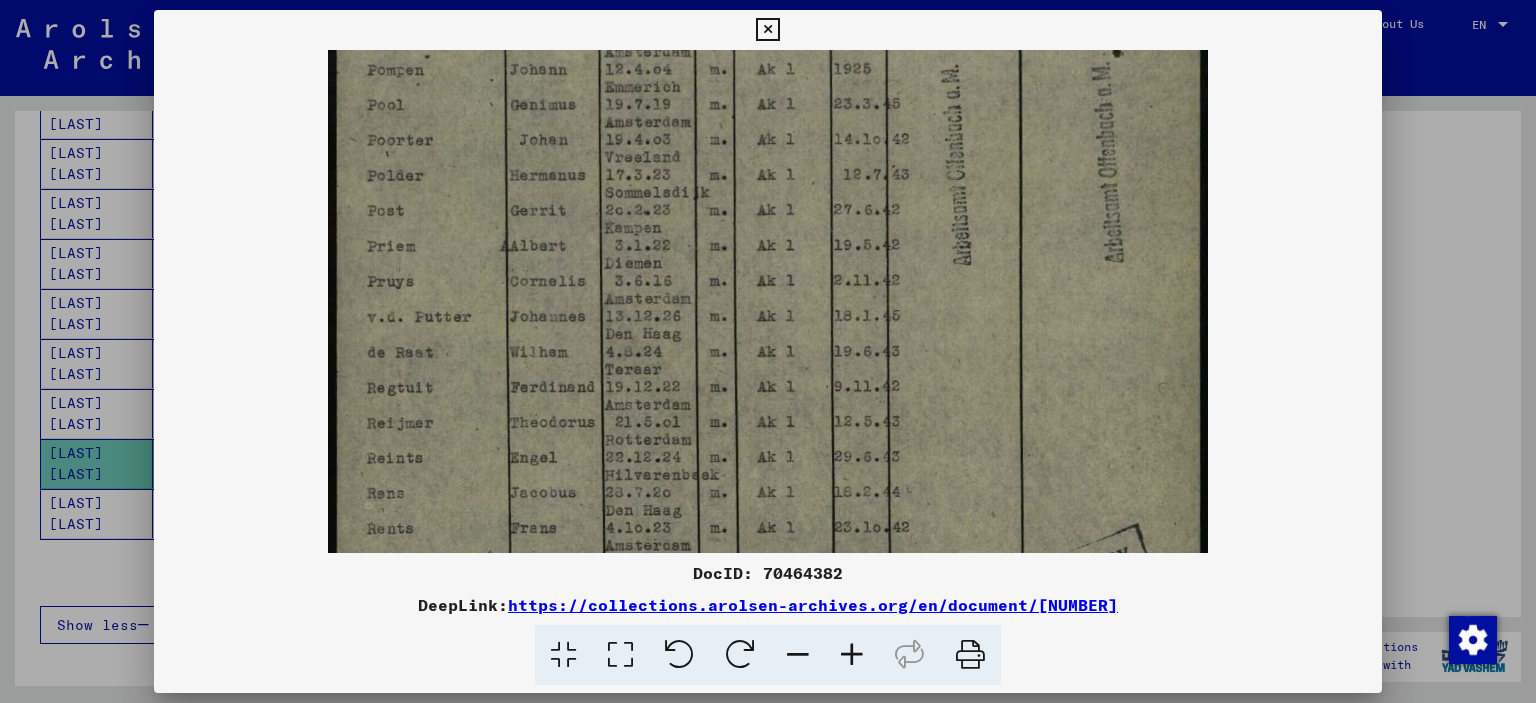 drag, startPoint x: 1011, startPoint y: 333, endPoint x: 1043, endPoint y: 123, distance: 212.4241 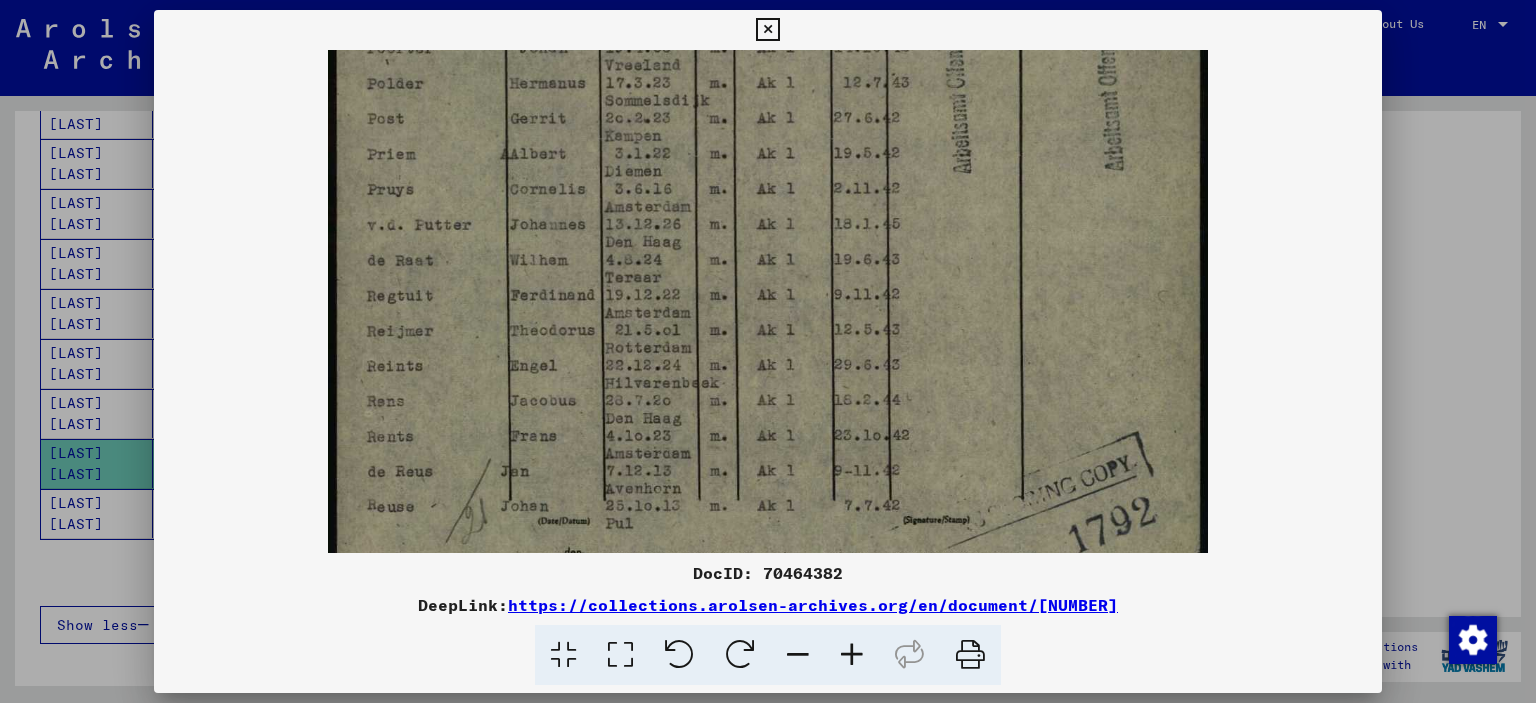 scroll, scrollTop: 628, scrollLeft: 0, axis: vertical 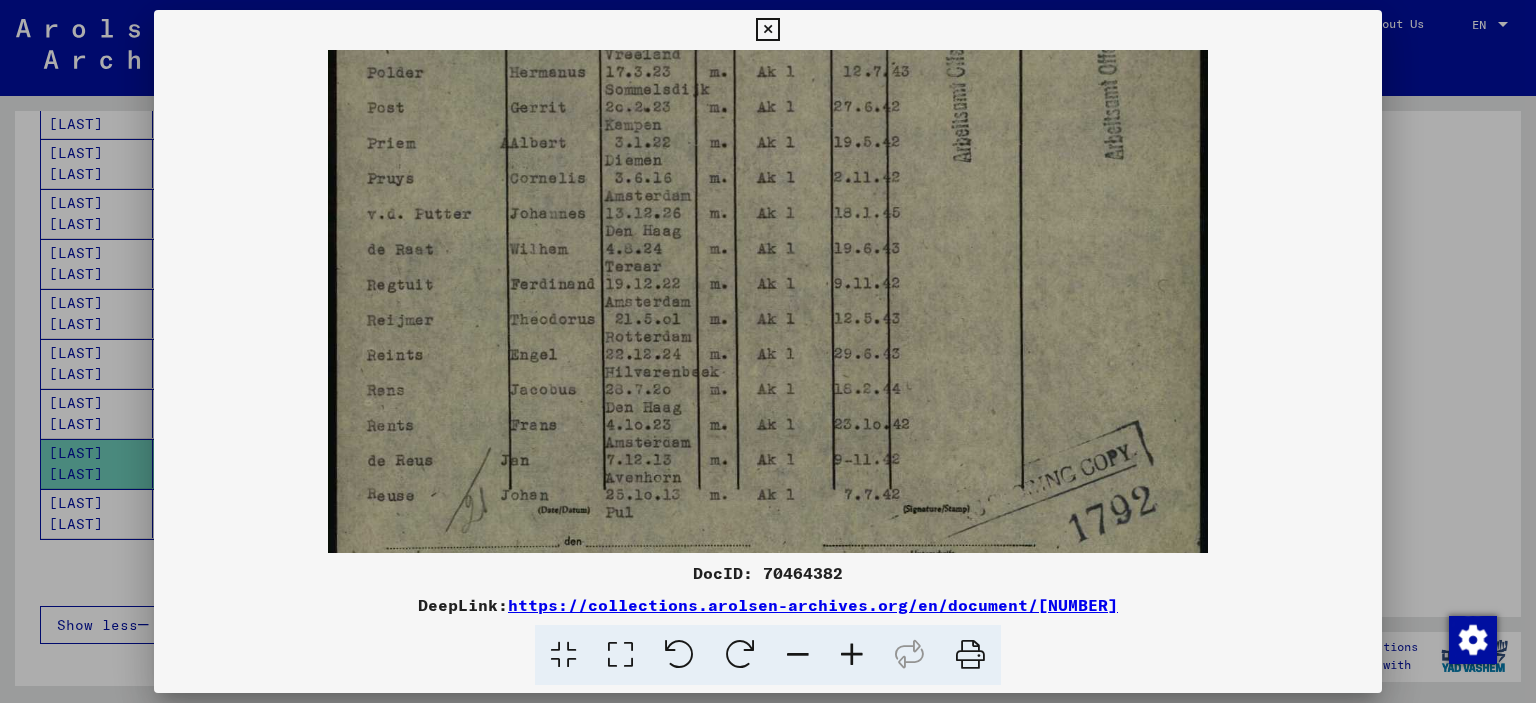 drag, startPoint x: 973, startPoint y: 342, endPoint x: 990, endPoint y: 240, distance: 103.40696 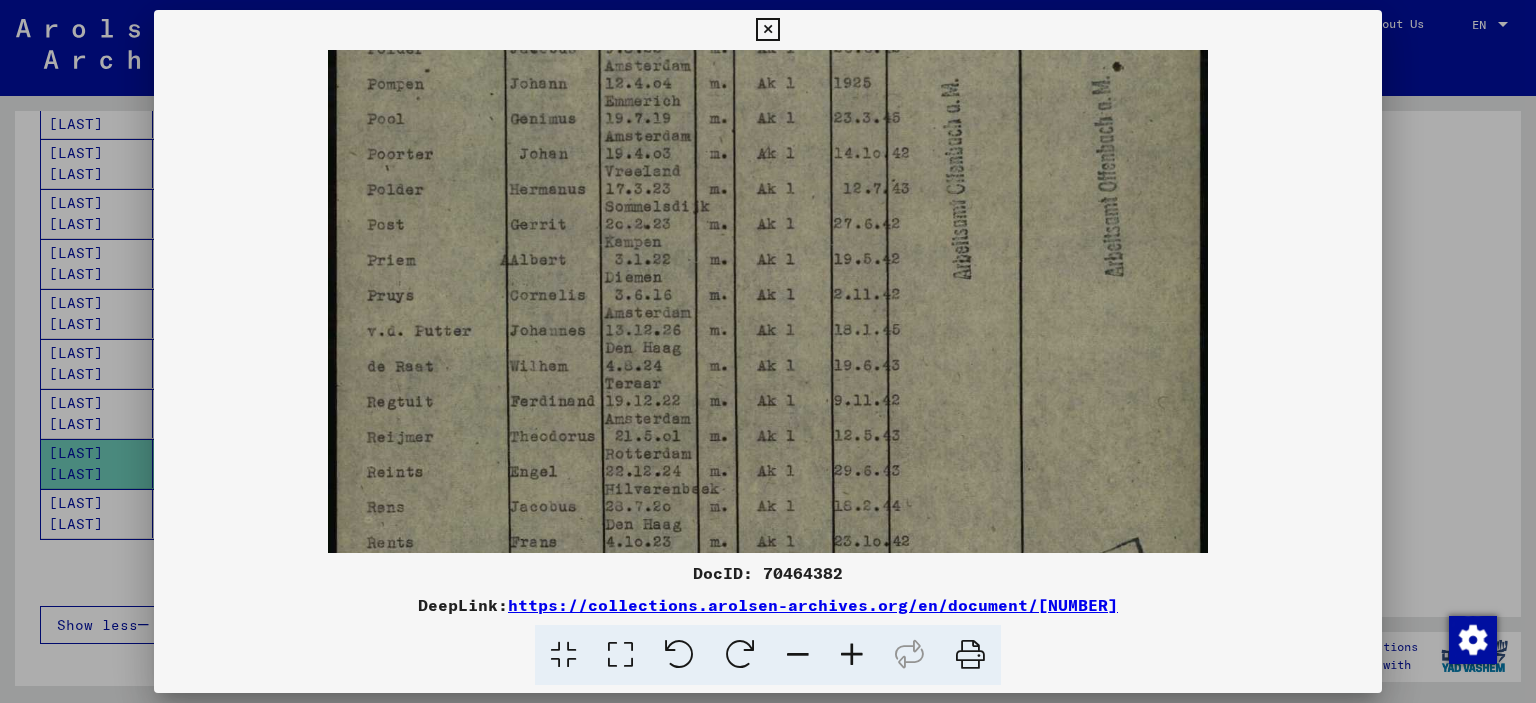 scroll, scrollTop: 505, scrollLeft: 0, axis: vertical 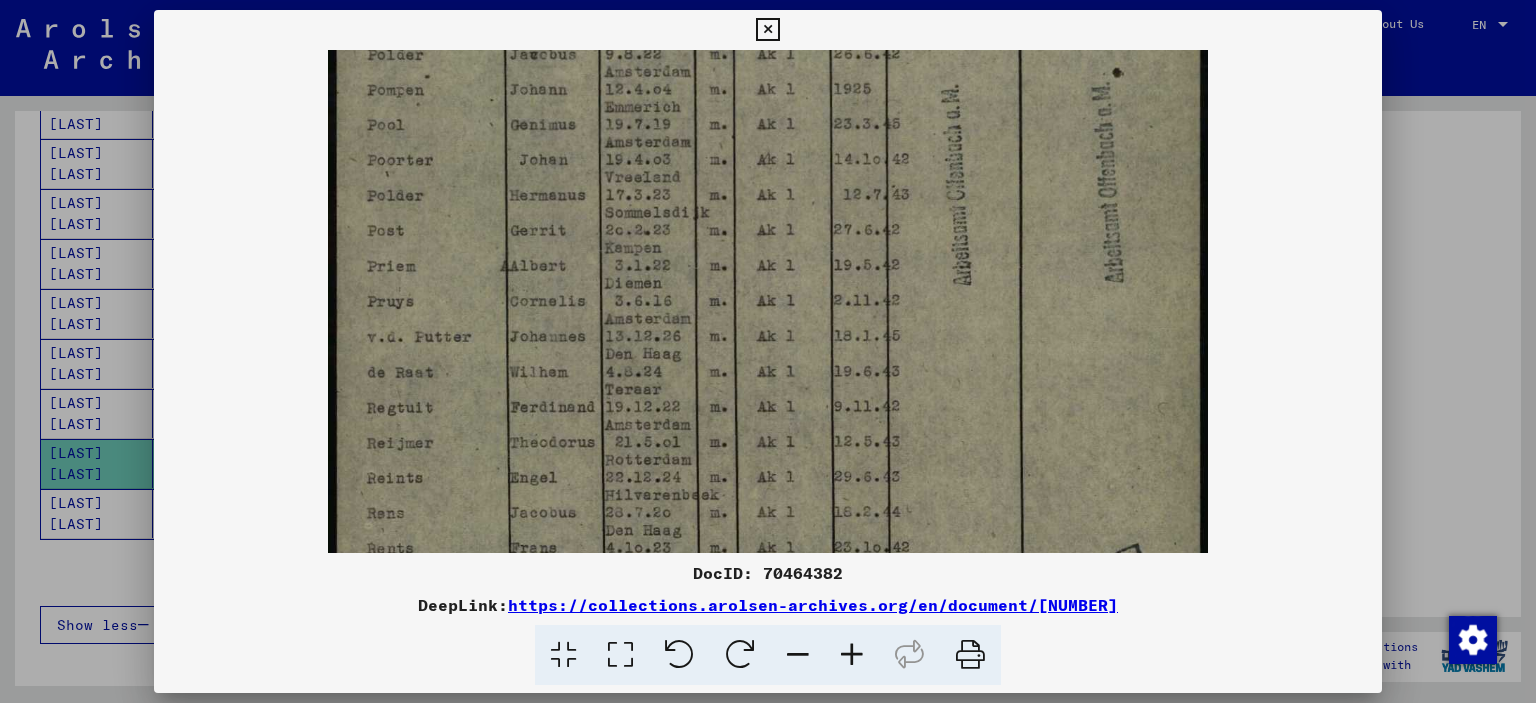 drag, startPoint x: 904, startPoint y: 199, endPoint x: 896, endPoint y: 323, distance: 124.2578 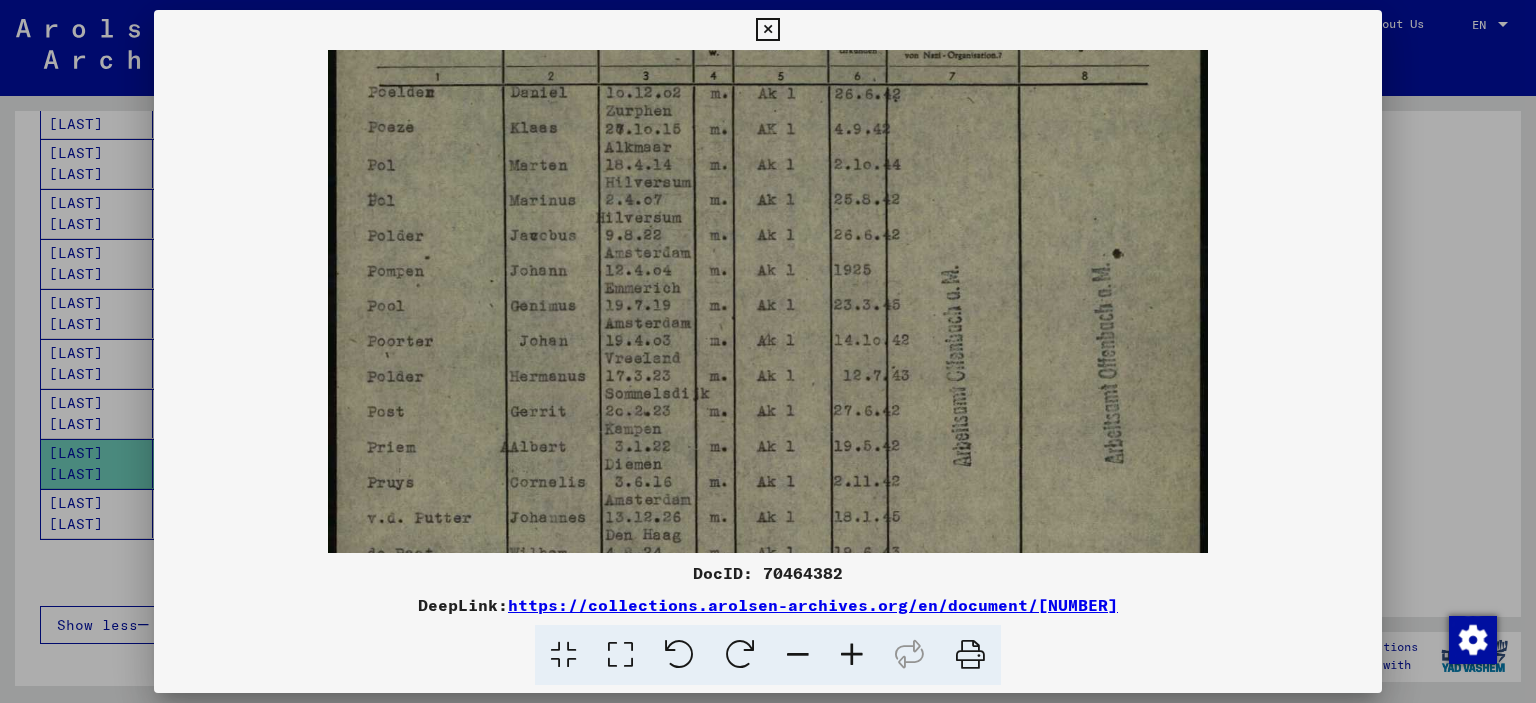 scroll, scrollTop: 270, scrollLeft: 0, axis: vertical 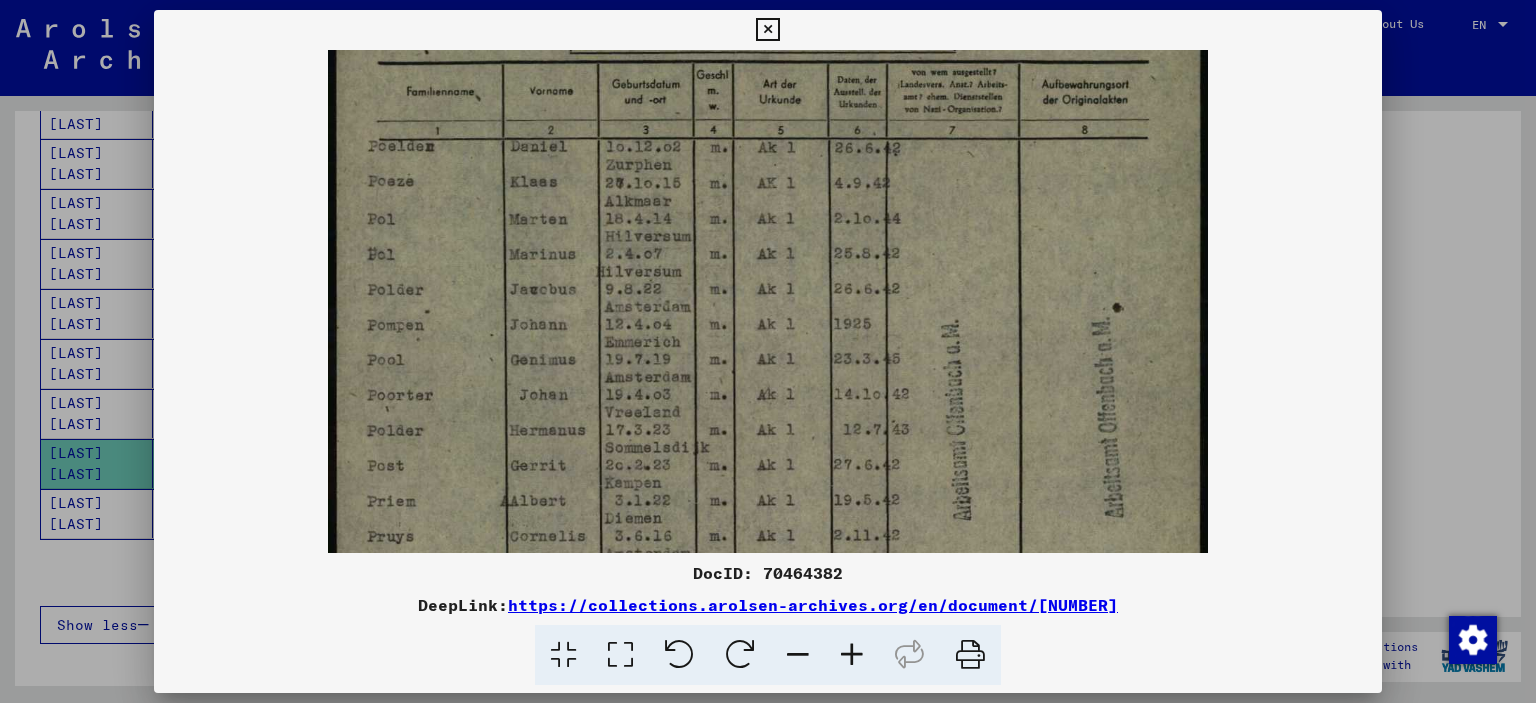 drag, startPoint x: 800, startPoint y: 288, endPoint x: 808, endPoint y: 471, distance: 183.17477 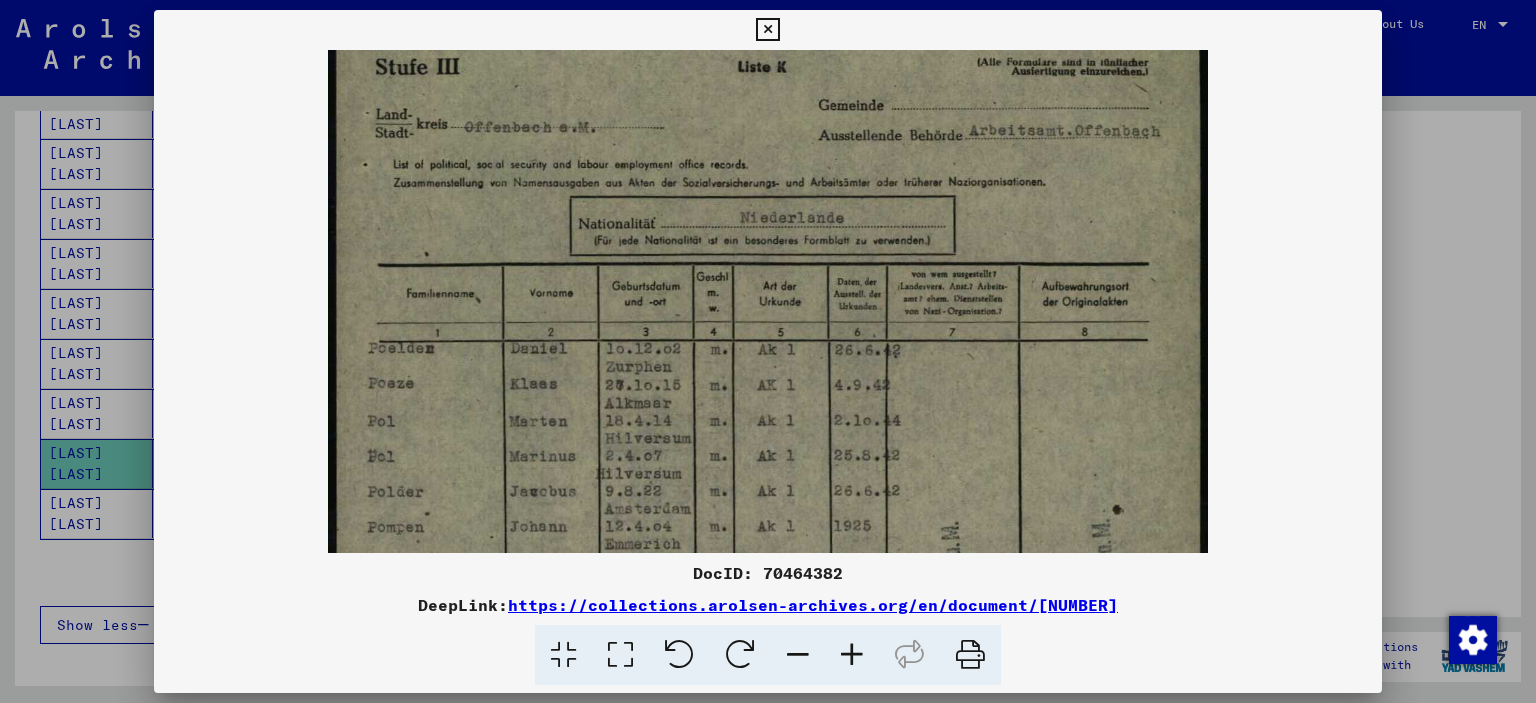 drag, startPoint x: 1011, startPoint y: 409, endPoint x: 999, endPoint y: 431, distance: 25.059929 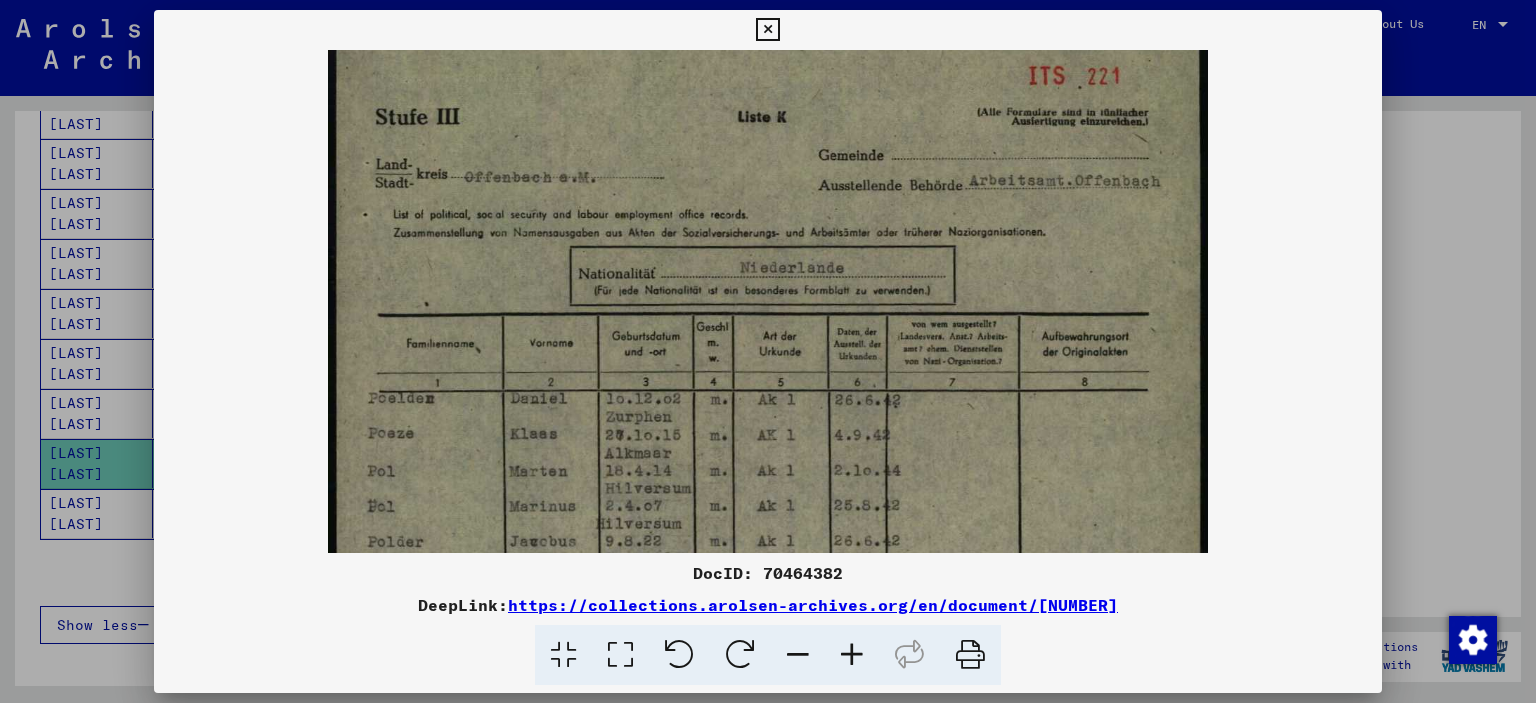 scroll, scrollTop: 13, scrollLeft: 0, axis: vertical 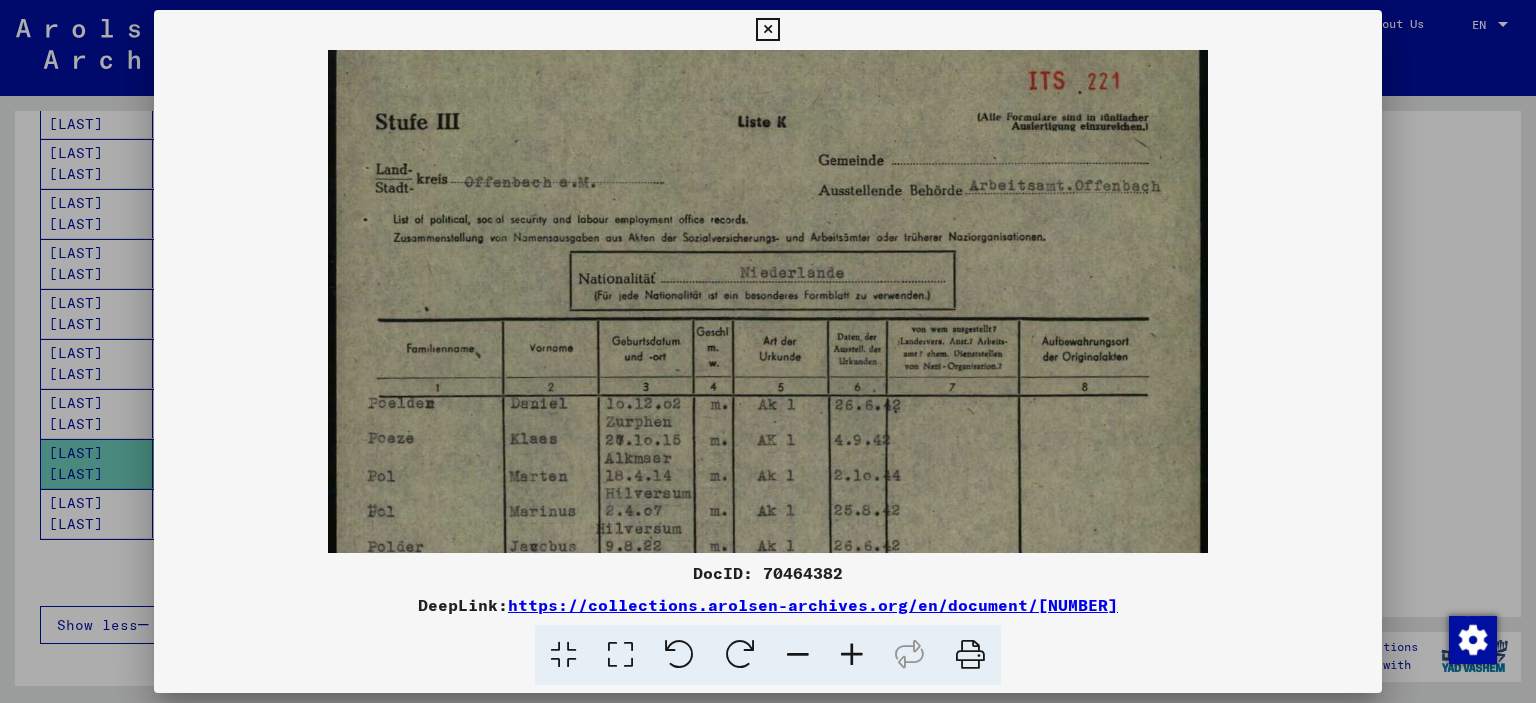 click at bounding box center [767, 663] 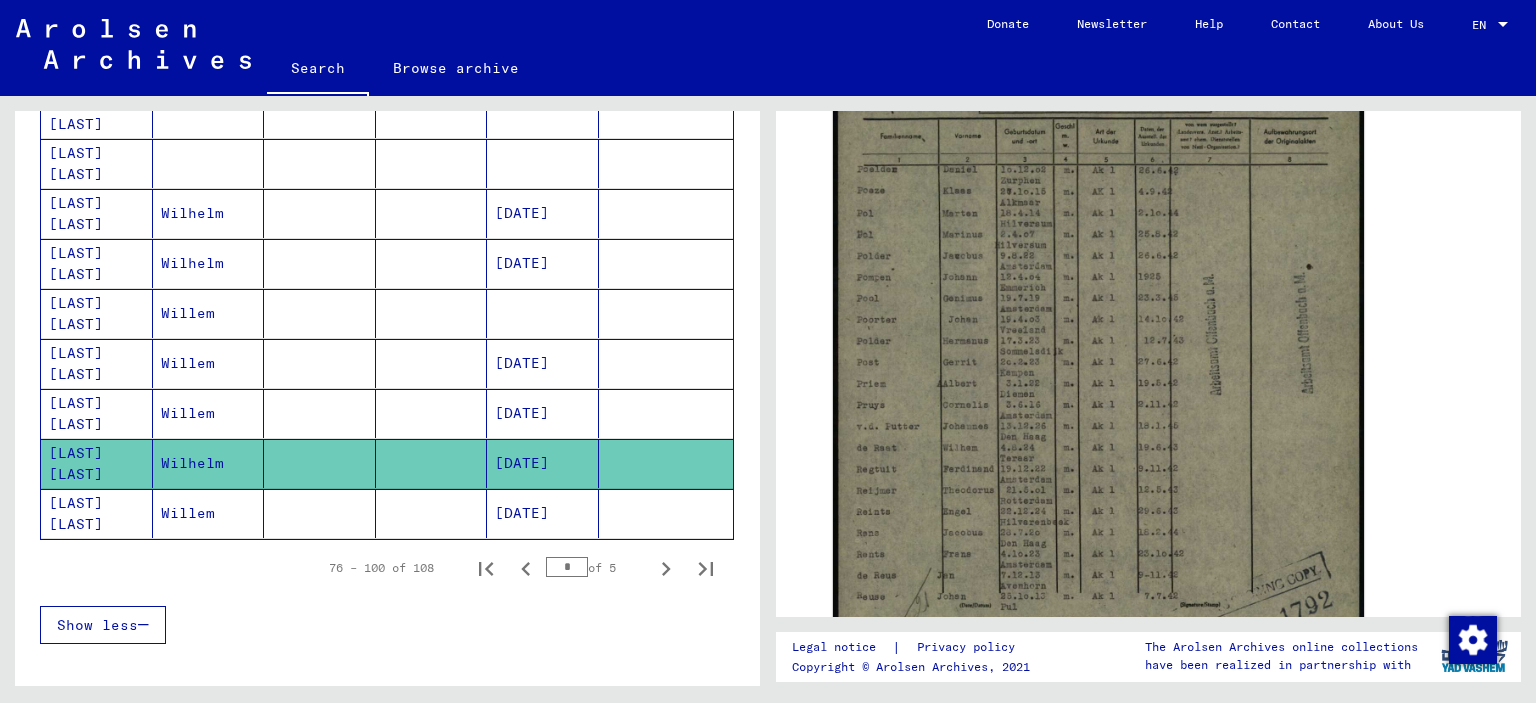click on "[DATE]" 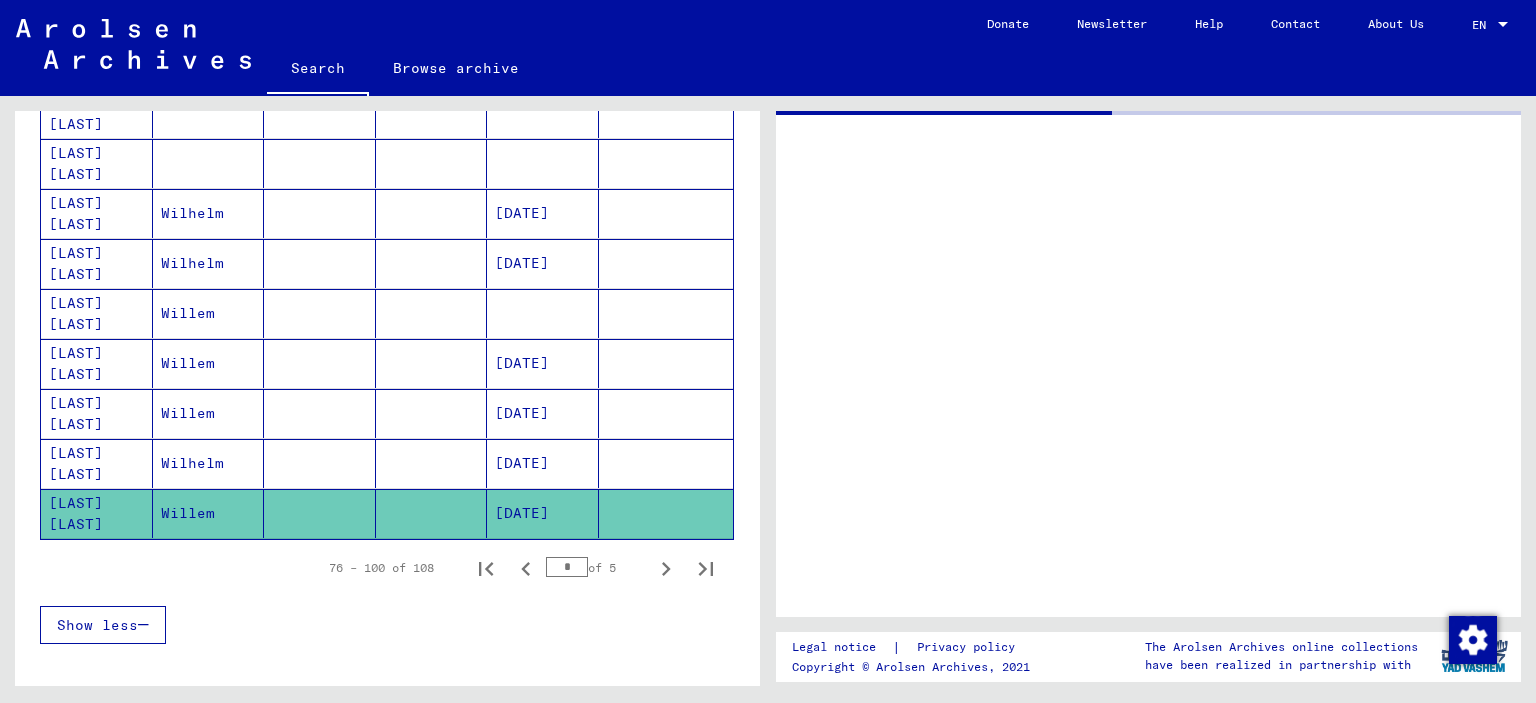 scroll, scrollTop: 0, scrollLeft: 0, axis: both 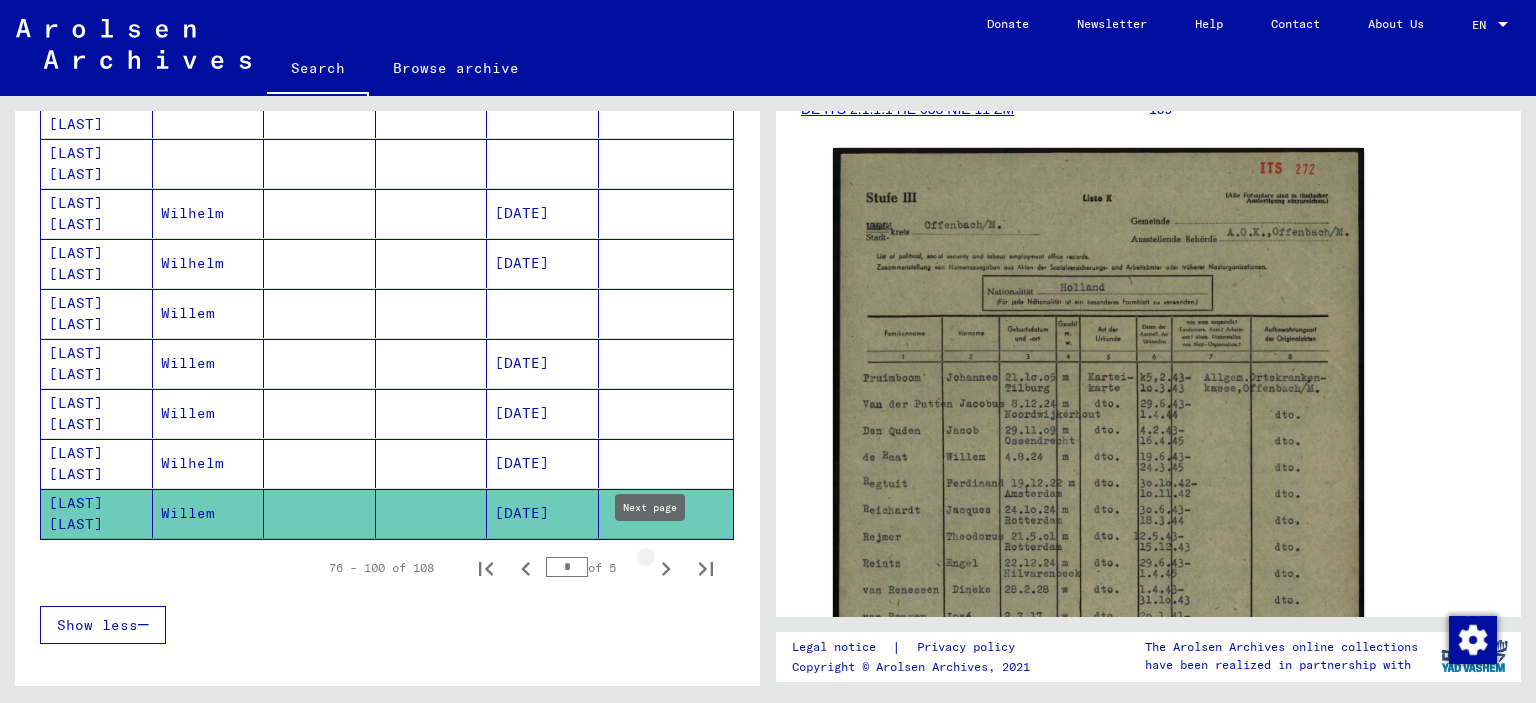 click 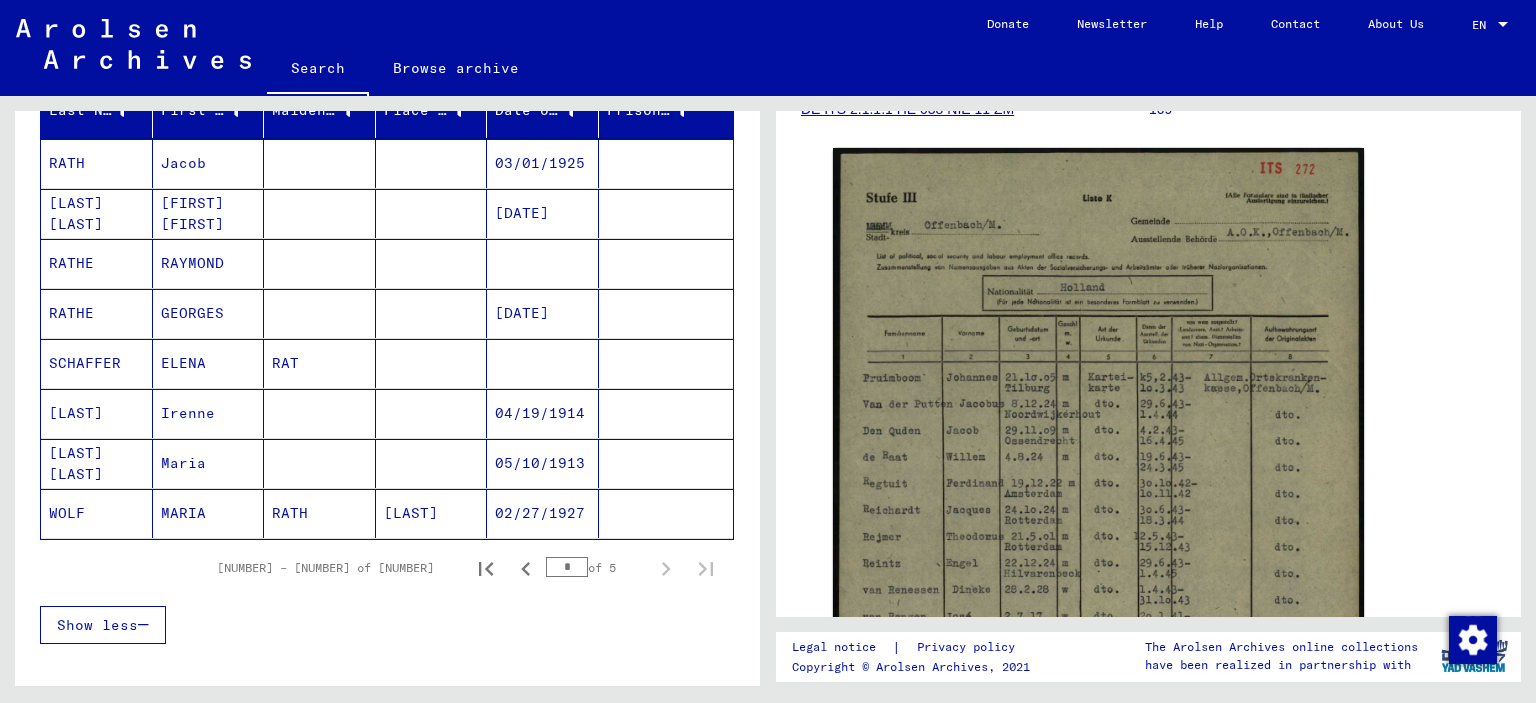 scroll, scrollTop: 214, scrollLeft: 0, axis: vertical 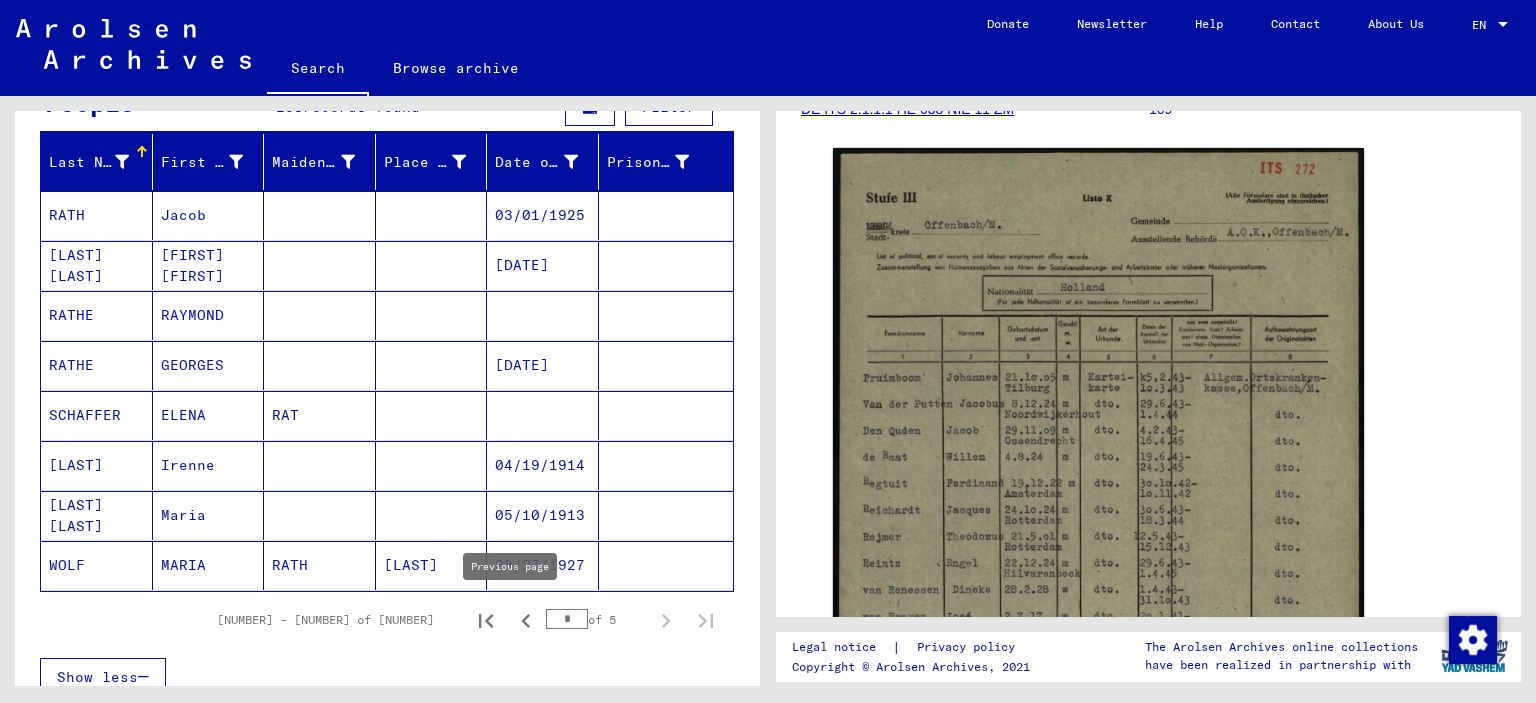 click 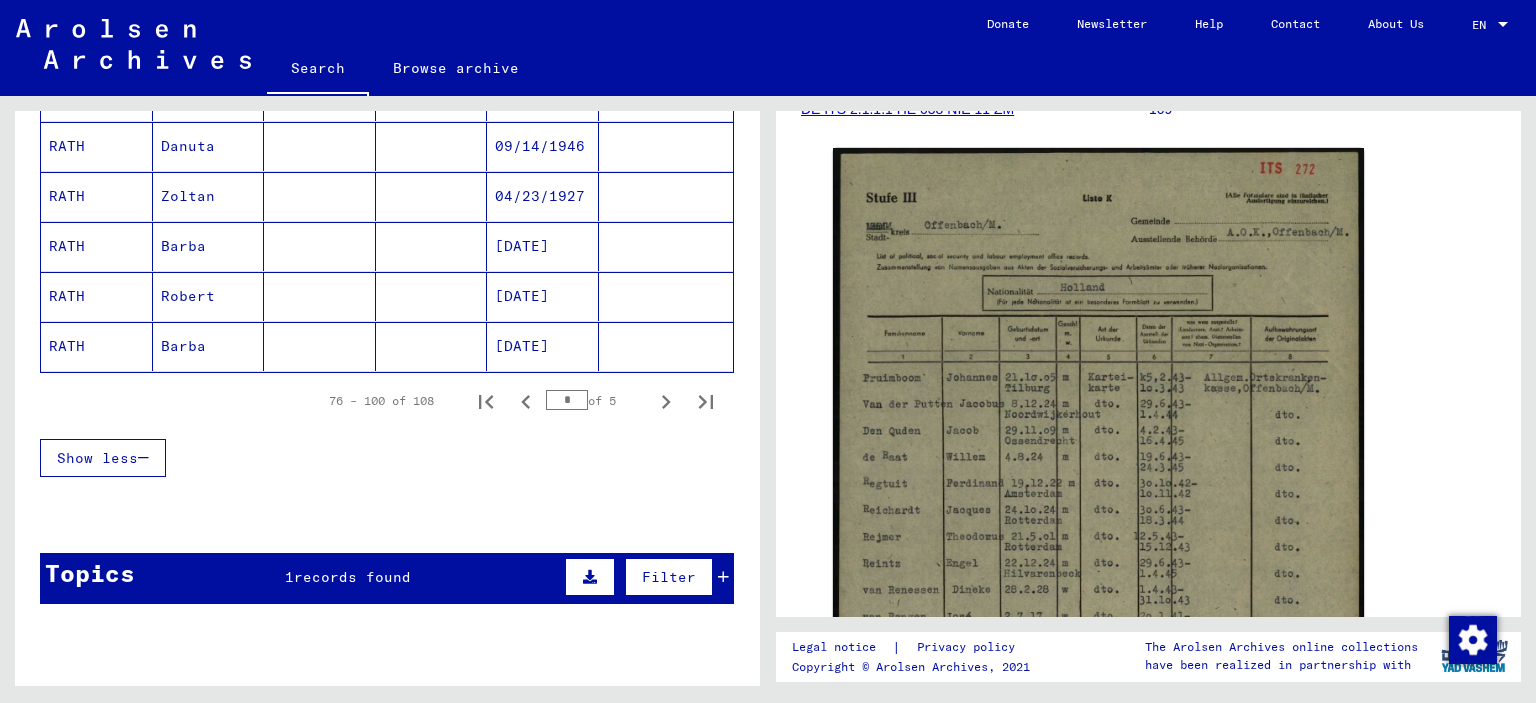 scroll, scrollTop: 1357, scrollLeft: 0, axis: vertical 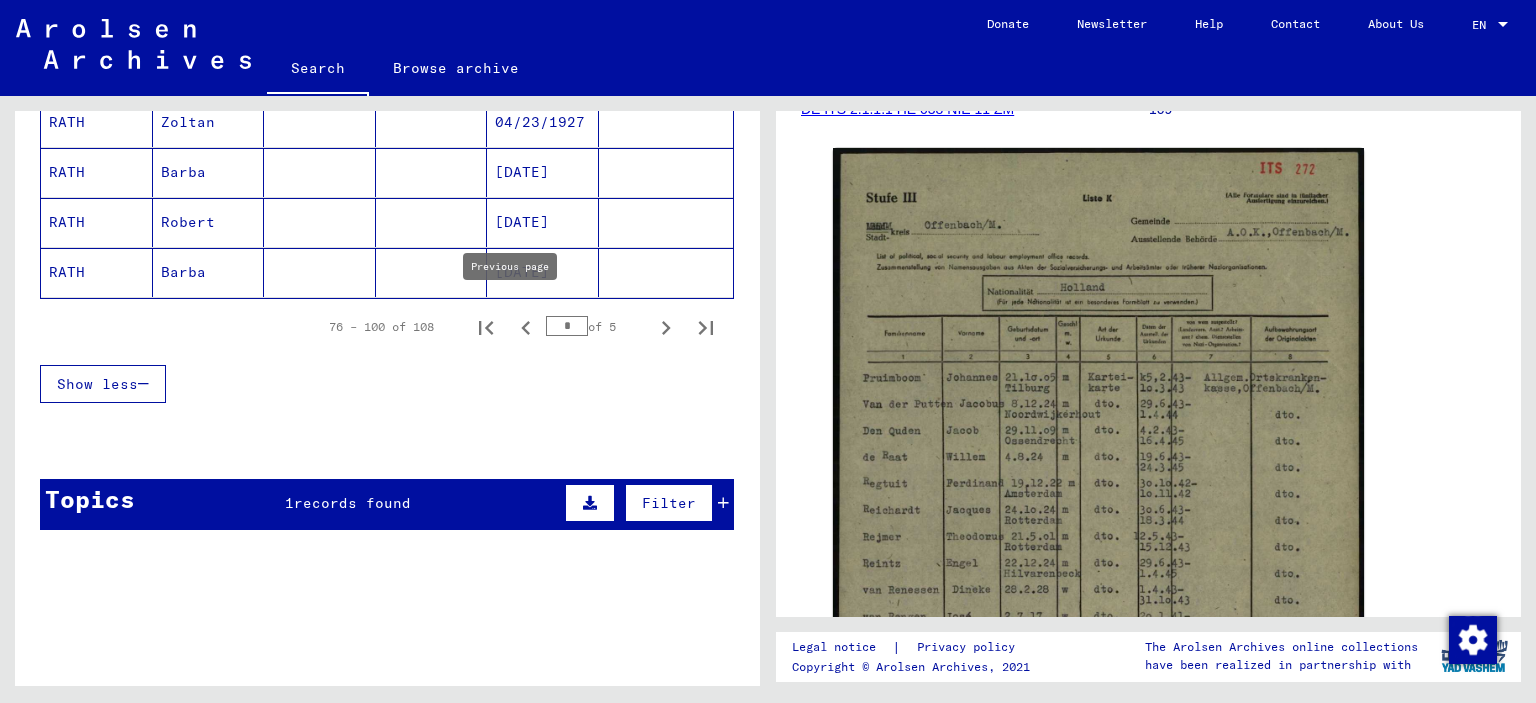 click 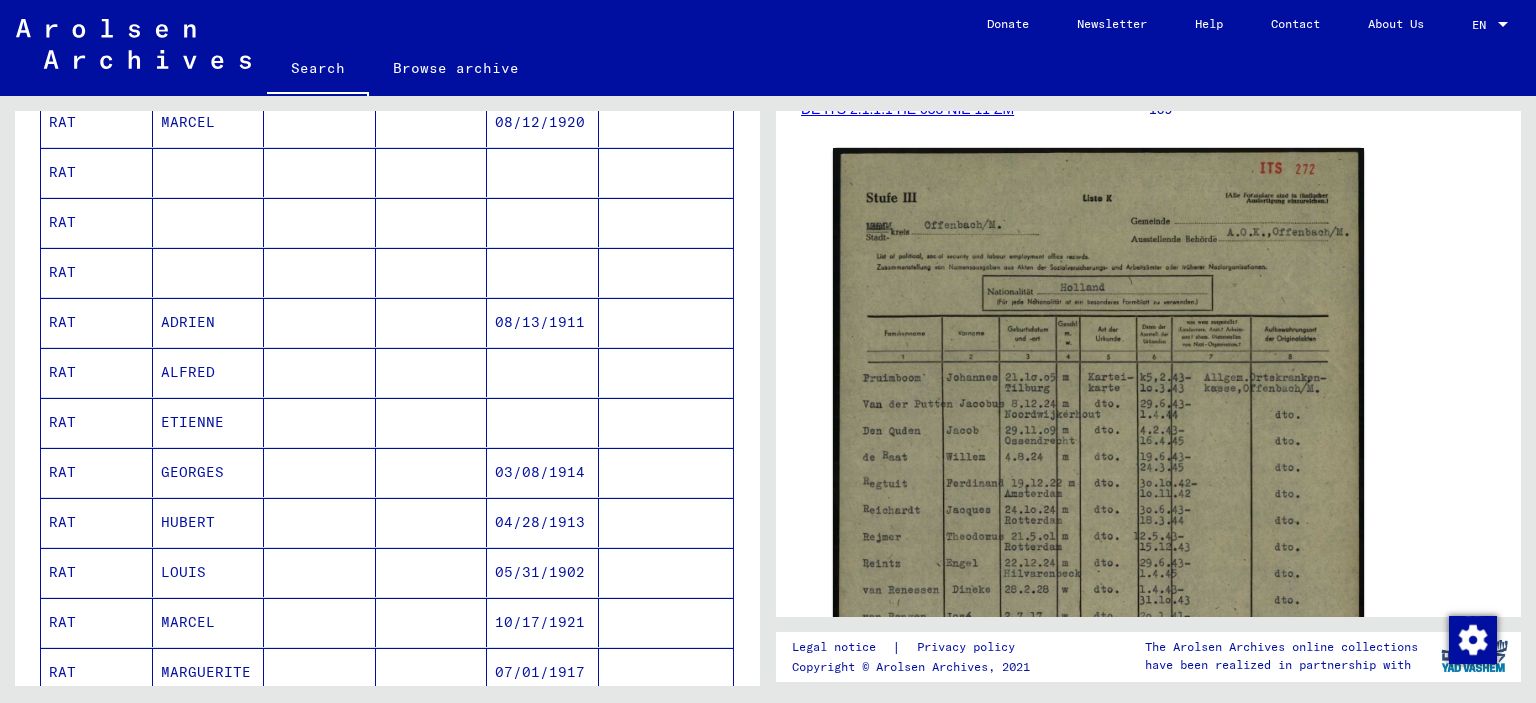 scroll, scrollTop: 1357, scrollLeft: 0, axis: vertical 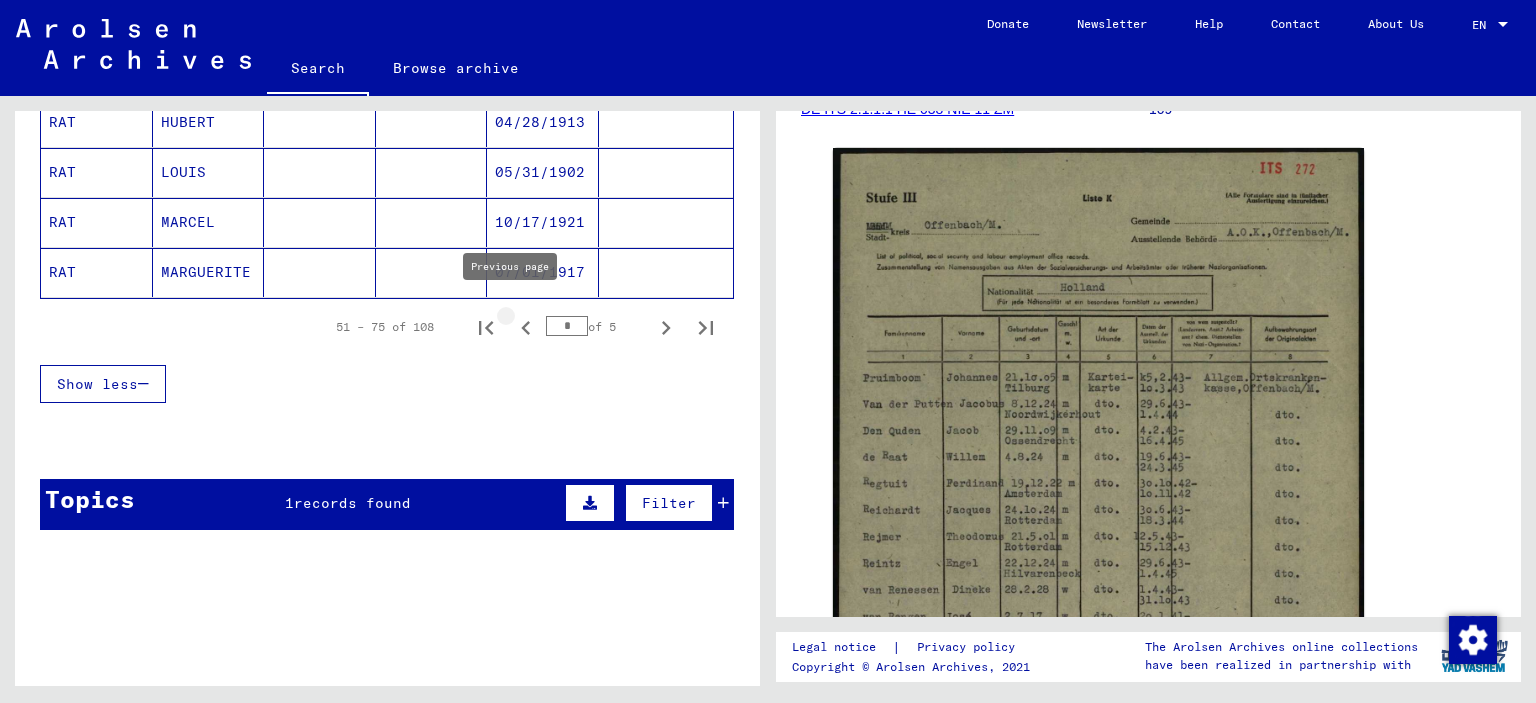 click 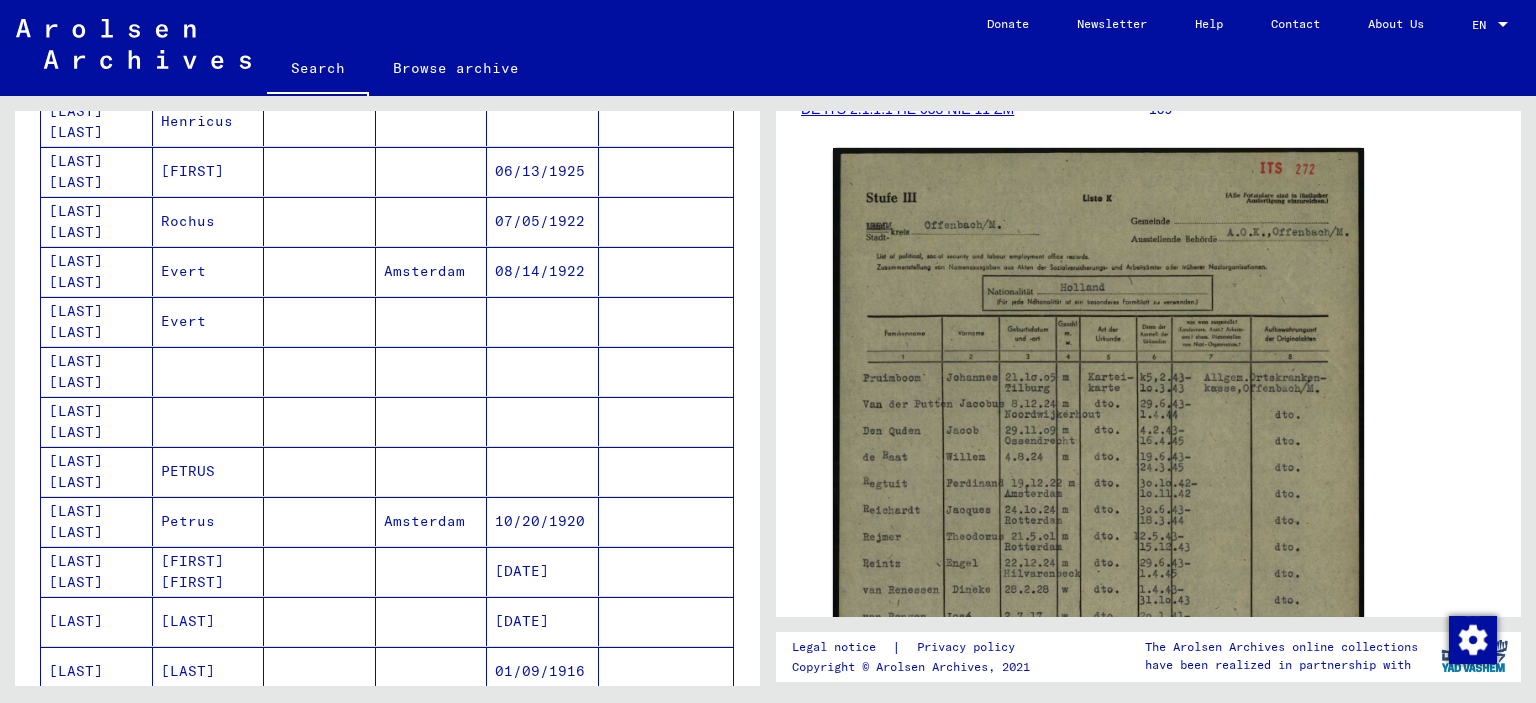 scroll, scrollTop: 357, scrollLeft: 0, axis: vertical 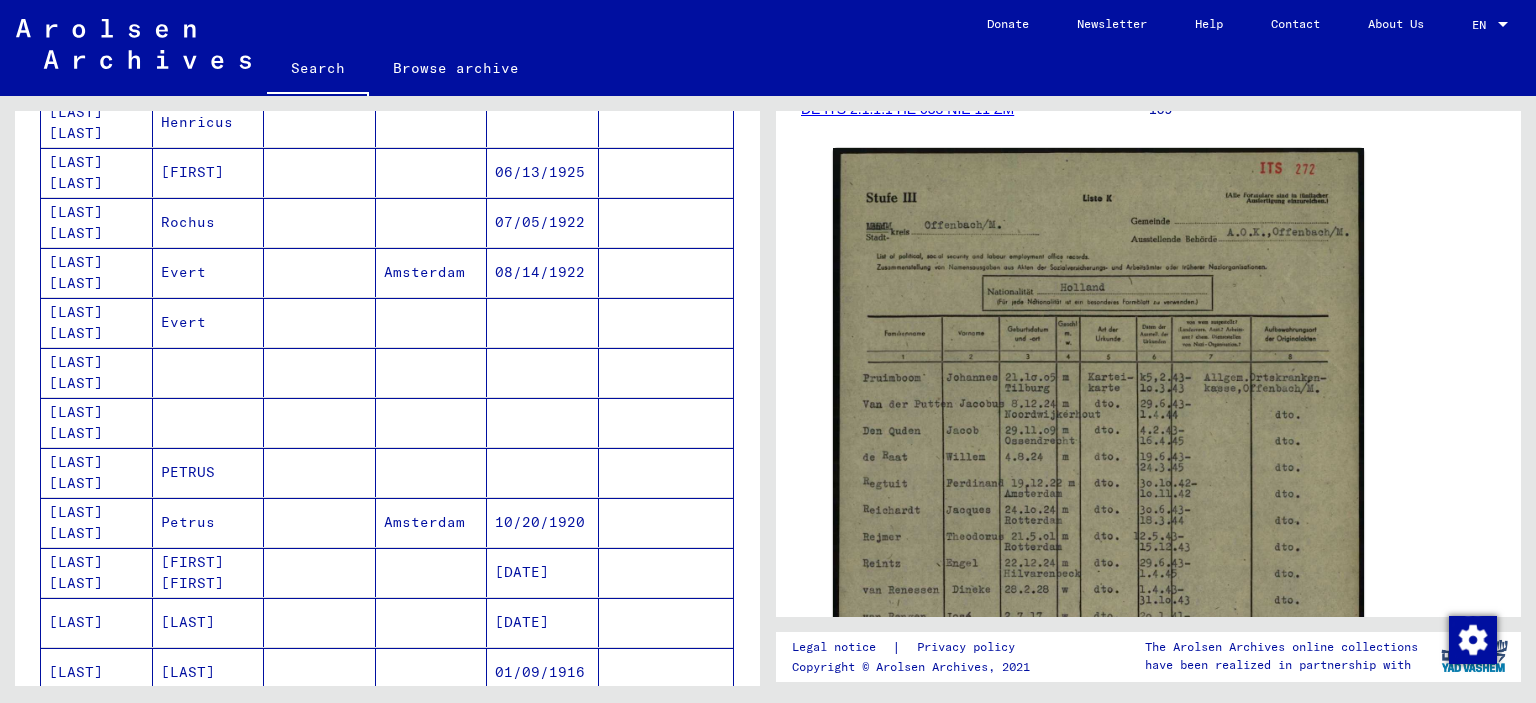 click at bounding box center [432, 472] 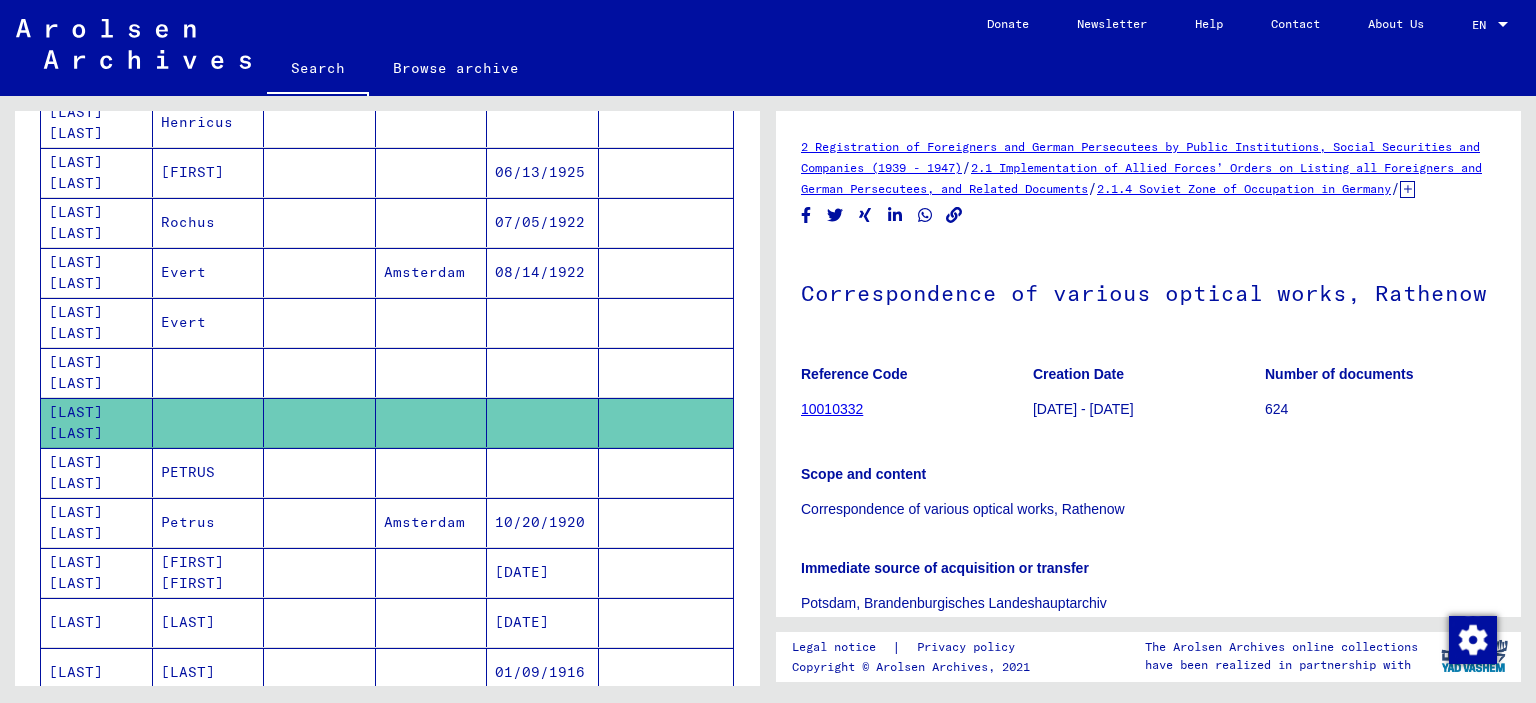 scroll, scrollTop: 0, scrollLeft: 0, axis: both 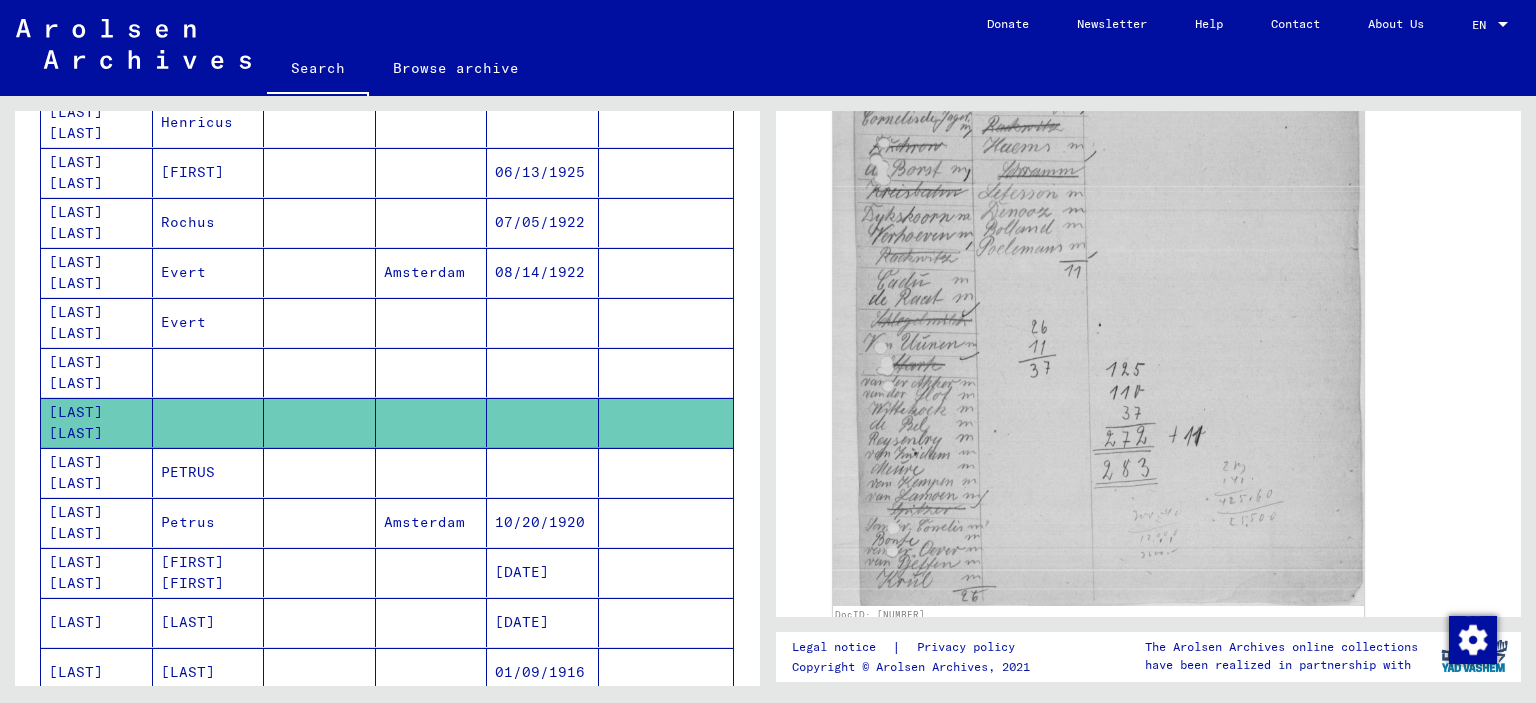 click at bounding box center [543, 422] 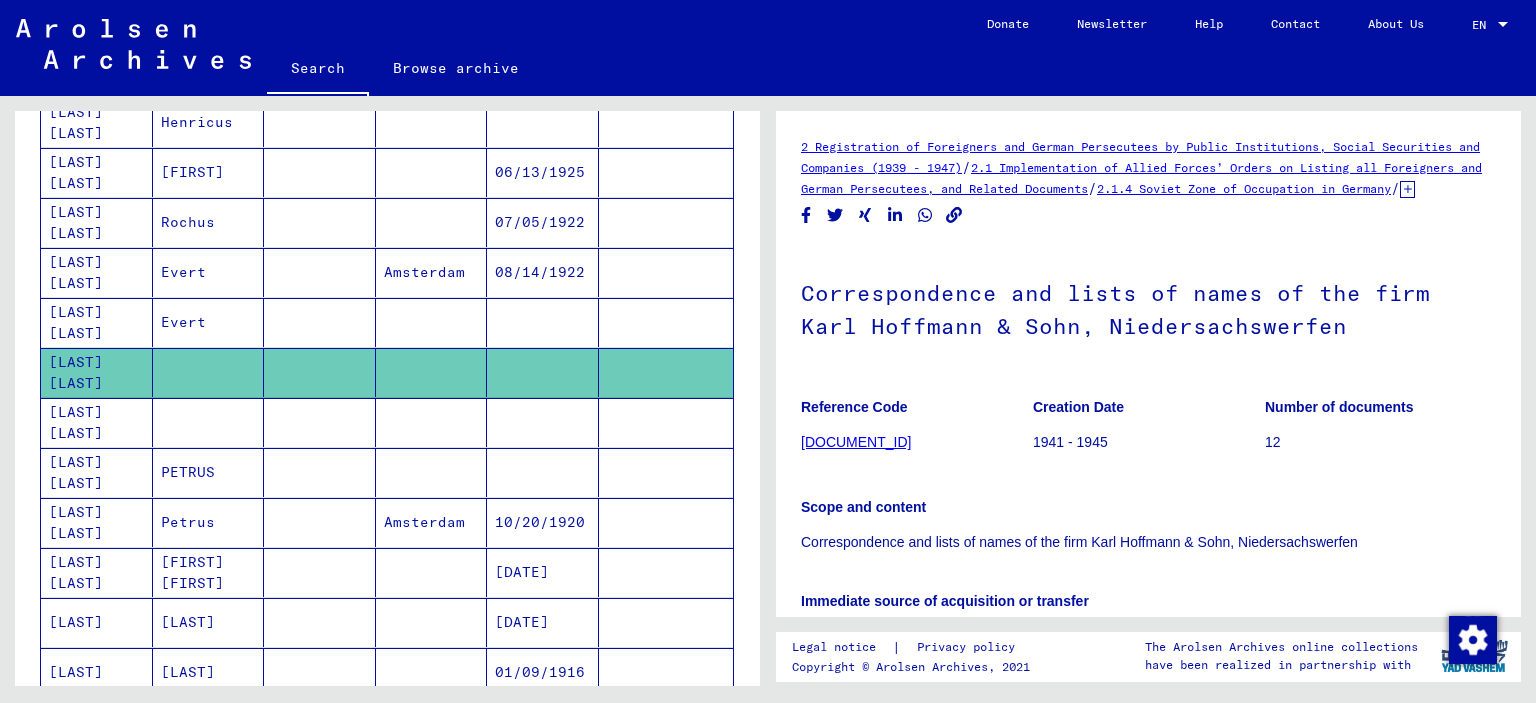 scroll, scrollTop: 0, scrollLeft: 0, axis: both 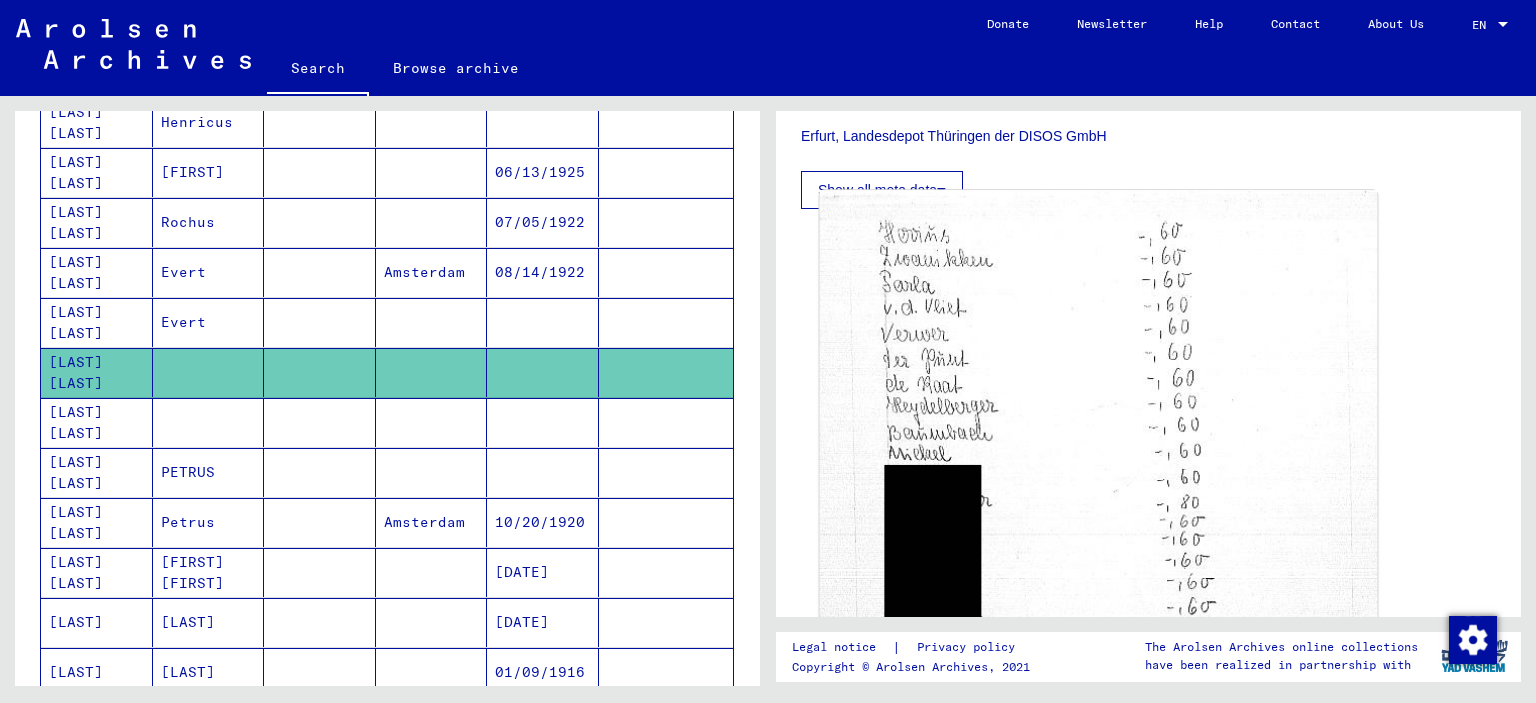 click 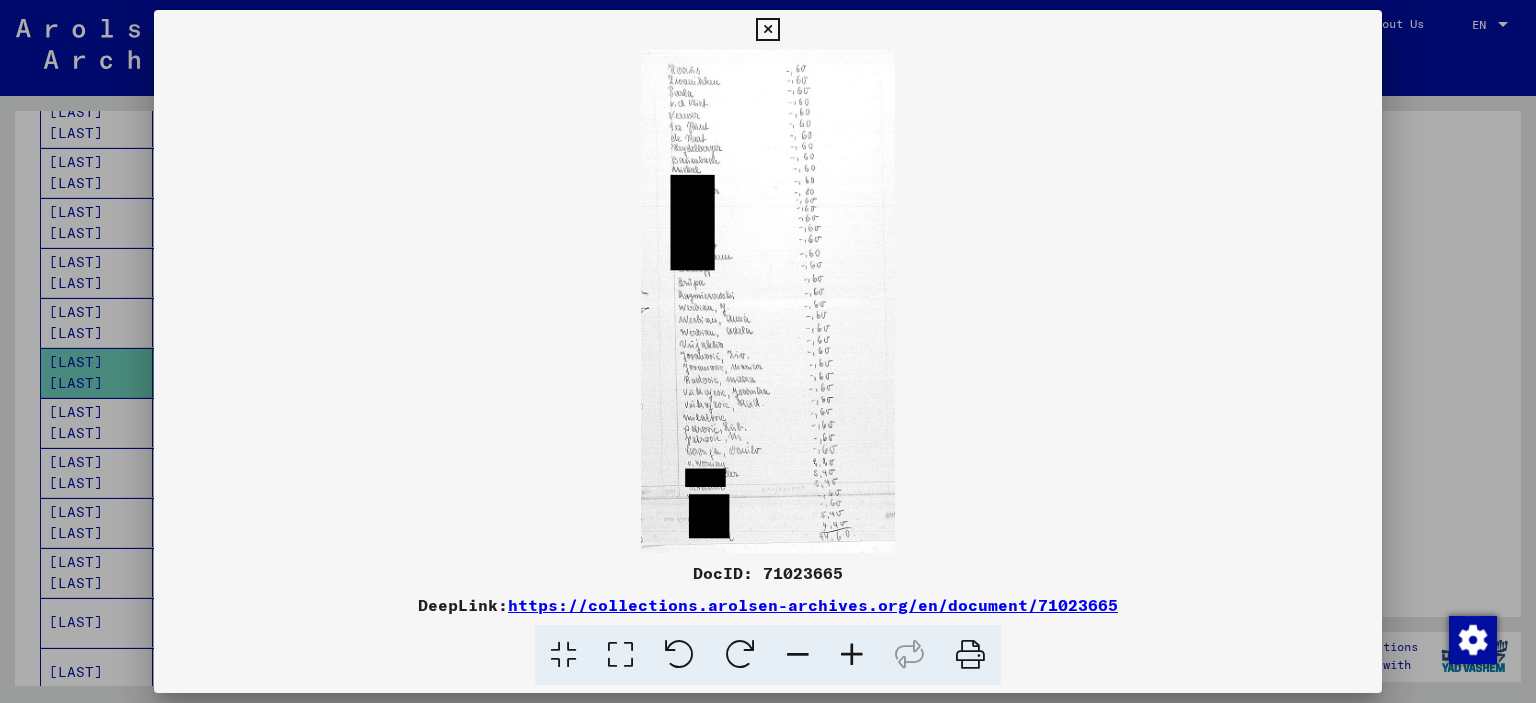 click at bounding box center (768, 351) 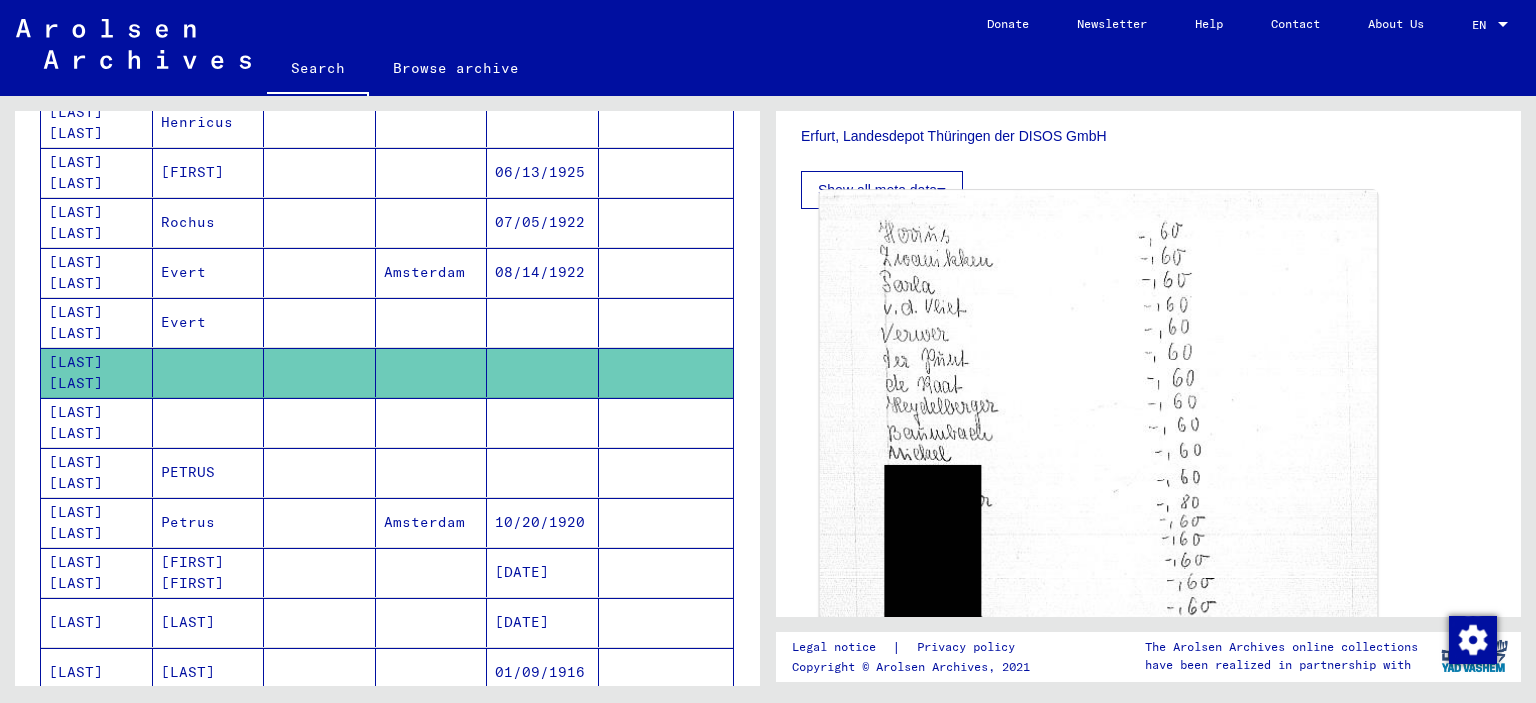 click 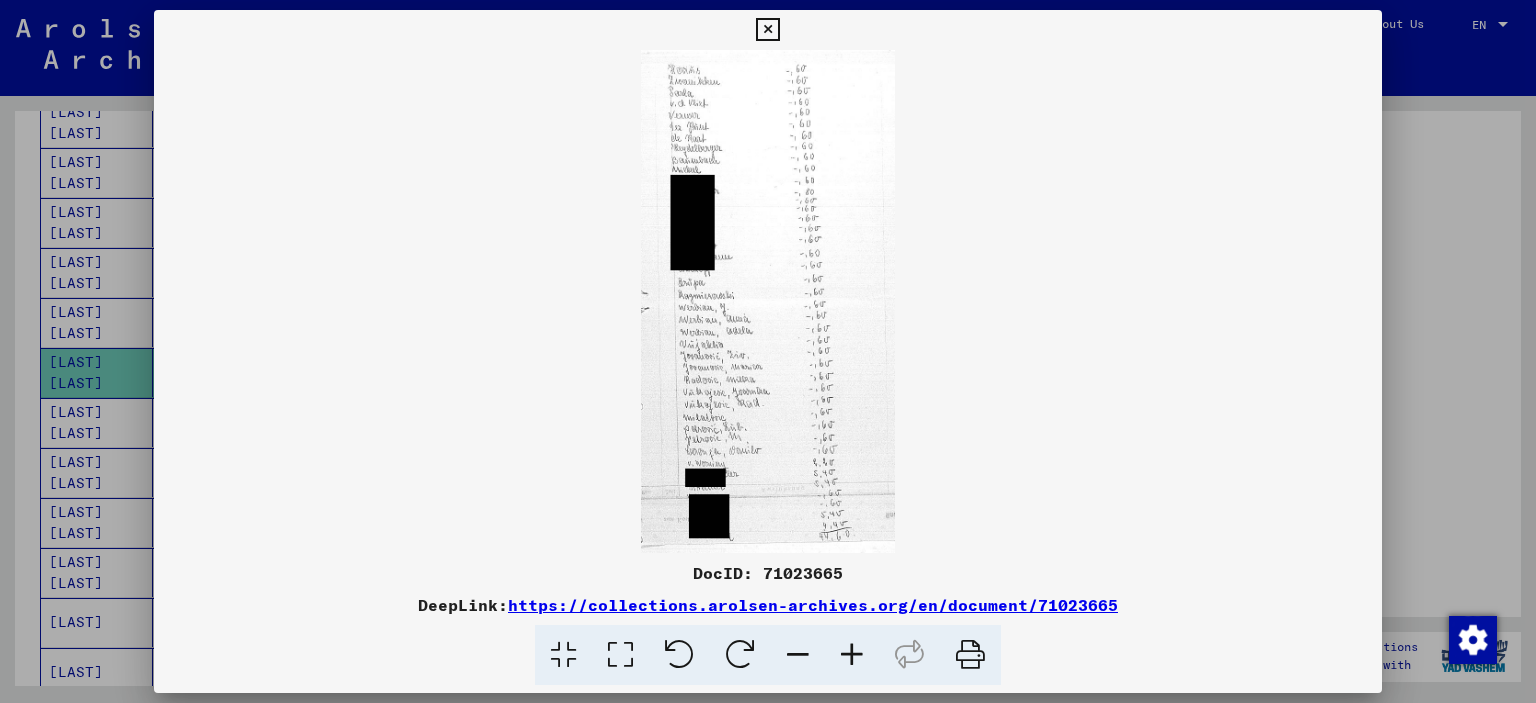 click at bounding box center (768, 351) 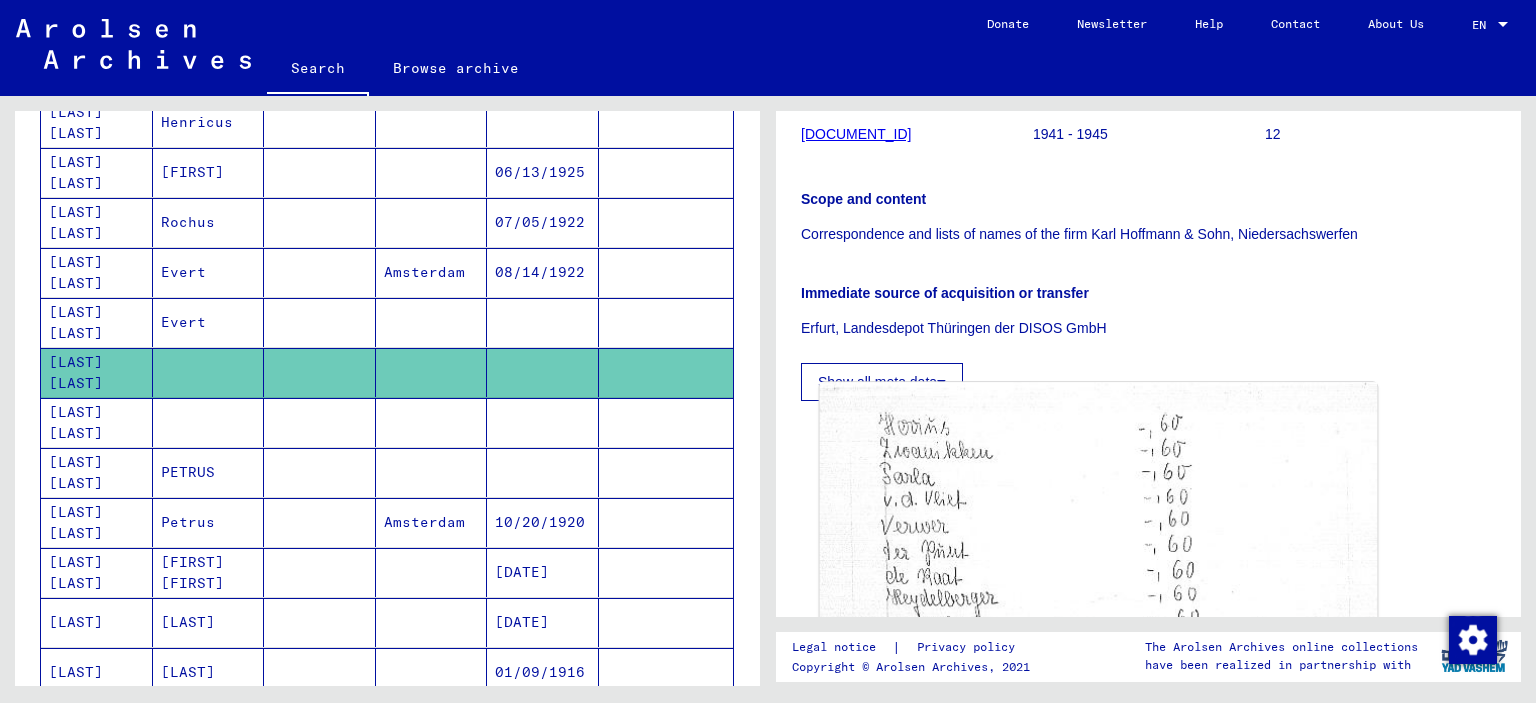 scroll, scrollTop: 300, scrollLeft: 0, axis: vertical 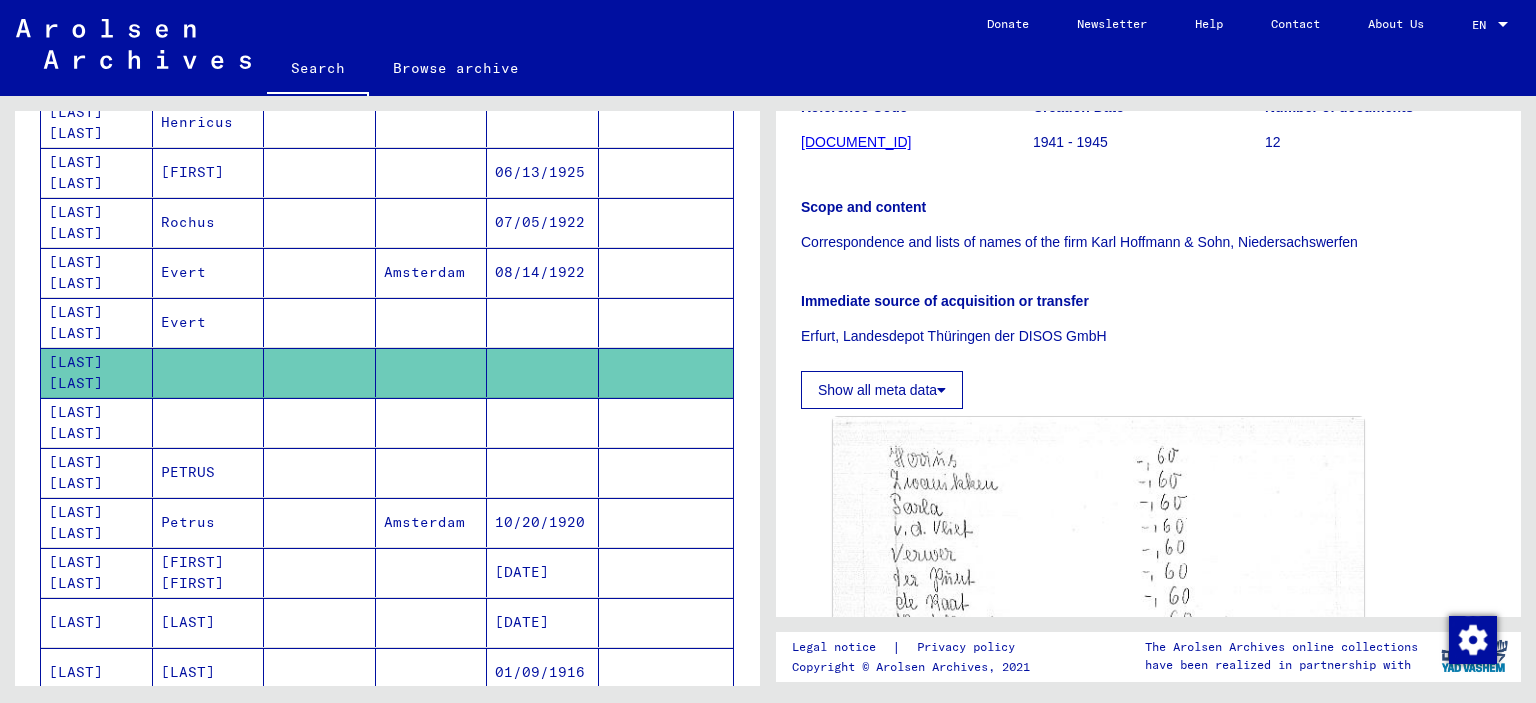 click on "Erfurt, Landesdepot Thüringen der DISOS GmbH" 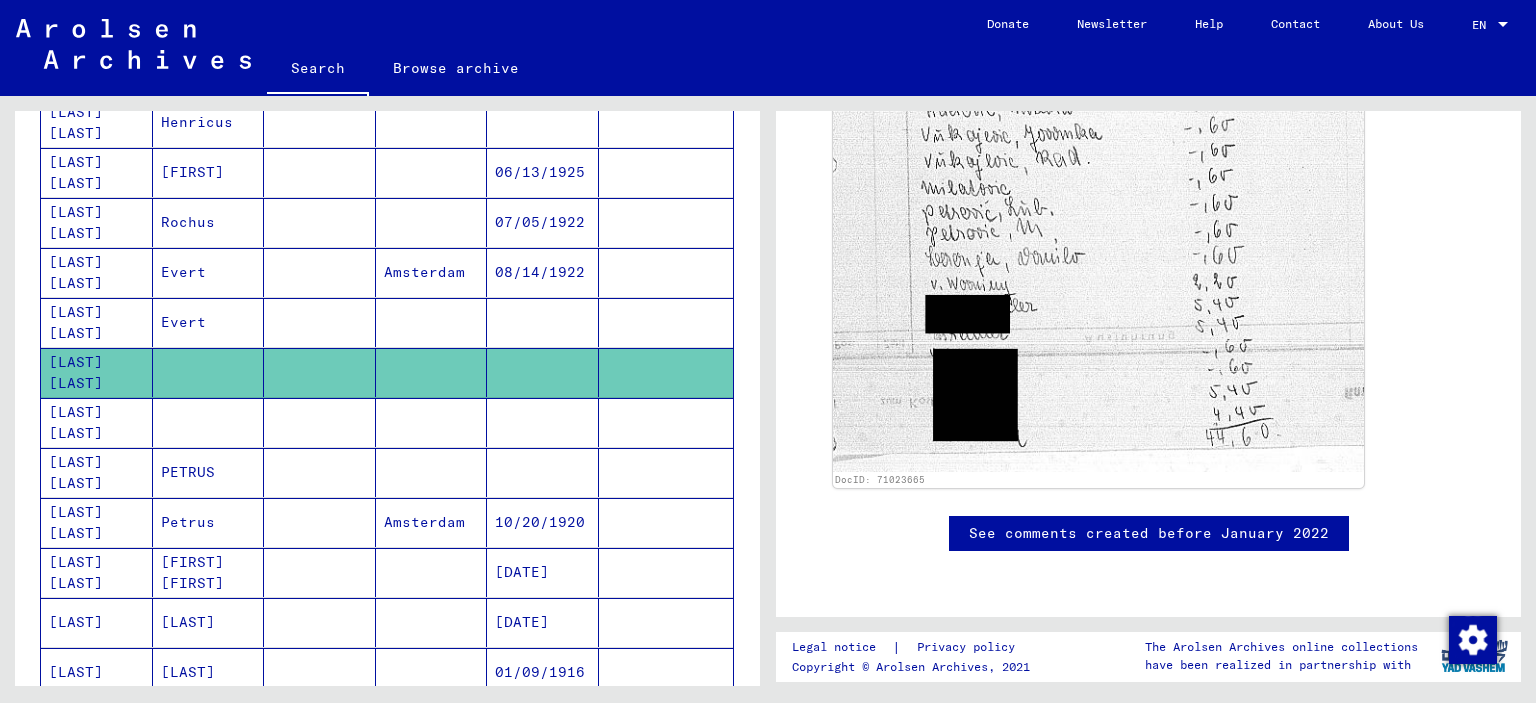 scroll, scrollTop: 1300, scrollLeft: 0, axis: vertical 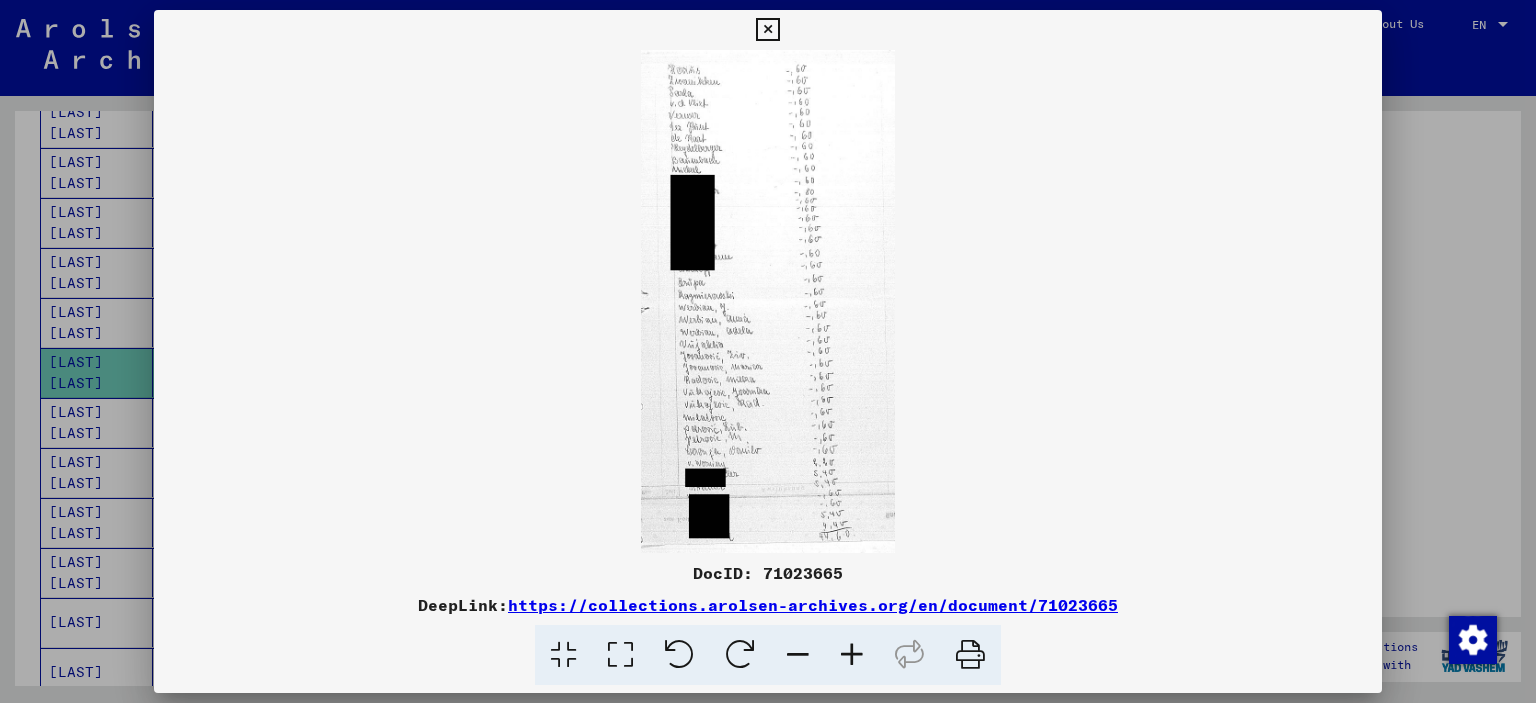 drag, startPoint x: 1126, startPoint y: 602, endPoint x: 511, endPoint y: 609, distance: 615.03986 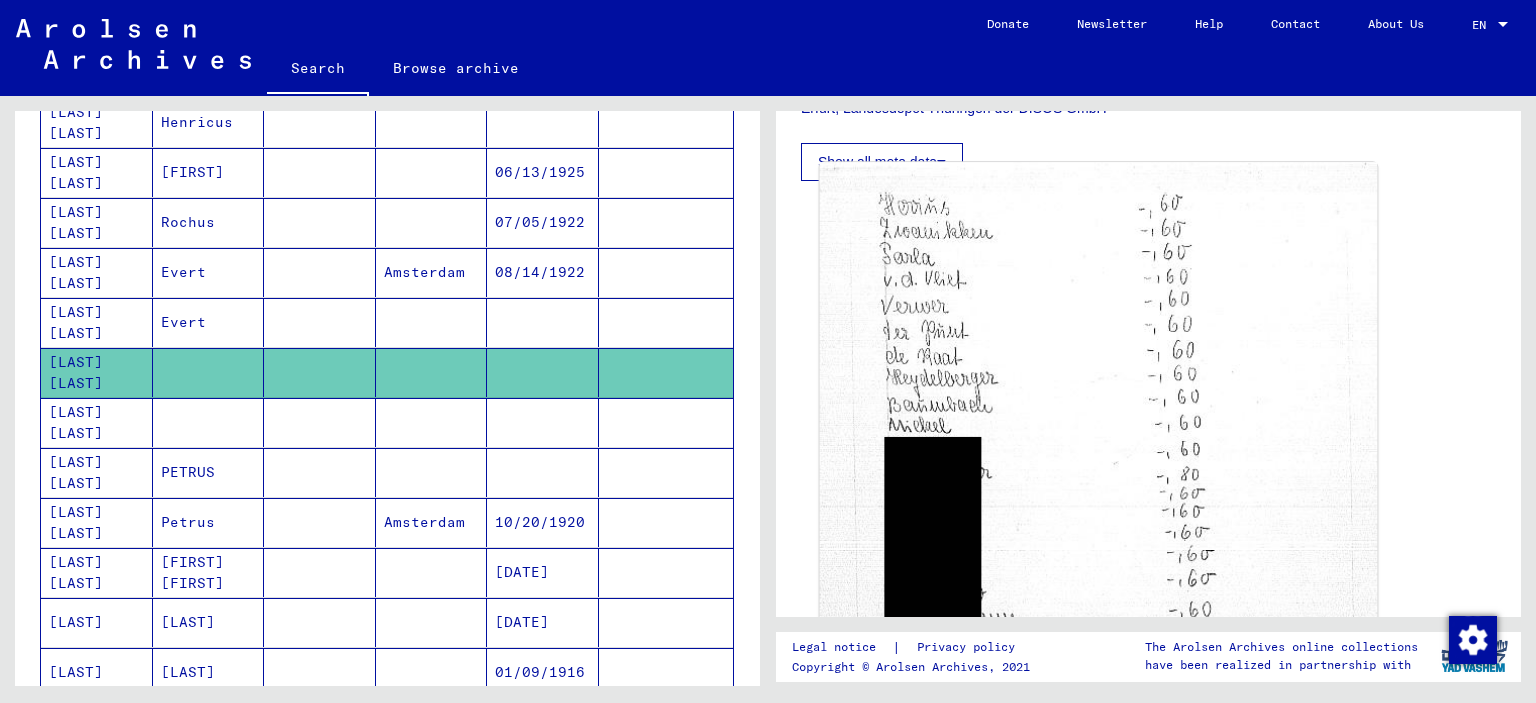 scroll, scrollTop: 300, scrollLeft: 0, axis: vertical 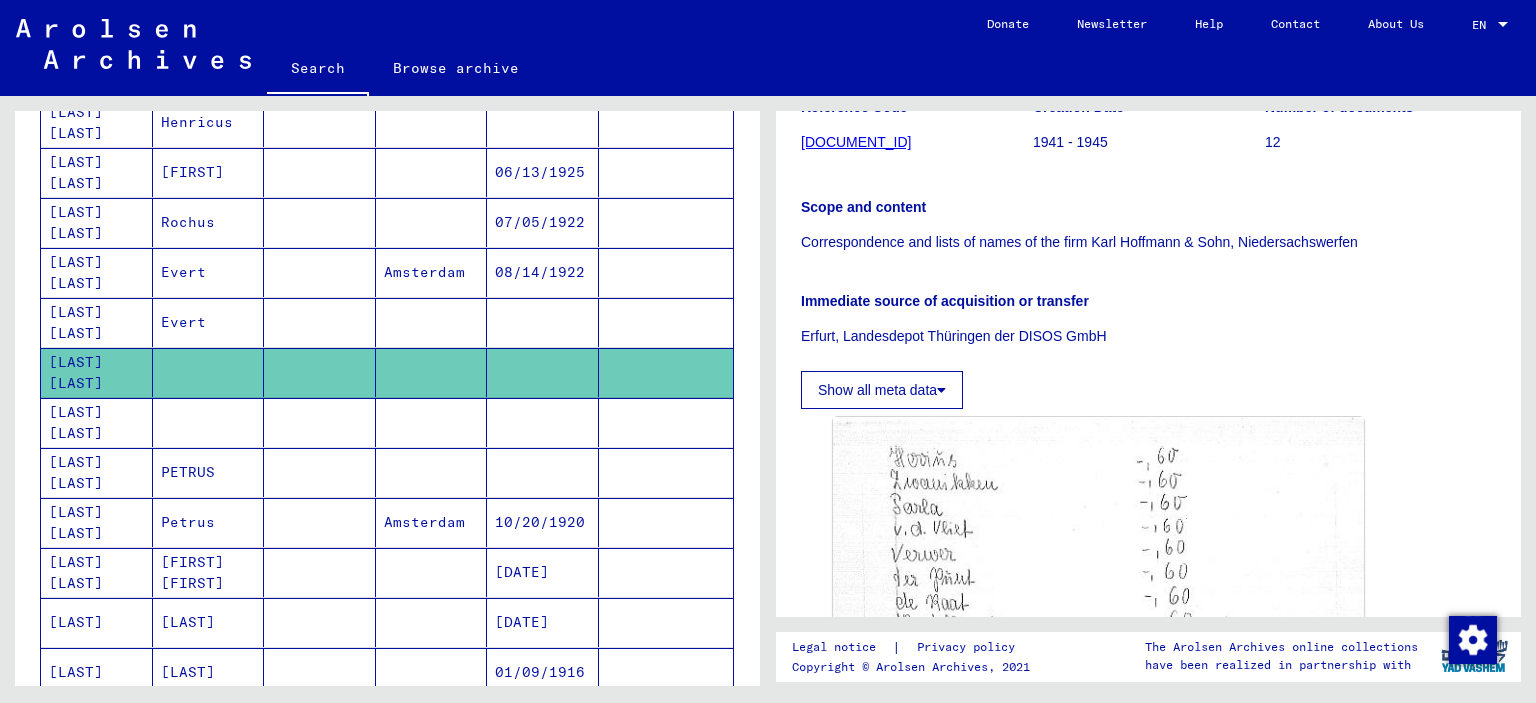 click on "Show all meta data" 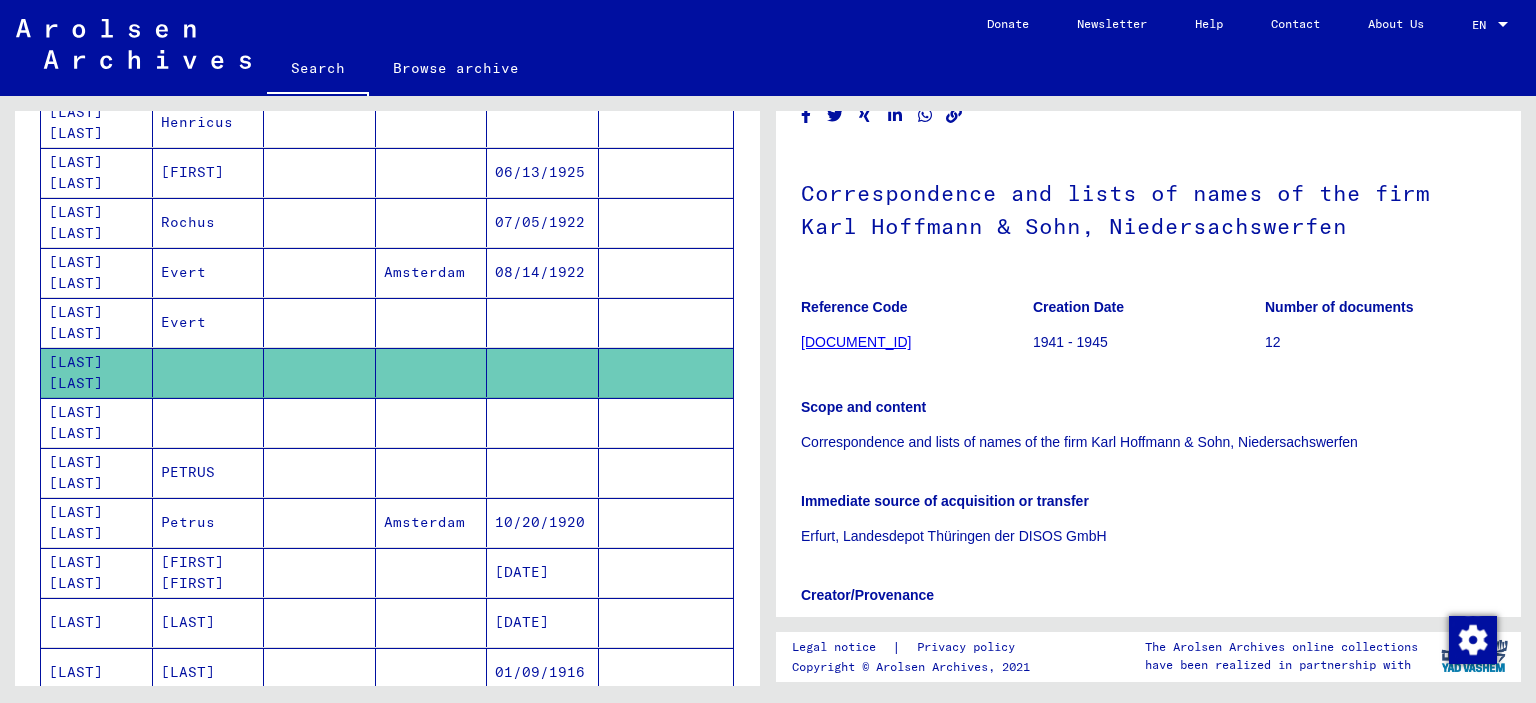 scroll, scrollTop: 0, scrollLeft: 0, axis: both 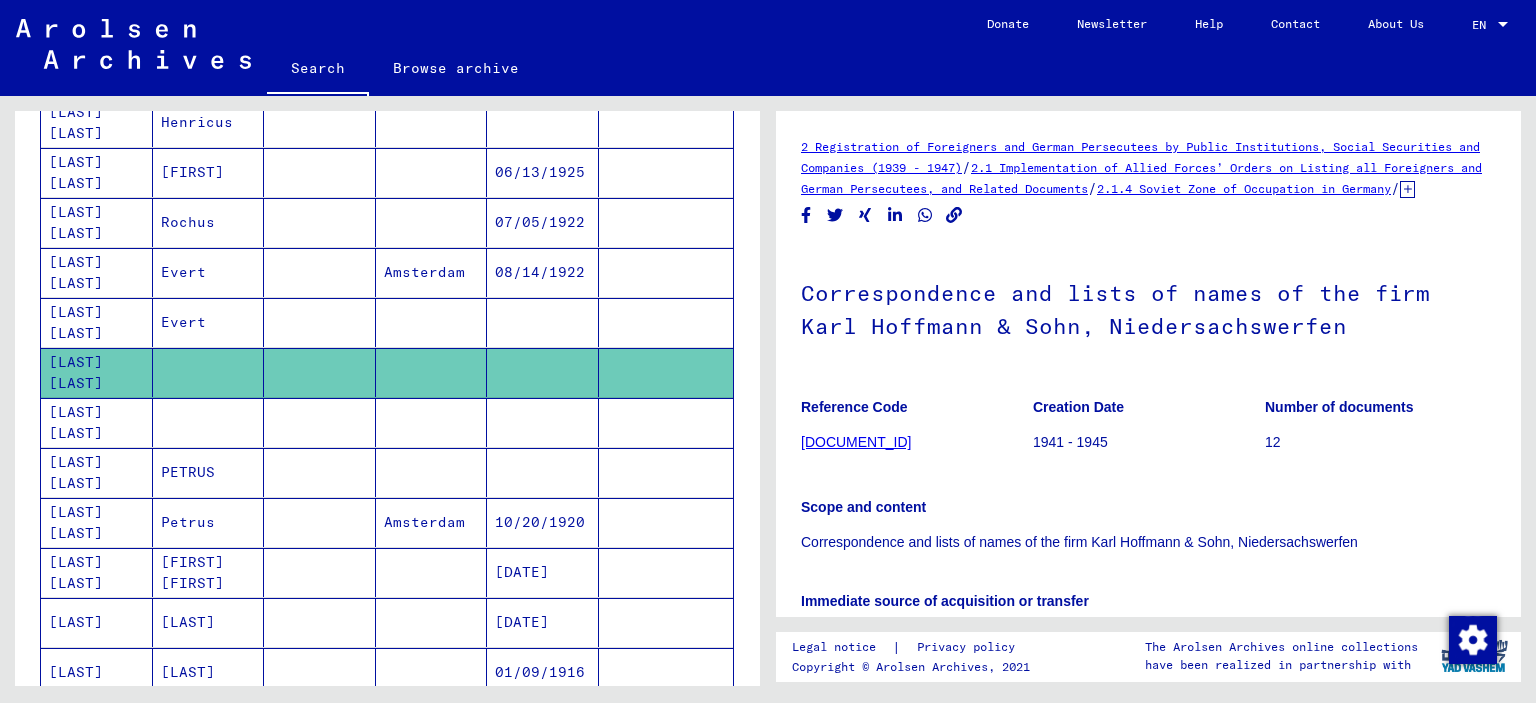 drag, startPoint x: 792, startPoint y: 143, endPoint x: 964, endPoint y: 205, distance: 182.83325 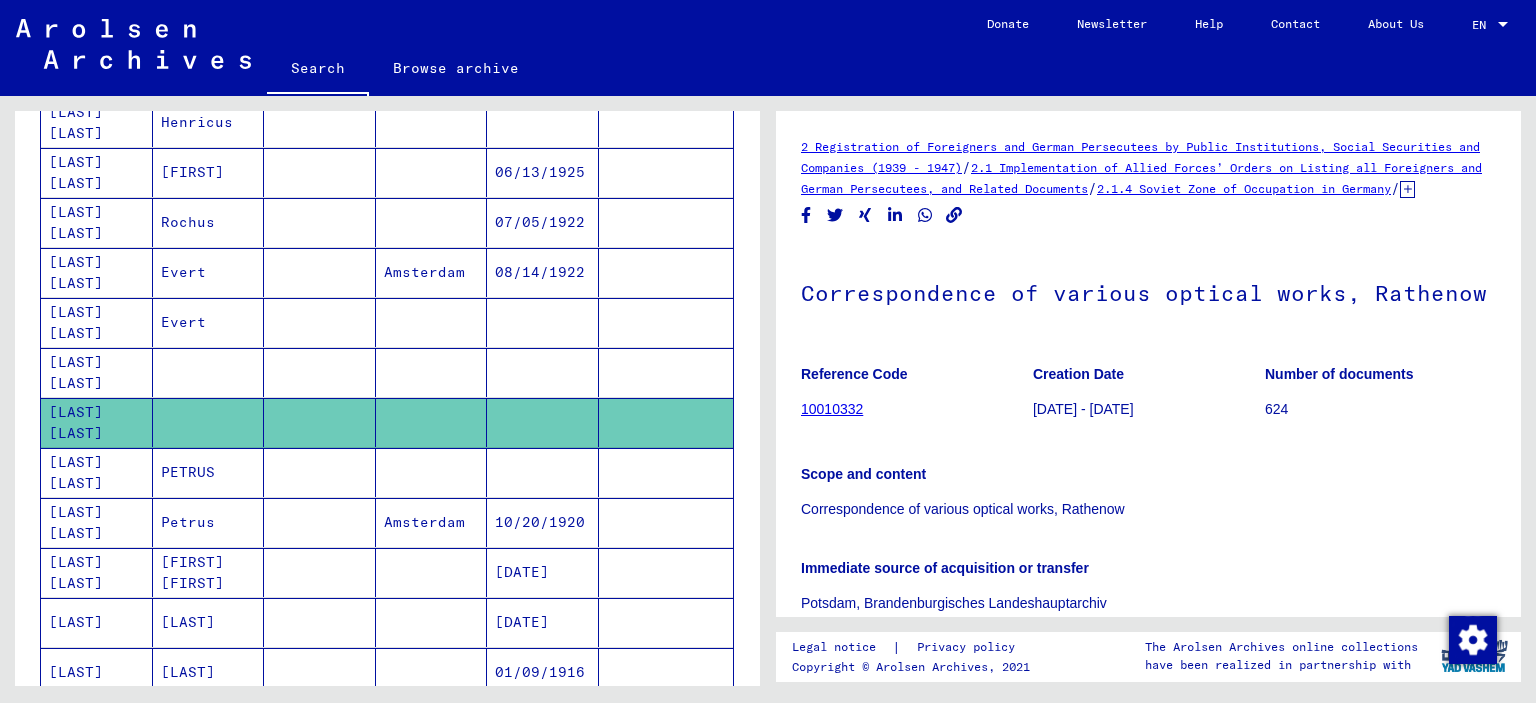 scroll, scrollTop: 0, scrollLeft: 0, axis: both 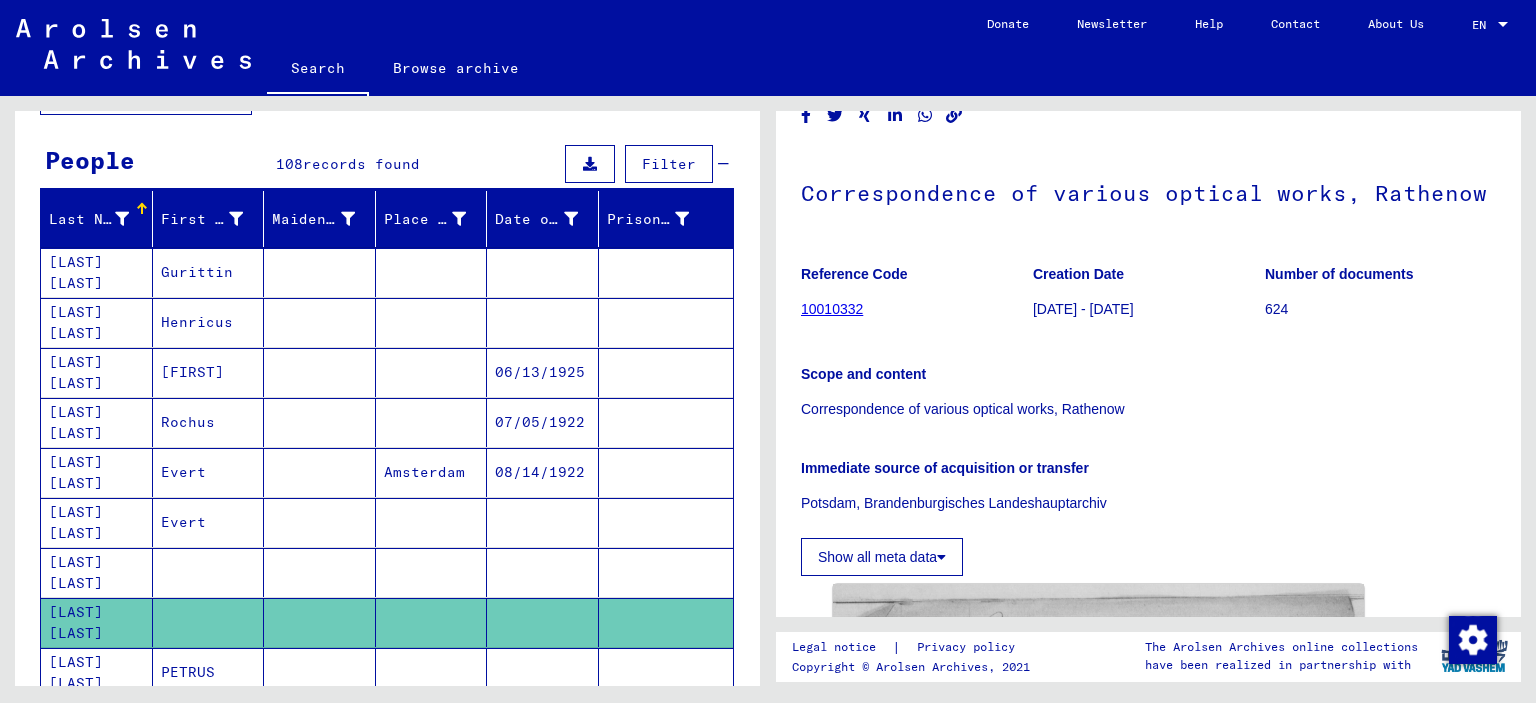 click at bounding box center (543, 372) 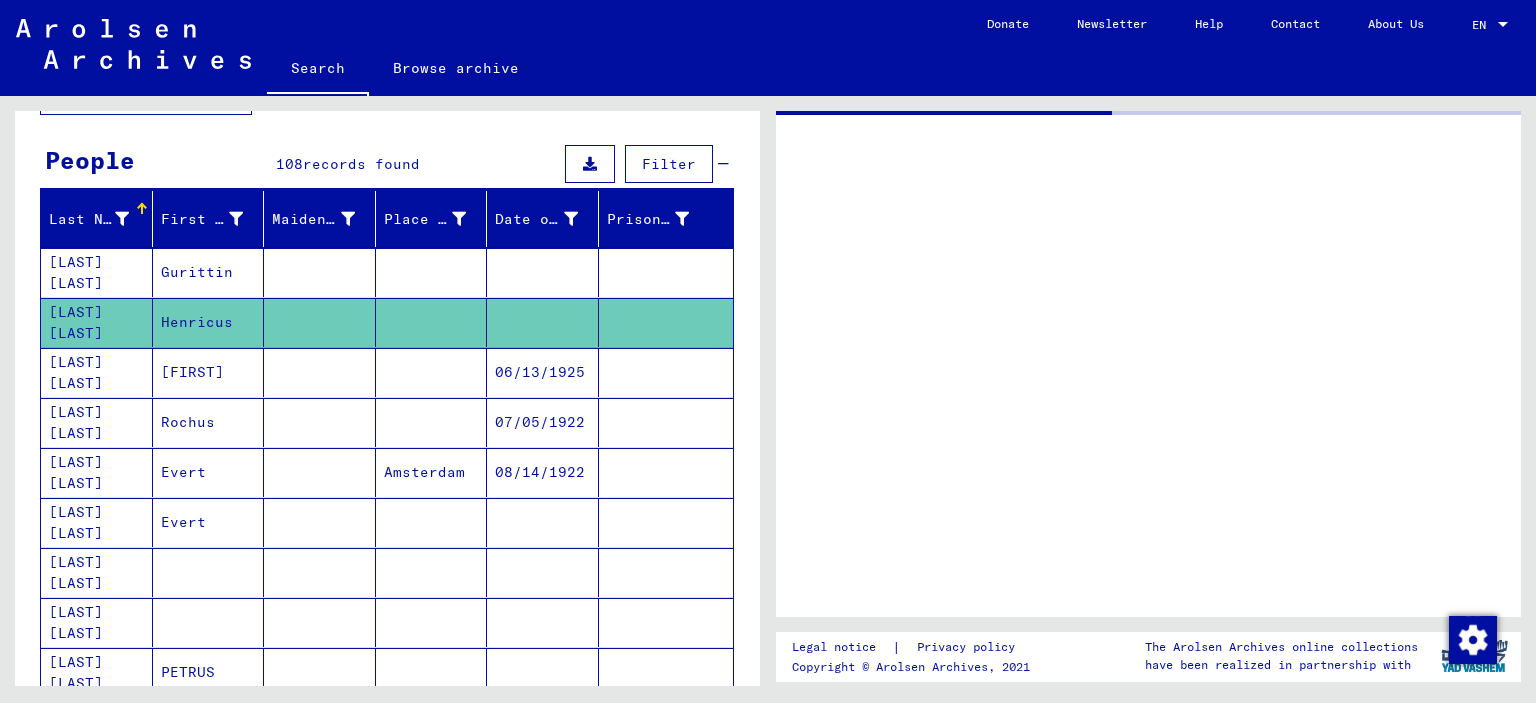 scroll, scrollTop: 0, scrollLeft: 0, axis: both 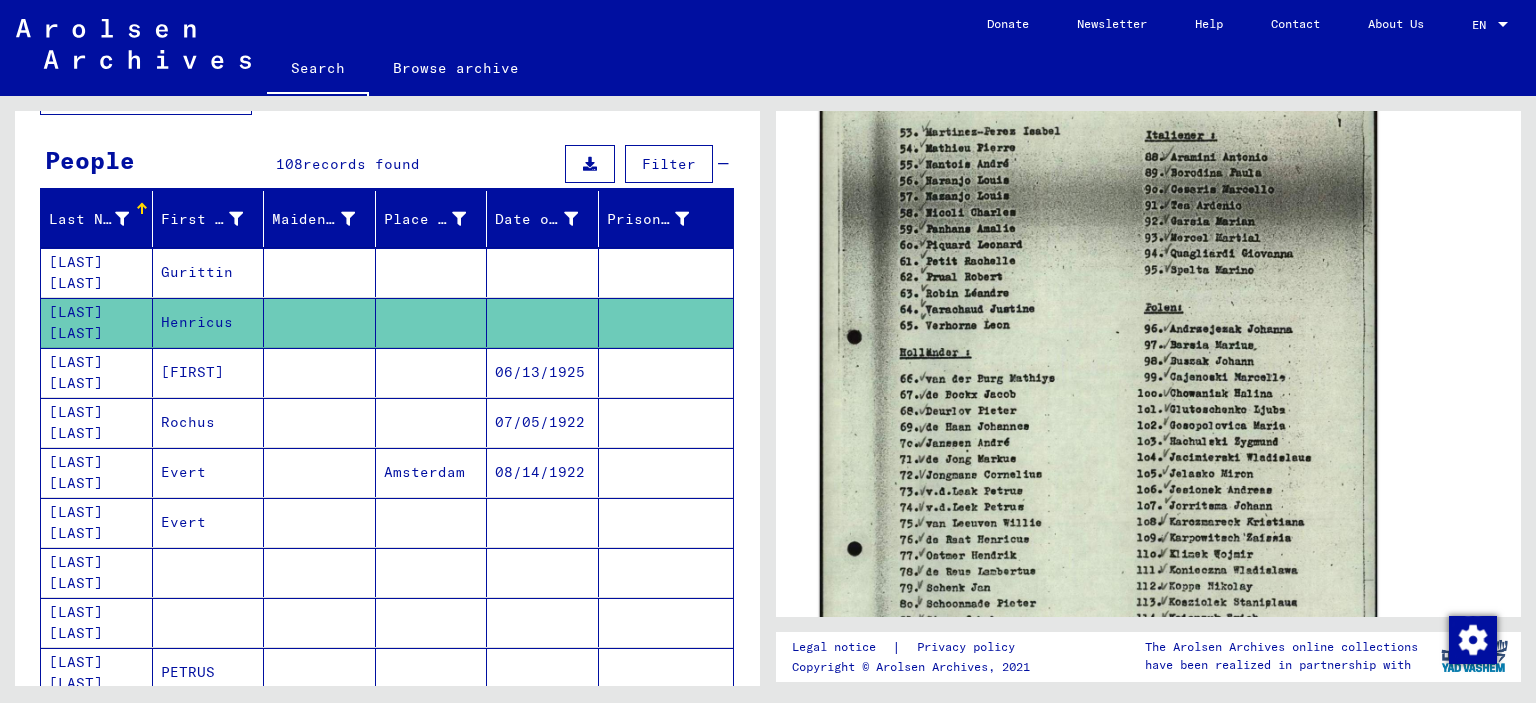 click 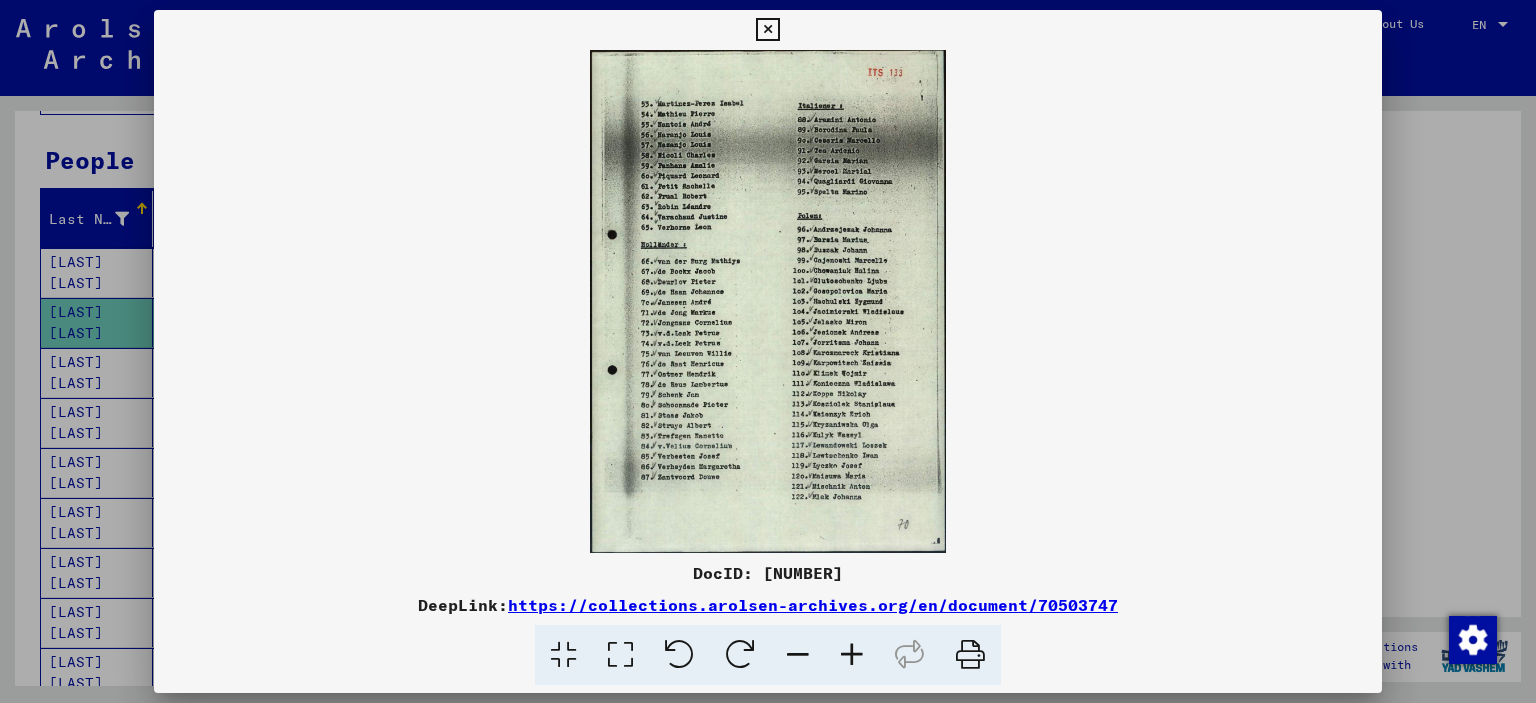 click at bounding box center [852, 655] 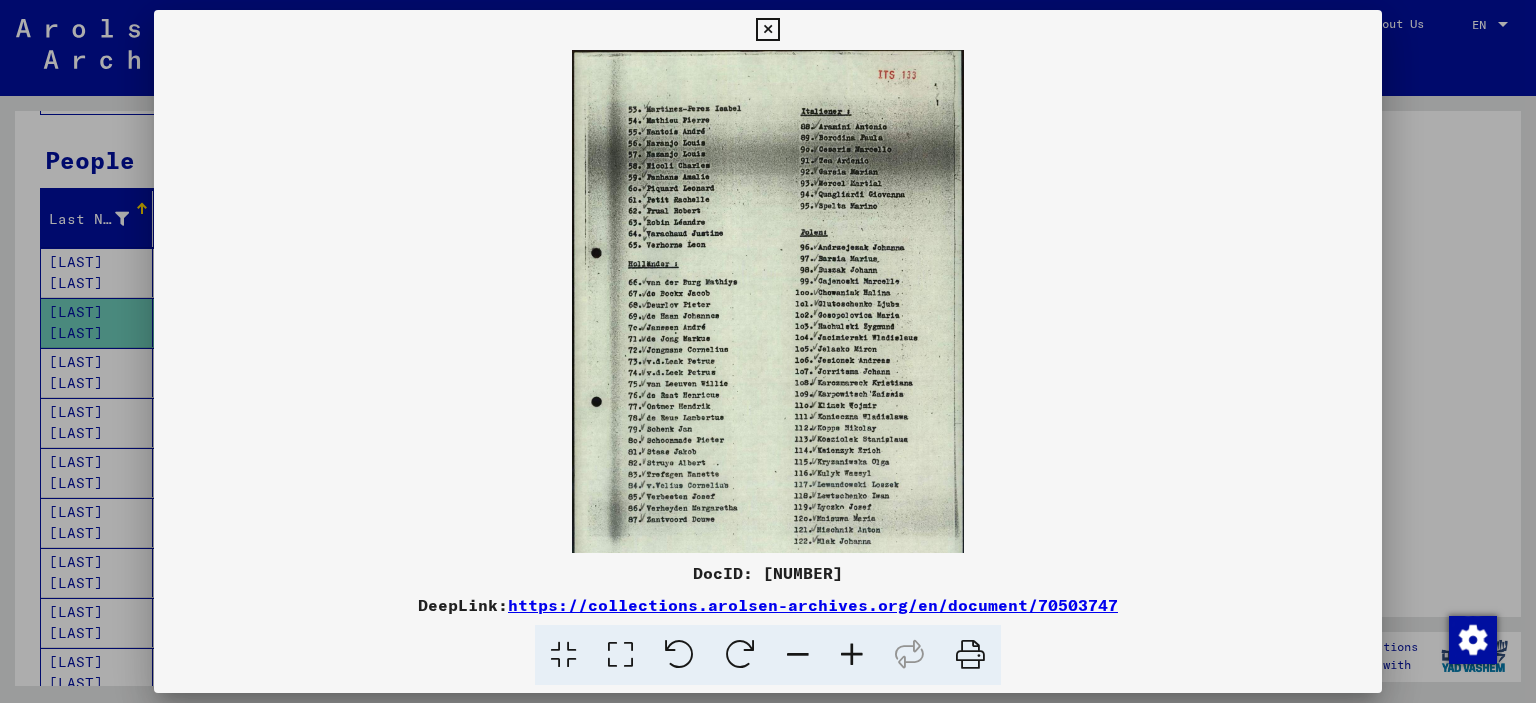 click at bounding box center [852, 655] 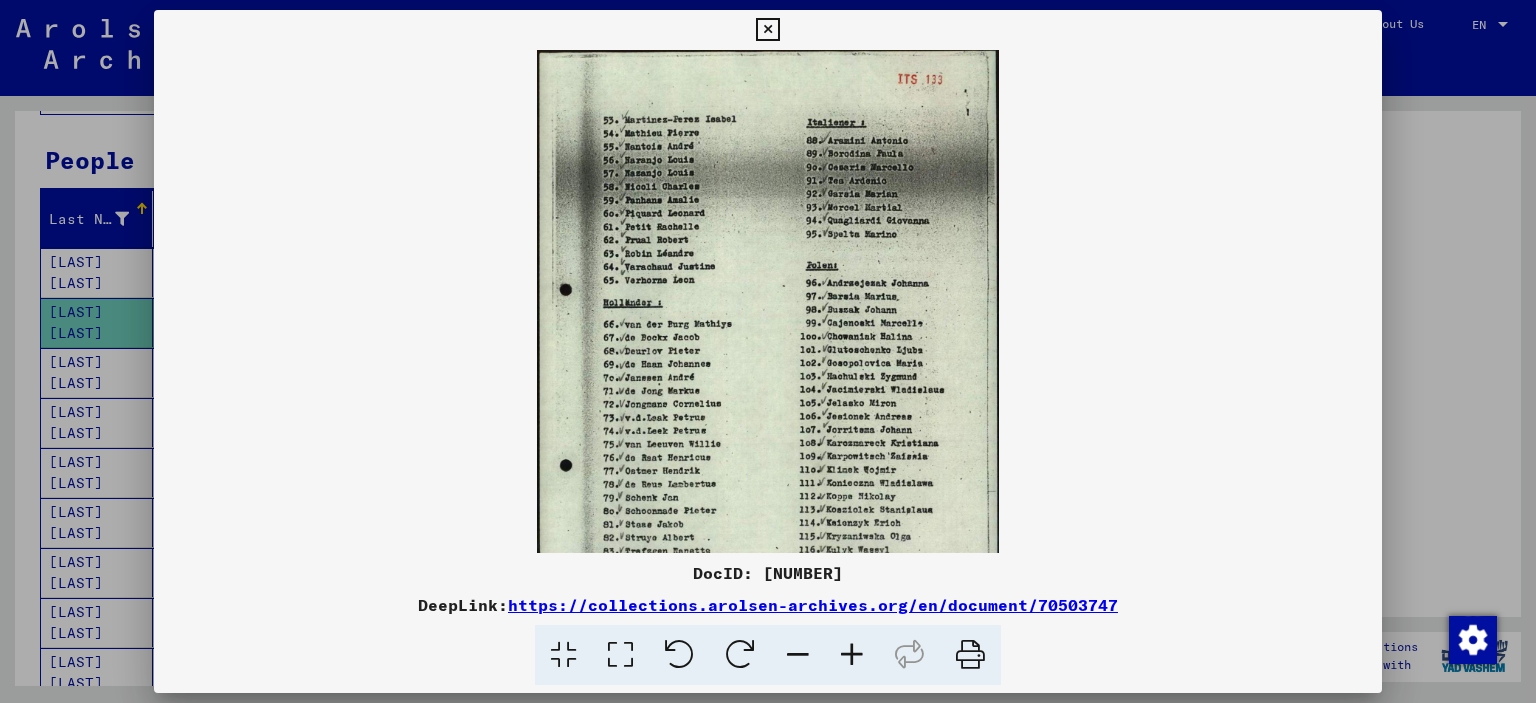 click at bounding box center (852, 655) 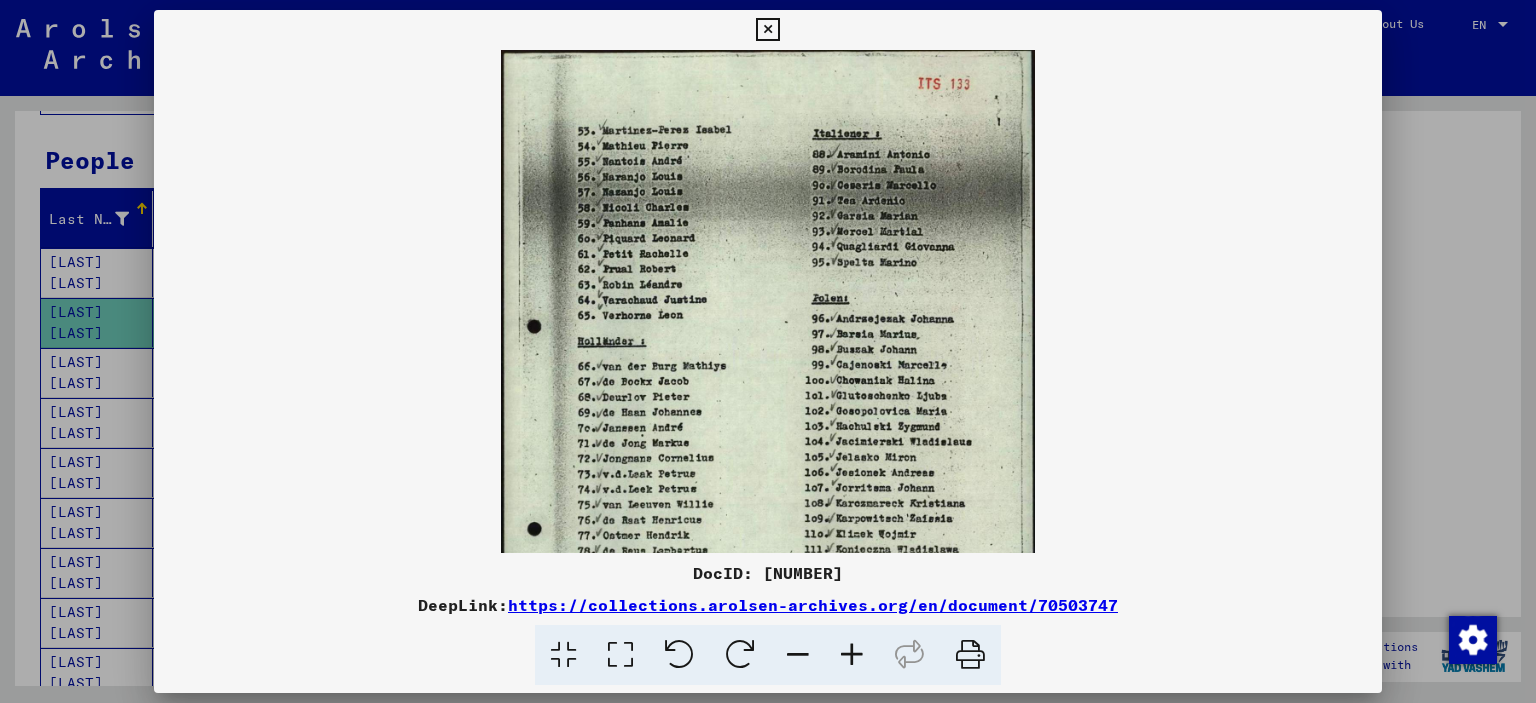 click at bounding box center [852, 655] 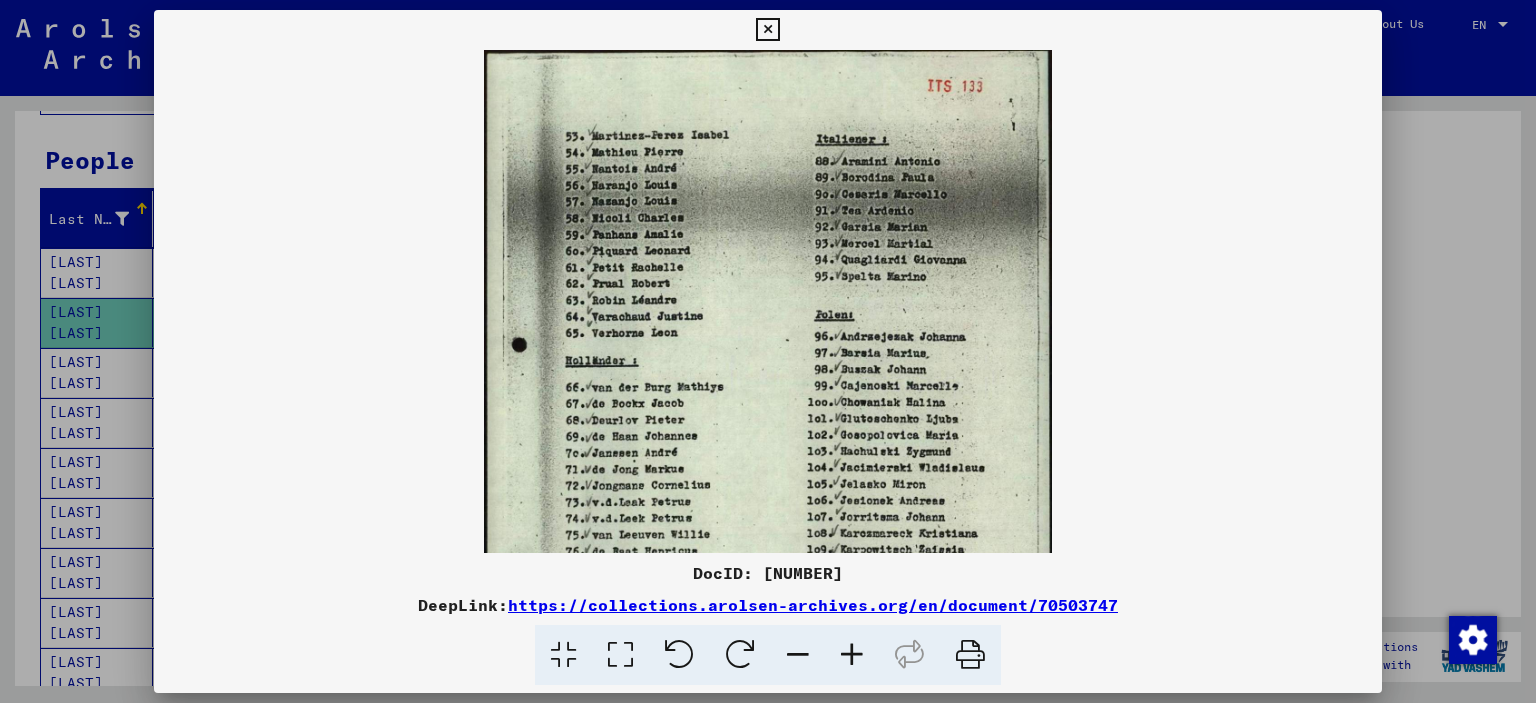 click at bounding box center (852, 655) 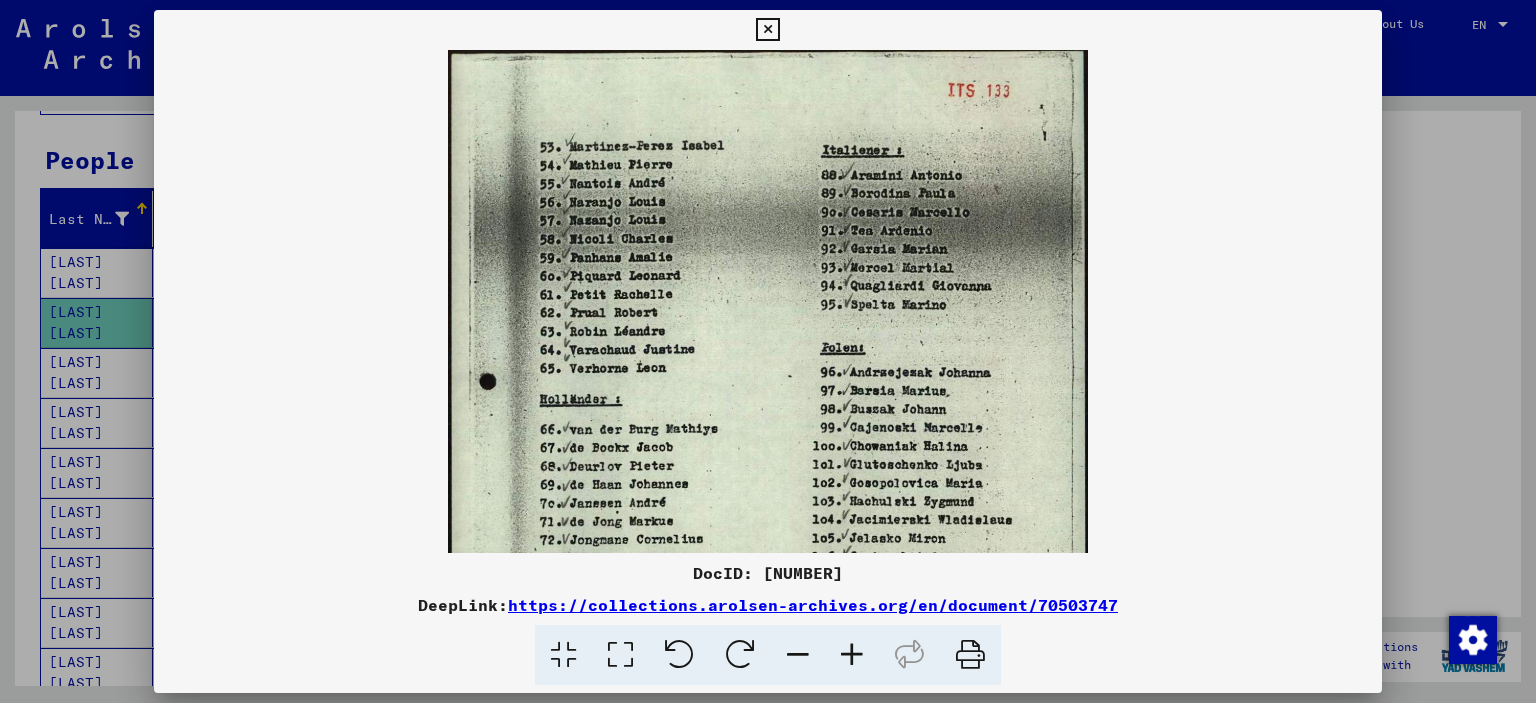 click at bounding box center [852, 655] 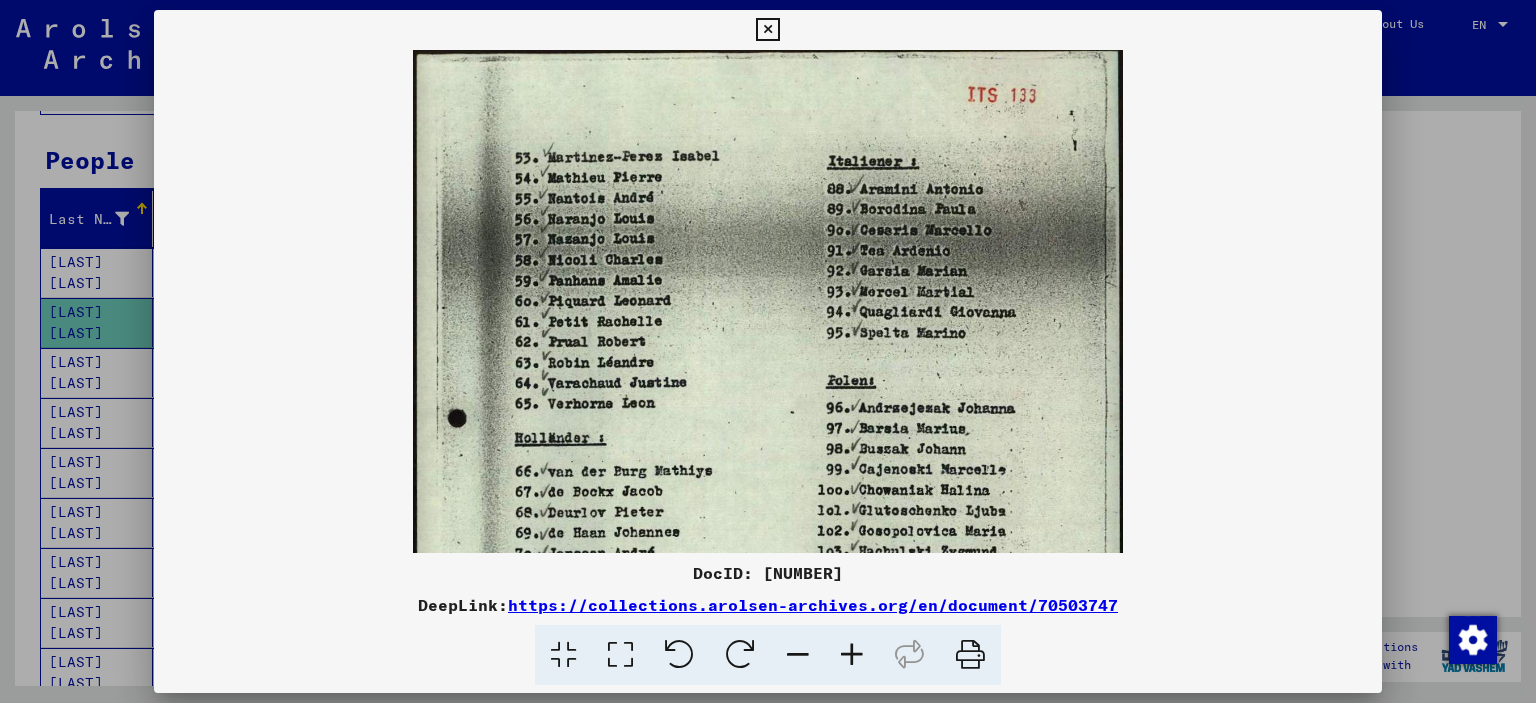 click at bounding box center (852, 655) 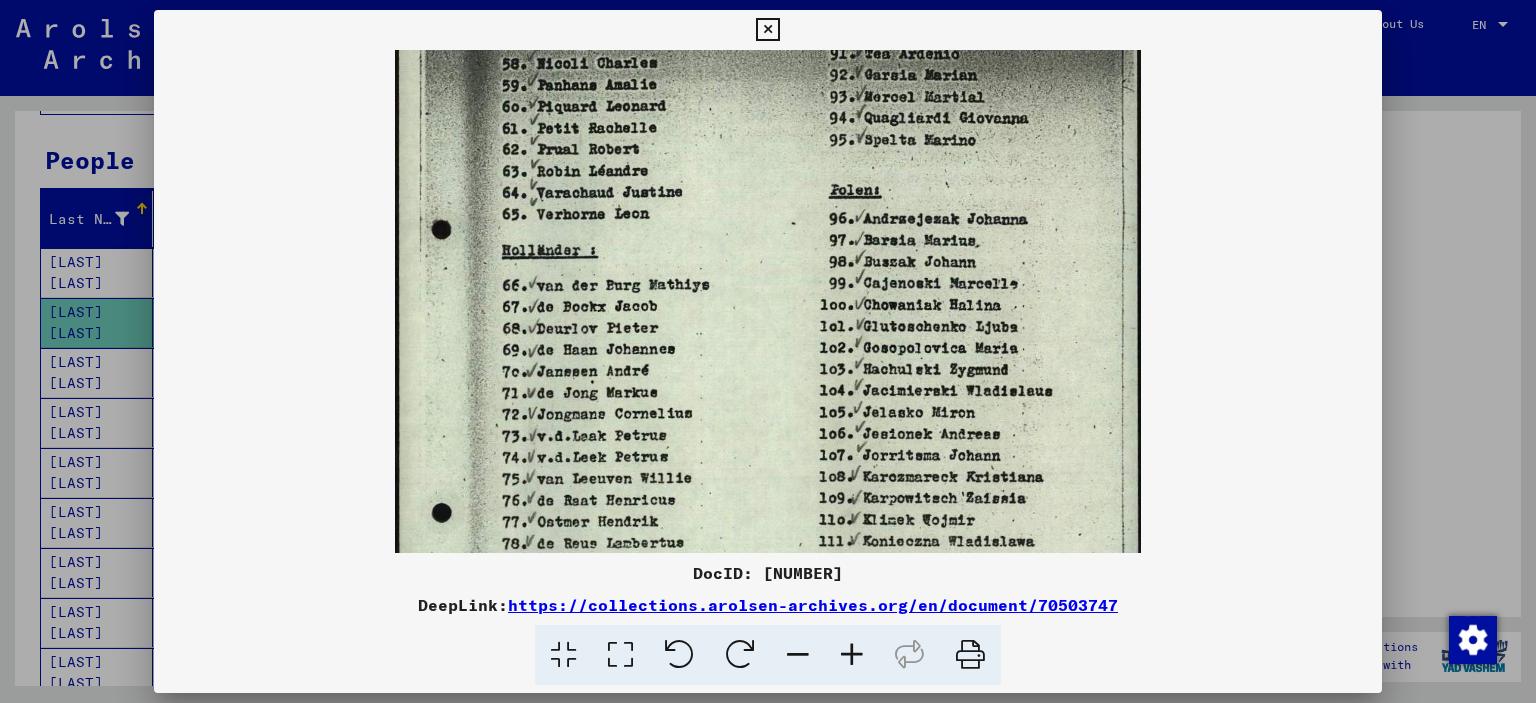 drag, startPoint x: 873, startPoint y: 315, endPoint x: 881, endPoint y: 158, distance: 157.20369 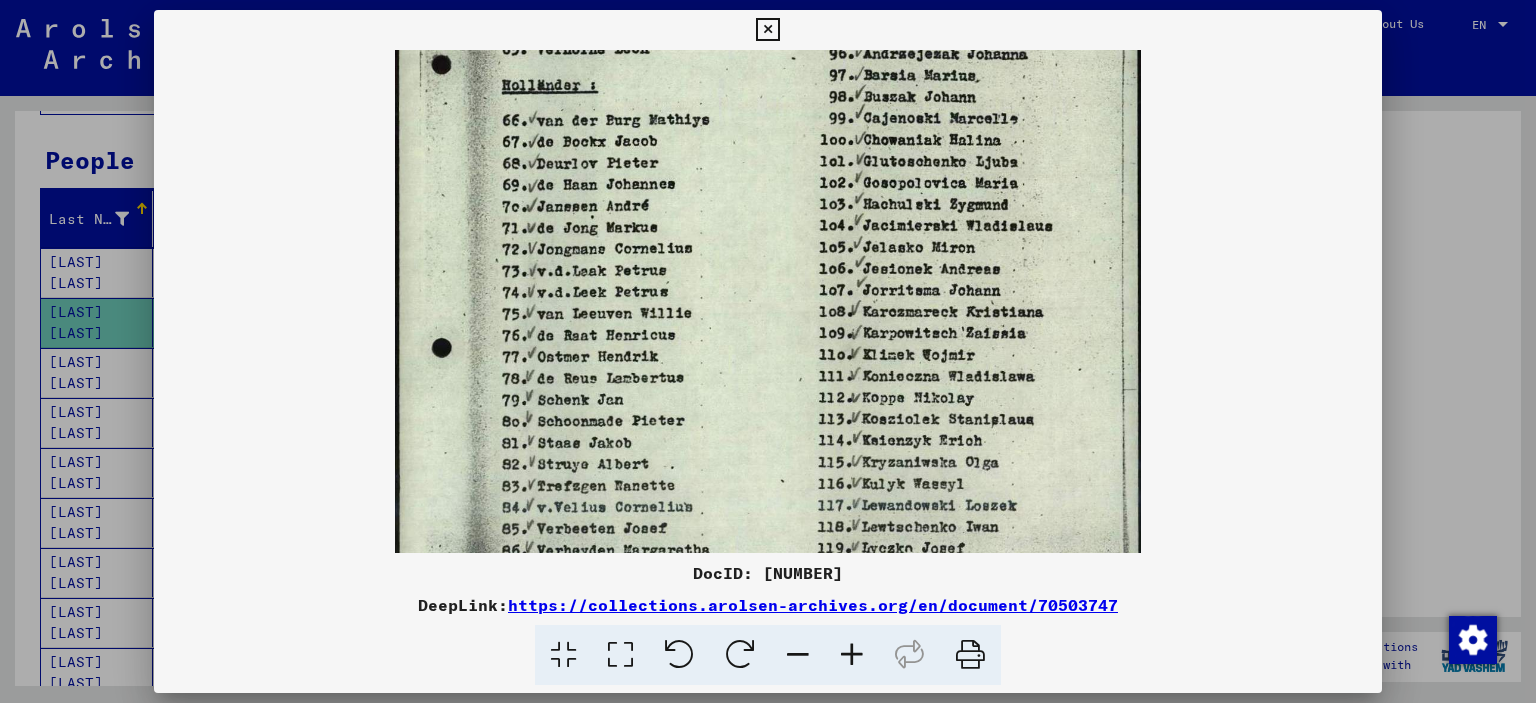 scroll, scrollTop: 420, scrollLeft: 0, axis: vertical 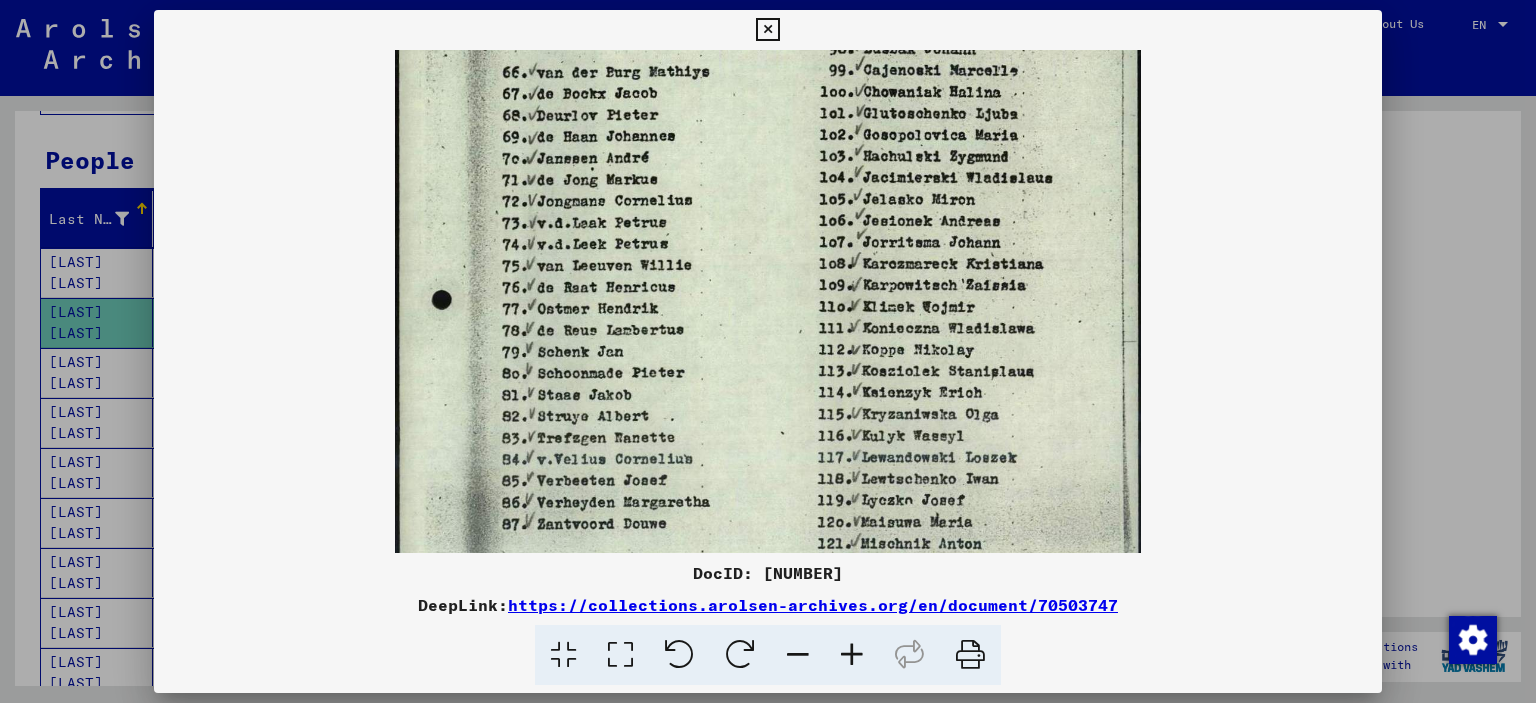 drag, startPoint x: 875, startPoint y: 423, endPoint x: 857, endPoint y: 211, distance: 212.76277 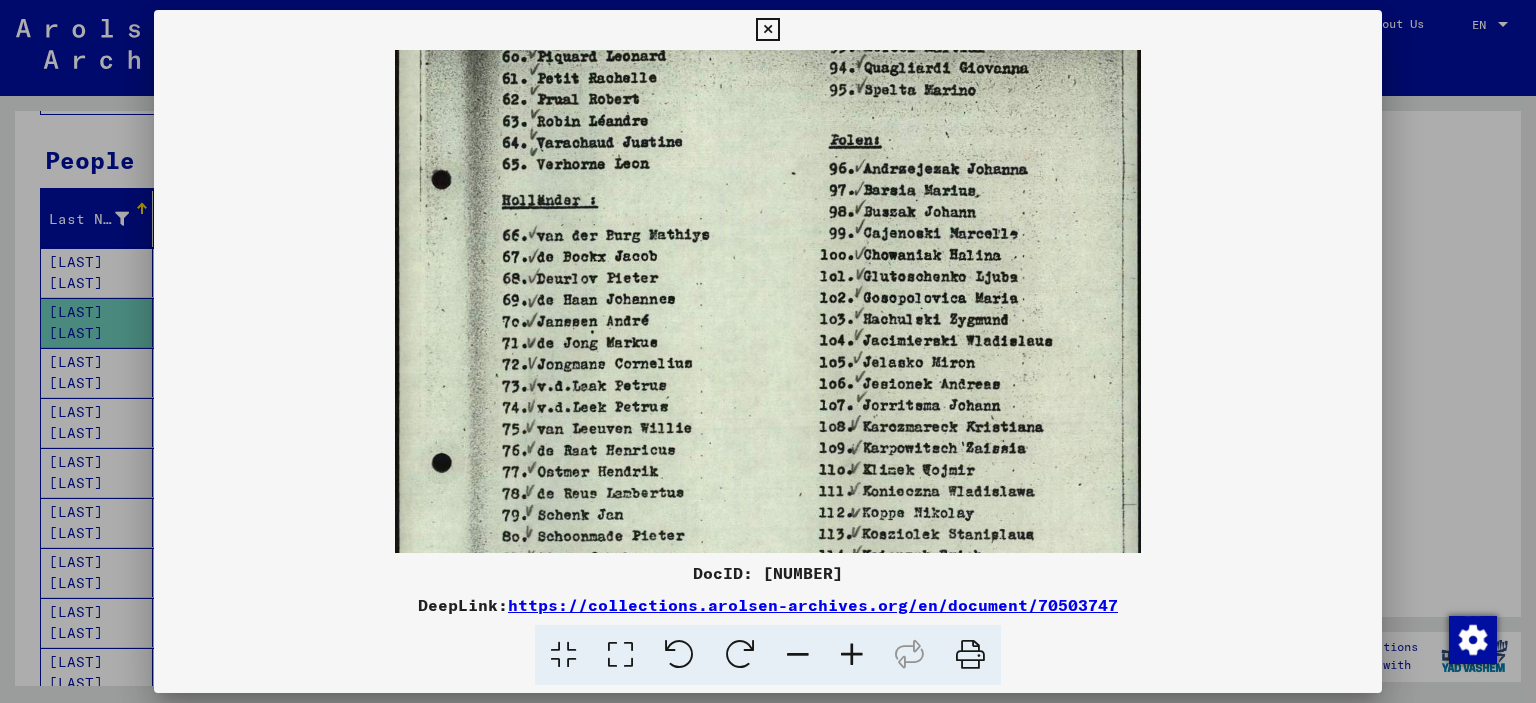 drag, startPoint x: 730, startPoint y: 282, endPoint x: 672, endPoint y: 326, distance: 72.8011 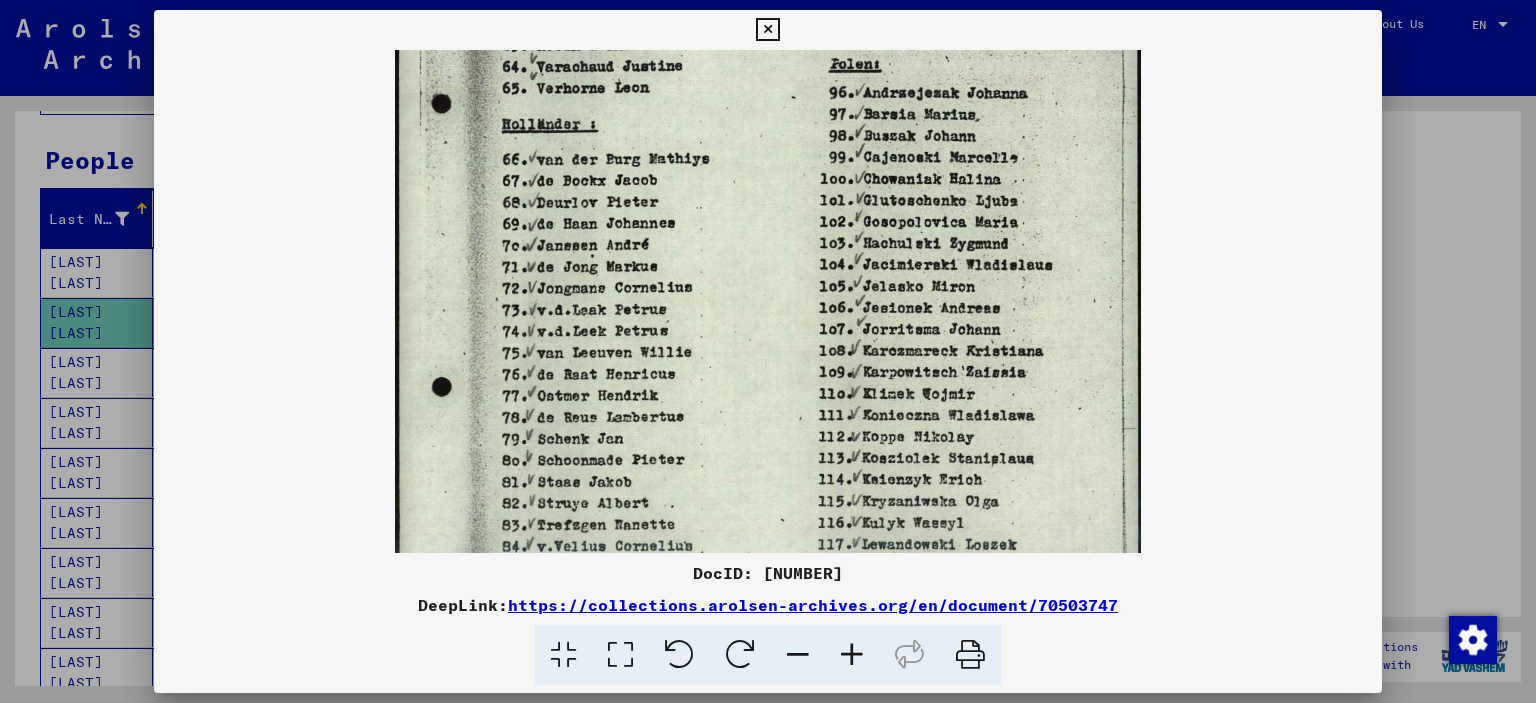 drag, startPoint x: 683, startPoint y: 243, endPoint x: 852, endPoint y: 164, distance: 186.55295 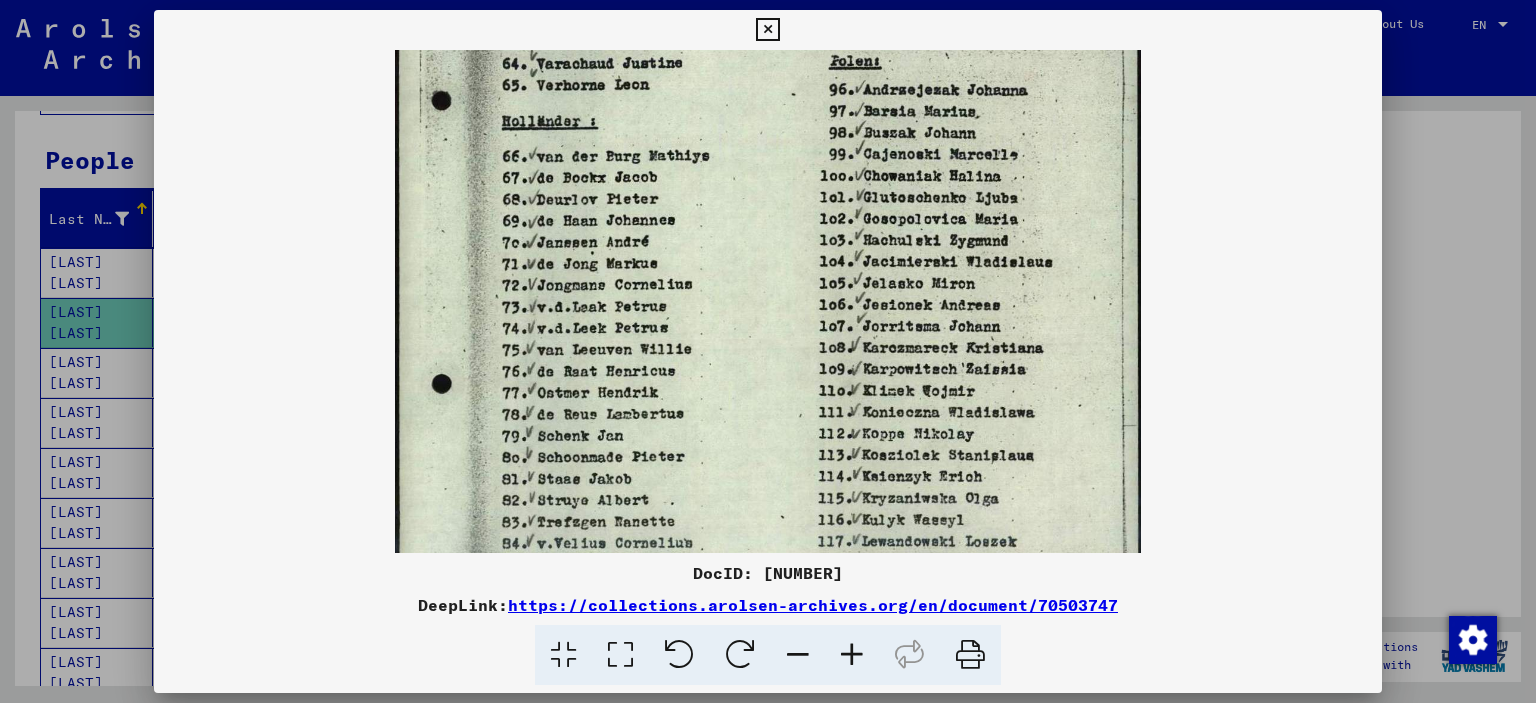 click at bounding box center [768, 351] 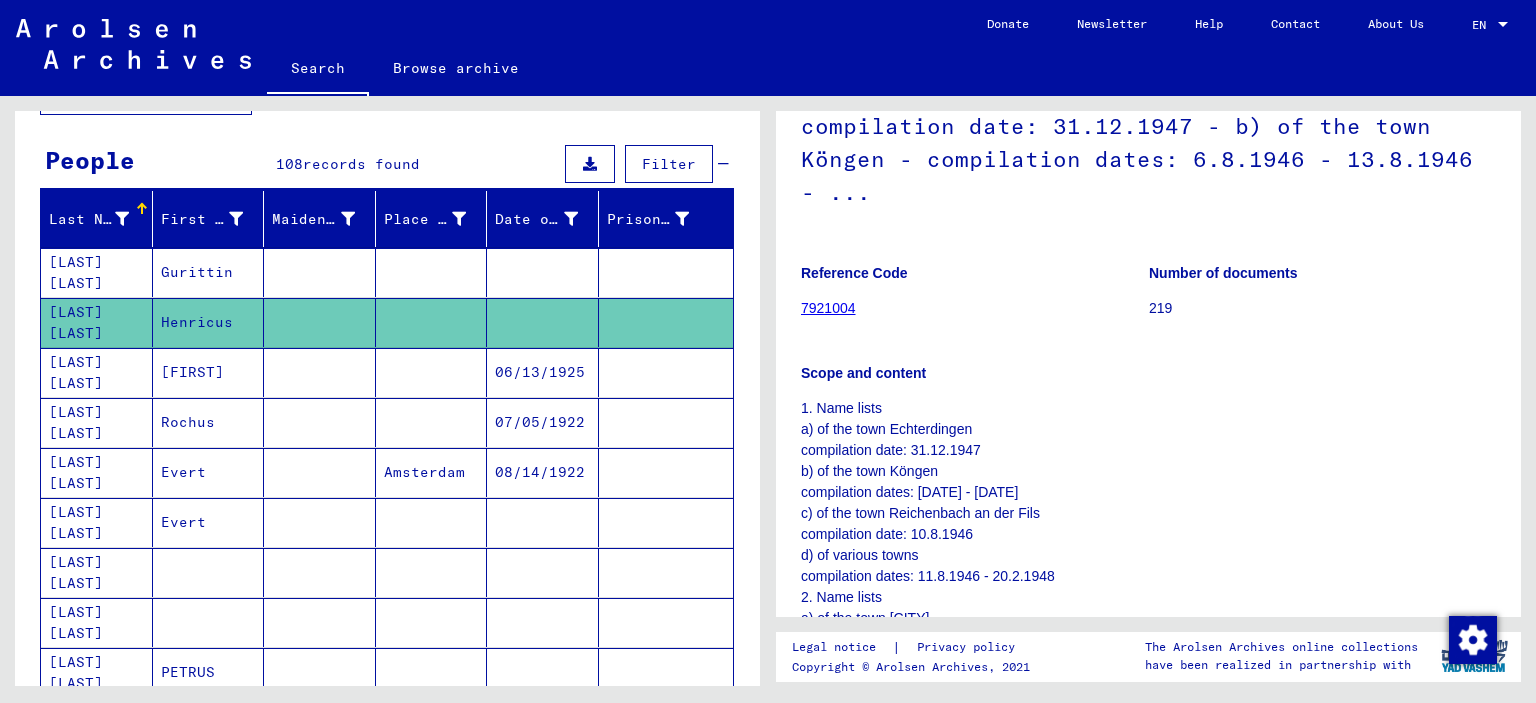 scroll, scrollTop: 0, scrollLeft: 0, axis: both 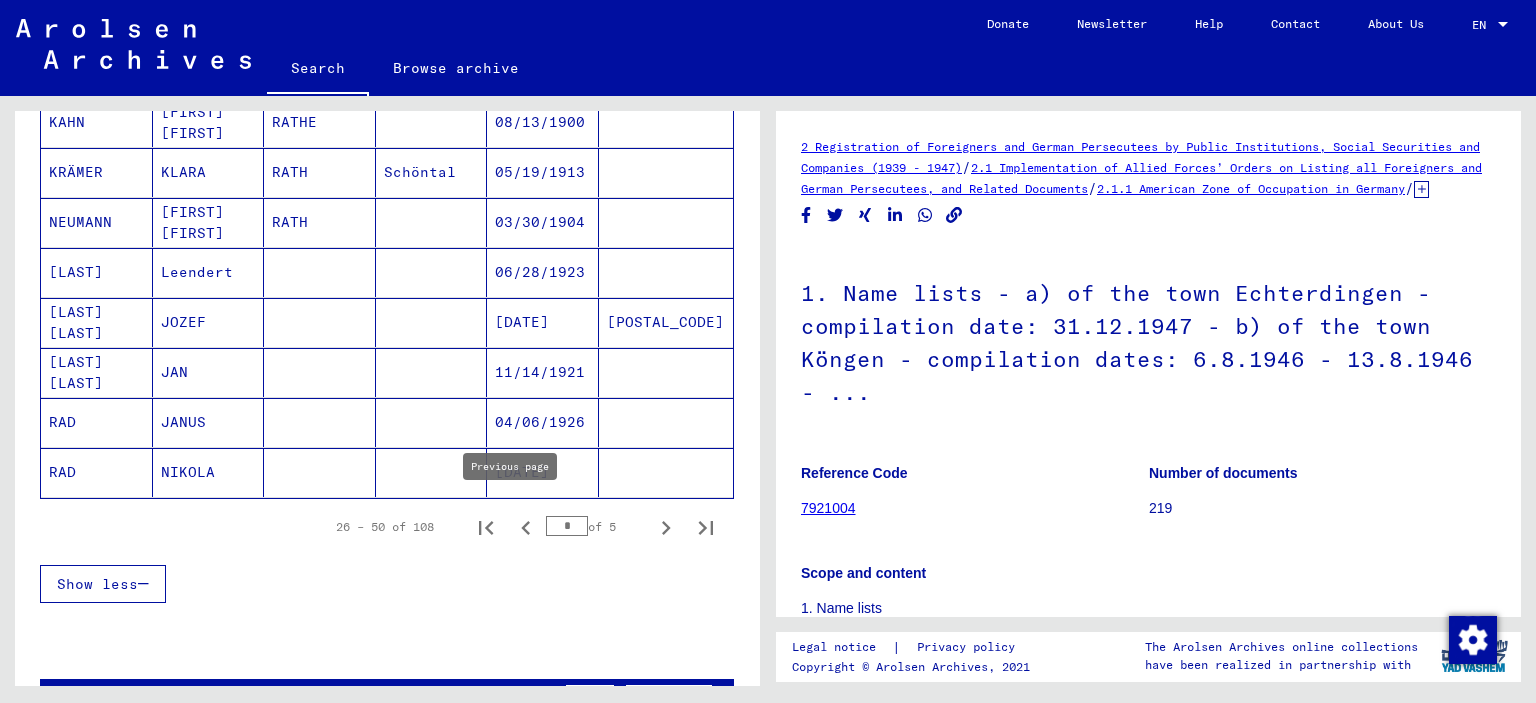 click 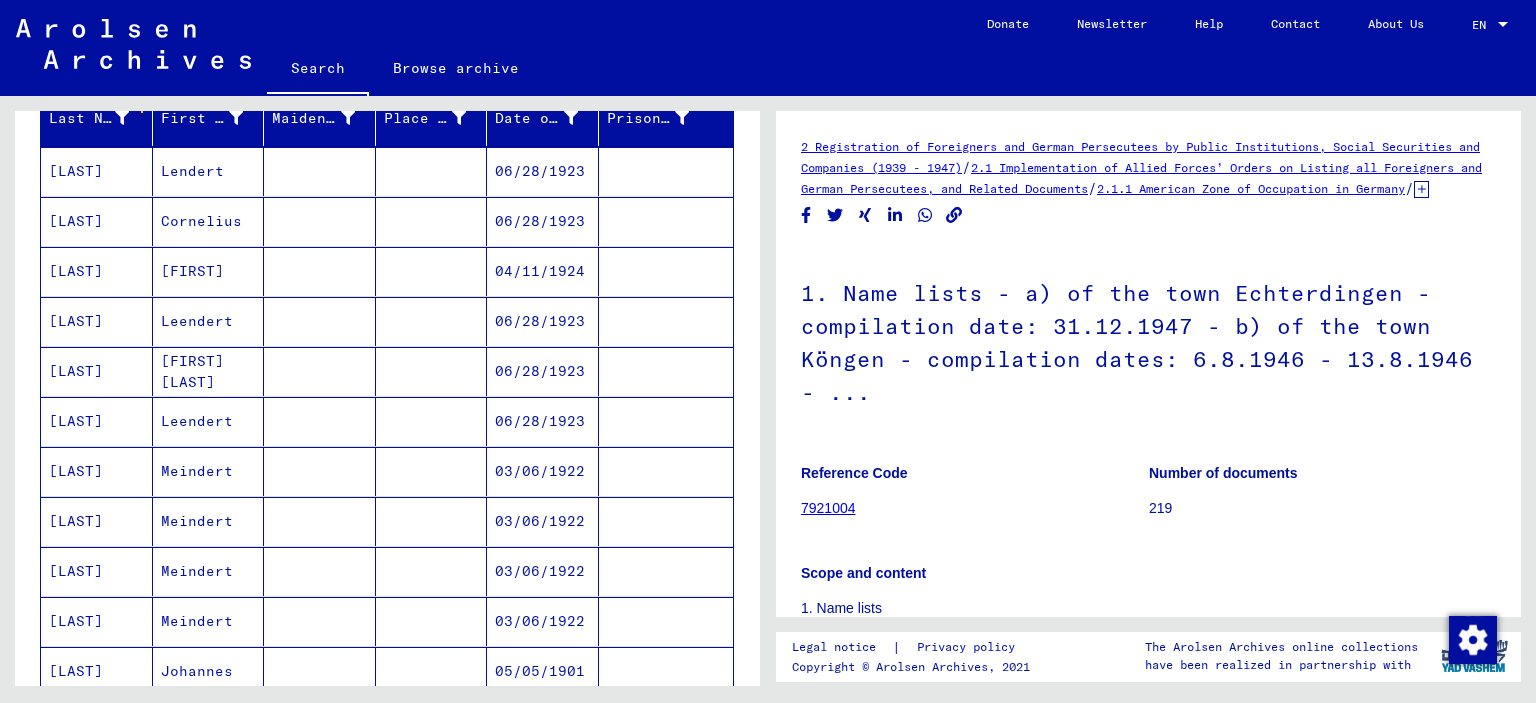 scroll, scrollTop: 257, scrollLeft: 0, axis: vertical 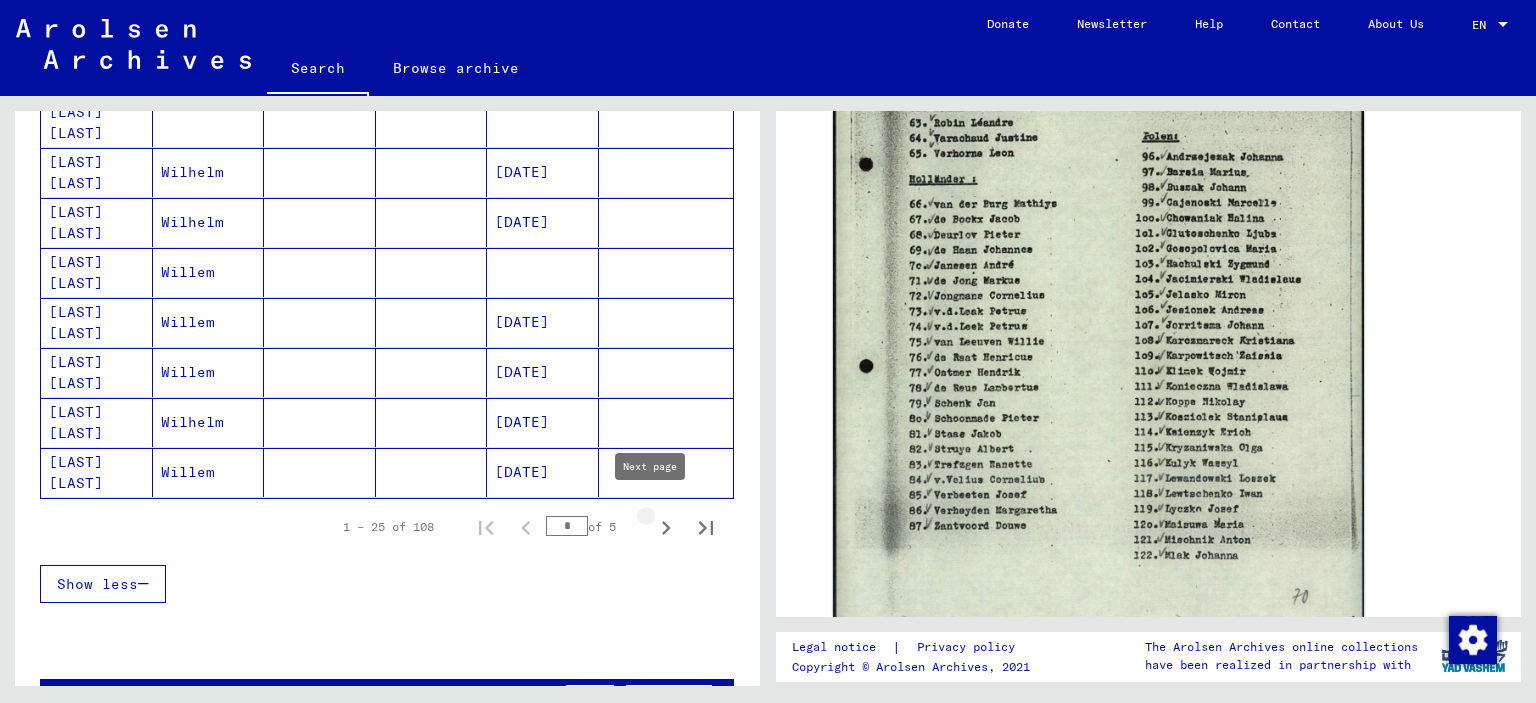 click 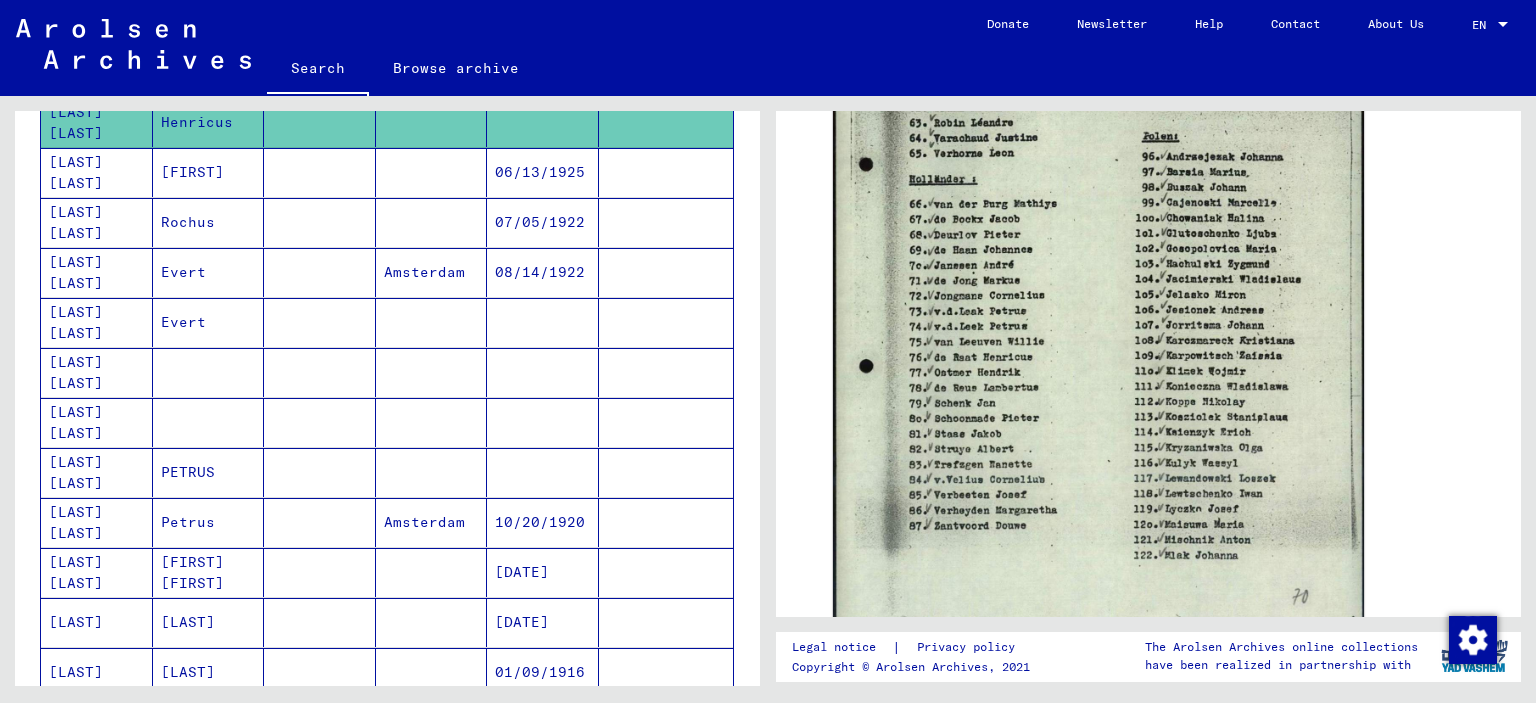 scroll, scrollTop: 1157, scrollLeft: 0, axis: vertical 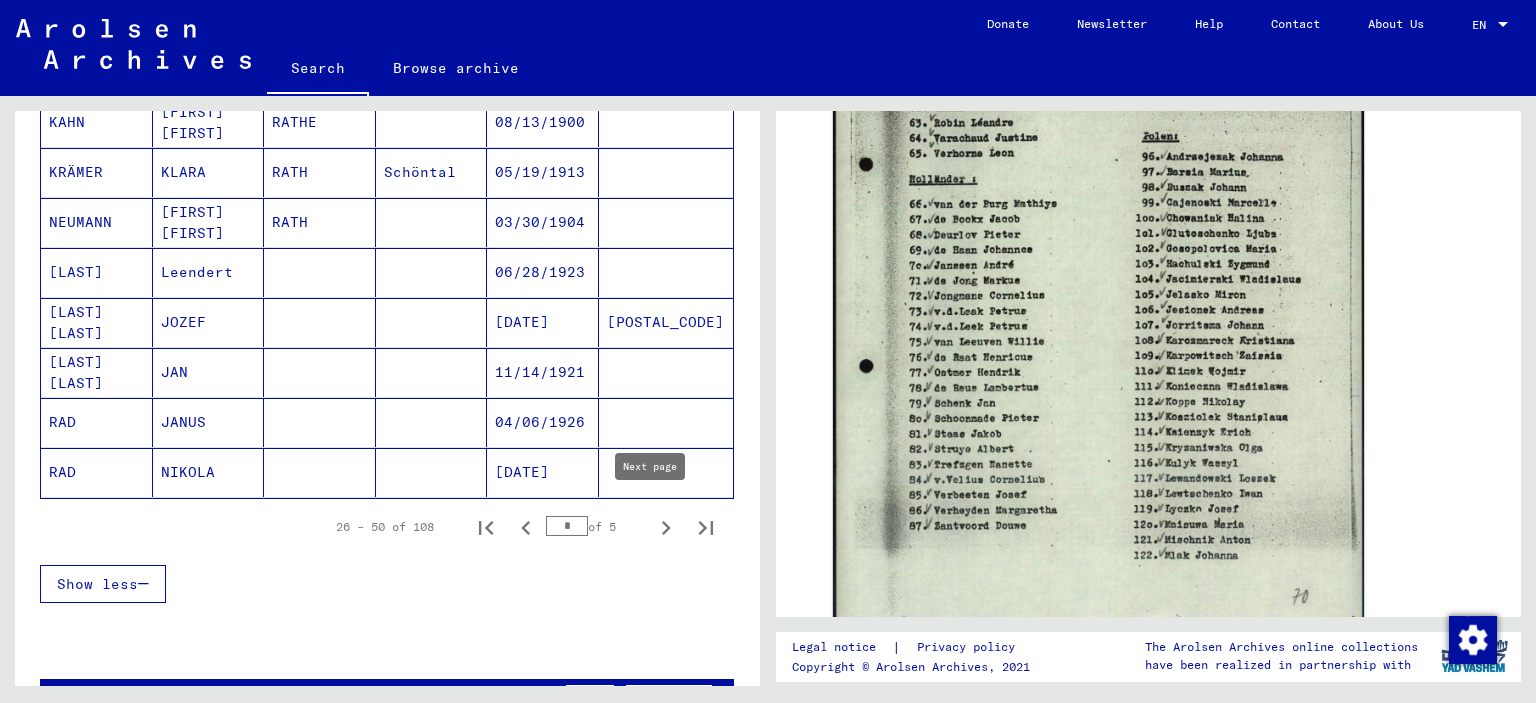 click 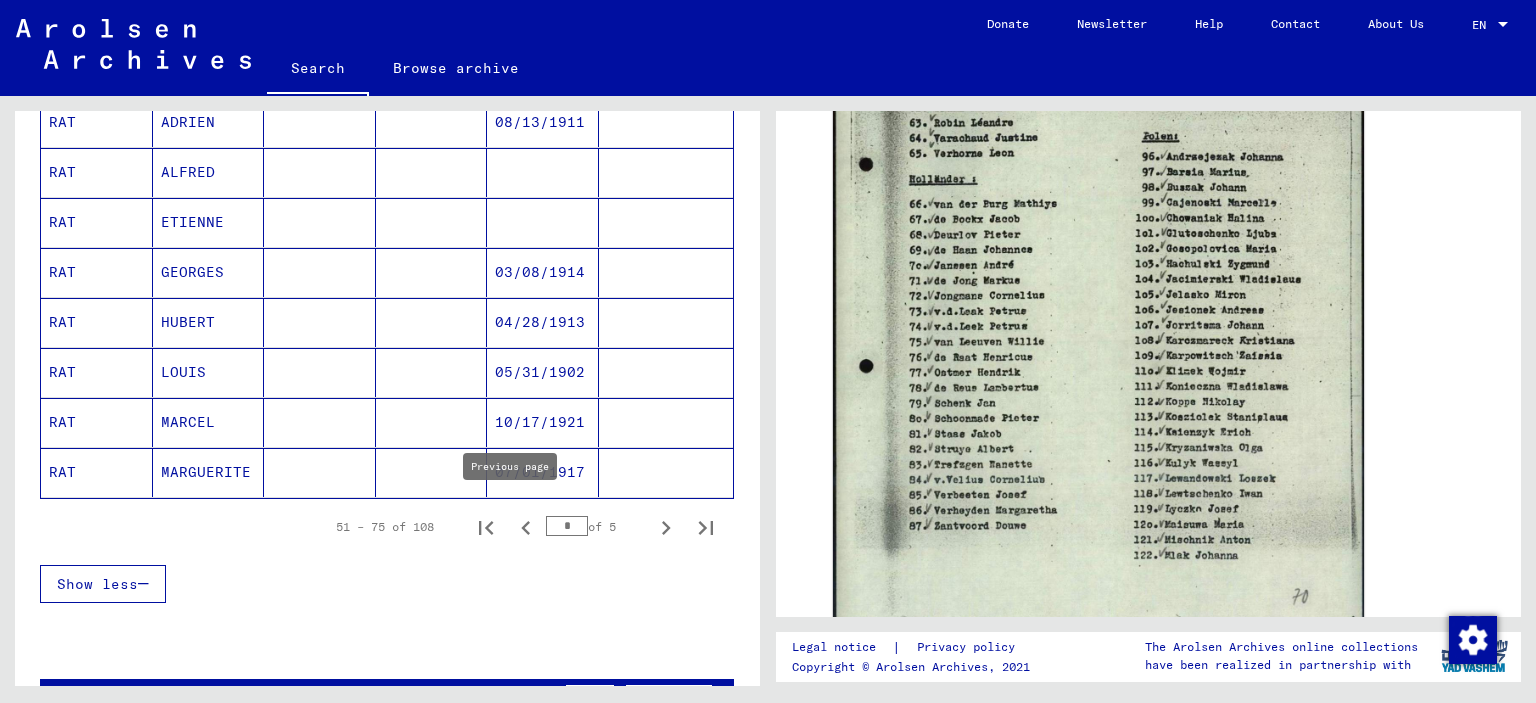 click 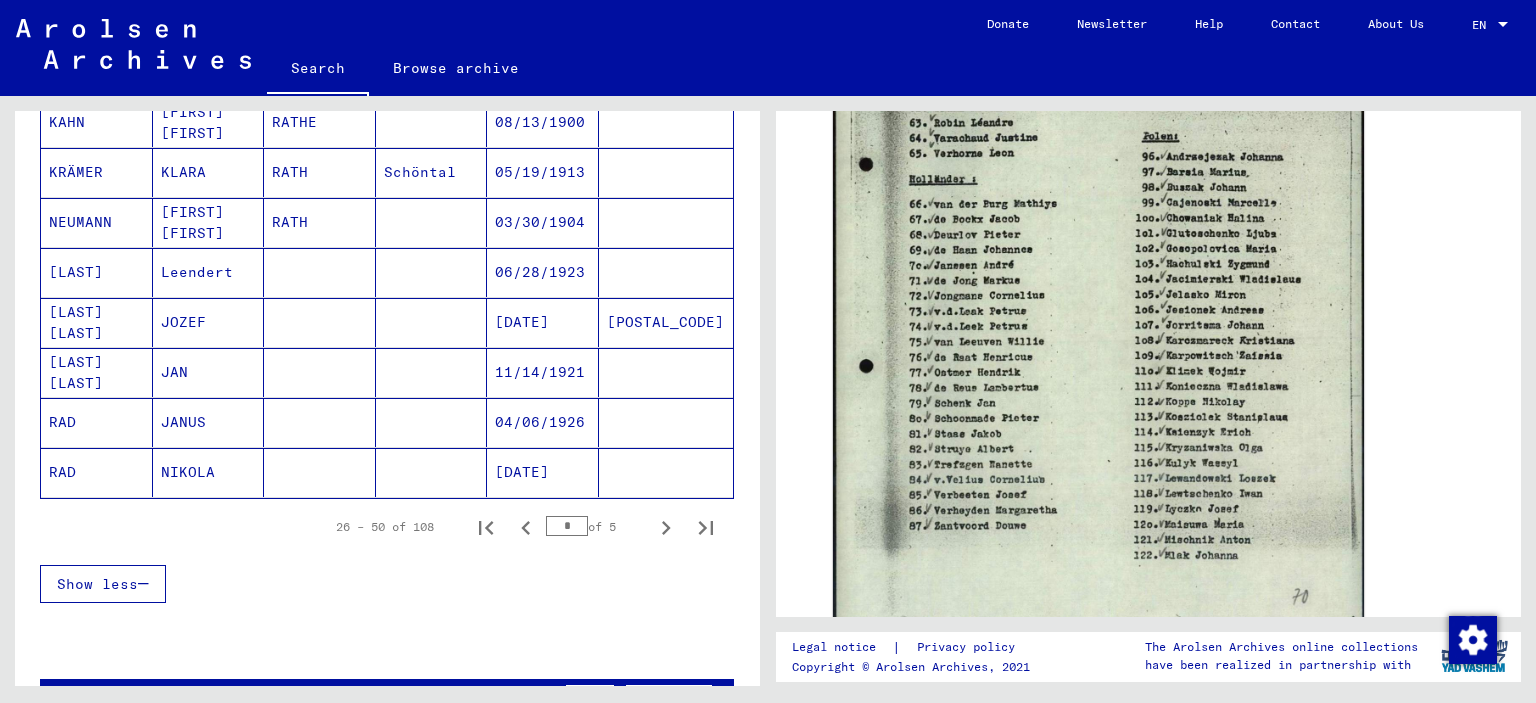 click on "[DATE]" 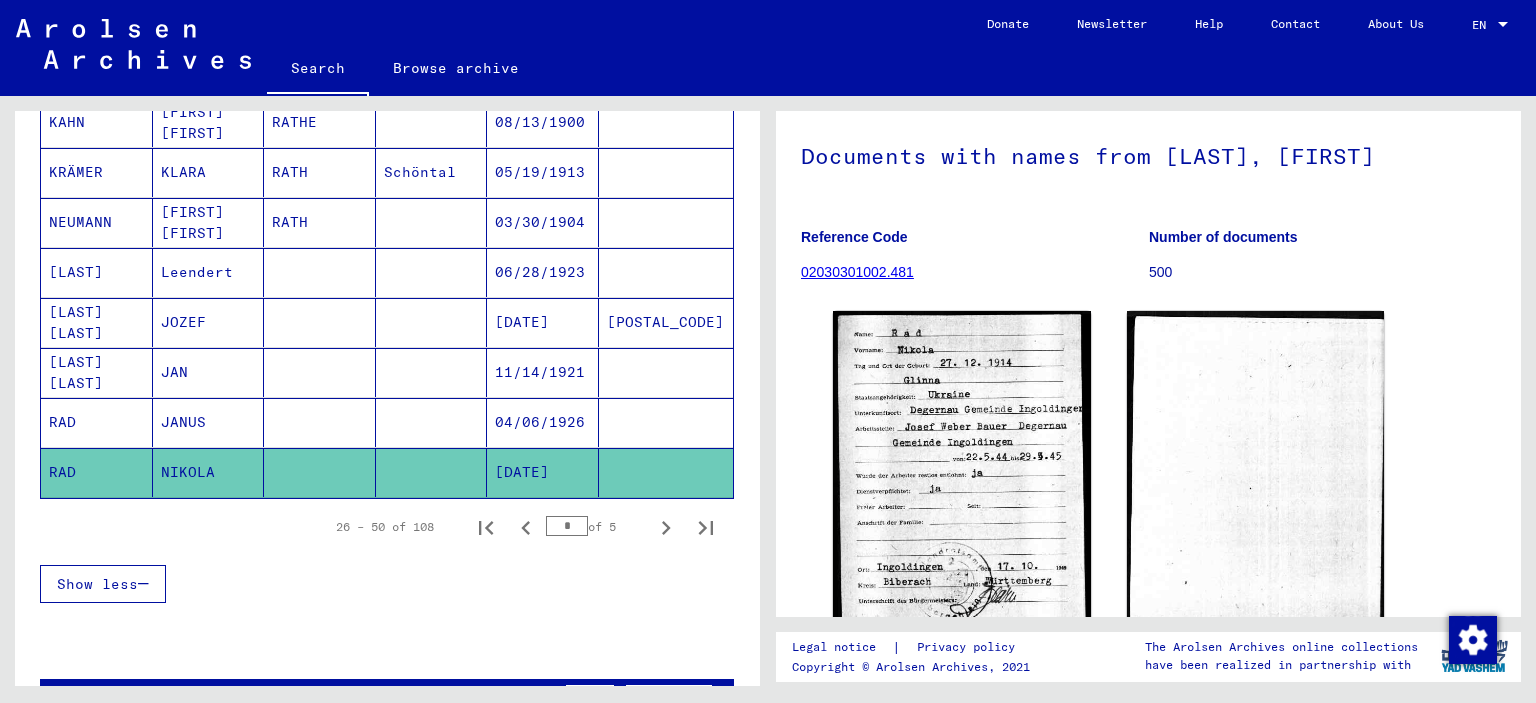 scroll, scrollTop: 300, scrollLeft: 0, axis: vertical 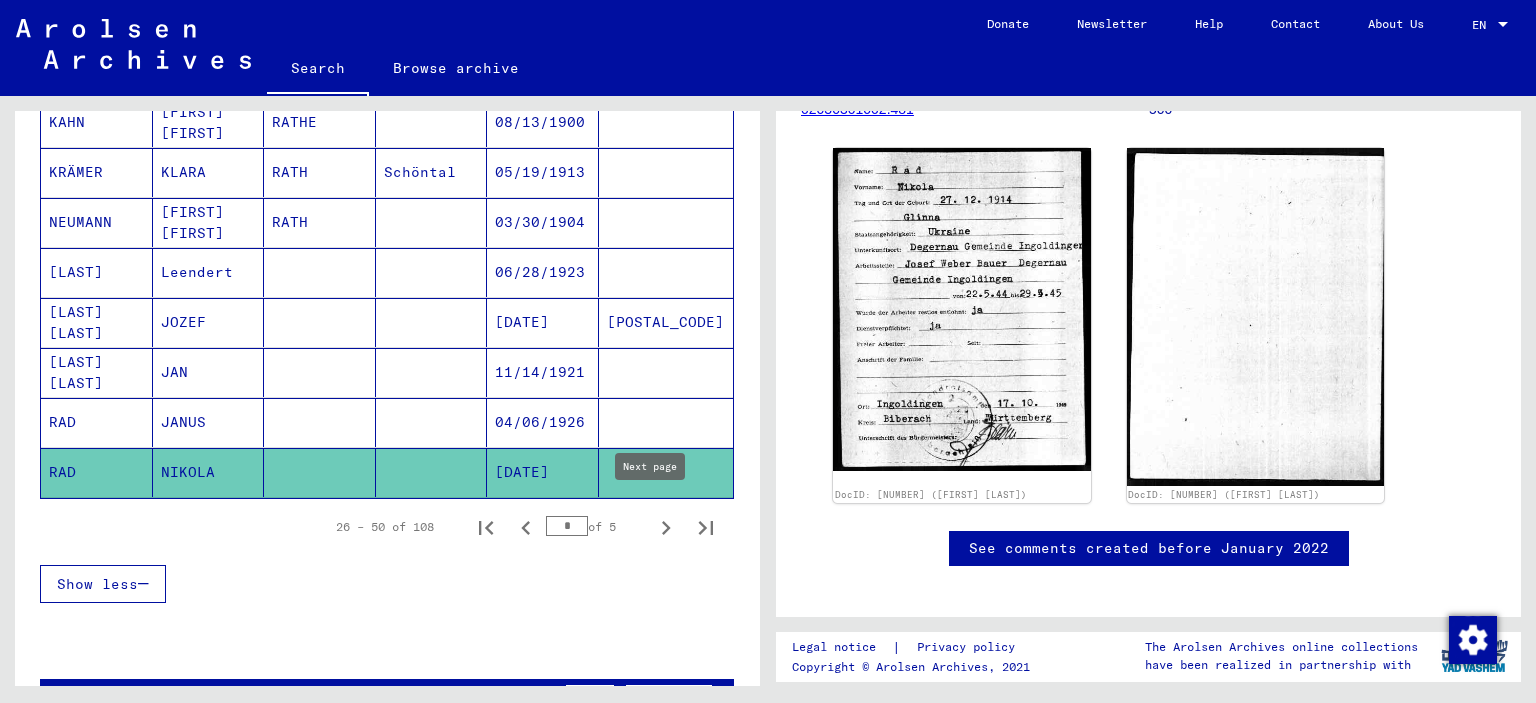 click 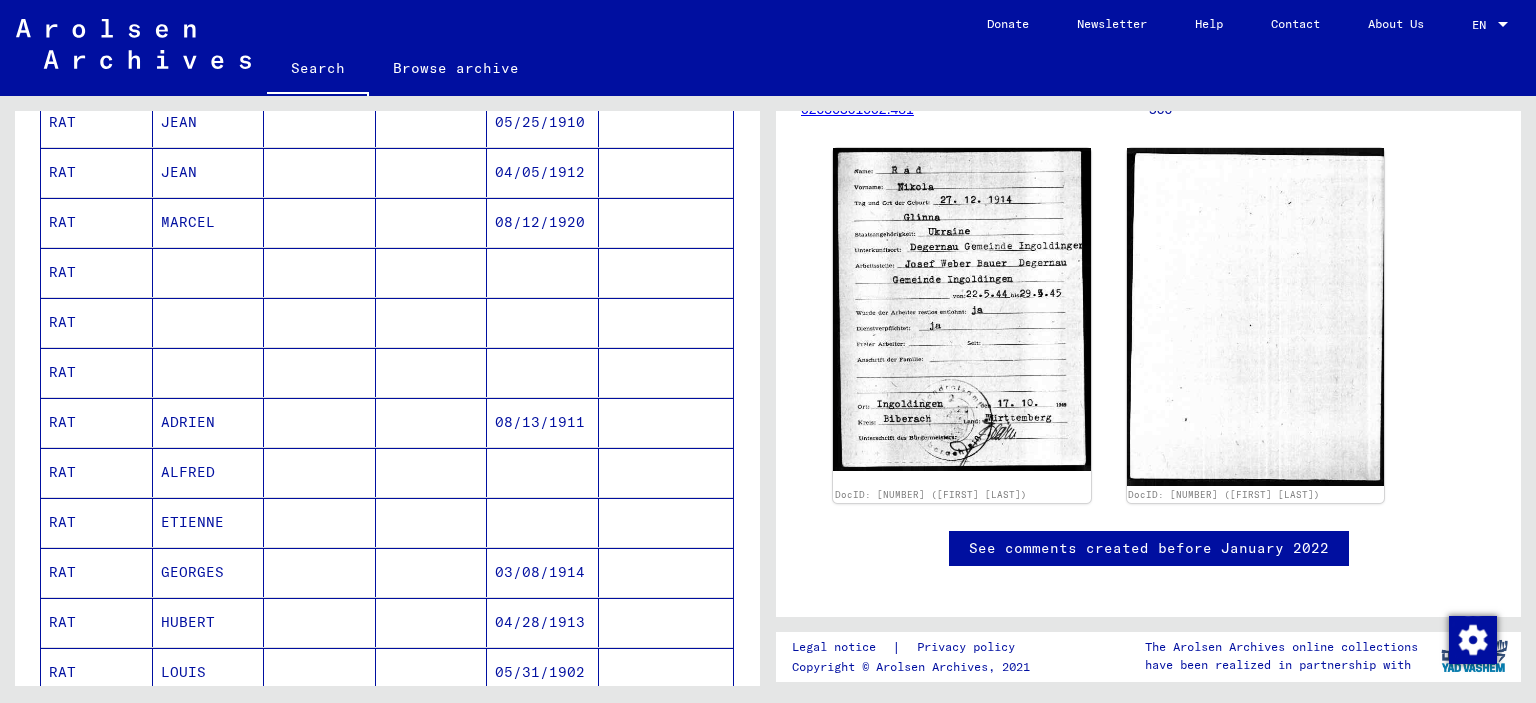scroll, scrollTop: 1357, scrollLeft: 0, axis: vertical 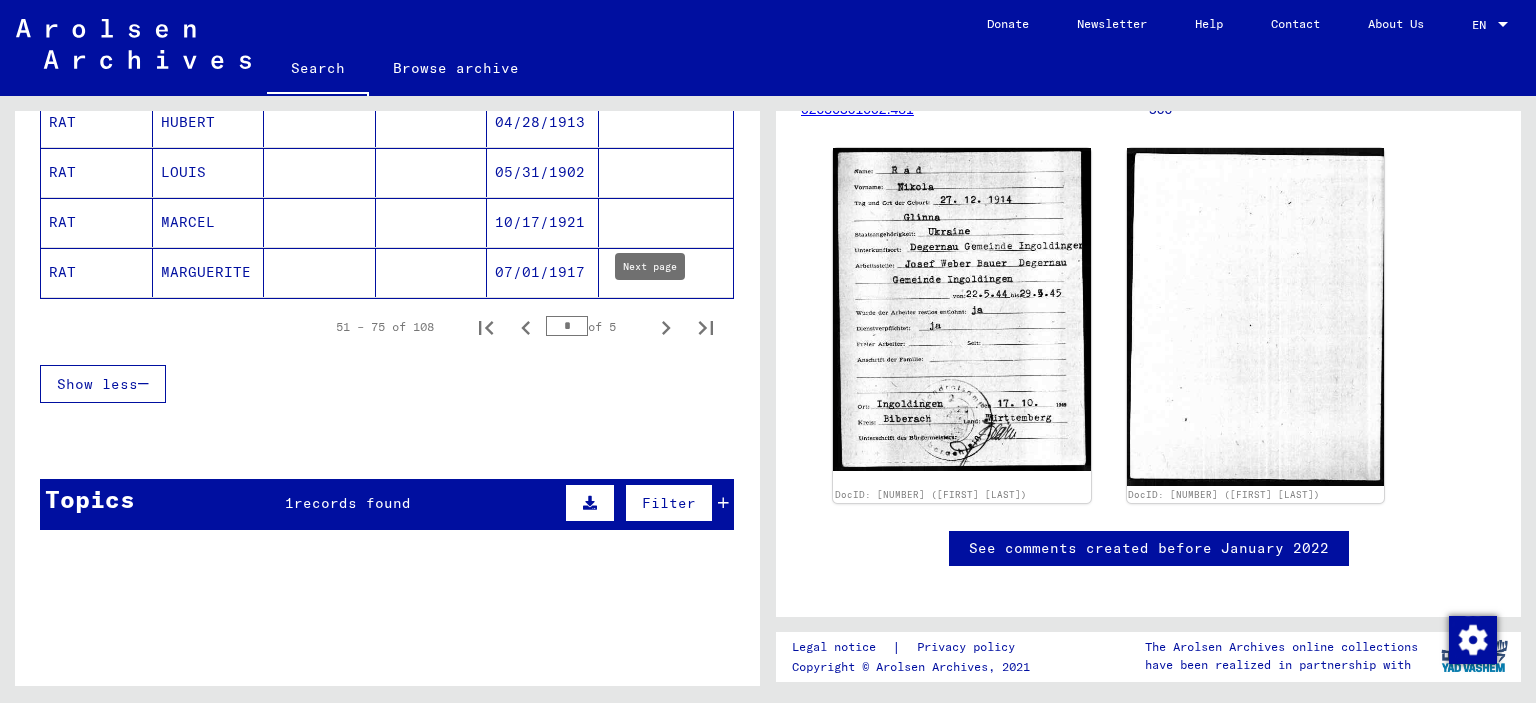click 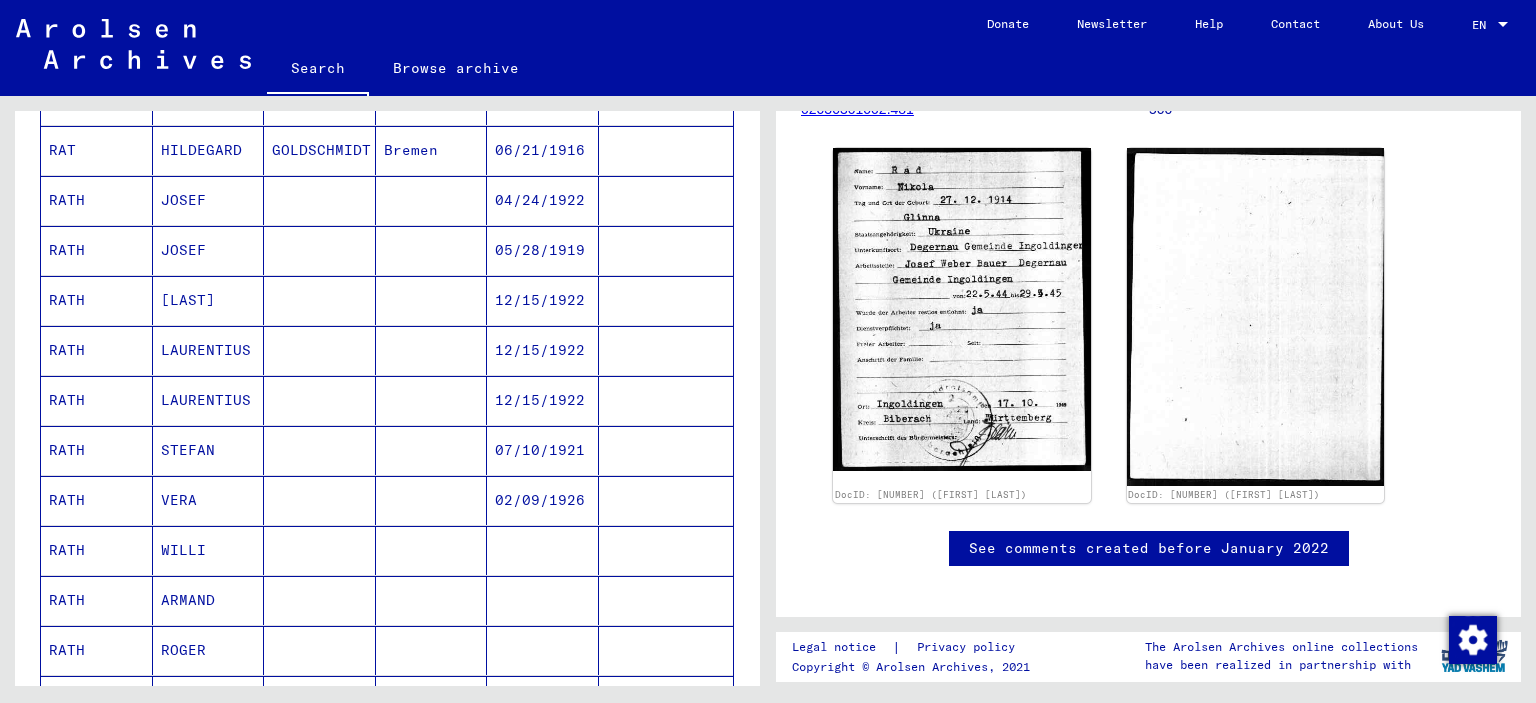 scroll, scrollTop: 457, scrollLeft: 0, axis: vertical 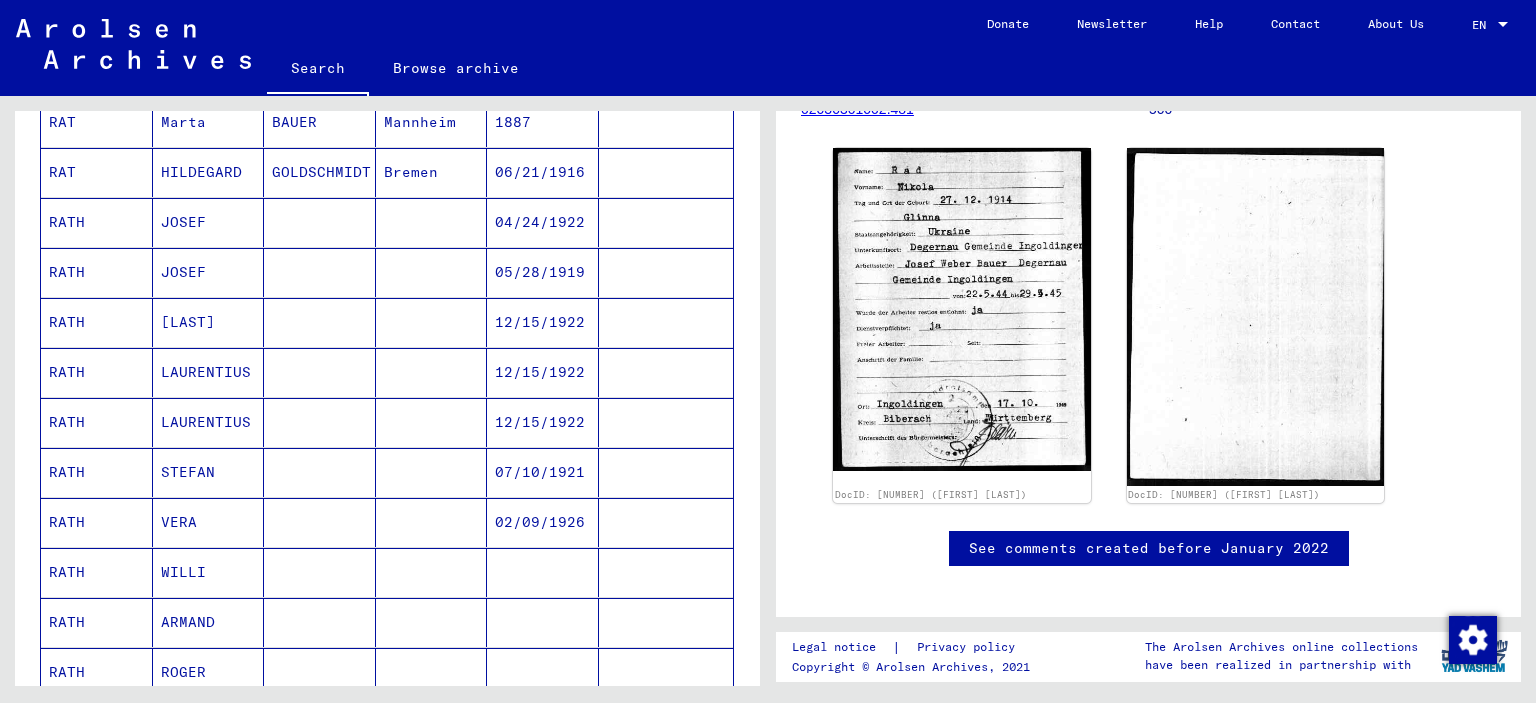 click on "05/28/1919" at bounding box center (543, 322) 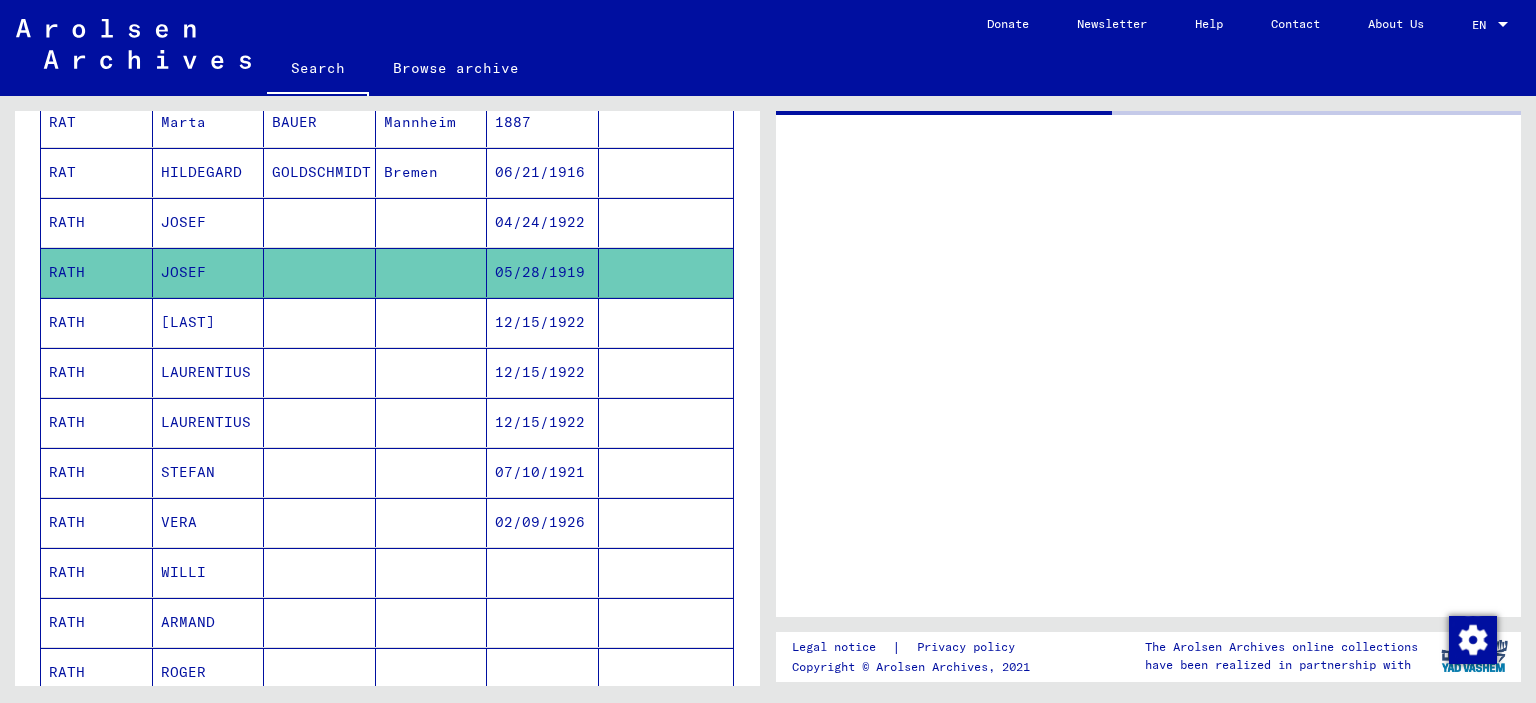 scroll, scrollTop: 0, scrollLeft: 0, axis: both 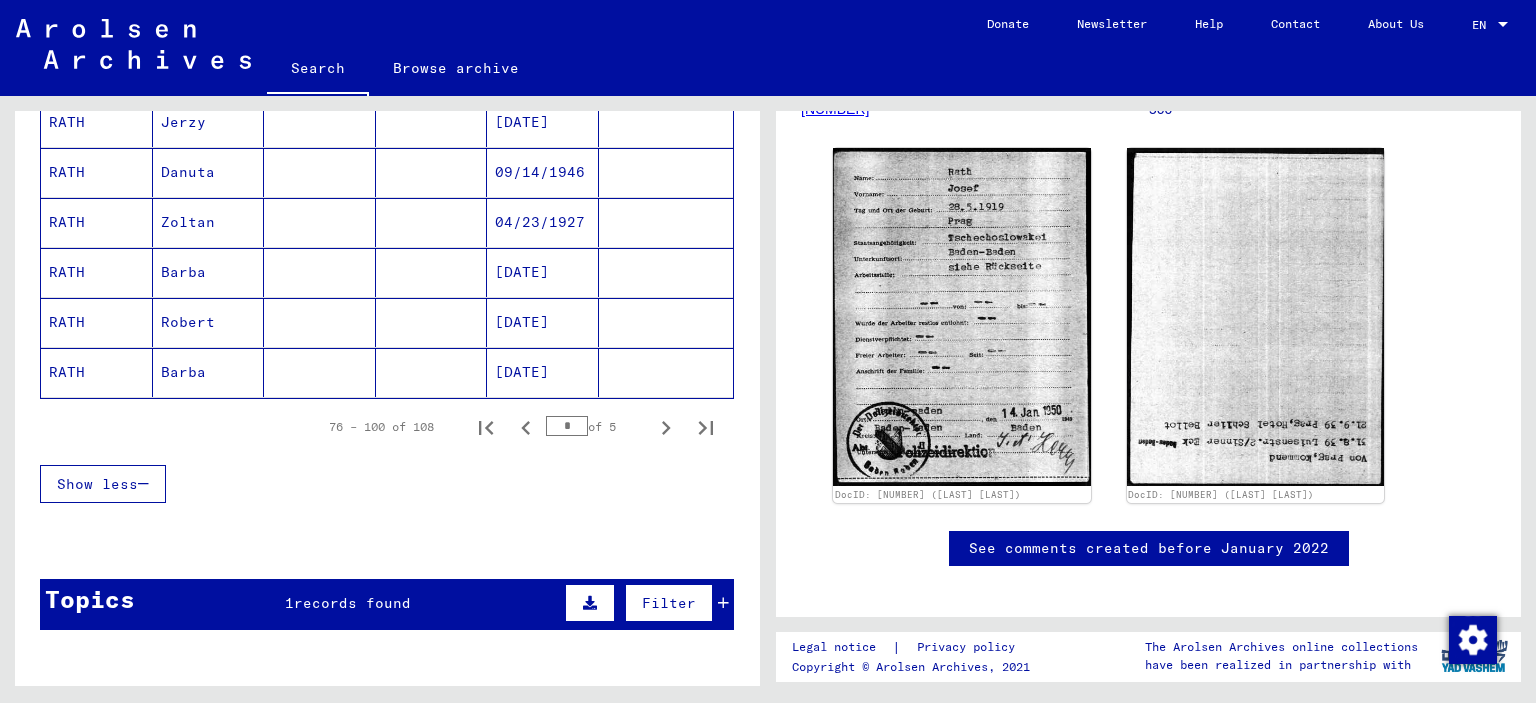 click on "[DATE]" 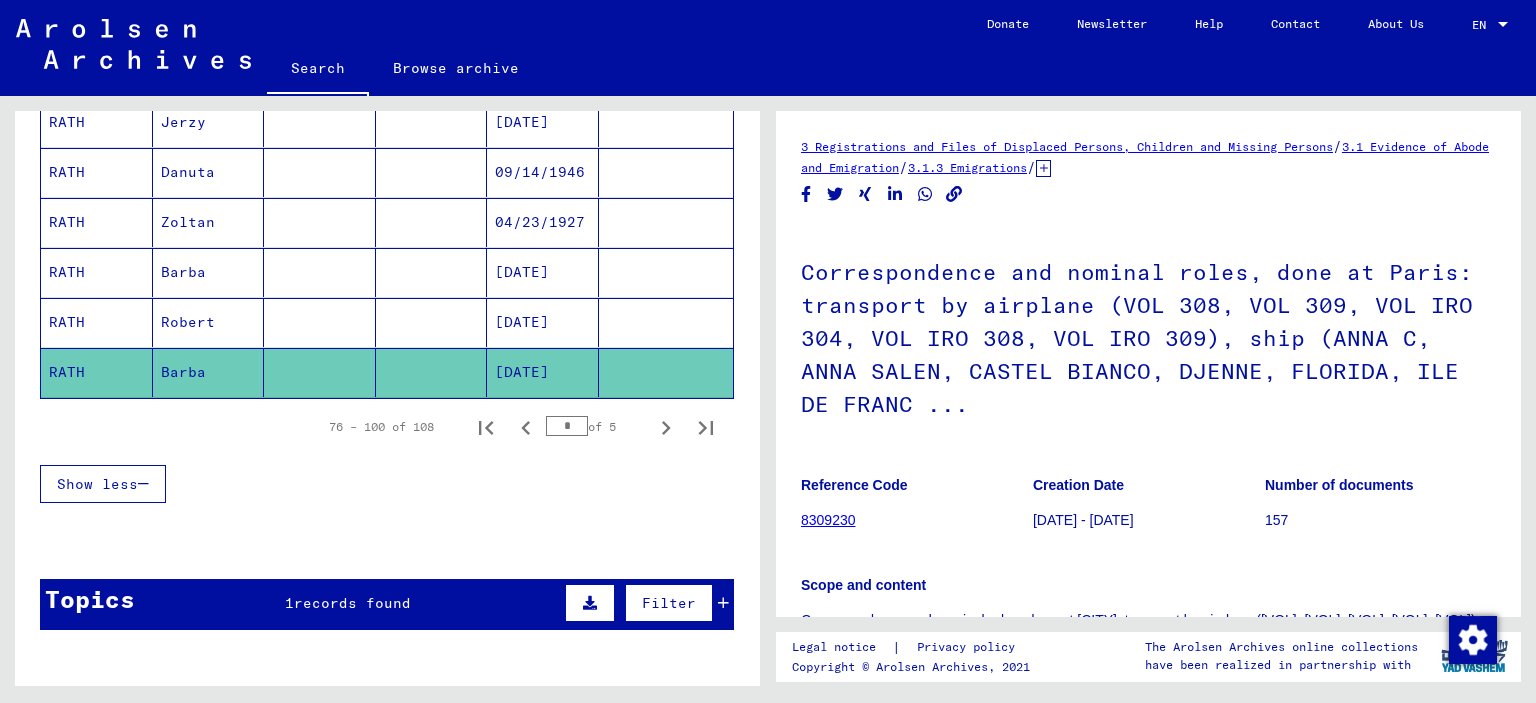 scroll, scrollTop: 0, scrollLeft: 0, axis: both 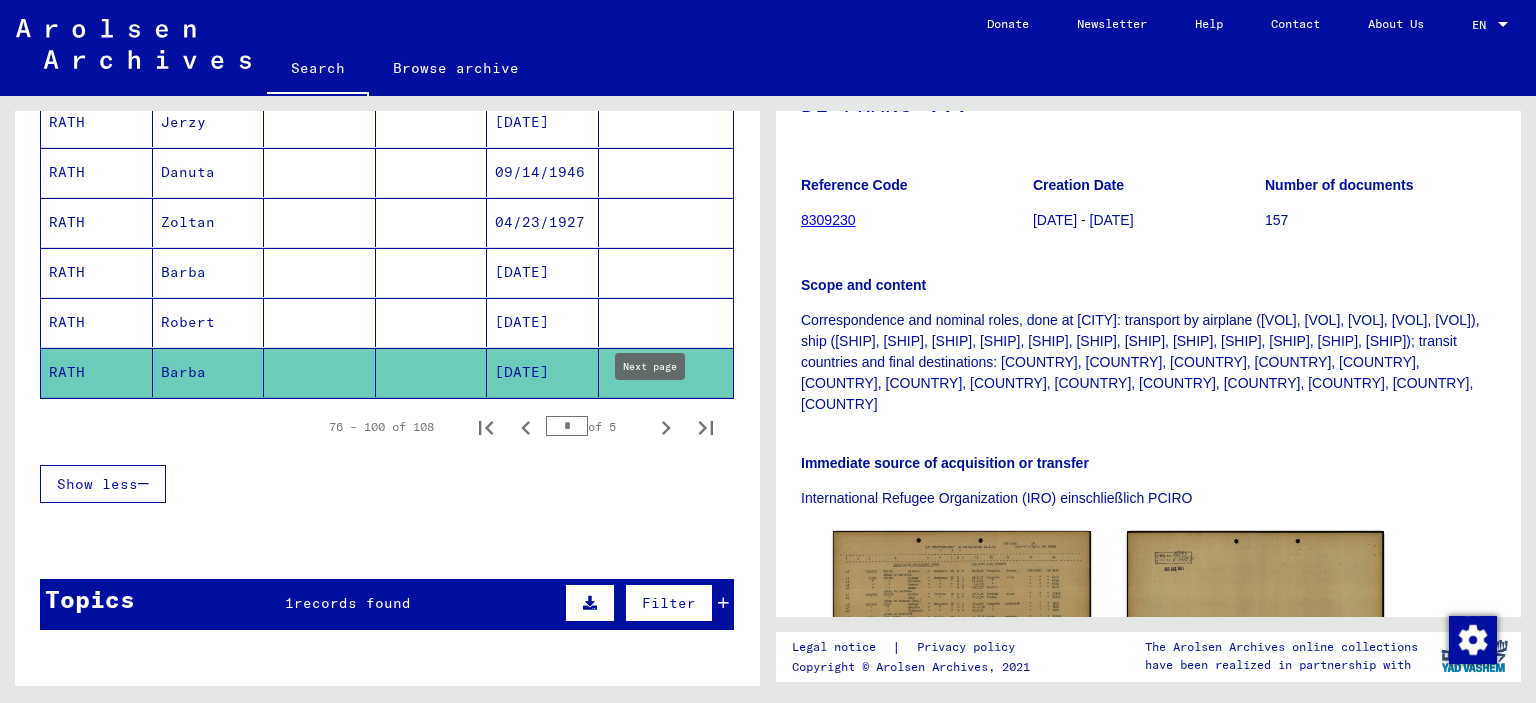 click 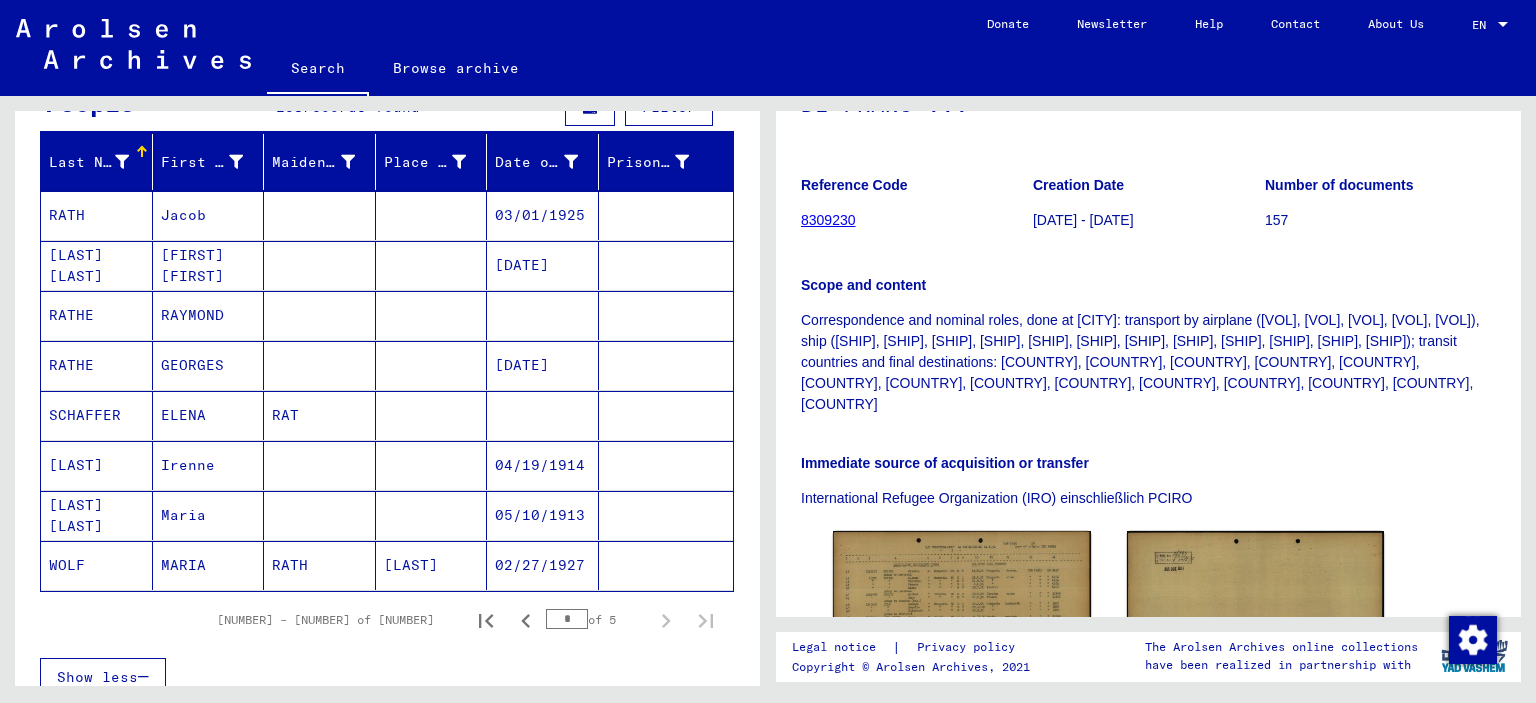 scroll, scrollTop: 104, scrollLeft: 0, axis: vertical 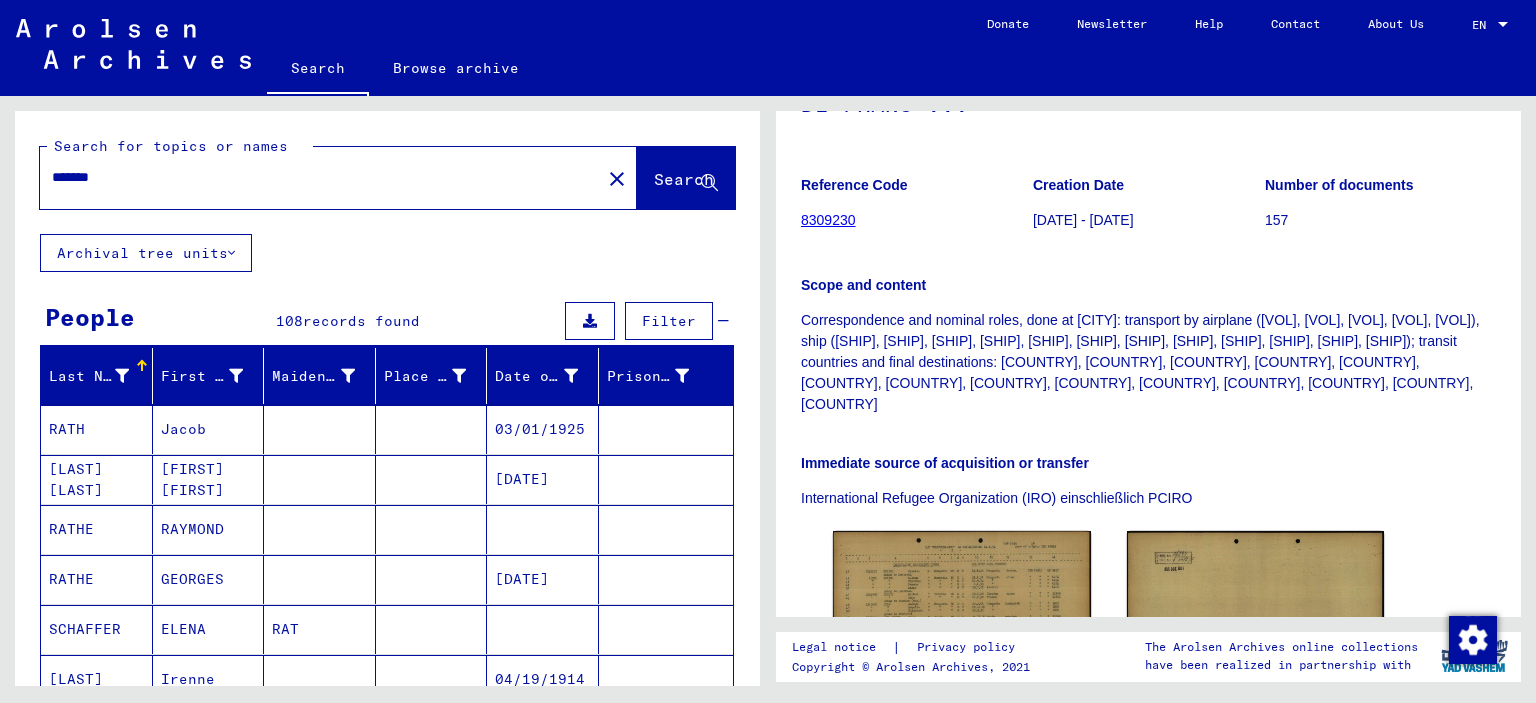 drag, startPoint x: 88, startPoint y: 172, endPoint x: 64, endPoint y: 171, distance: 24.020824 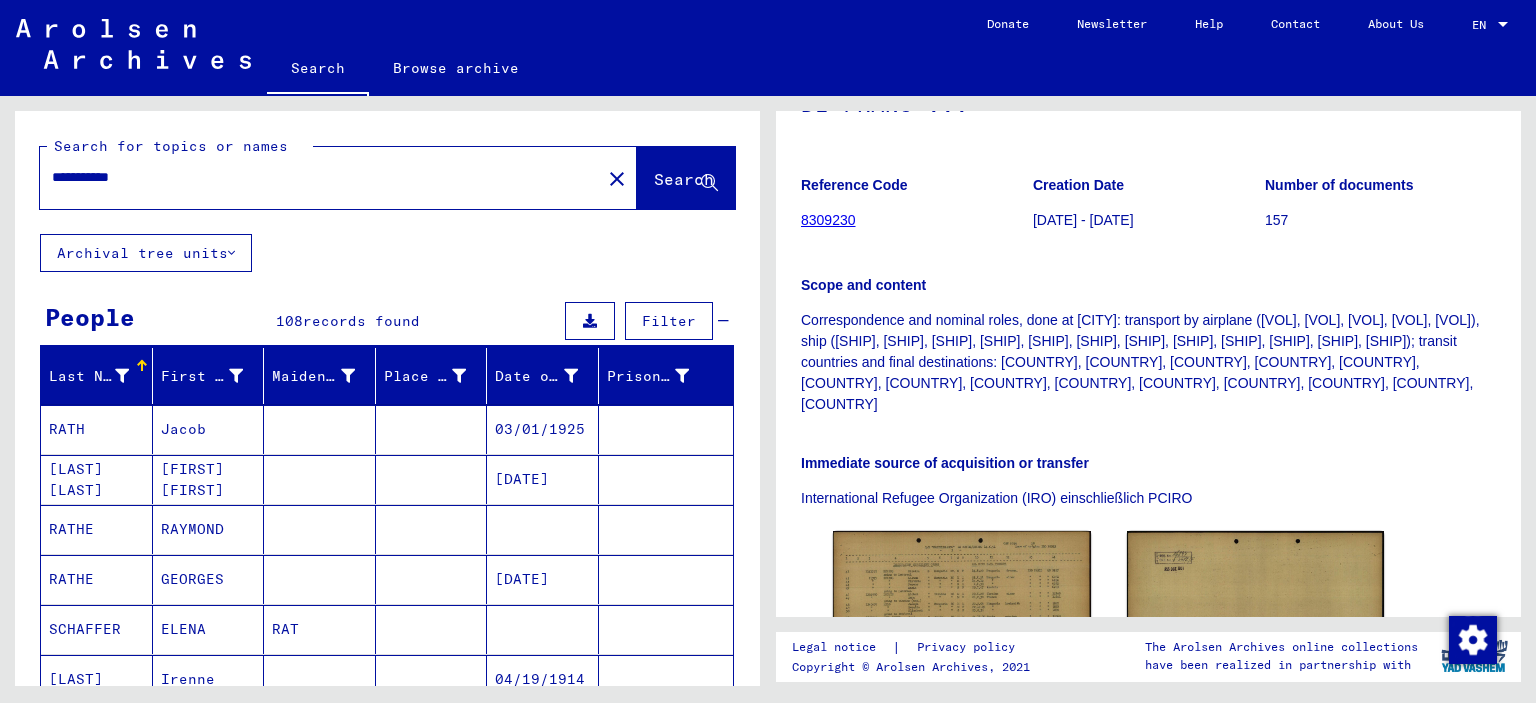 type on "**********" 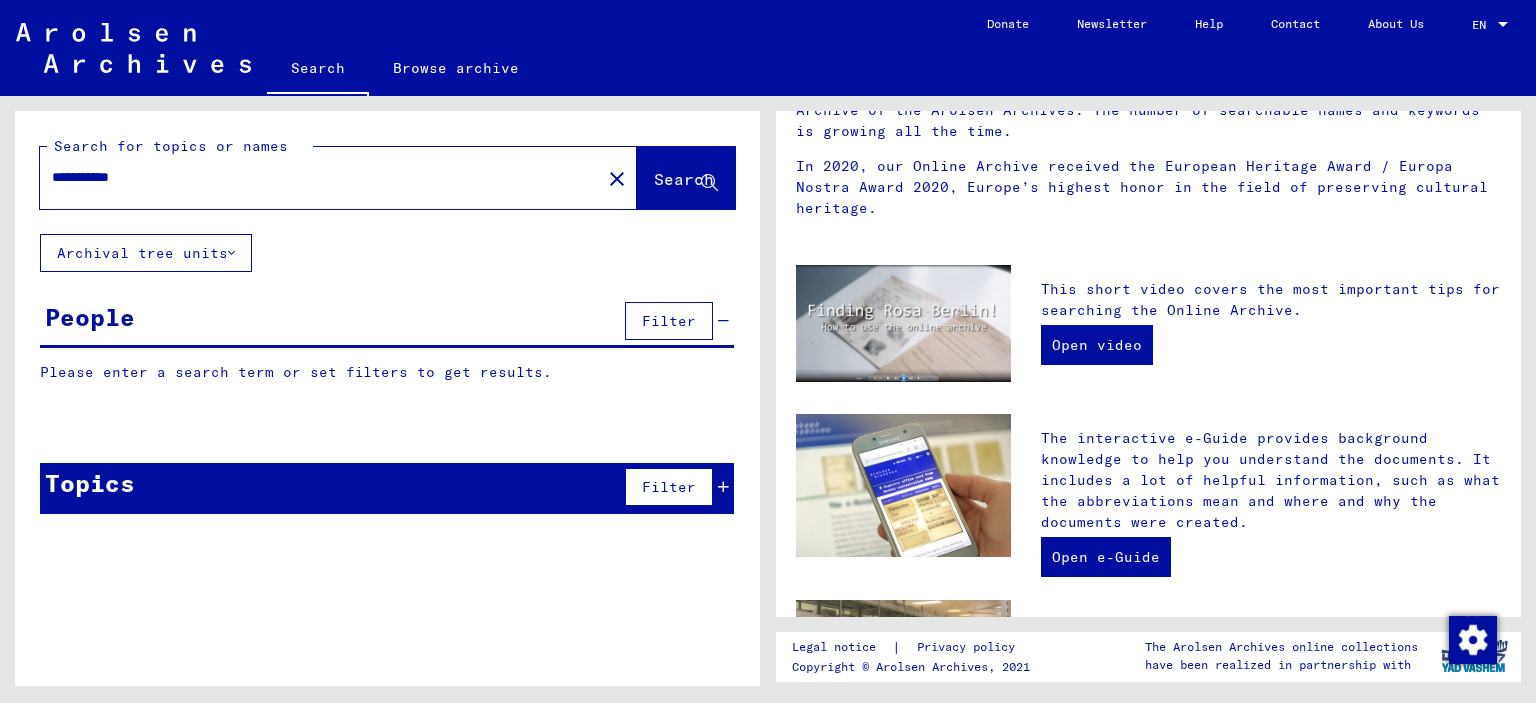 scroll, scrollTop: 0, scrollLeft: 0, axis: both 